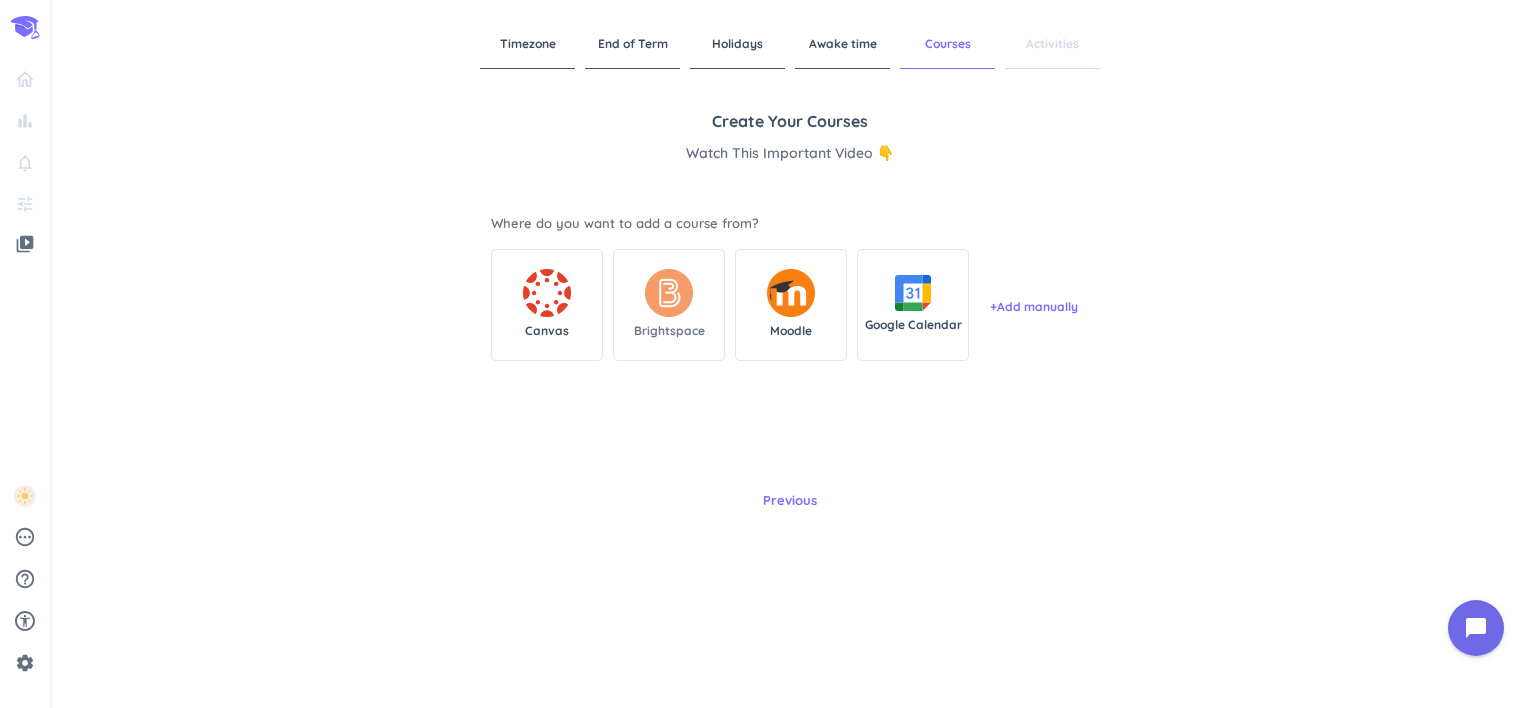 scroll, scrollTop: 0, scrollLeft: 0, axis: both 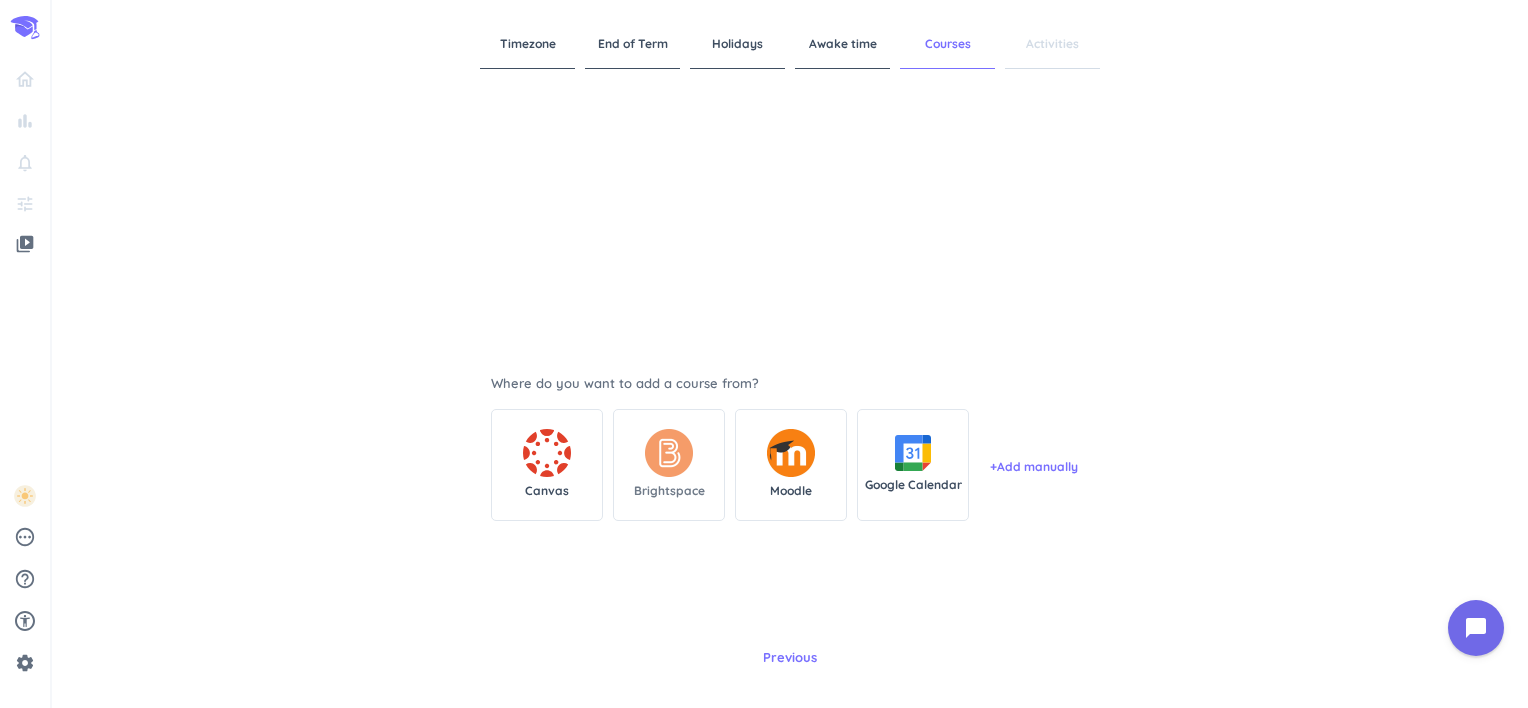 click at bounding box center [669, 453] 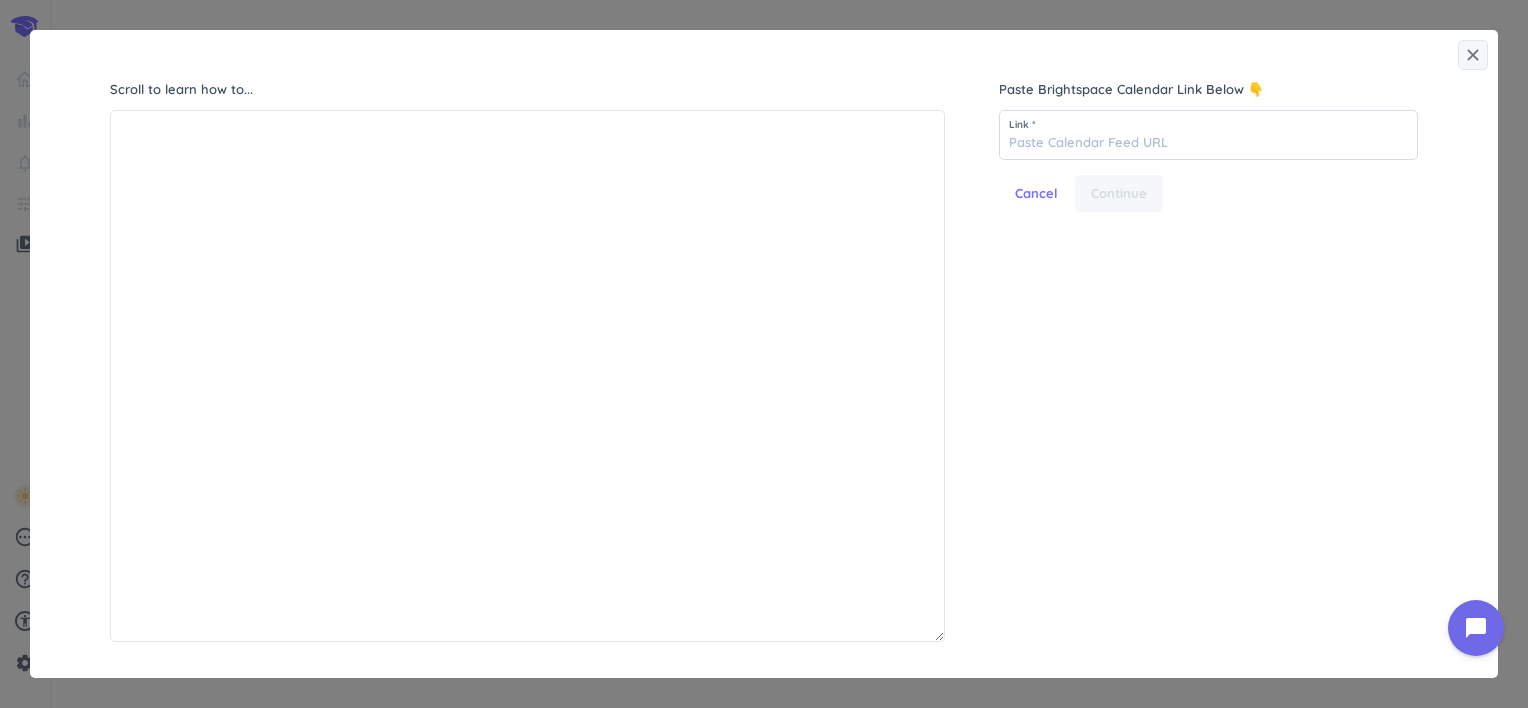 scroll, scrollTop: 8, scrollLeft: 8, axis: both 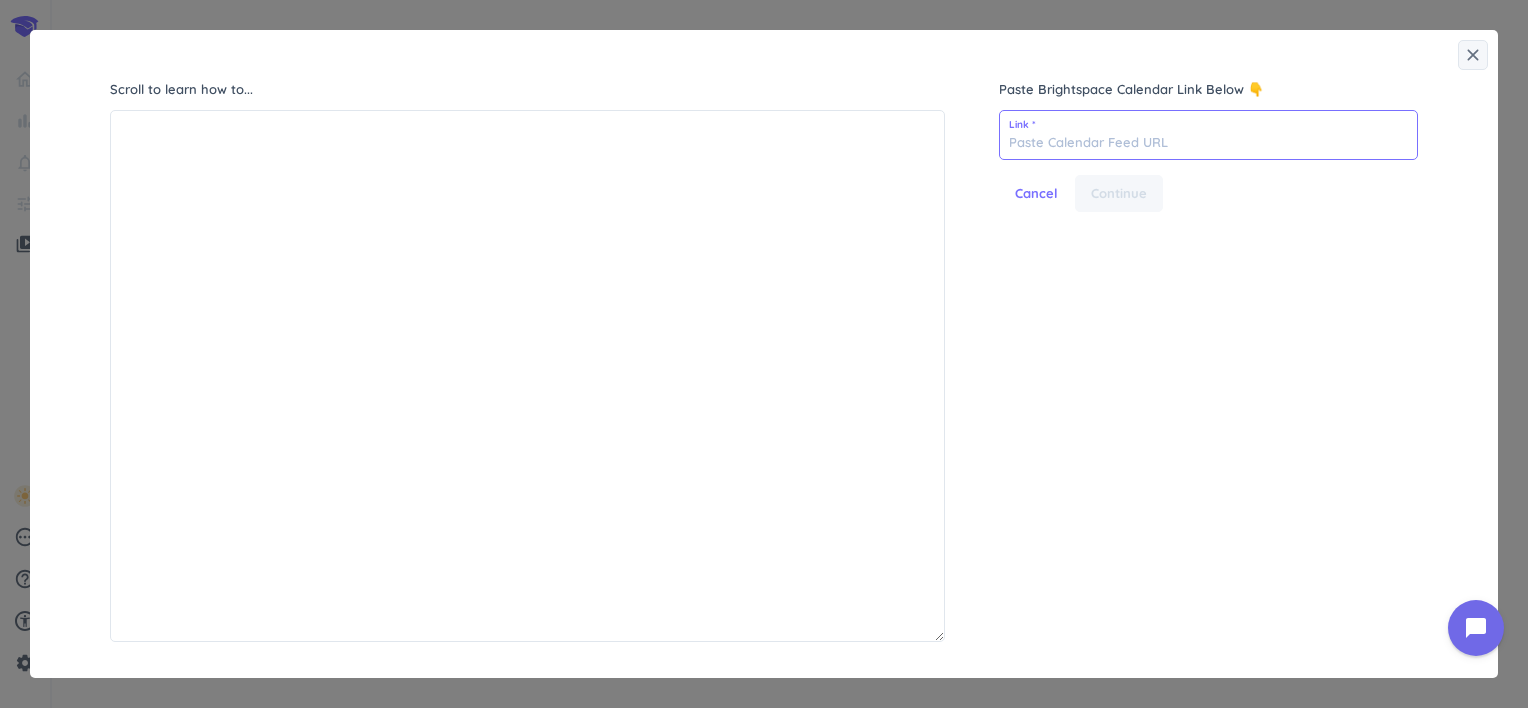 click at bounding box center (1208, 135) 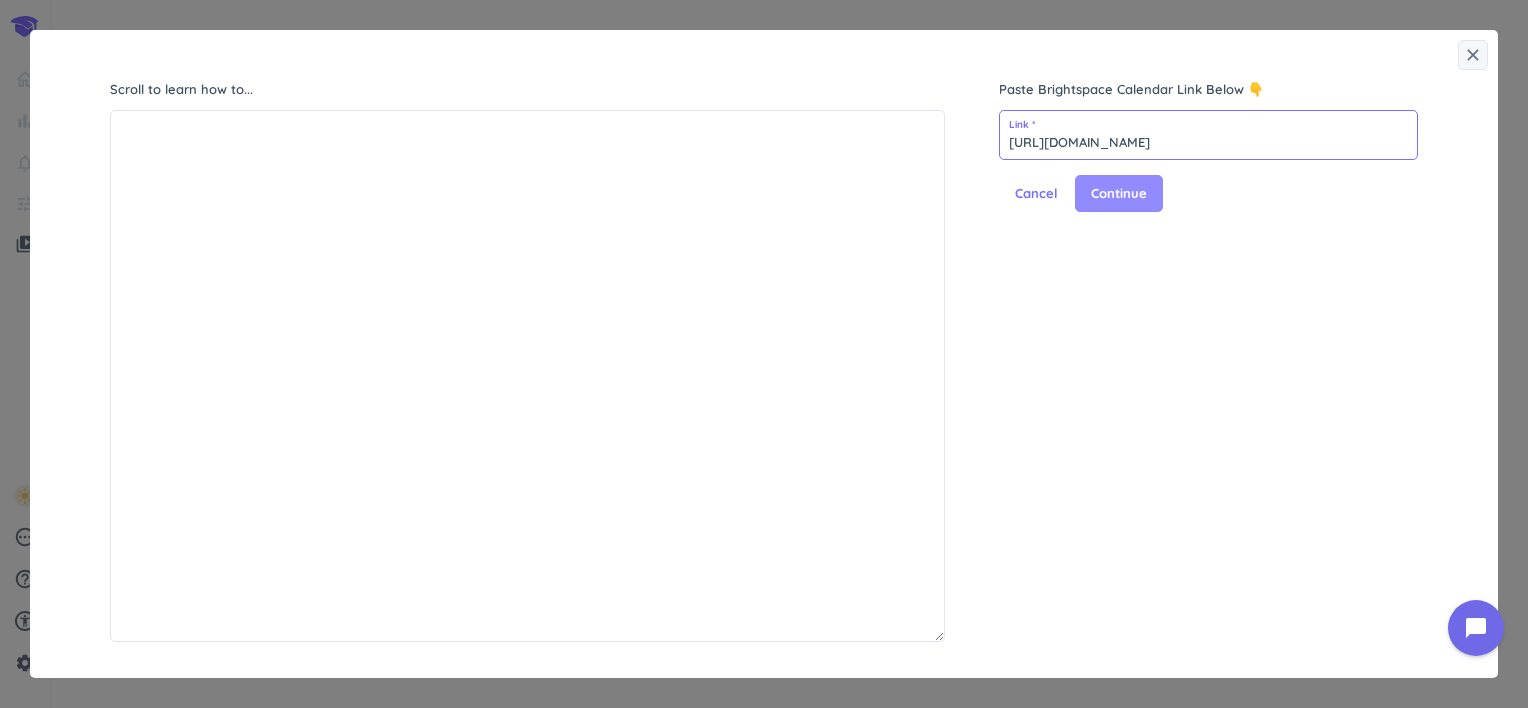 type on "[URL][DOMAIN_NAME]" 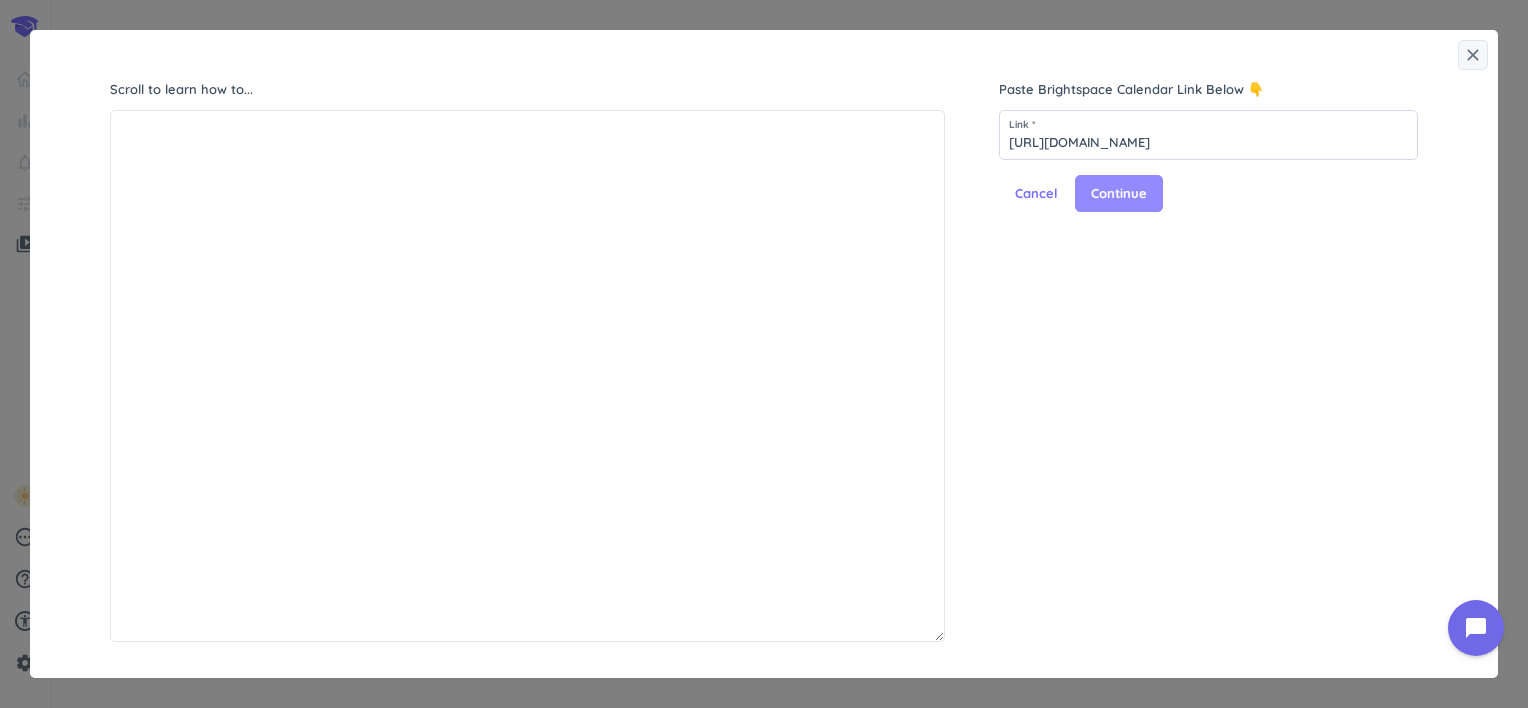 click on "Continue" at bounding box center (1119, 194) 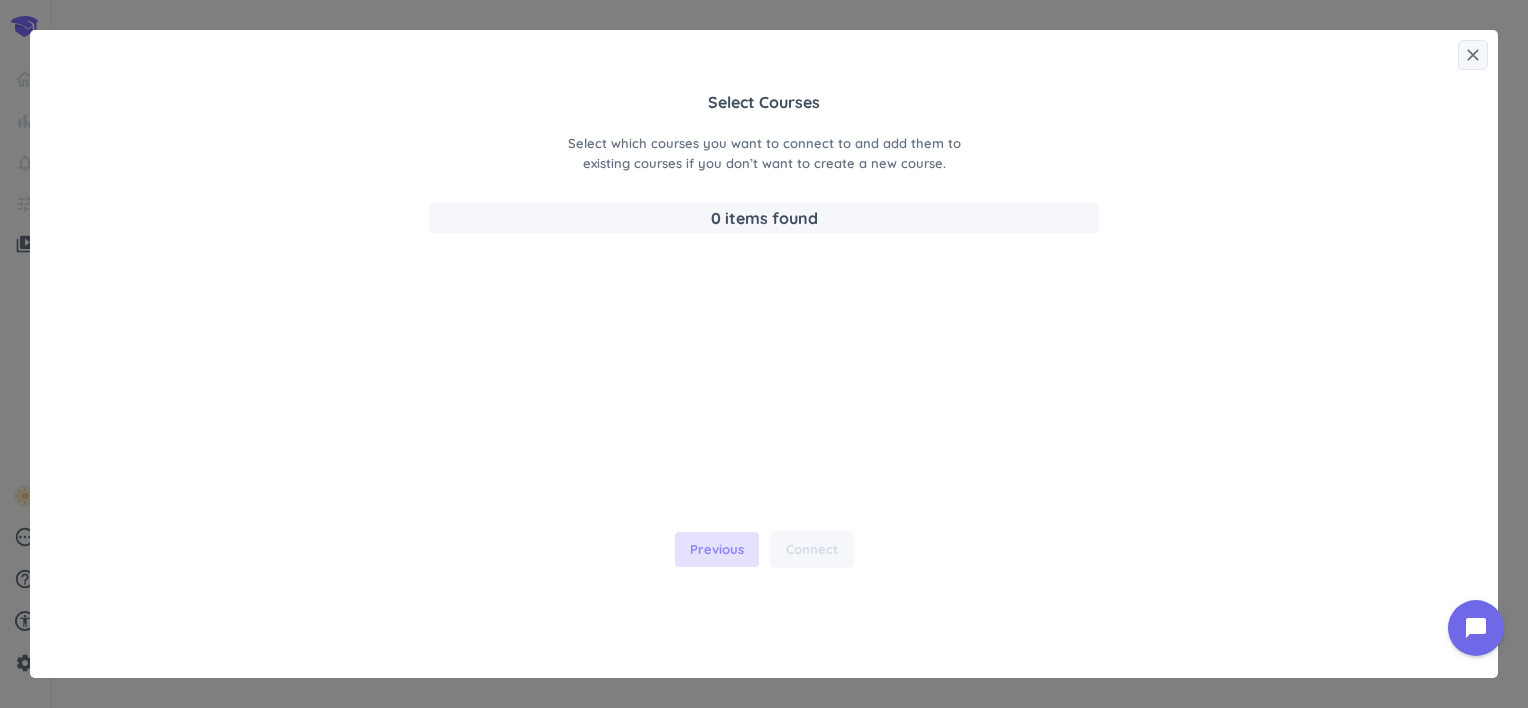 click on "Previous" at bounding box center [717, 550] 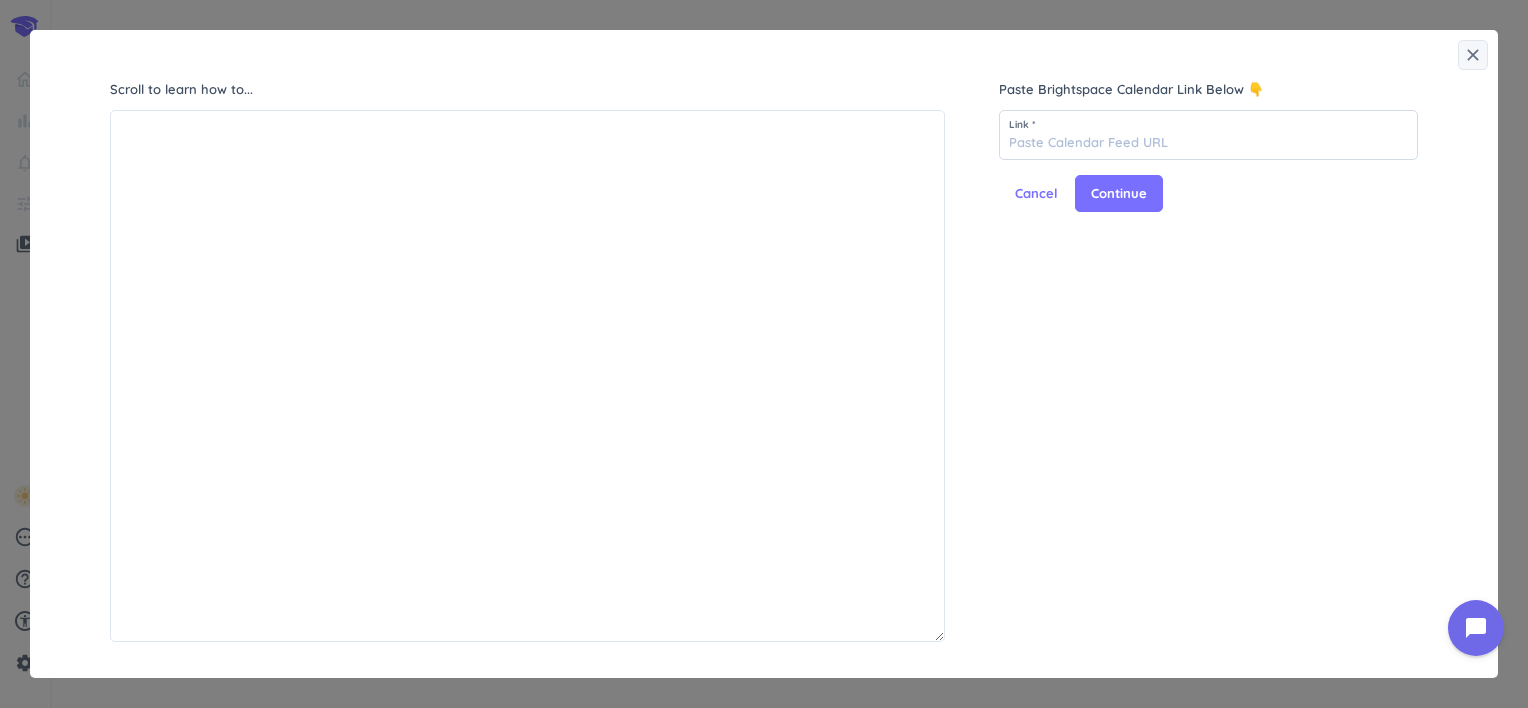 scroll, scrollTop: 8, scrollLeft: 8, axis: both 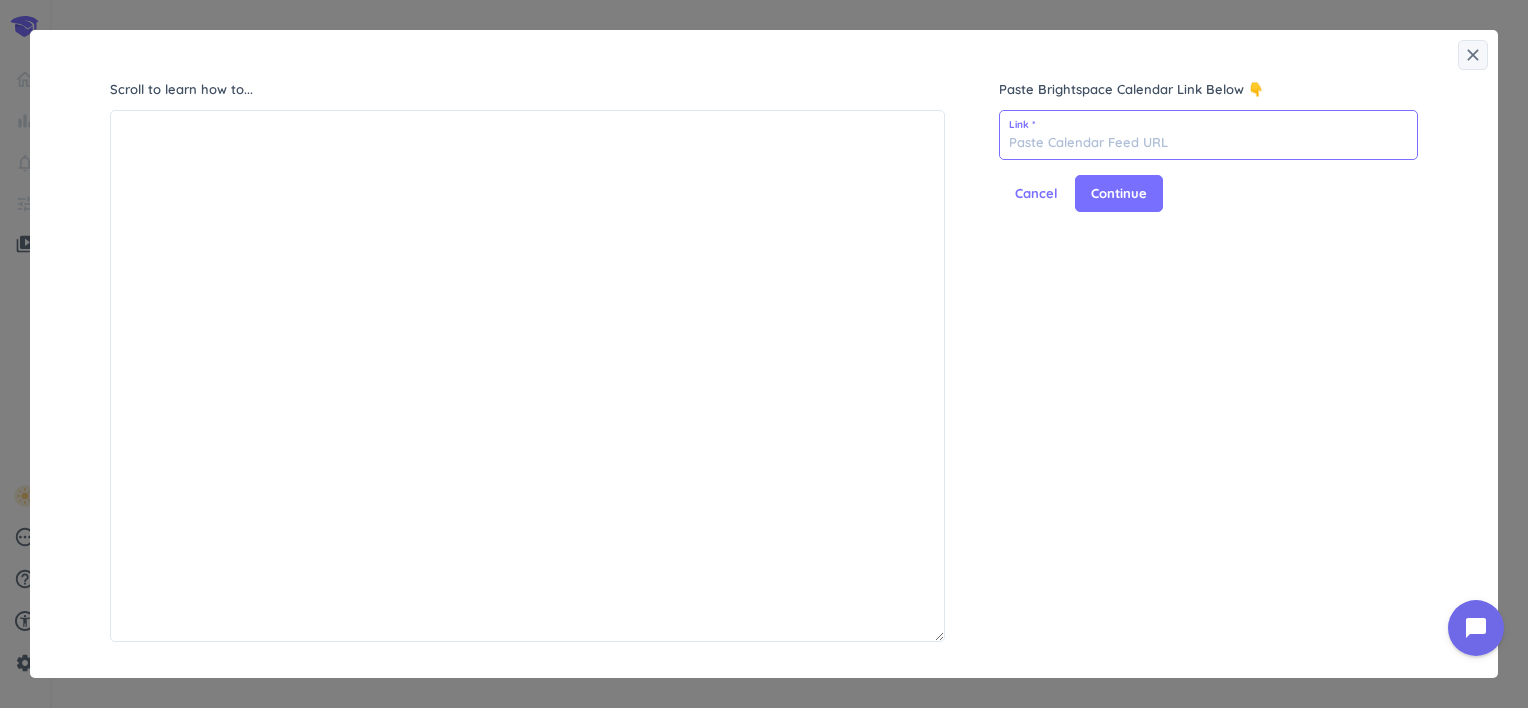 paste on "[URL][DOMAIN_NAME]" 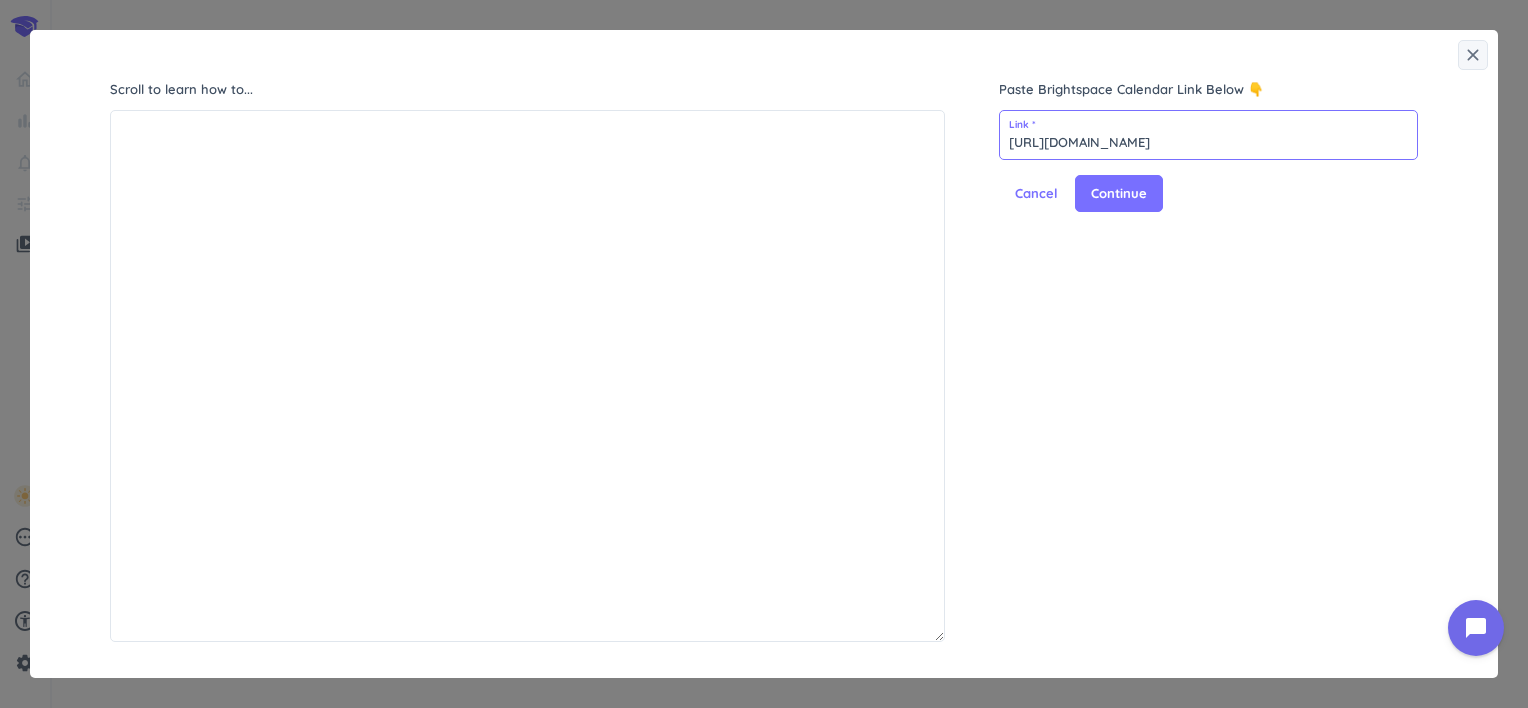scroll, scrollTop: 0, scrollLeft: 242, axis: horizontal 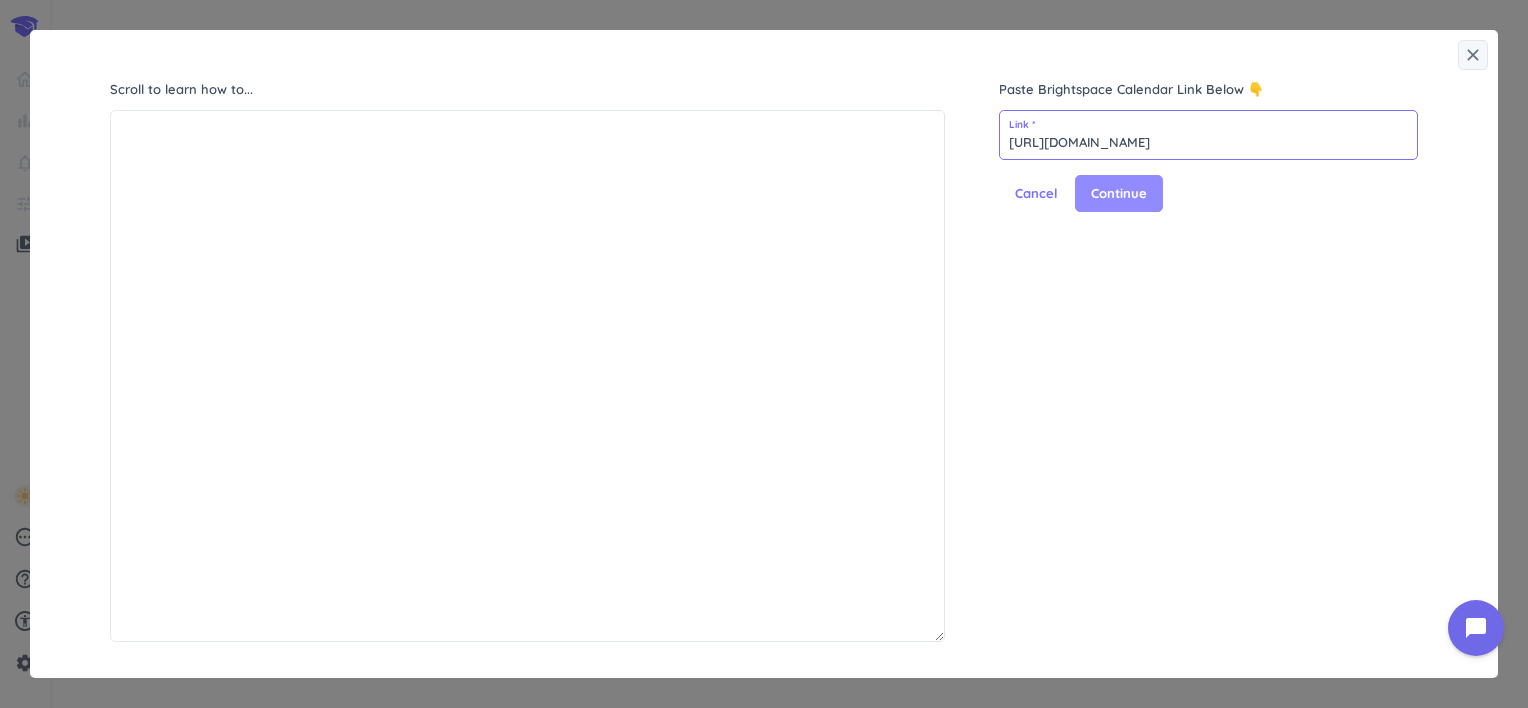 type on "[URL][DOMAIN_NAME]" 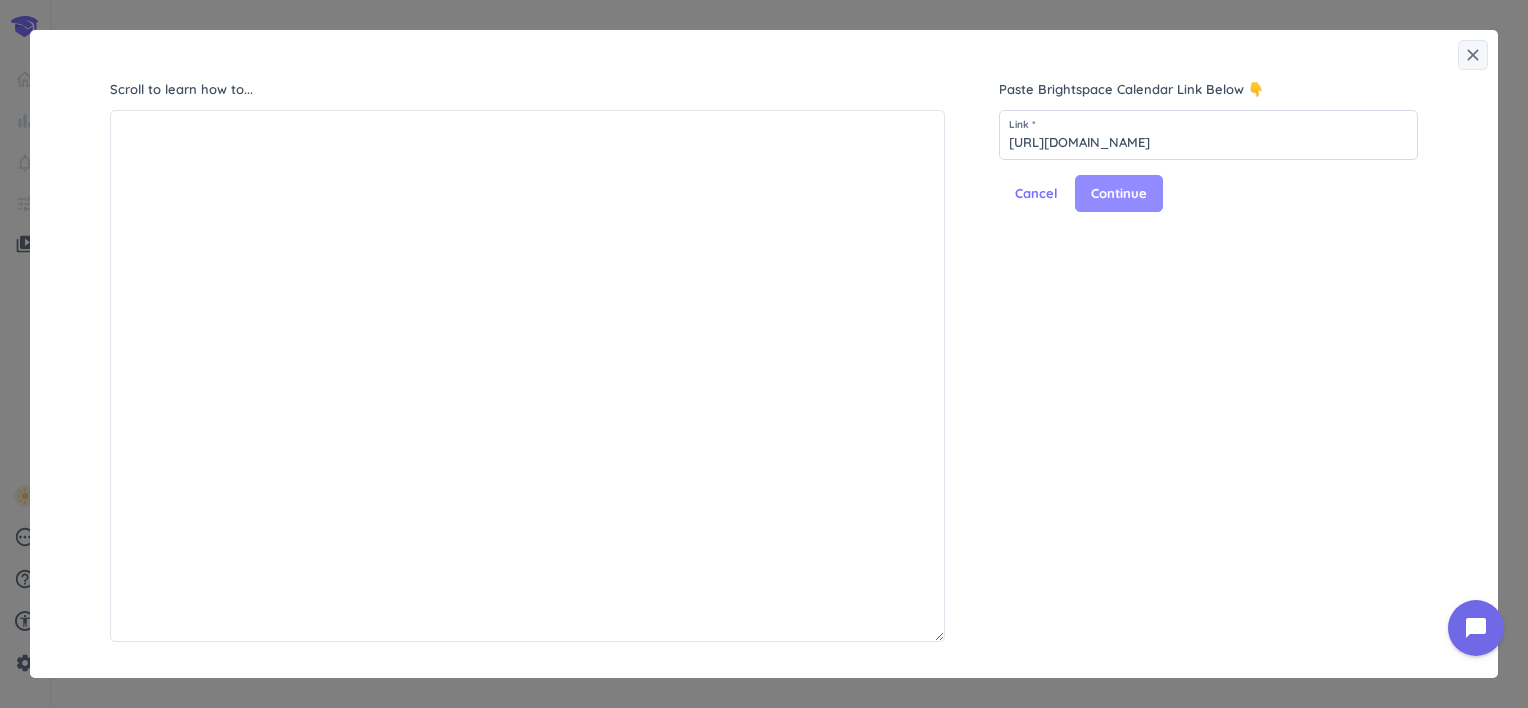 click on "Continue" at bounding box center [1119, 194] 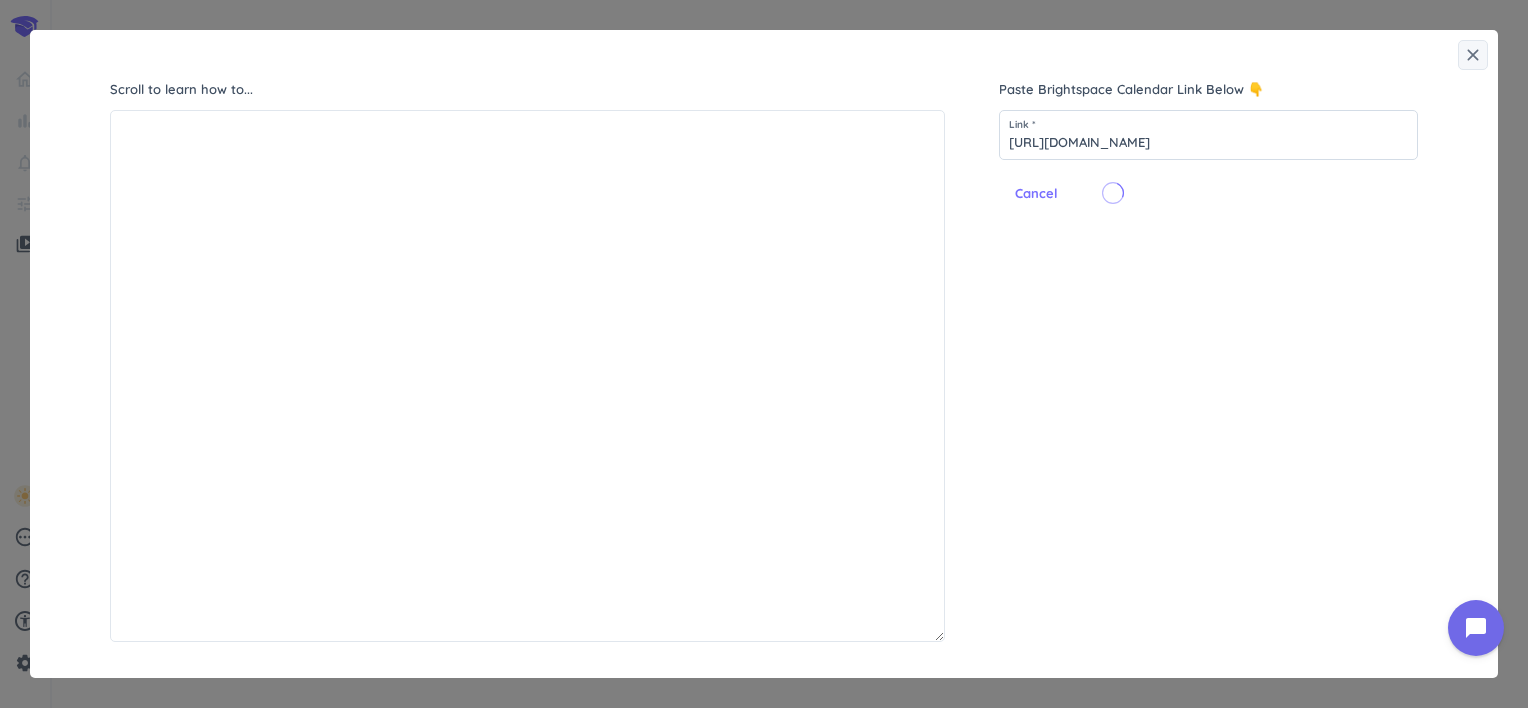 scroll, scrollTop: 0, scrollLeft: 0, axis: both 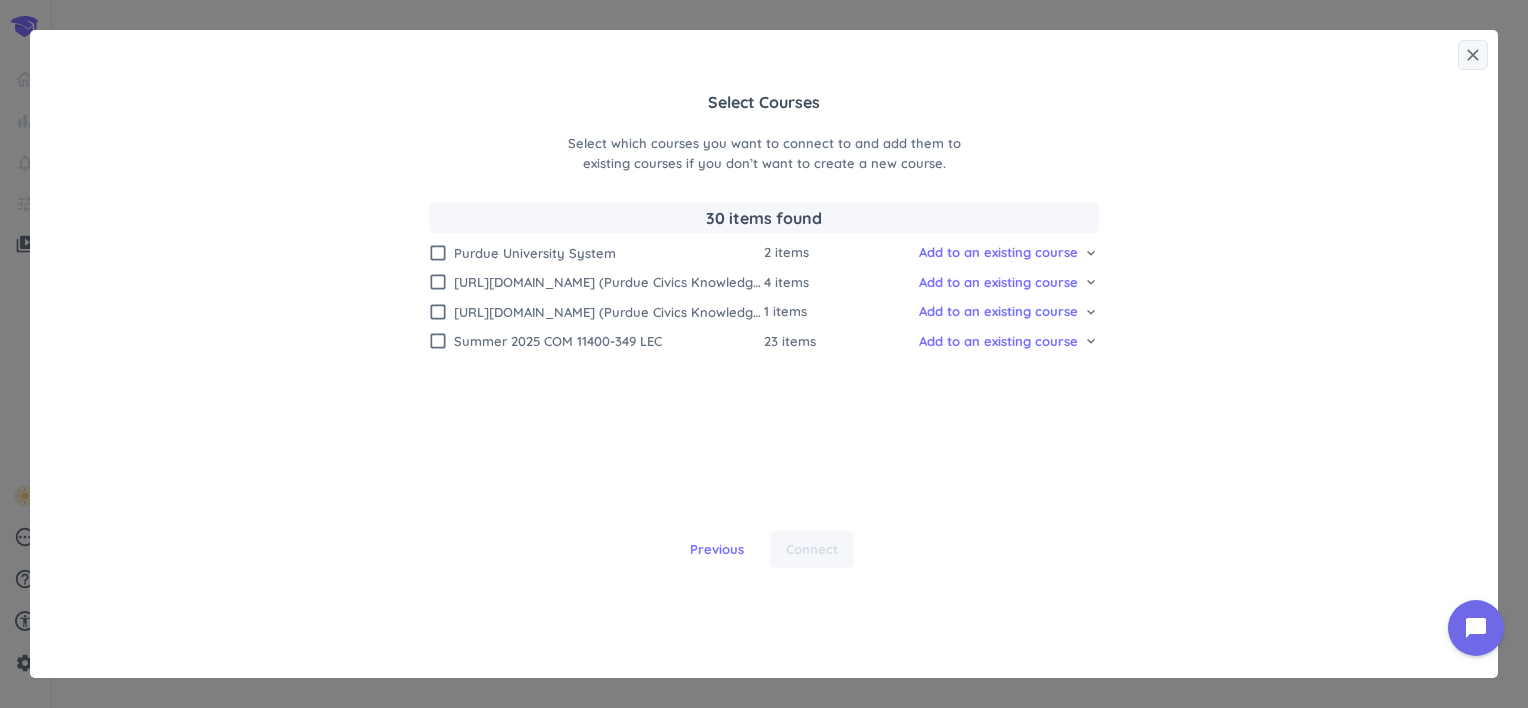 click on "keyboard_arrow_down" at bounding box center [1091, 282] 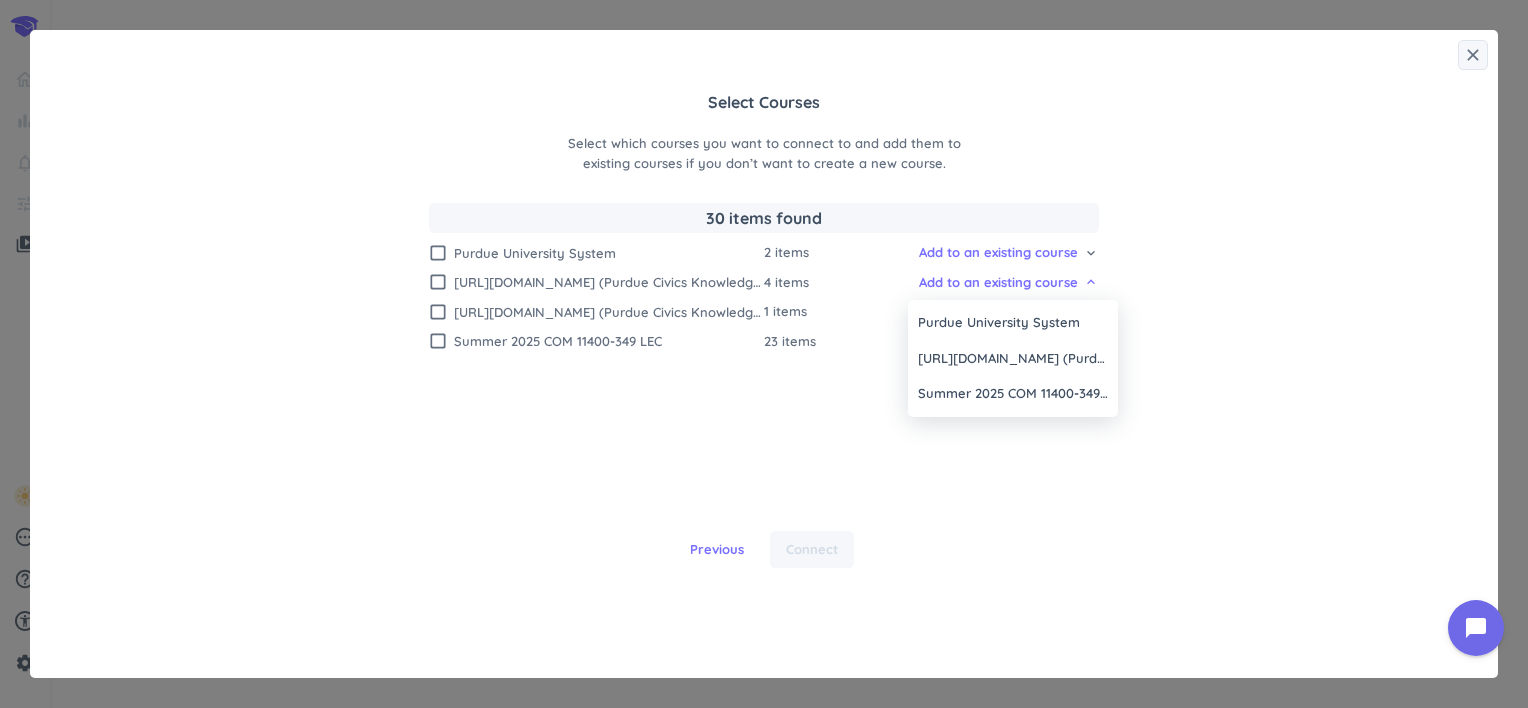 click at bounding box center [764, 354] 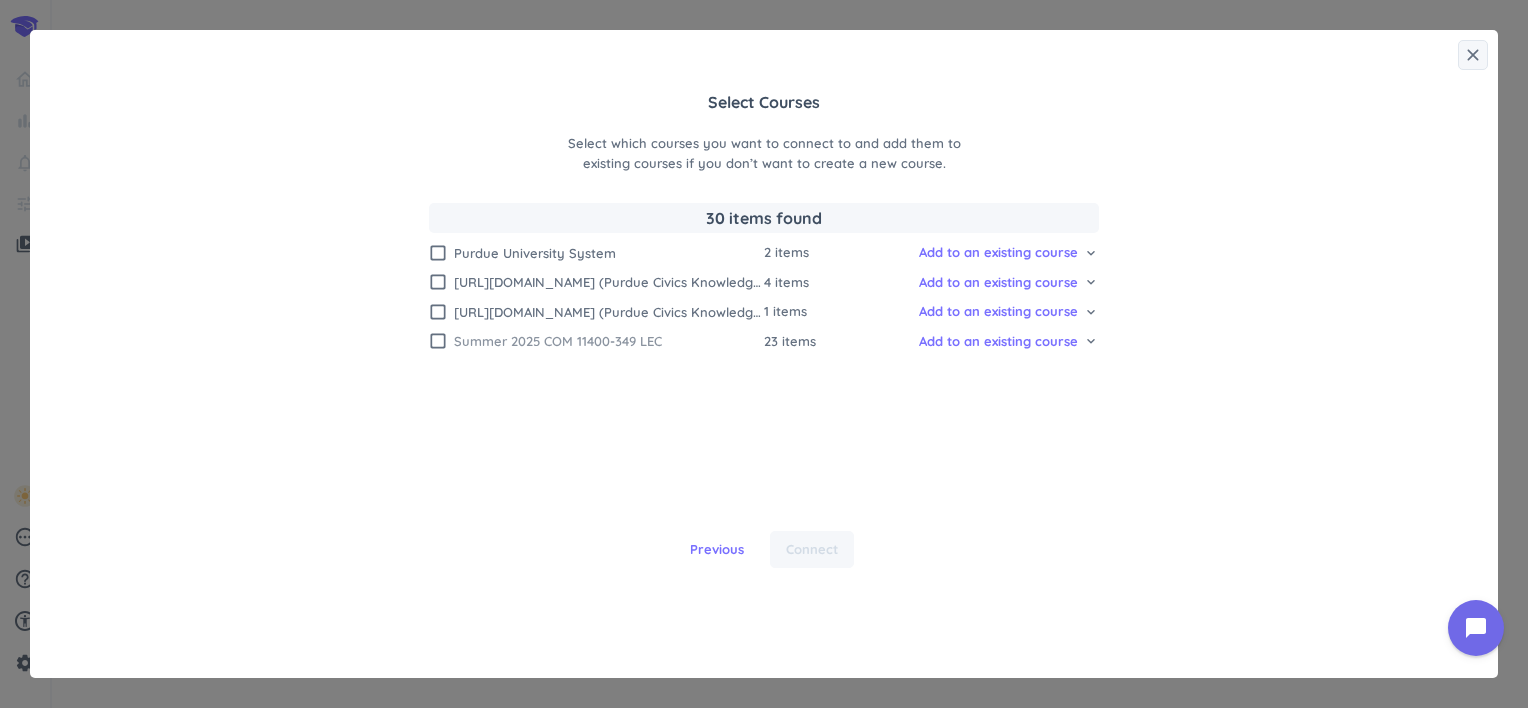 click on "check_box_outline_blank" at bounding box center (438, 341) 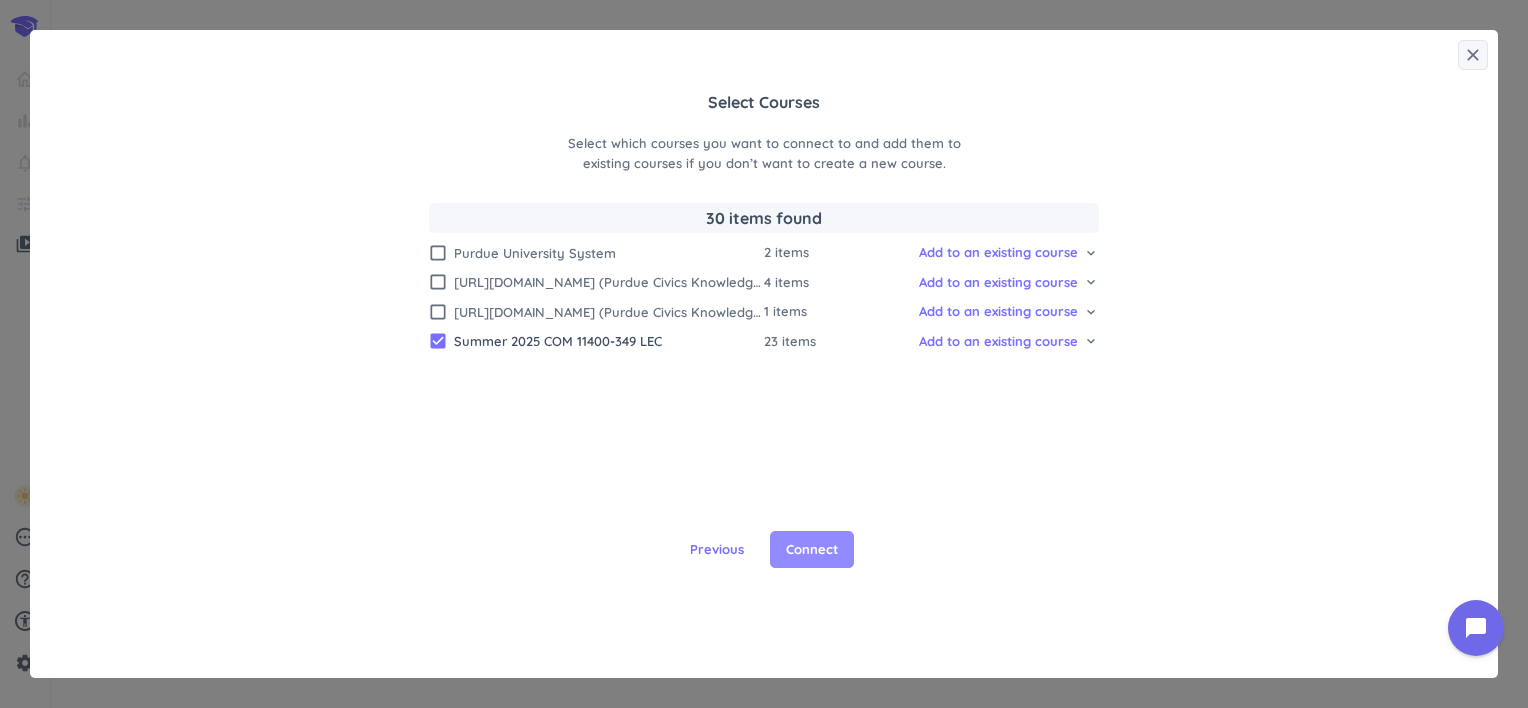 click on "Connect" at bounding box center [812, 550] 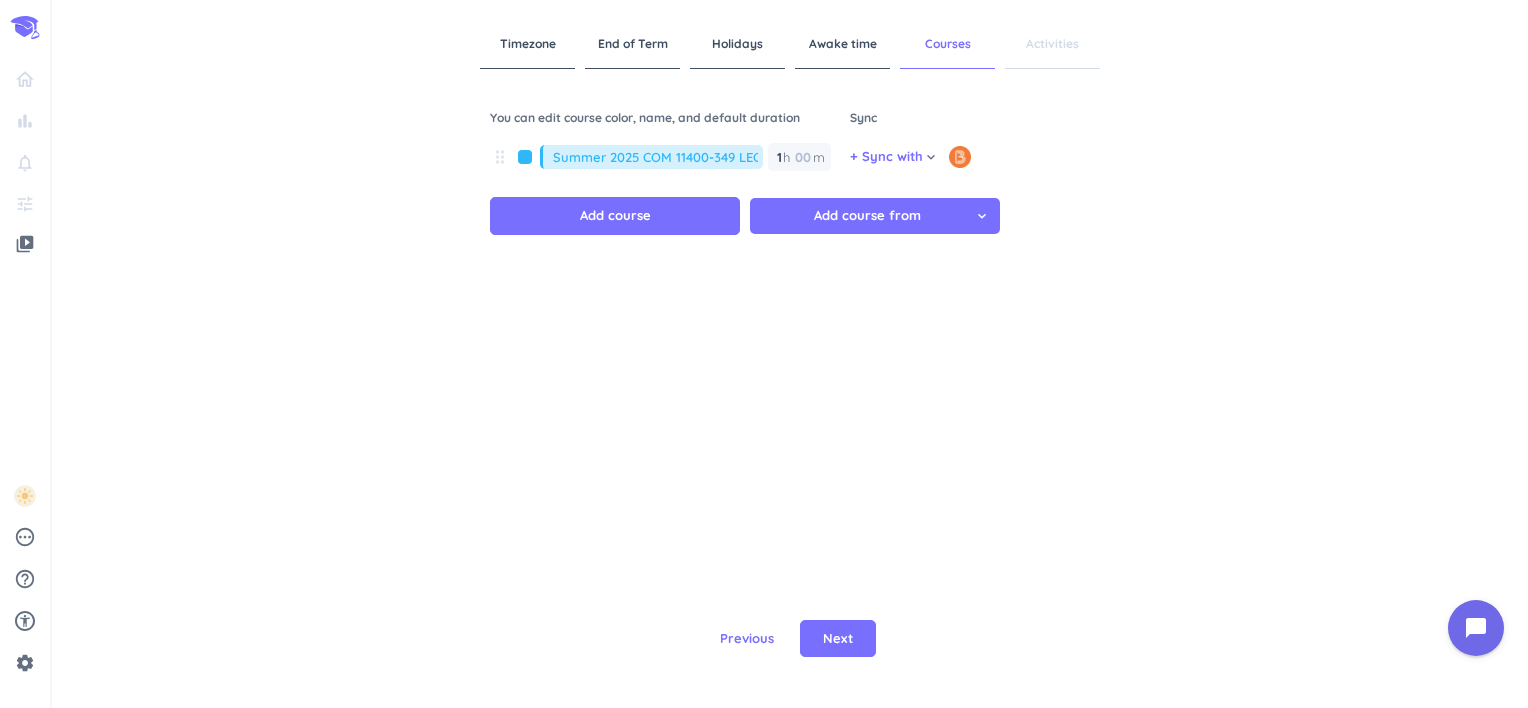 click at bounding box center [525, 157] 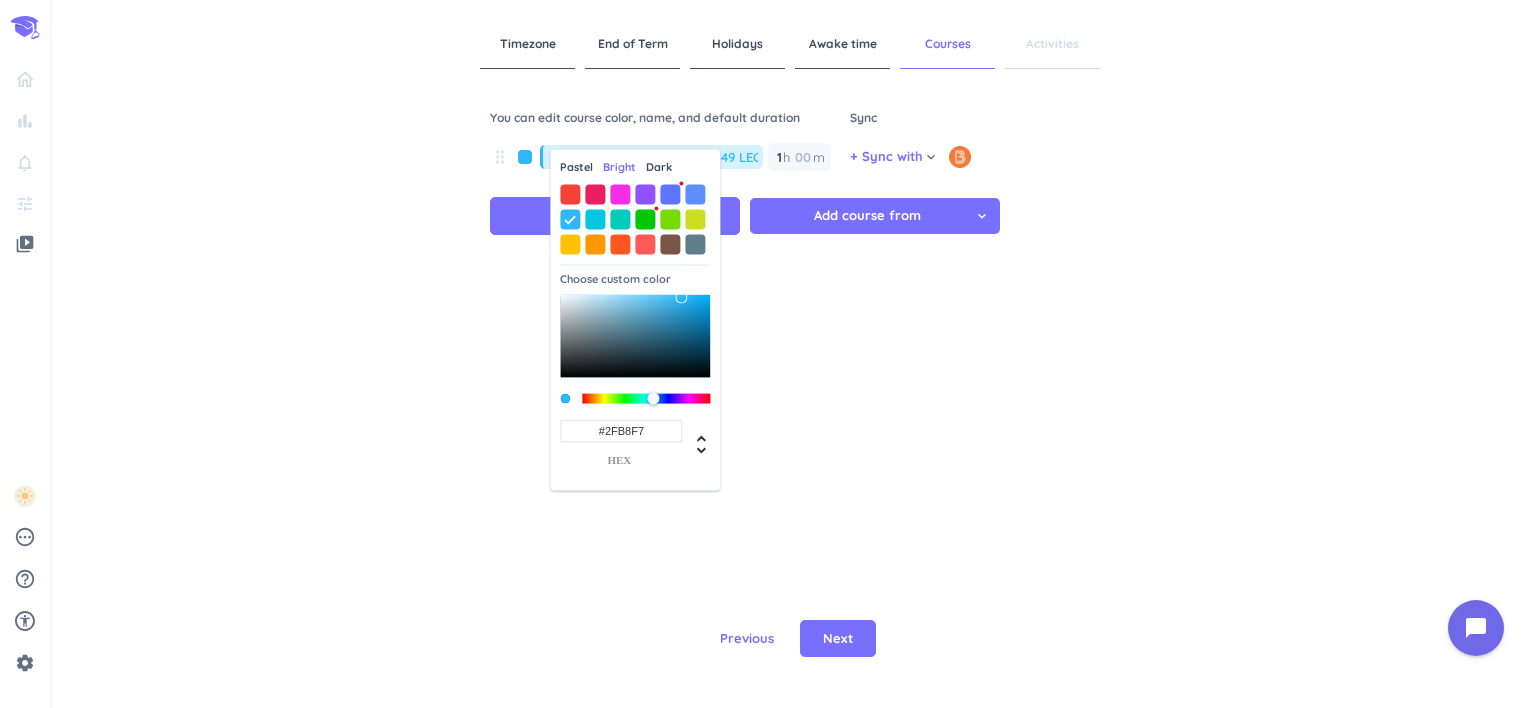click on "drag_indicator Summer 2025 COM 11400-349 LEC 1 1 00 h 00 m + Sync with cancel keyboard_arrow_down cancel Add course Add course from cancel keyboard_arrow_down" at bounding box center [790, 340] 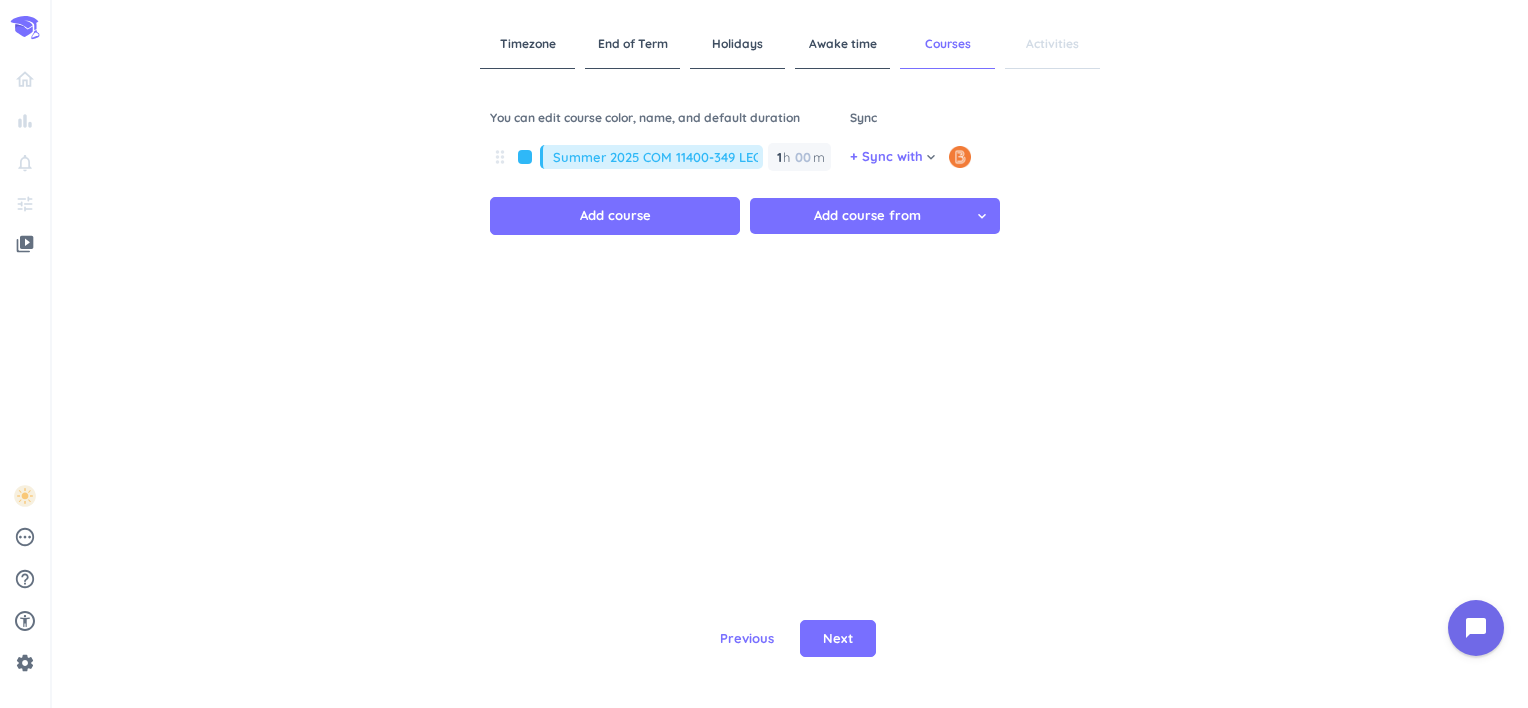 click at bounding box center (525, 157) 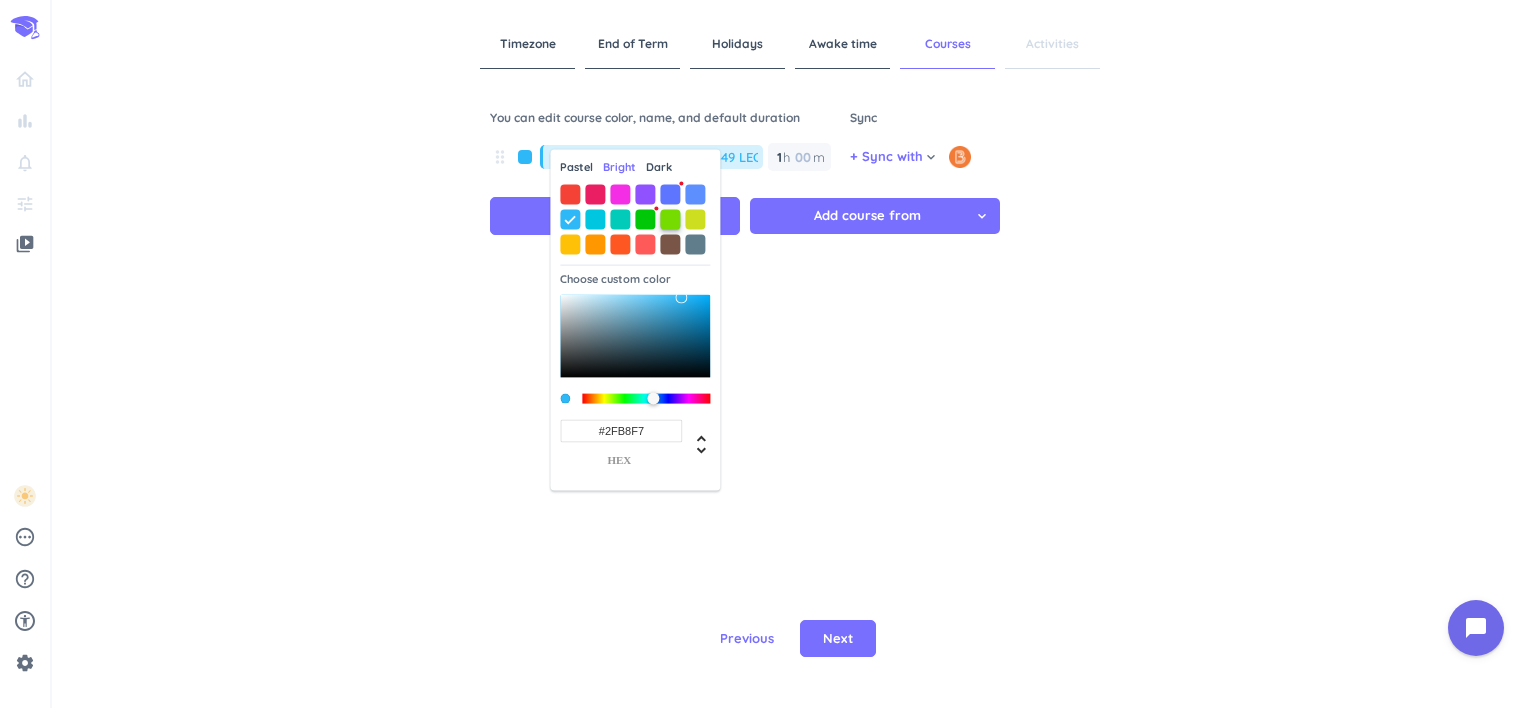 click at bounding box center (670, 219) 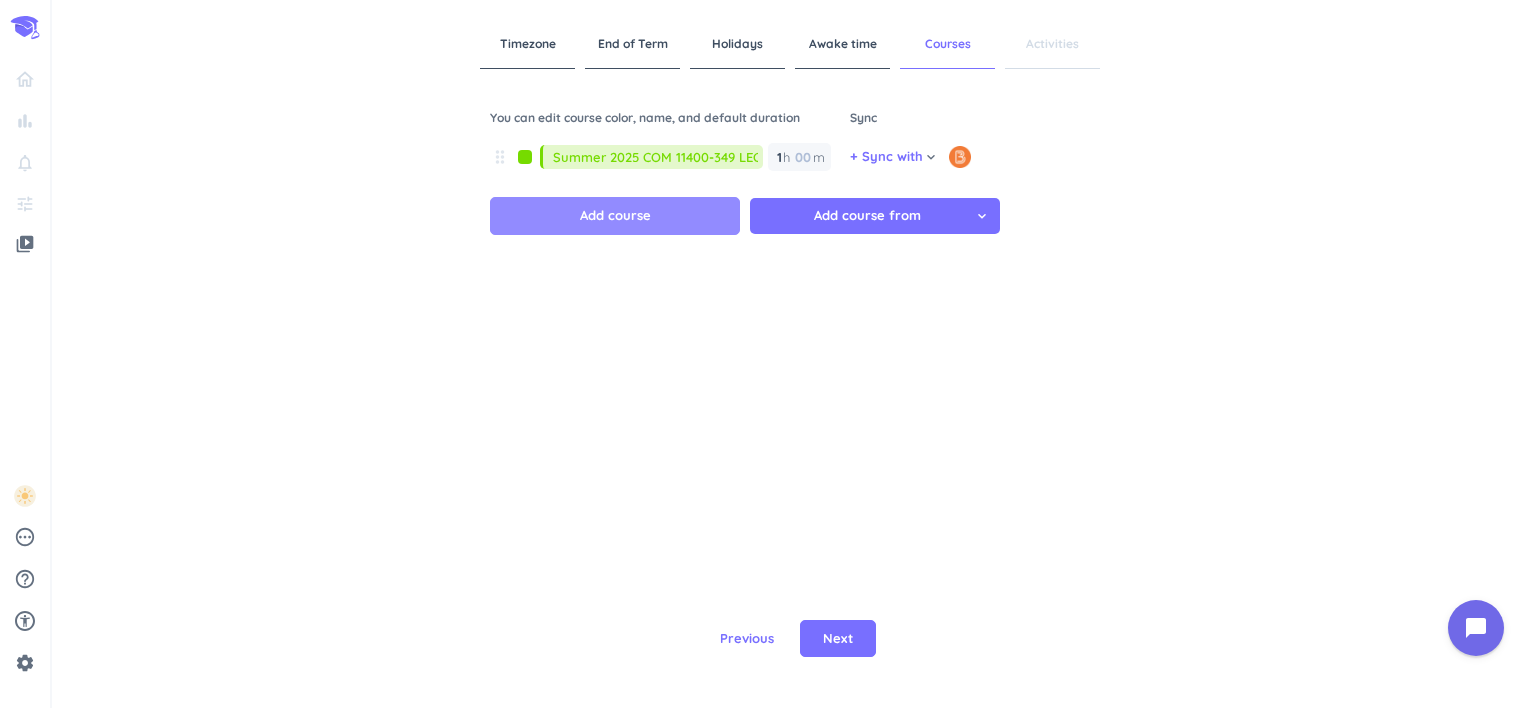 click on "Add course" at bounding box center (615, 216) 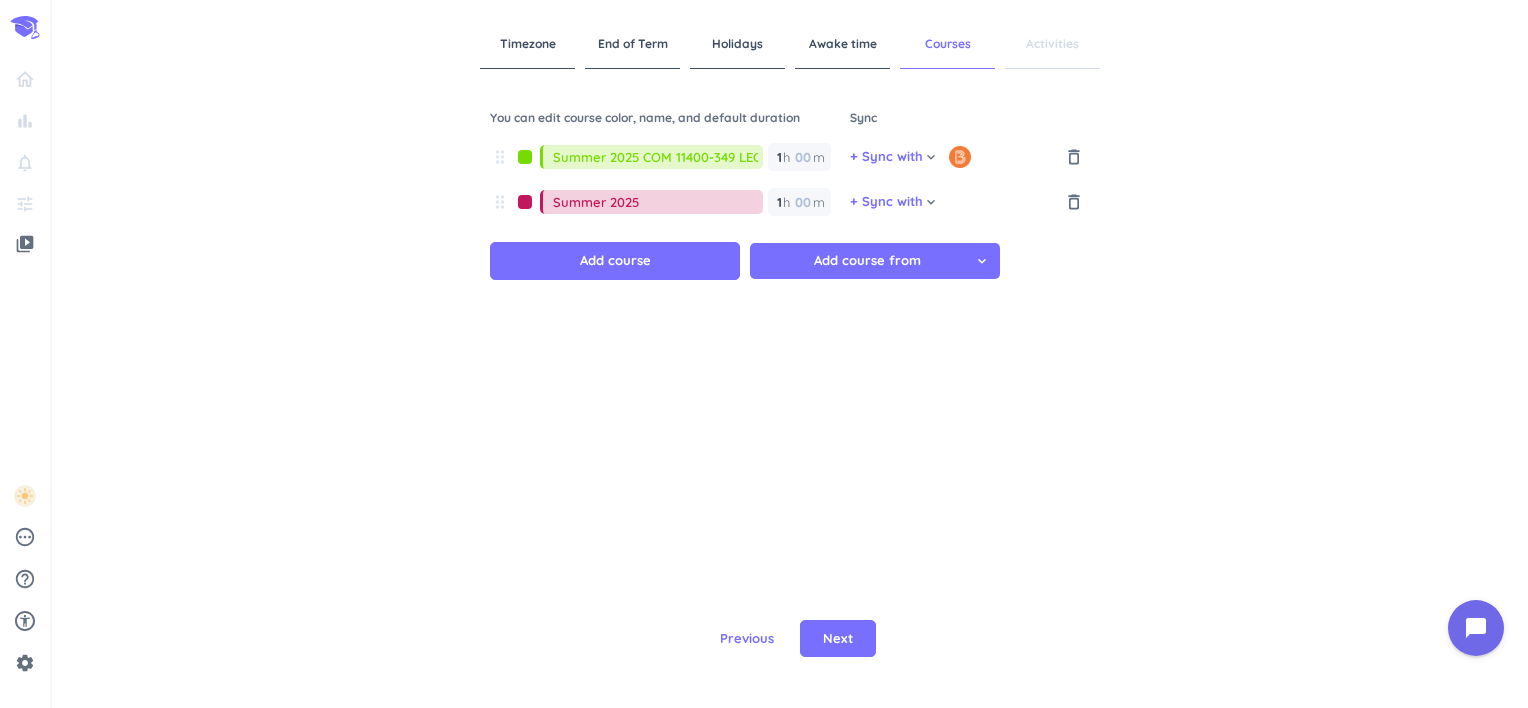 click at bounding box center [525, 157] 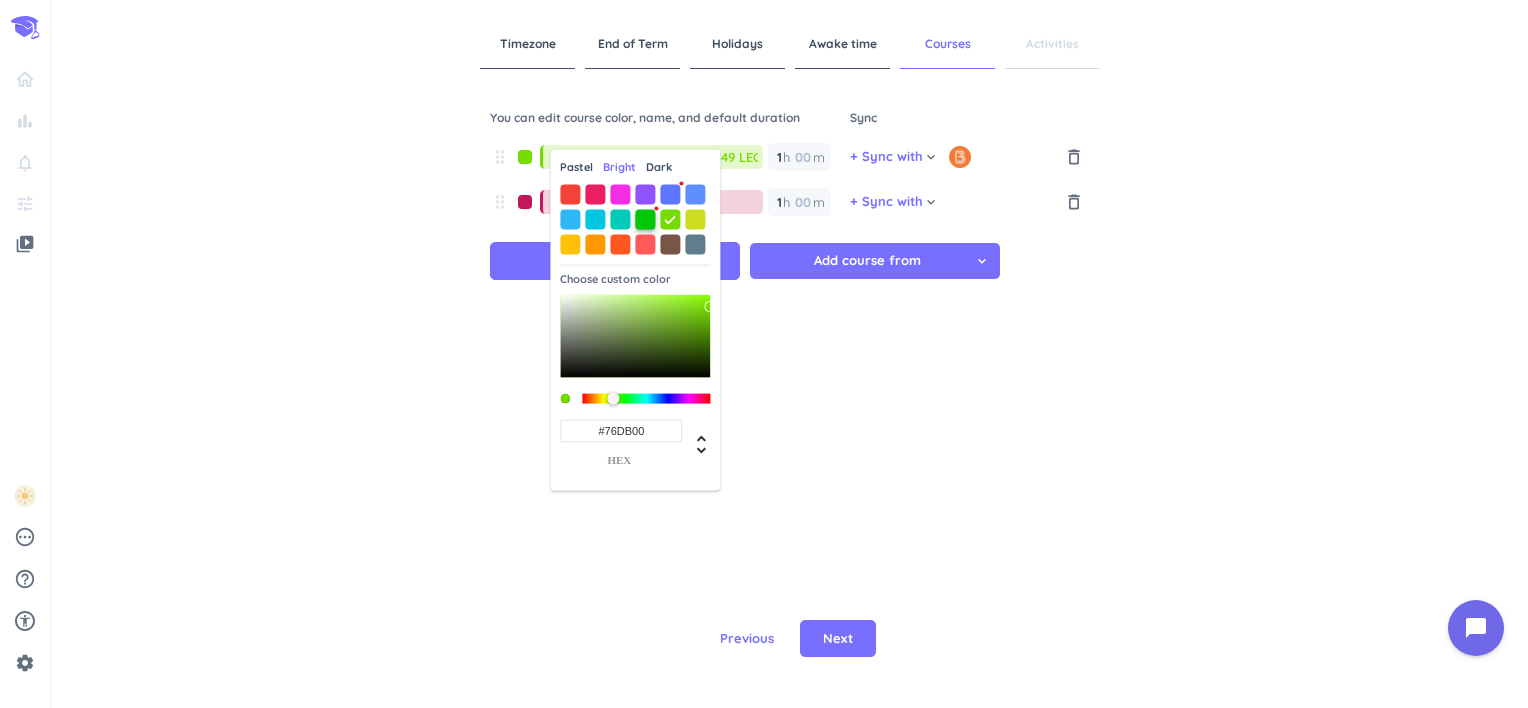 click at bounding box center [645, 219] 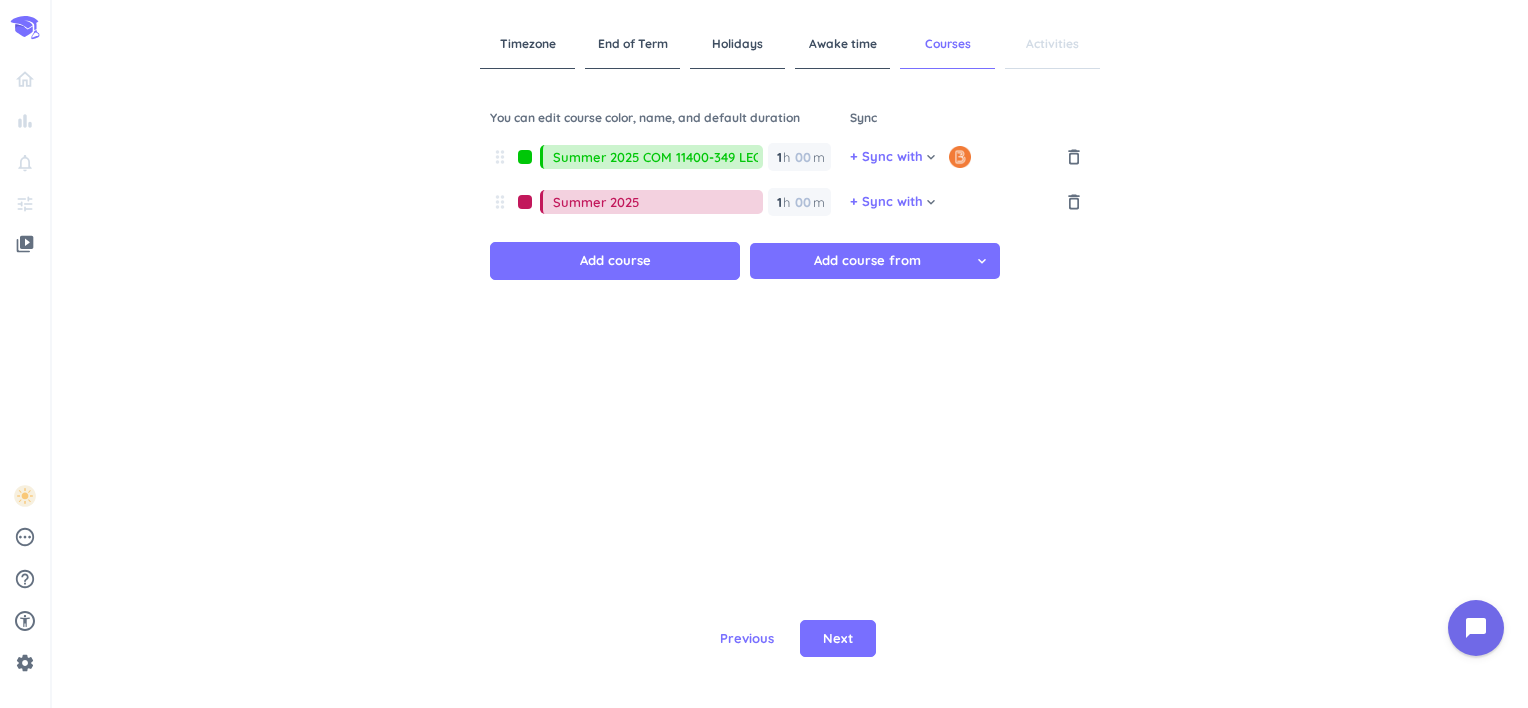 click on "Summer 2025" at bounding box center (658, 202) 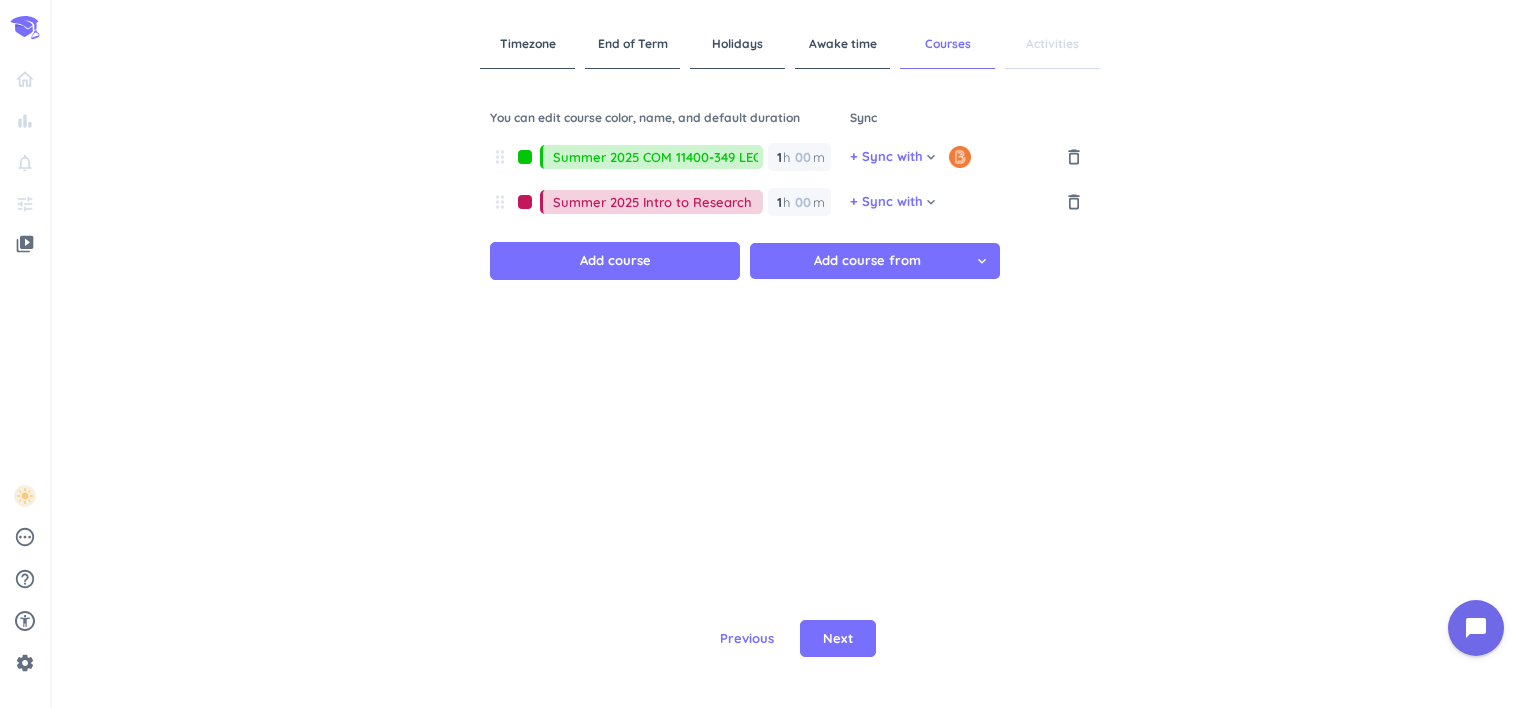 type on "Summer 2025 Intro to Research" 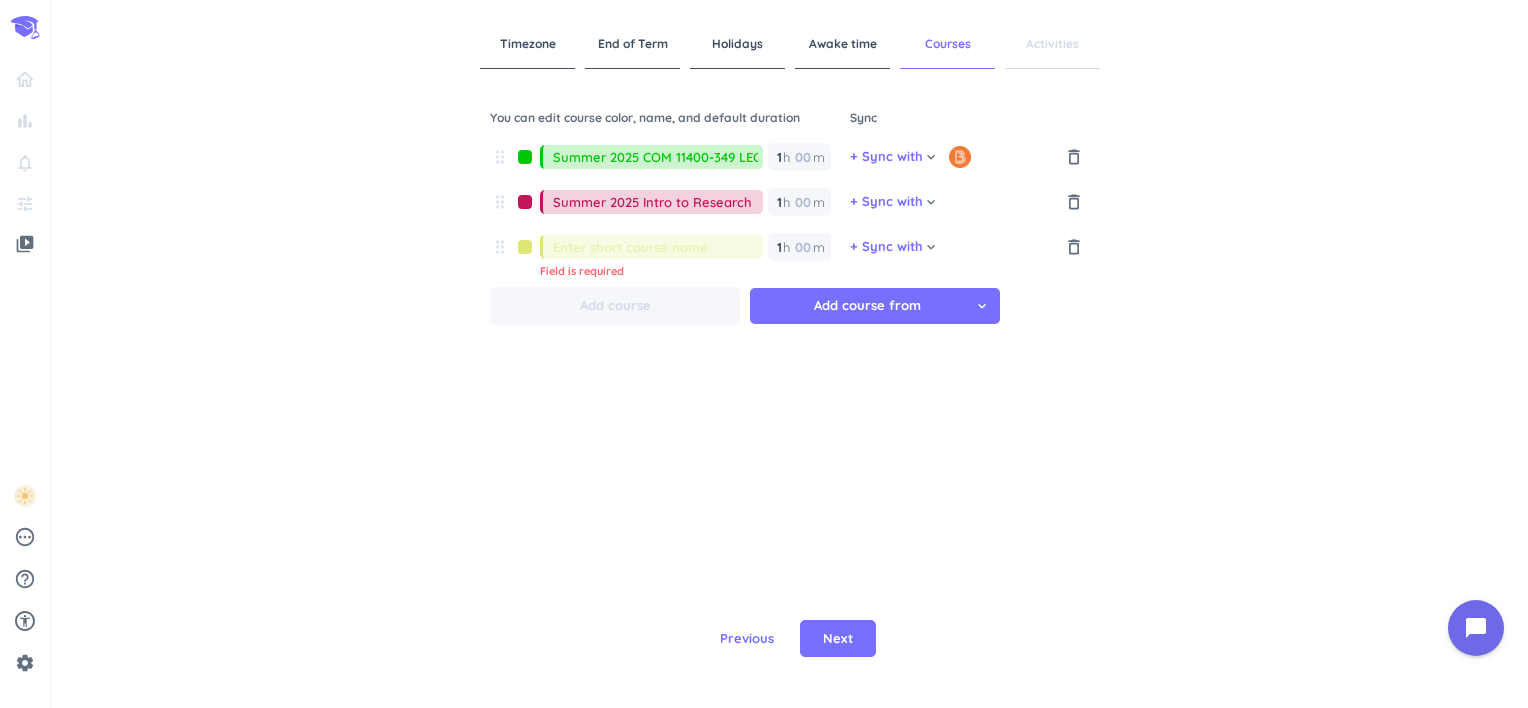click at bounding box center (525, 247) 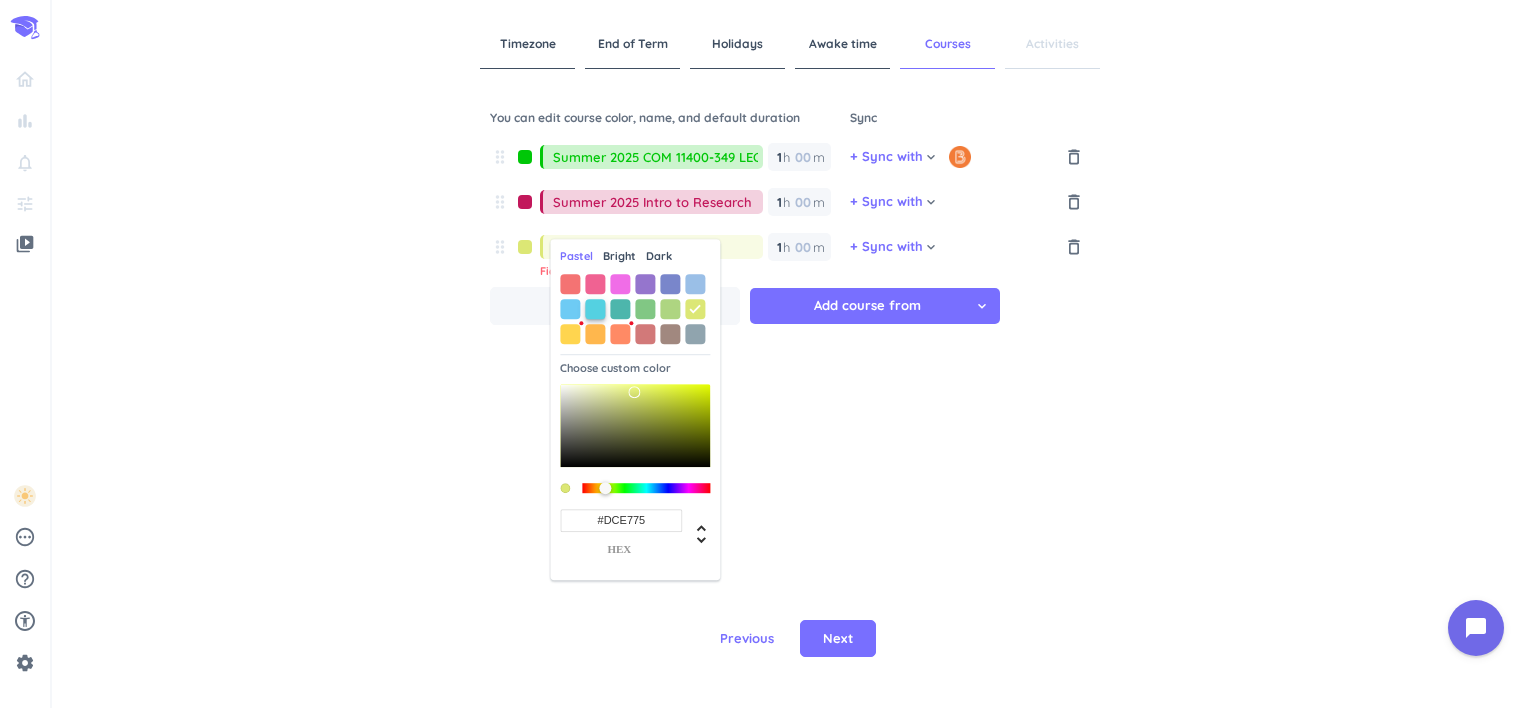 click at bounding box center (595, 309) 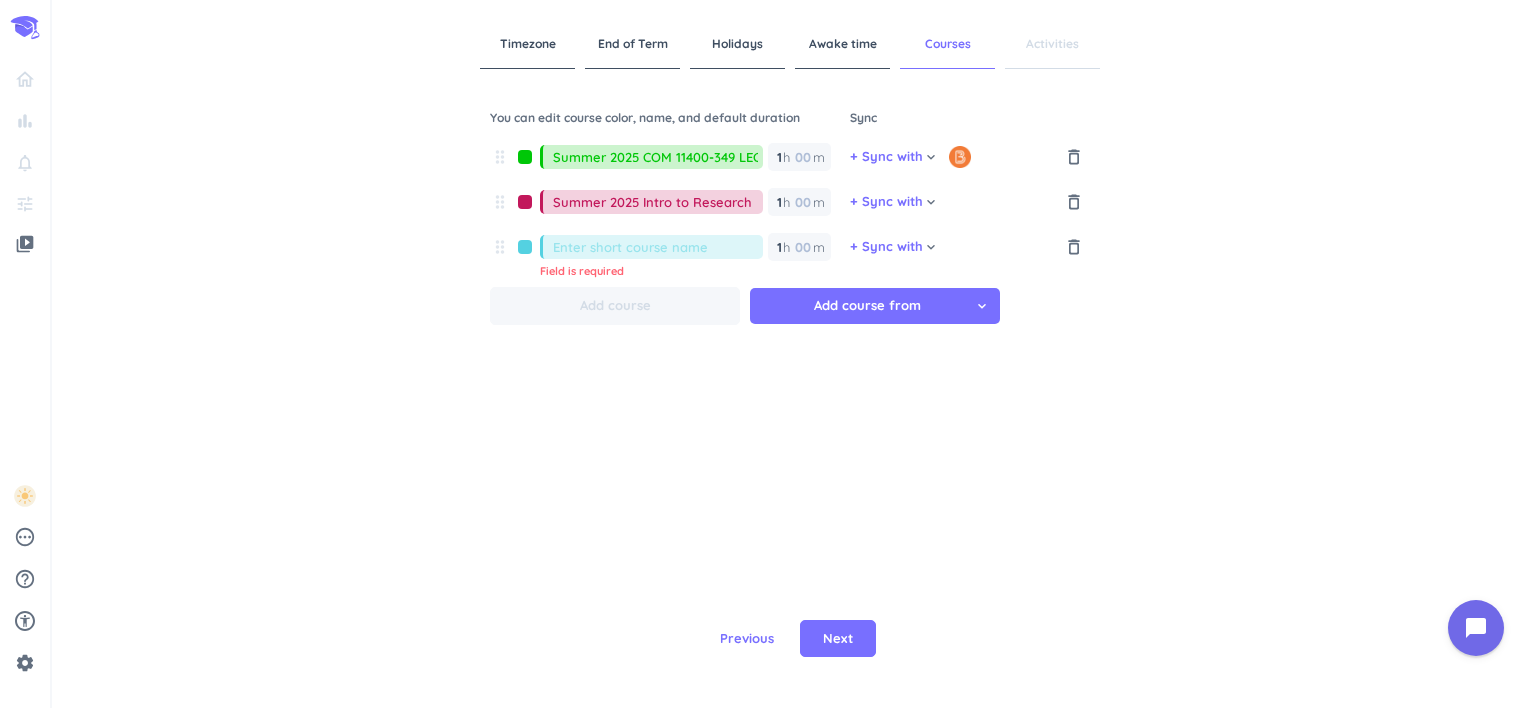 click at bounding box center [658, 247] 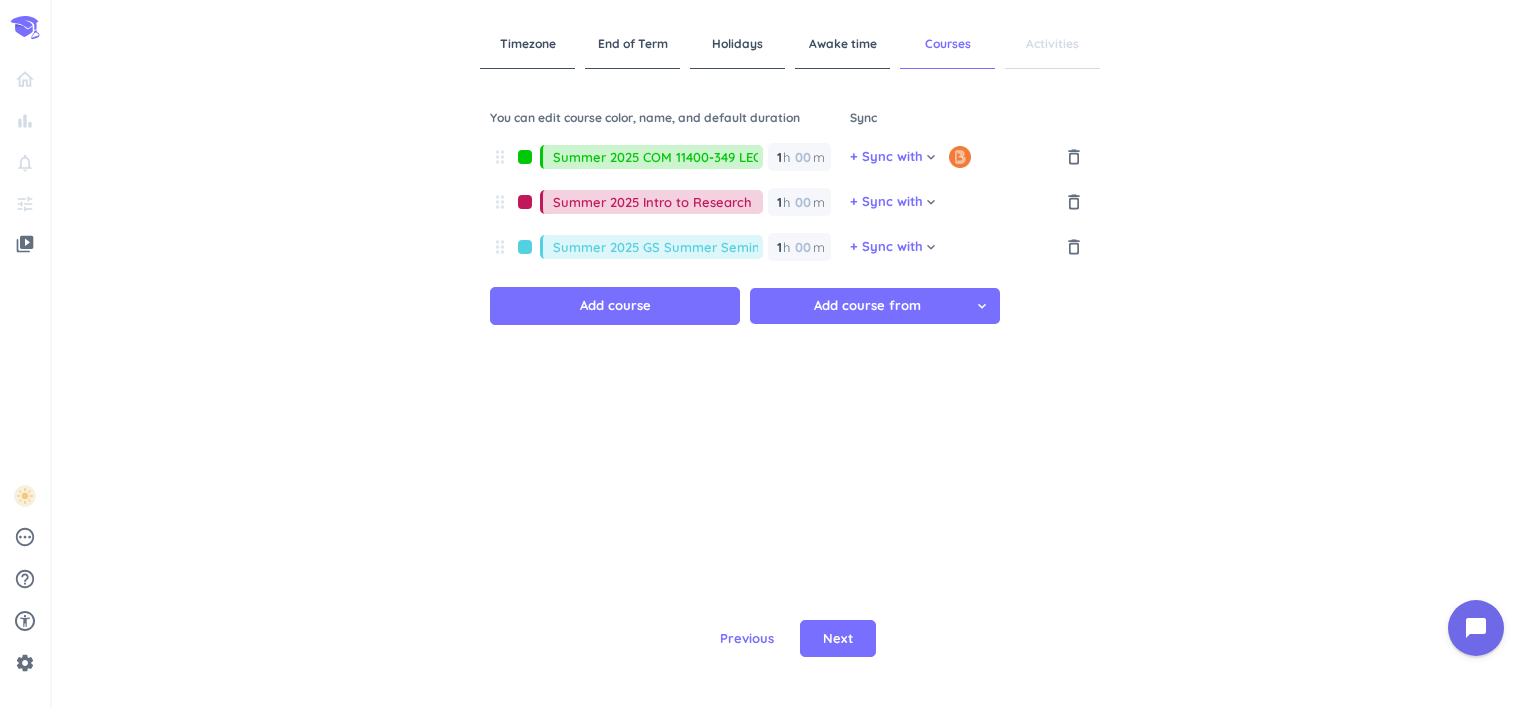 scroll, scrollTop: 0, scrollLeft: 11, axis: horizontal 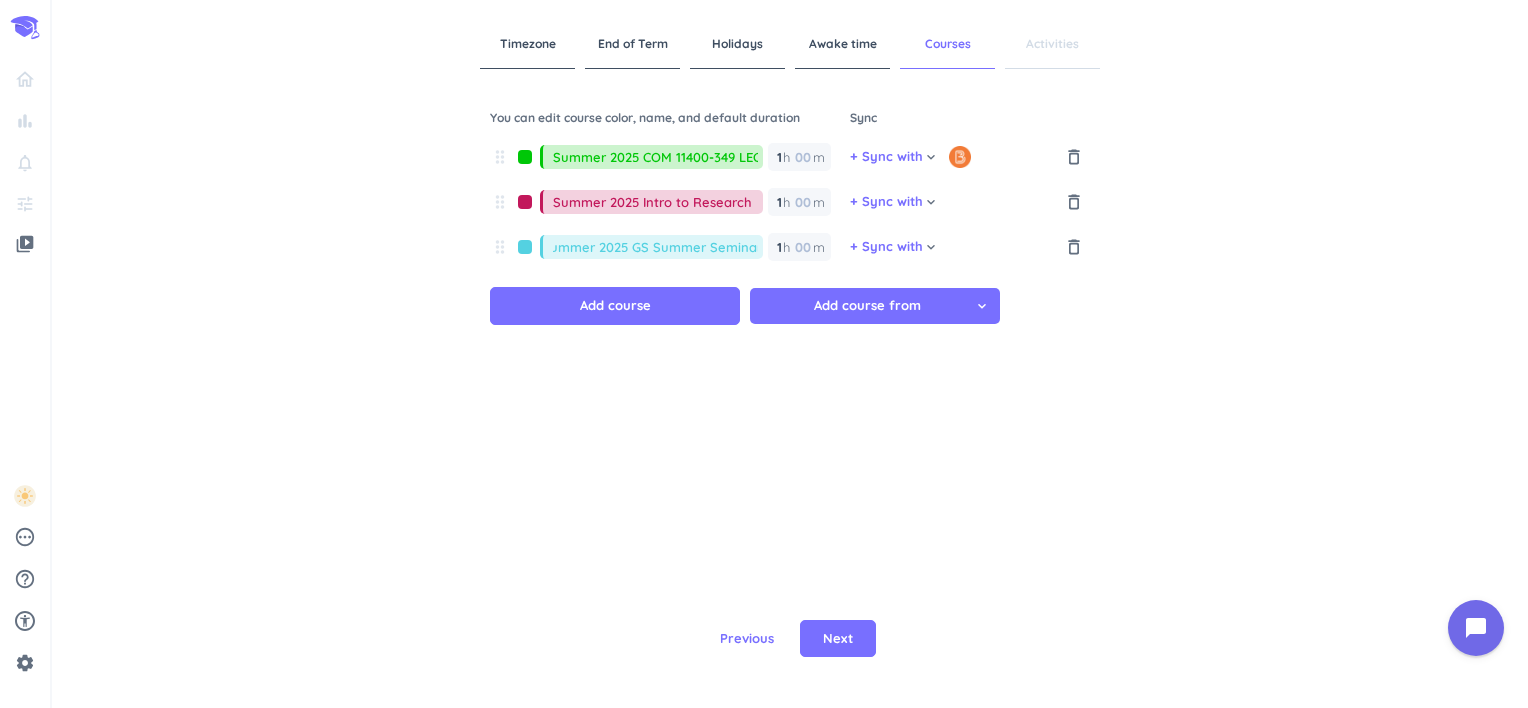 type on "Summer 2025 GS Summer Seminar" 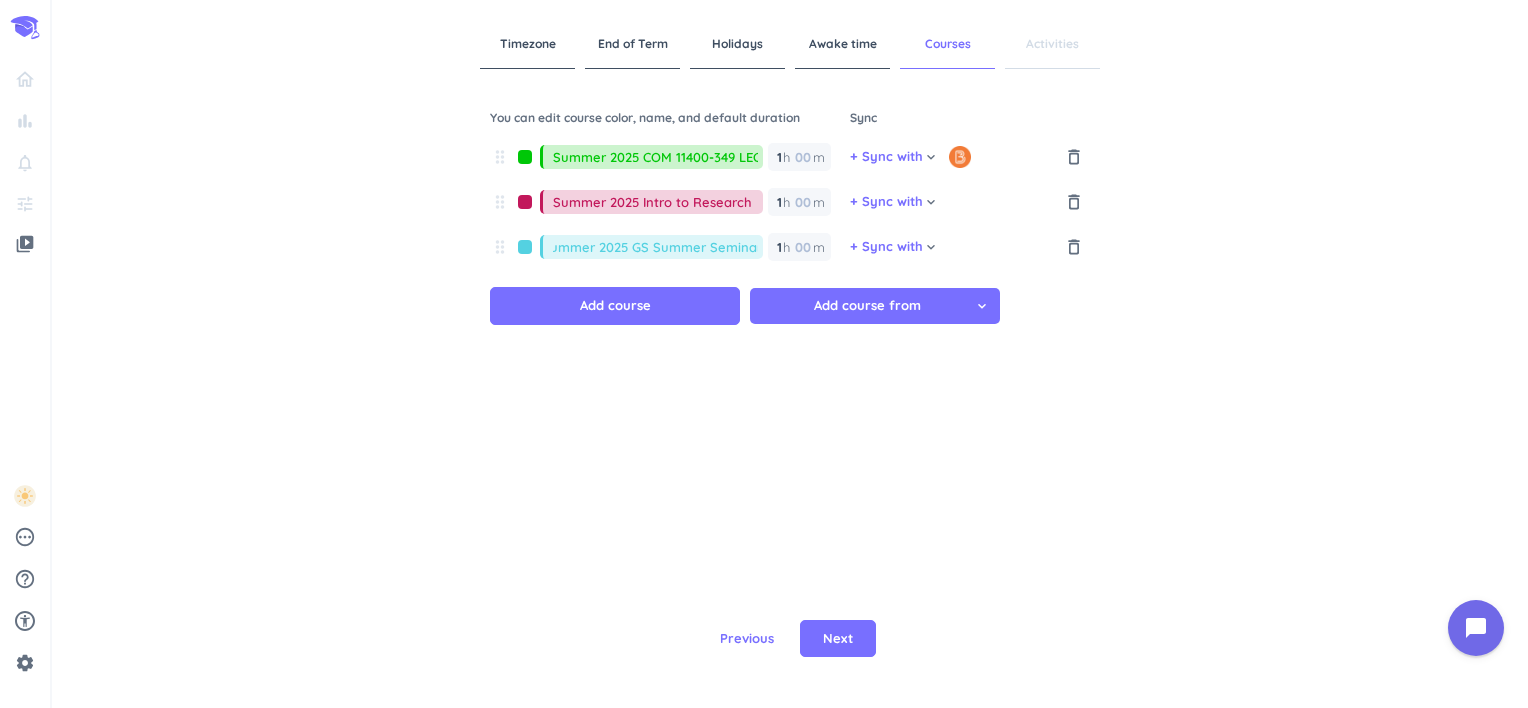 click on "keyboard_arrow_down" at bounding box center (982, 306) 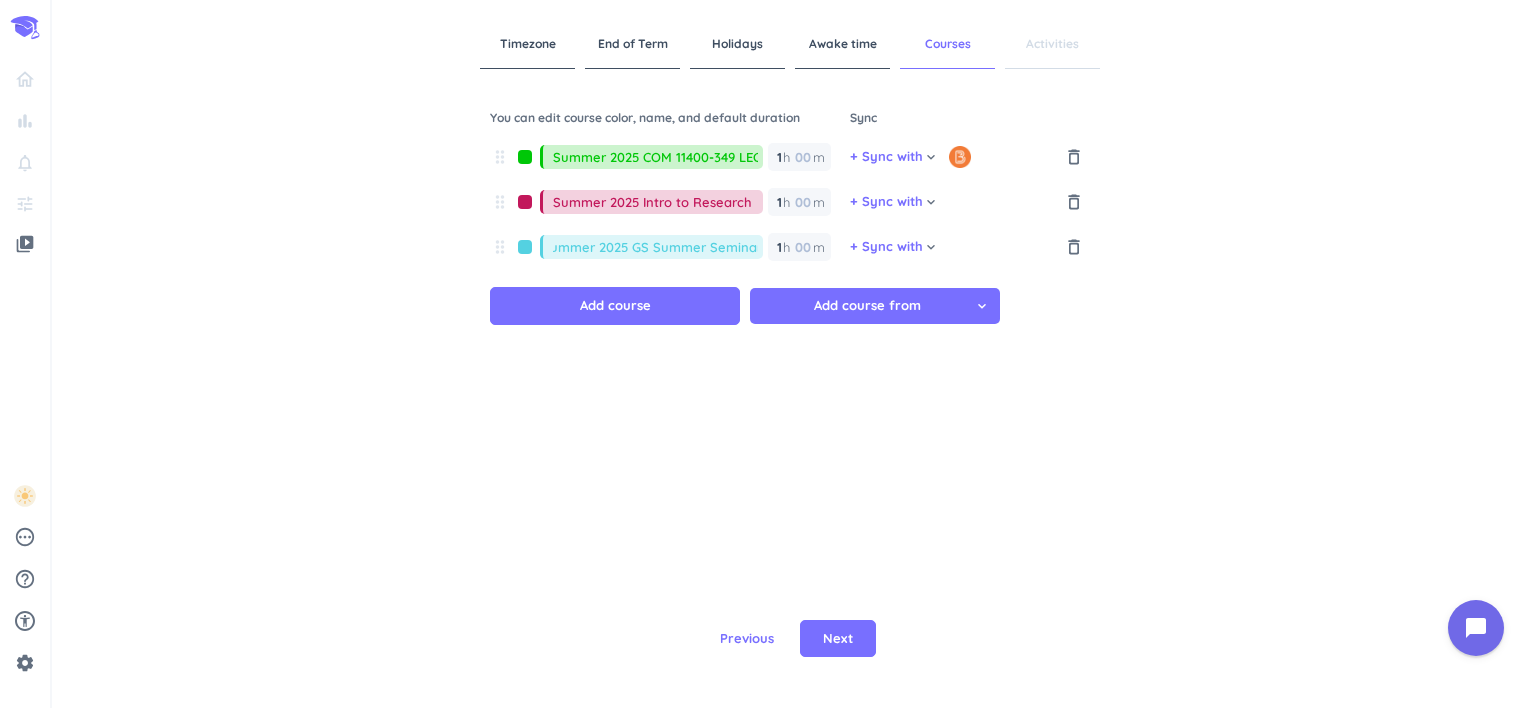scroll, scrollTop: 0, scrollLeft: 0, axis: both 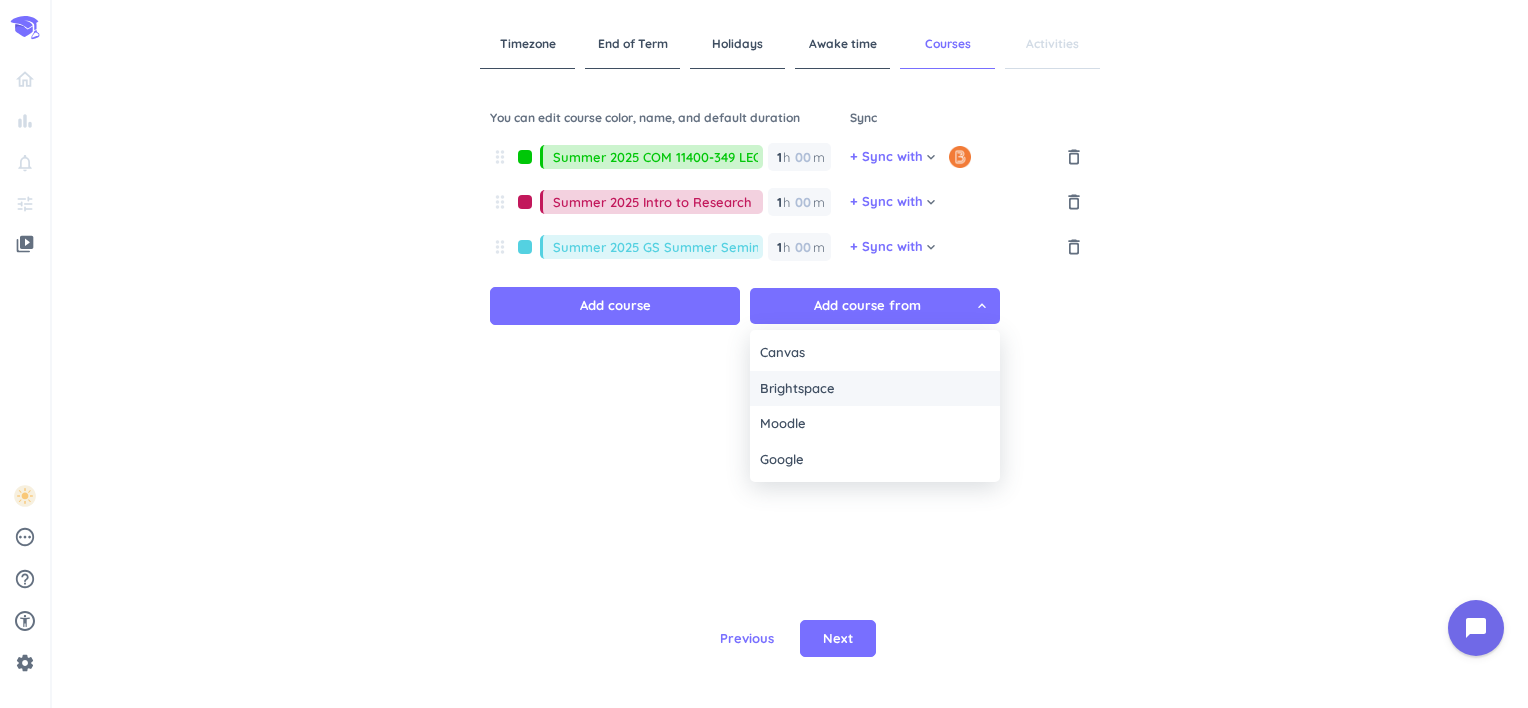 click on "Brightspace" at bounding box center (875, 389) 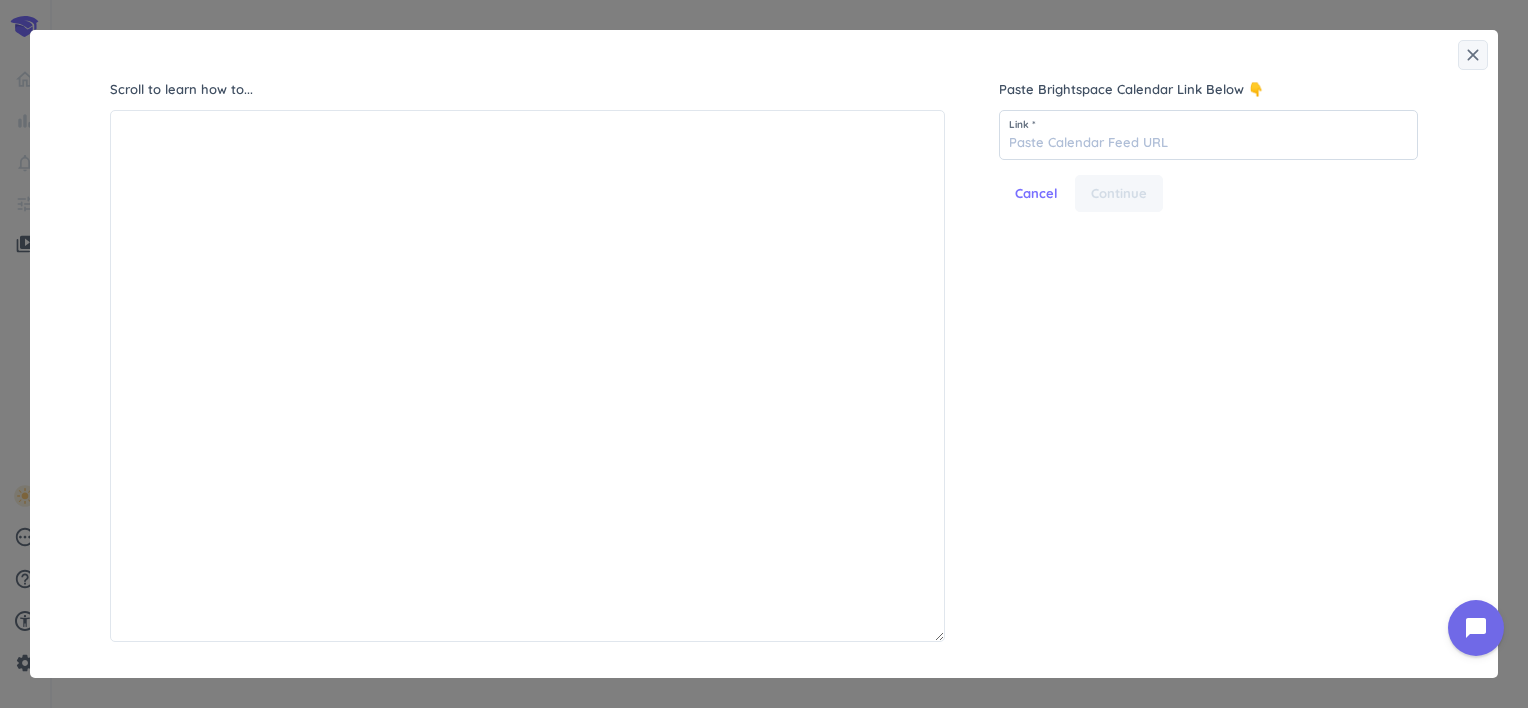 scroll, scrollTop: 8, scrollLeft: 8, axis: both 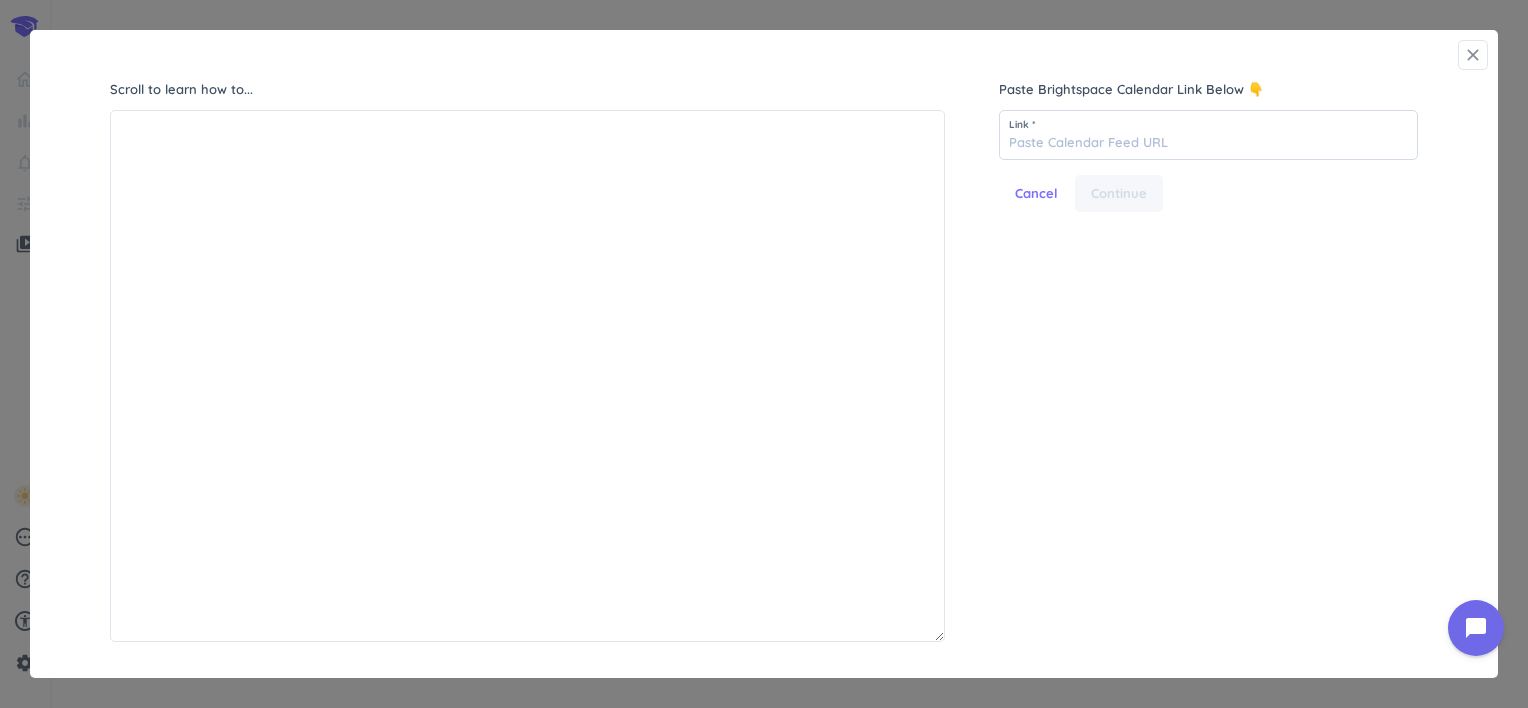 click on "close" at bounding box center [1473, 55] 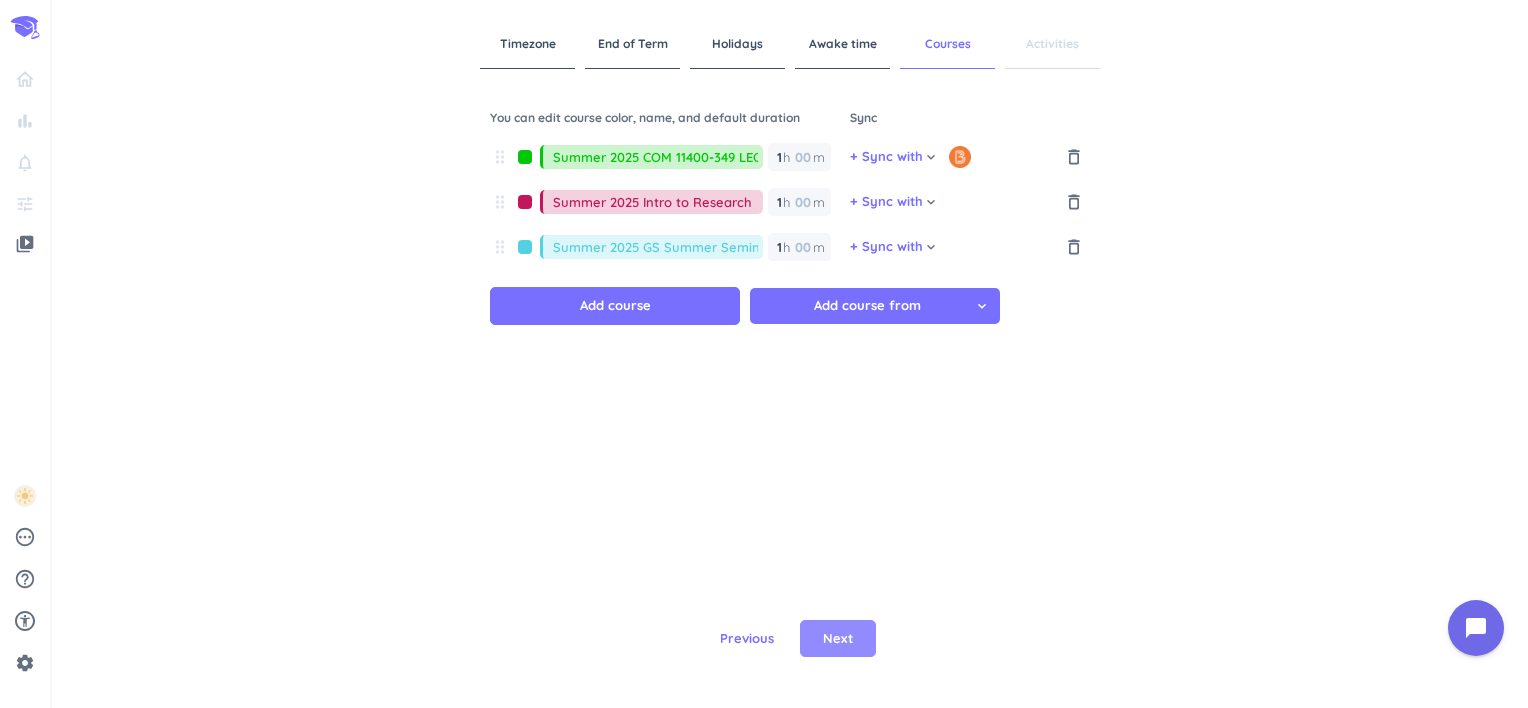 click on "Next" at bounding box center [838, 639] 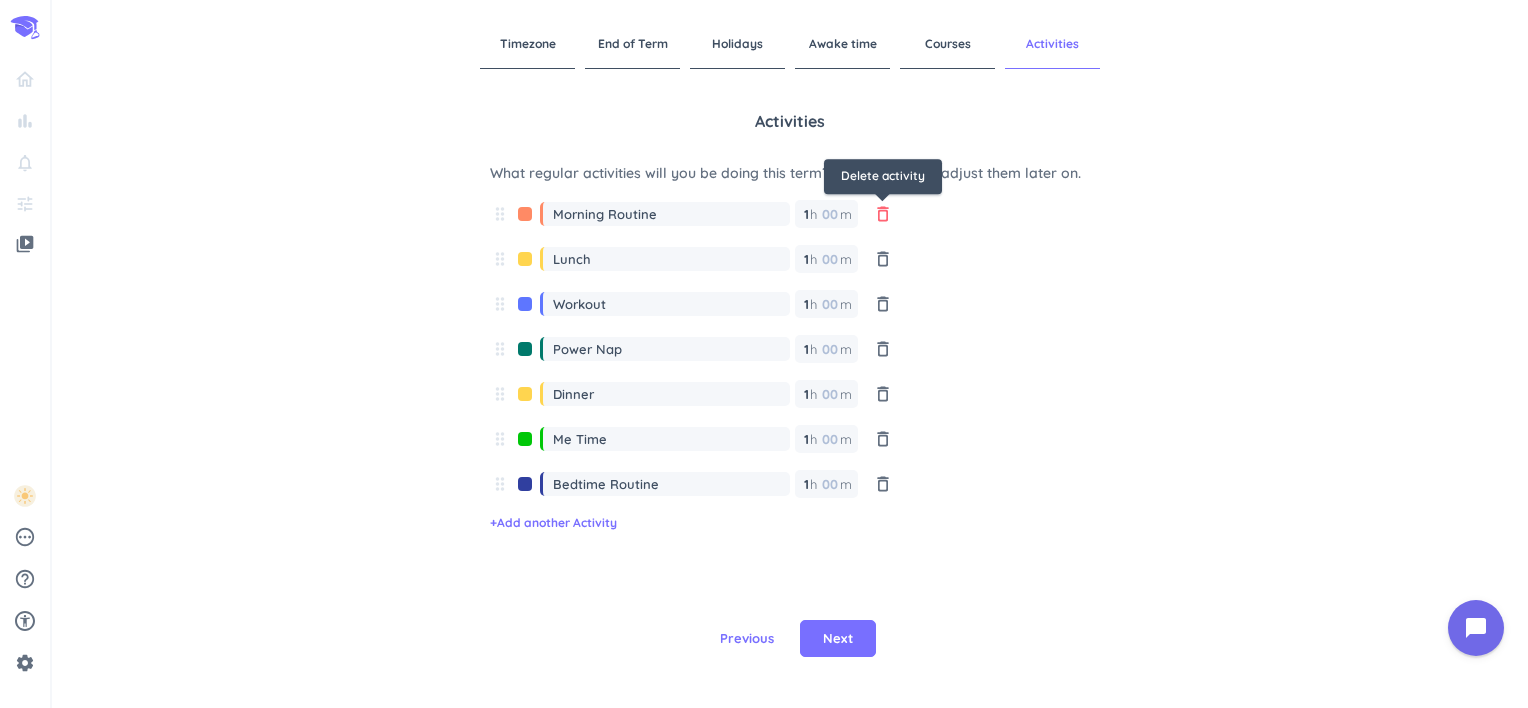click on "delete_outline" at bounding box center [883, 214] 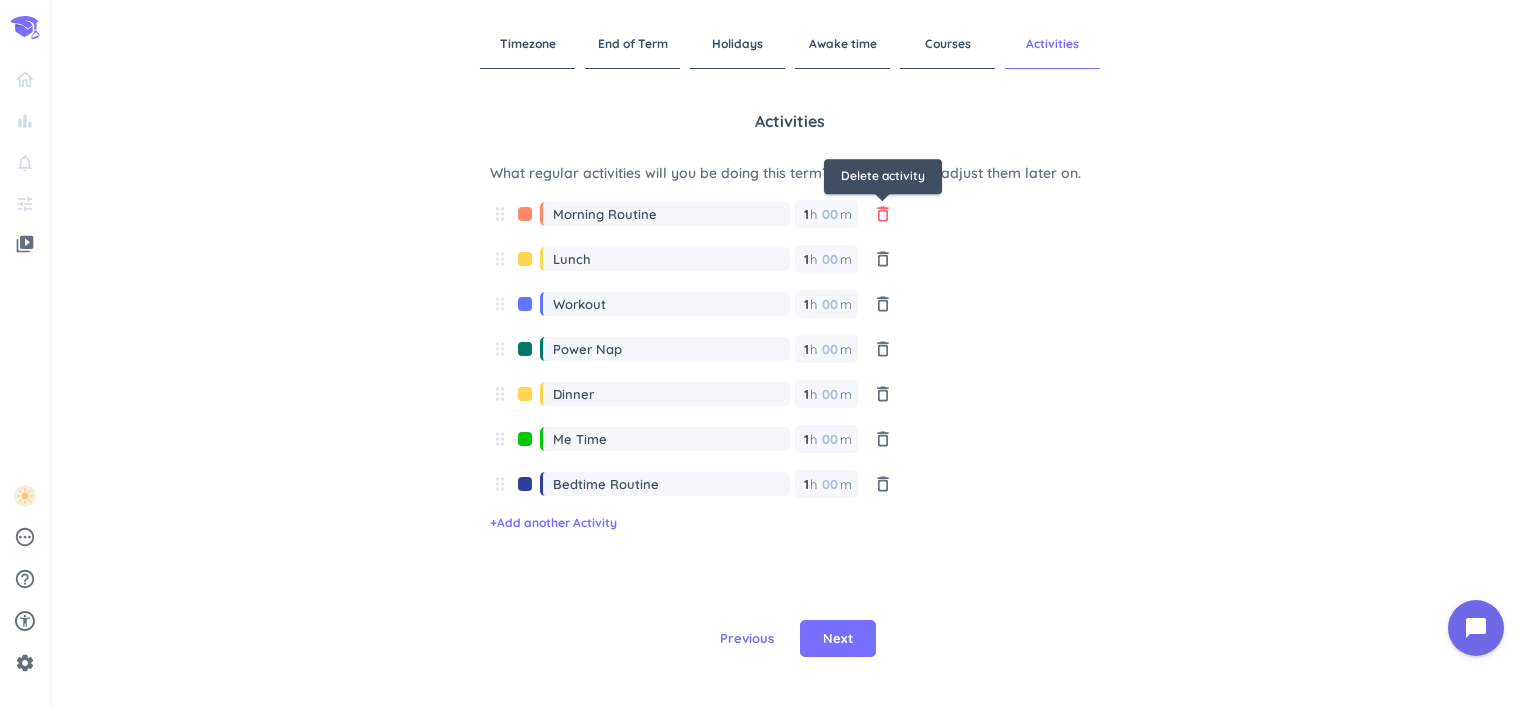 type on "Power Nap" 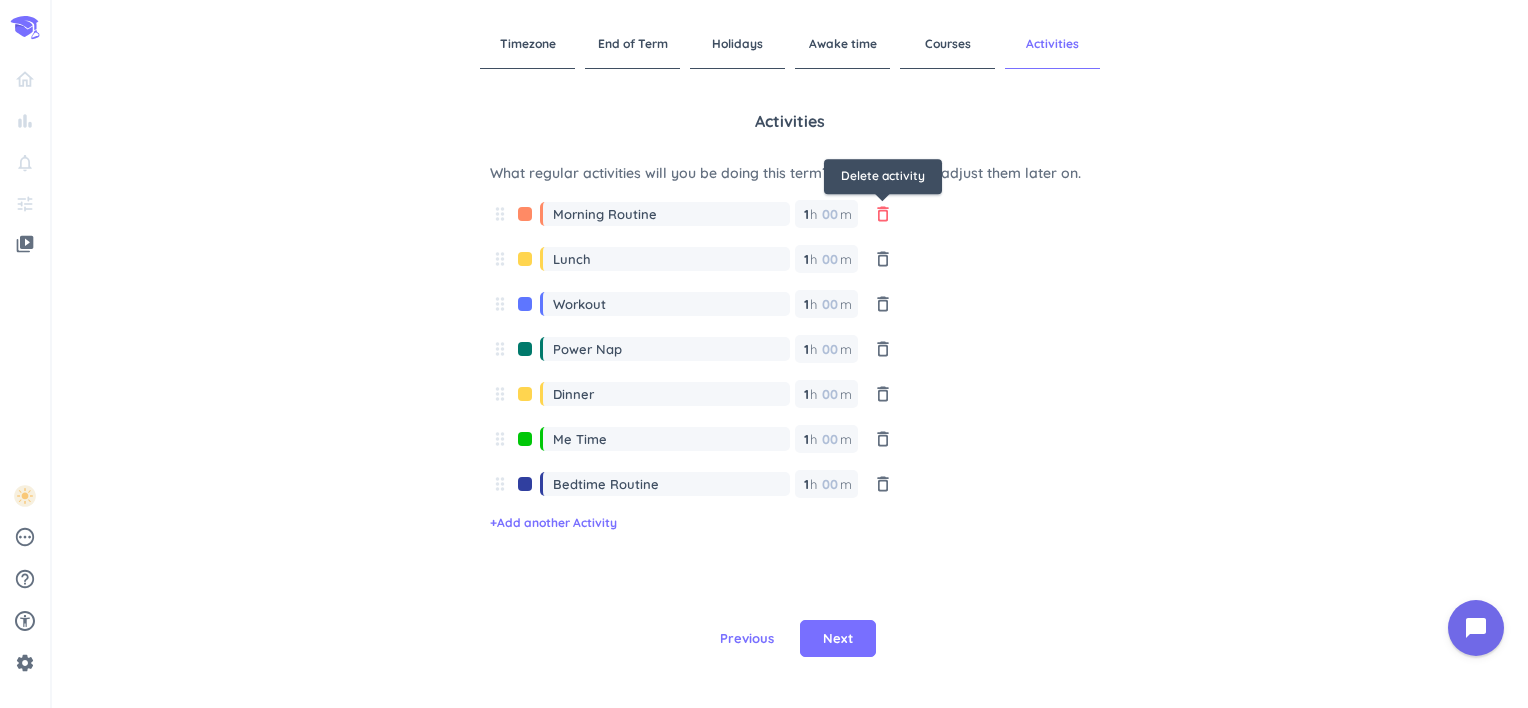 type on "Me Time" 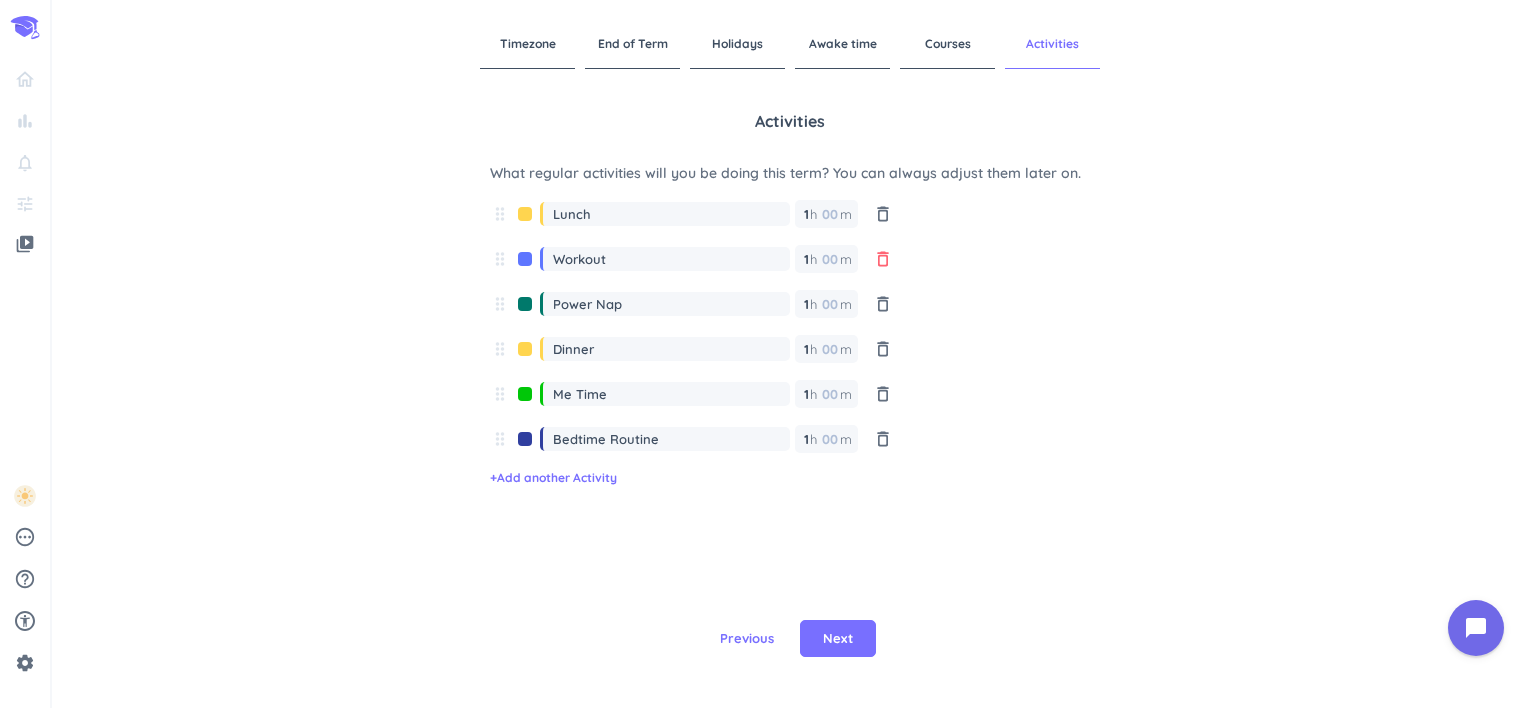 click on "delete_outline" at bounding box center [883, 259] 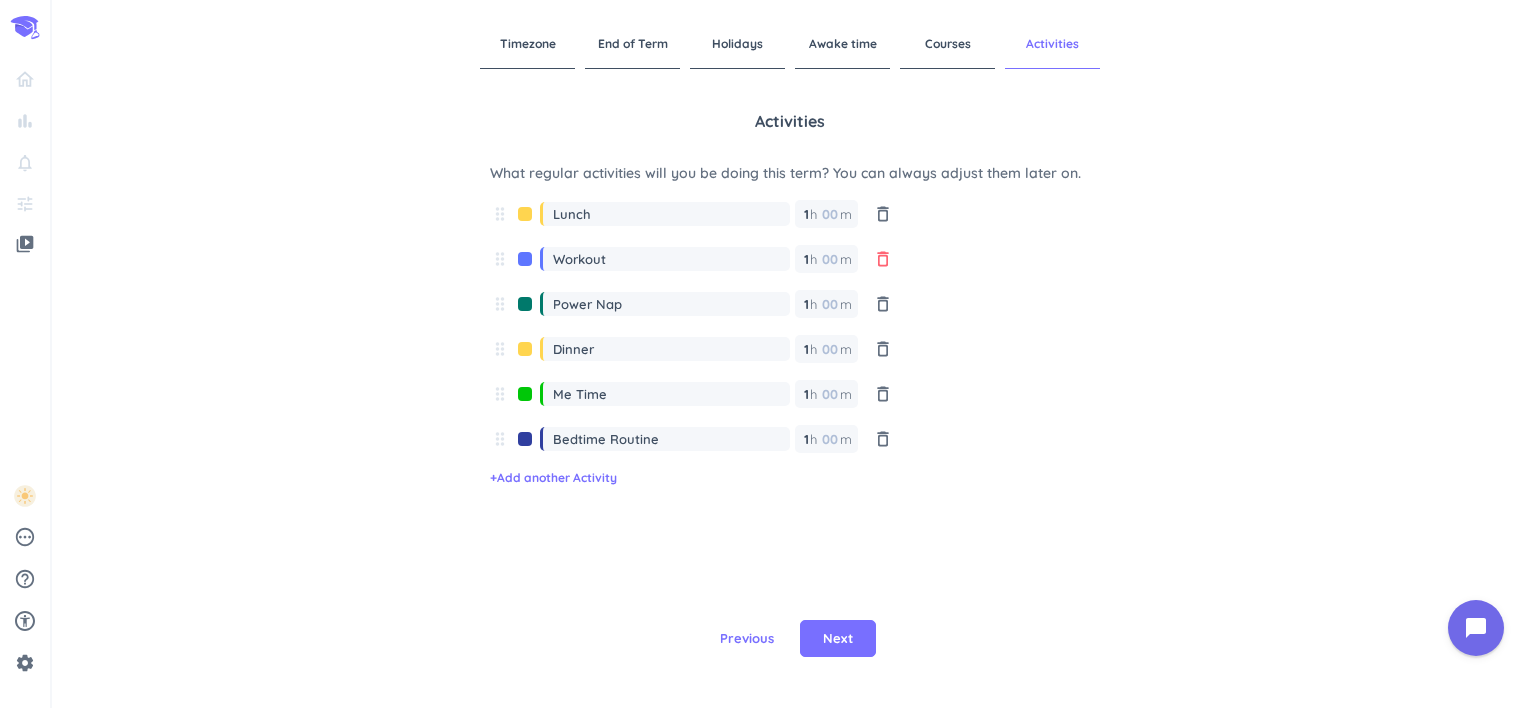 type on "Dinner" 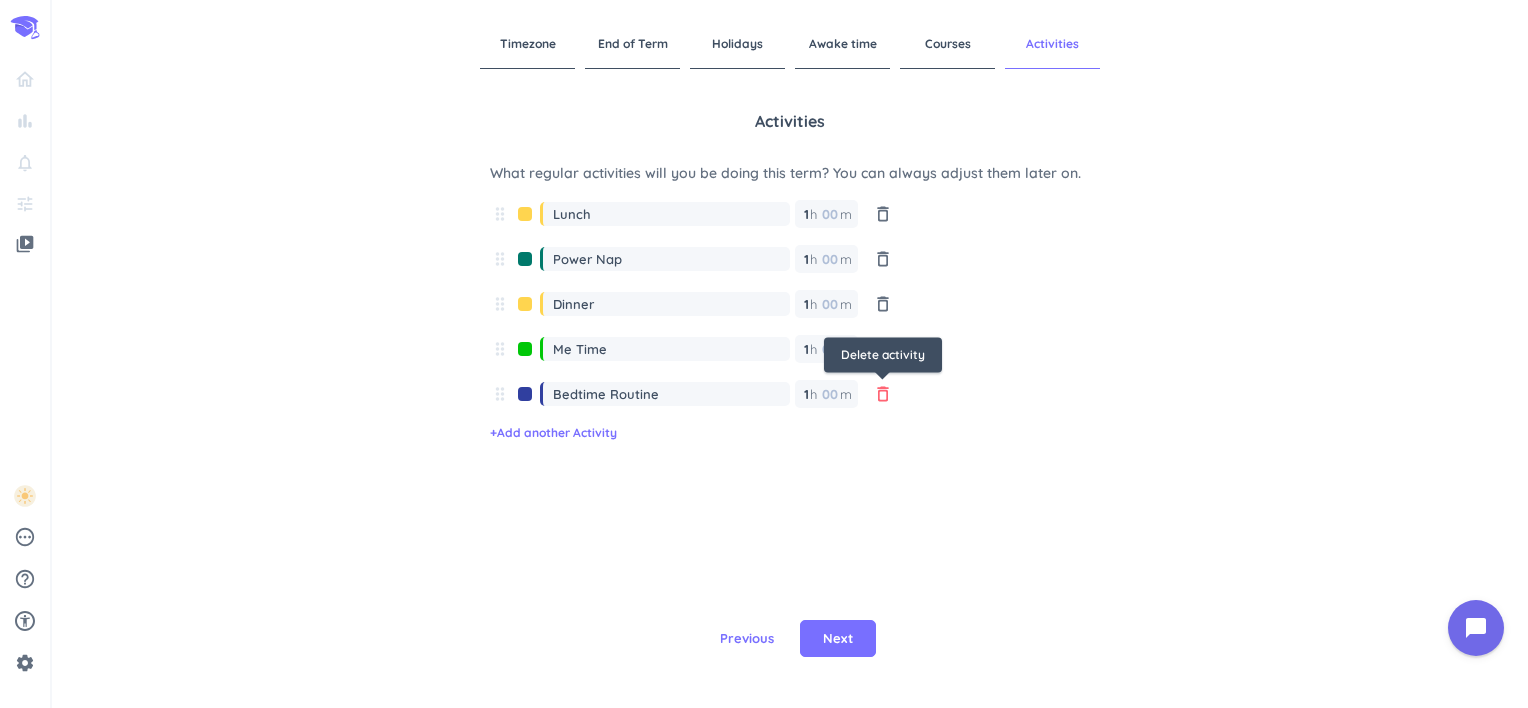 click on "delete_outline" at bounding box center [883, 394] 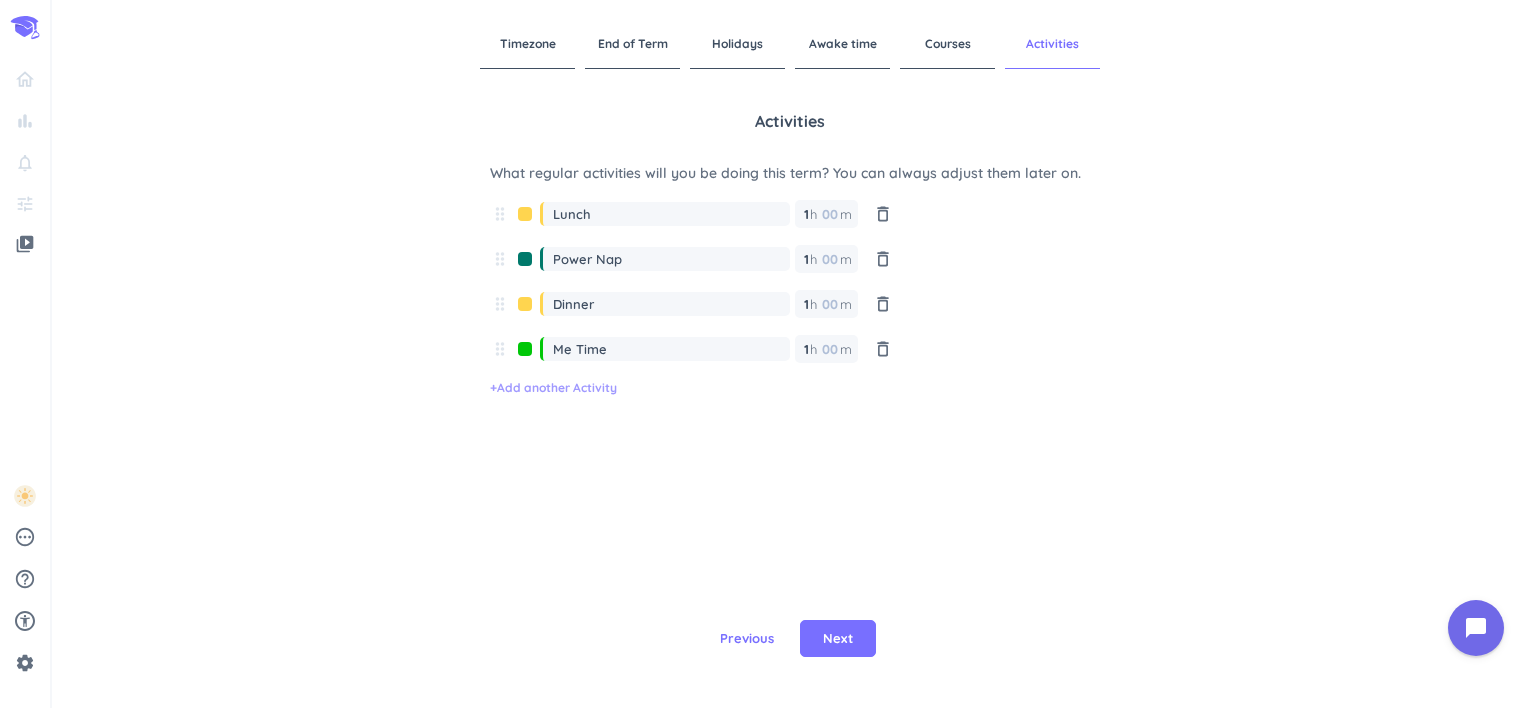 click on "+  Add another Activity" at bounding box center [553, 388] 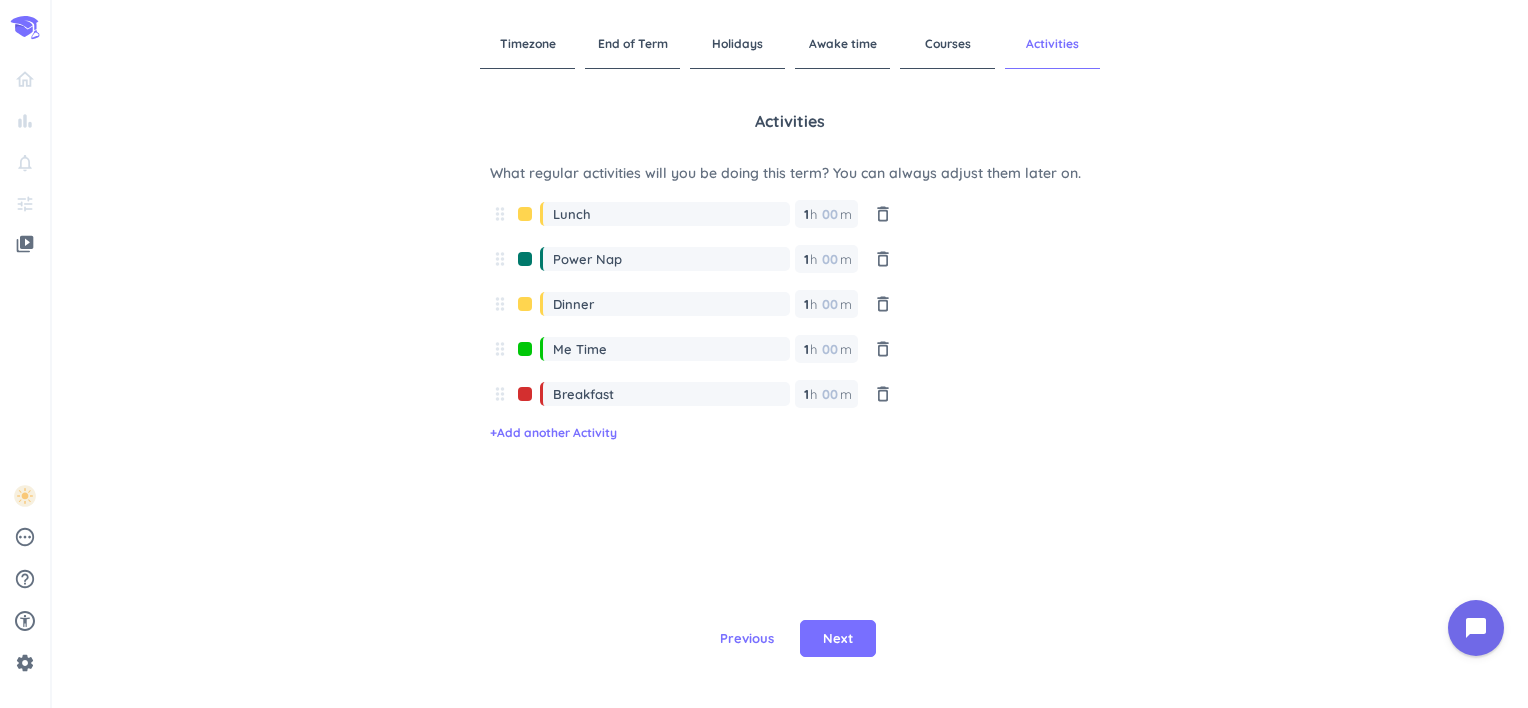 type on "Breakfast" 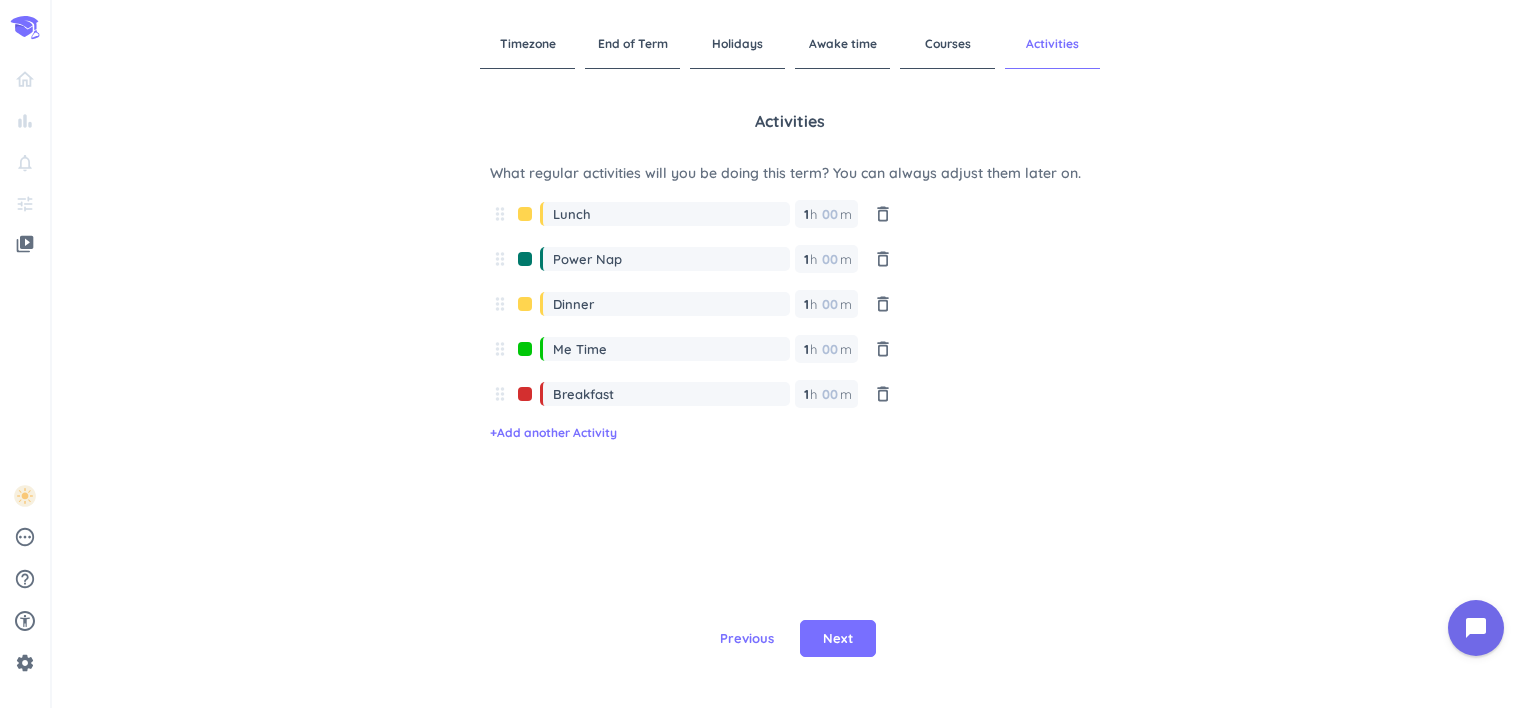 click on "Activities What regular activities will you be doing this term? You can always adjust them later on. drag_indicator Lunch 1 1 00 h 00 m delete_outline drag_indicator Power Nap 1 1 00 h 00 m delete_outline drag_indicator Dinner 1 1 00 h 00 m delete_outline drag_indicator Me Time 1 1 00 h 00 m delete_outline drag_indicator Breakfast 1 1 00 h 00 m delete_outline +  Add another Activity" at bounding box center [790, 344] 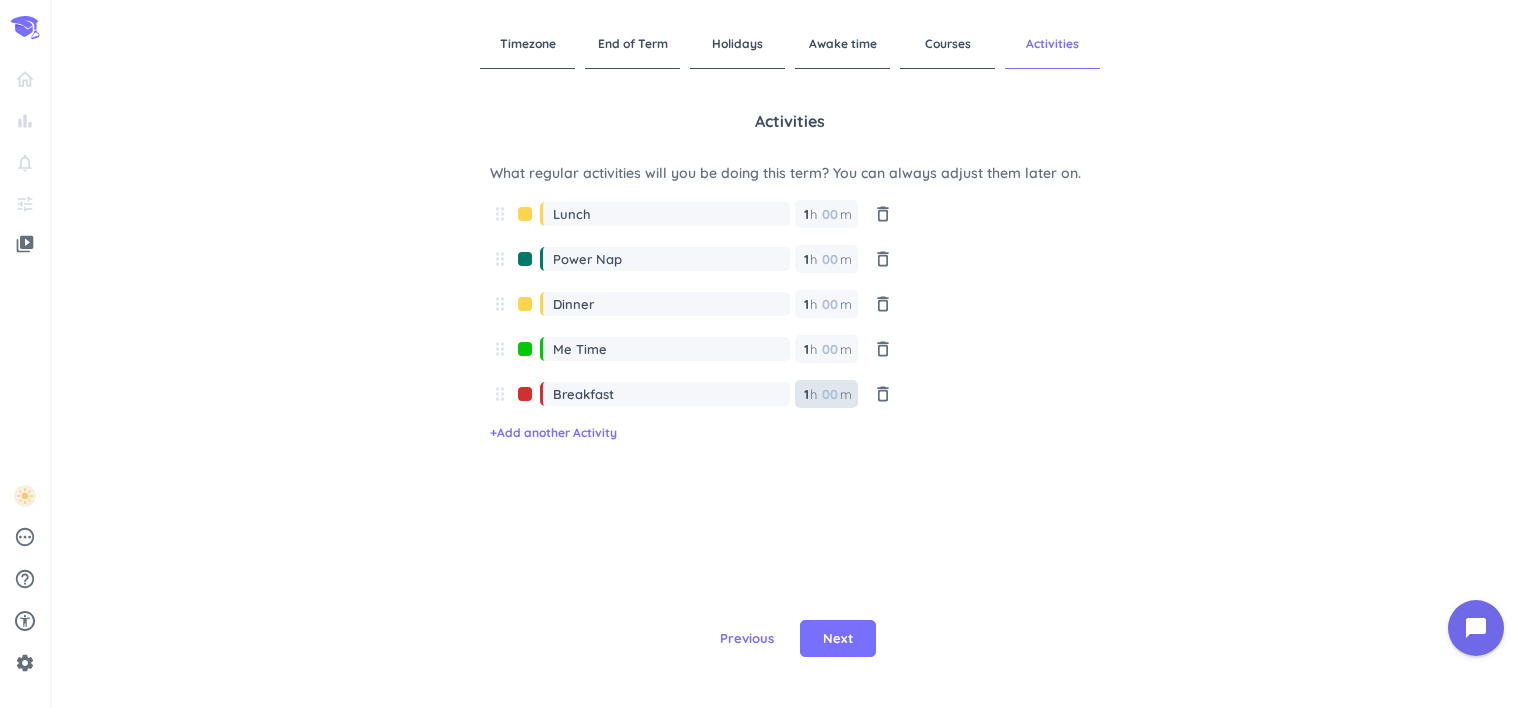 click at bounding box center (829, 394) 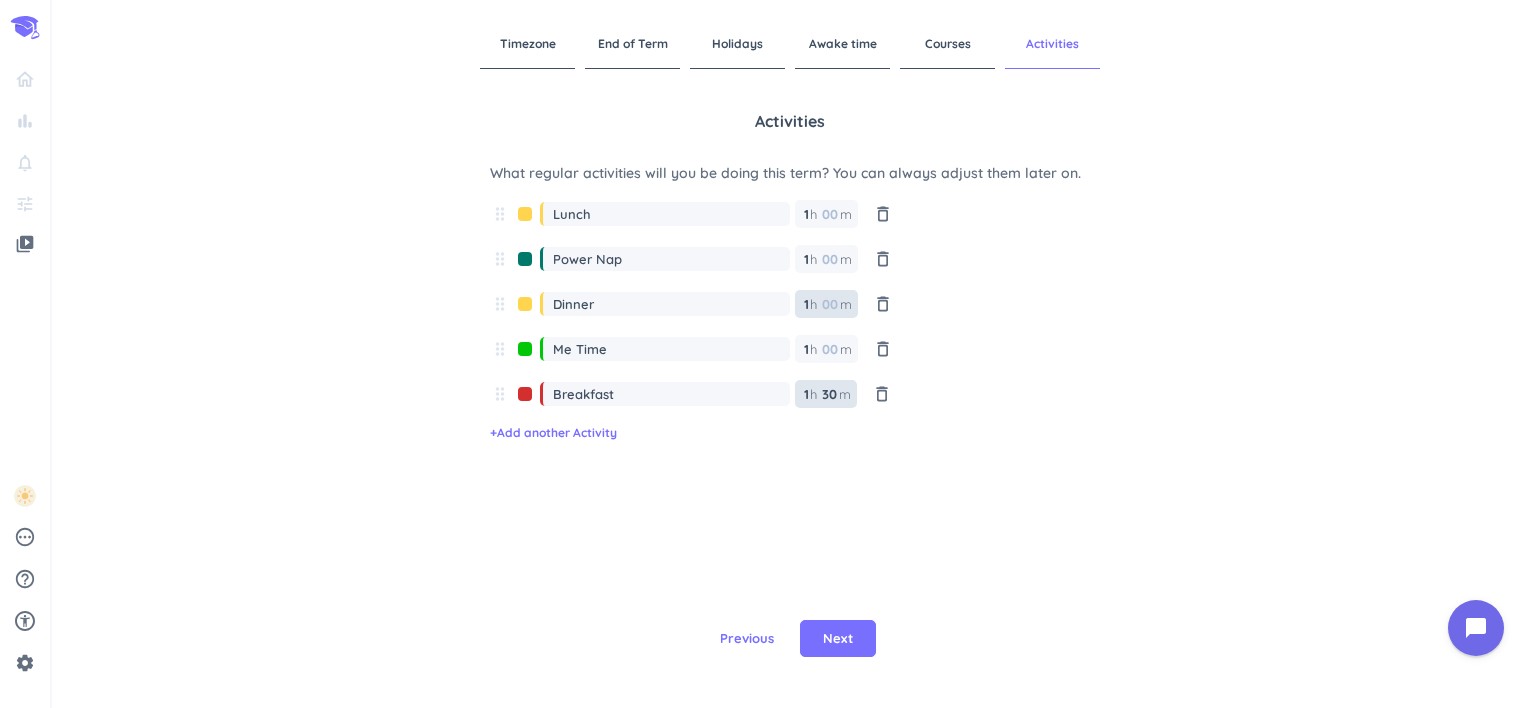 type on "30" 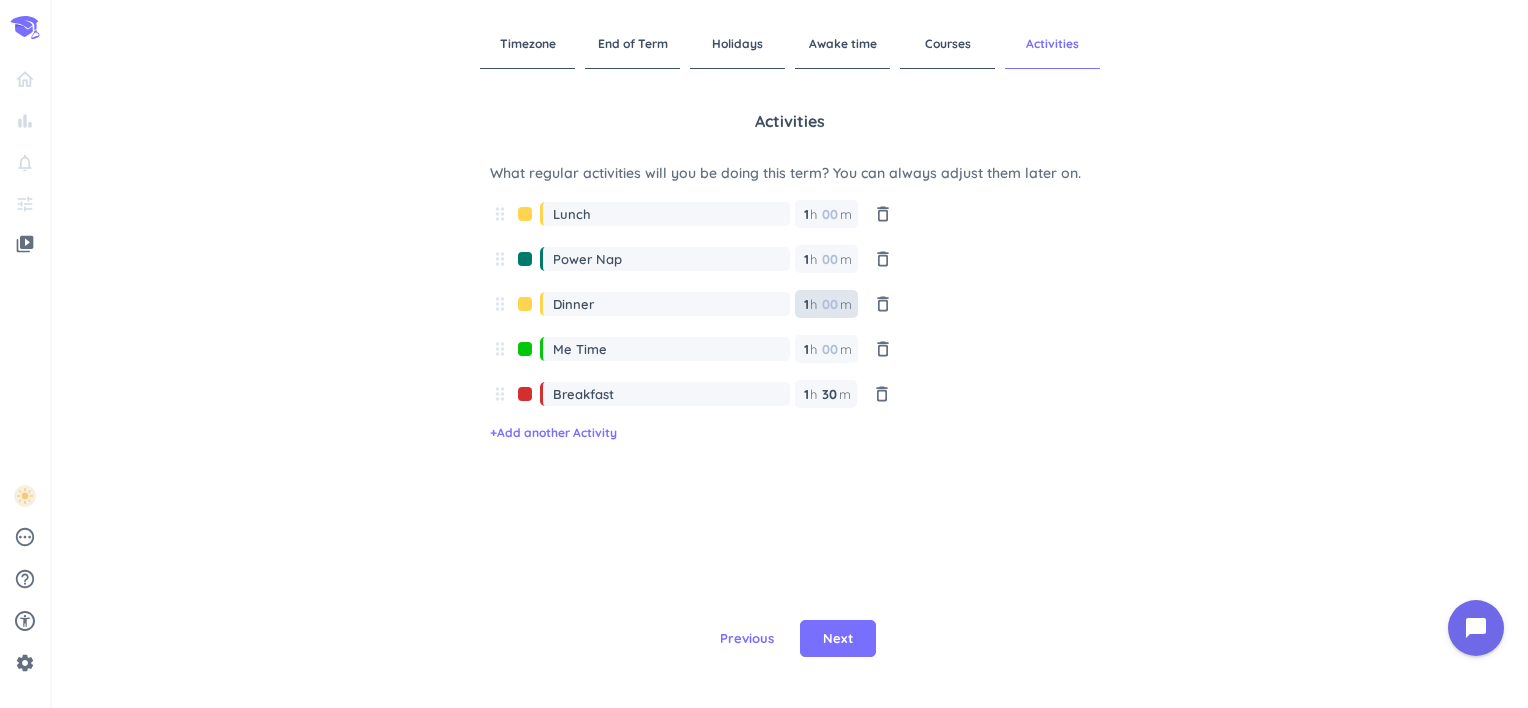 click at bounding box center (829, 304) 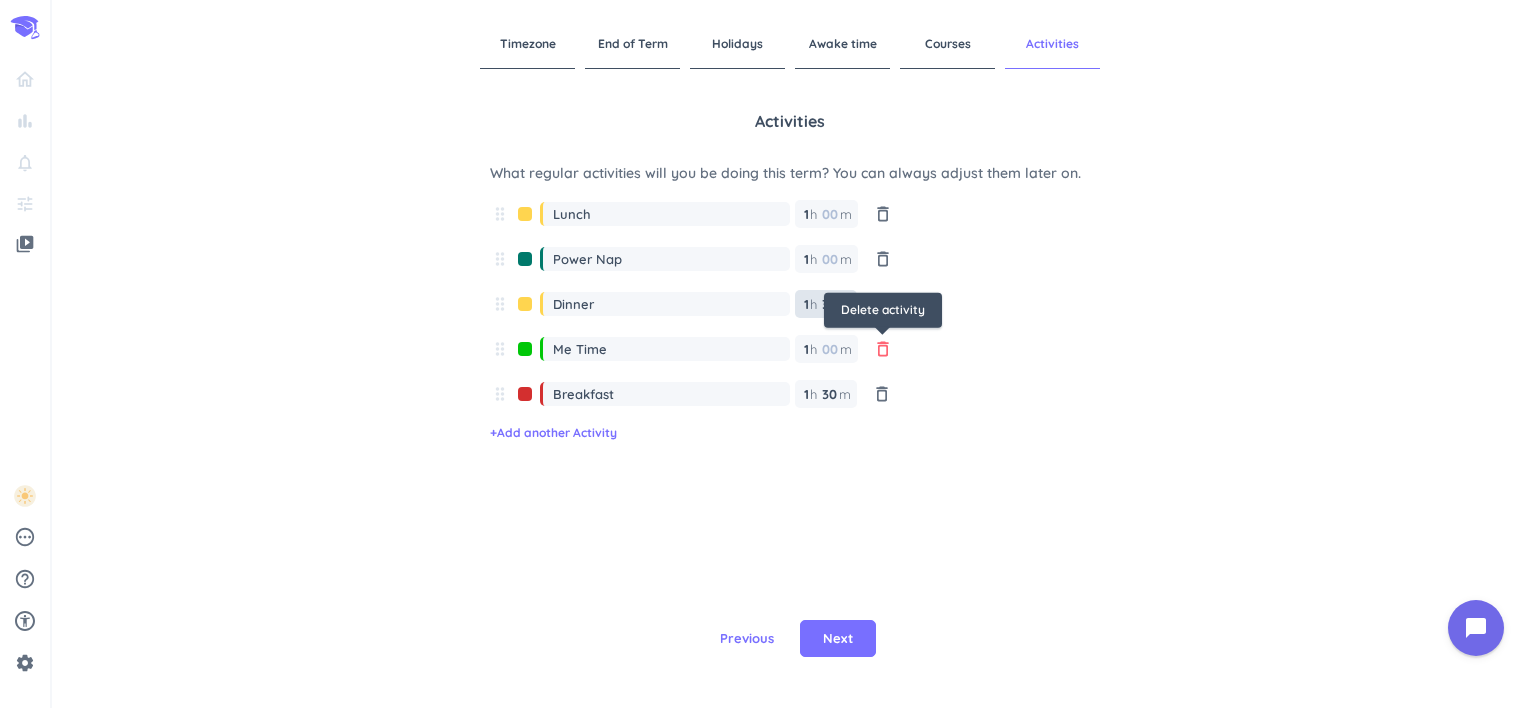 type on "30" 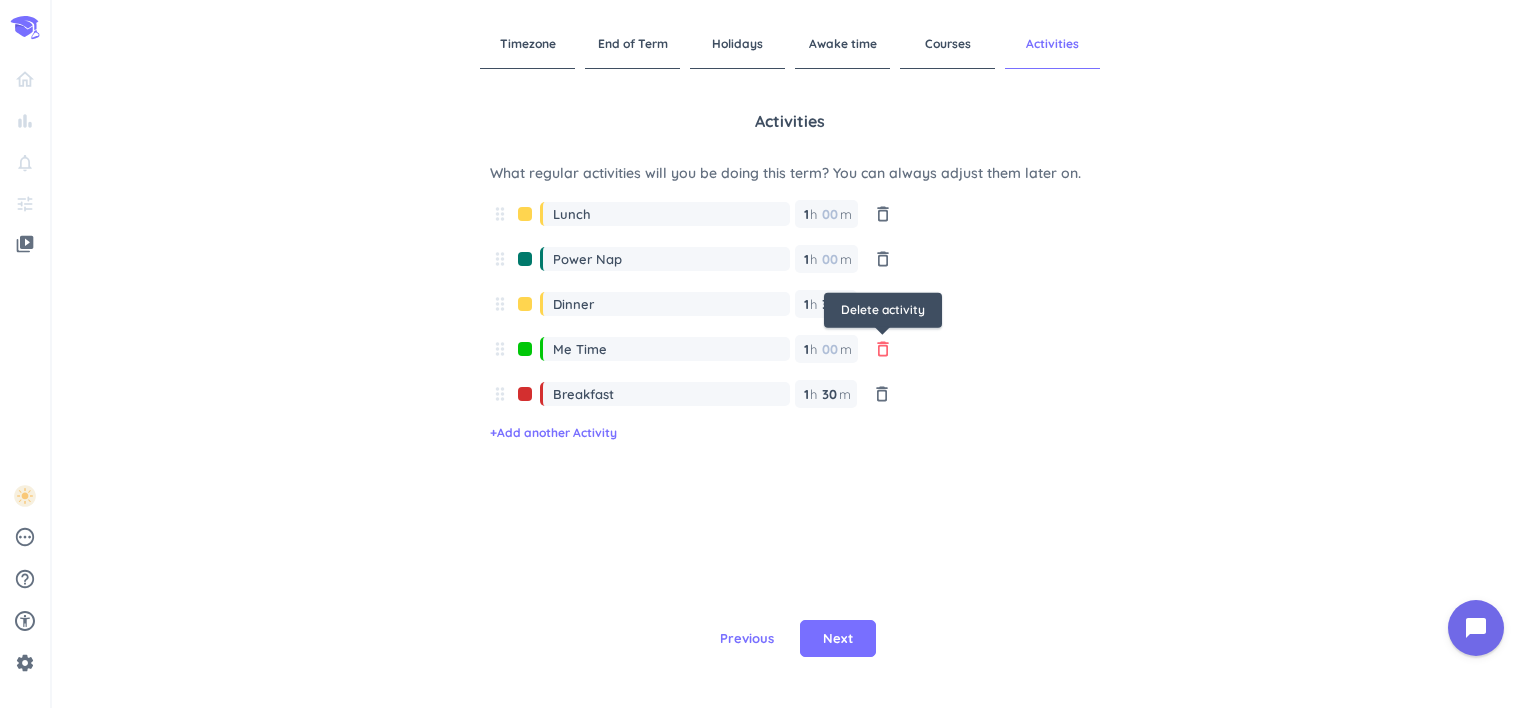 click on "delete_outline" at bounding box center [883, 349] 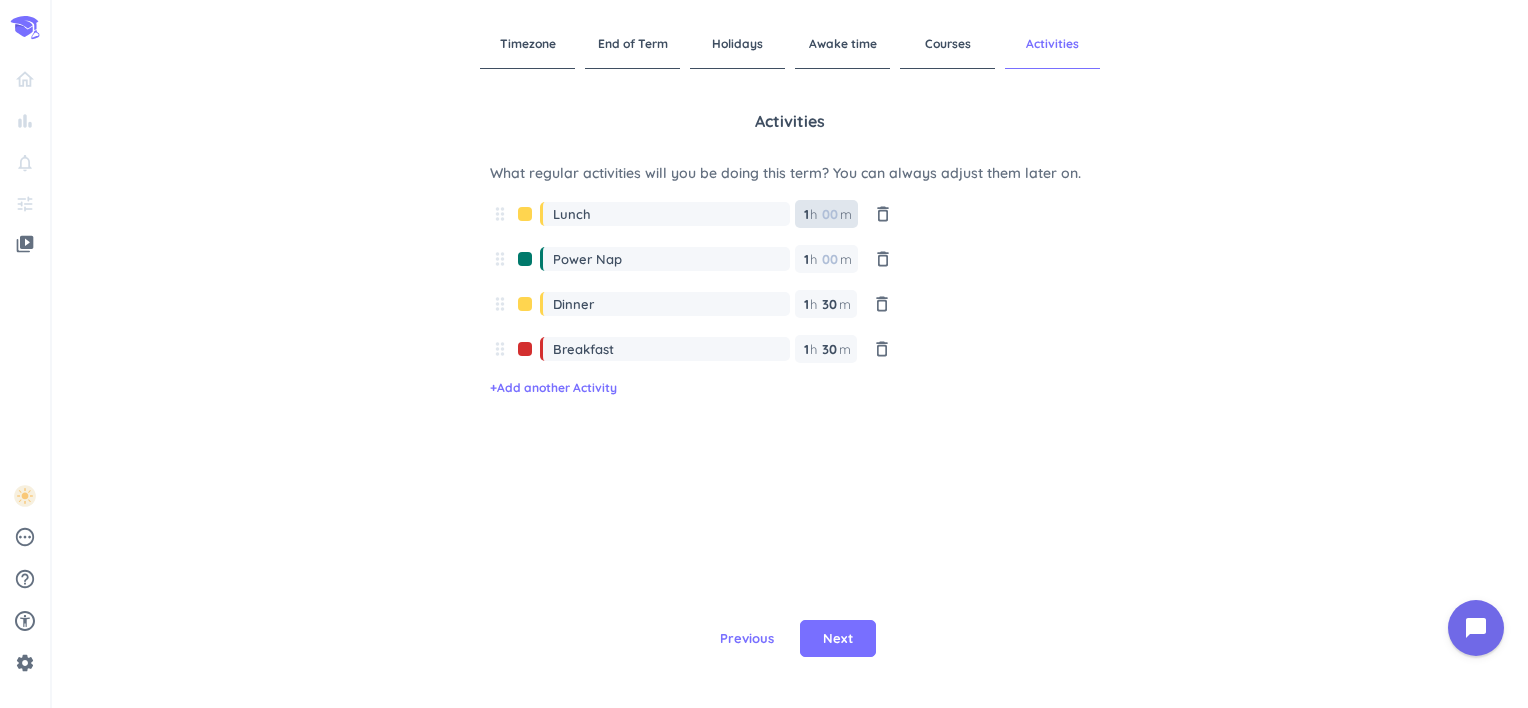 click at bounding box center (829, 214) 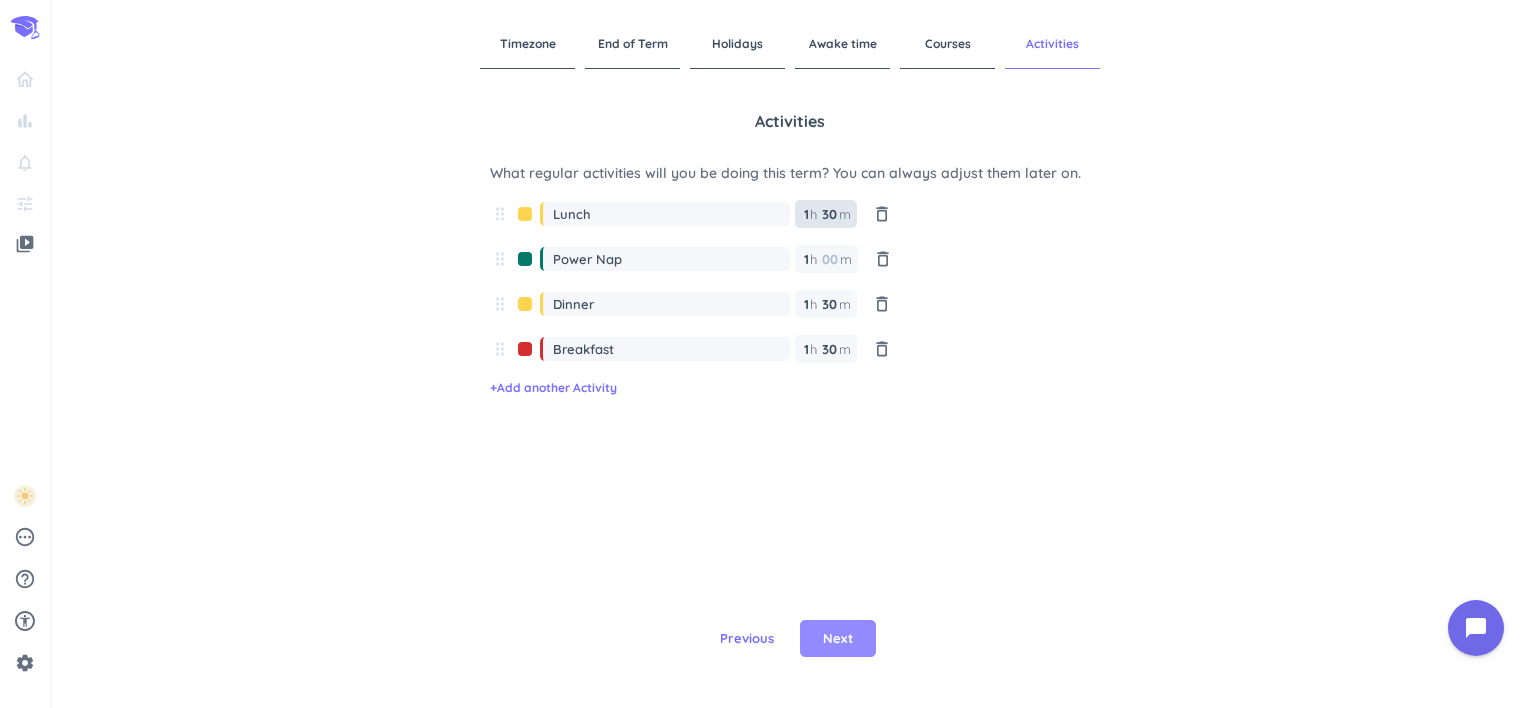 type on "30" 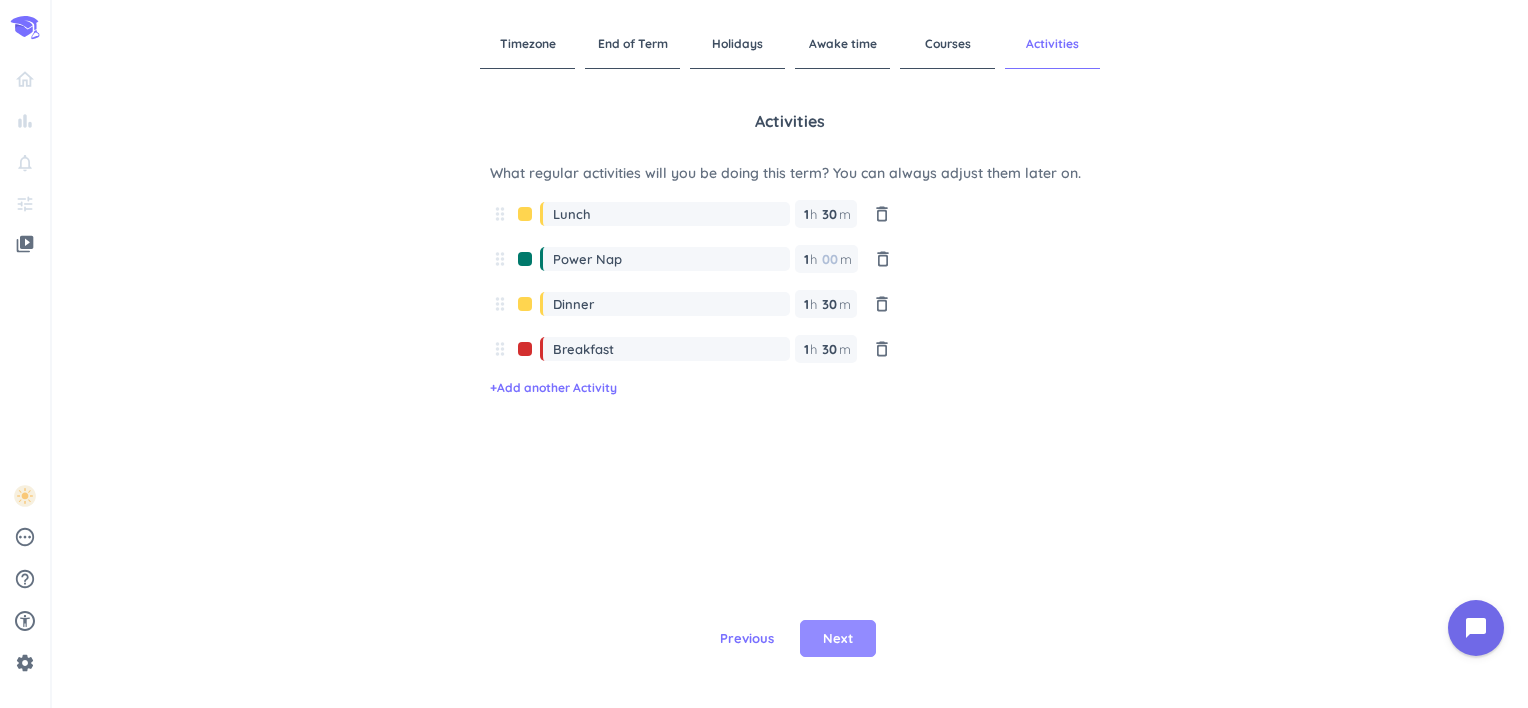 click on "Next" at bounding box center (838, 639) 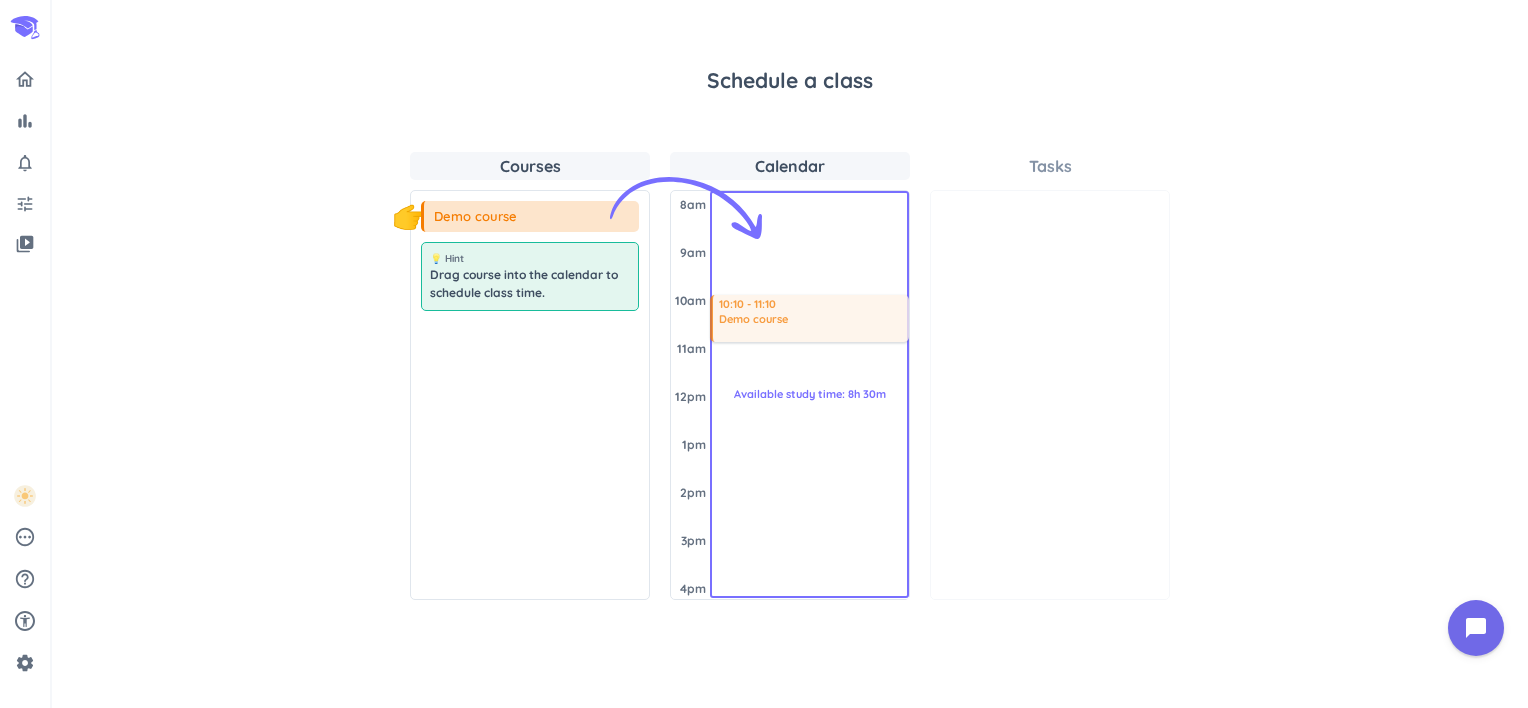 drag, startPoint x: 528, startPoint y: 221, endPoint x: 759, endPoint y: 291, distance: 241.37315 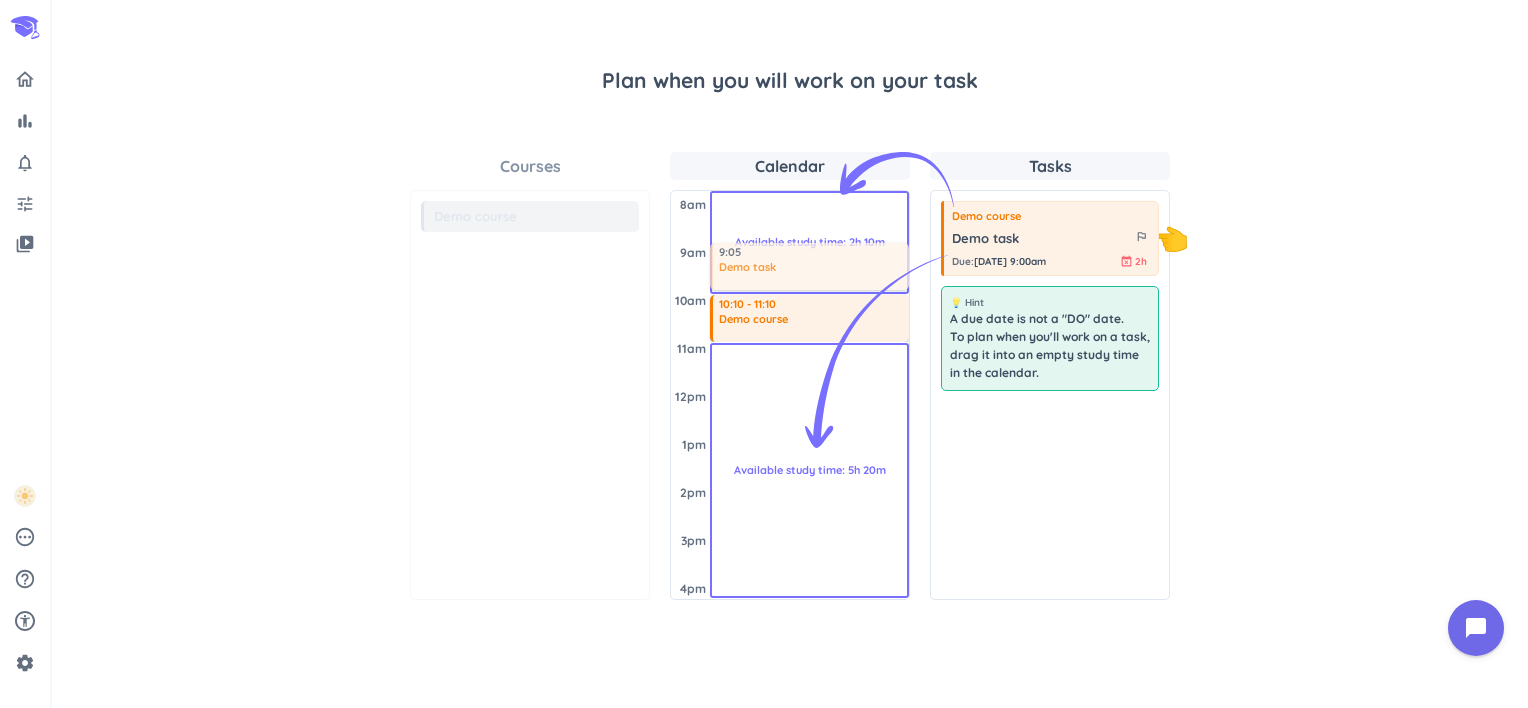 drag, startPoint x: 1017, startPoint y: 253, endPoint x: 812, endPoint y: 257, distance: 205.03902 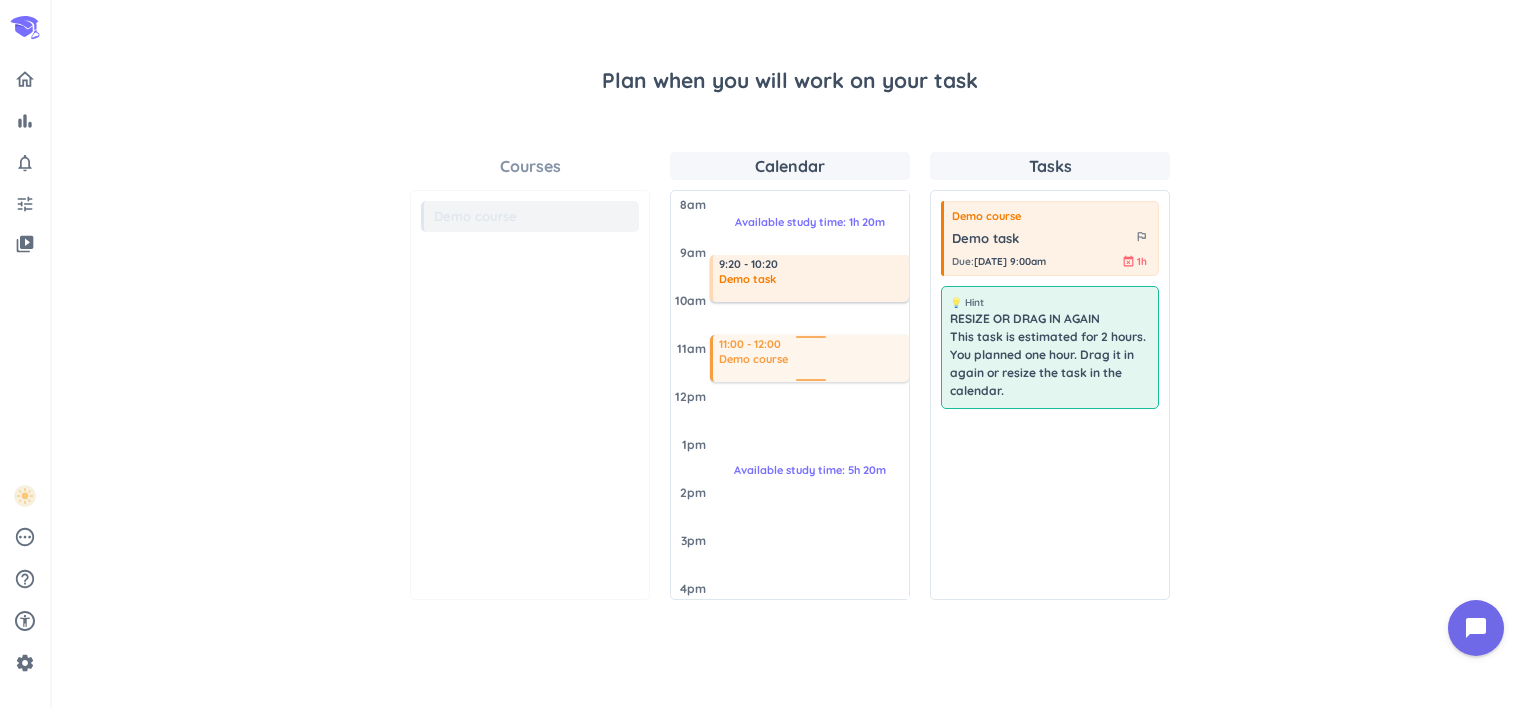drag, startPoint x: 847, startPoint y: 316, endPoint x: 795, endPoint y: 352, distance: 63.245552 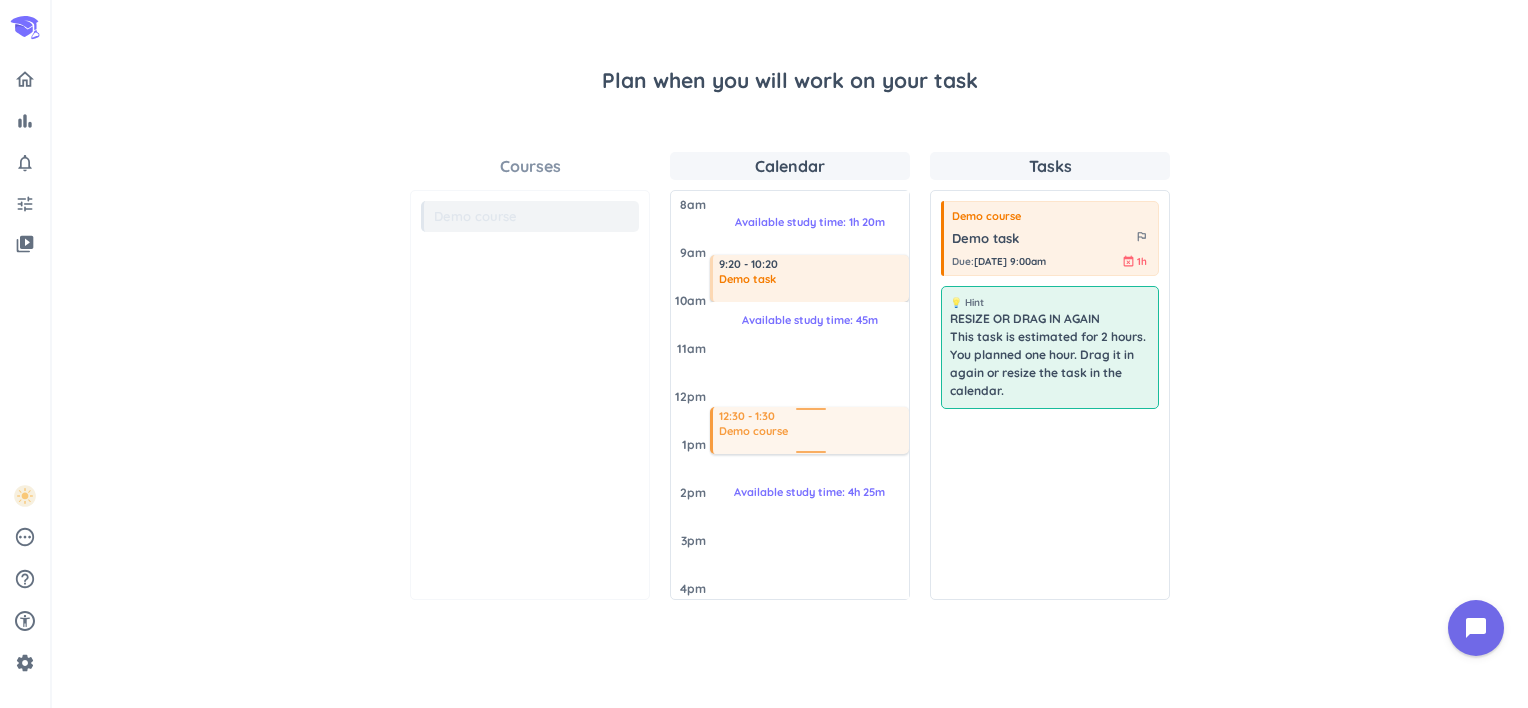 drag, startPoint x: 846, startPoint y: 369, endPoint x: 856, endPoint y: 435, distance: 66.75328 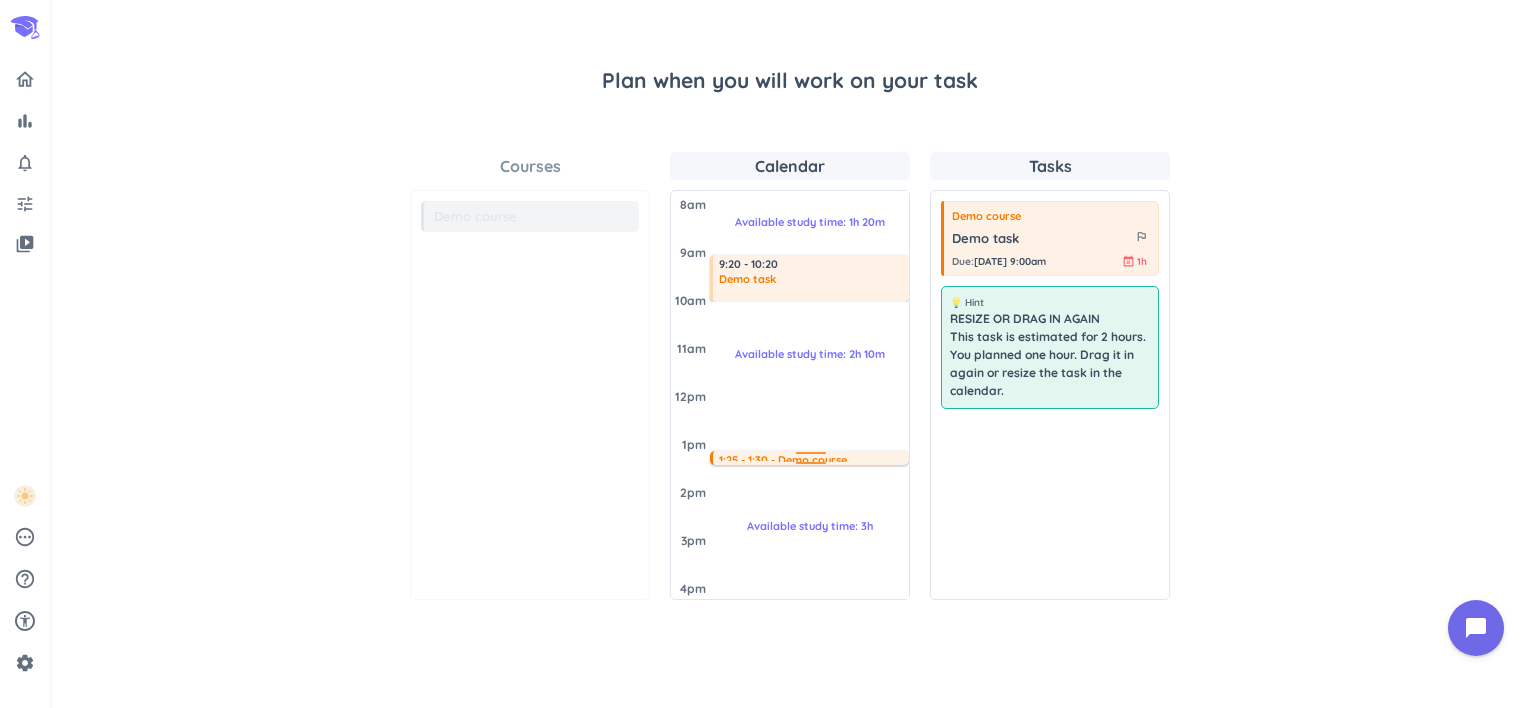 drag, startPoint x: 850, startPoint y: 414, endPoint x: 863, endPoint y: 459, distance: 46.840153 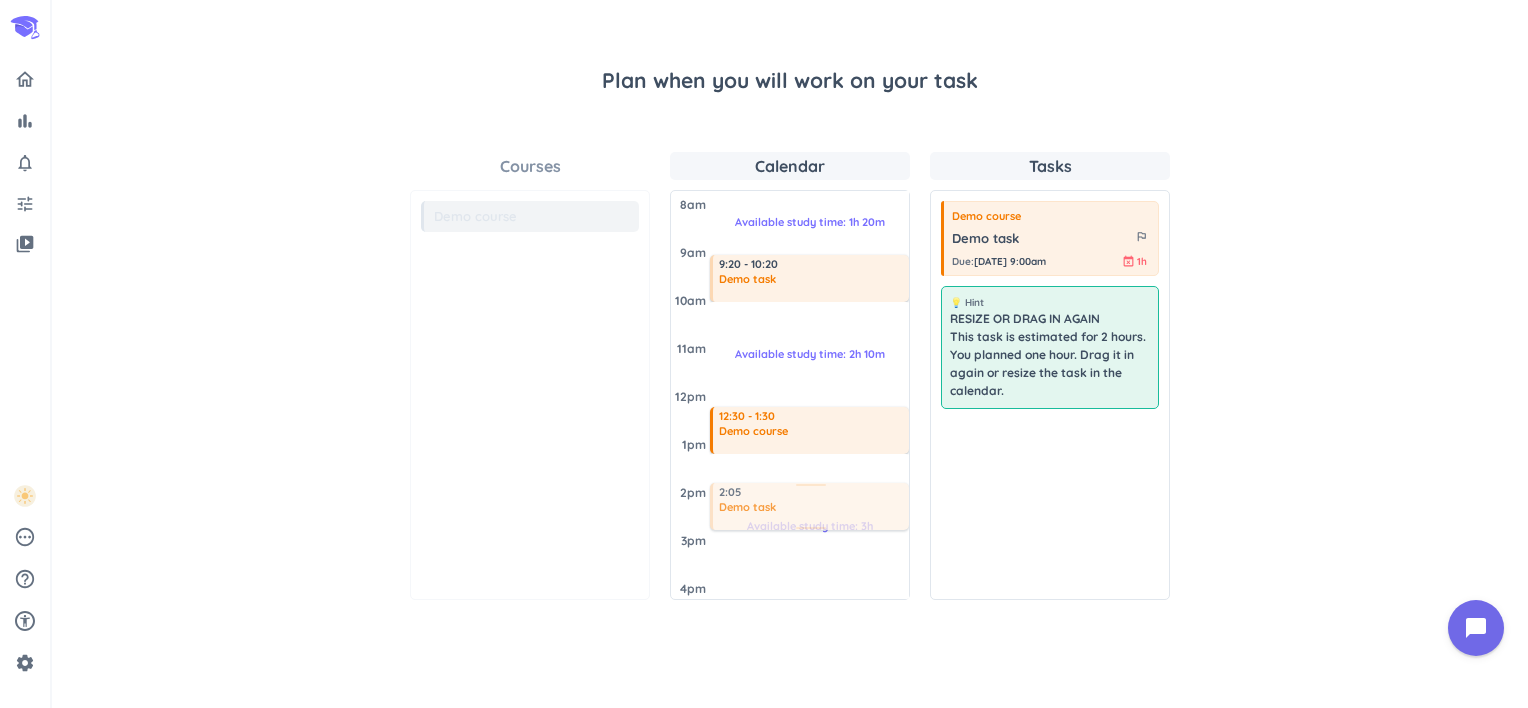 click on "Courses Demo course 💡 Hint RESIZE OR DRAG IN AGAIN
This task is estimated for 2 hours. You planned one hour. Drag it in again or resize the task in the calendar. Calendar [DATE] 8am 9am 10am 11am 12pm 1pm 2pm 3pm 4pm Available study time: 1h 20m 9:20 - 10:20 Demo task Available study time: 2h 10m 12:30 - 1:30 Demo course Available study time: 3h  2:05  Demo task Tasks Demo course Demo task outlined_flag Due :  [DATE] 9:00am event_busy 1h   💡 Hint RESIZE OR DRAG IN AGAIN
This task is estimated for 2 hours. You planned one hour. Drag it in again or resize the task in the calendar." at bounding box center (790, 376) 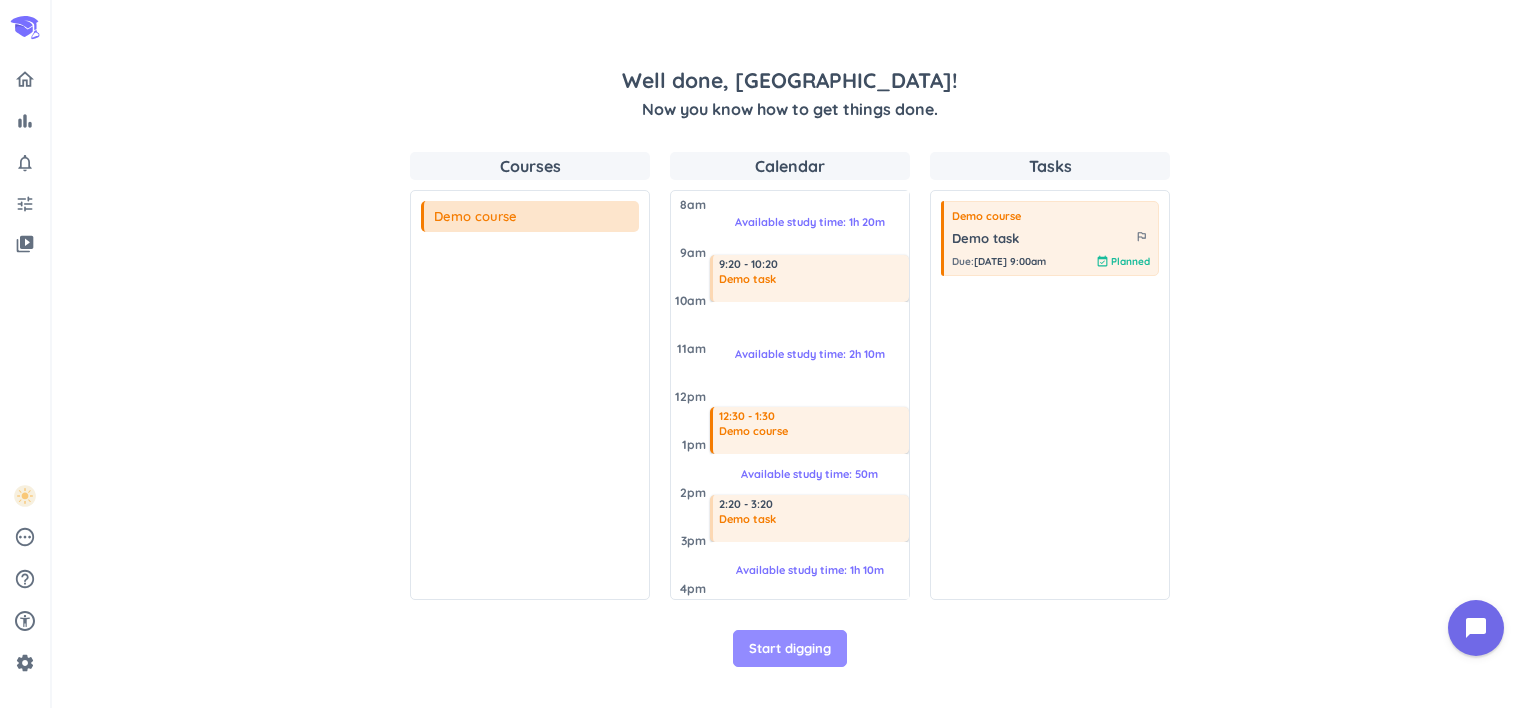 click on "Start digging" at bounding box center (790, 649) 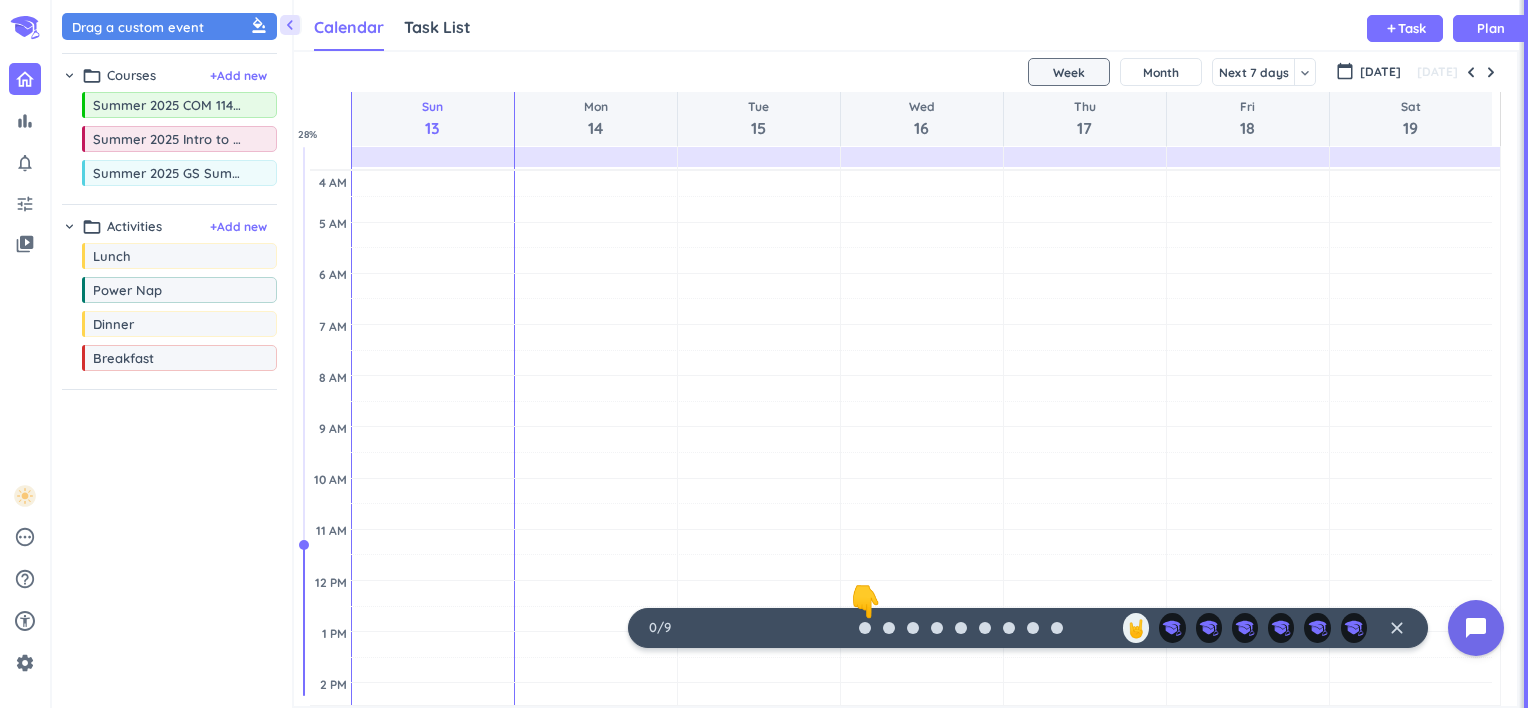 scroll, scrollTop: 8, scrollLeft: 9, axis: both 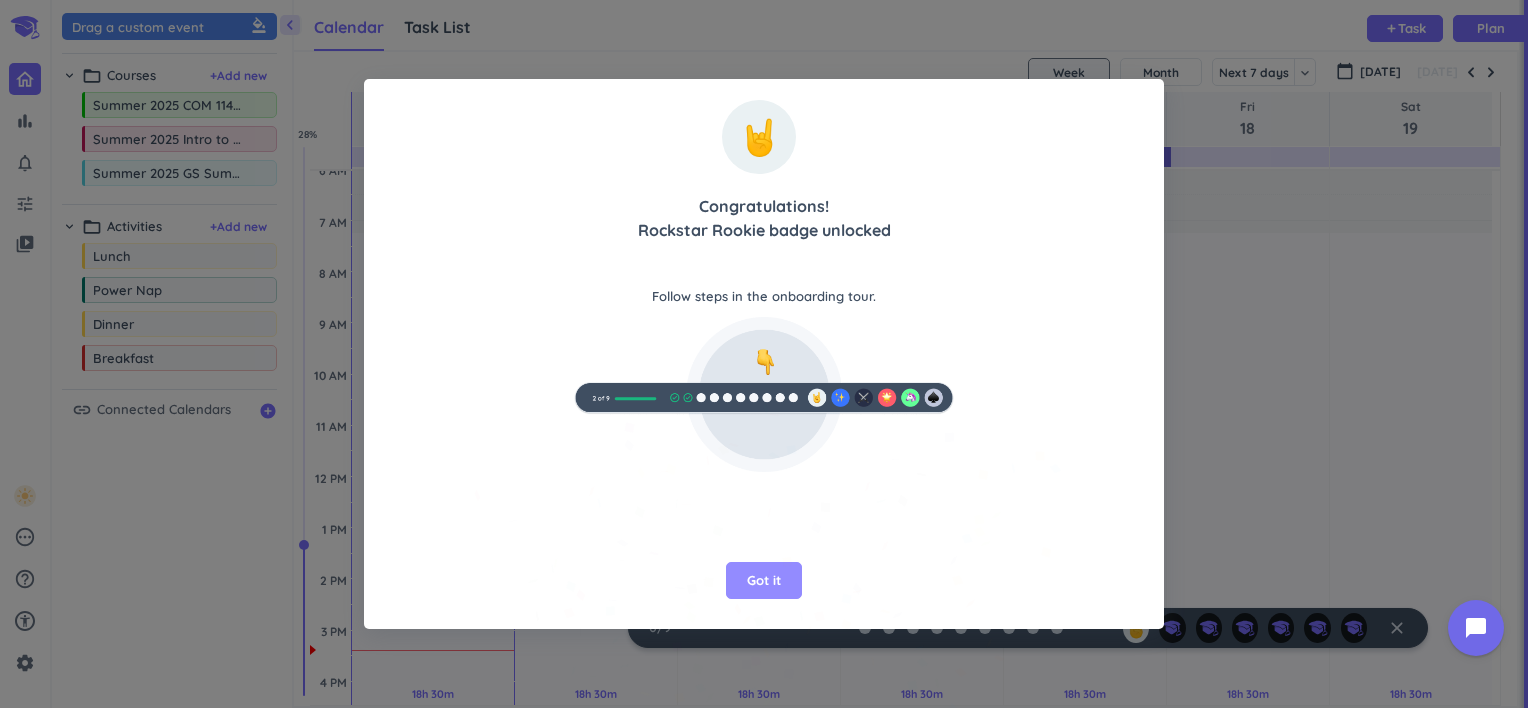 click on "Got it" at bounding box center (764, 581) 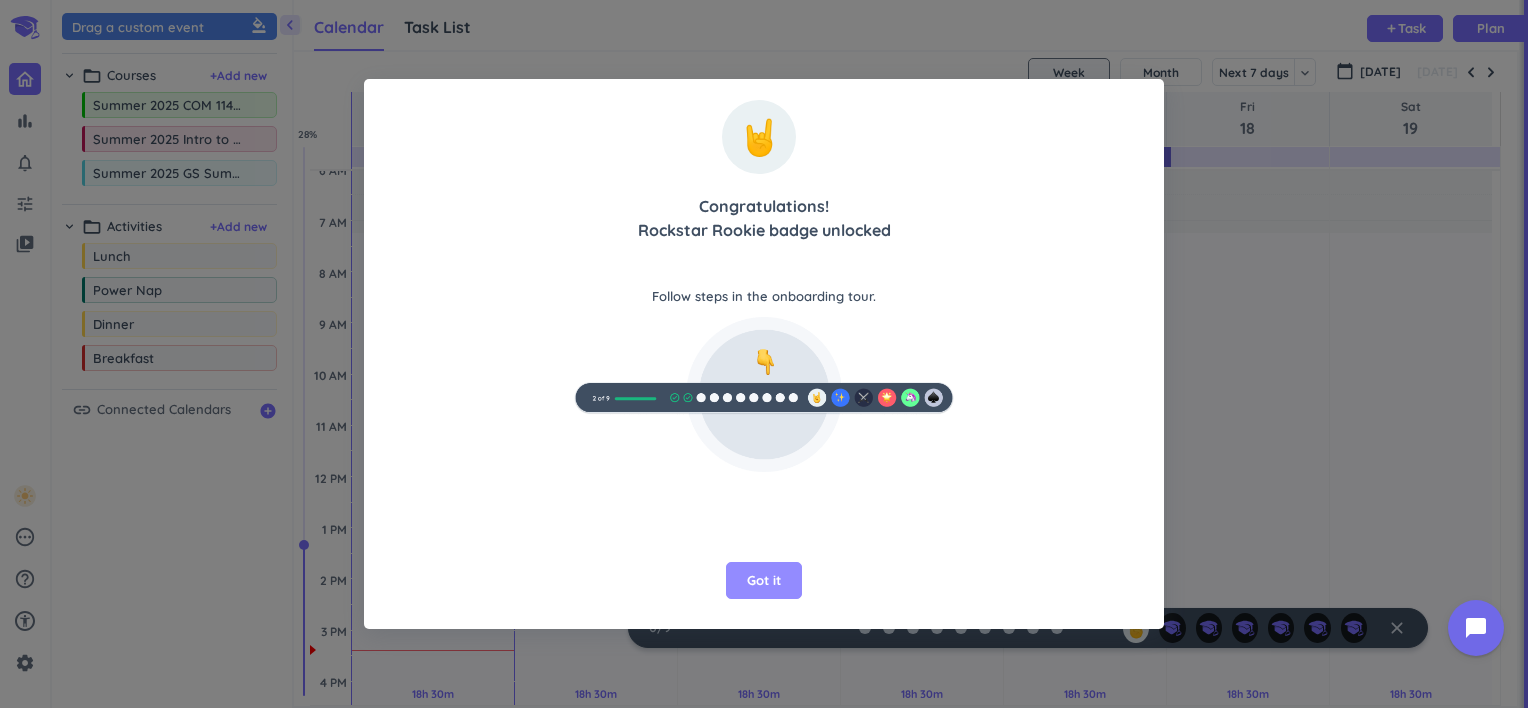 click on "Got it" at bounding box center [764, 581] 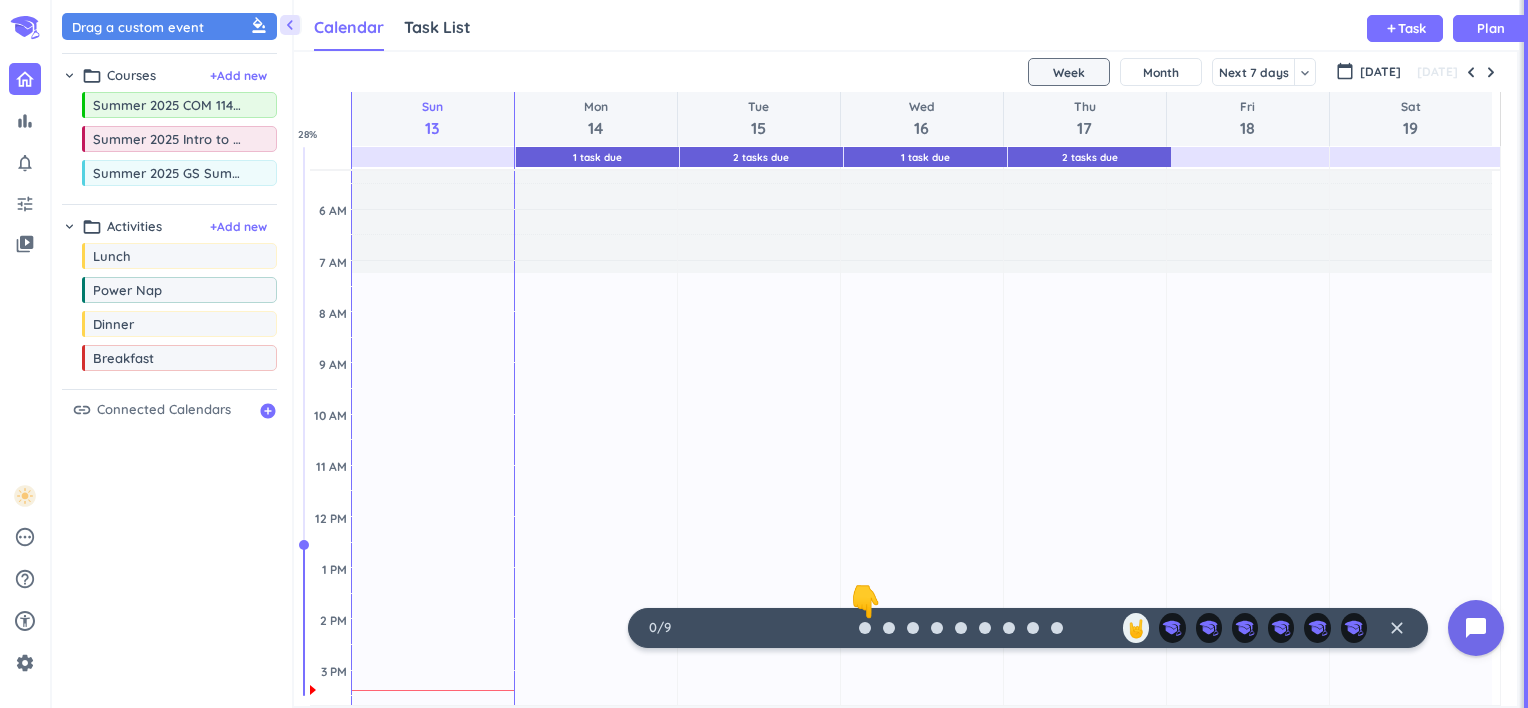 scroll, scrollTop: 0, scrollLeft: 0, axis: both 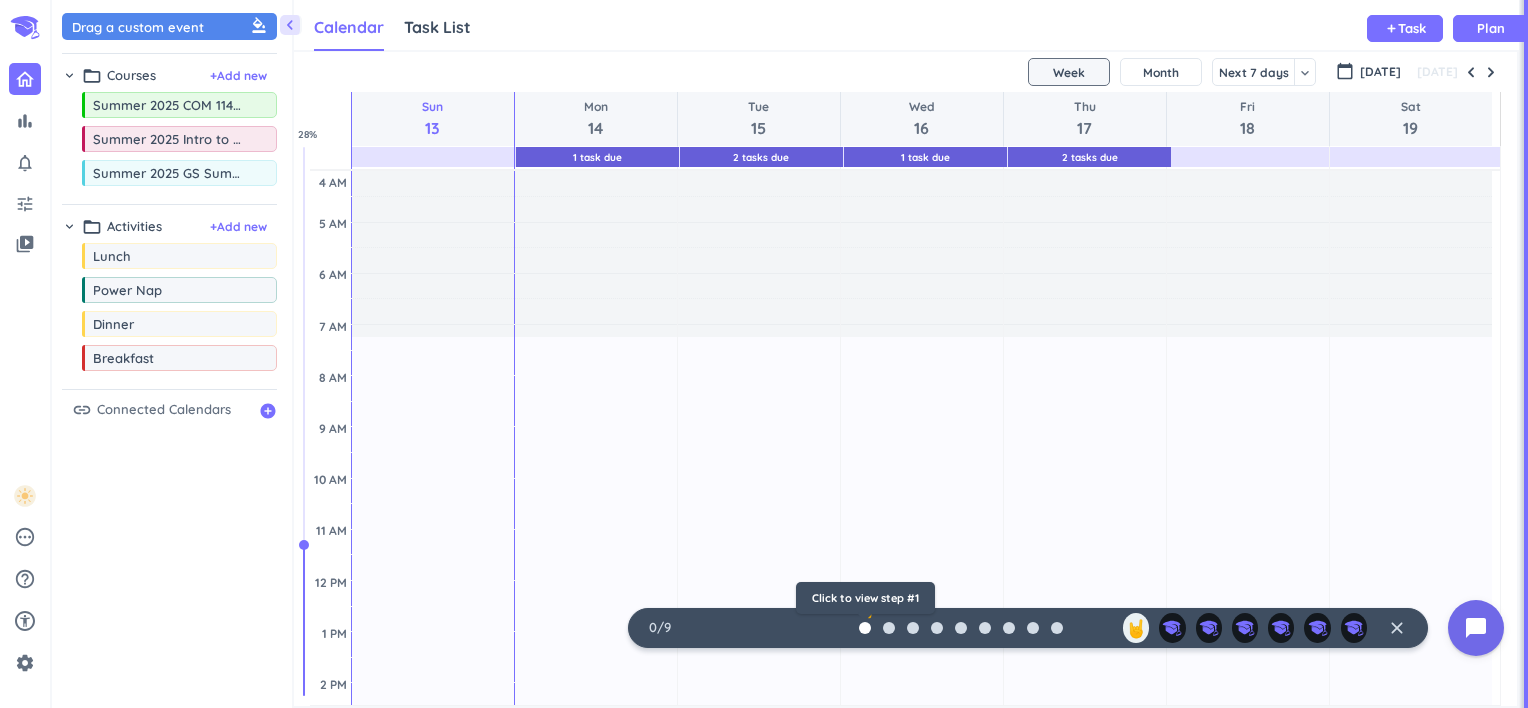 click at bounding box center [865, 628] 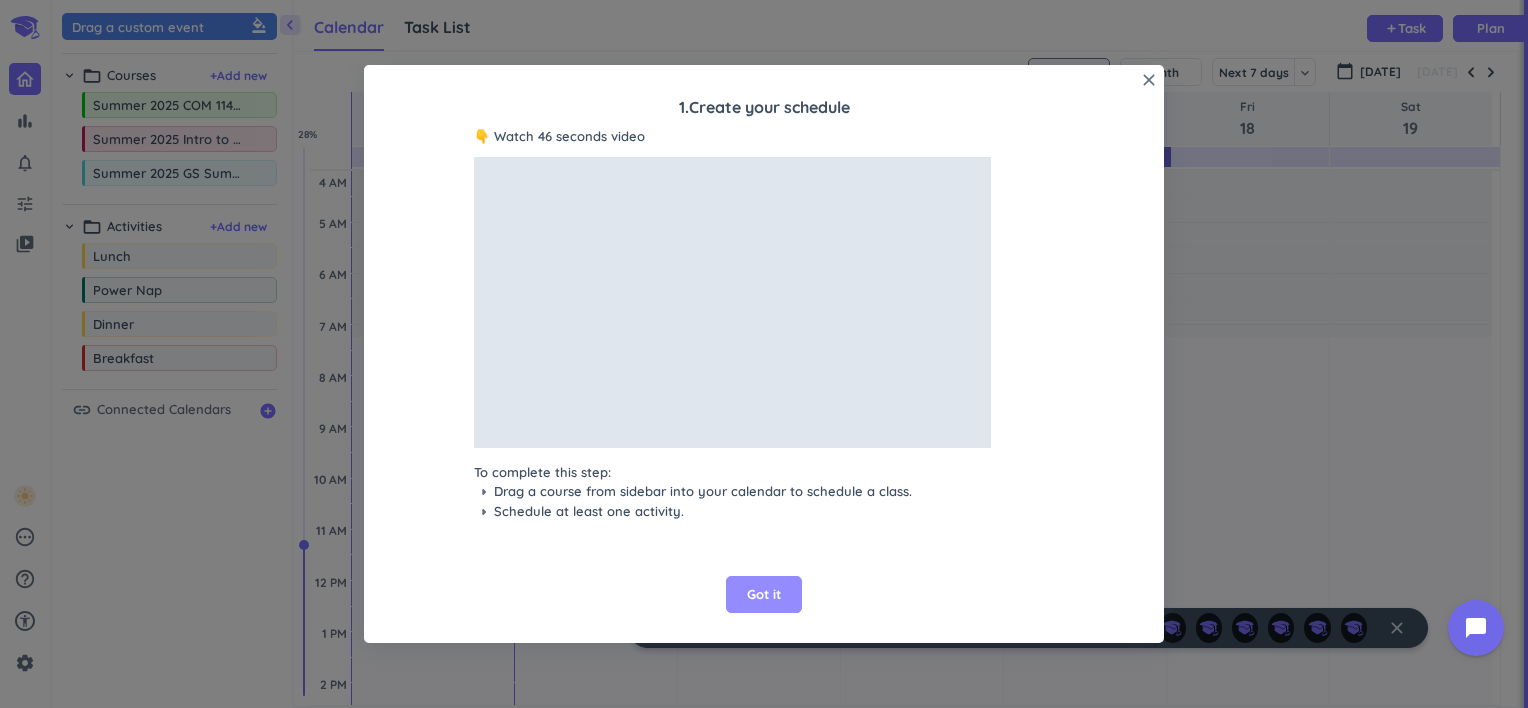 click on "Got it" at bounding box center (764, 595) 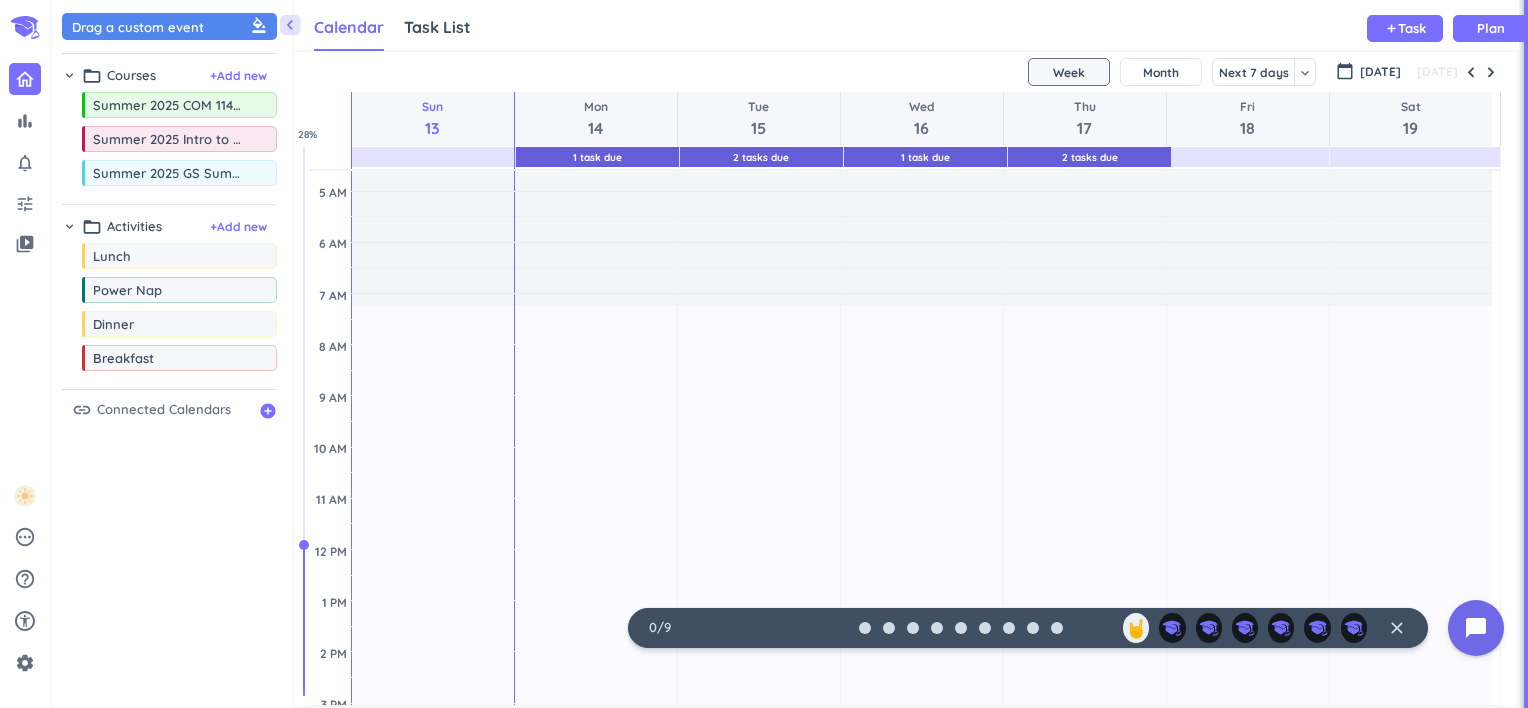 scroll, scrollTop: 0, scrollLeft: 0, axis: both 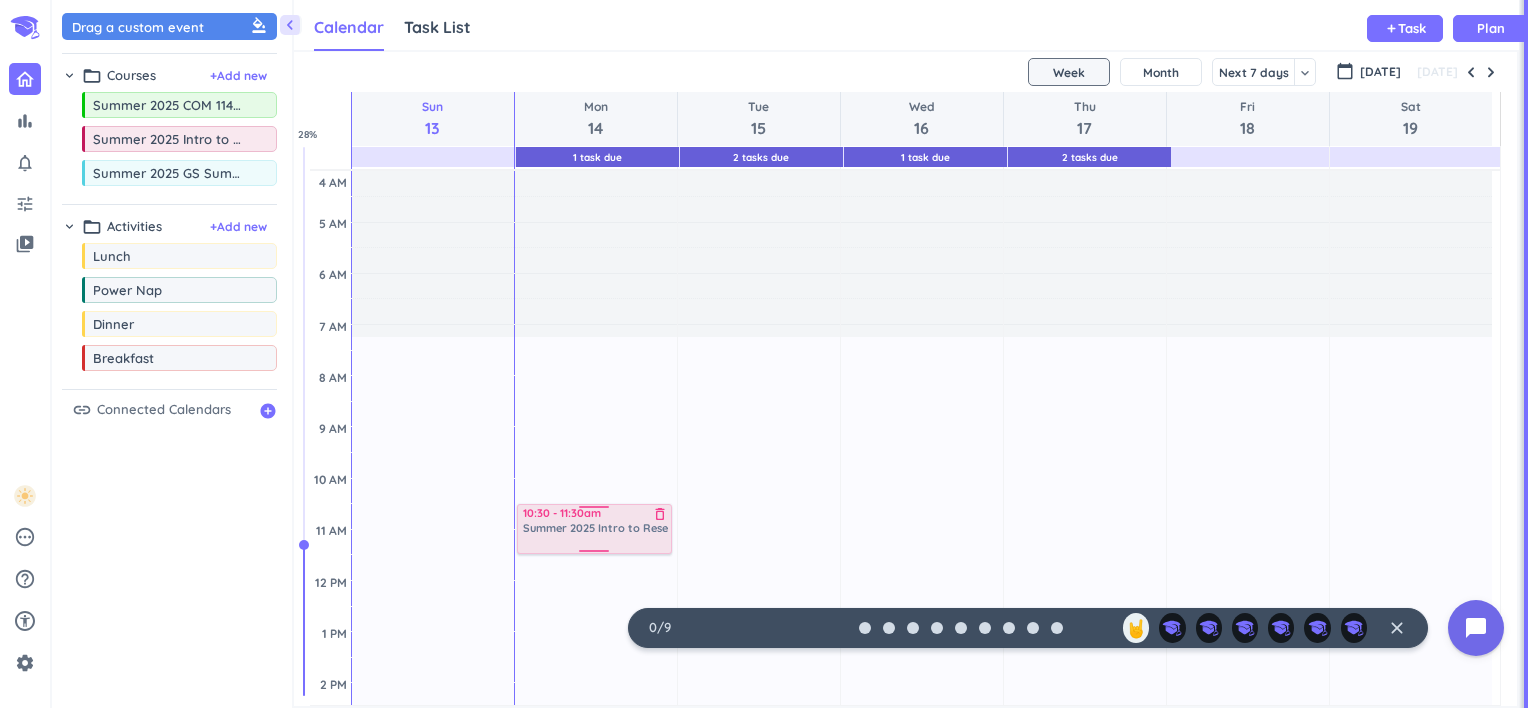 drag, startPoint x: 191, startPoint y: 148, endPoint x: 592, endPoint y: 507, distance: 538.2211 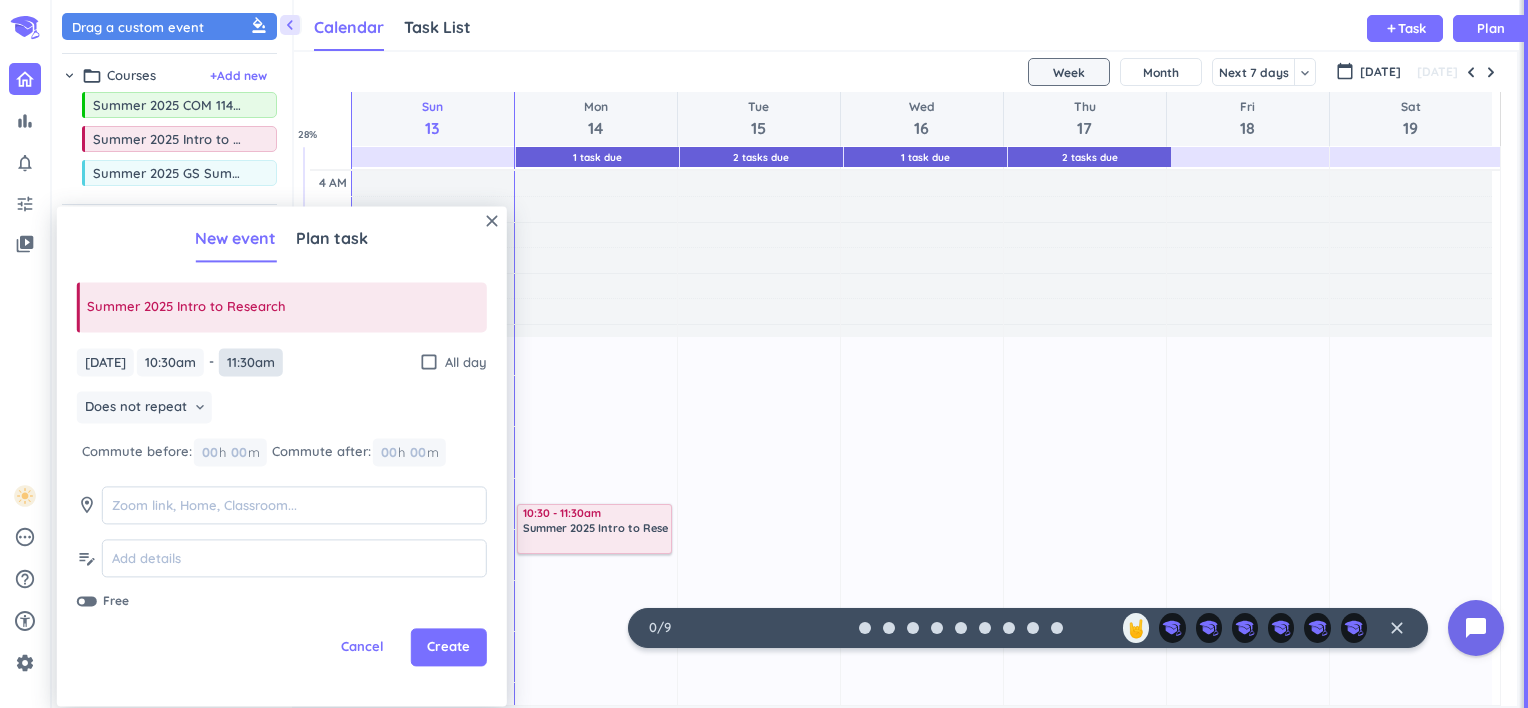 click on "11:30am" at bounding box center [251, 362] 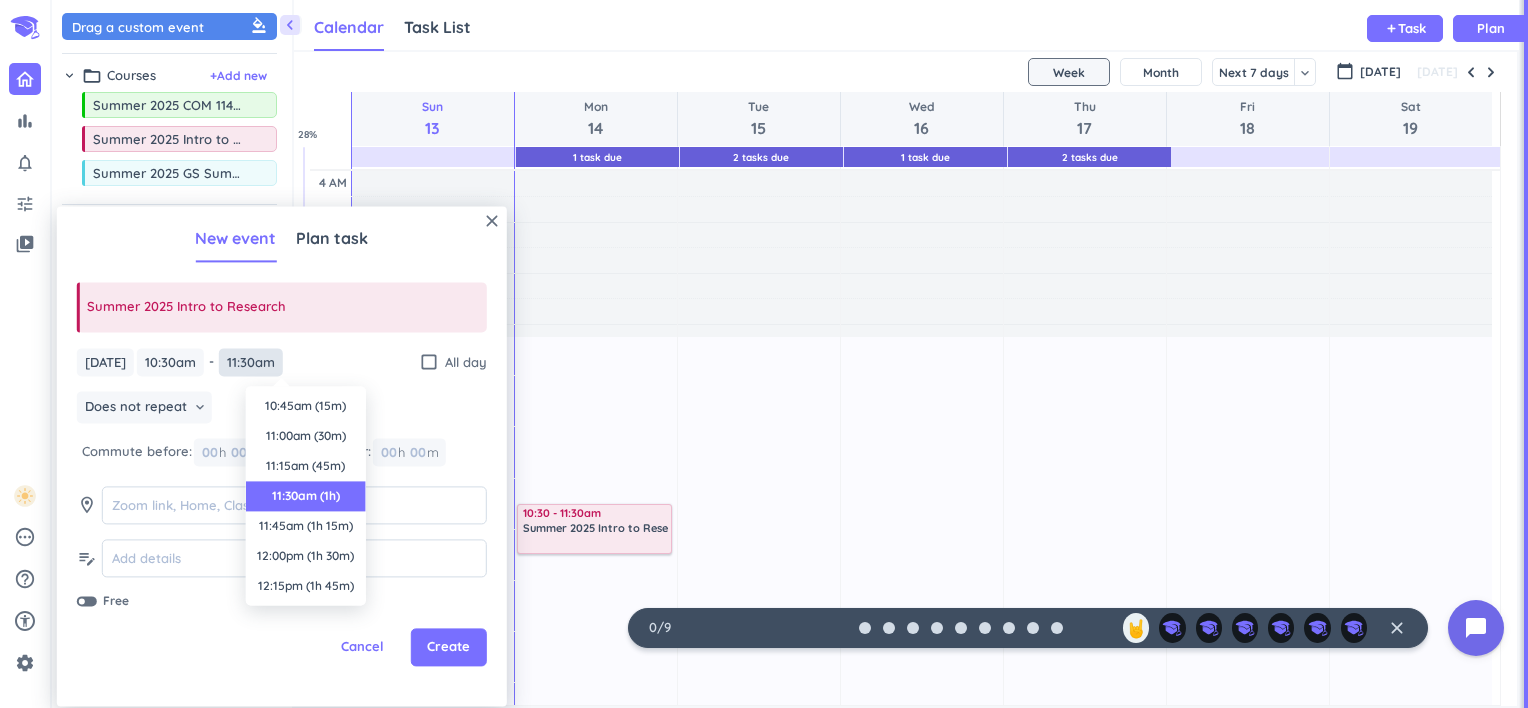 scroll, scrollTop: 90, scrollLeft: 0, axis: vertical 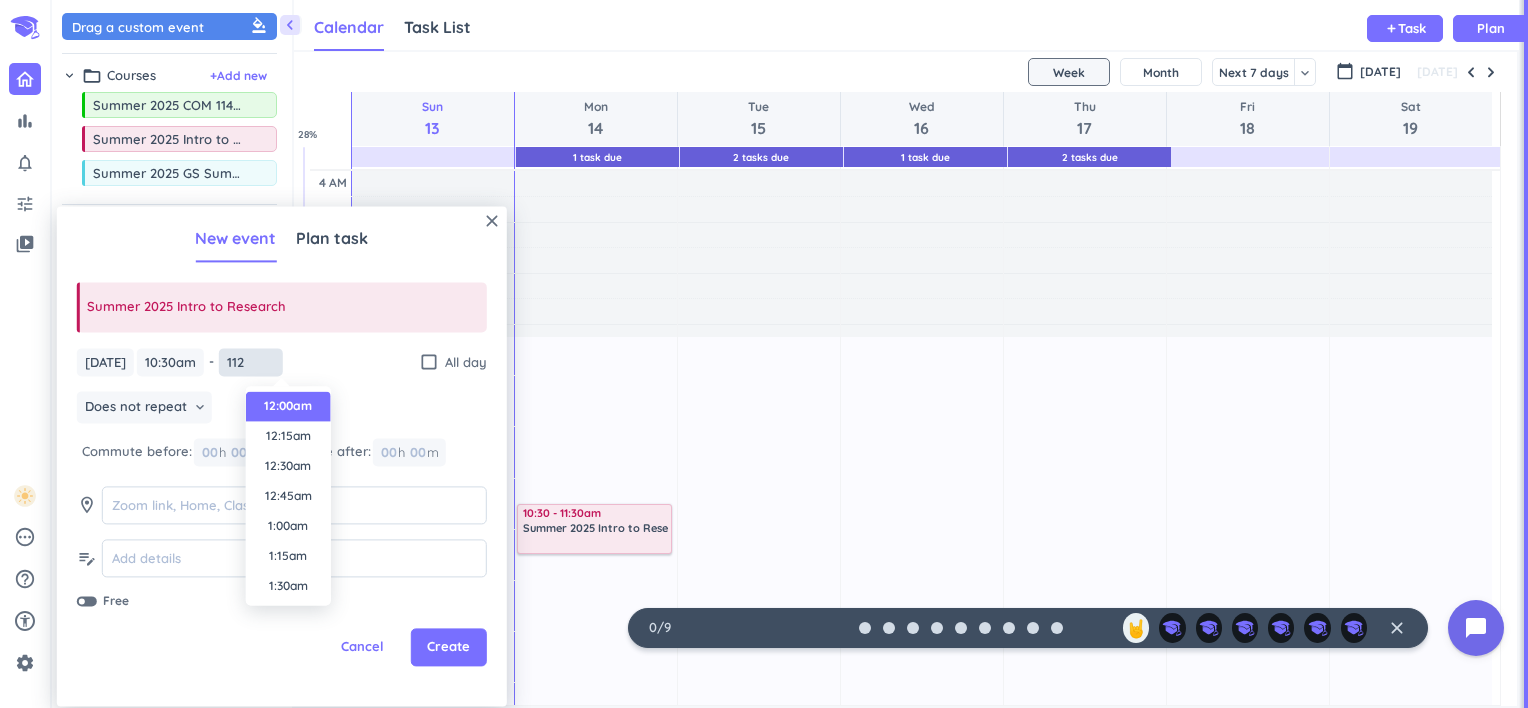 type on "11" 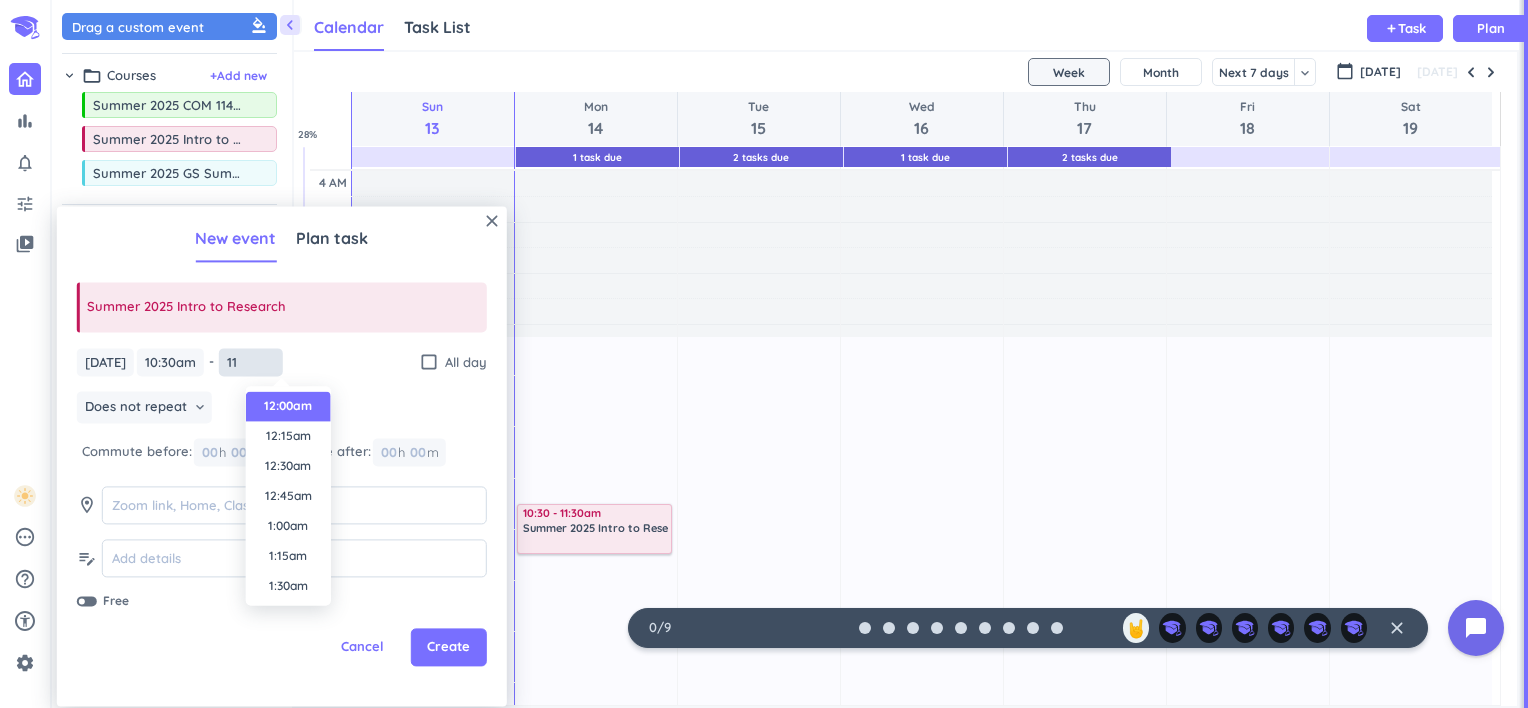 click on "11" at bounding box center [251, 362] 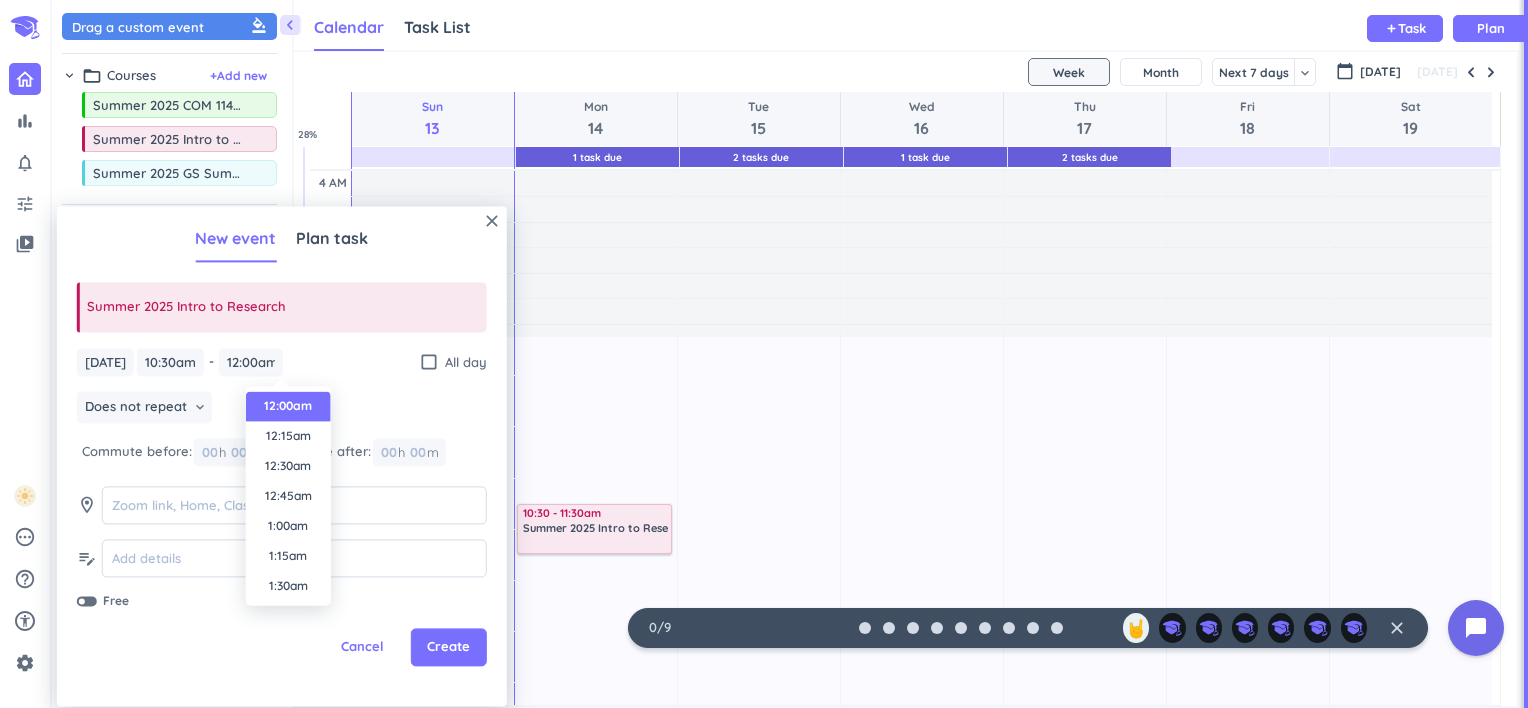 click on "Does not repeat keyboard_arrow_down" at bounding box center (282, 410) 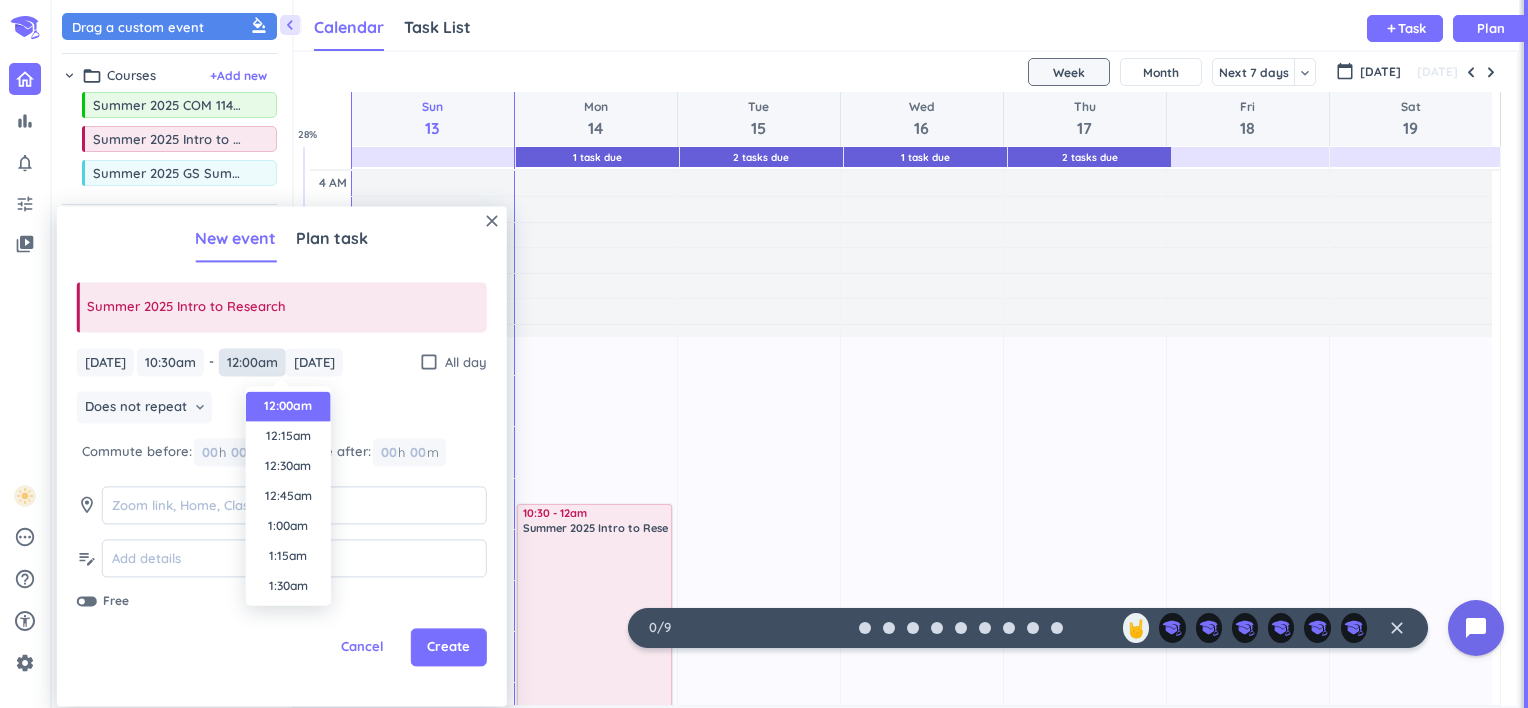click on "12:00am" at bounding box center [252, 362] 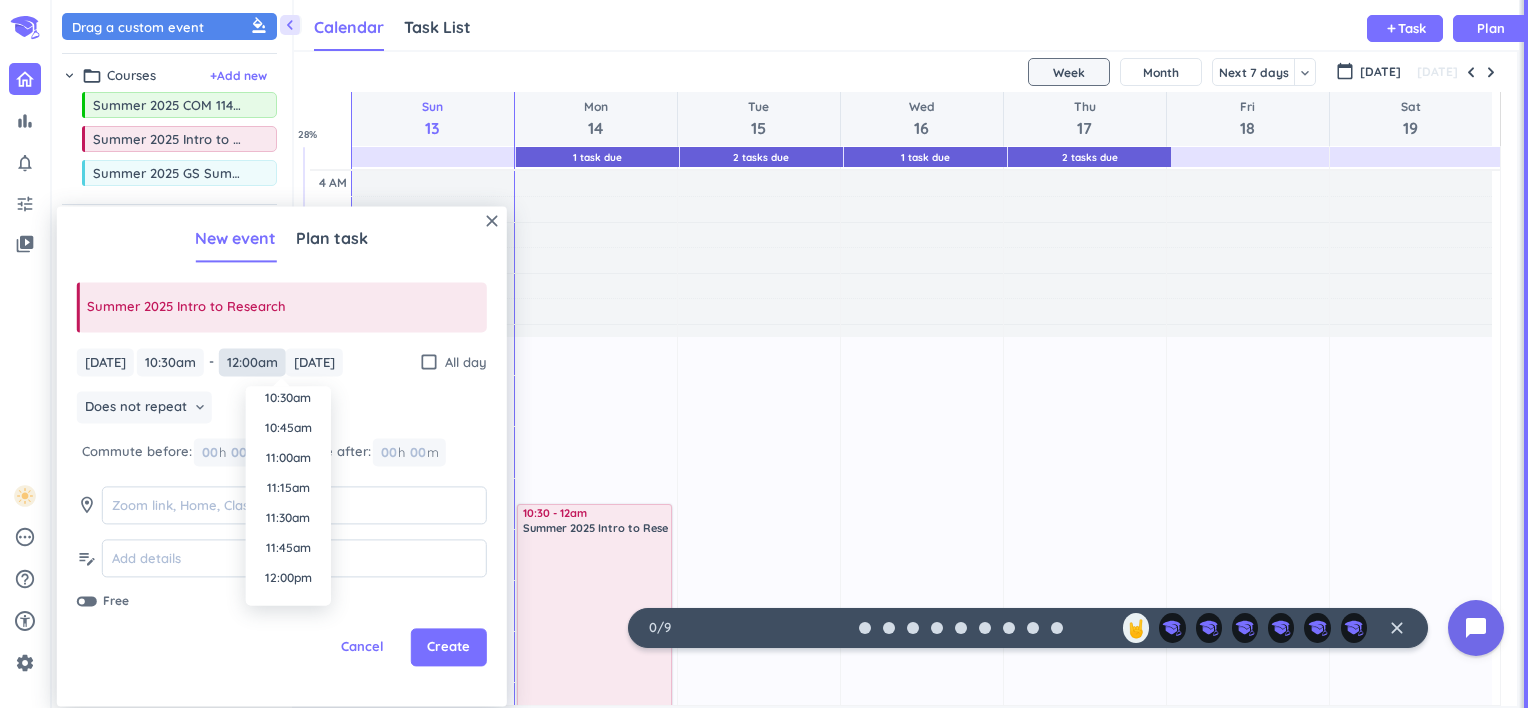 scroll, scrollTop: 1272, scrollLeft: 0, axis: vertical 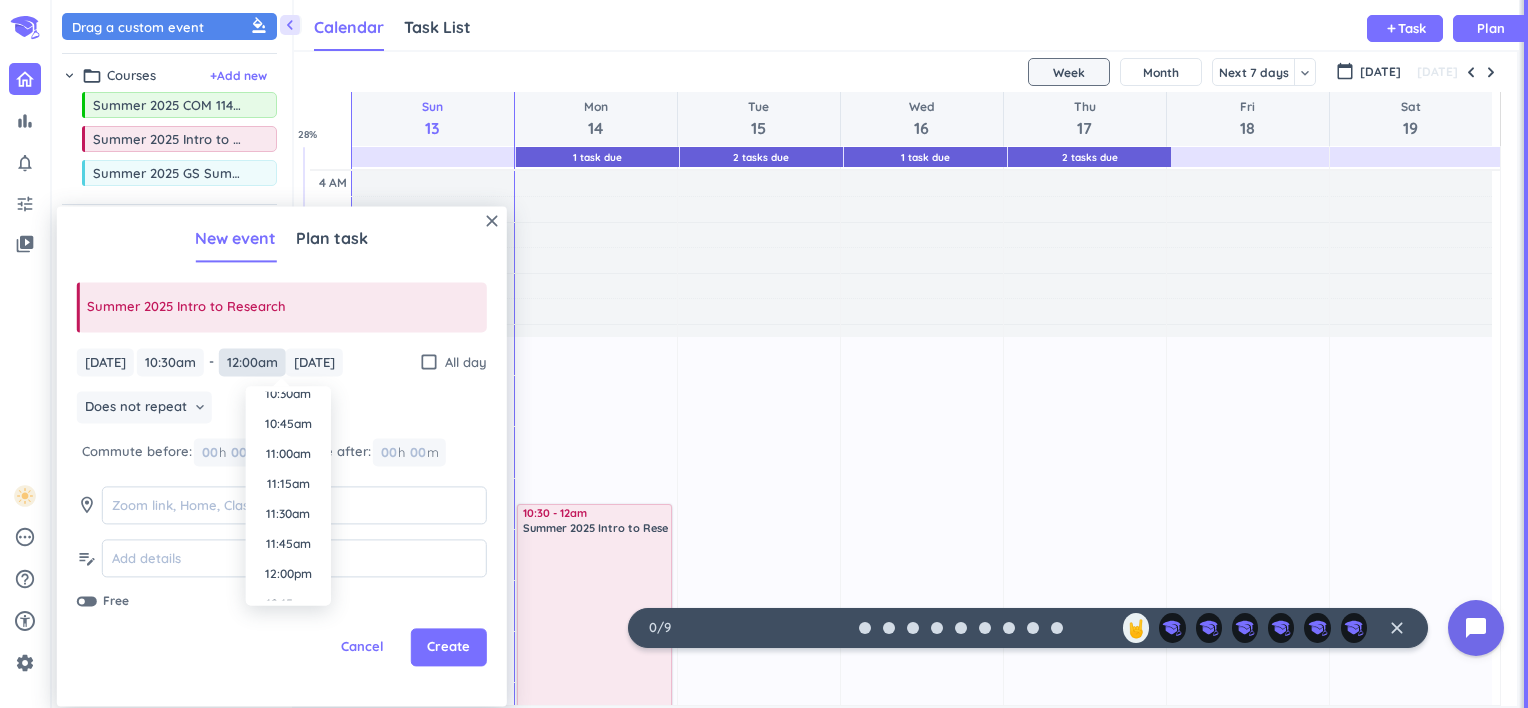click on "12:00am" at bounding box center (252, 362) 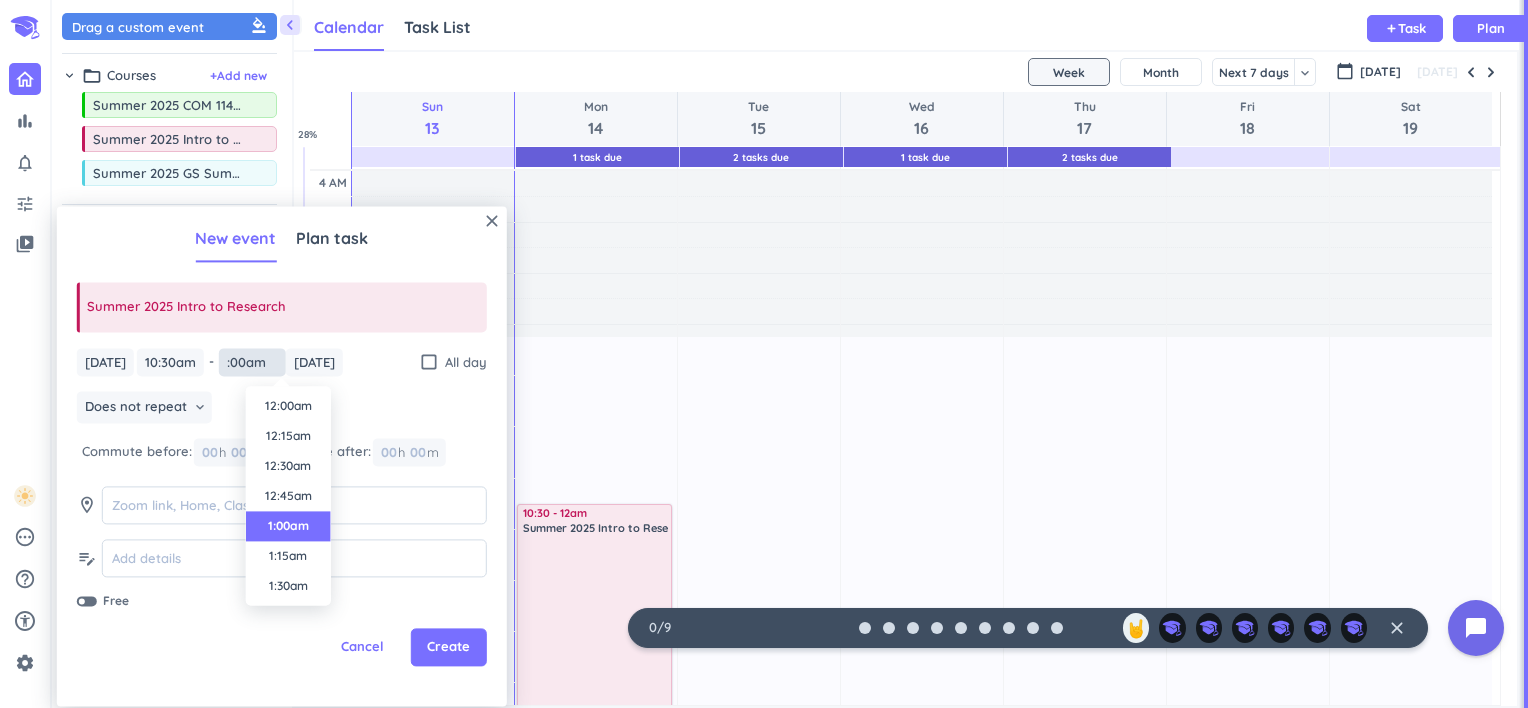 scroll, scrollTop: 30, scrollLeft: 0, axis: vertical 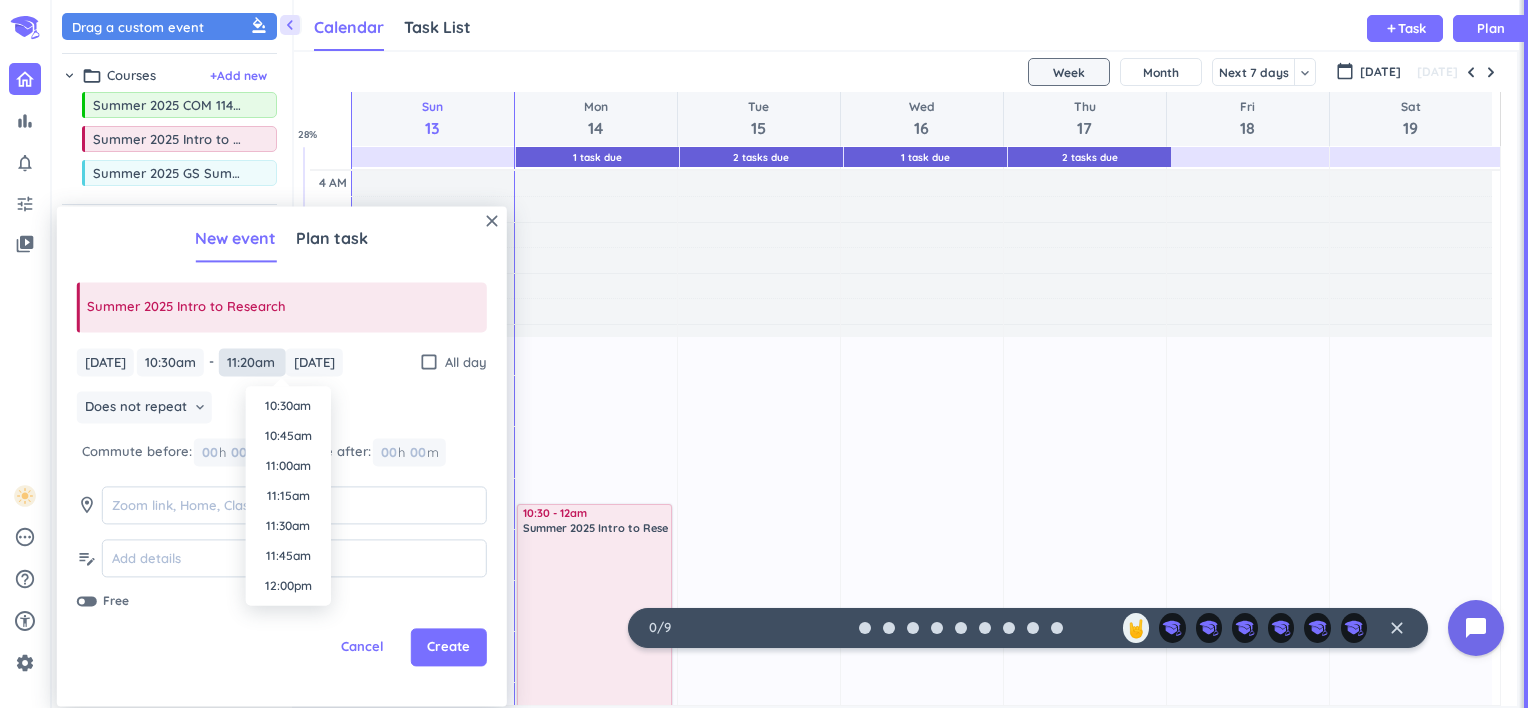 type on "11:20am" 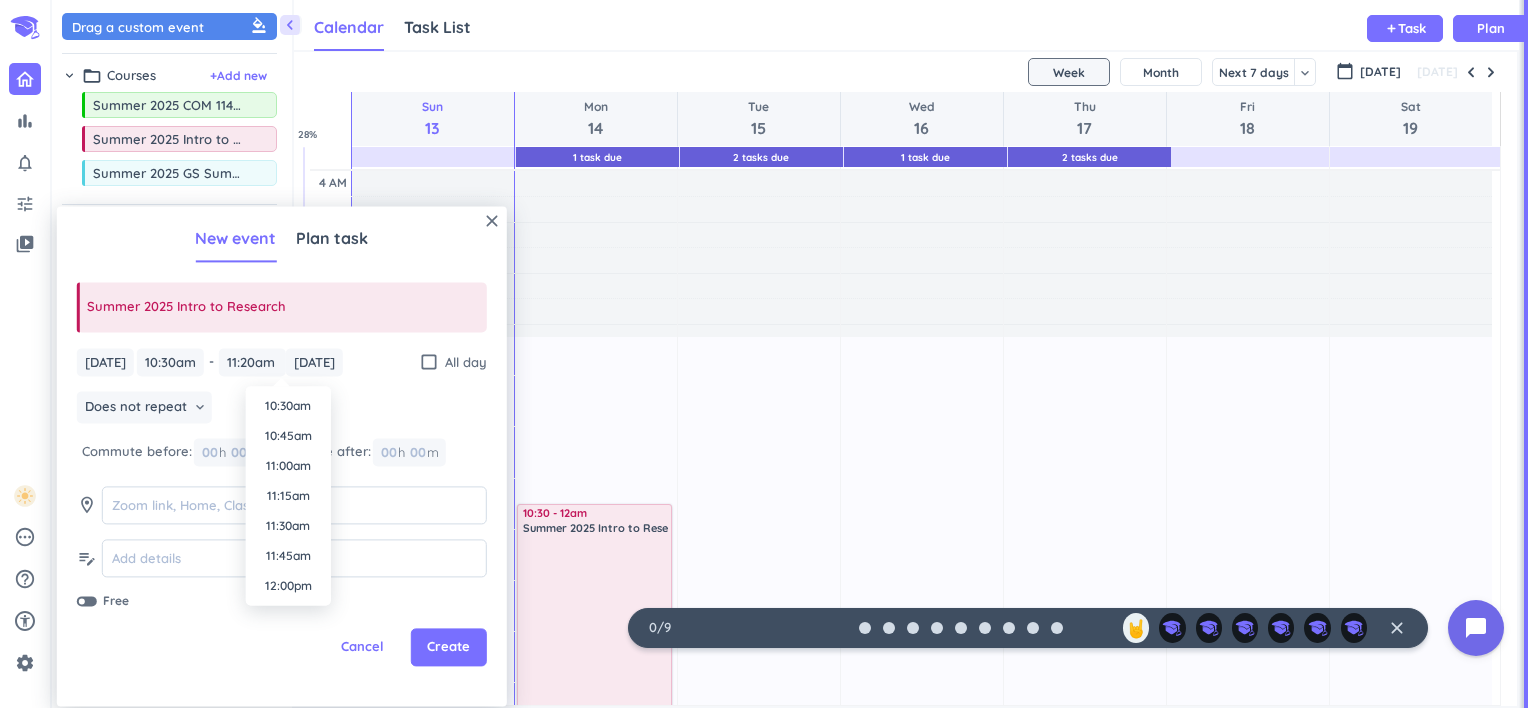 click on "Does not repeat keyboard_arrow_down" at bounding box center [282, 410] 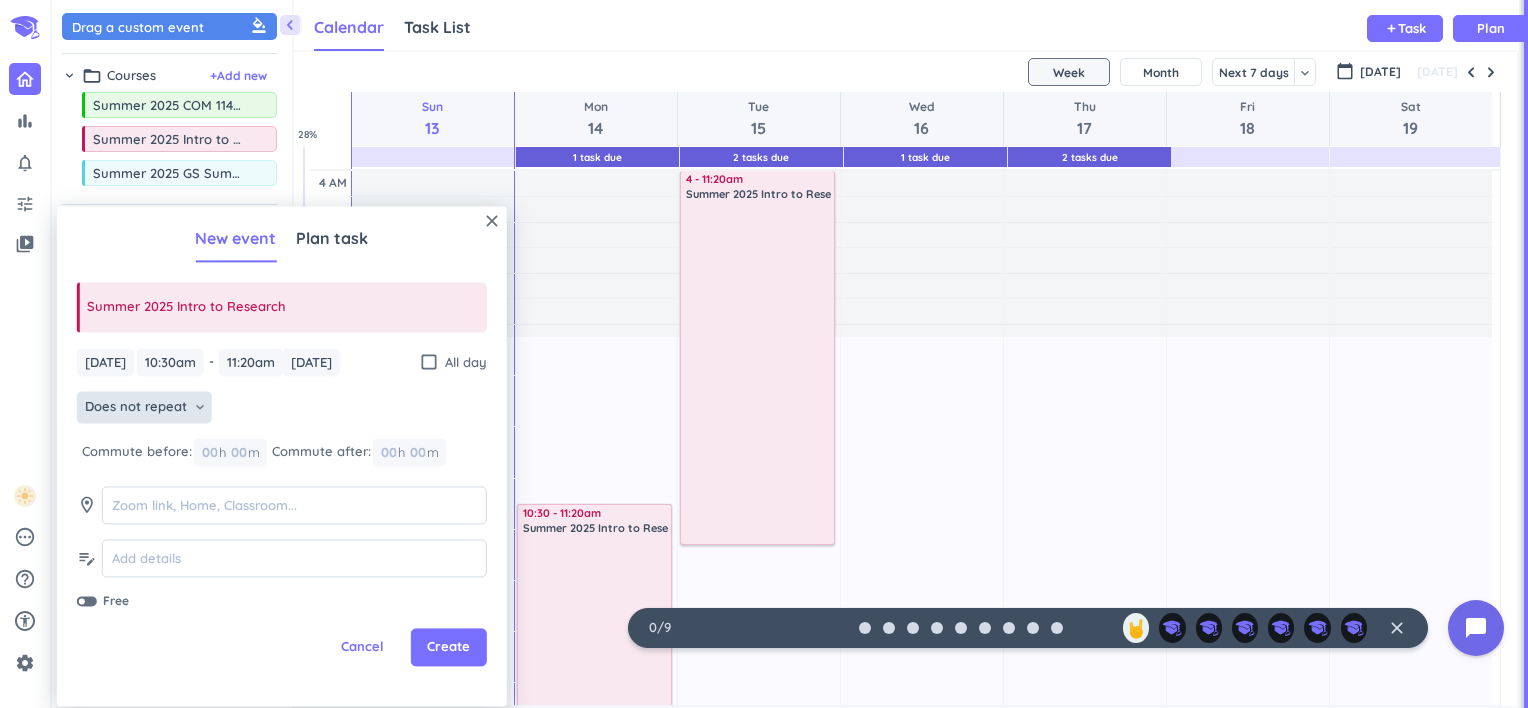 click on "Does not repeat" at bounding box center (136, 408) 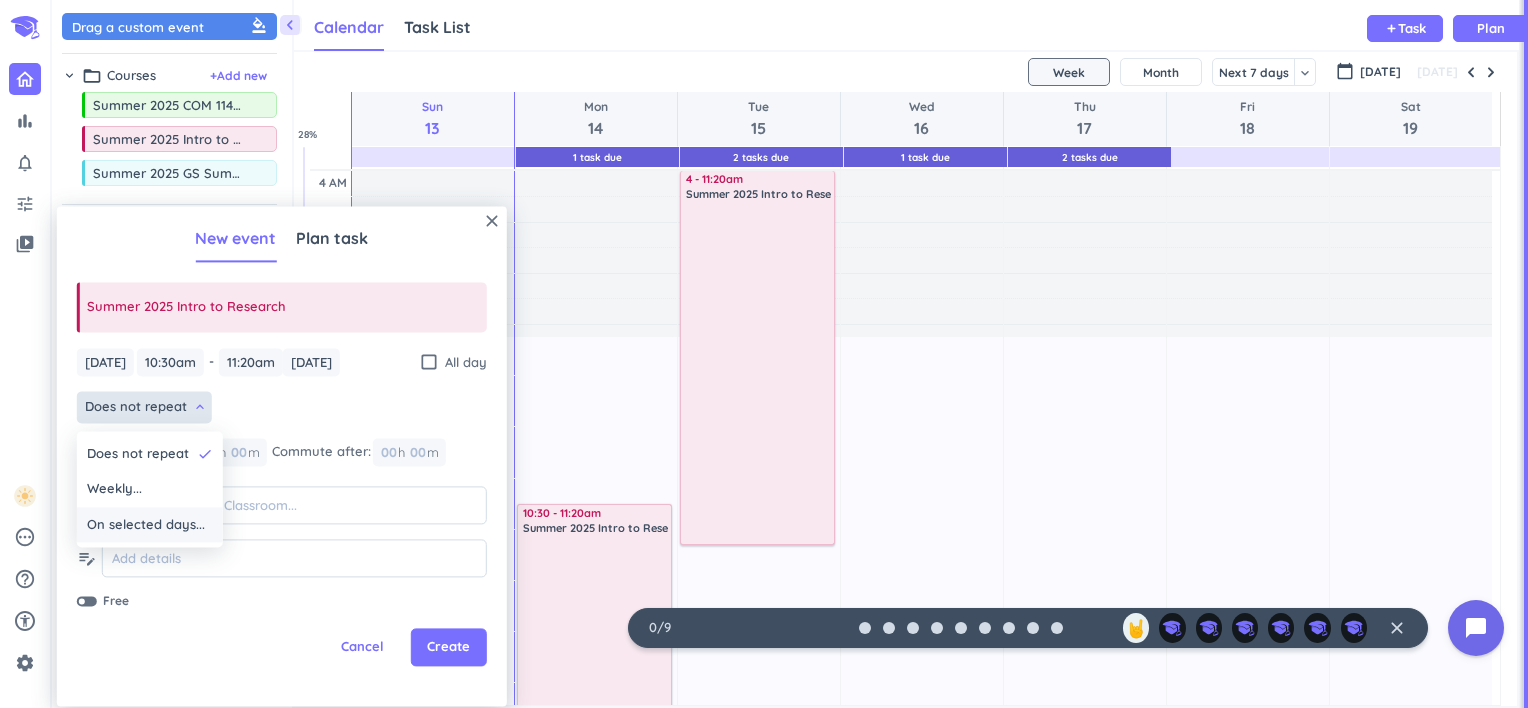 click on "On selected days..." at bounding box center [146, 525] 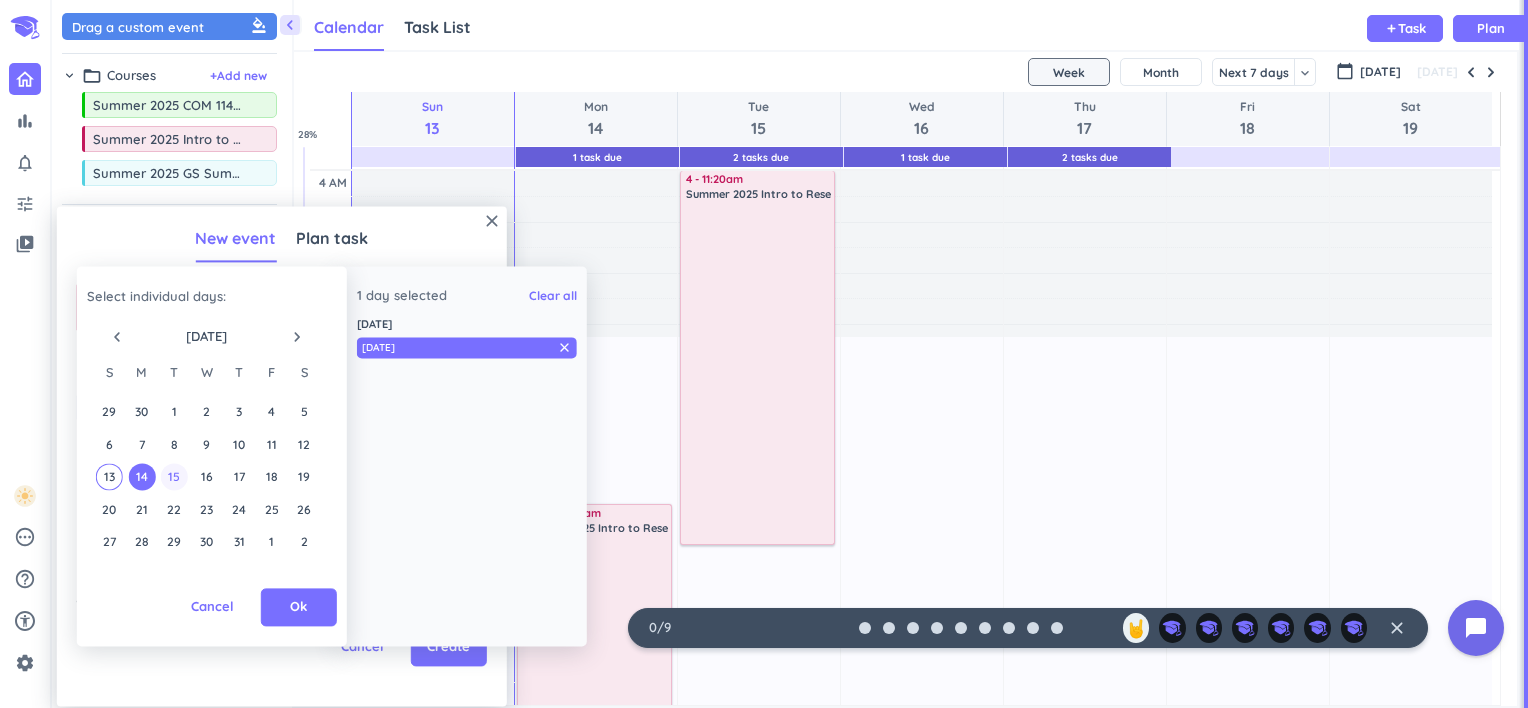 click on "15" at bounding box center (174, 477) 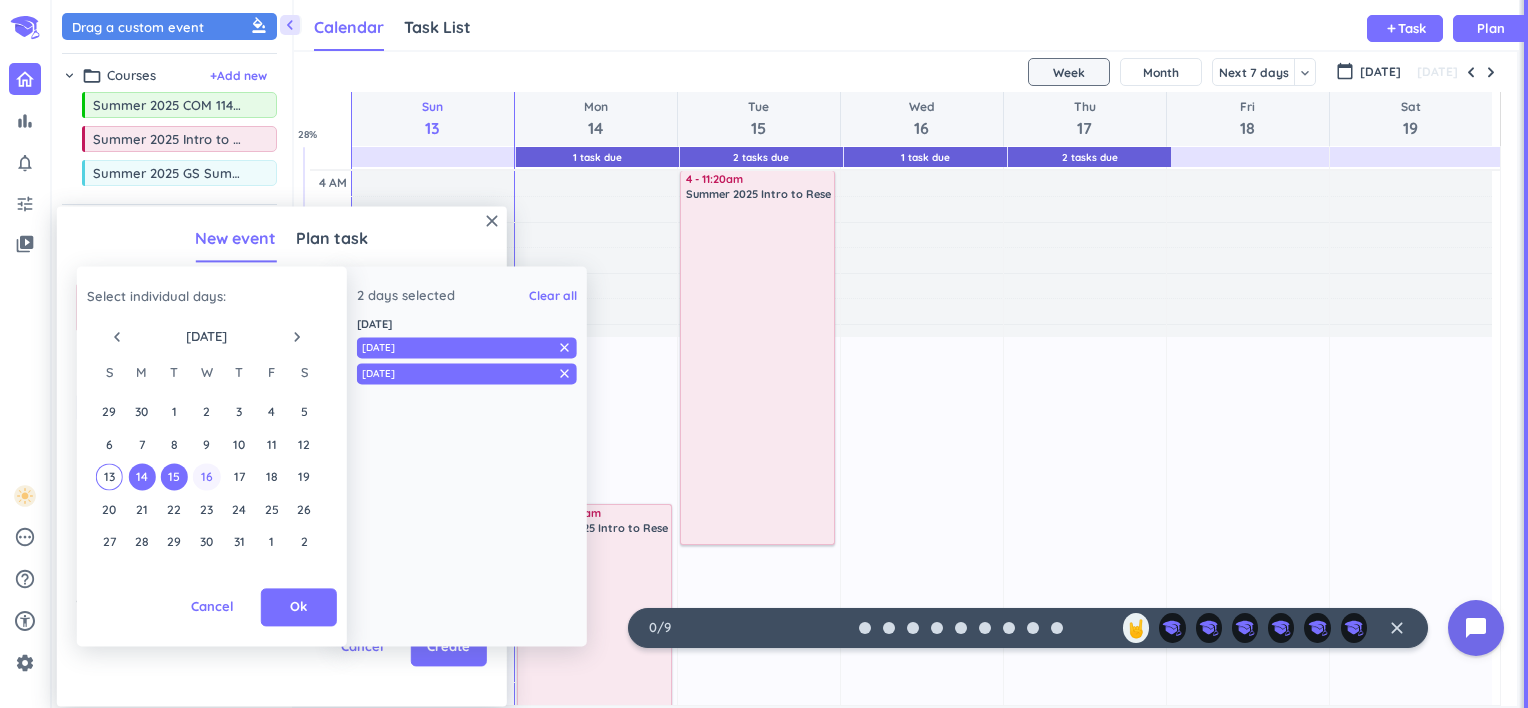 click on "16" at bounding box center [206, 477] 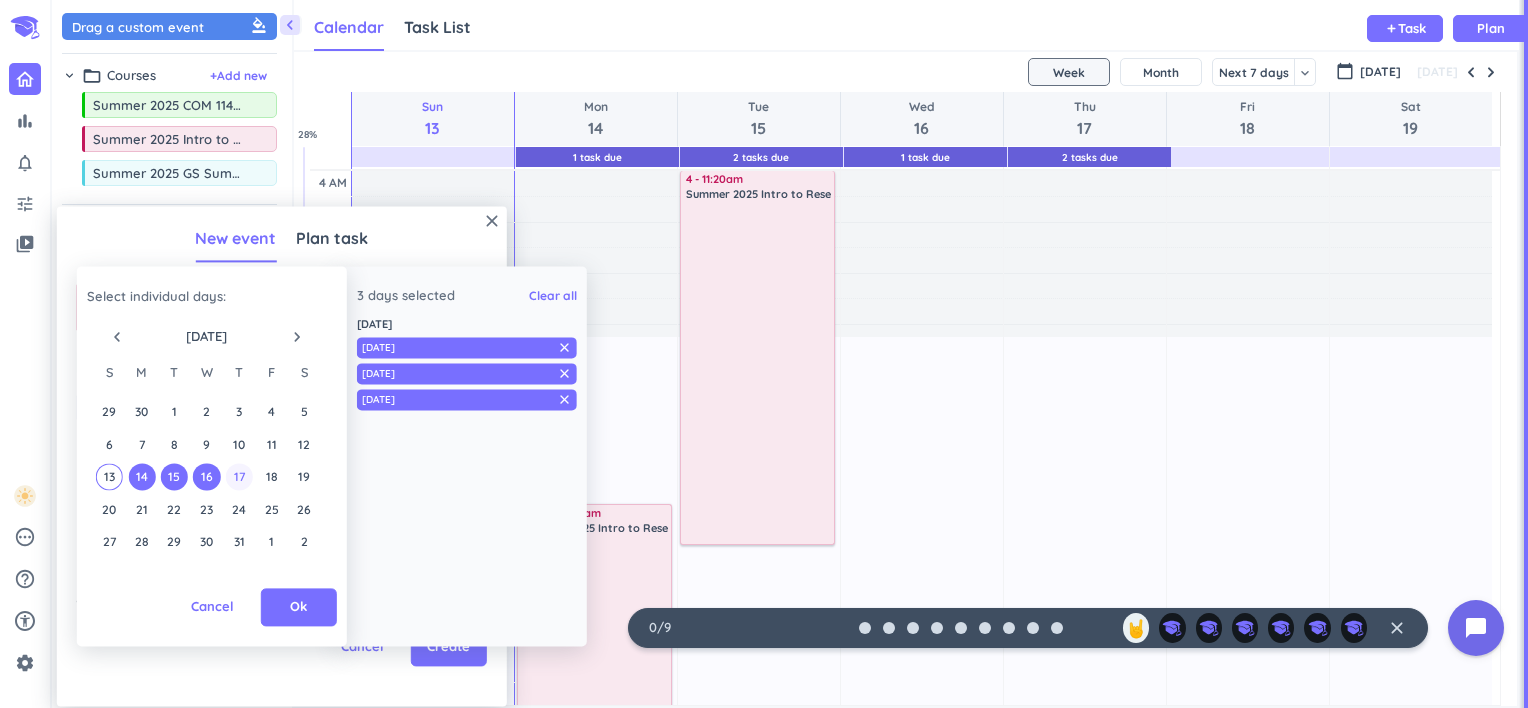 click on "17" at bounding box center (239, 477) 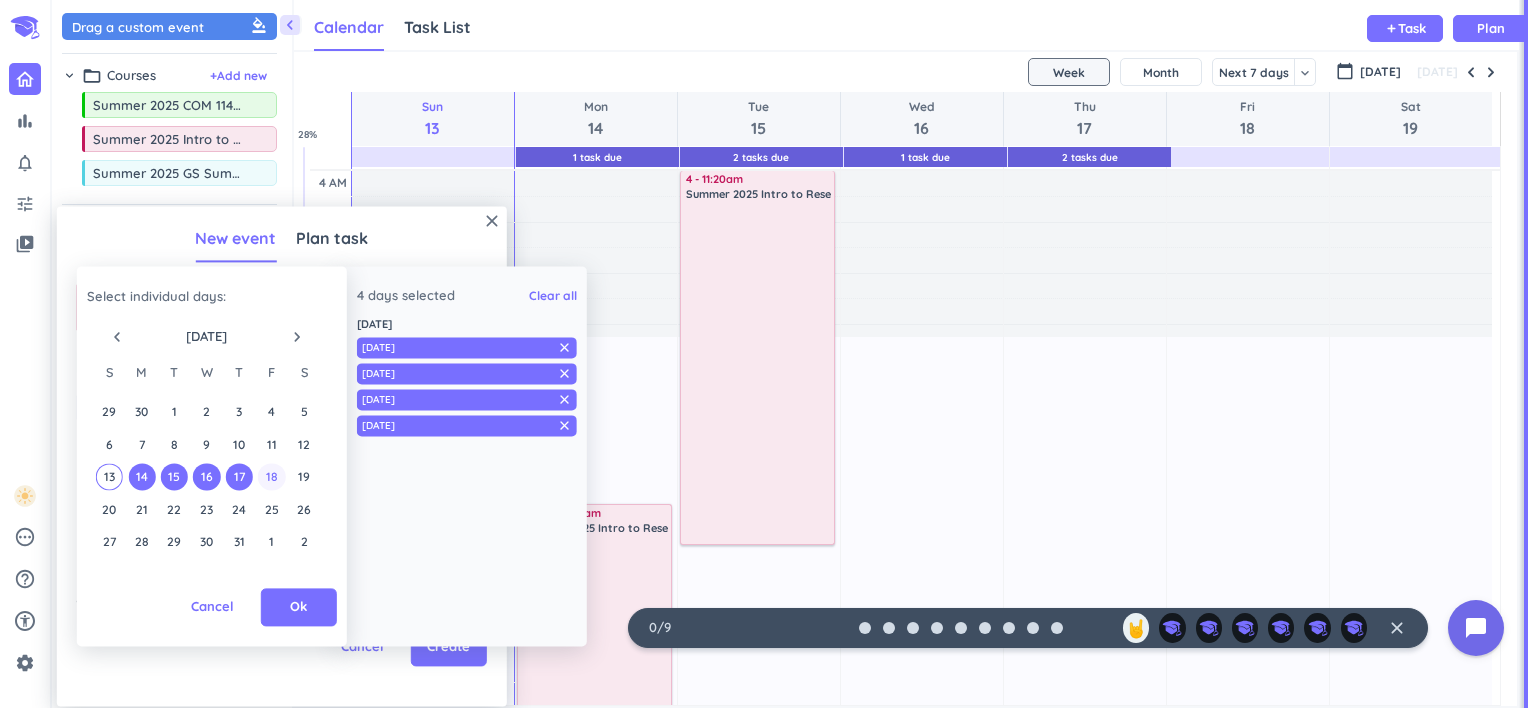 click on "18" at bounding box center (271, 477) 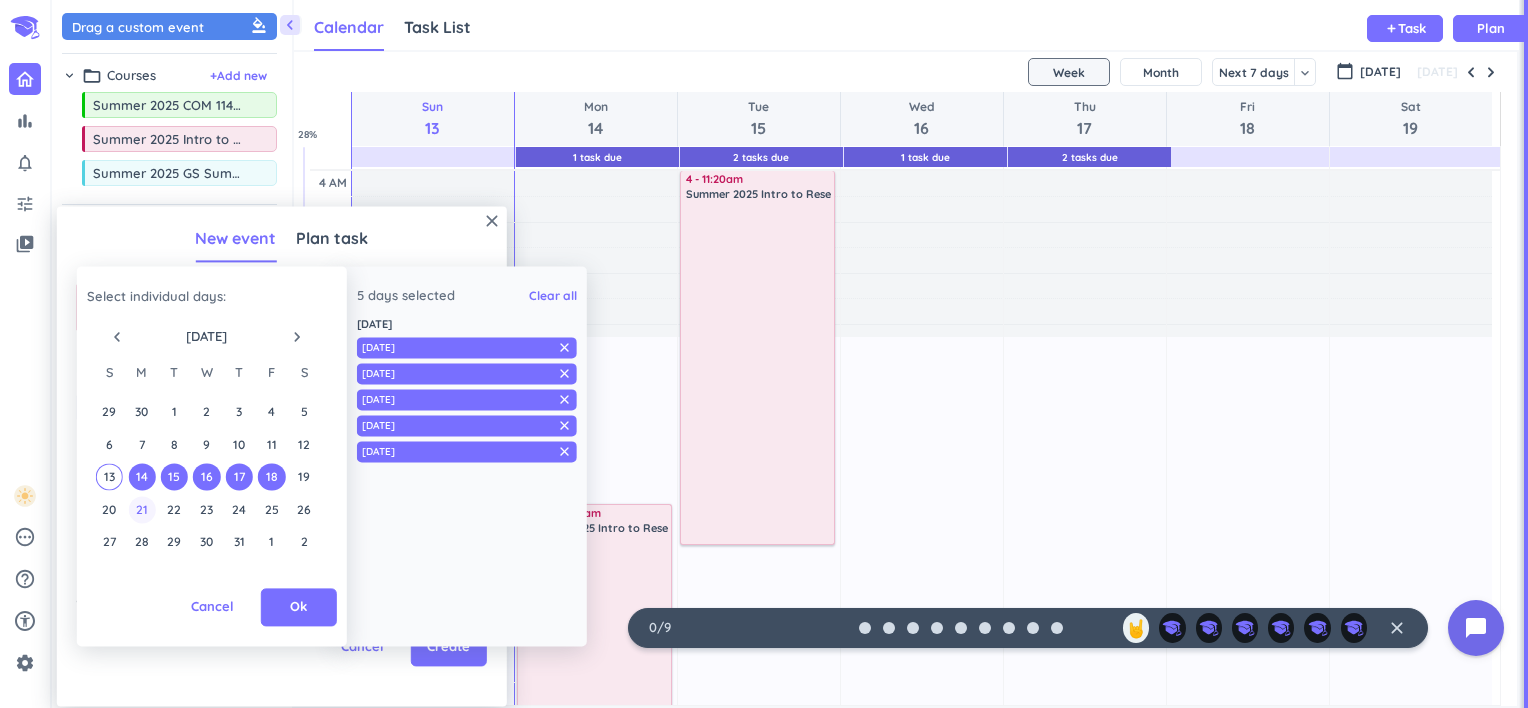 click on "21" at bounding box center [141, 509] 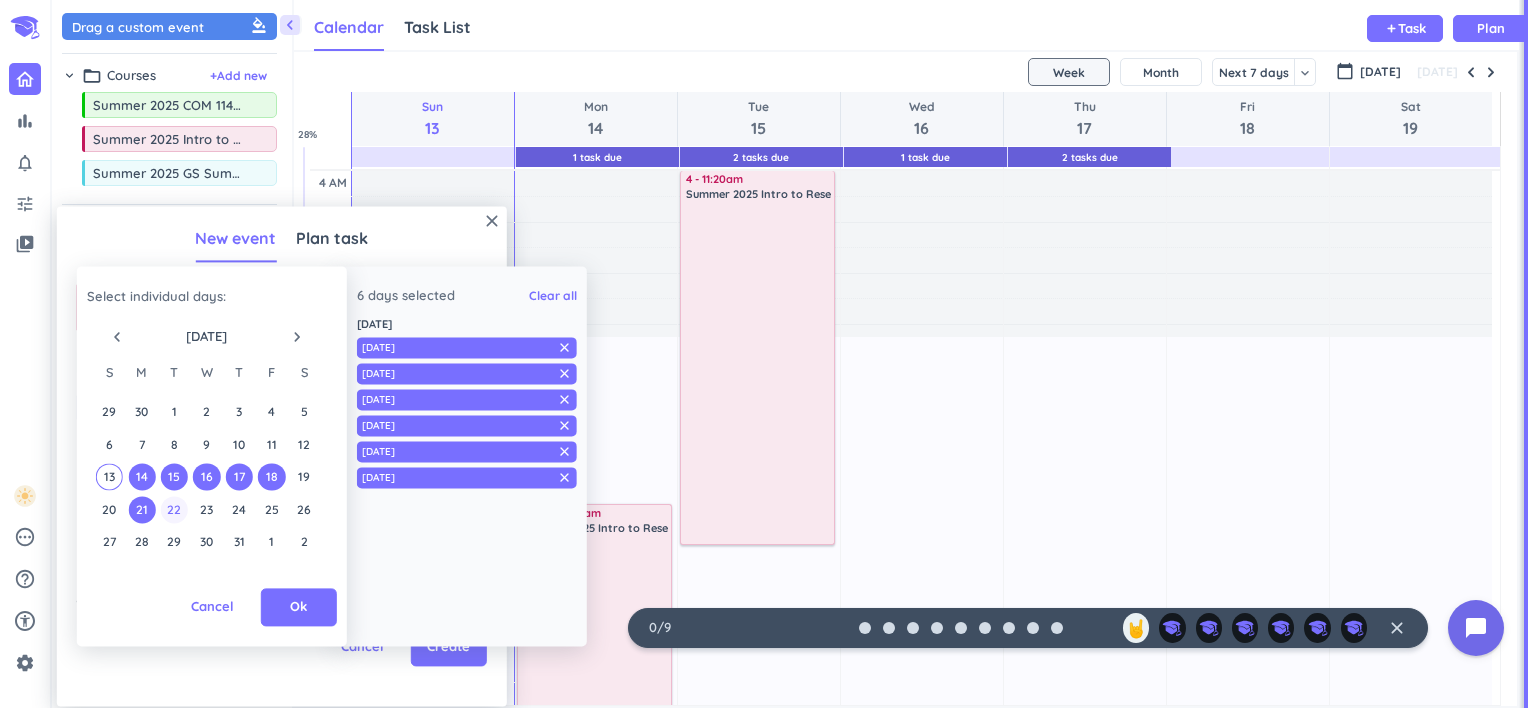 click on "22" at bounding box center (174, 509) 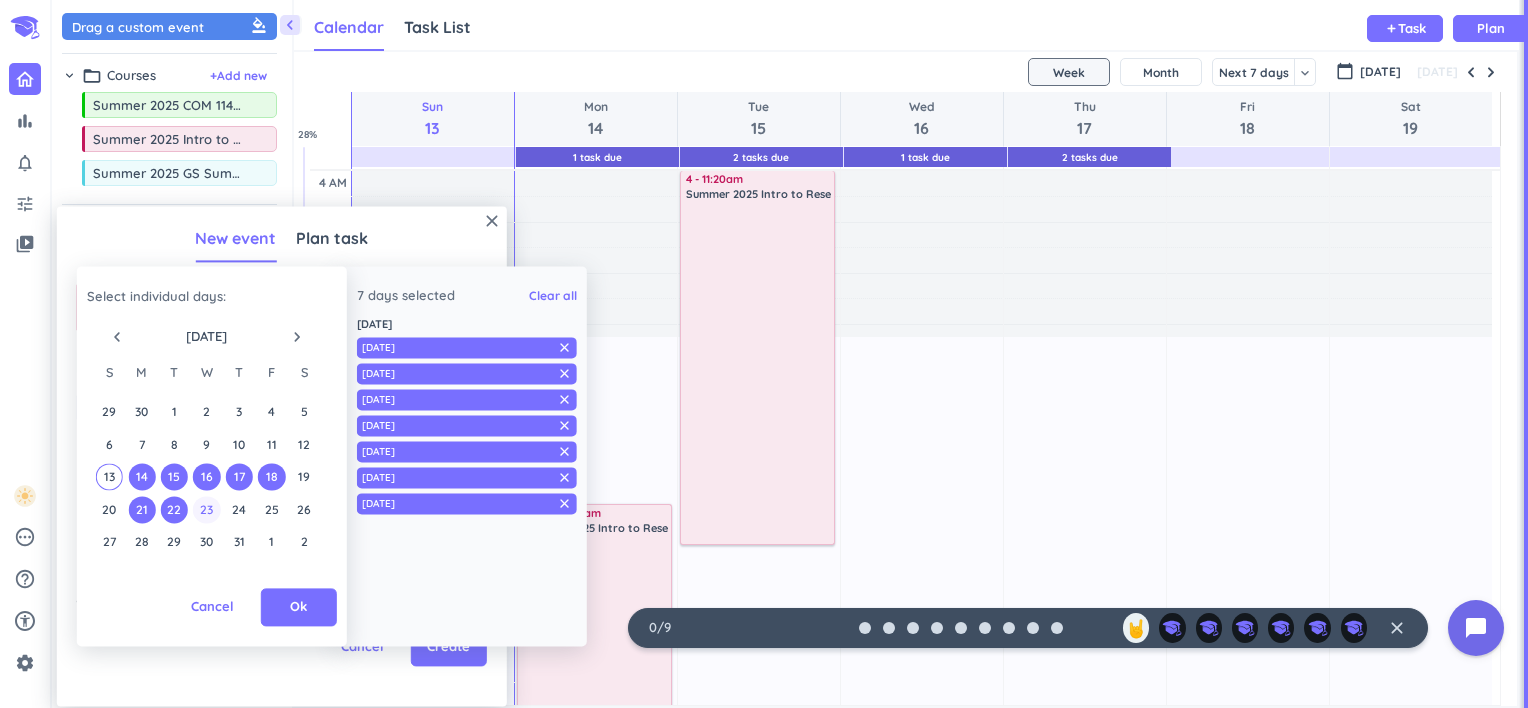 click on "23" at bounding box center (206, 509) 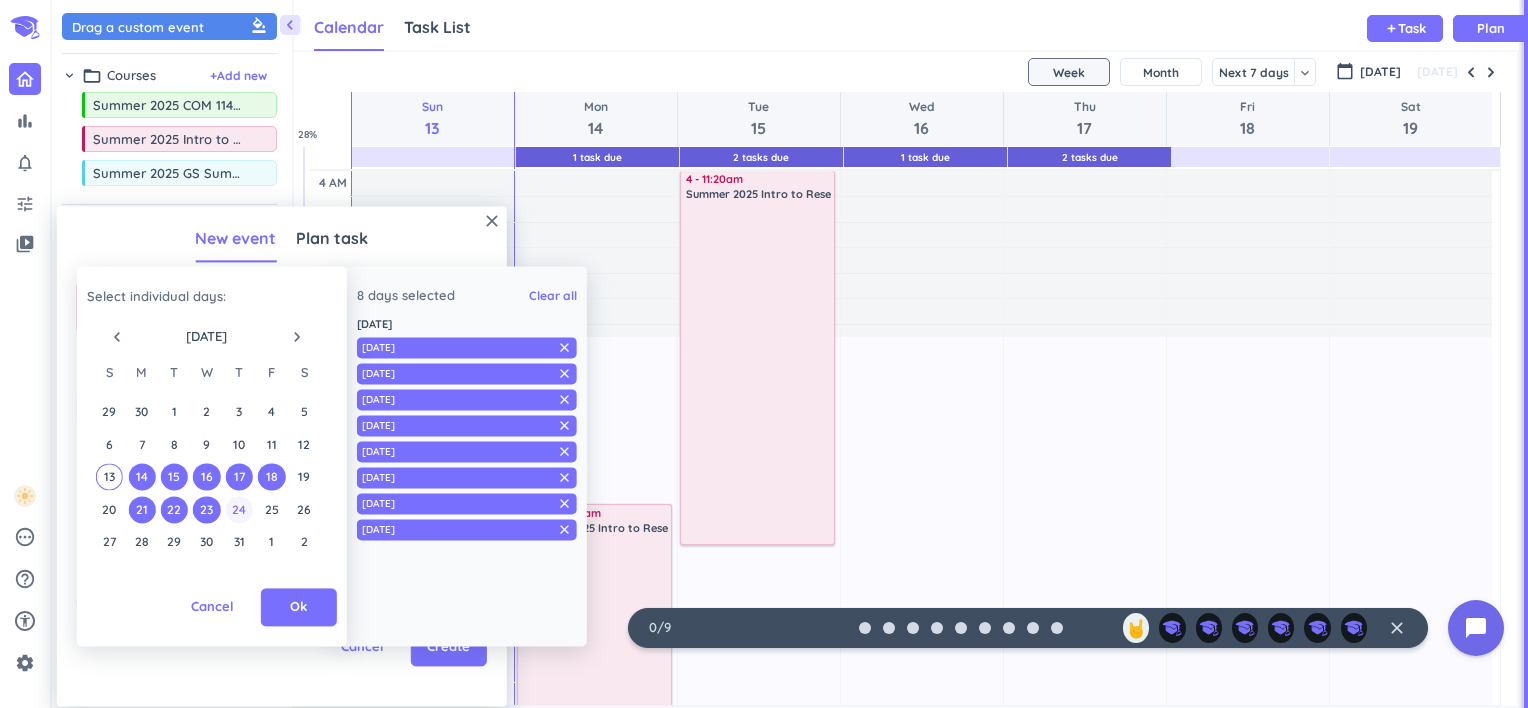 click on "24" at bounding box center [239, 509] 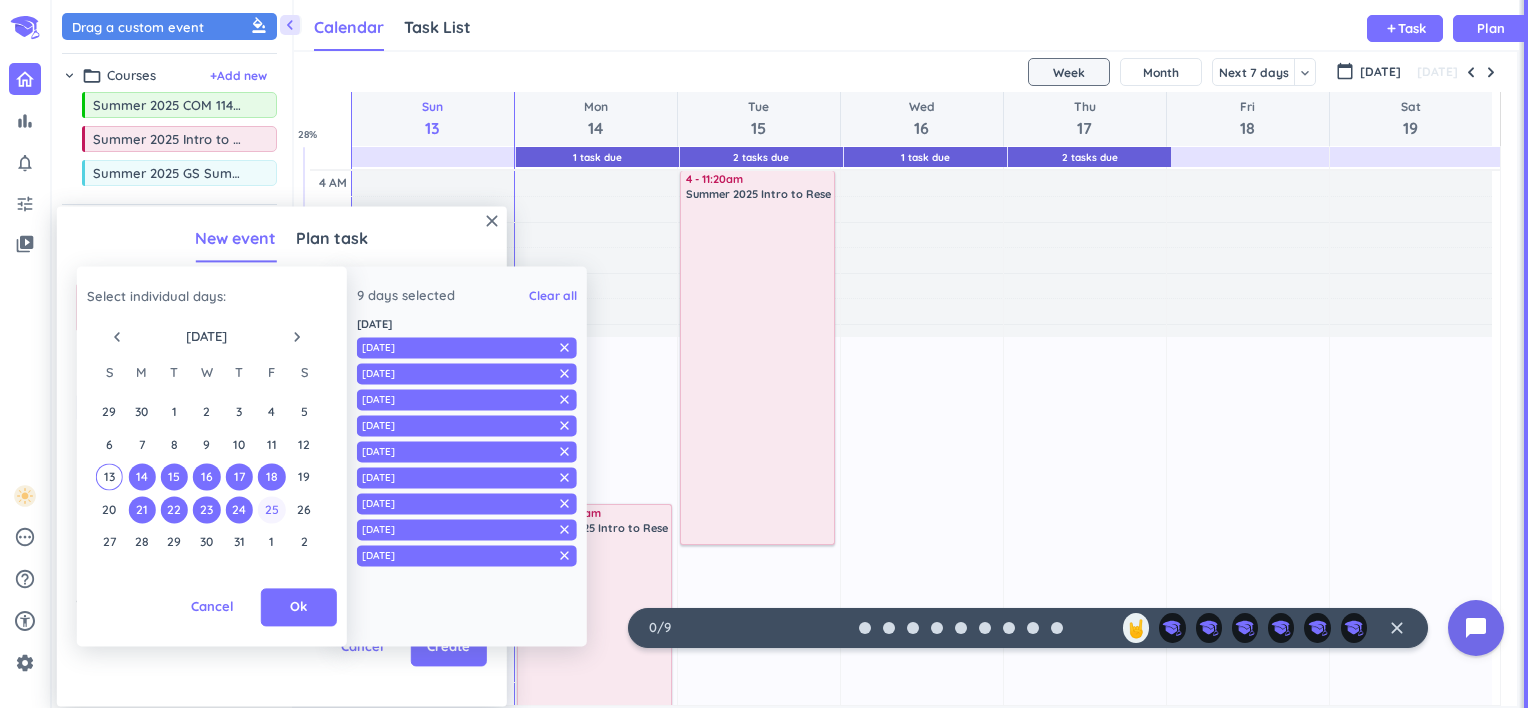 click on "25" at bounding box center [271, 509] 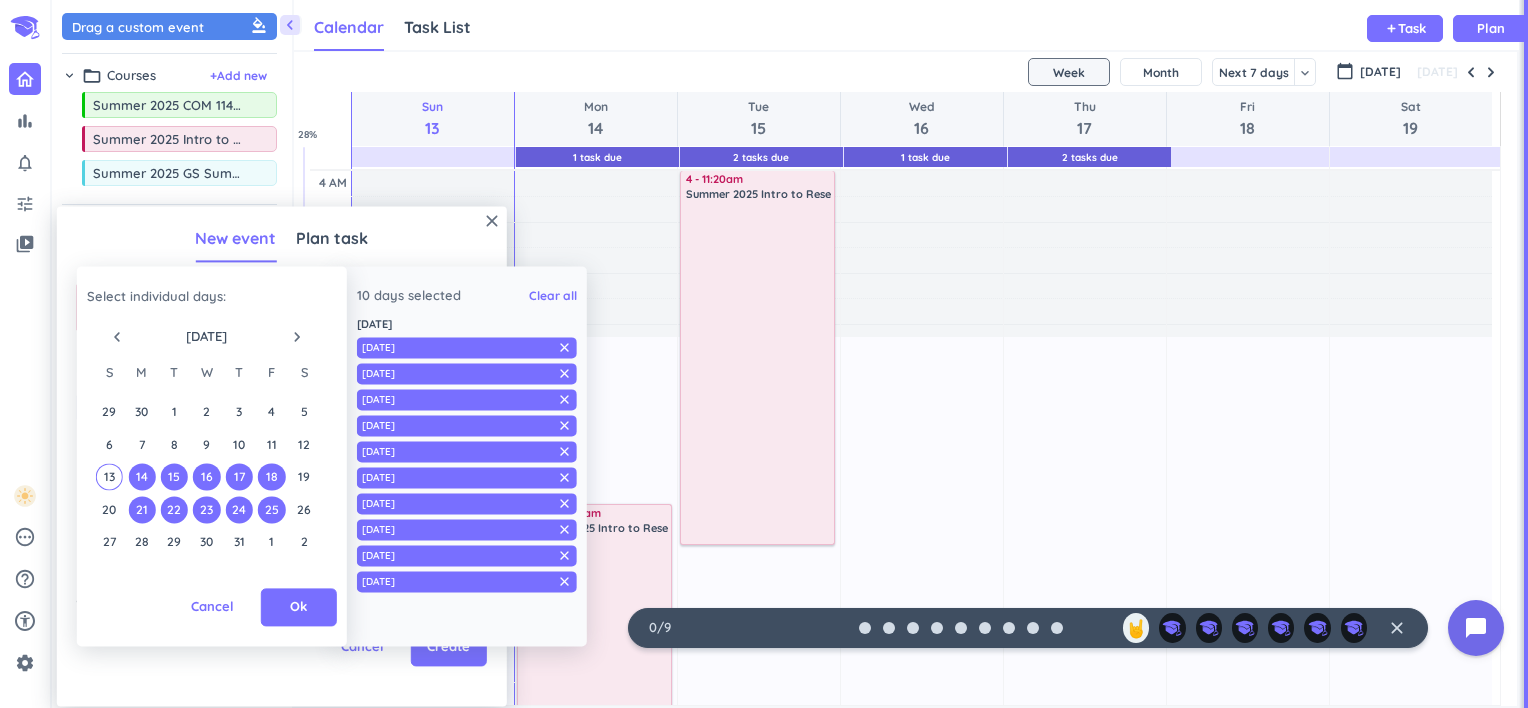 click on "16" at bounding box center (206, 477) 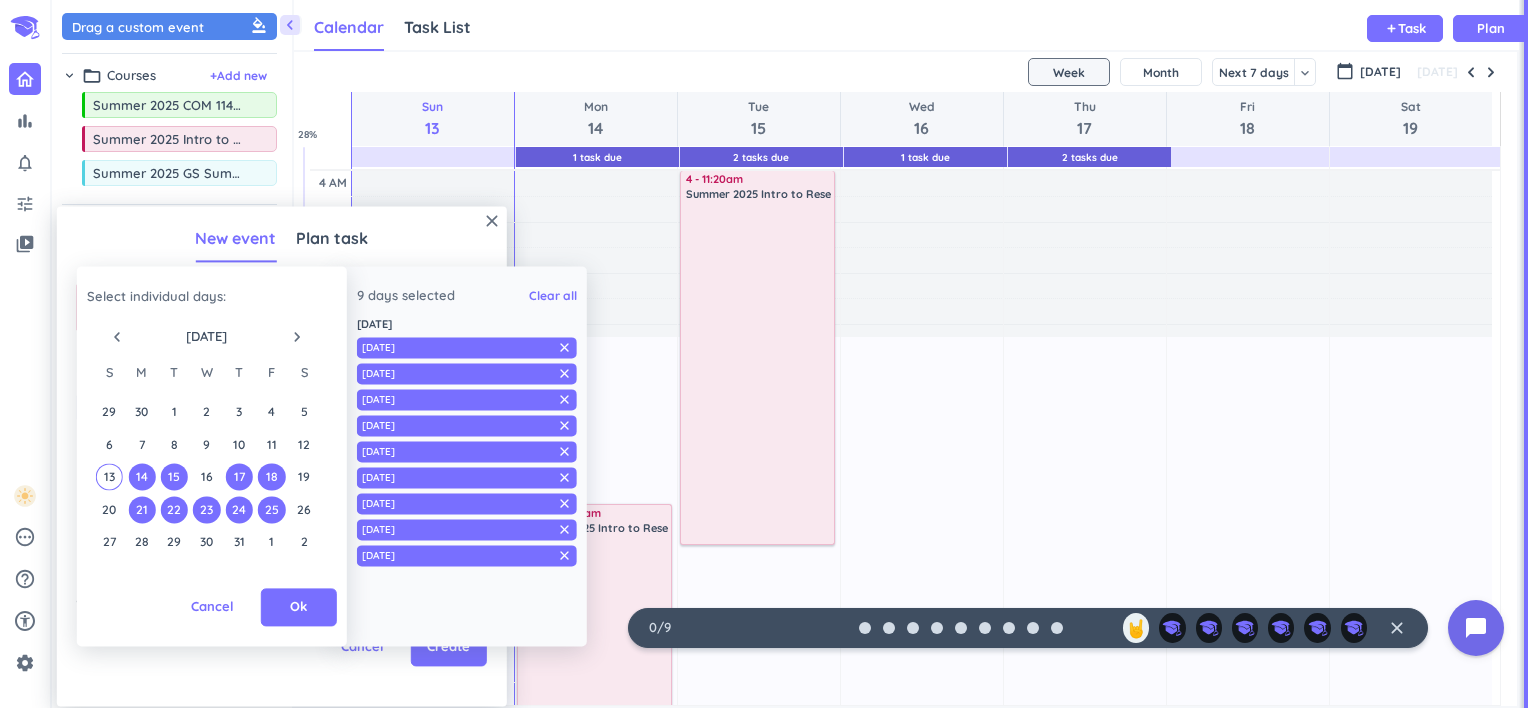 click on "23" at bounding box center (206, 509) 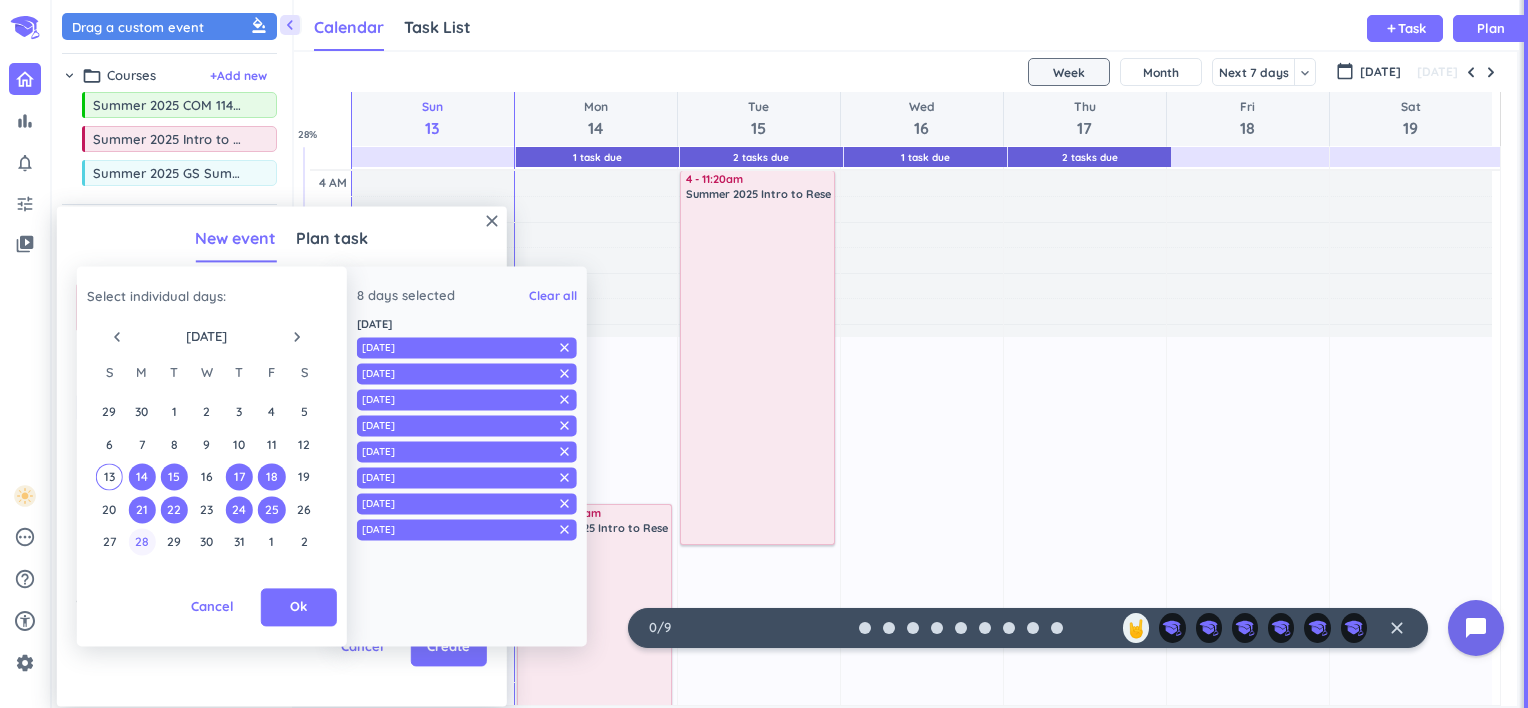 click on "28" at bounding box center (141, 542) 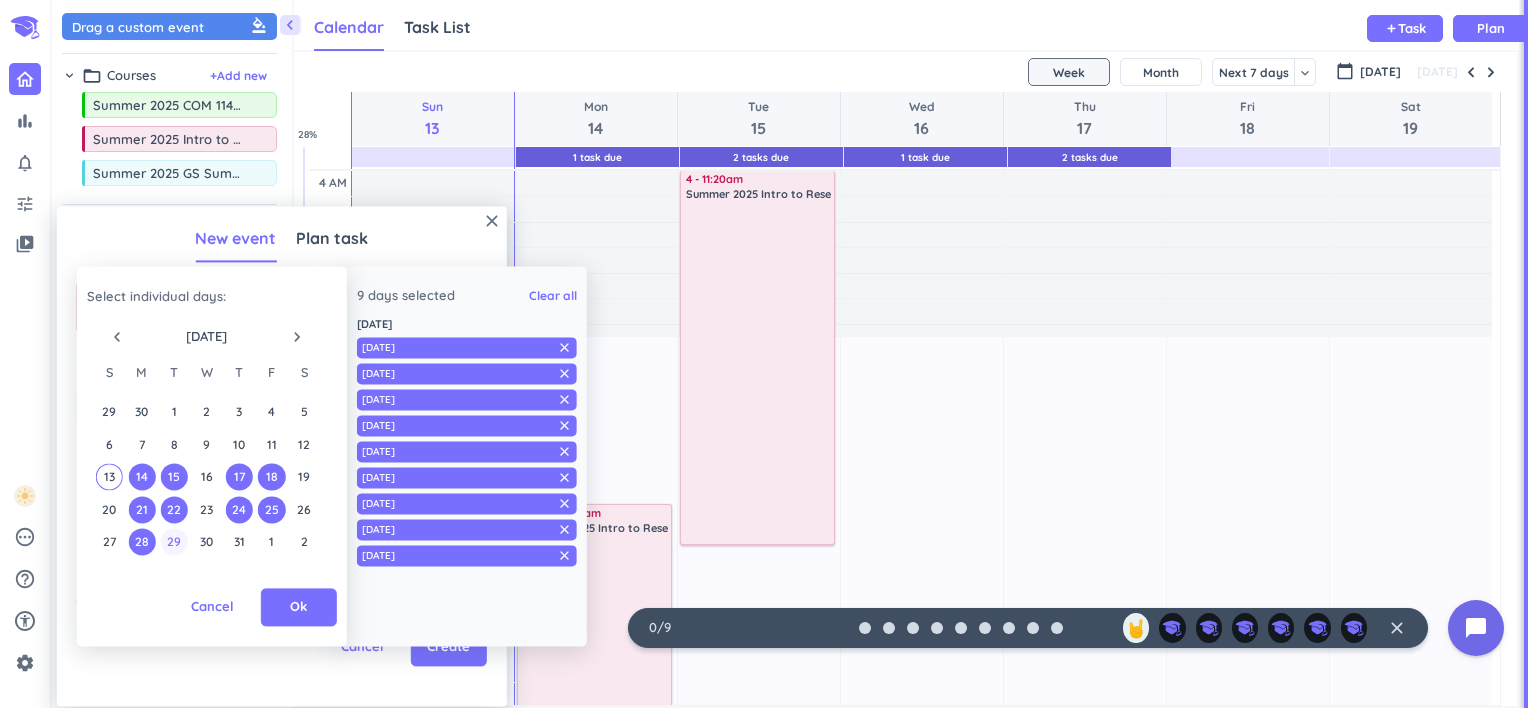 click on "29" at bounding box center [174, 542] 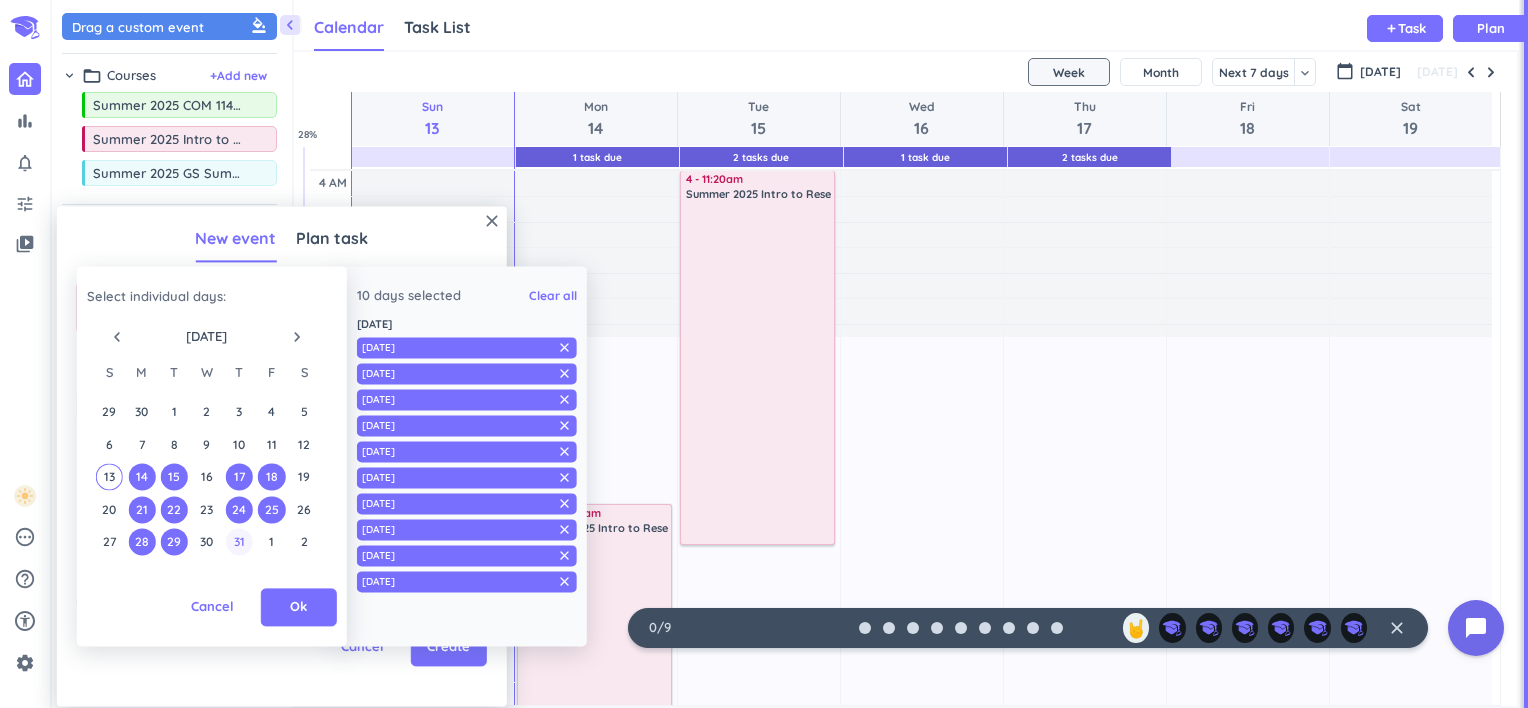 click on "31" at bounding box center (239, 542) 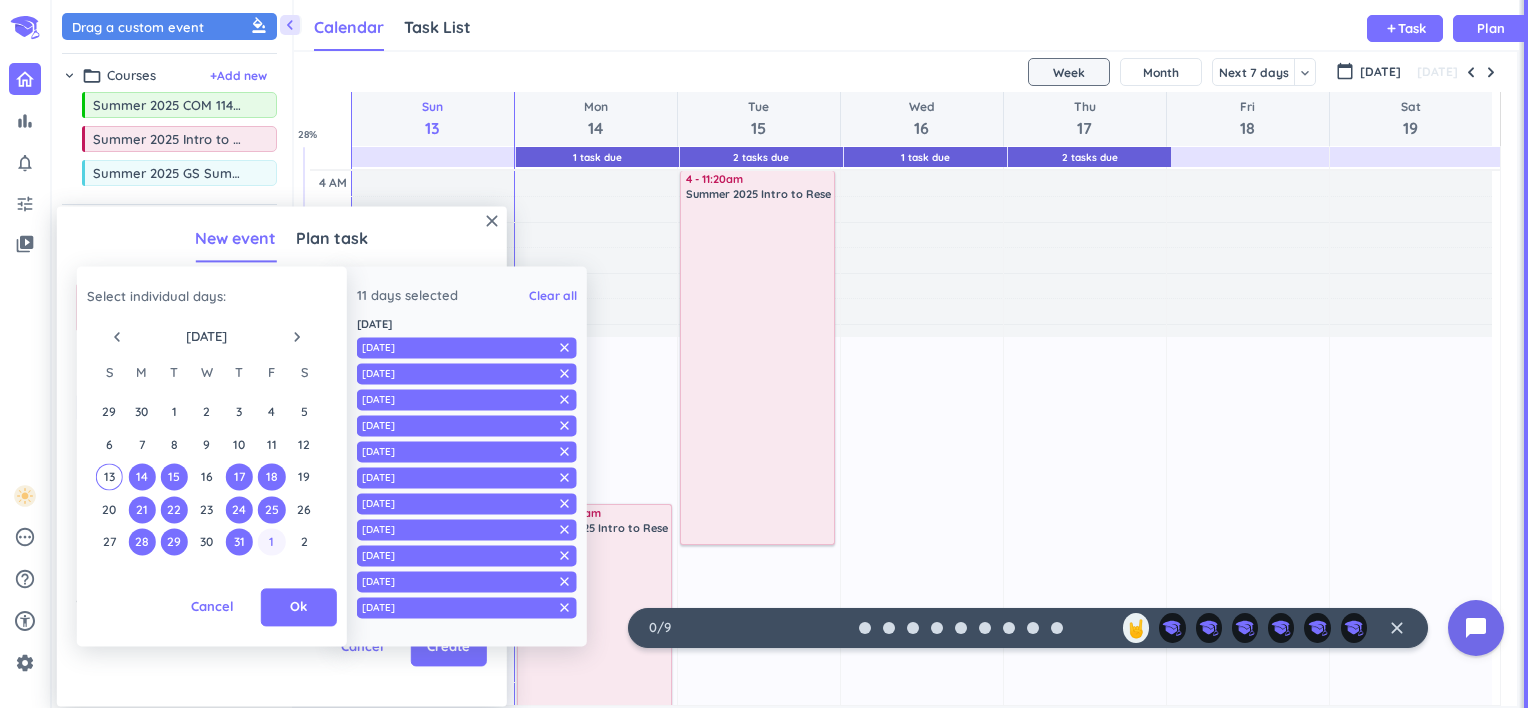 click on "1" at bounding box center (271, 542) 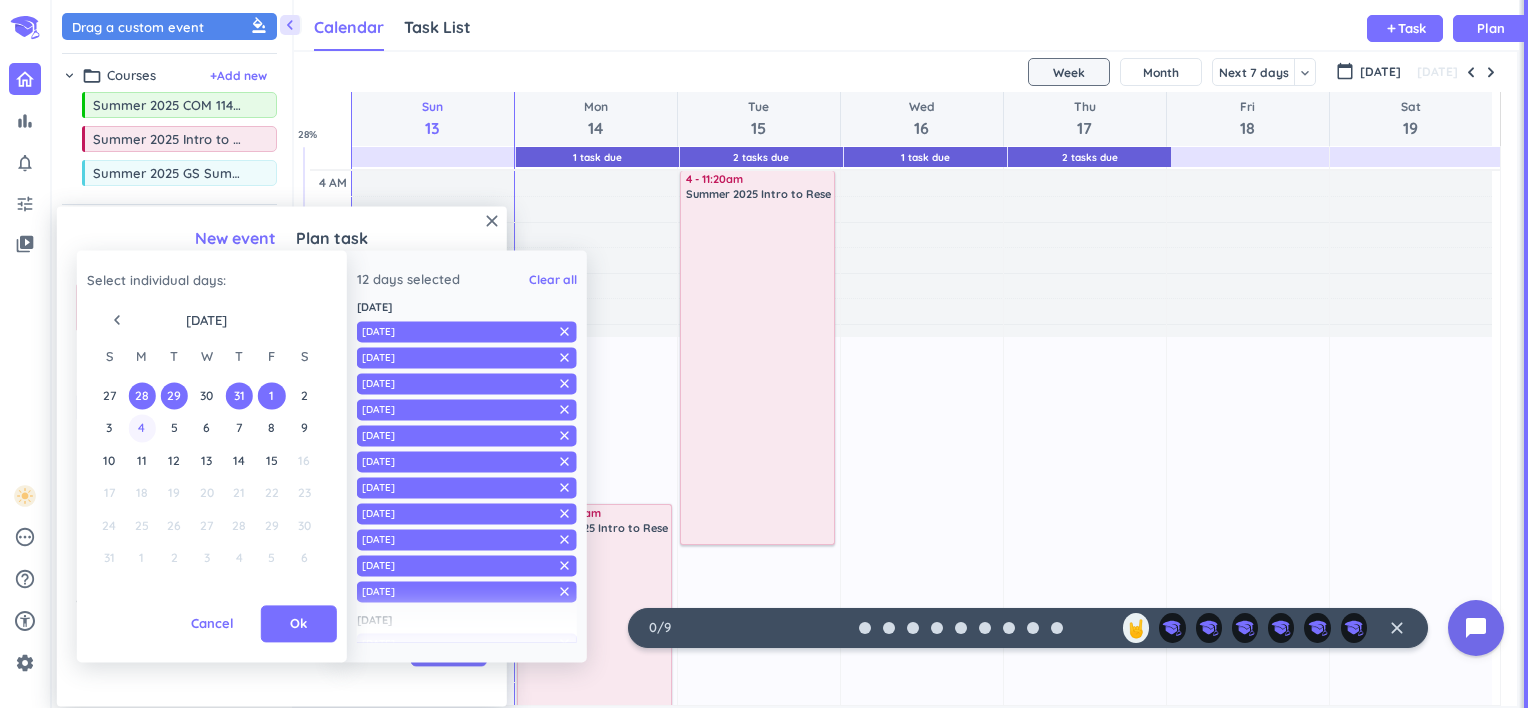 click on "4" at bounding box center [141, 428] 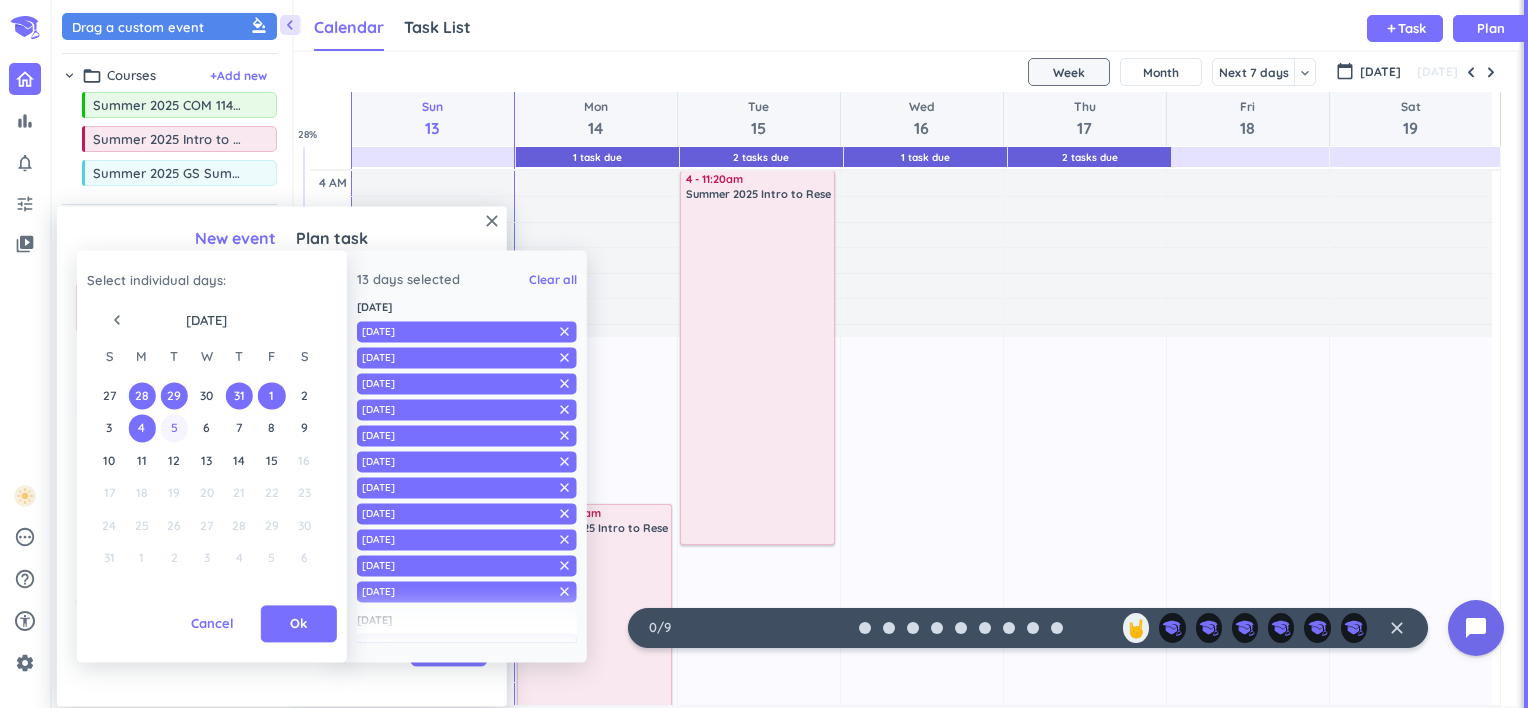 click on "5" at bounding box center [174, 428] 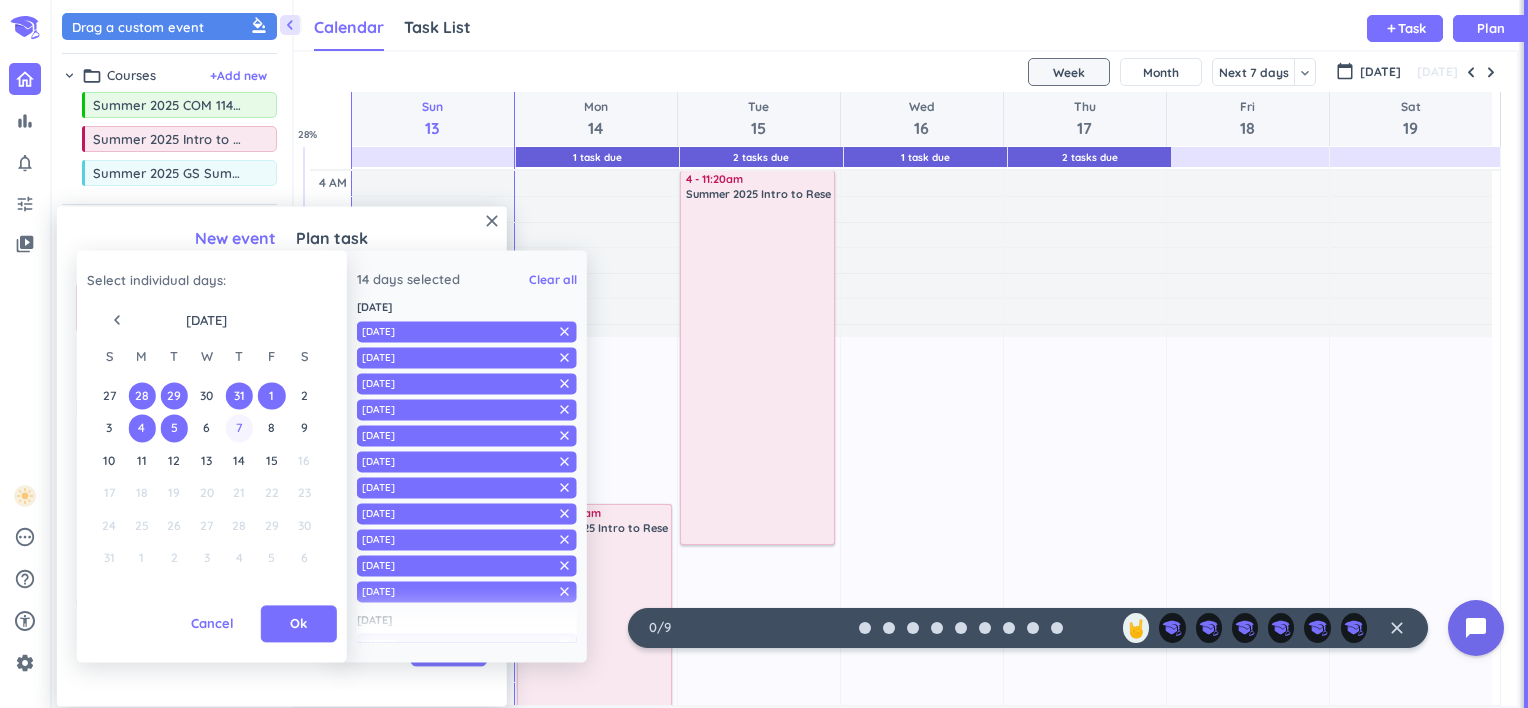 click on "7" at bounding box center (239, 428) 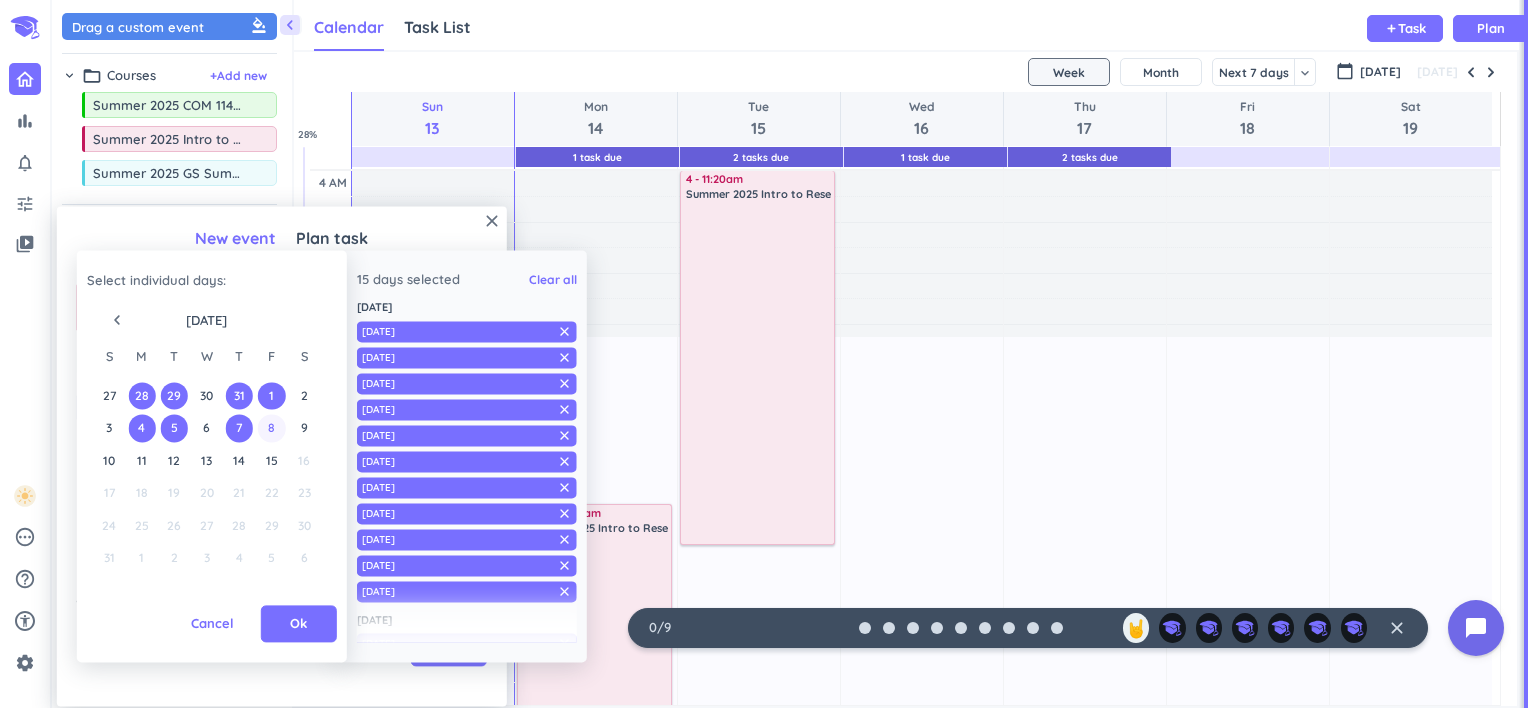 click on "8" at bounding box center [271, 428] 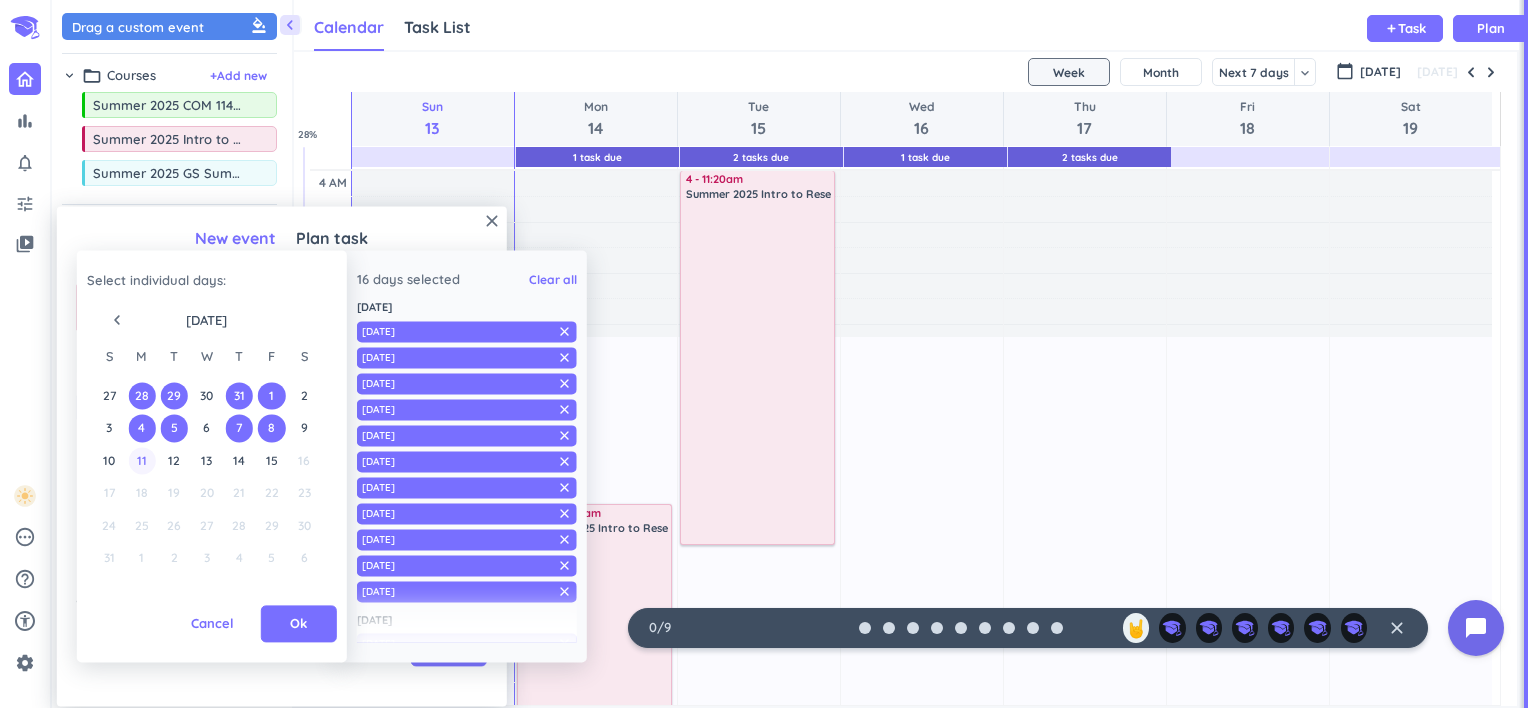 click on "11" at bounding box center [141, 460] 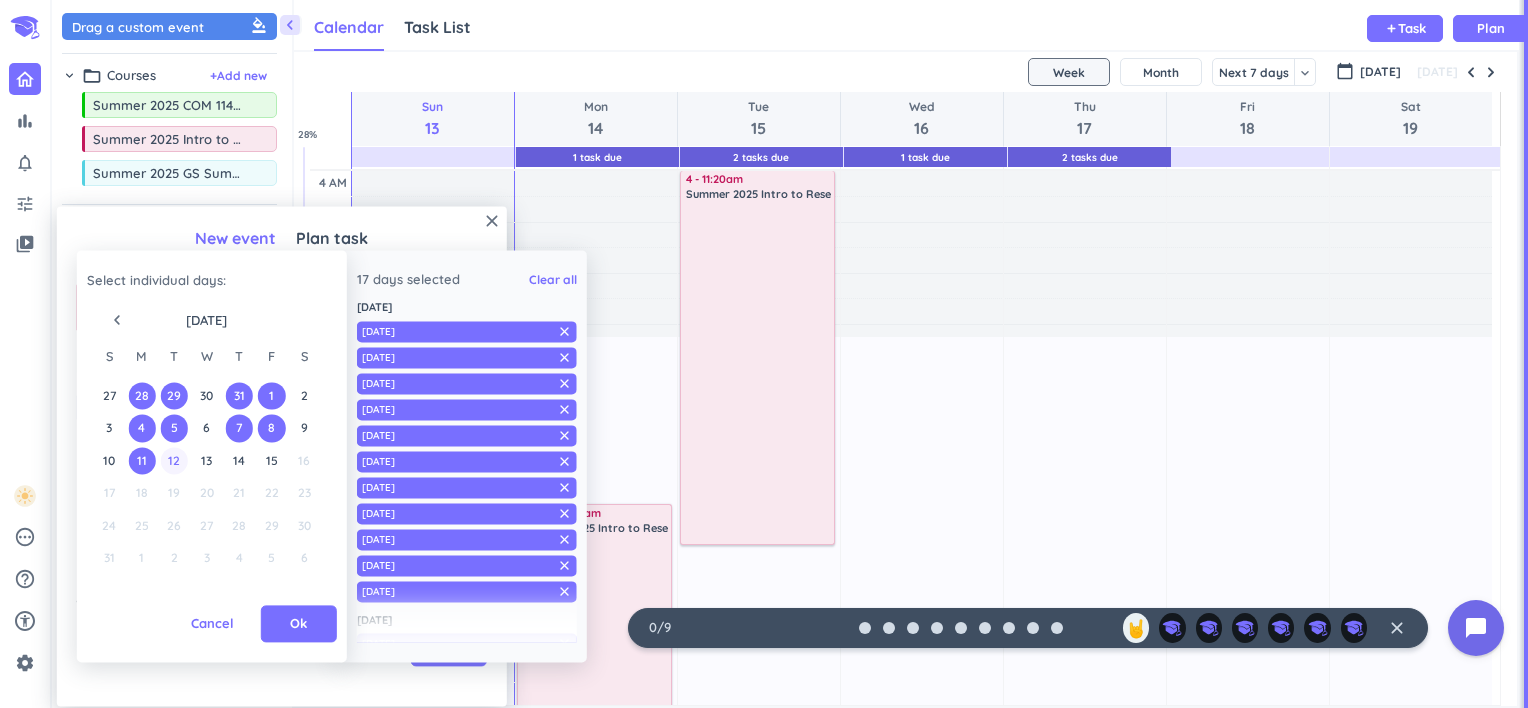 click on "12" at bounding box center (174, 460) 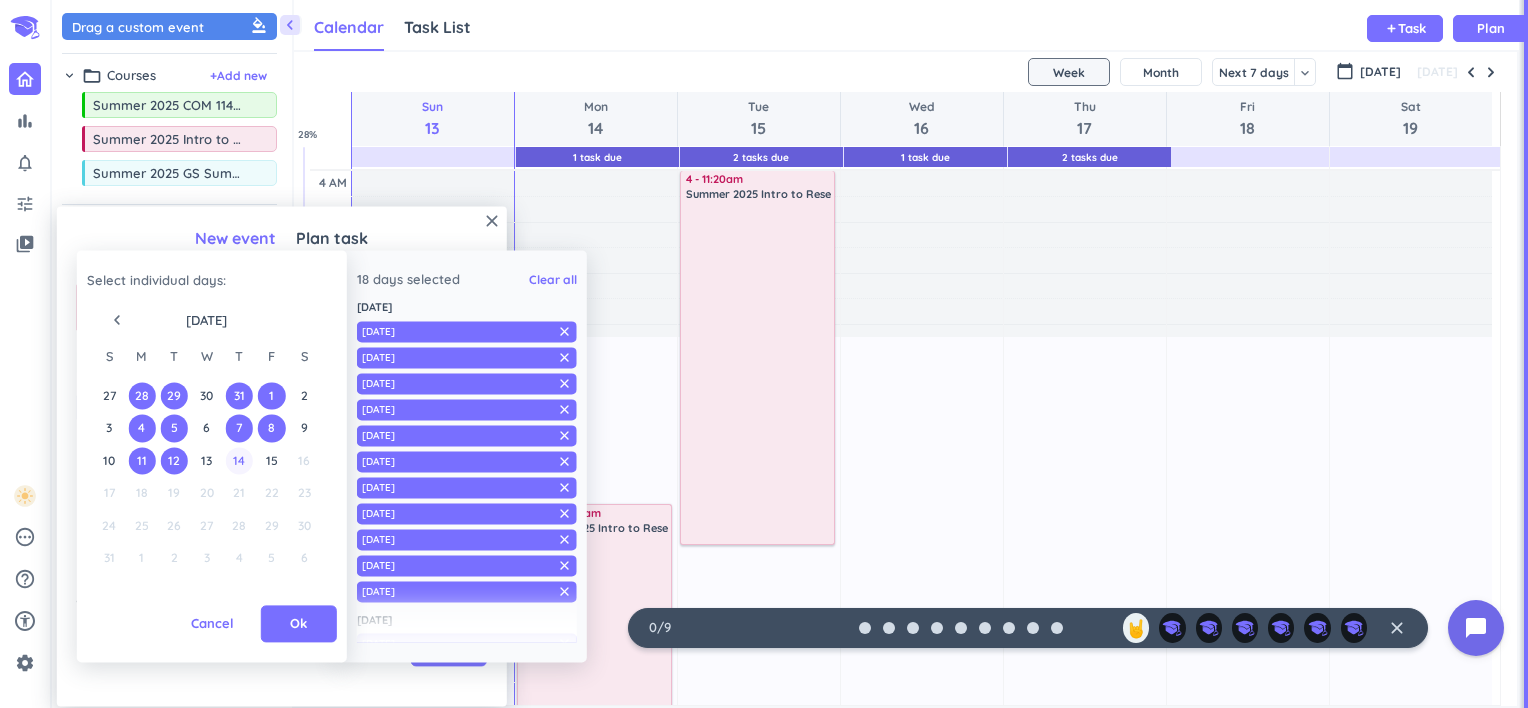 click on "14" at bounding box center [239, 460] 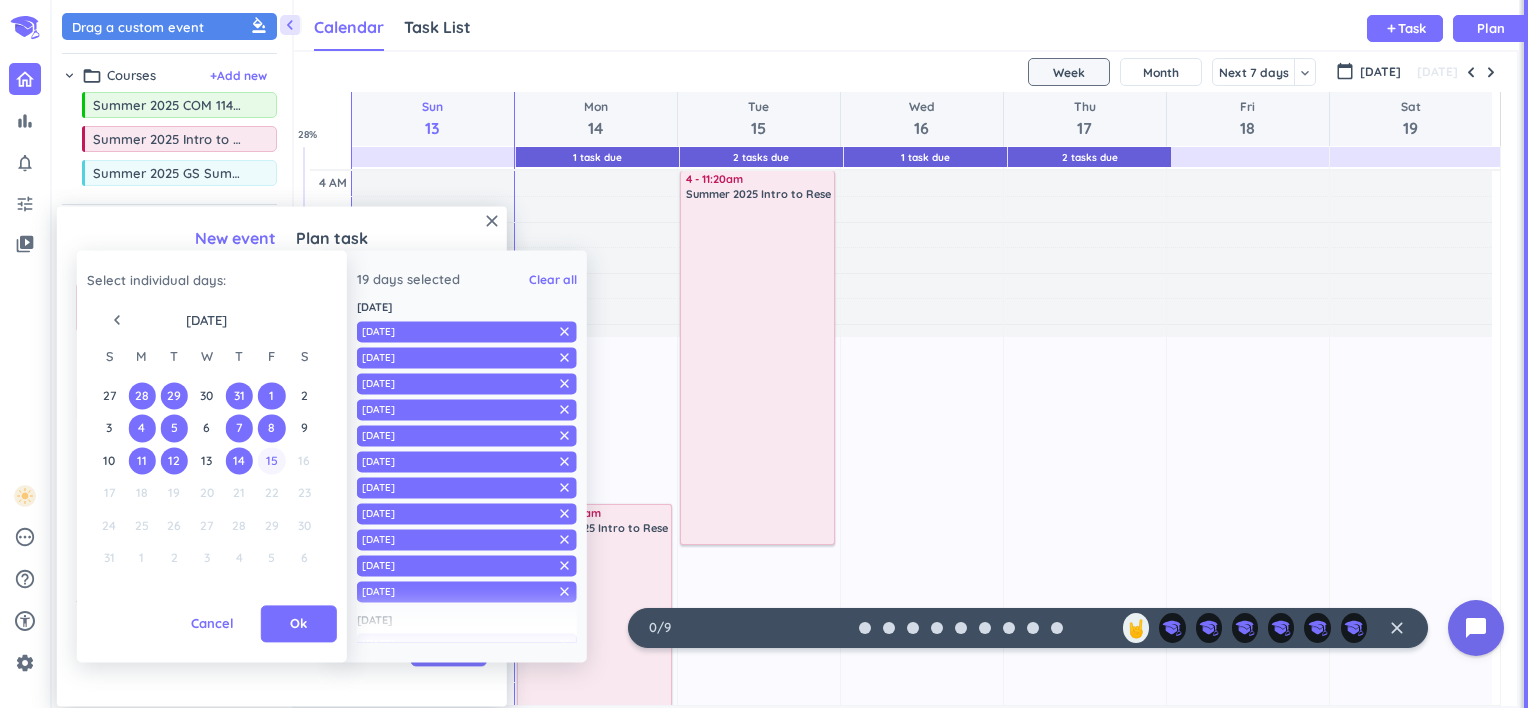 click on "15" at bounding box center [271, 460] 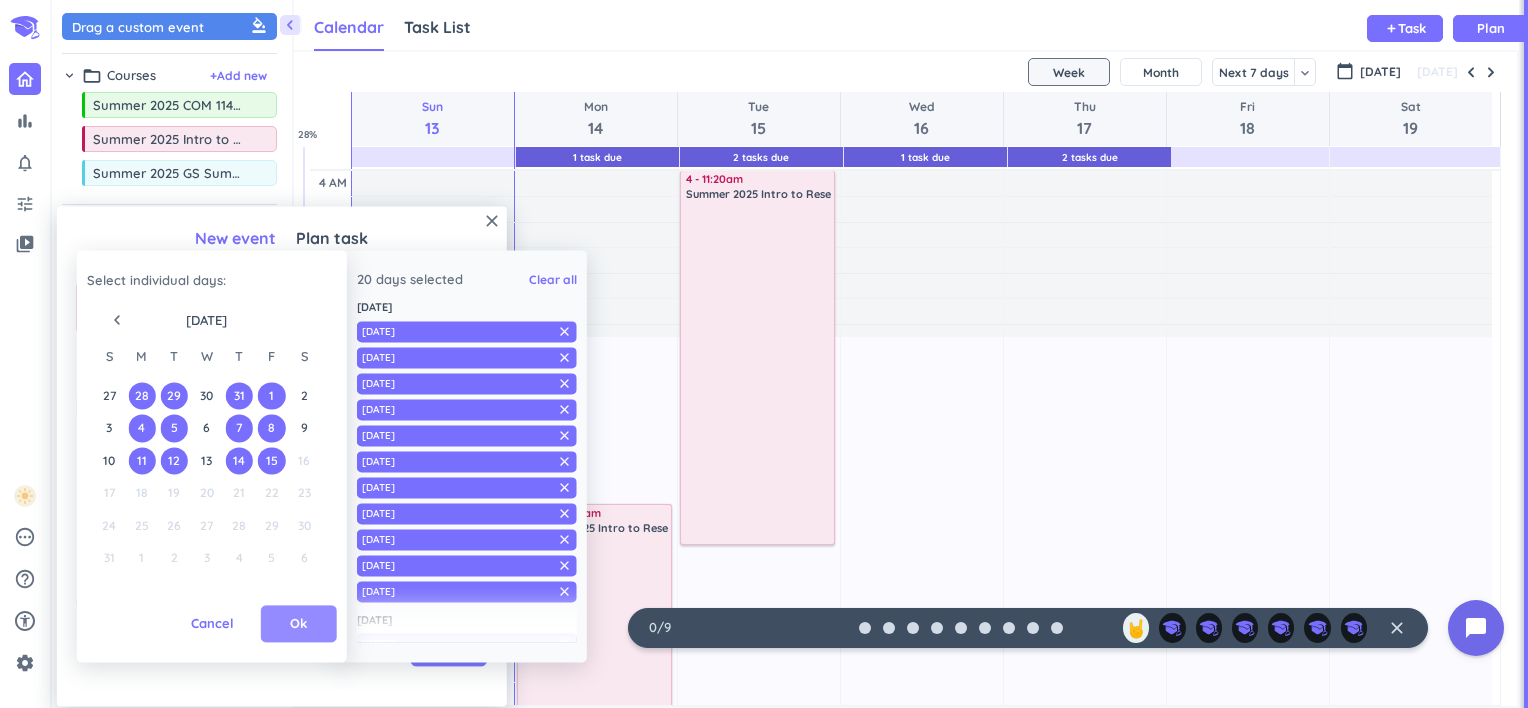 click on "Ok" at bounding box center [298, 624] 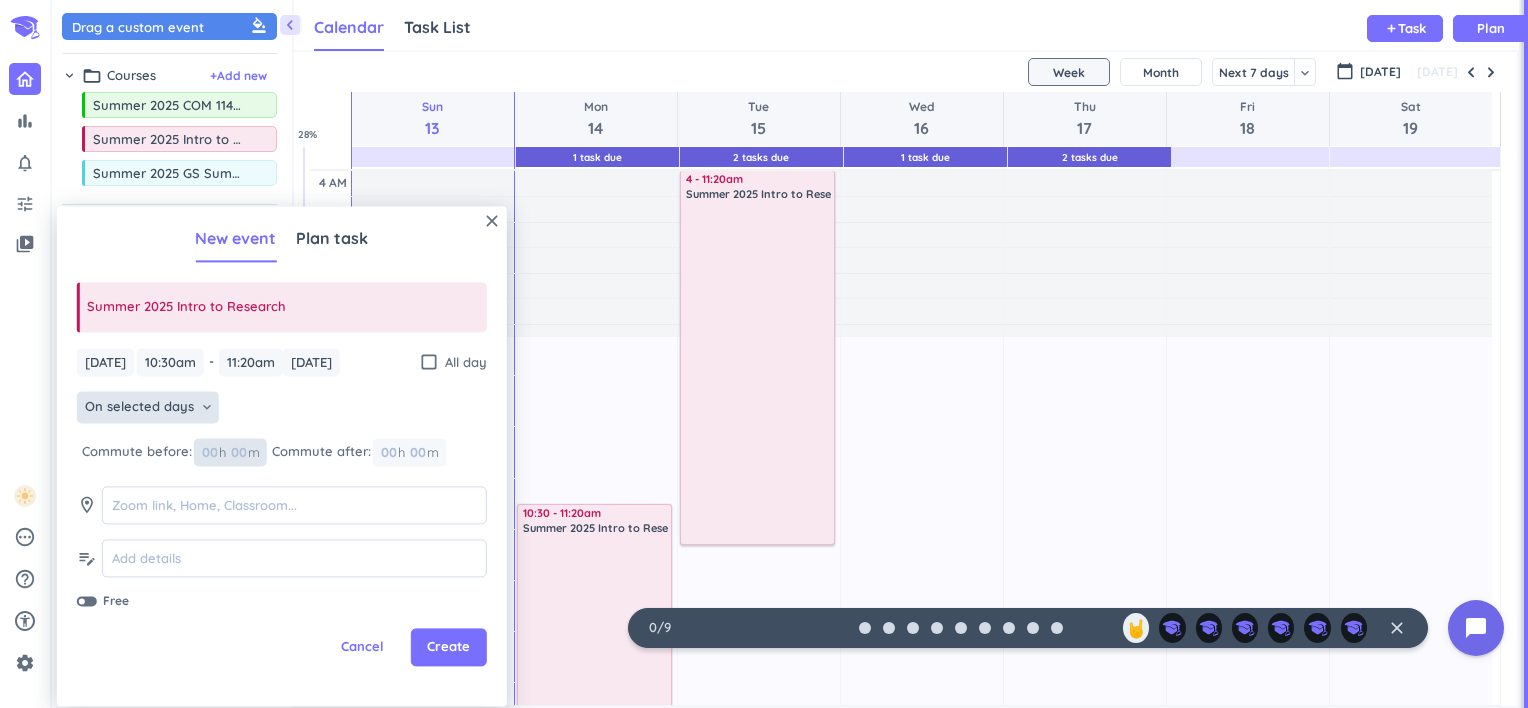 click at bounding box center [238, 452] 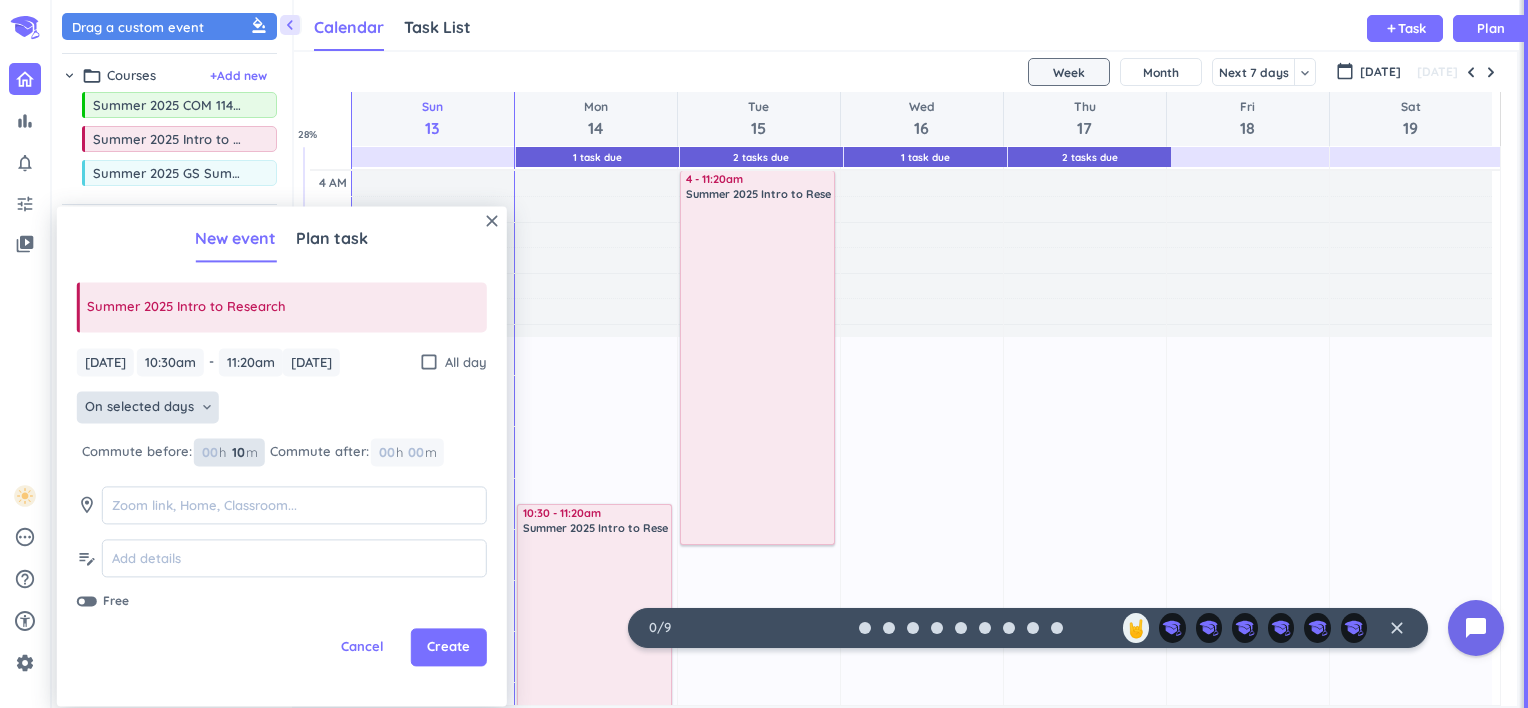 type on "1" 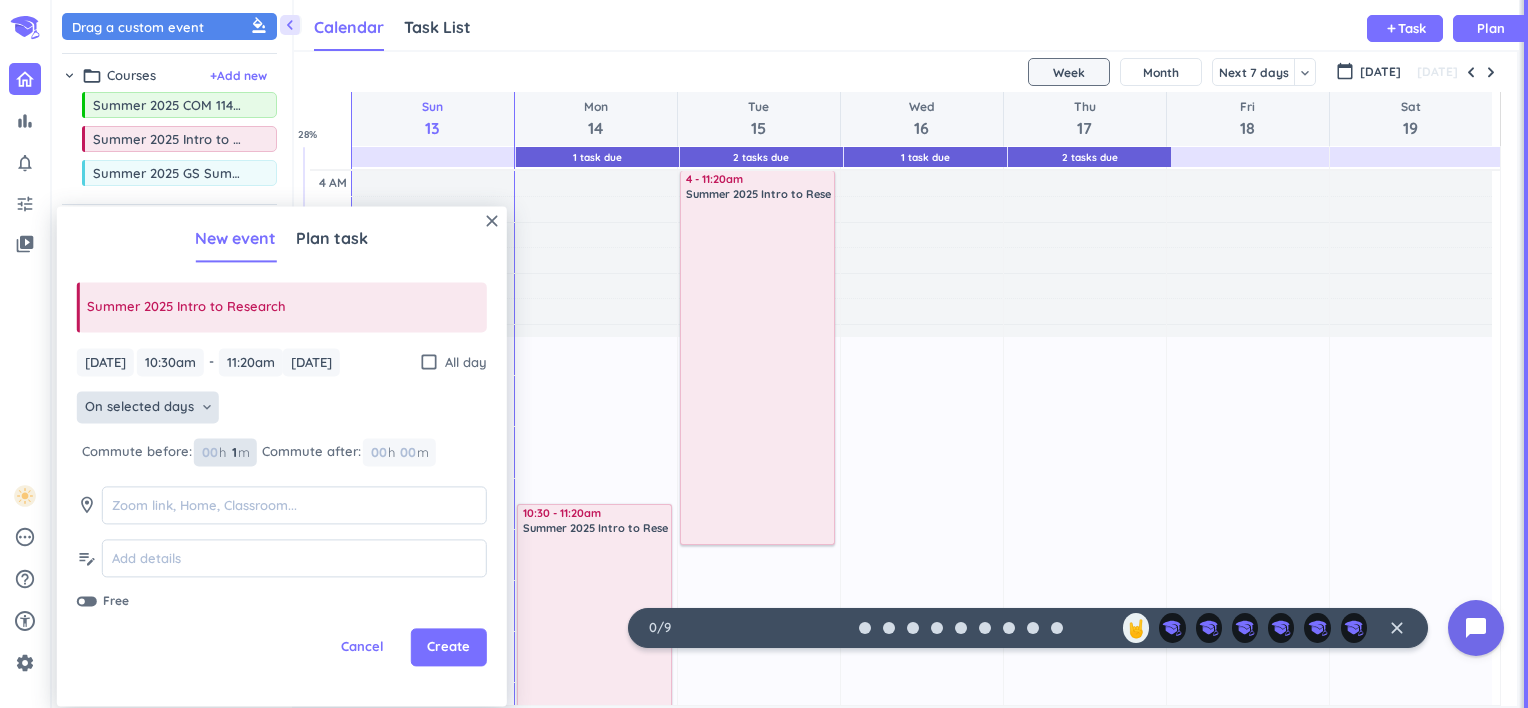type 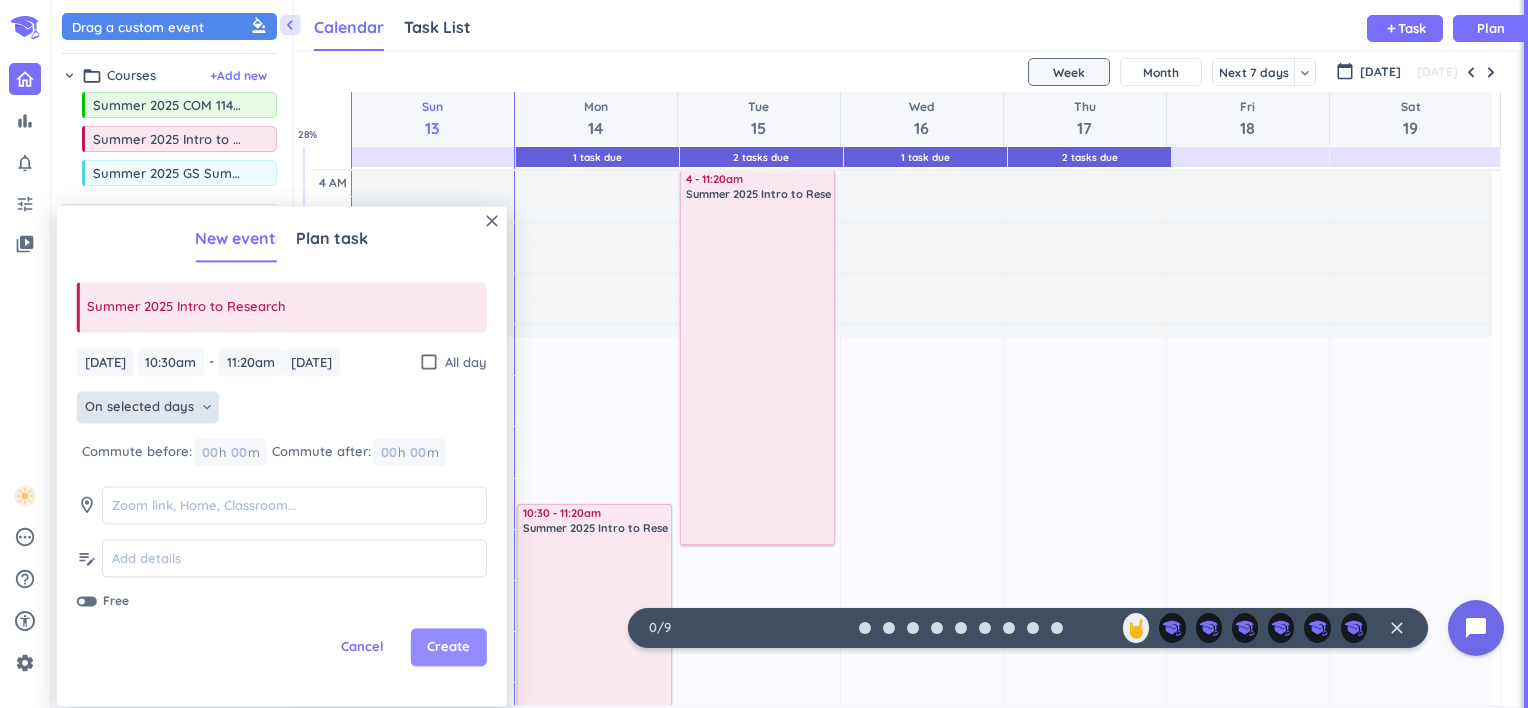 click on "Create" at bounding box center (448, 648) 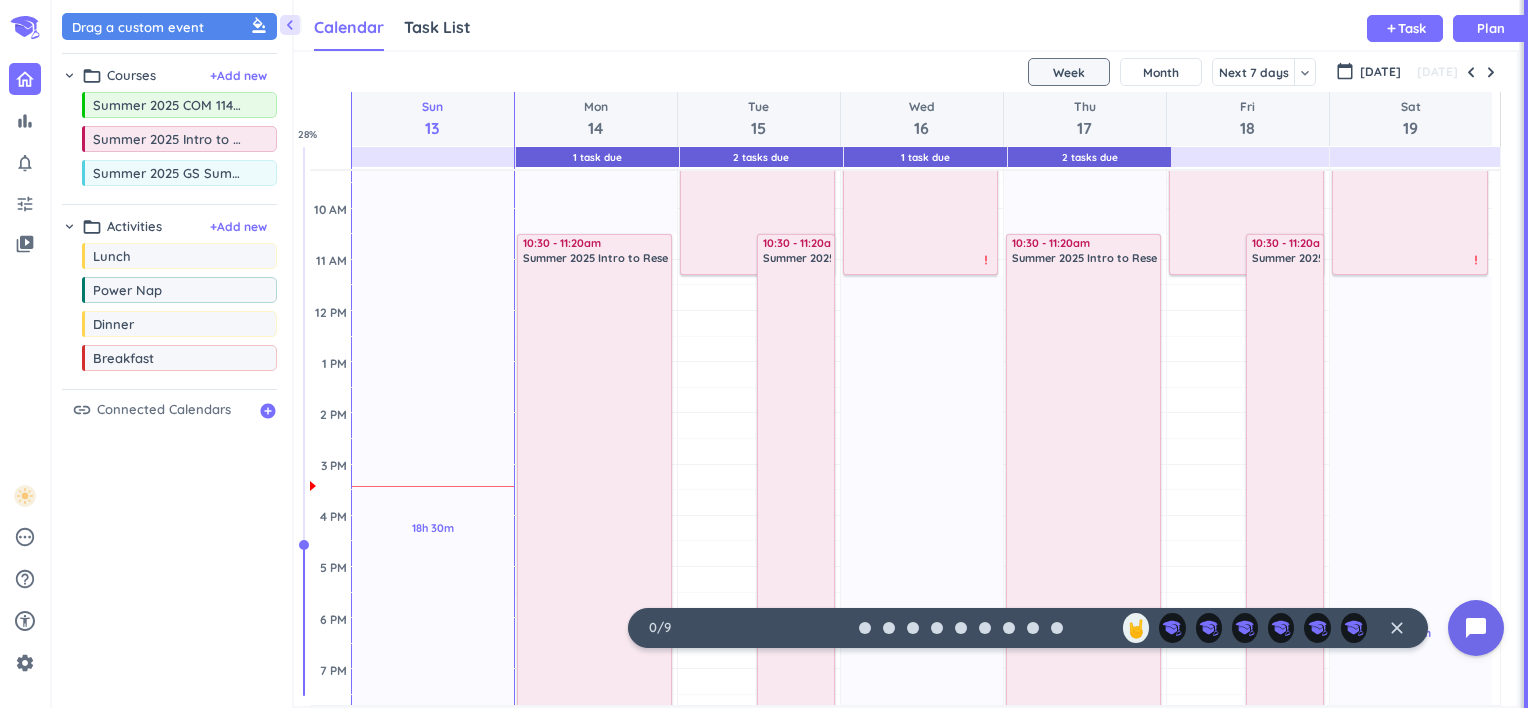 scroll, scrollTop: 0, scrollLeft: 0, axis: both 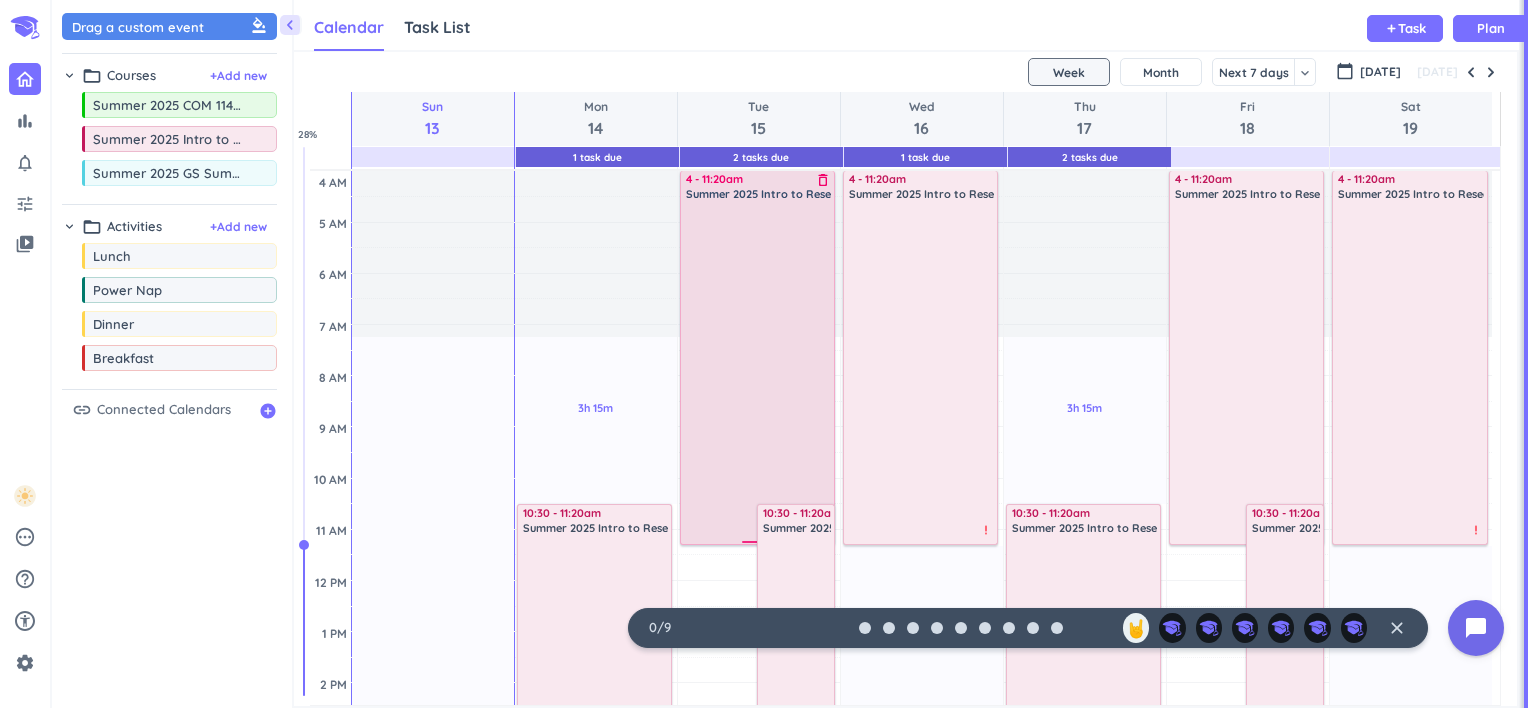 click at bounding box center (759, 372) 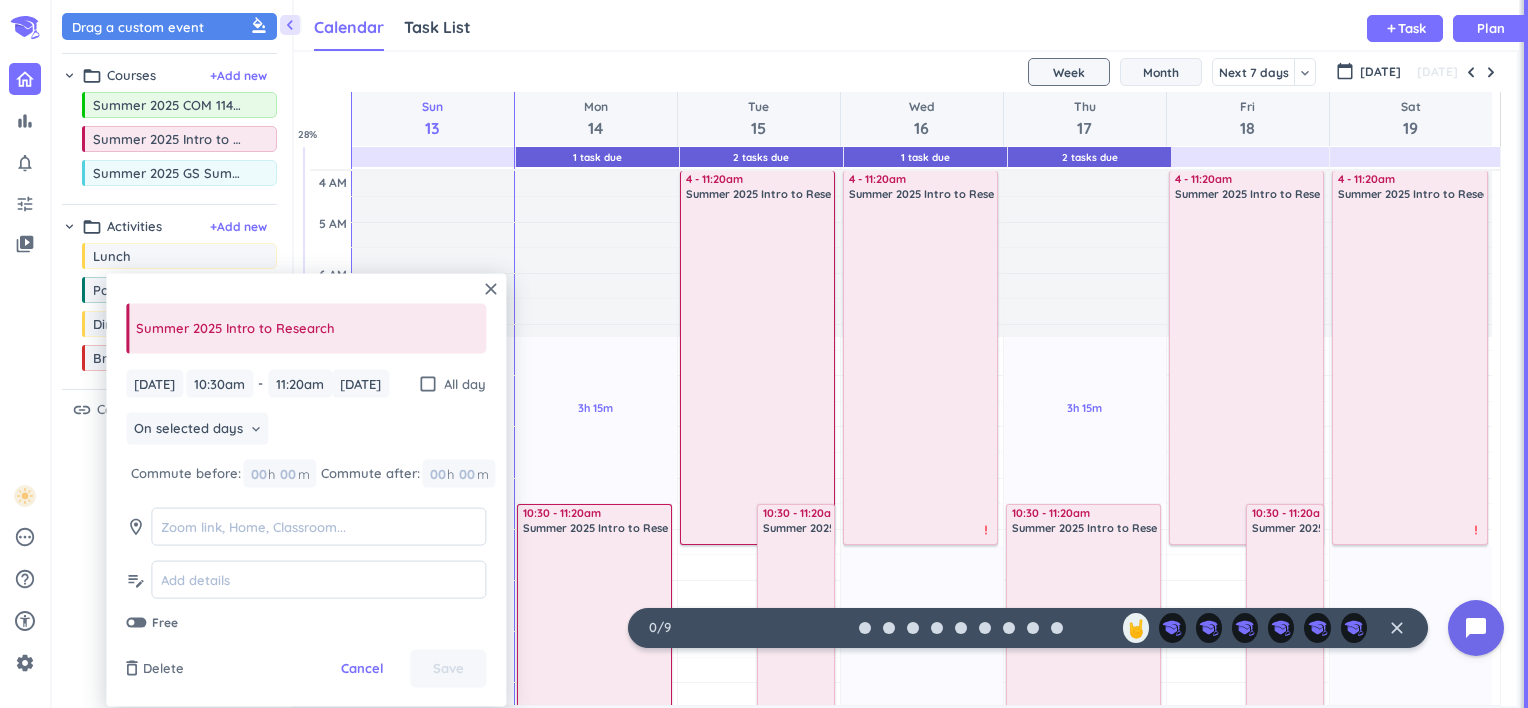 click on "Month" at bounding box center [1161, 72] 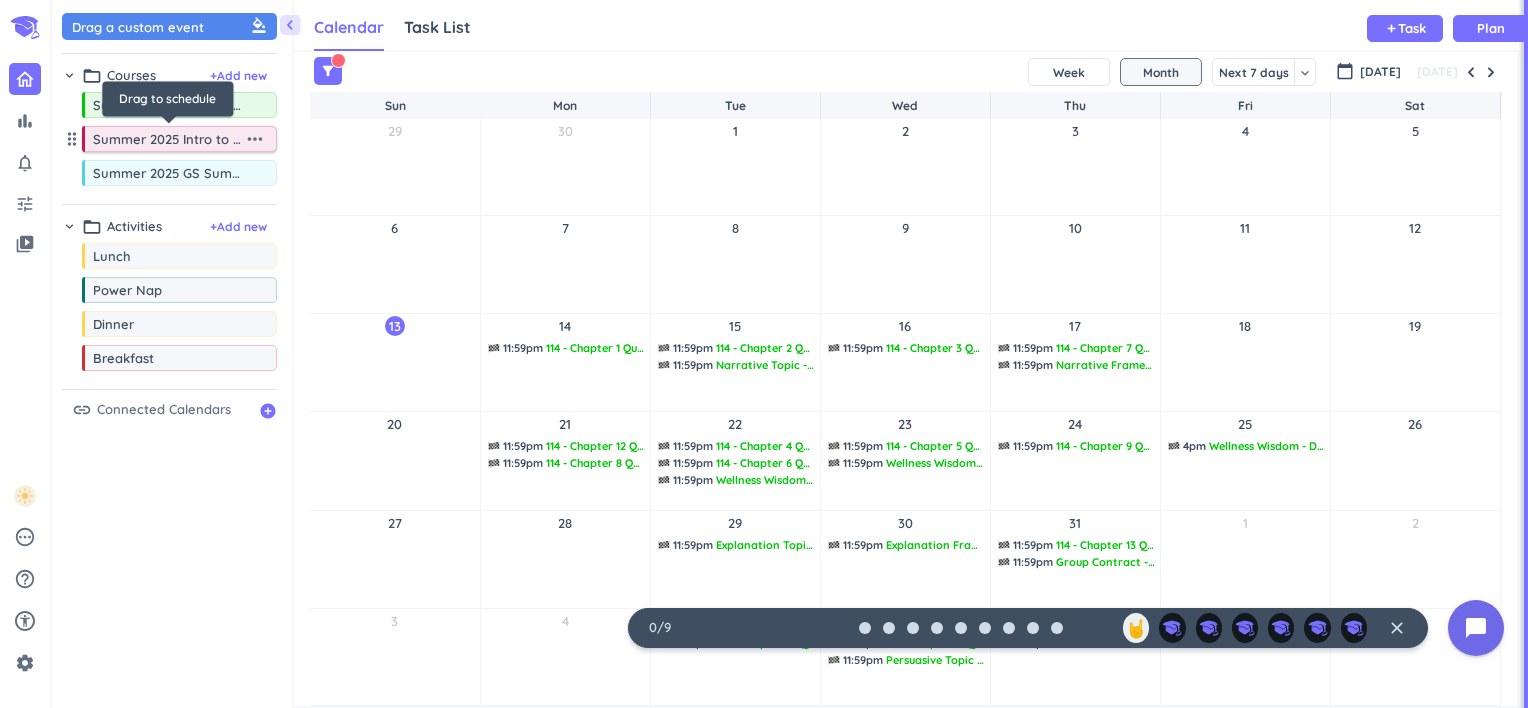click on "Summer 2025 Intro to Research" at bounding box center [168, 139] 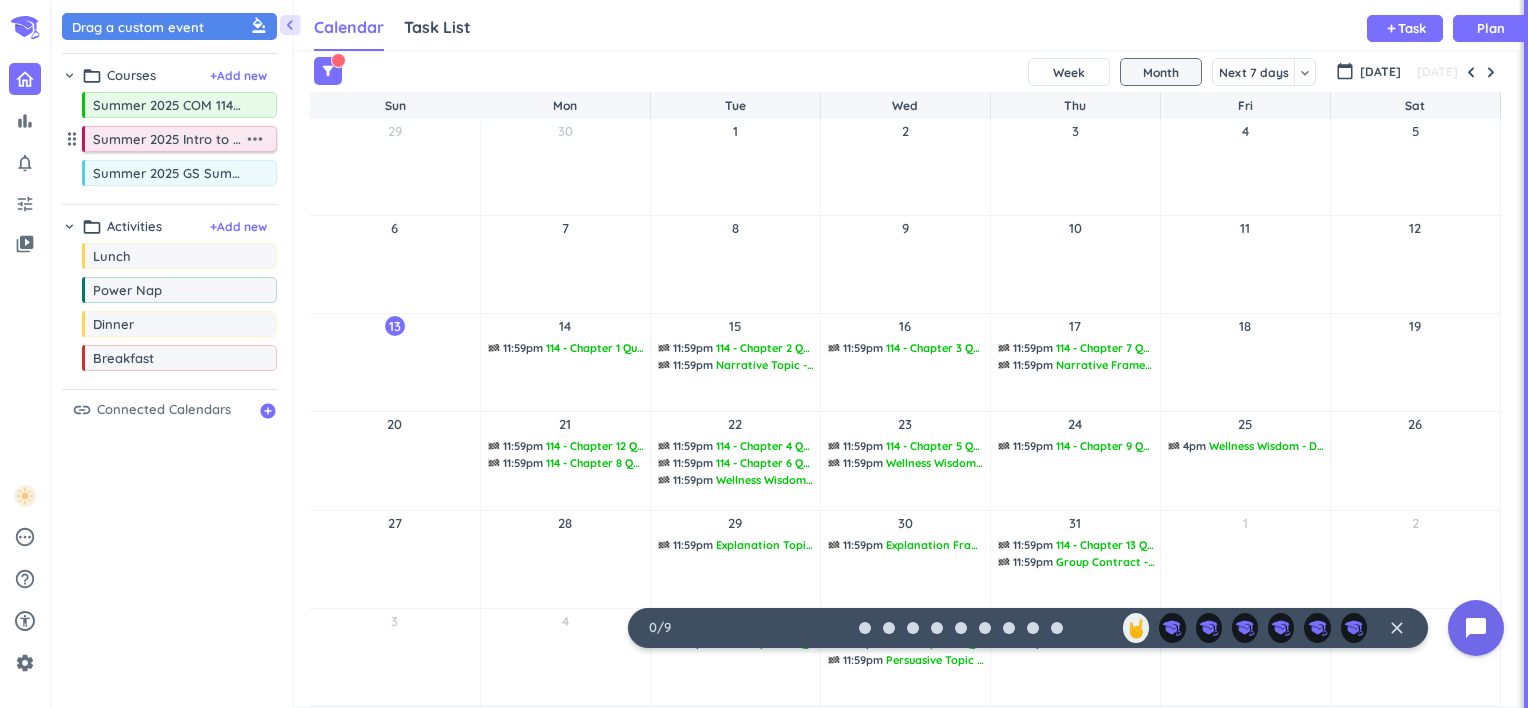 click on "Summer 2025 Intro to Research" at bounding box center [168, 139] 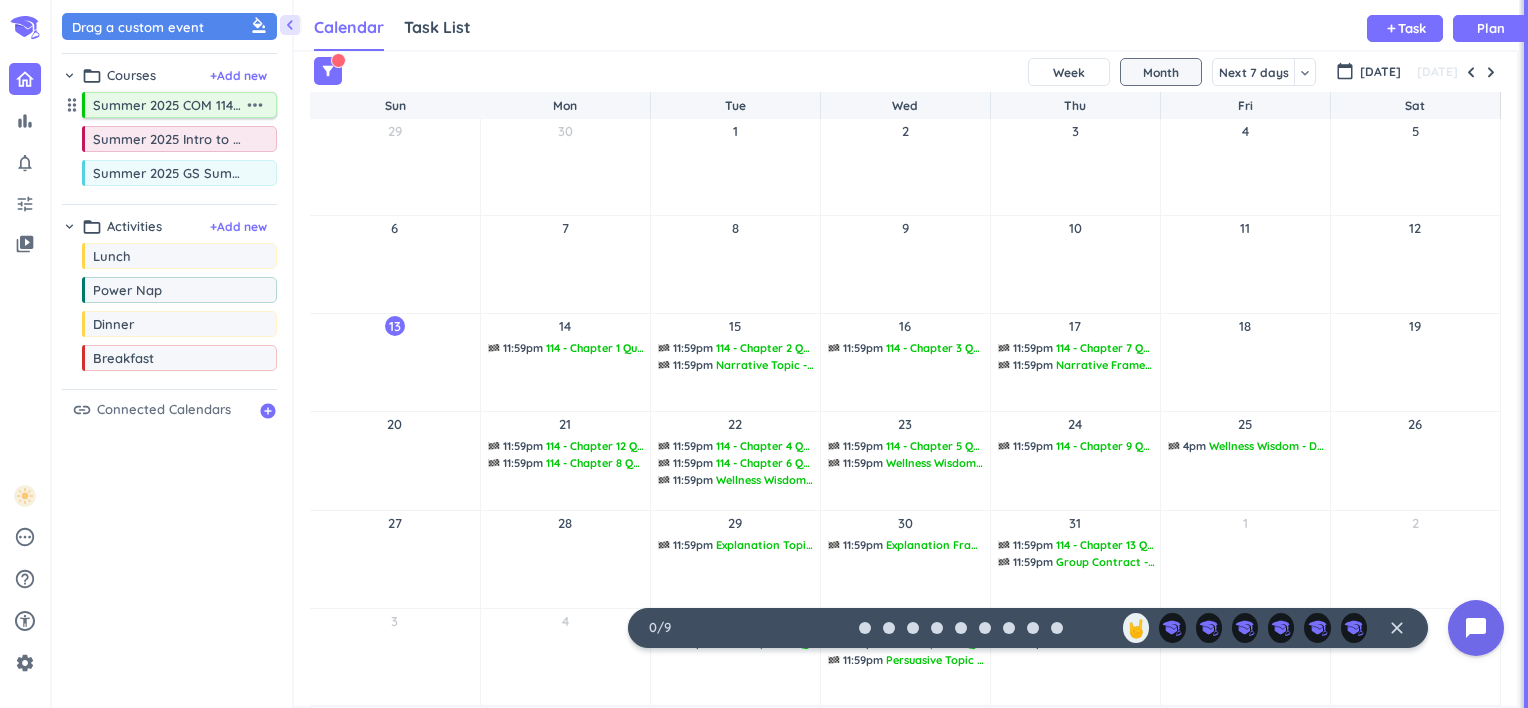 click on "Summer 2025 COM 11400-349 LEC" at bounding box center (168, 105) 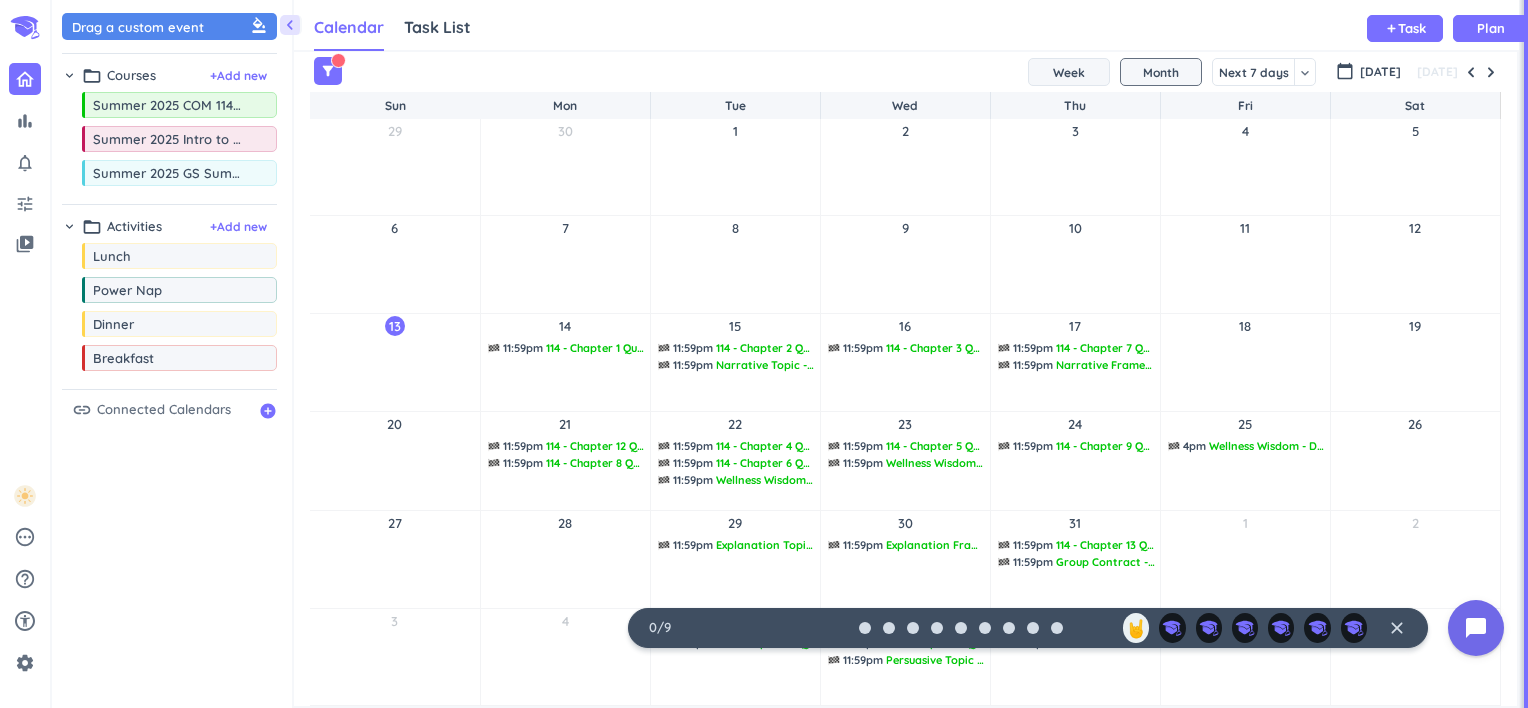 click on "Week" at bounding box center (1069, 72) 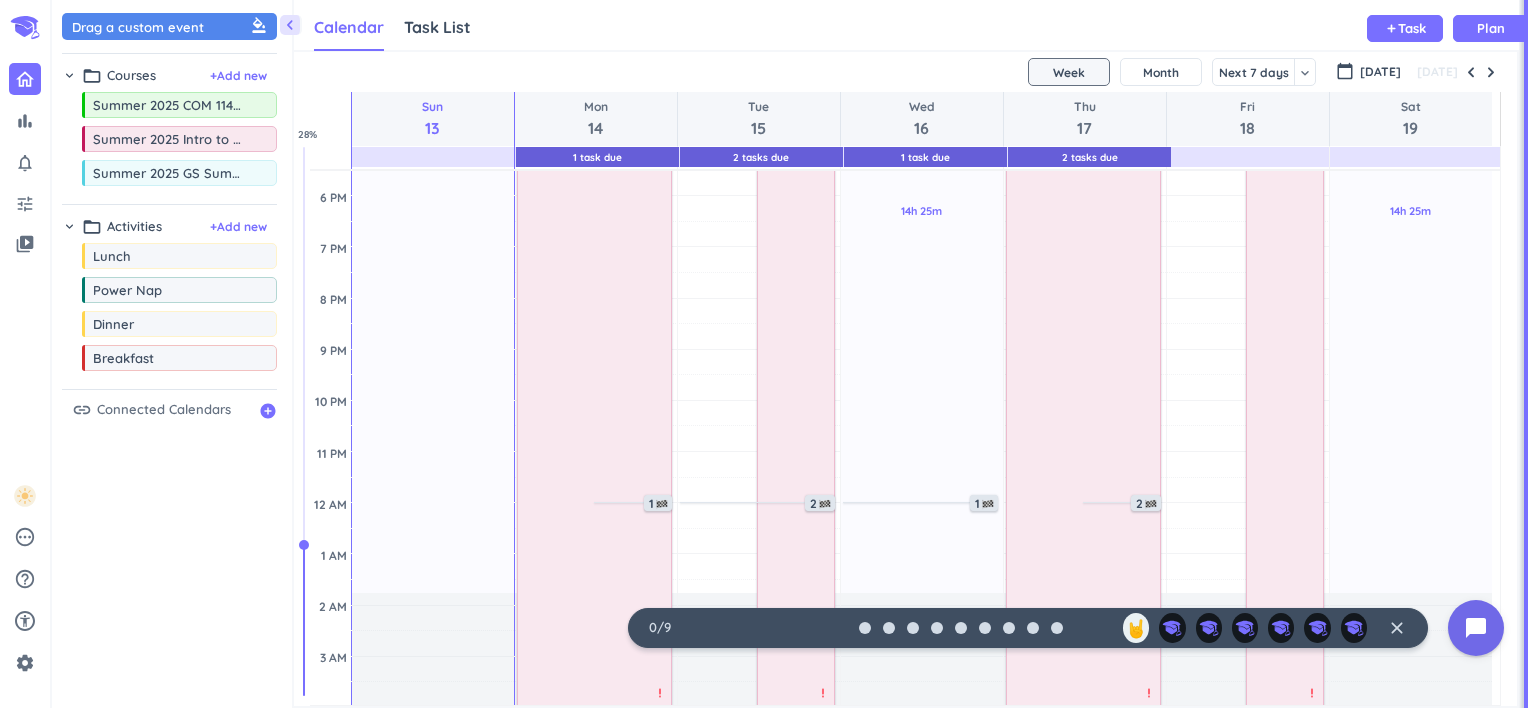 scroll, scrollTop: 694, scrollLeft: 0, axis: vertical 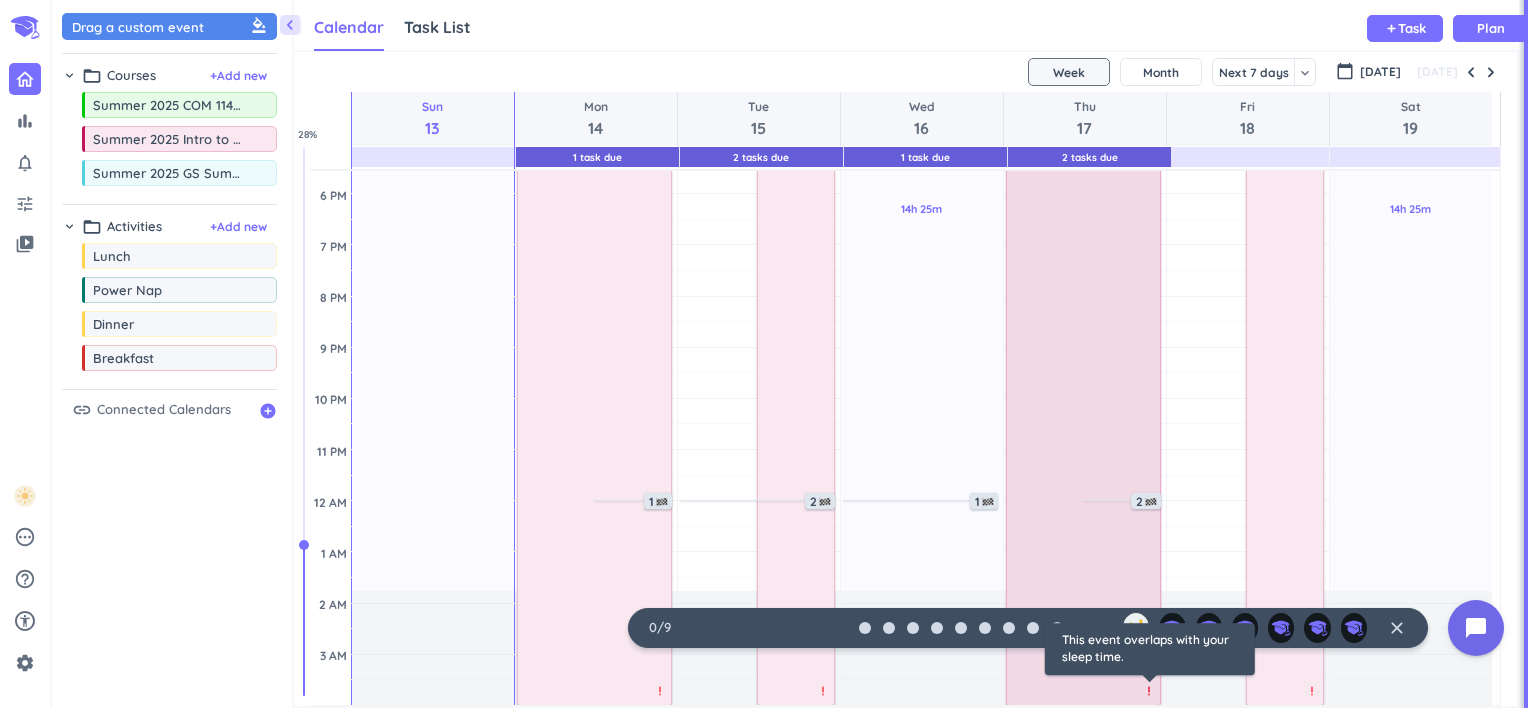 click on "priority_high" at bounding box center [1149, 691] 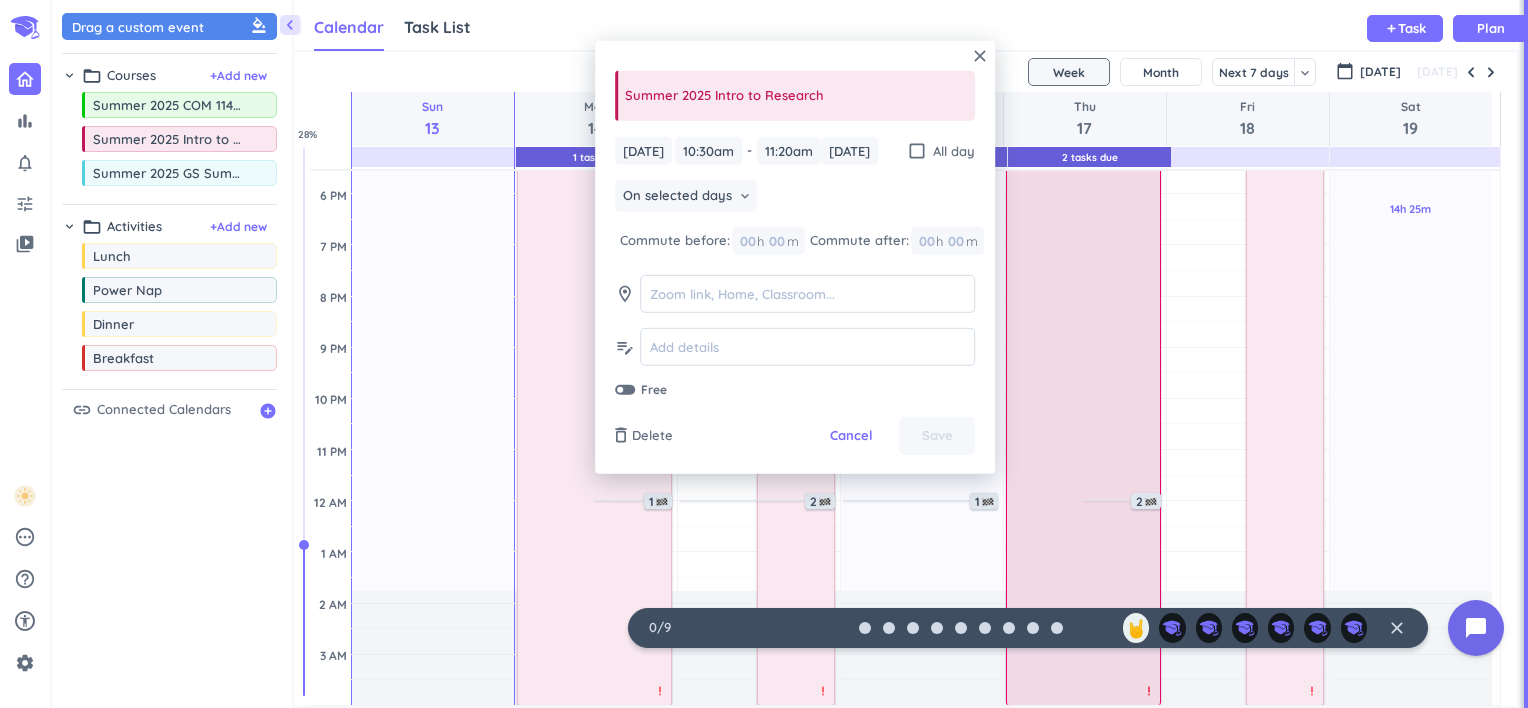 click on "priority_high" at bounding box center [1149, 691] 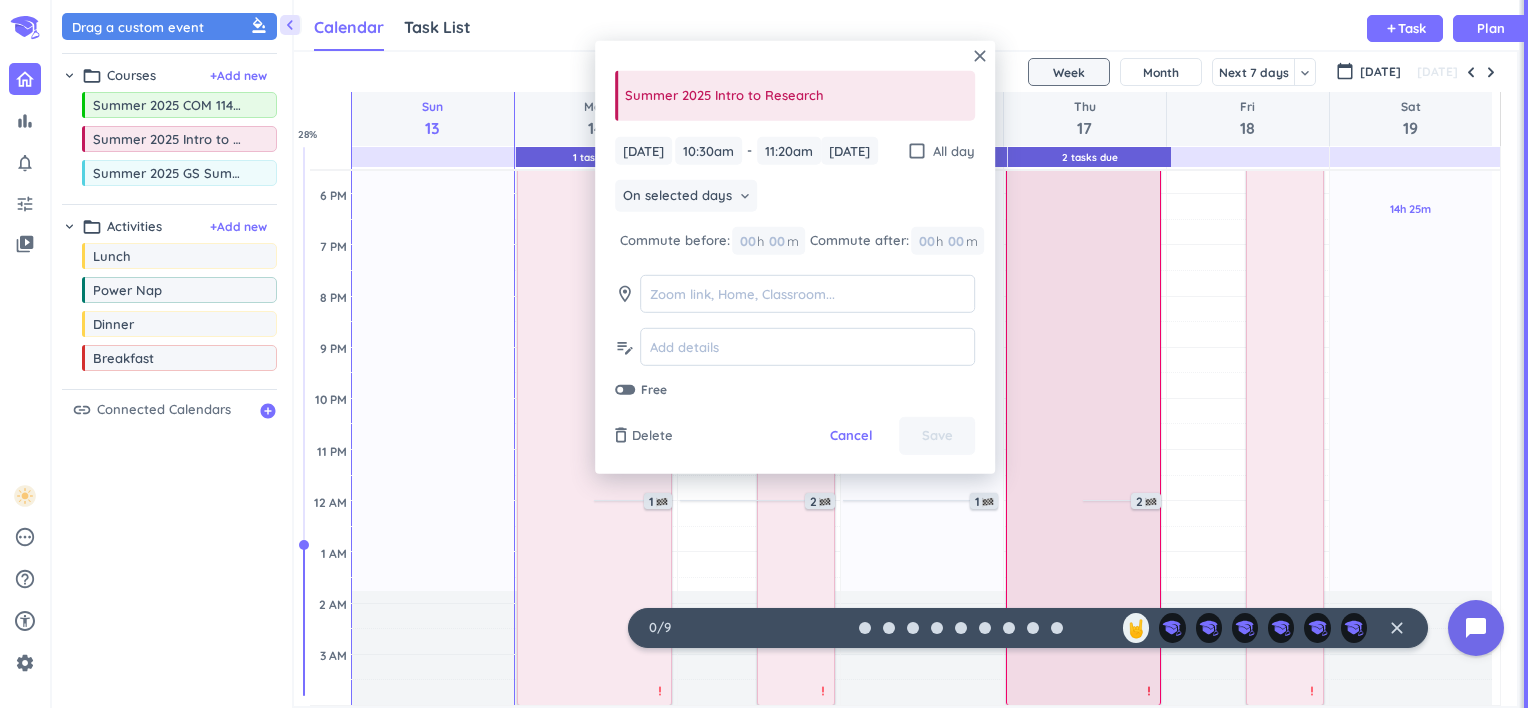click on "priority_high" at bounding box center (1149, 691) 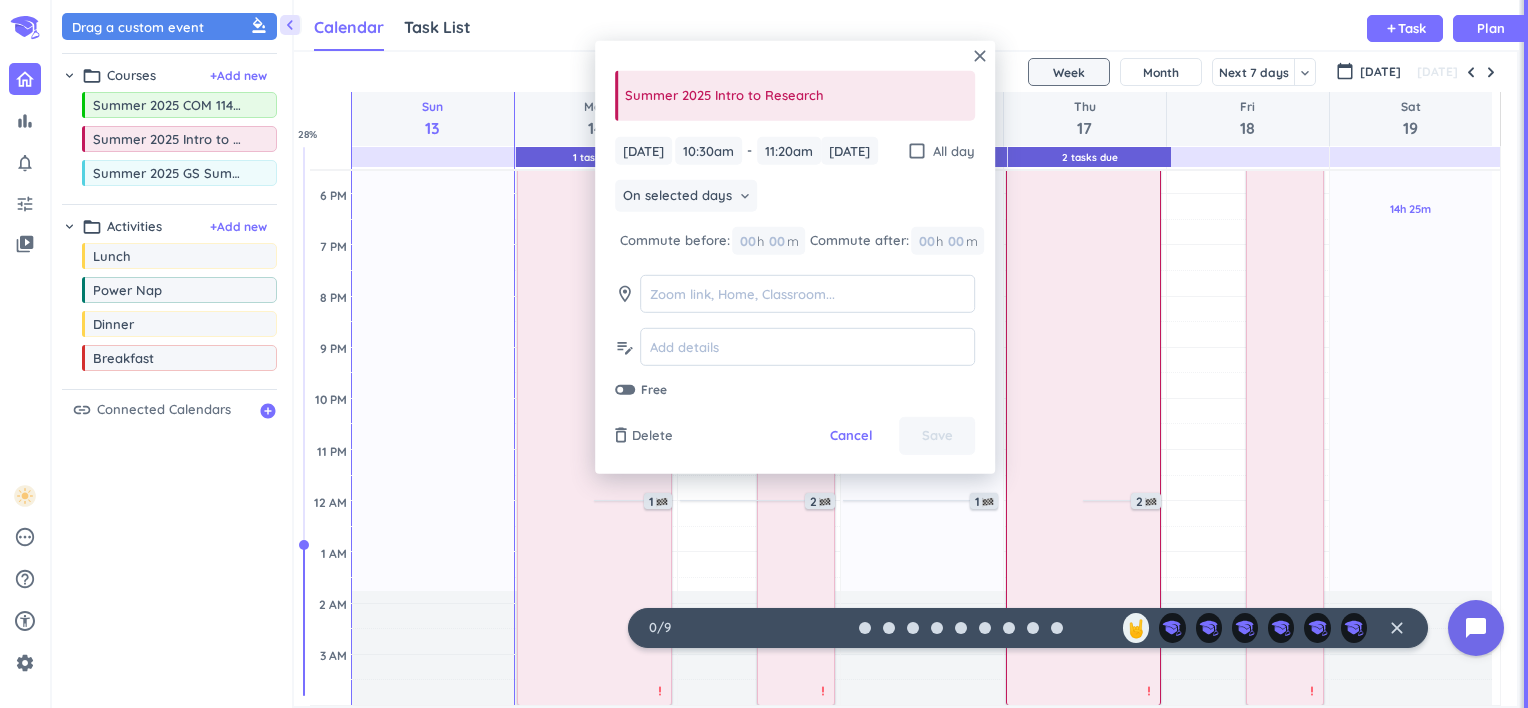 click on "close" at bounding box center (1397, 628) 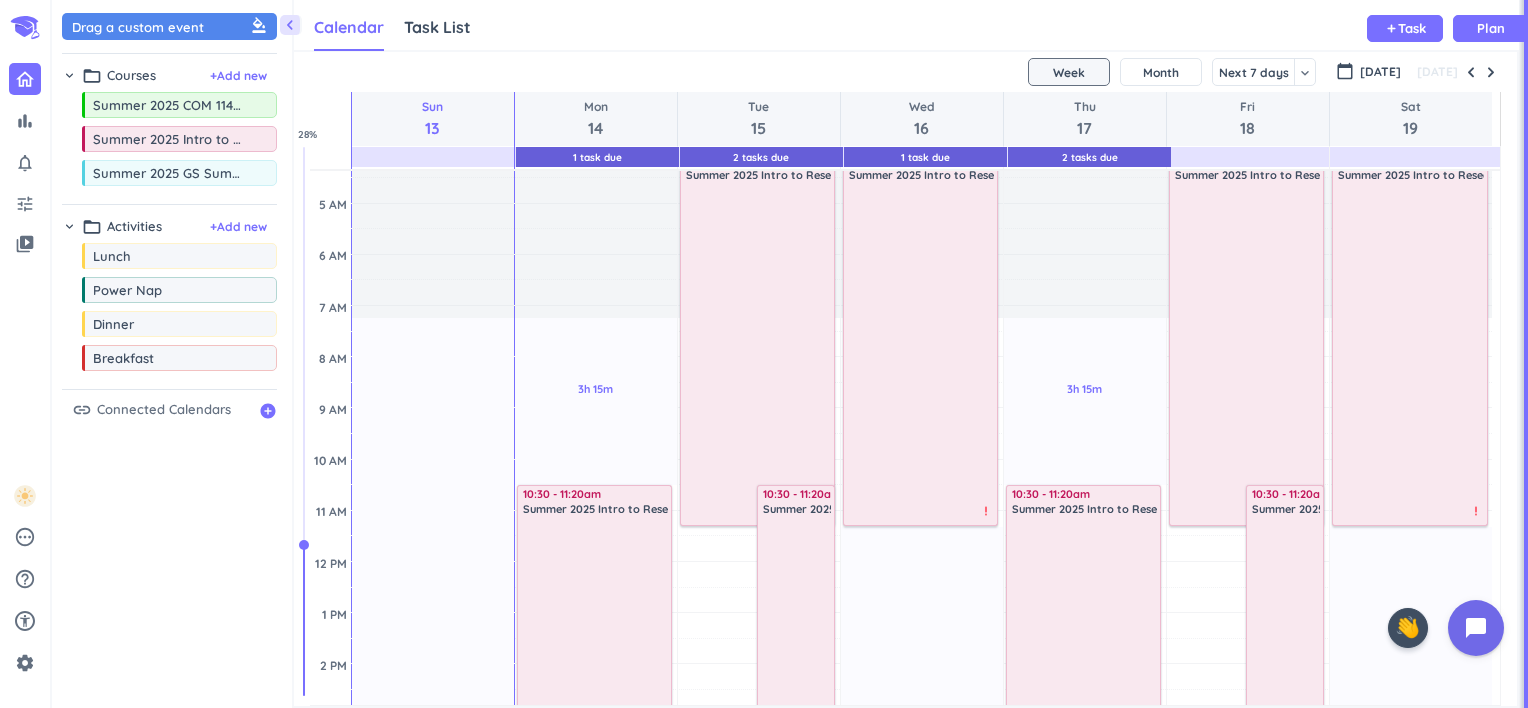 scroll, scrollTop: 0, scrollLeft: 0, axis: both 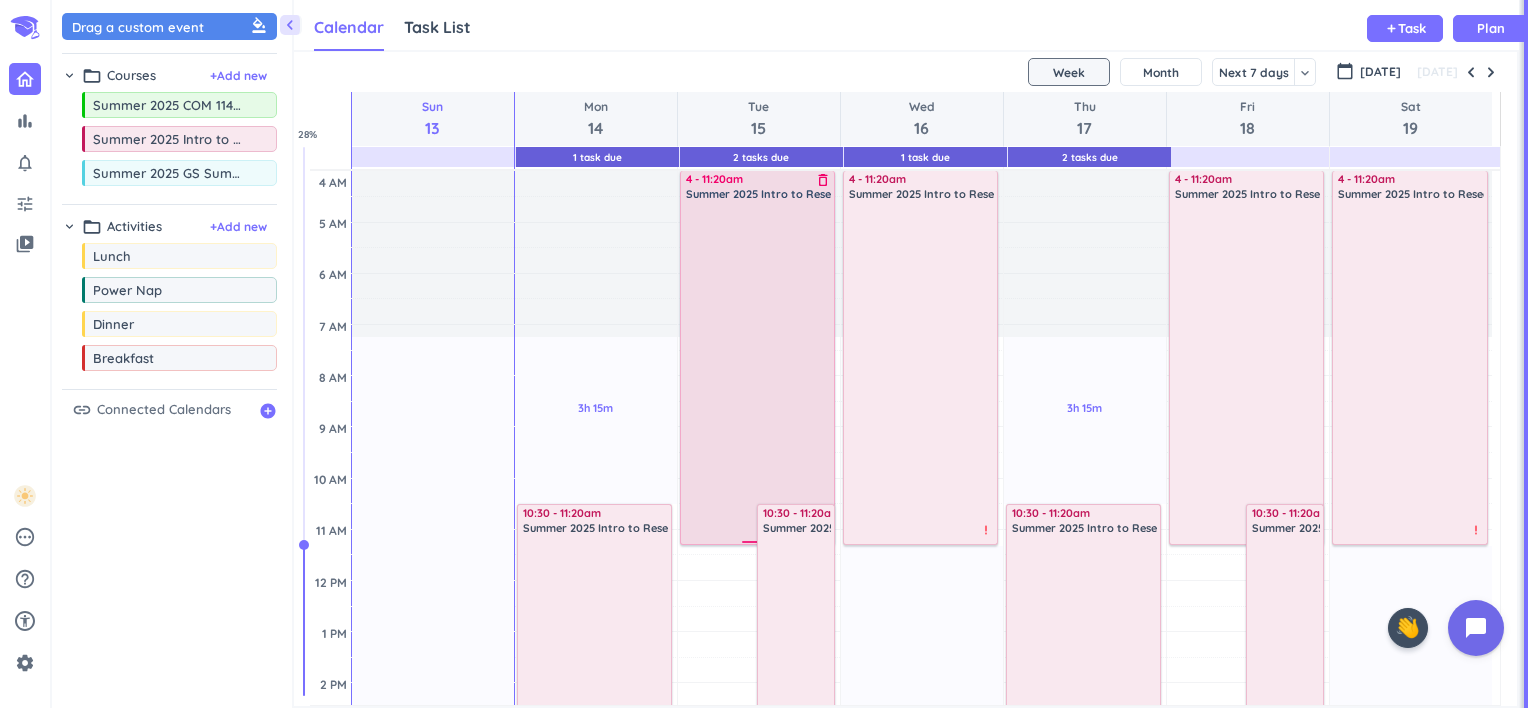 click on "4 - 11:20am" at bounding box center (759, 179) 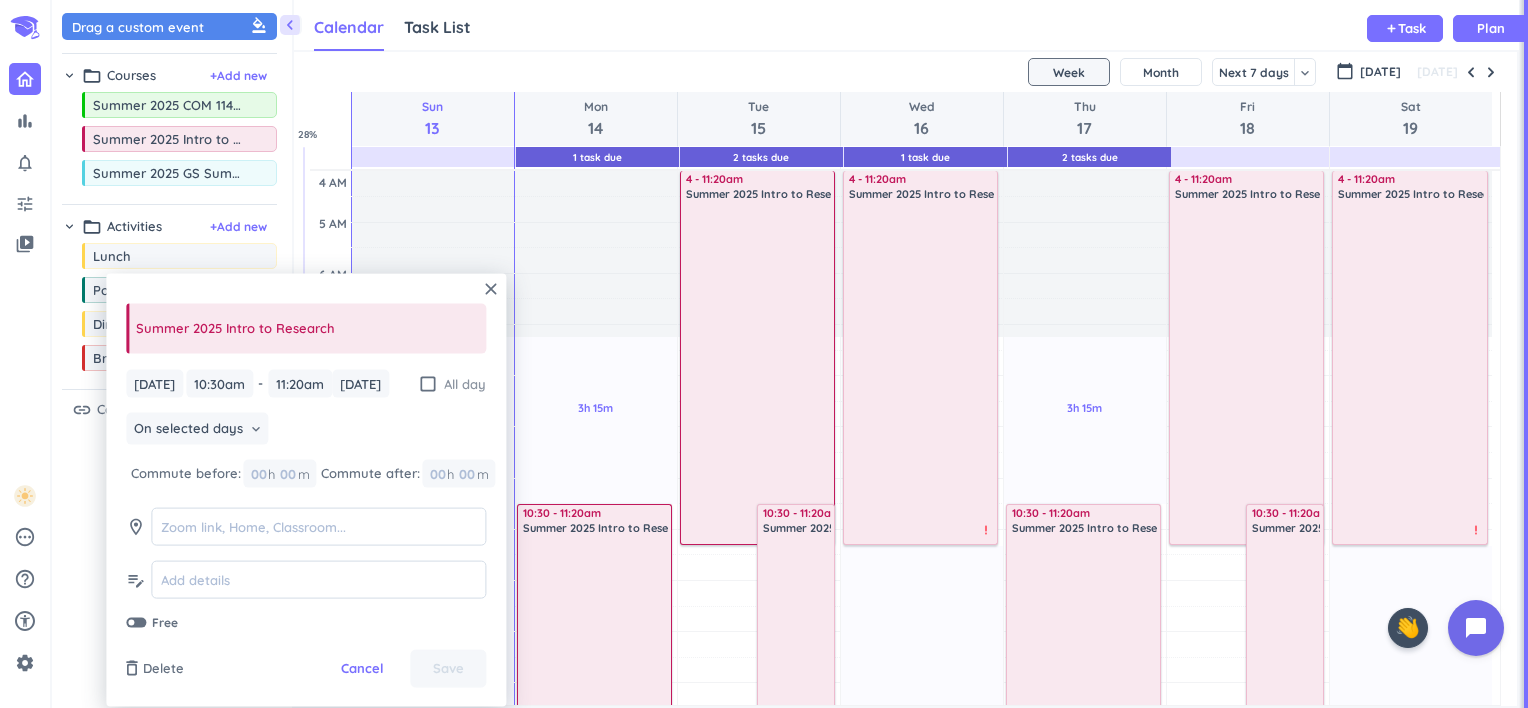 click on "check_box_outline_blank" at bounding box center (428, 383) 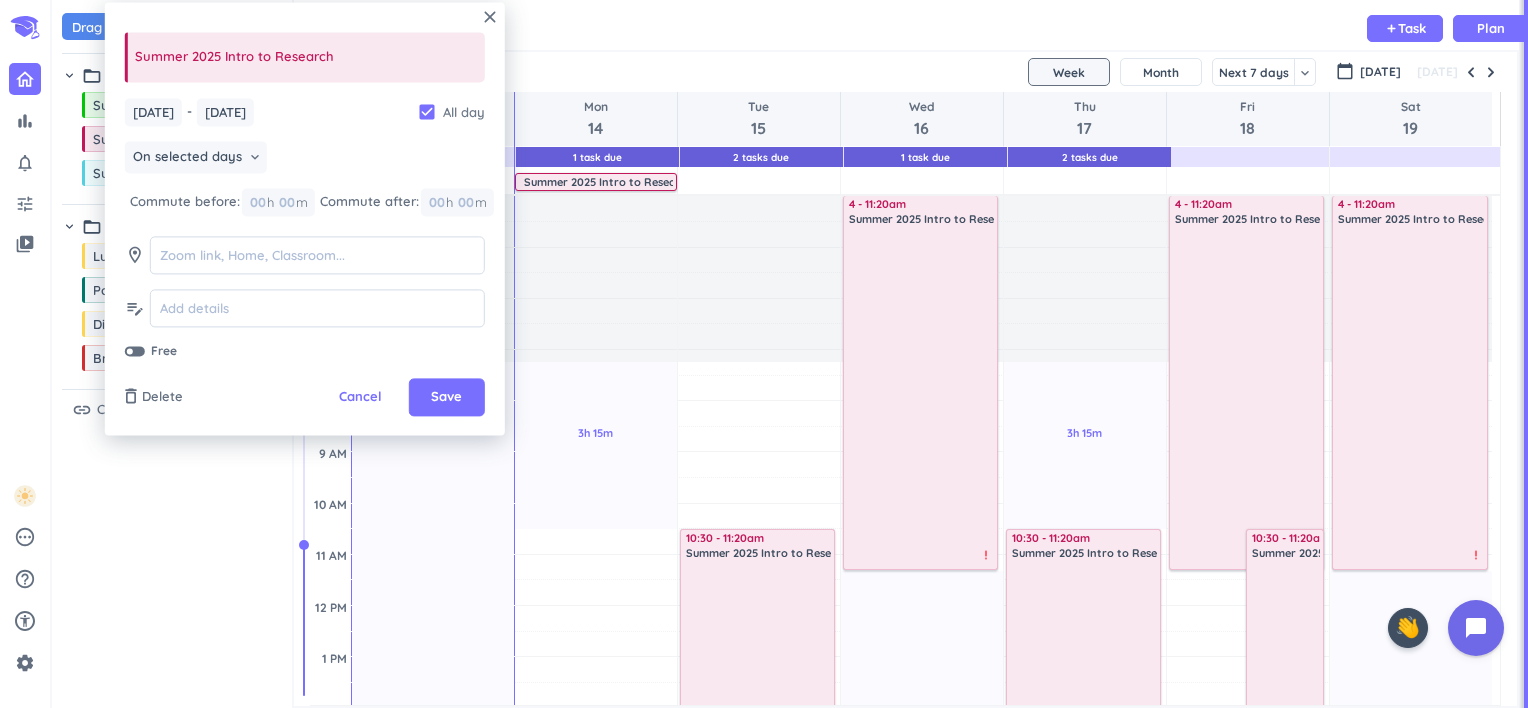 click on "check_box" at bounding box center (427, 112) 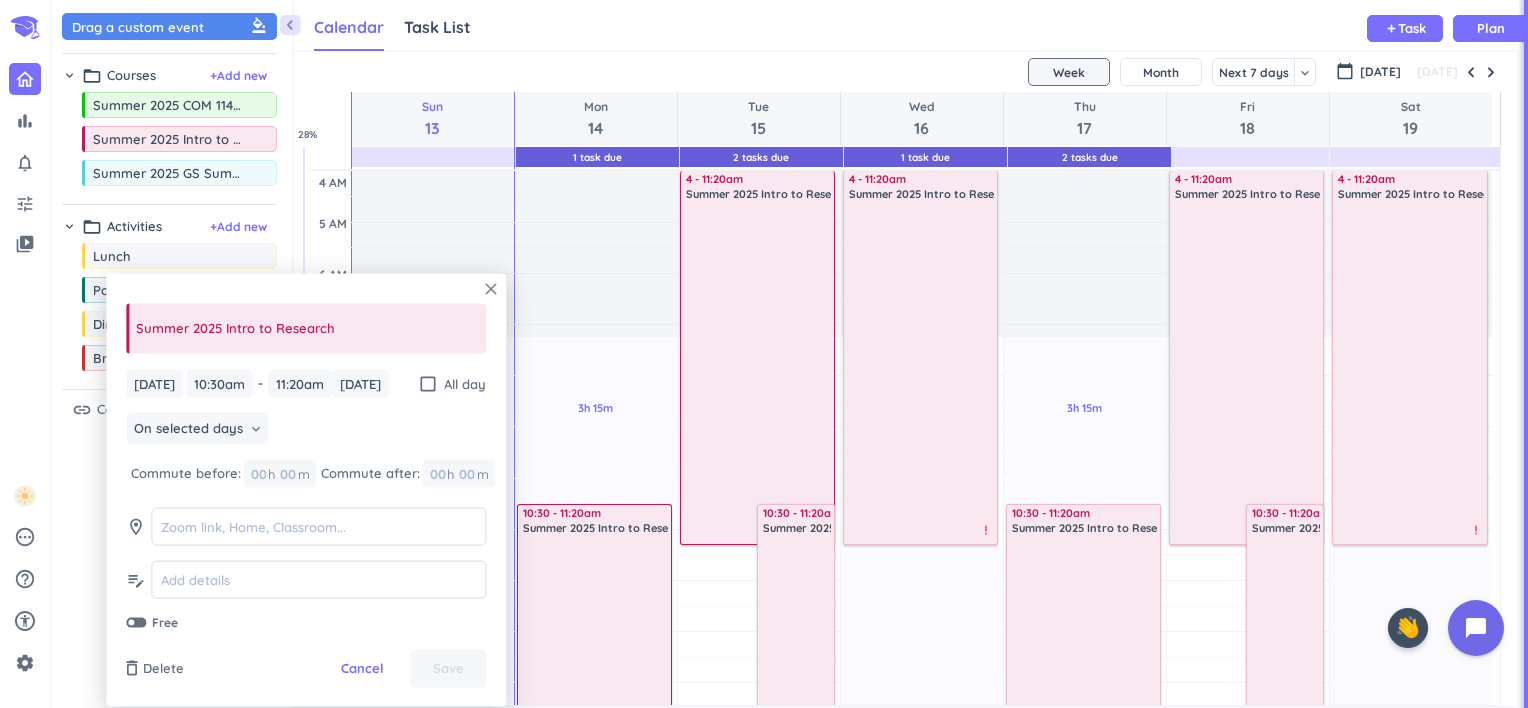 click on "close" at bounding box center [491, 289] 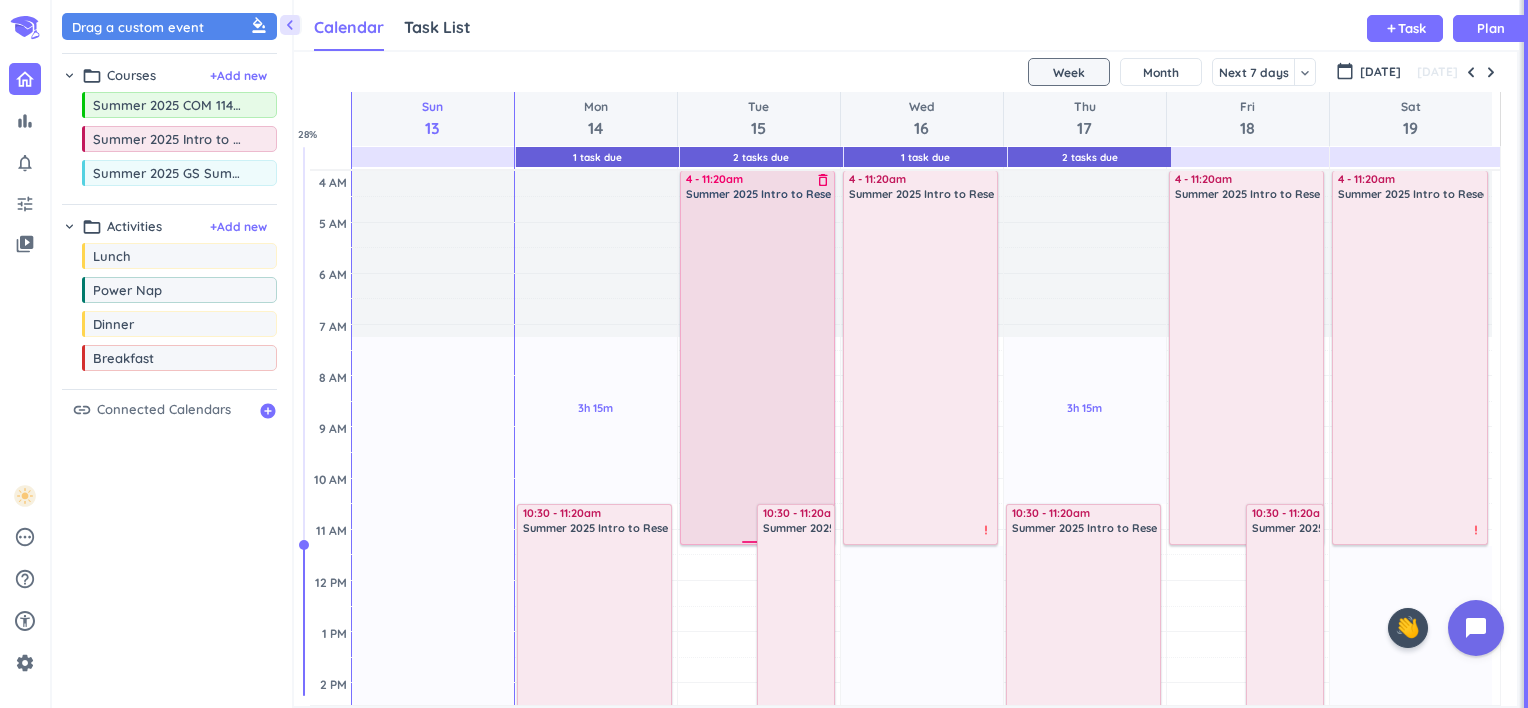click on "delete_outline" at bounding box center (823, 180) 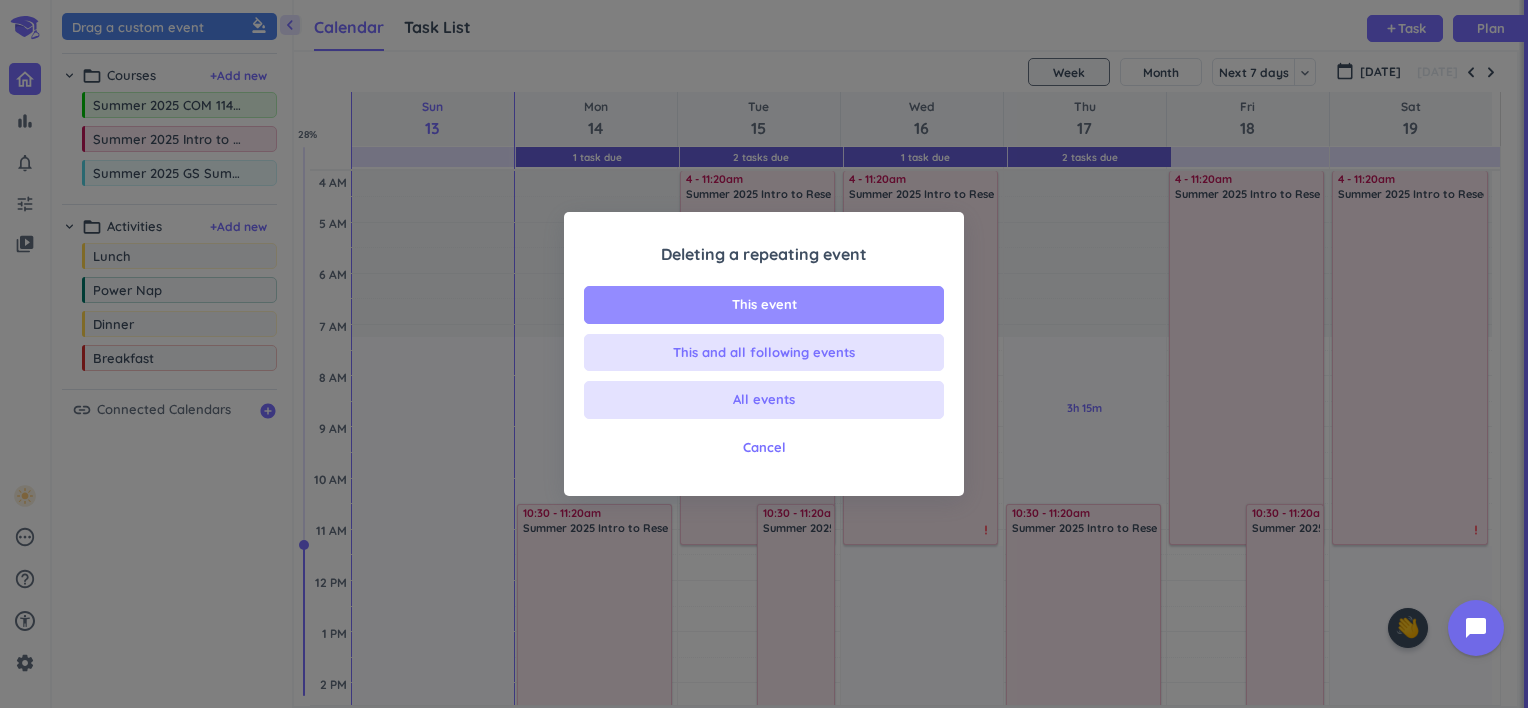 click on "This event" at bounding box center [764, 305] 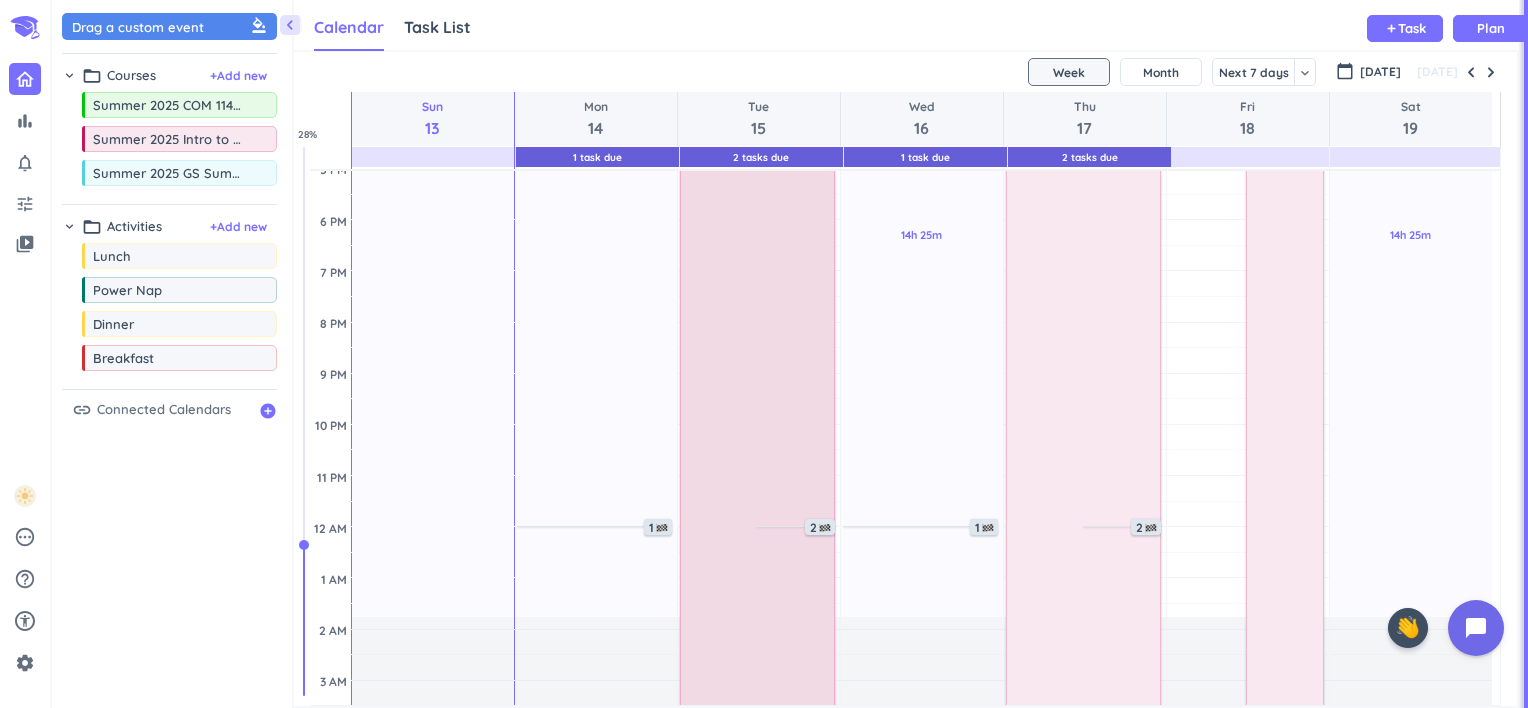 scroll, scrollTop: 694, scrollLeft: 0, axis: vertical 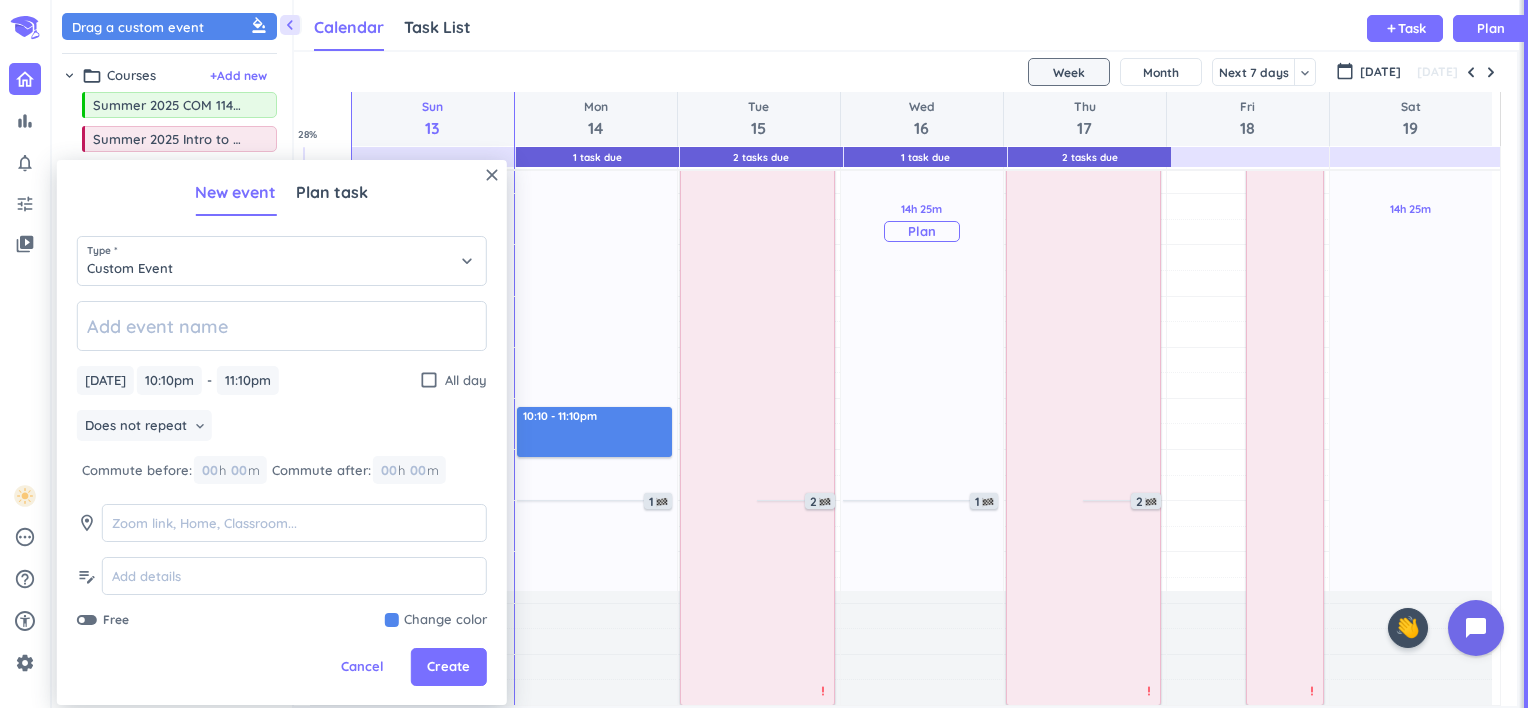 click on "14h 25m Past due Plan" at bounding box center [922, 221] 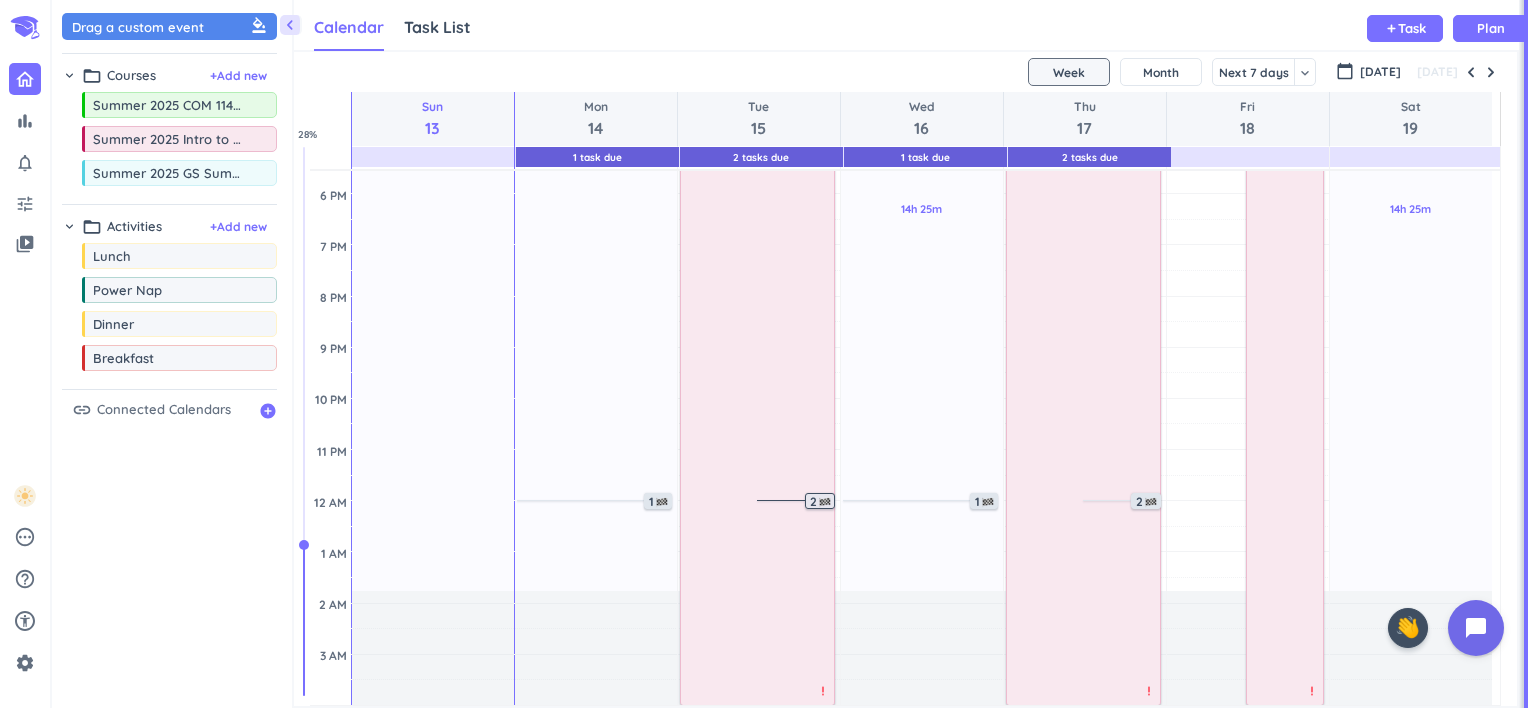 click at bounding box center (825, 502) 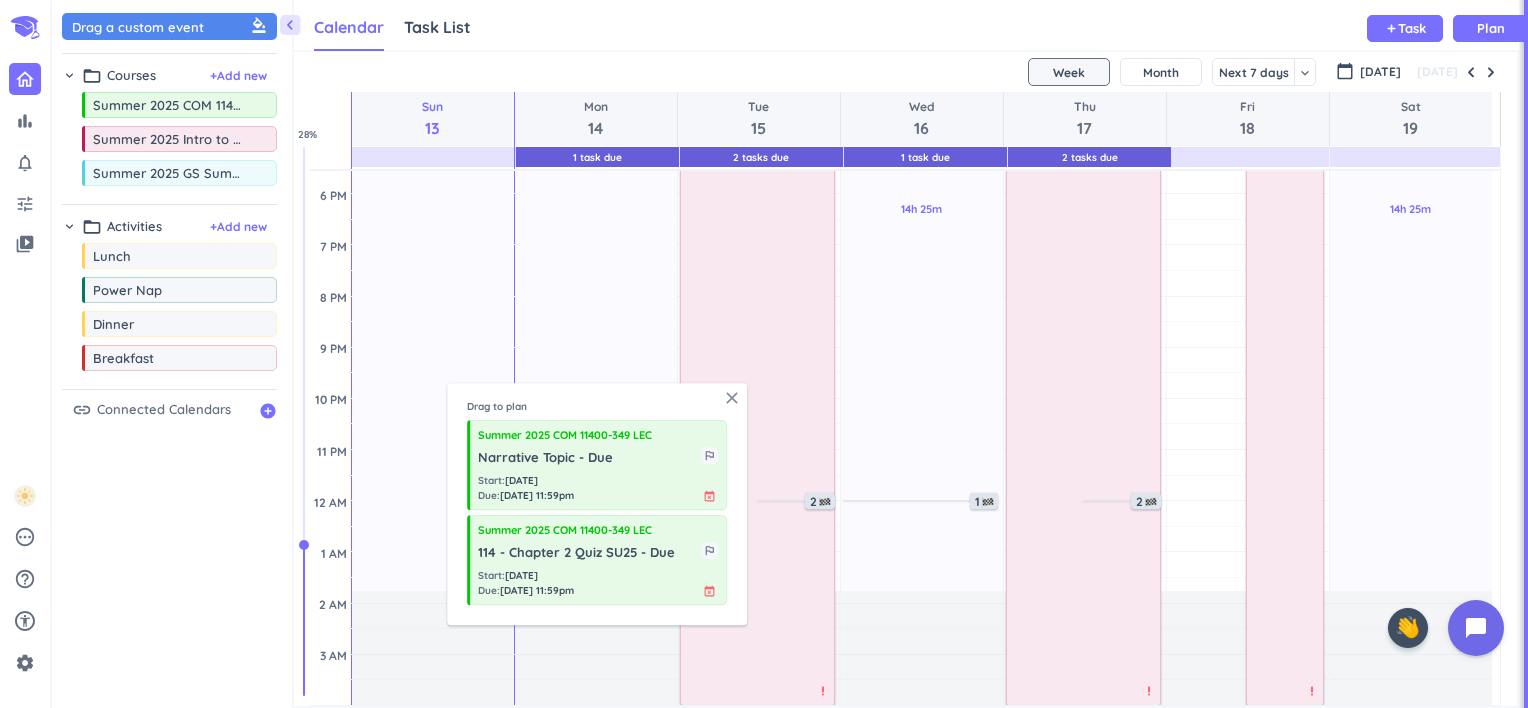 click on "close" at bounding box center (732, 398) 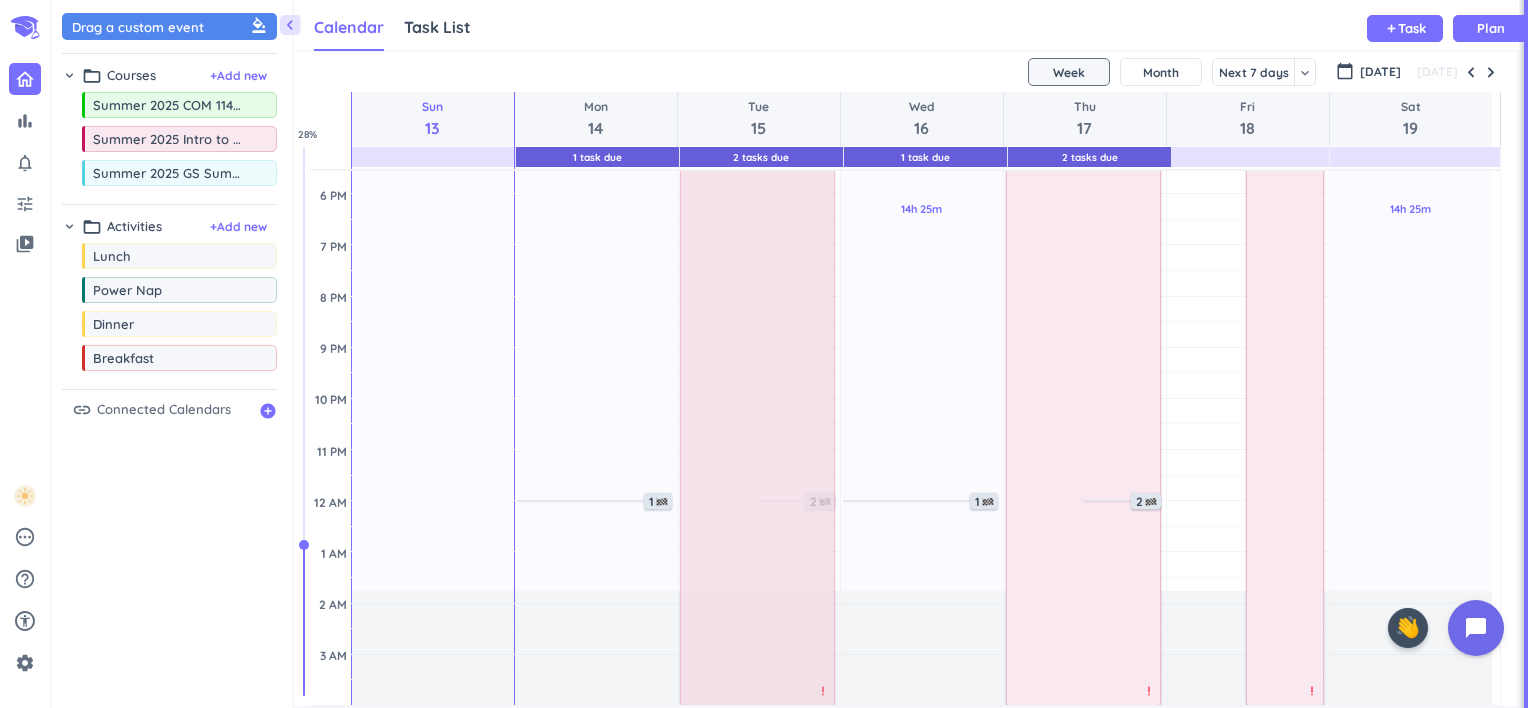 drag, startPoint x: 788, startPoint y: 695, endPoint x: 808, endPoint y: 409, distance: 286.69846 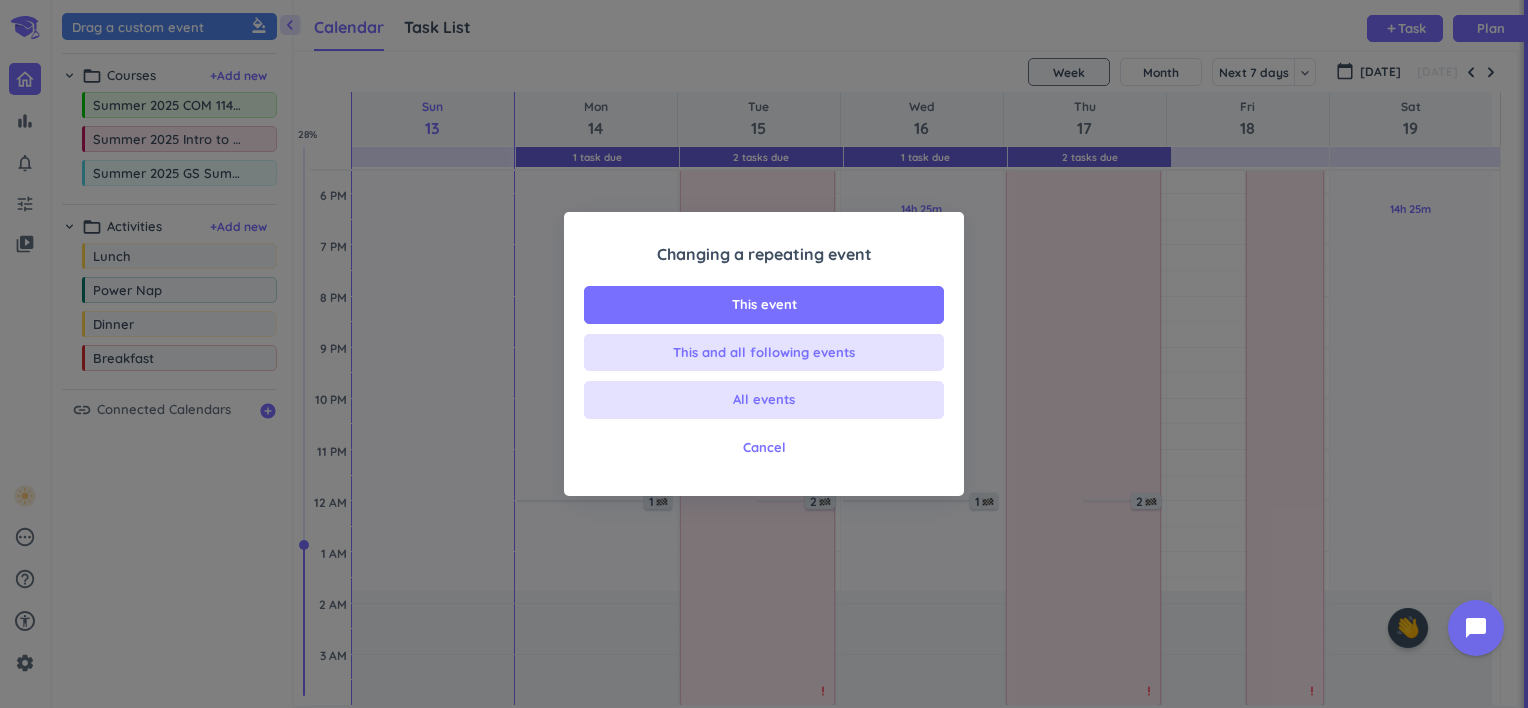 click on "All events" at bounding box center [764, 400] 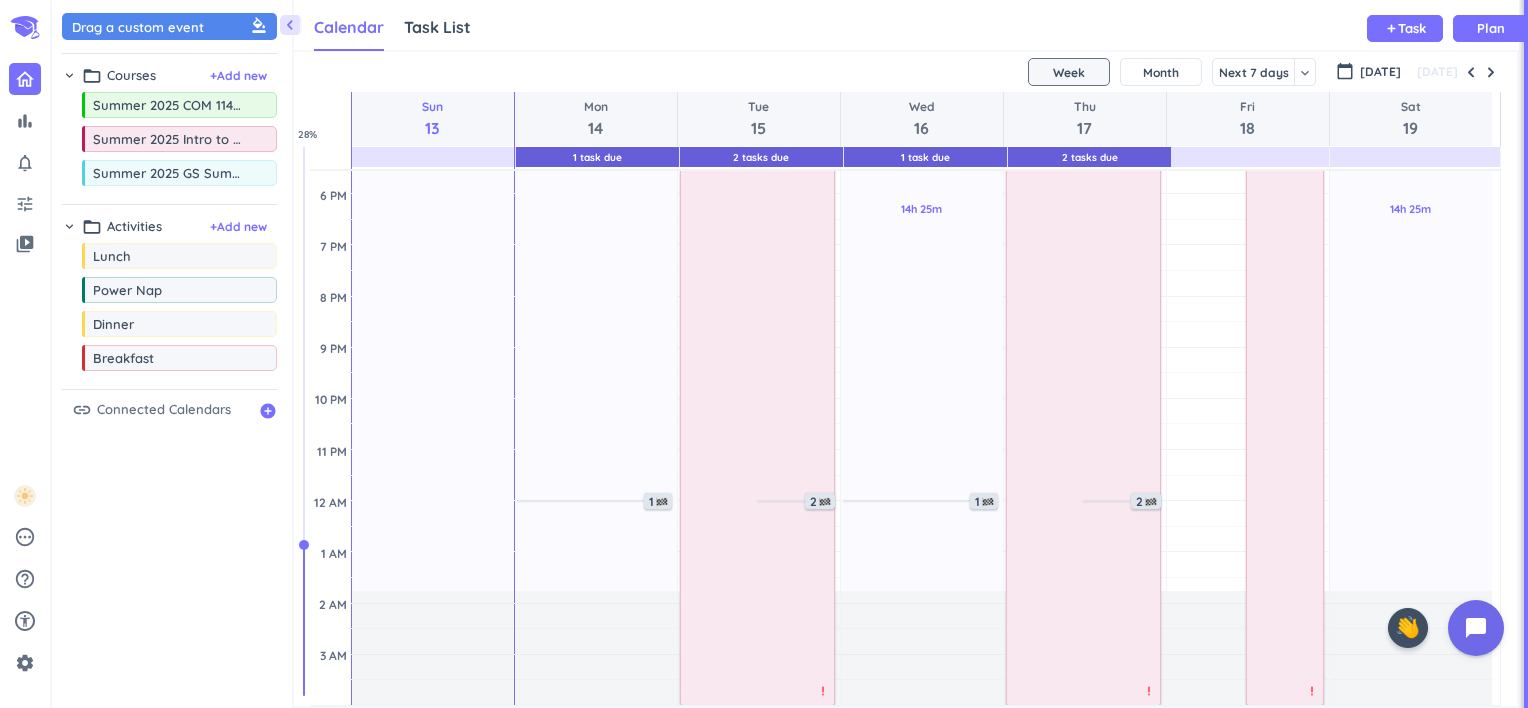click at bounding box center (759, 127) 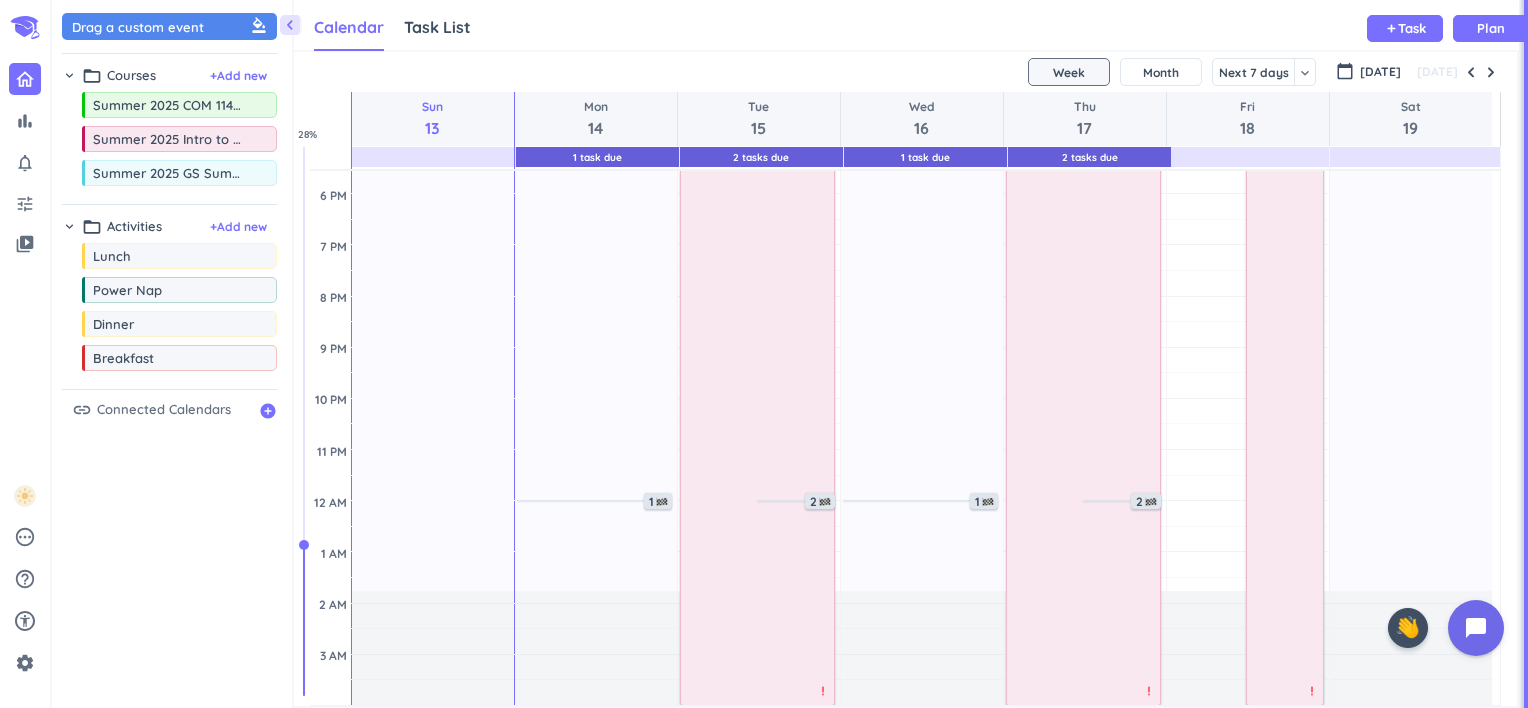 click at bounding box center (759, 127) 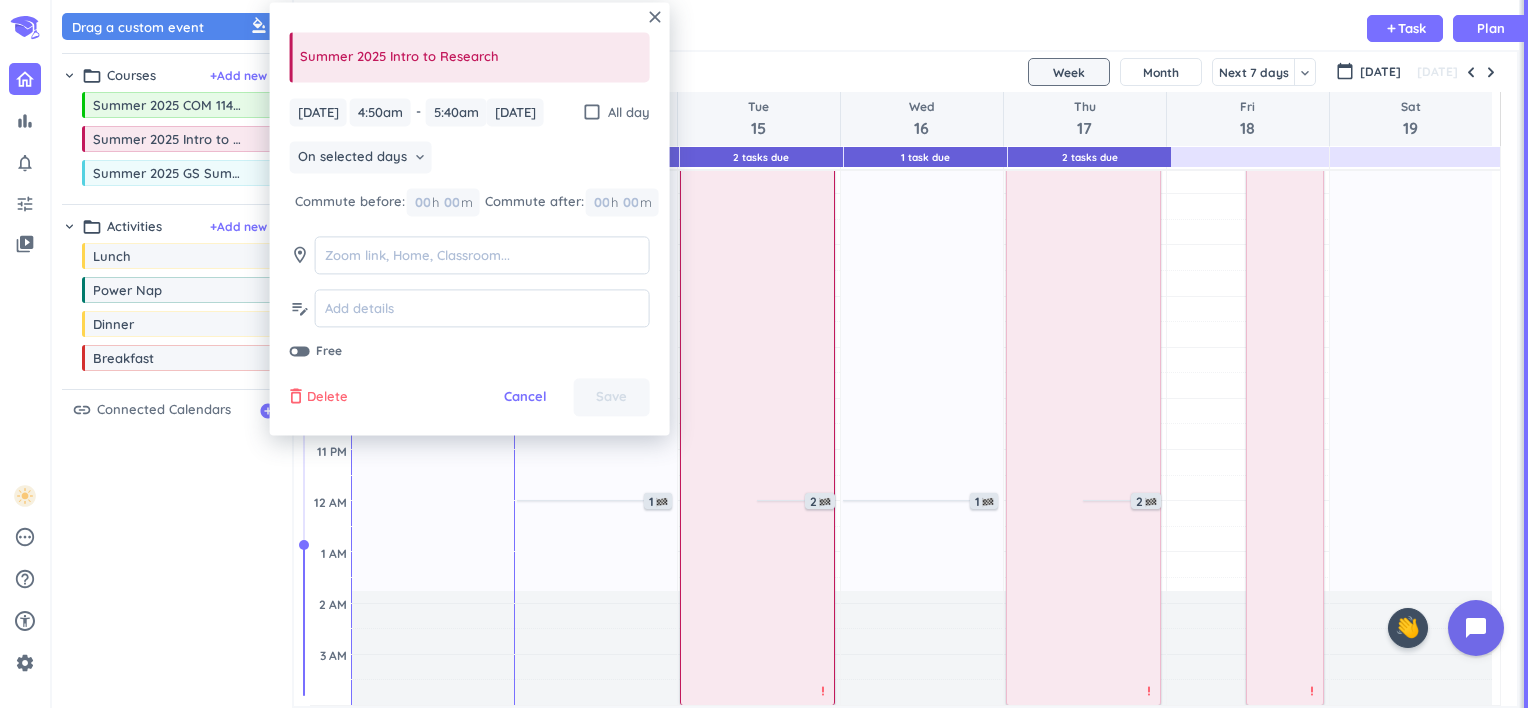 click on "Delete" at bounding box center (327, 398) 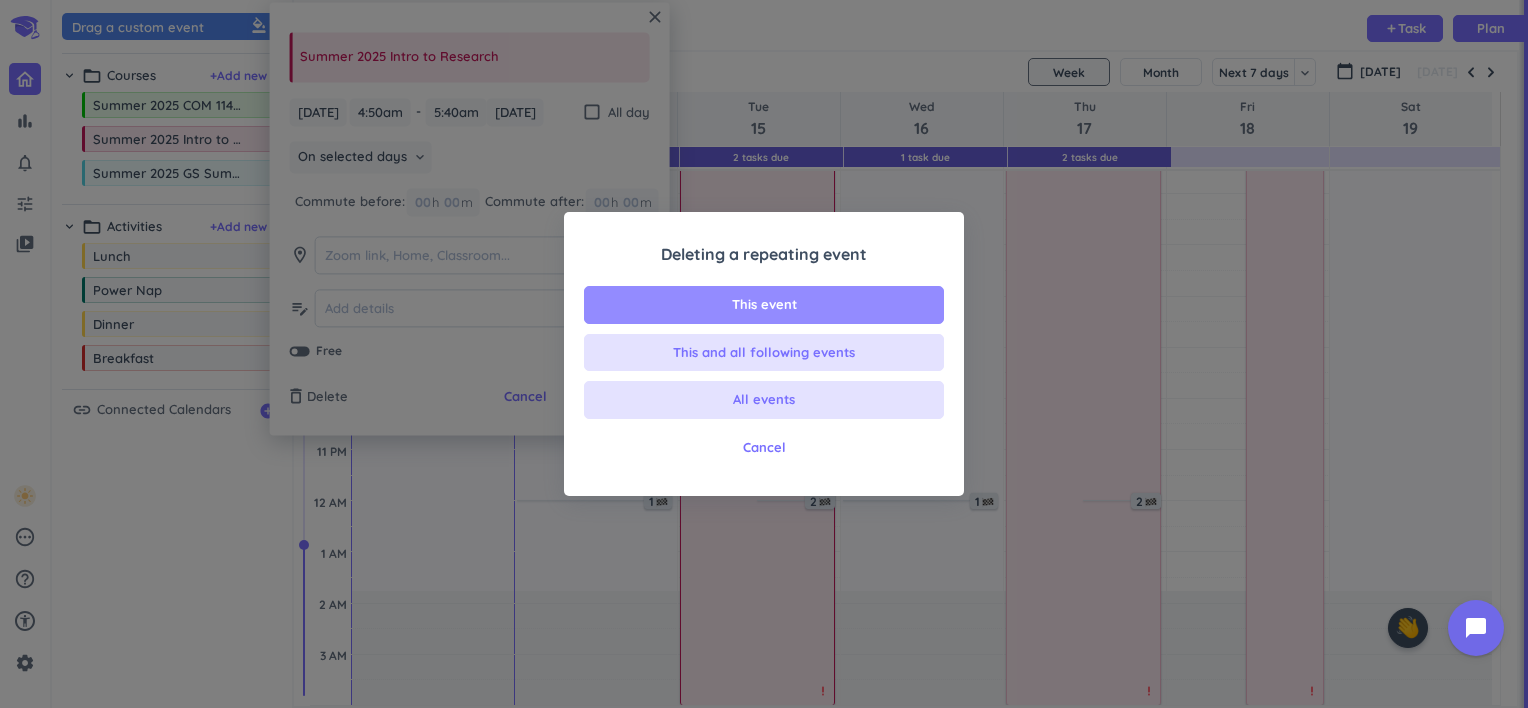 click on "This event" at bounding box center [764, 305] 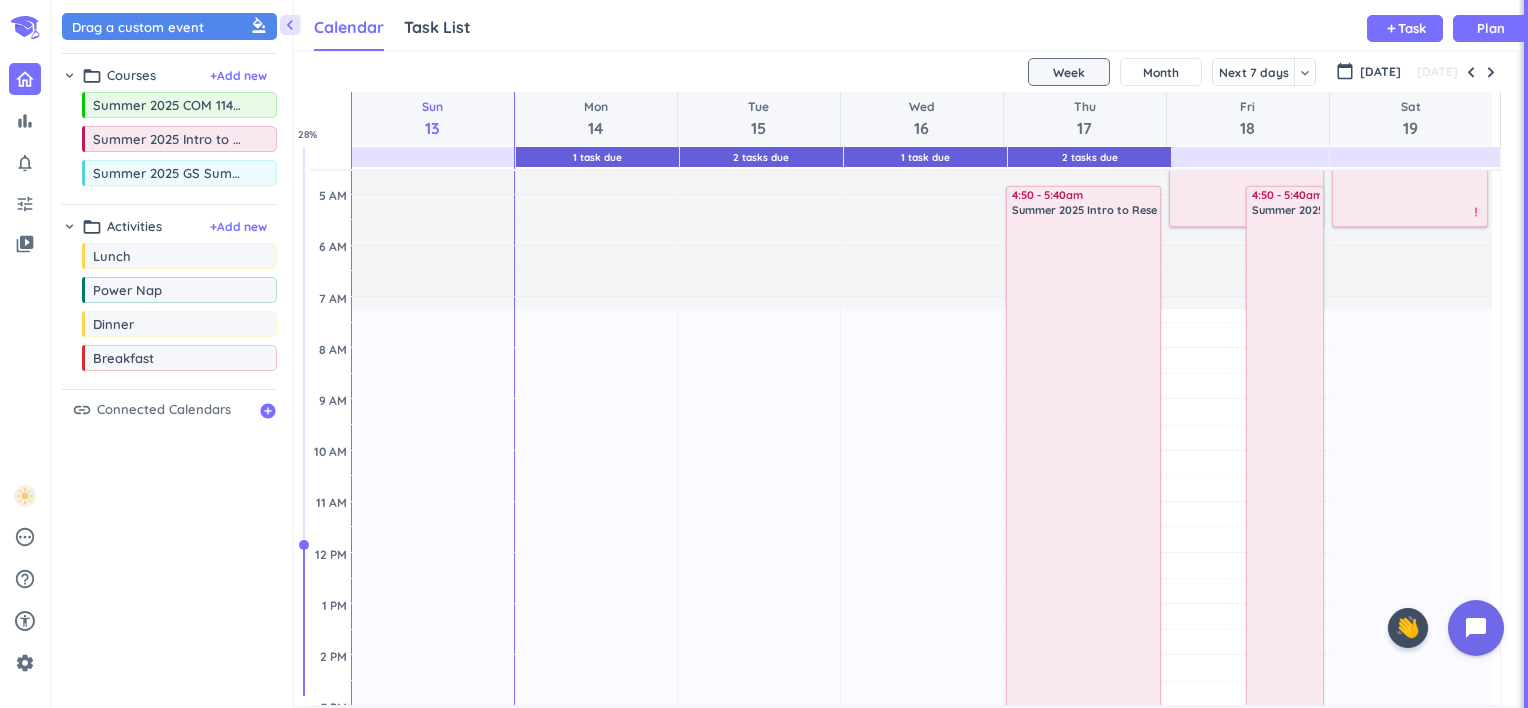 scroll, scrollTop: 0, scrollLeft: 0, axis: both 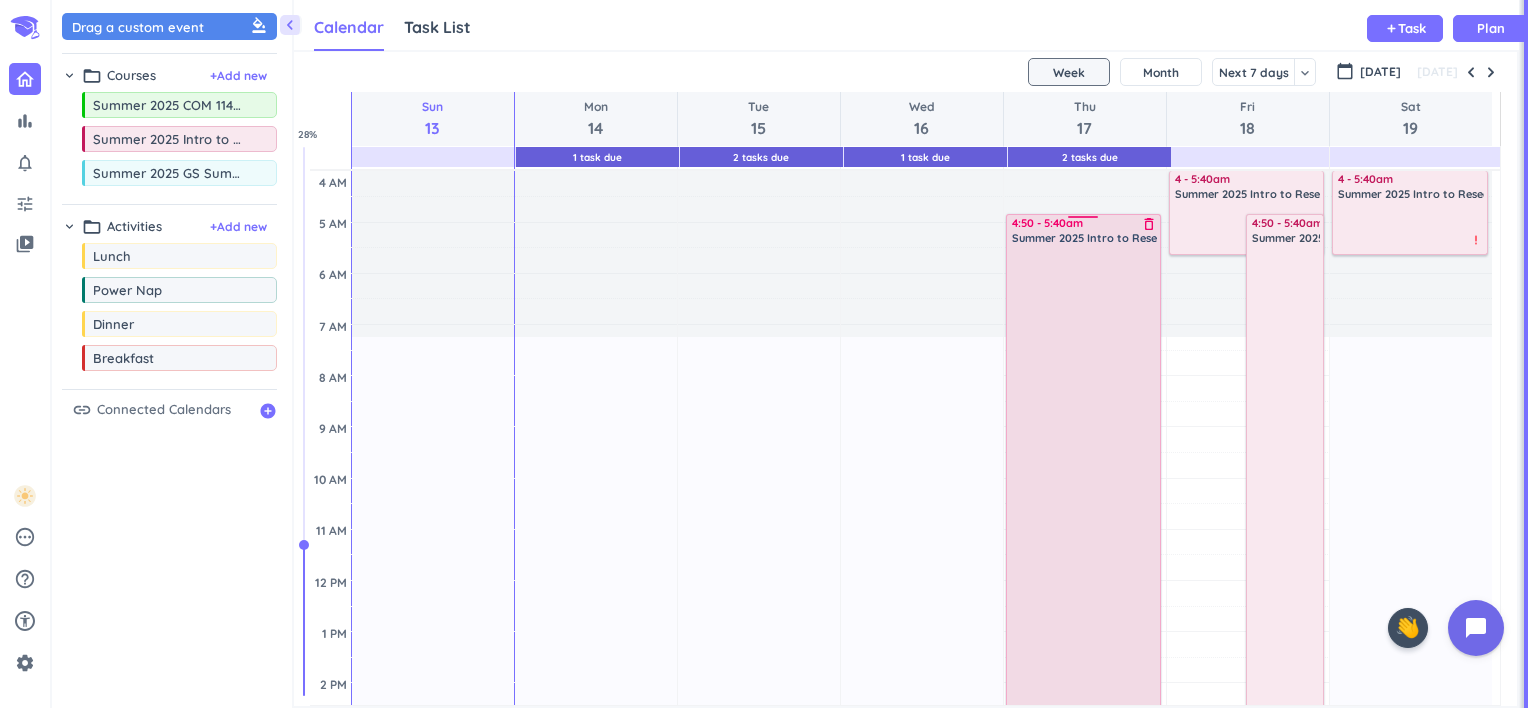 click at bounding box center (1085, 821) 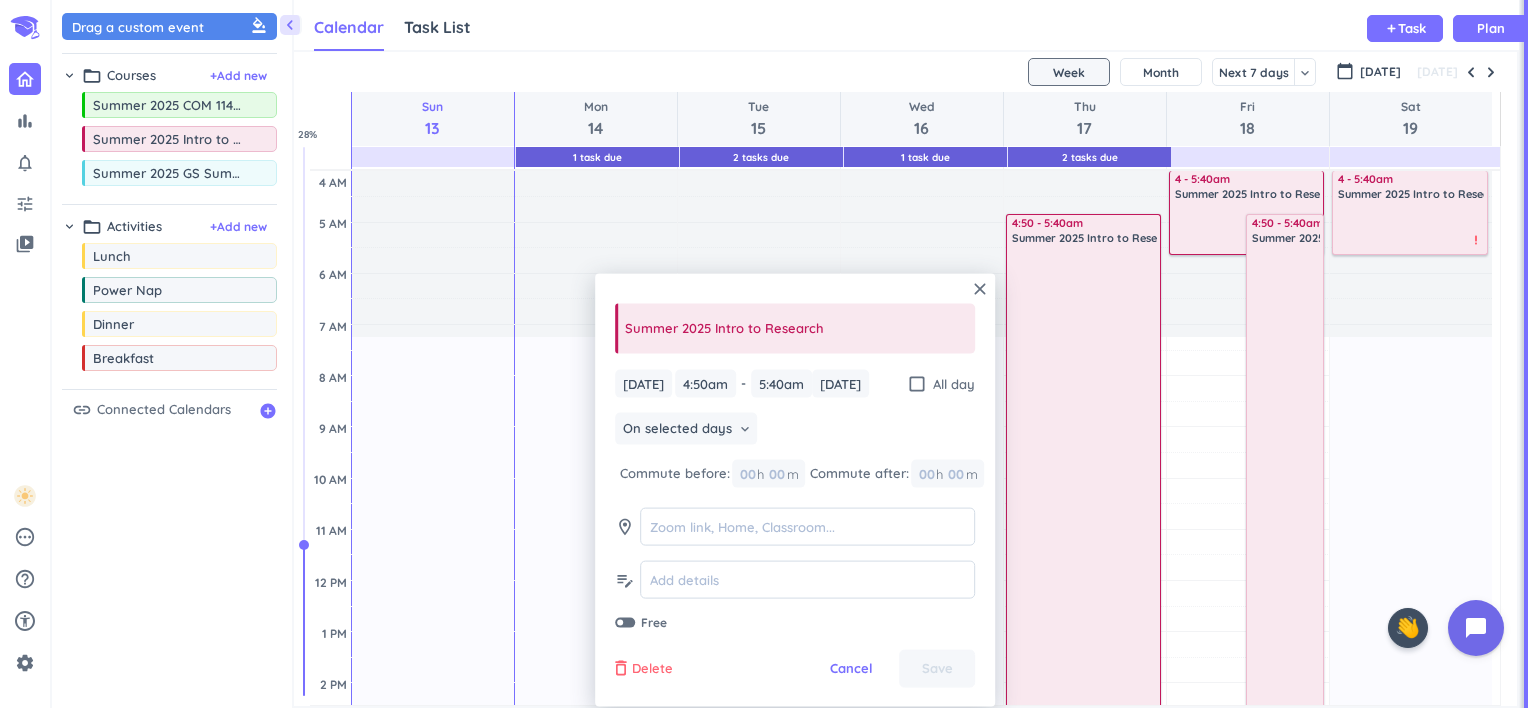 click on "Delete" at bounding box center (652, 669) 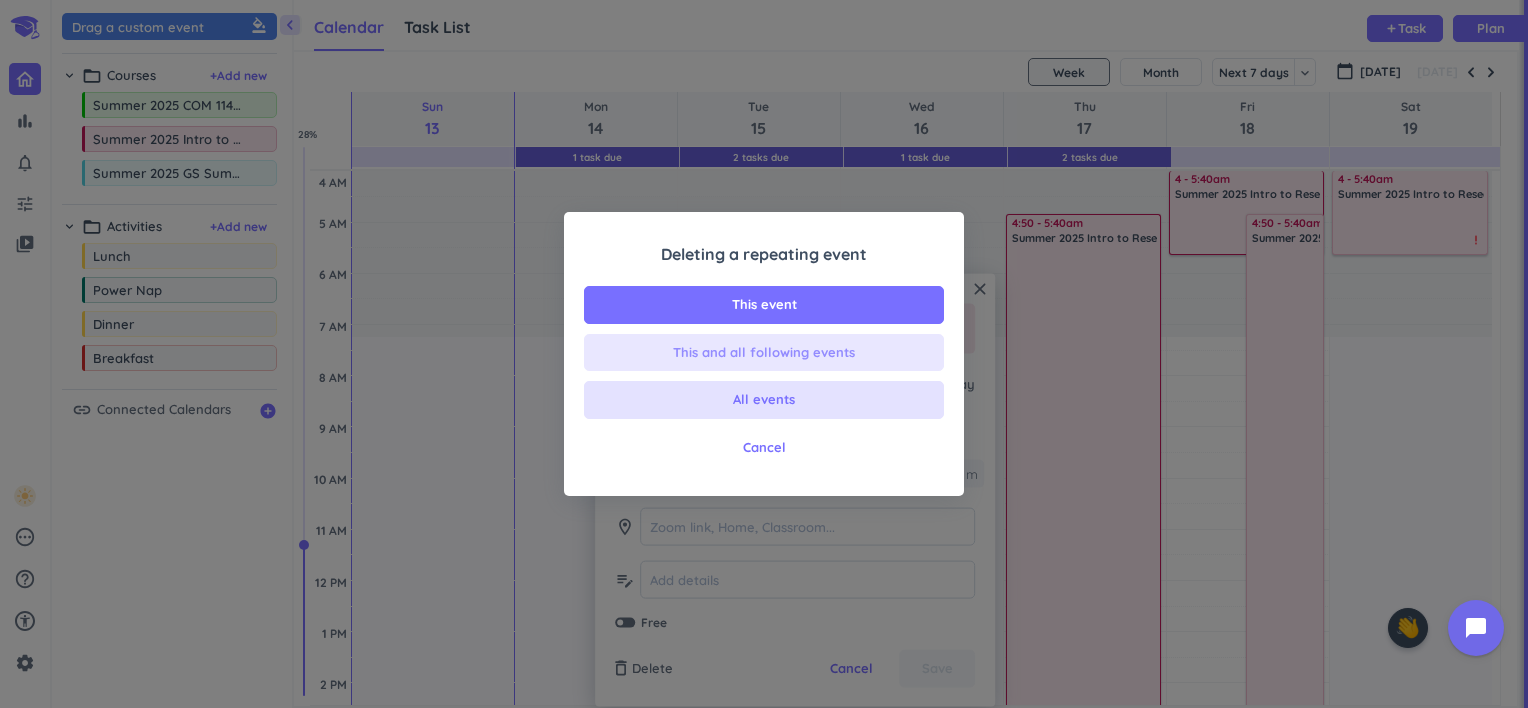 click on "This and all following events" at bounding box center (764, 353) 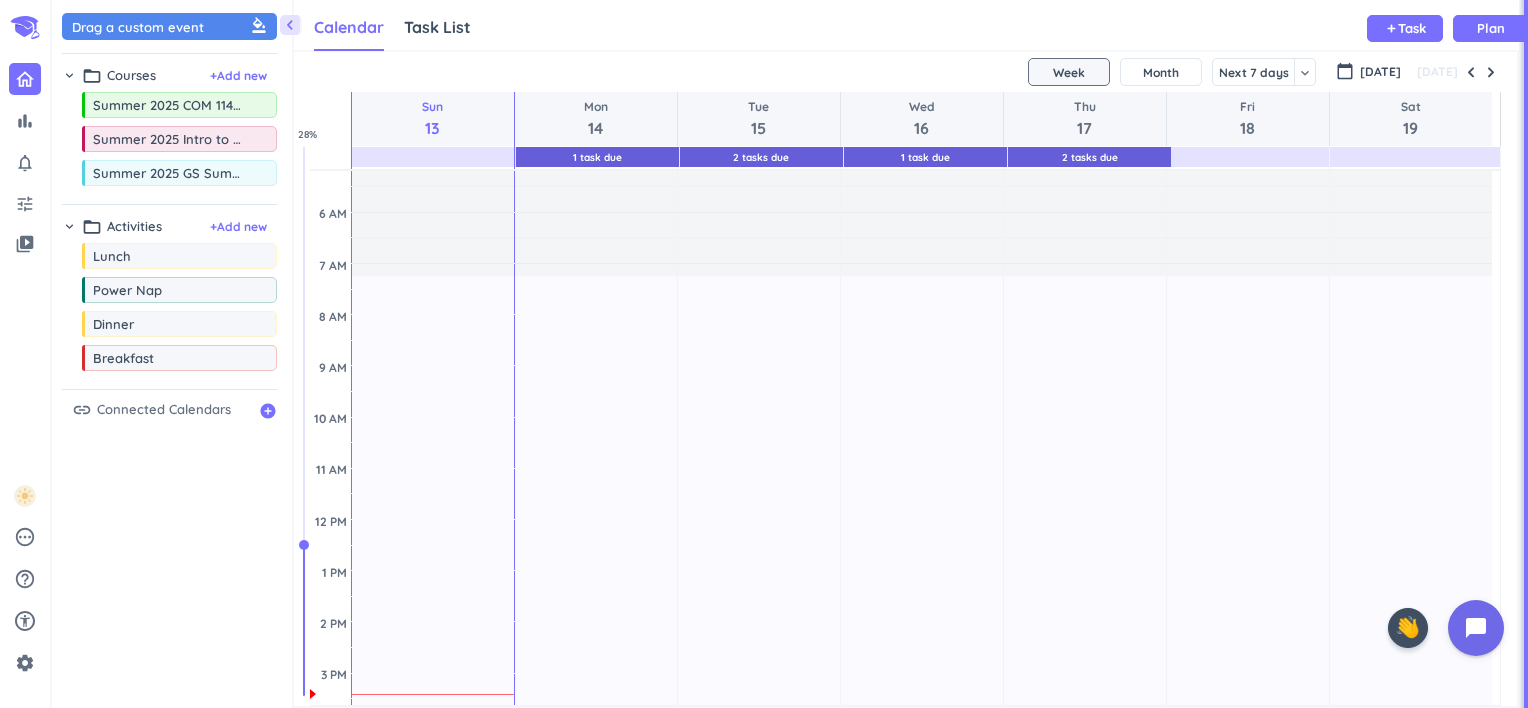 scroll, scrollTop: 0, scrollLeft: 0, axis: both 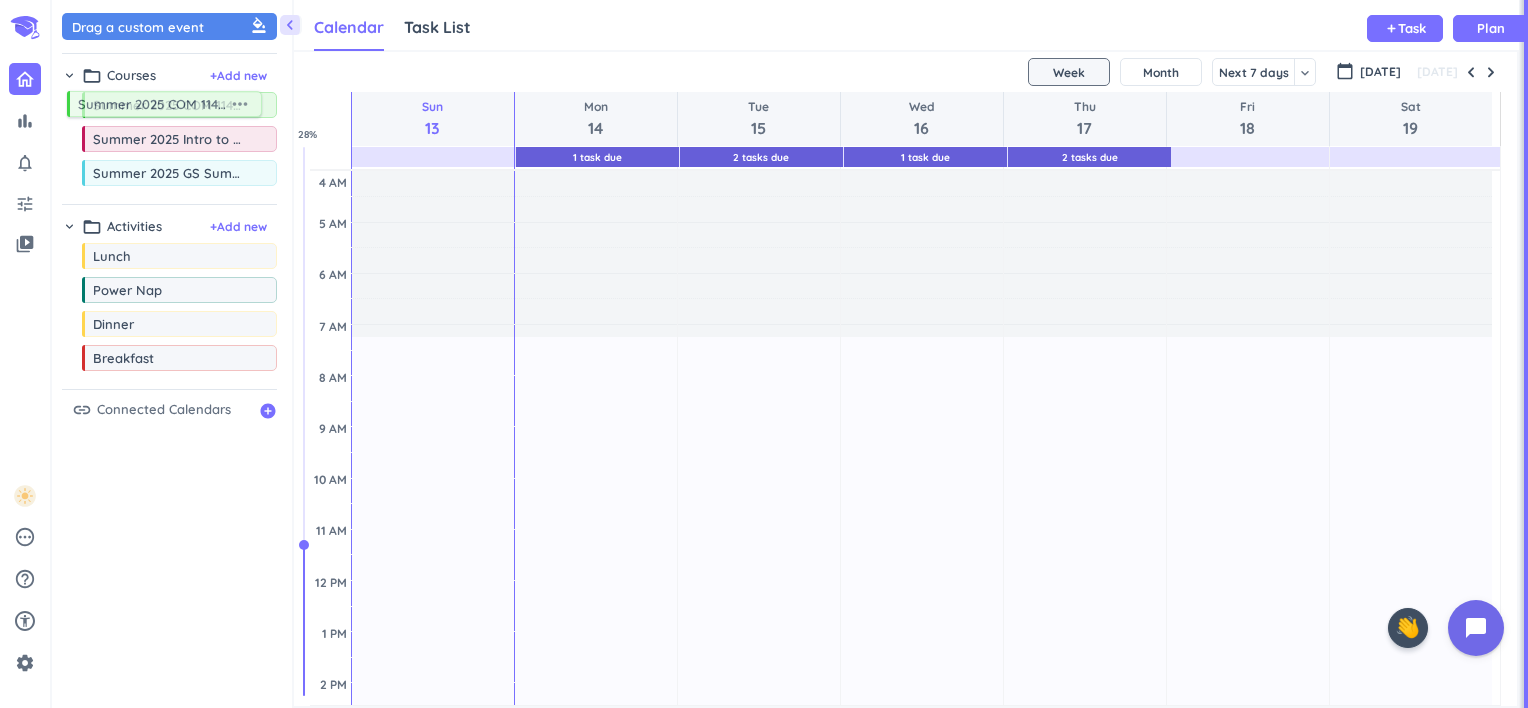 drag, startPoint x: 186, startPoint y: 111, endPoint x: 171, endPoint y: 110, distance: 15.033297 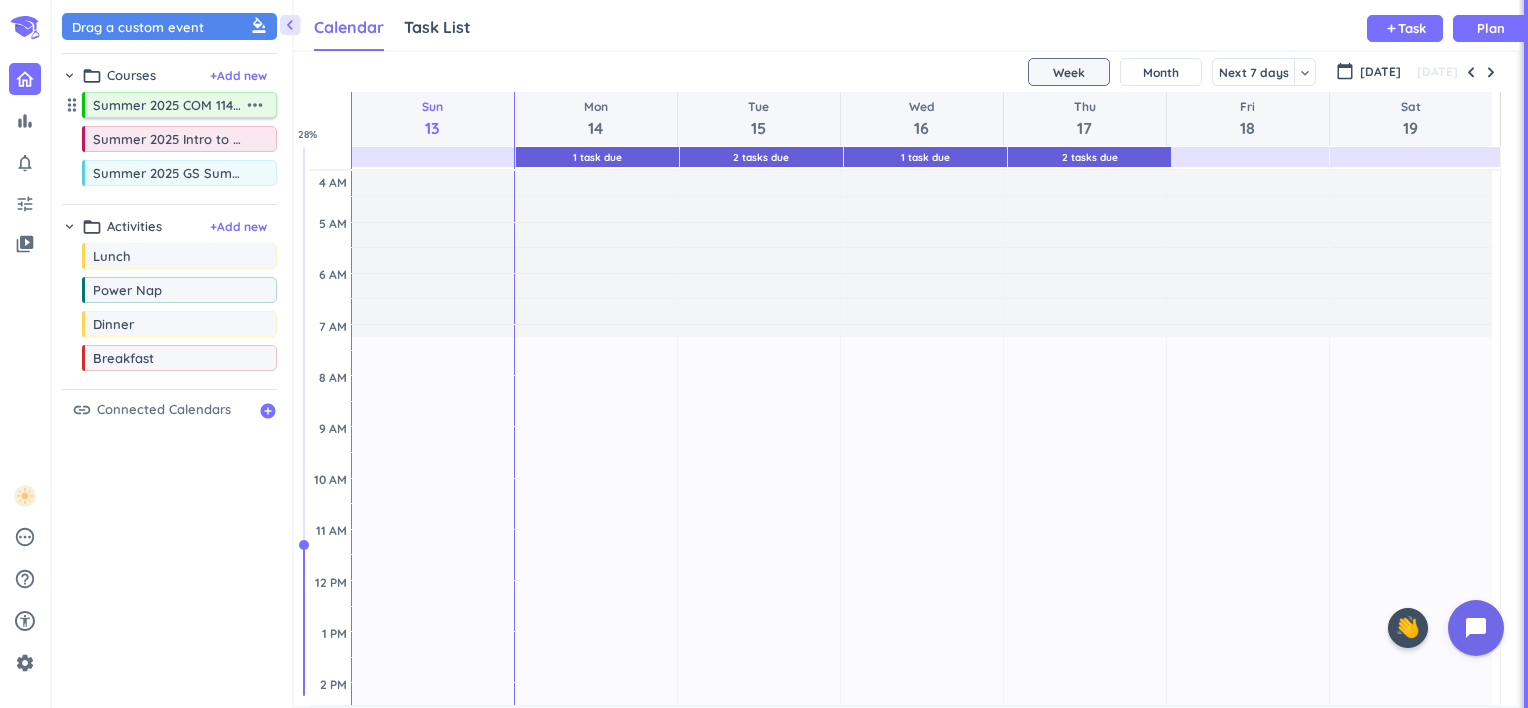 click on "Summer 2025 COM 11400-349 LEC" at bounding box center [168, 105] 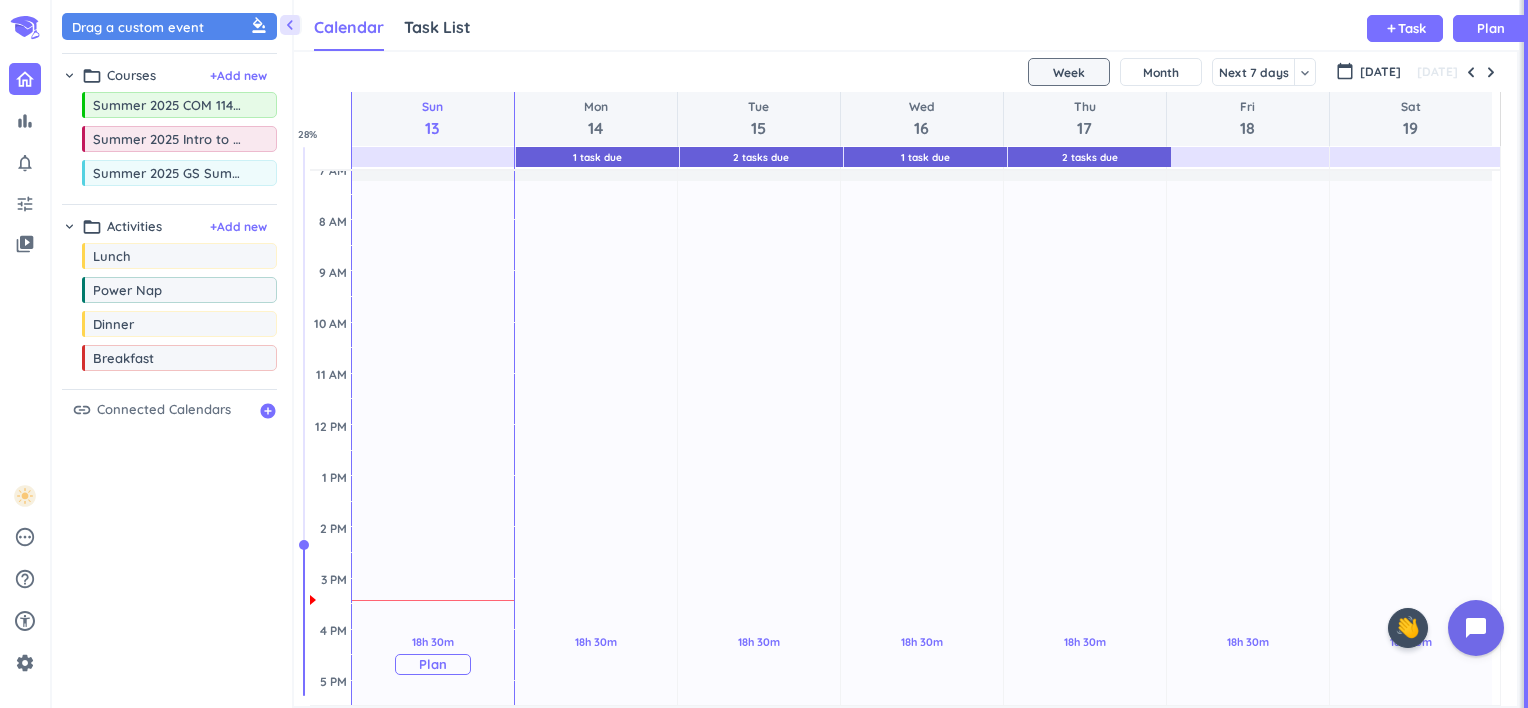 scroll, scrollTop: 158, scrollLeft: 0, axis: vertical 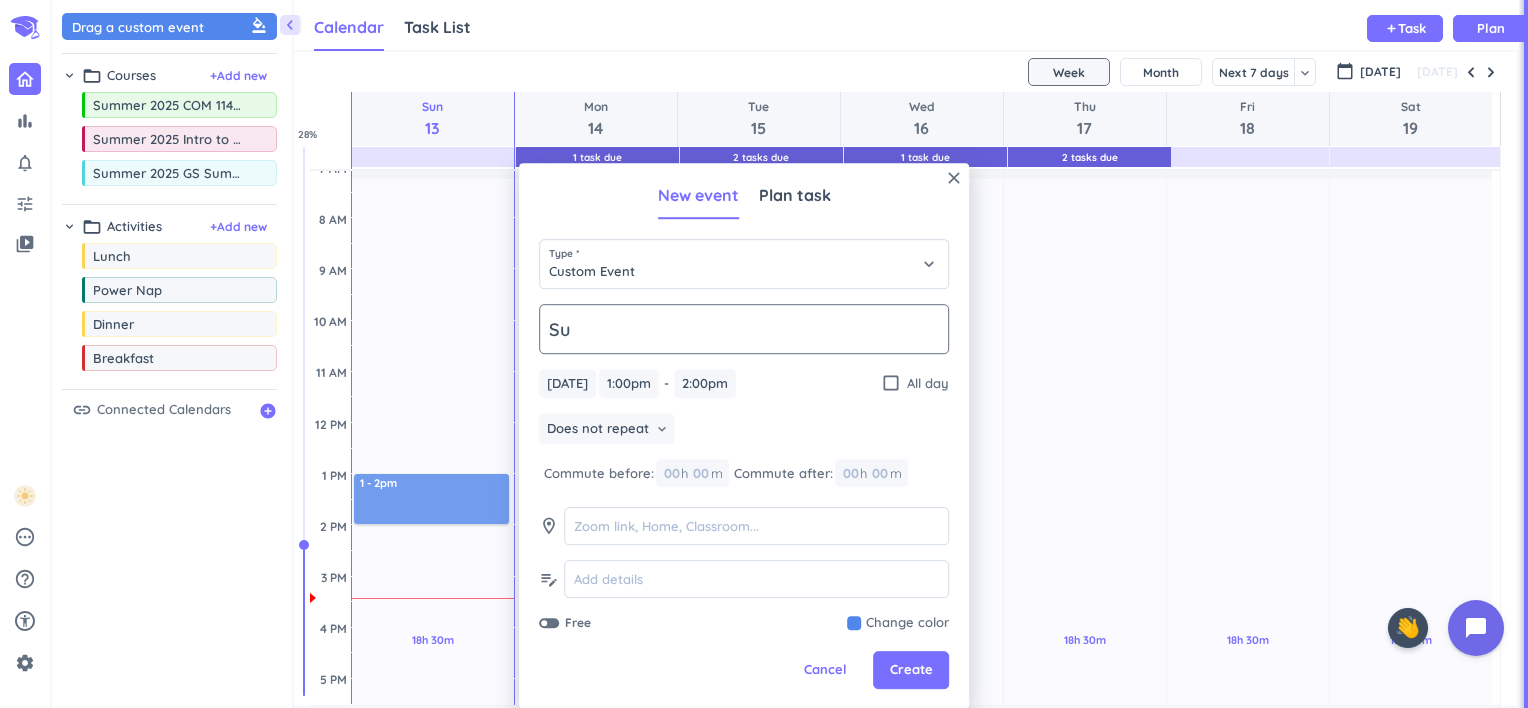type on "S" 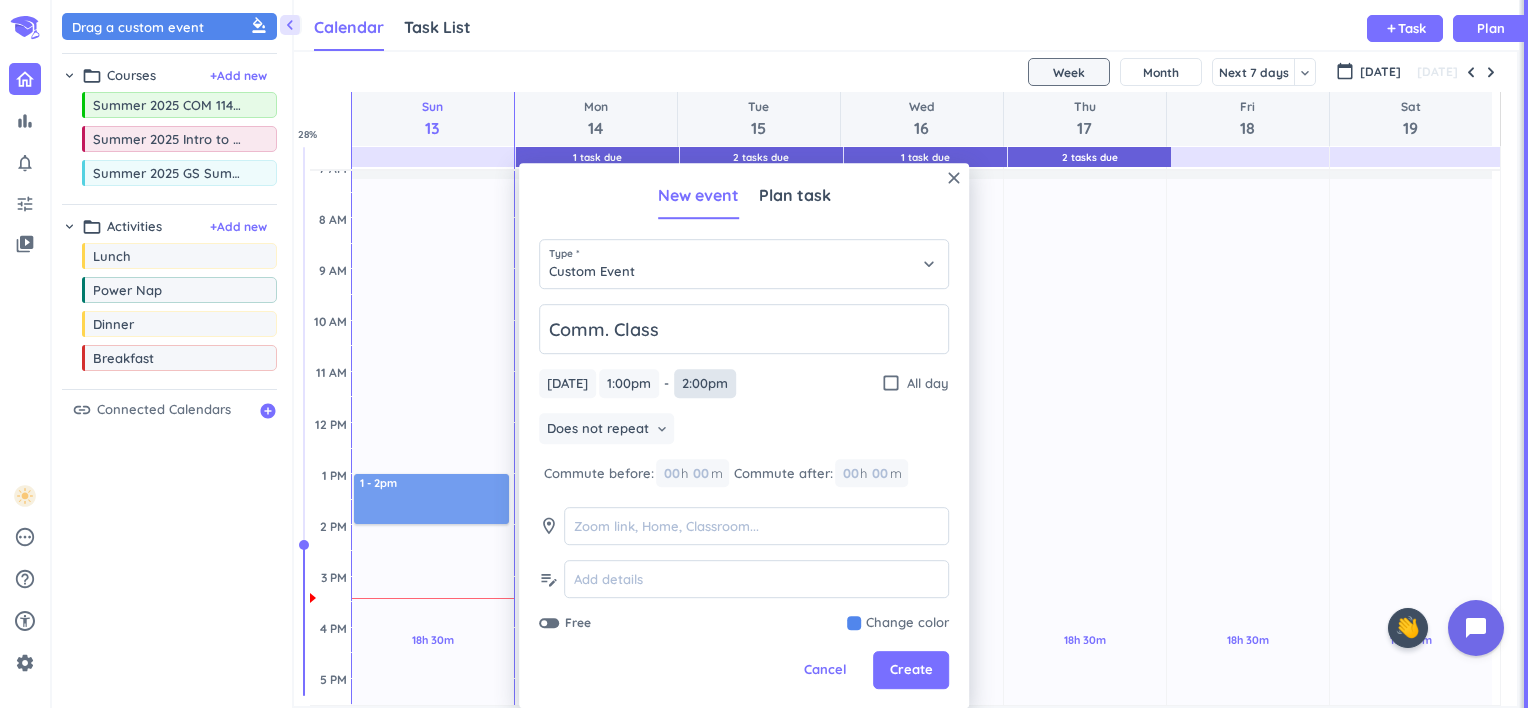 type on "Comm. Class" 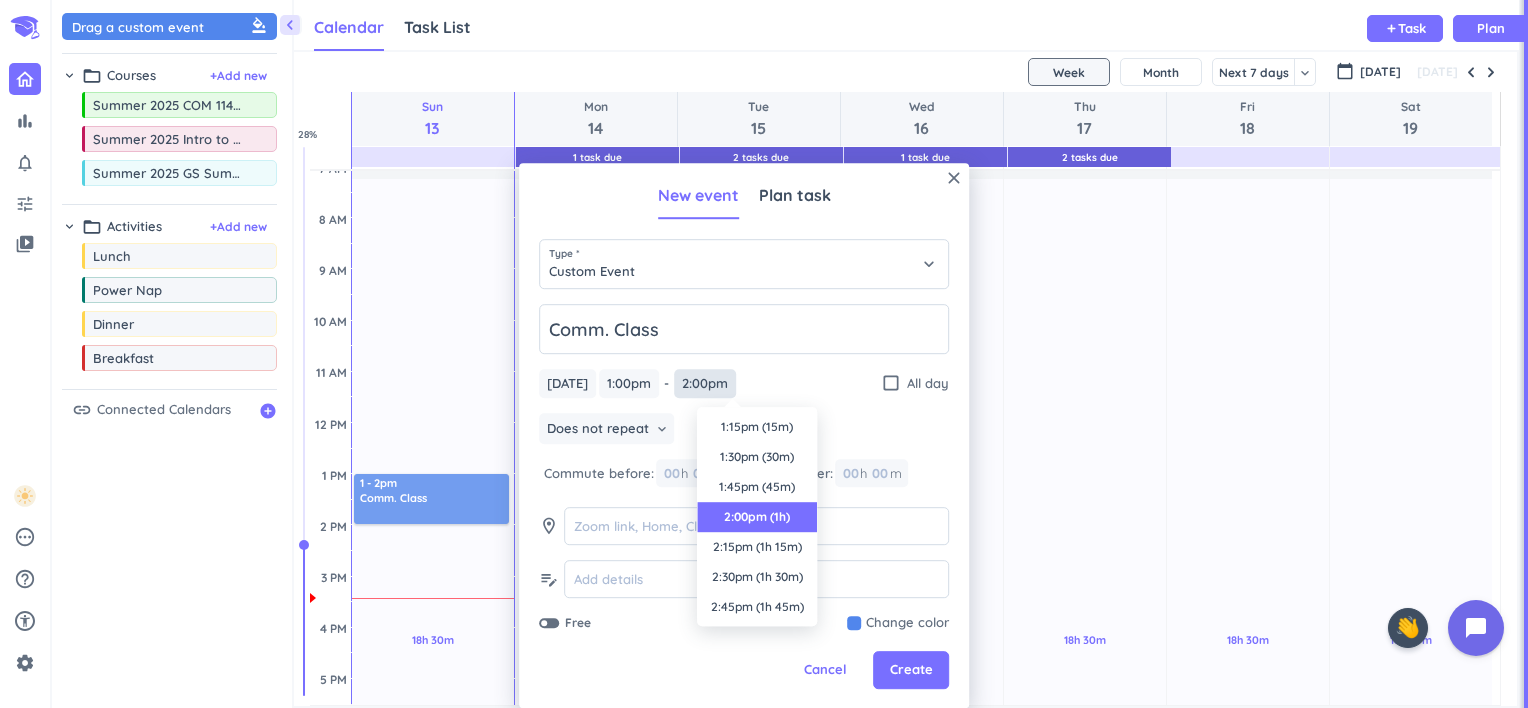 scroll, scrollTop: 90, scrollLeft: 0, axis: vertical 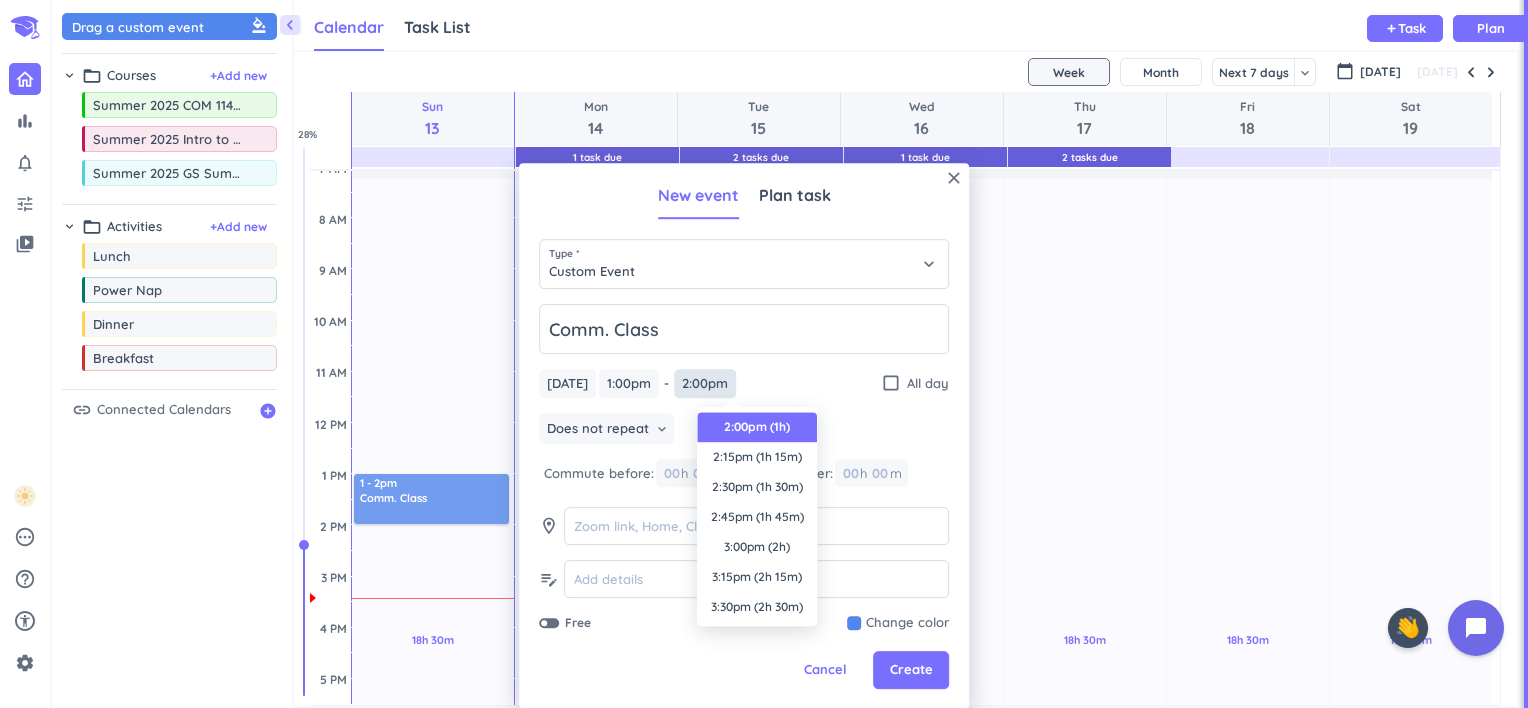 click on "2:00pm" at bounding box center (705, 383) 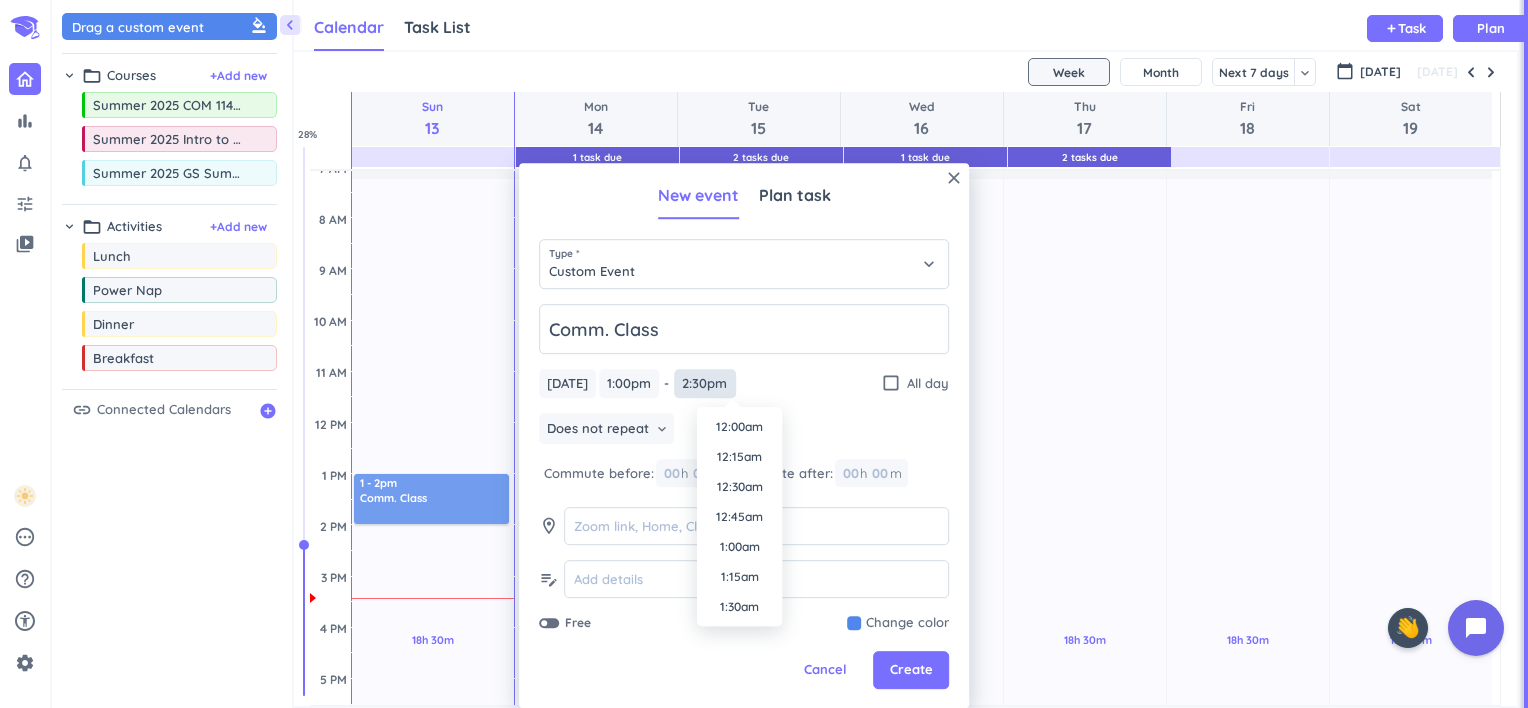 scroll, scrollTop: 1650, scrollLeft: 0, axis: vertical 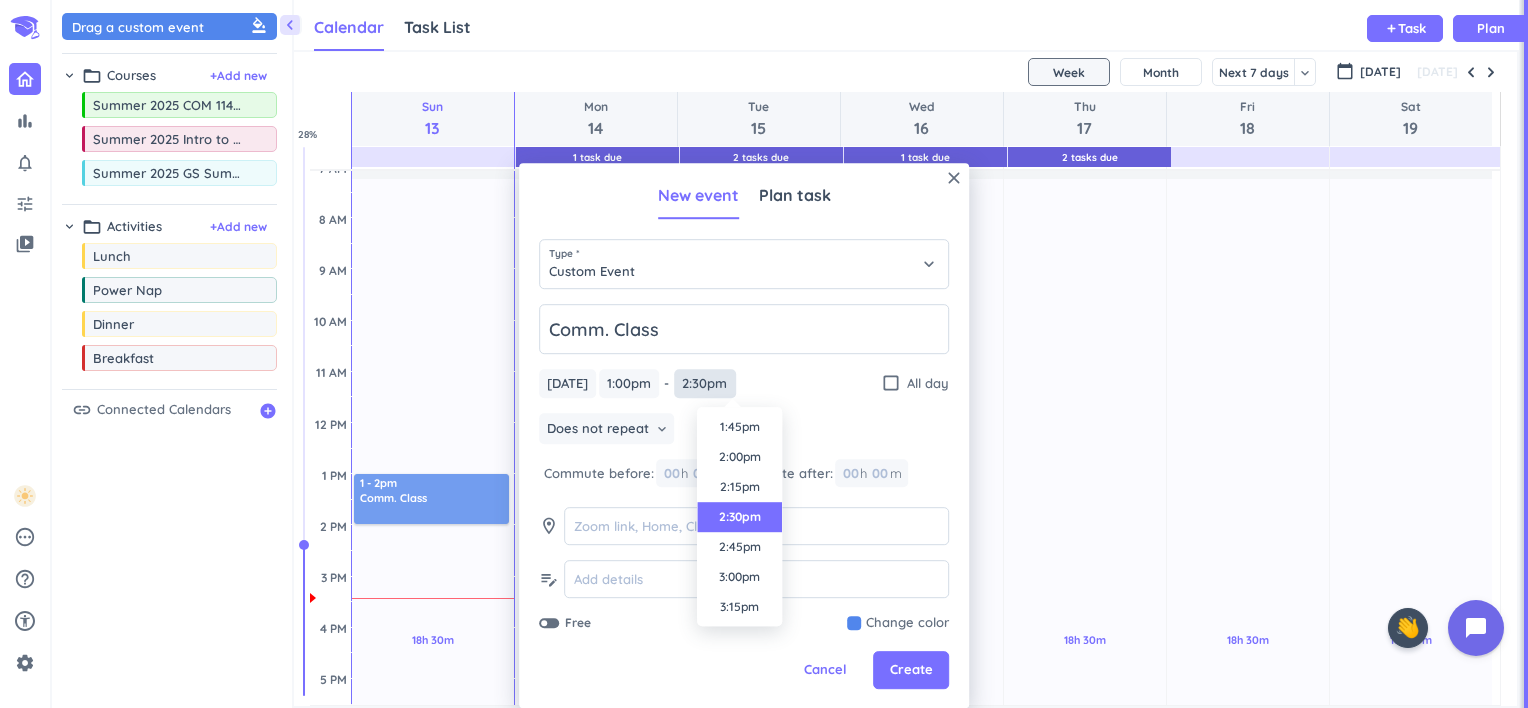 type on "2:30pm" 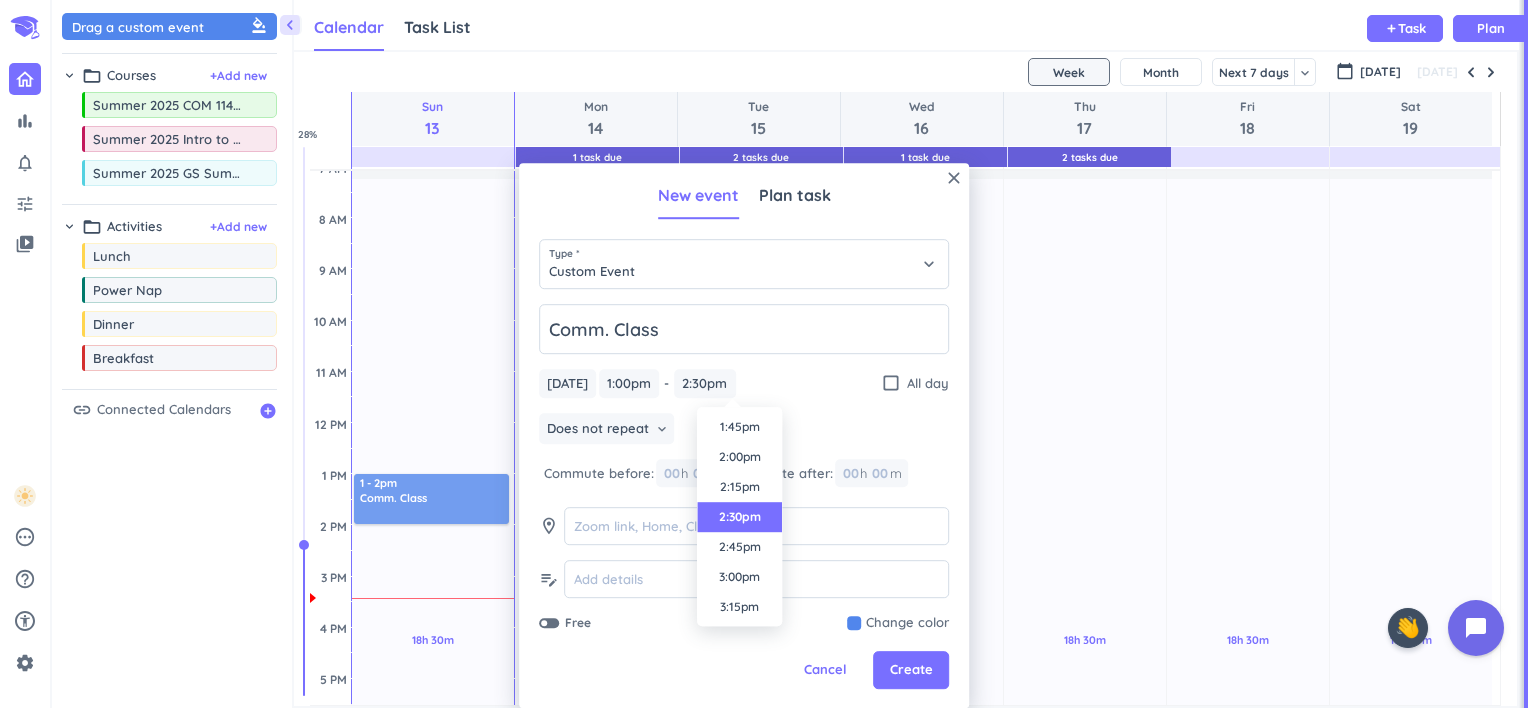 click on "Does not repeat keyboard_arrow_down" at bounding box center [744, 431] 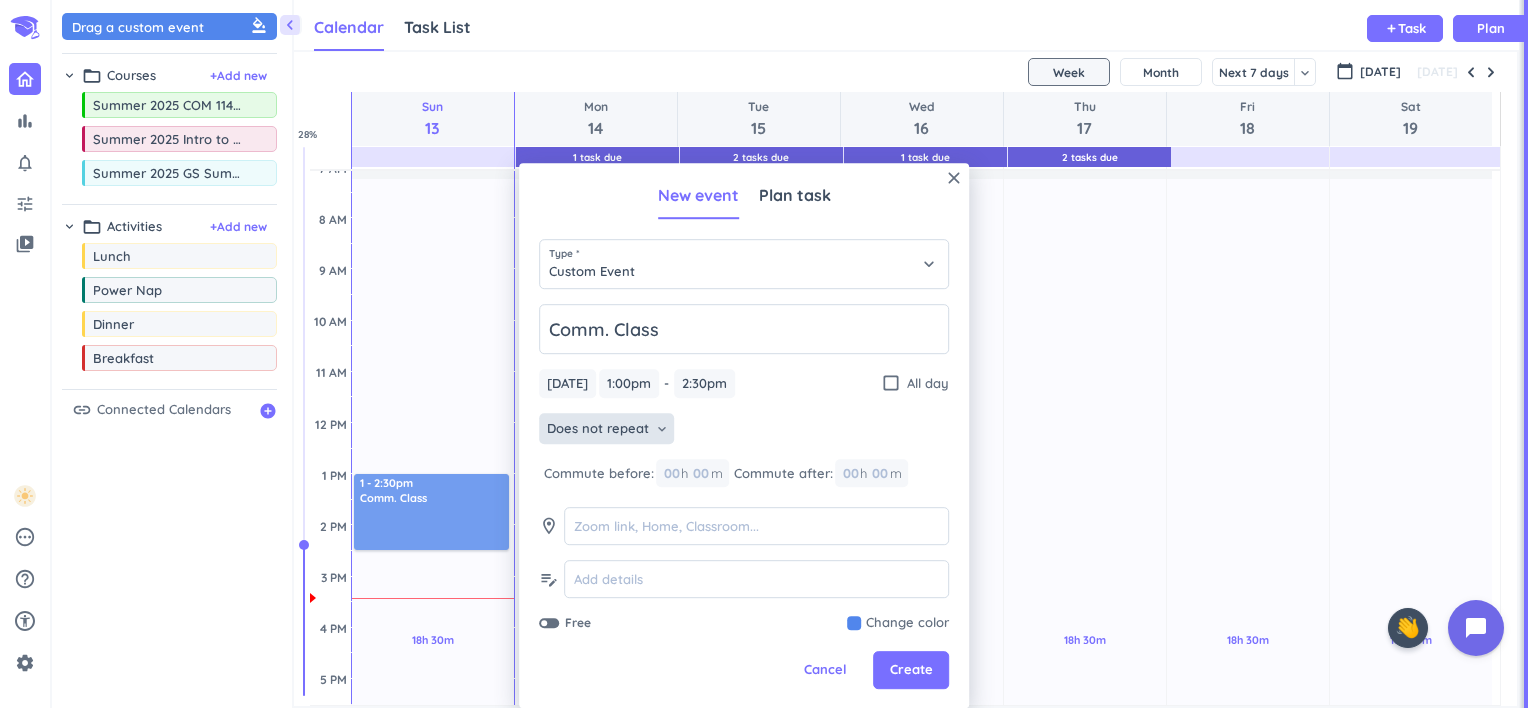 click on "Does not repeat" at bounding box center [598, 429] 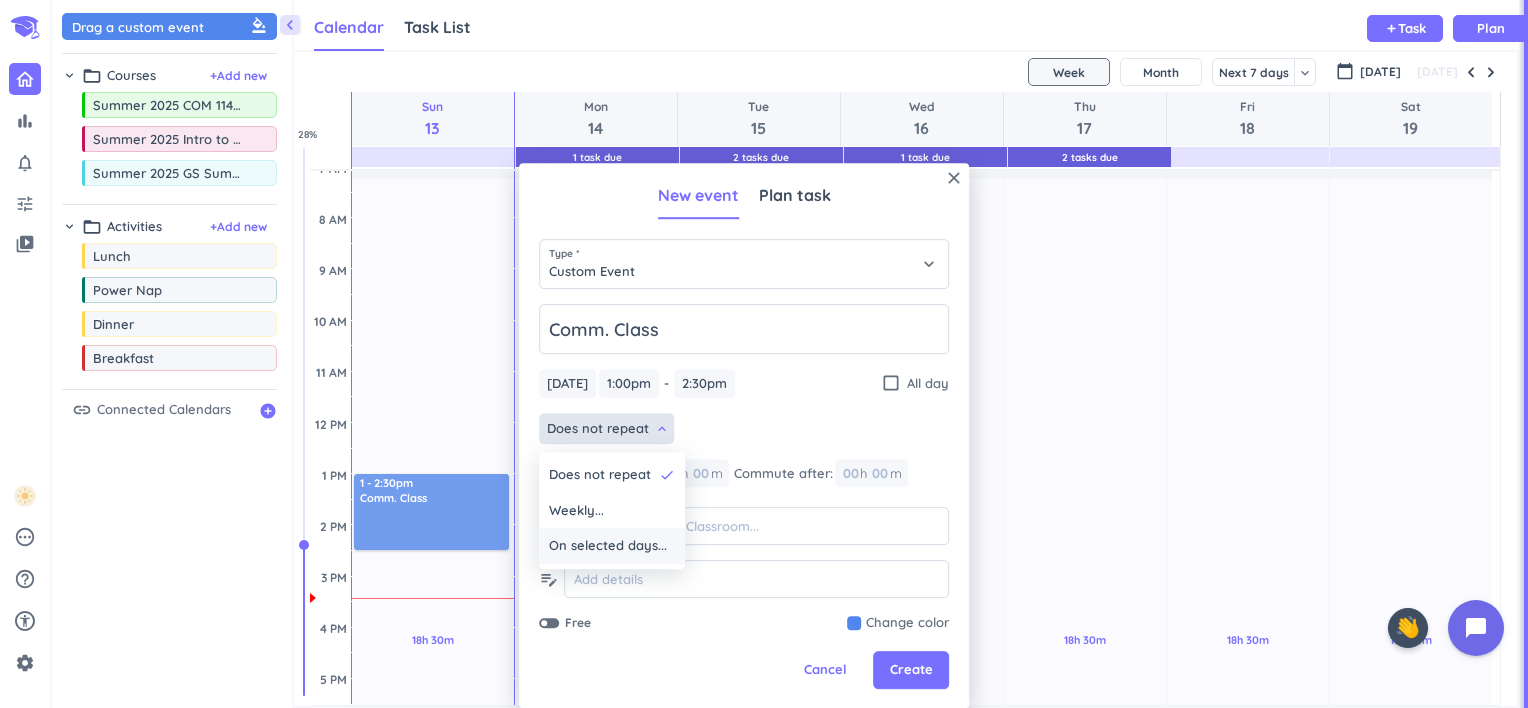 click on "On selected days..." at bounding box center [608, 546] 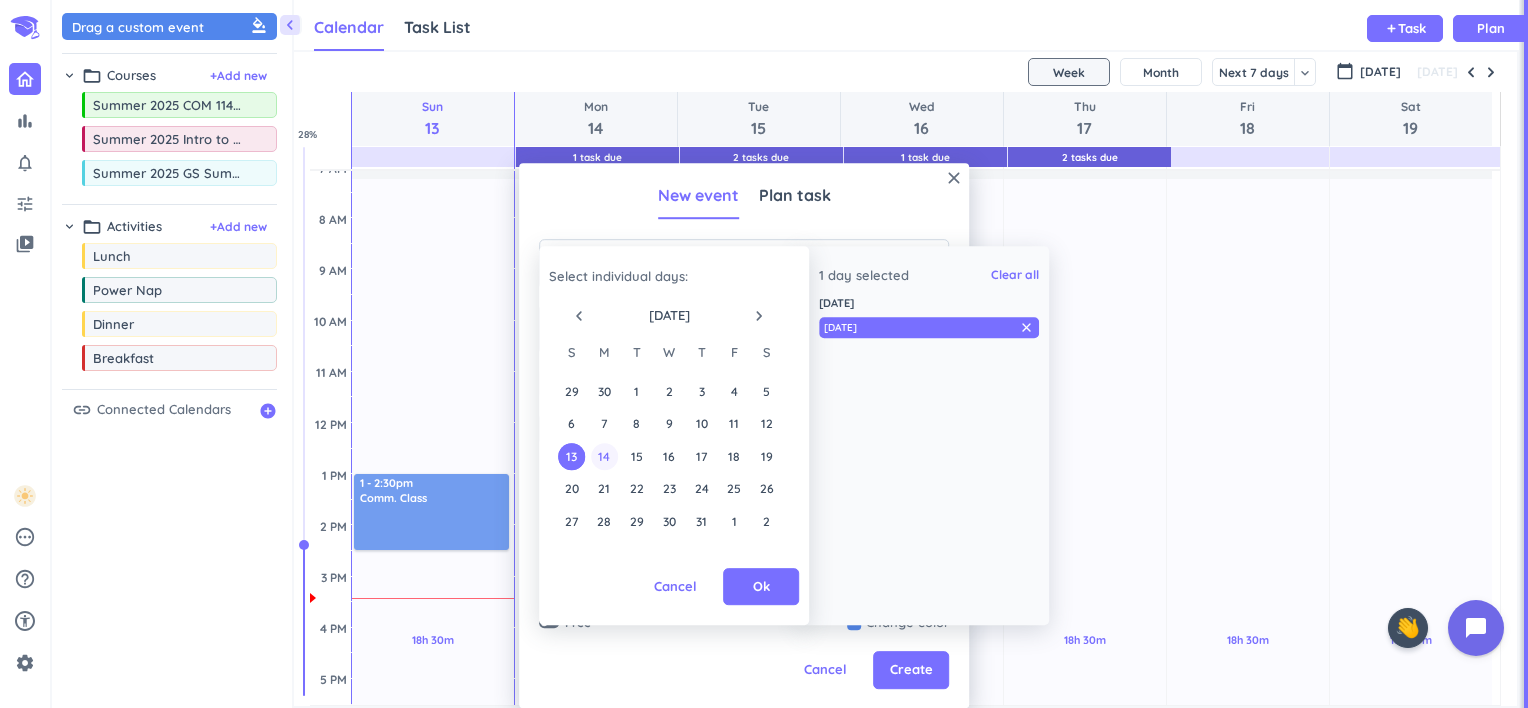 click on "14" at bounding box center [604, 456] 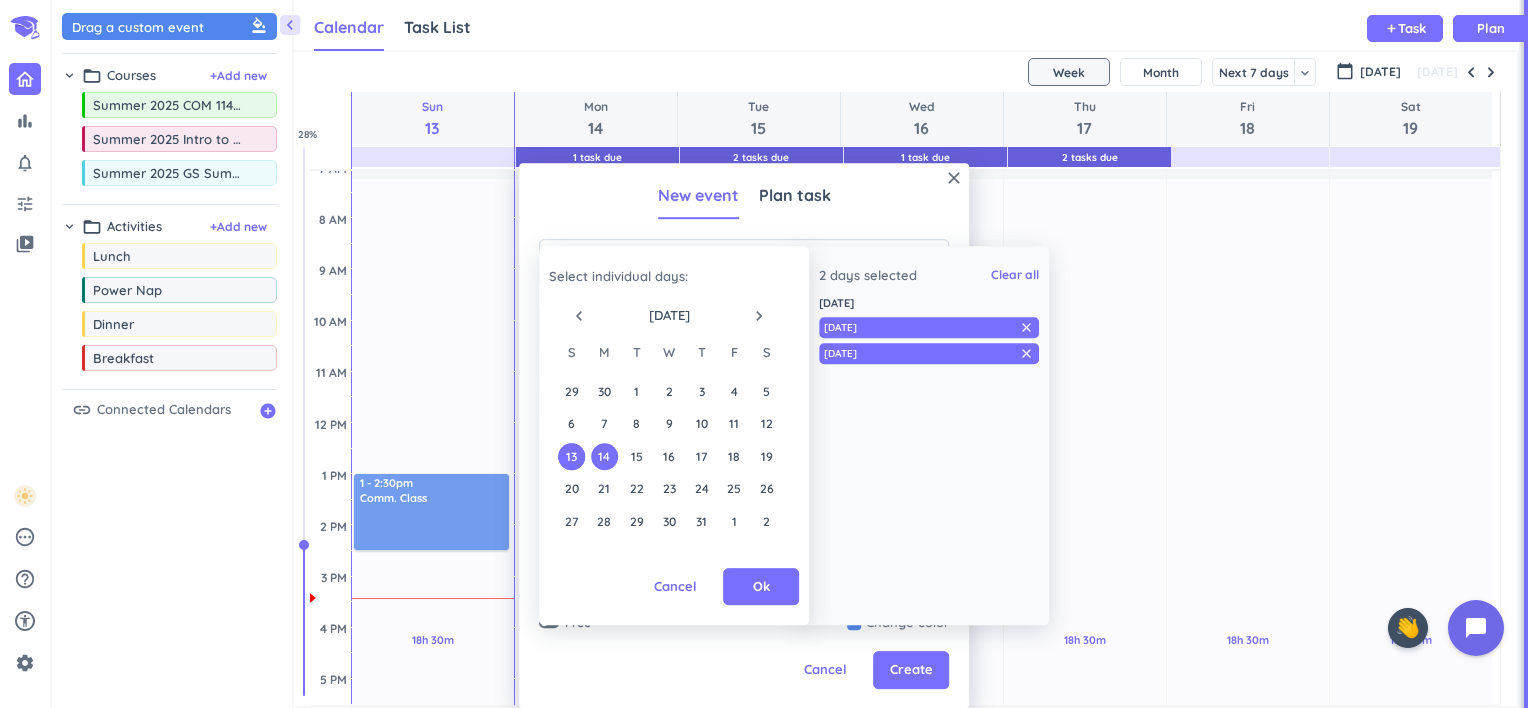 click on "13" at bounding box center [571, 456] 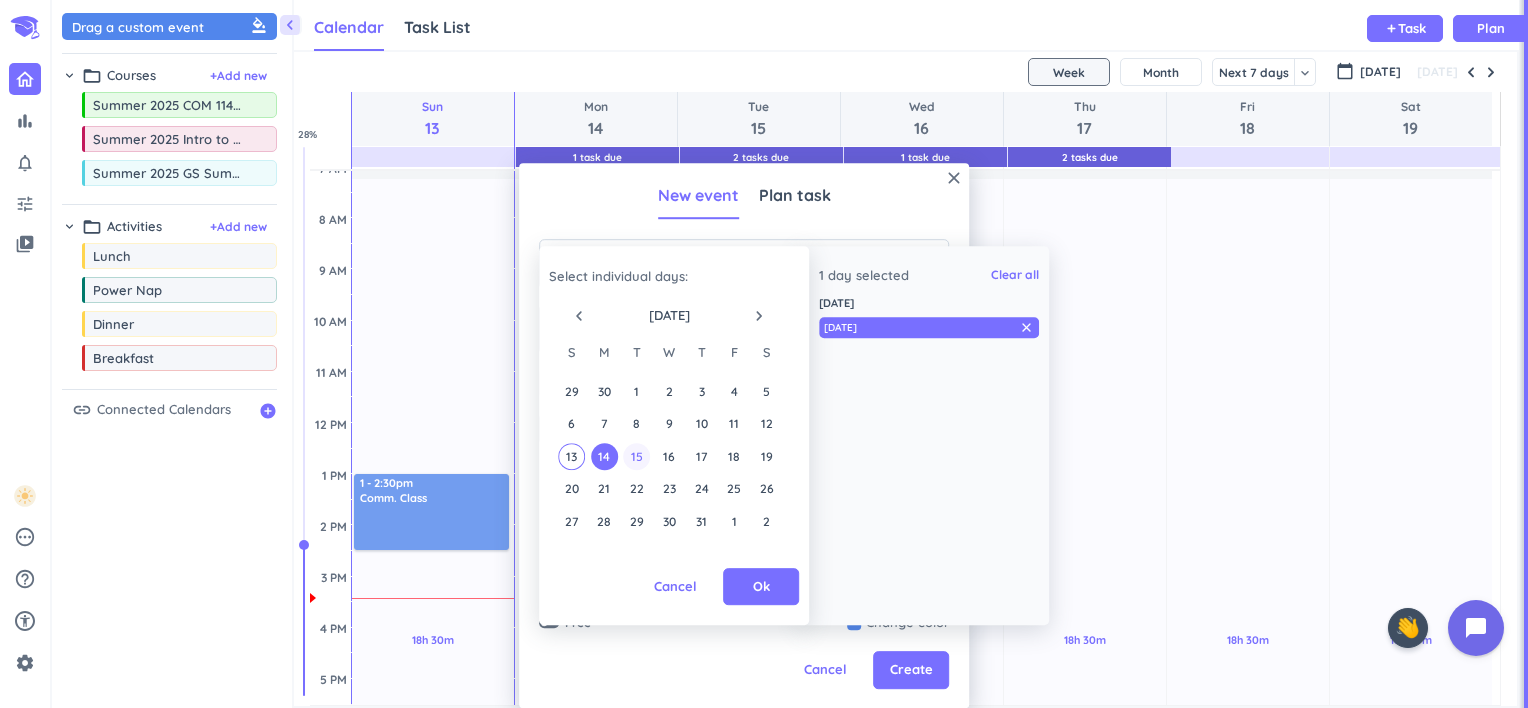 click on "15" at bounding box center (636, 456) 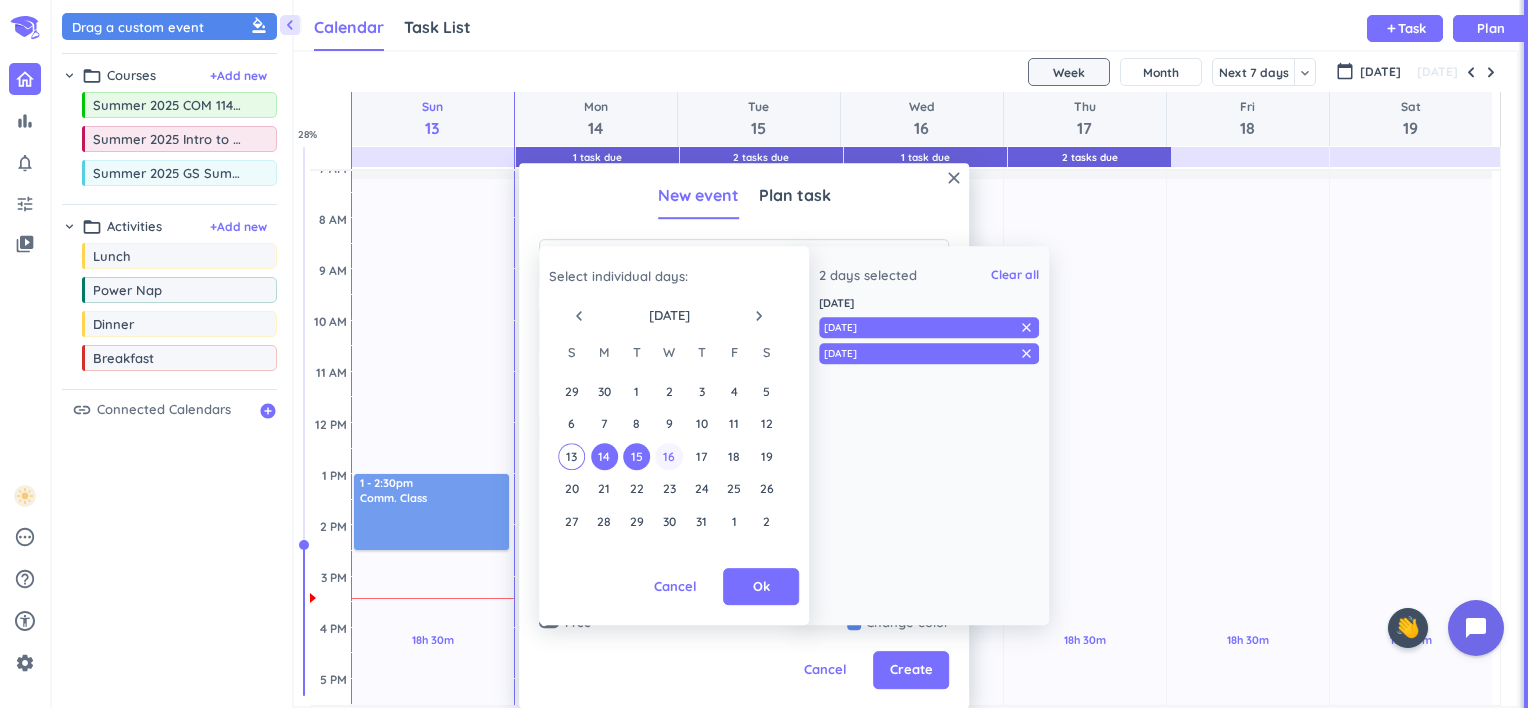 click on "16" at bounding box center (669, 456) 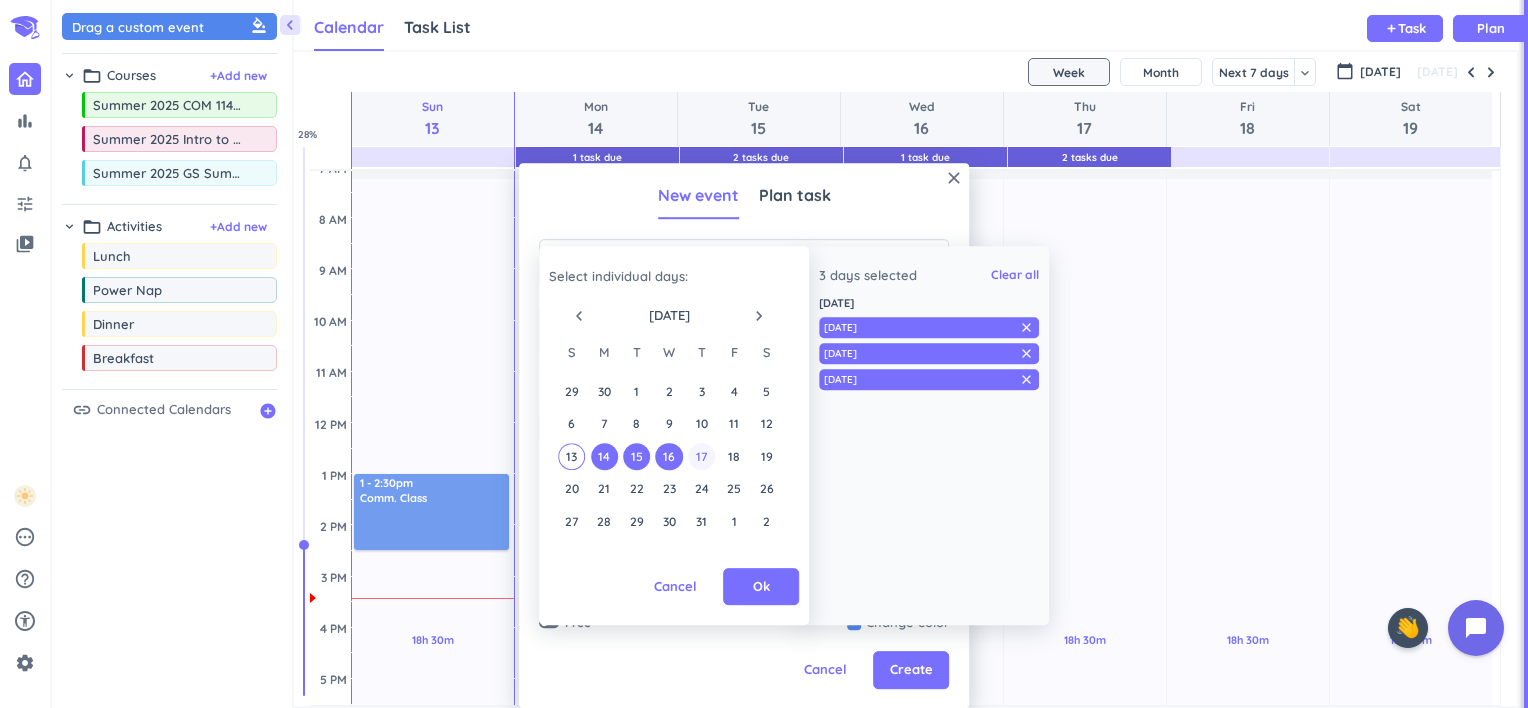 click on "17" at bounding box center [701, 456] 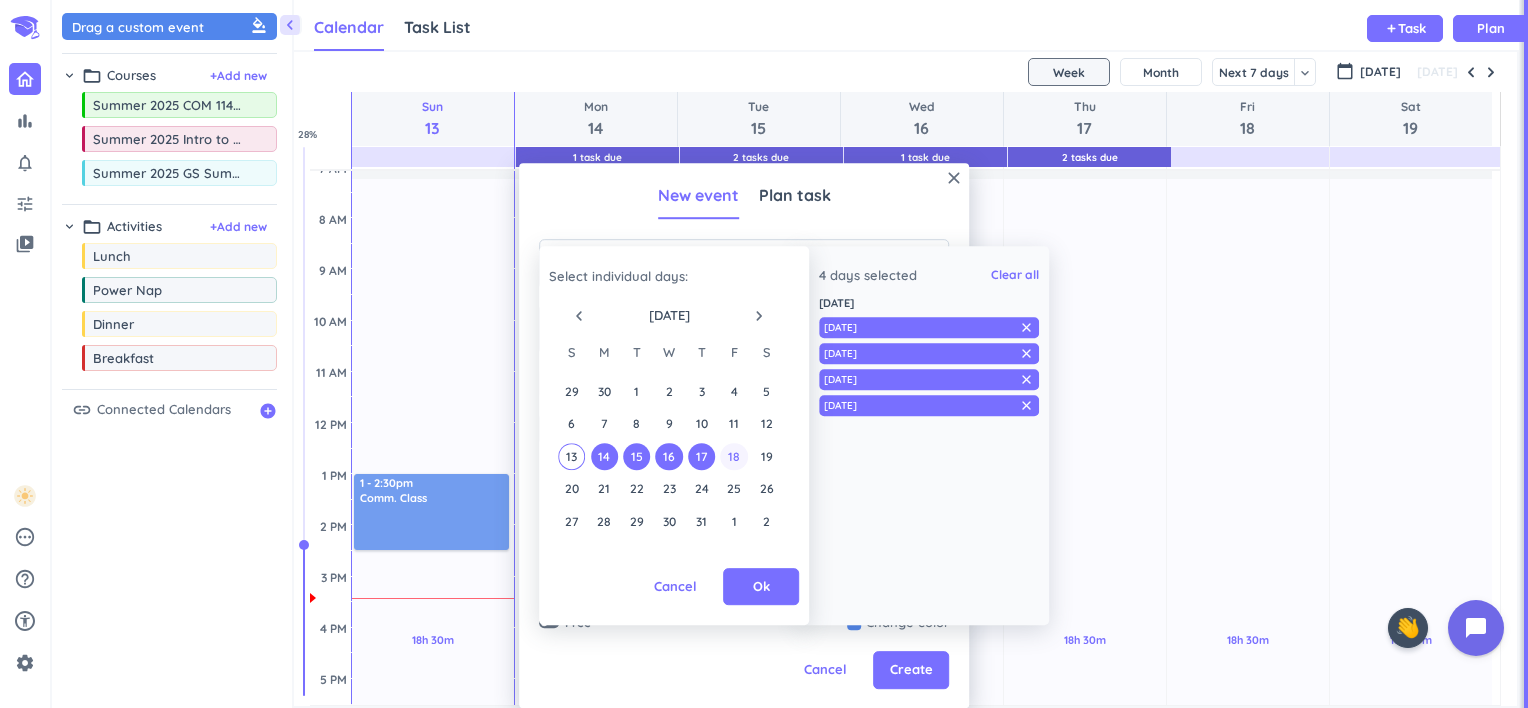 click on "18" at bounding box center [734, 456] 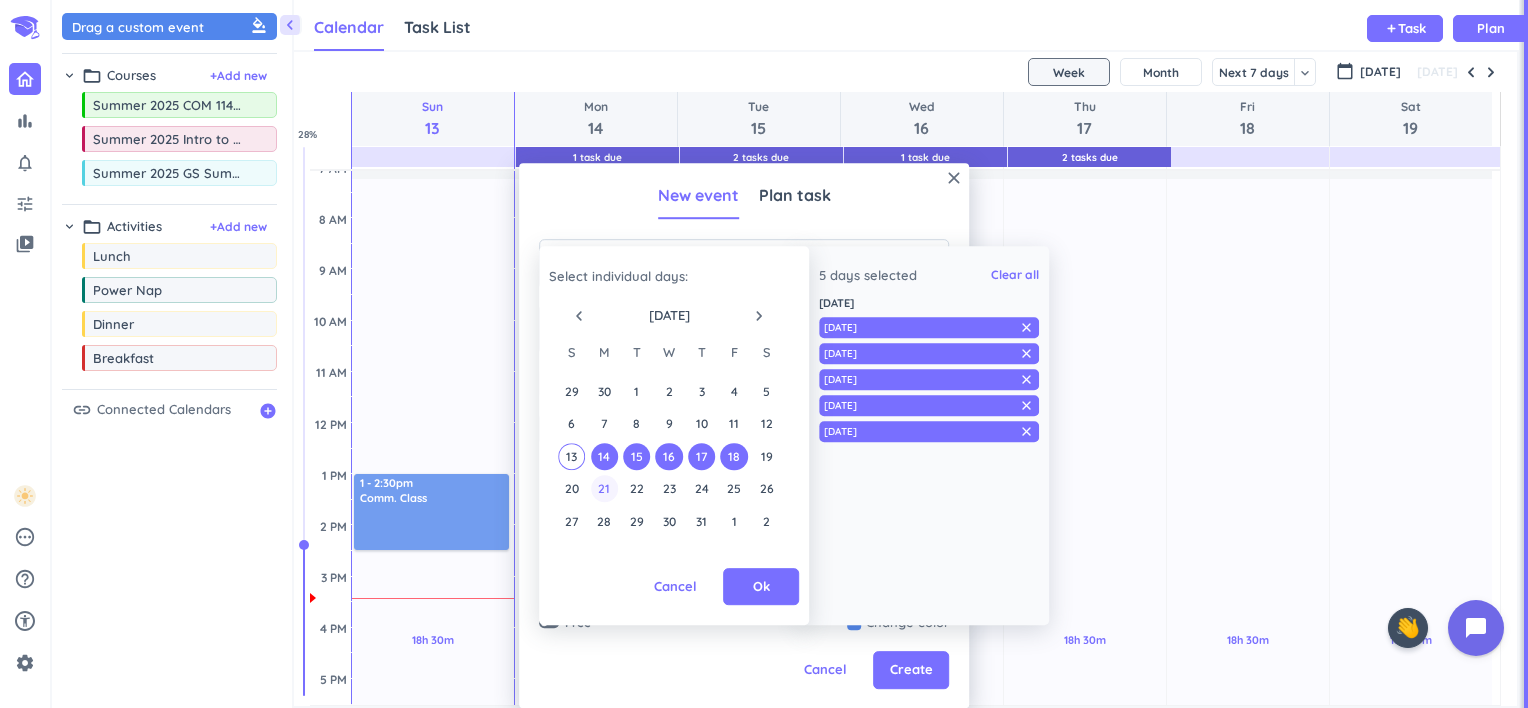click on "21" at bounding box center [604, 488] 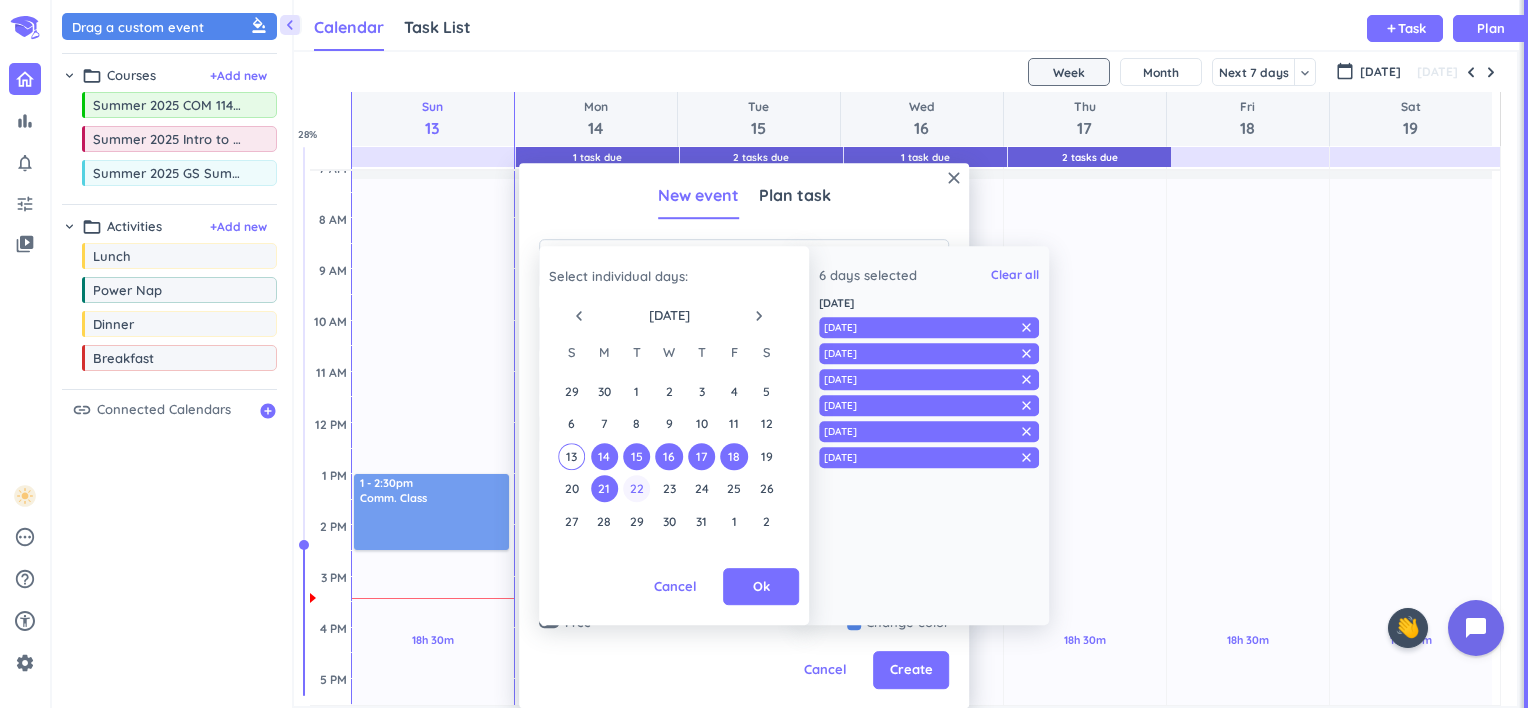 click on "22" at bounding box center (636, 488) 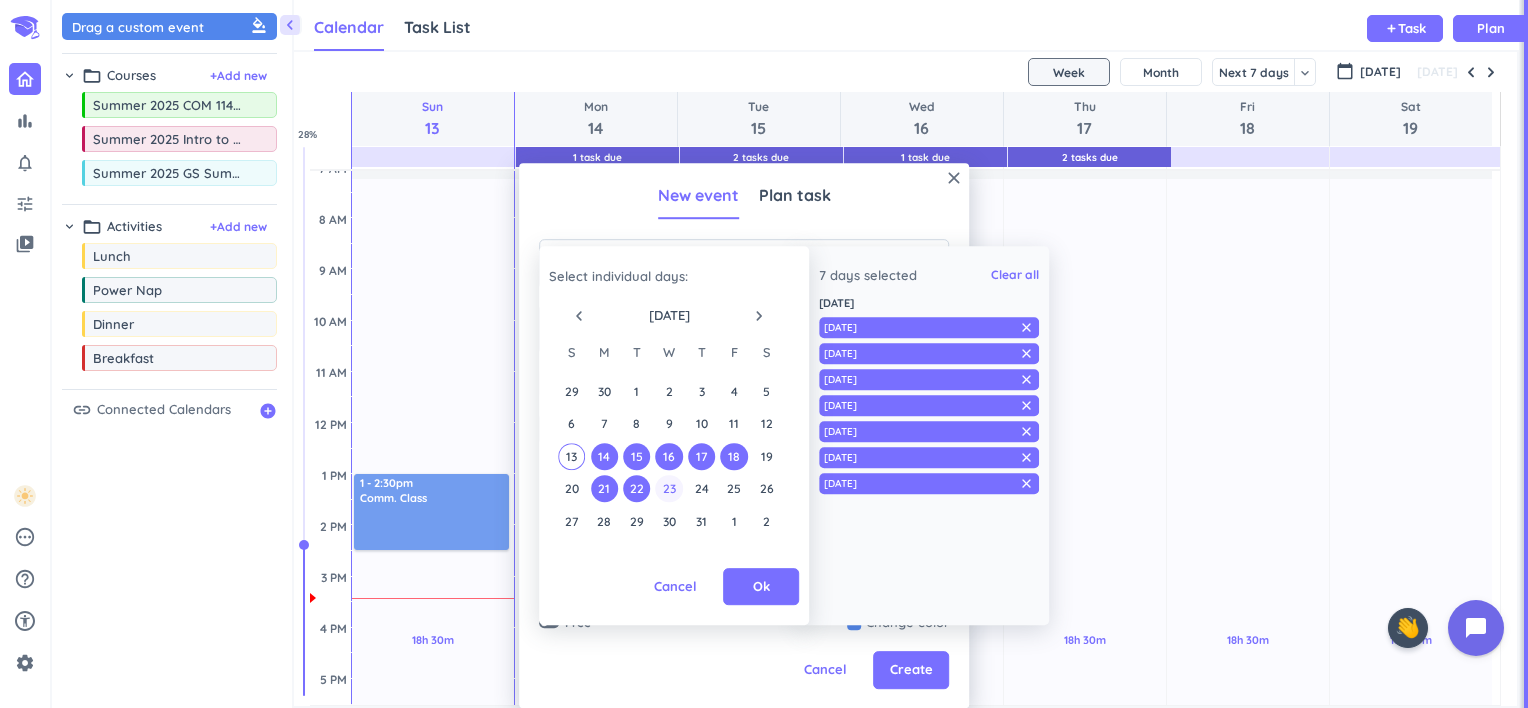 click on "23" at bounding box center [669, 488] 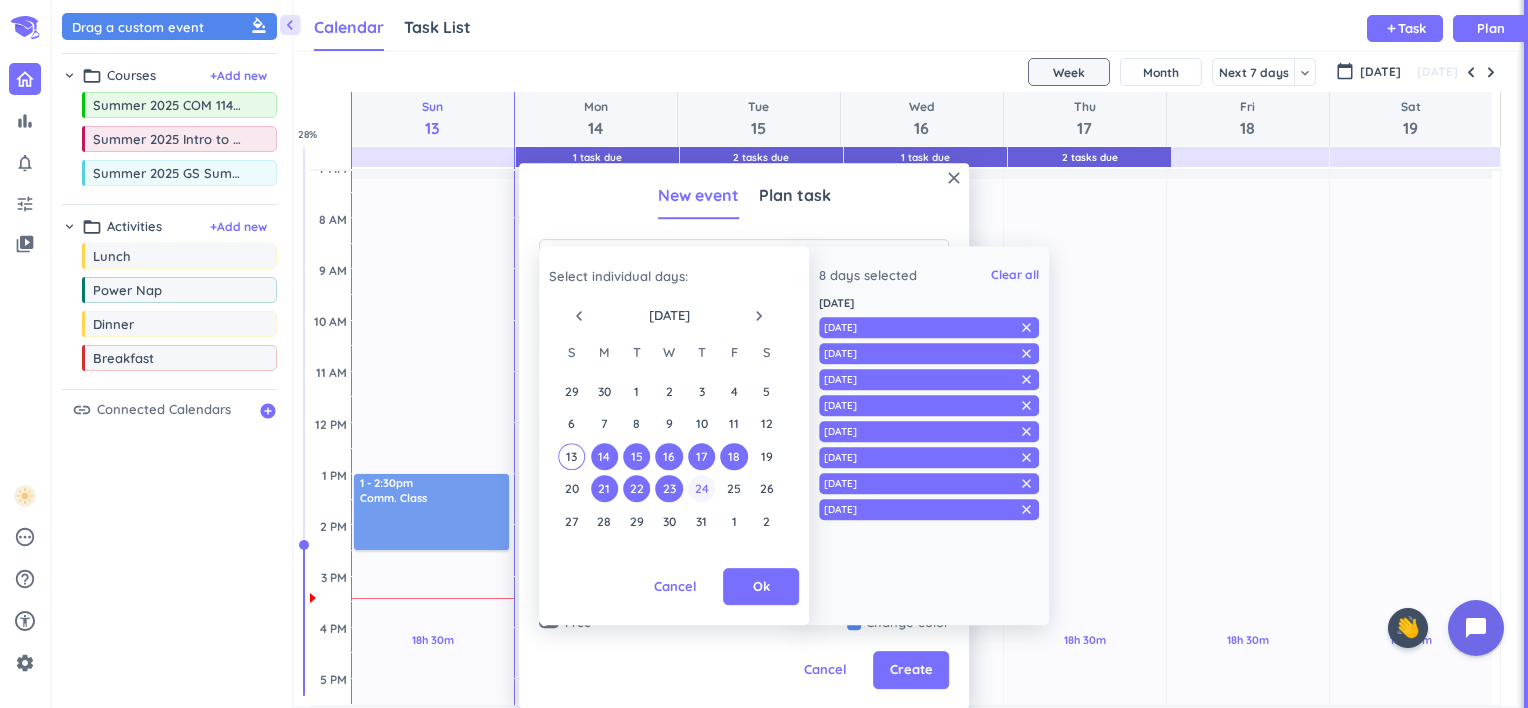 click on "24" at bounding box center [701, 488] 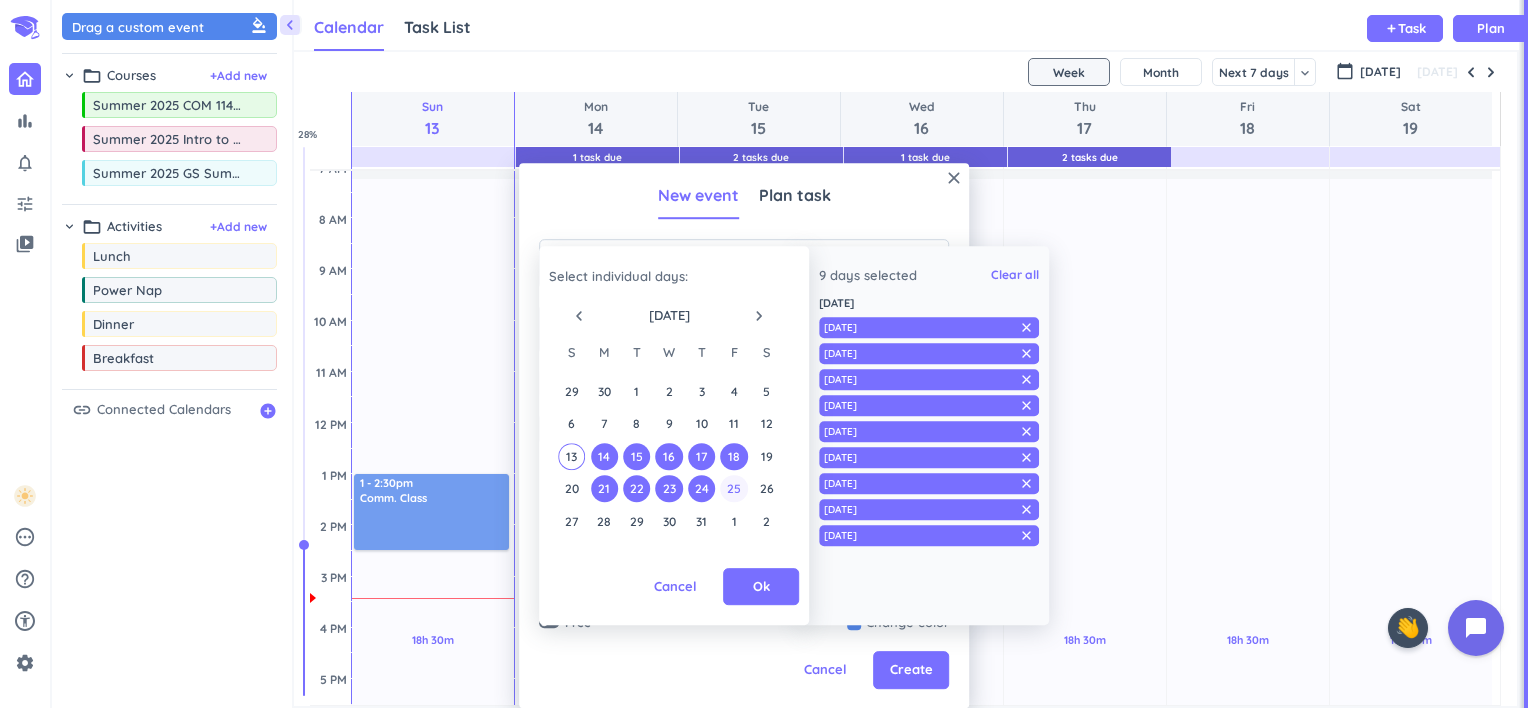 click on "25" at bounding box center (734, 488) 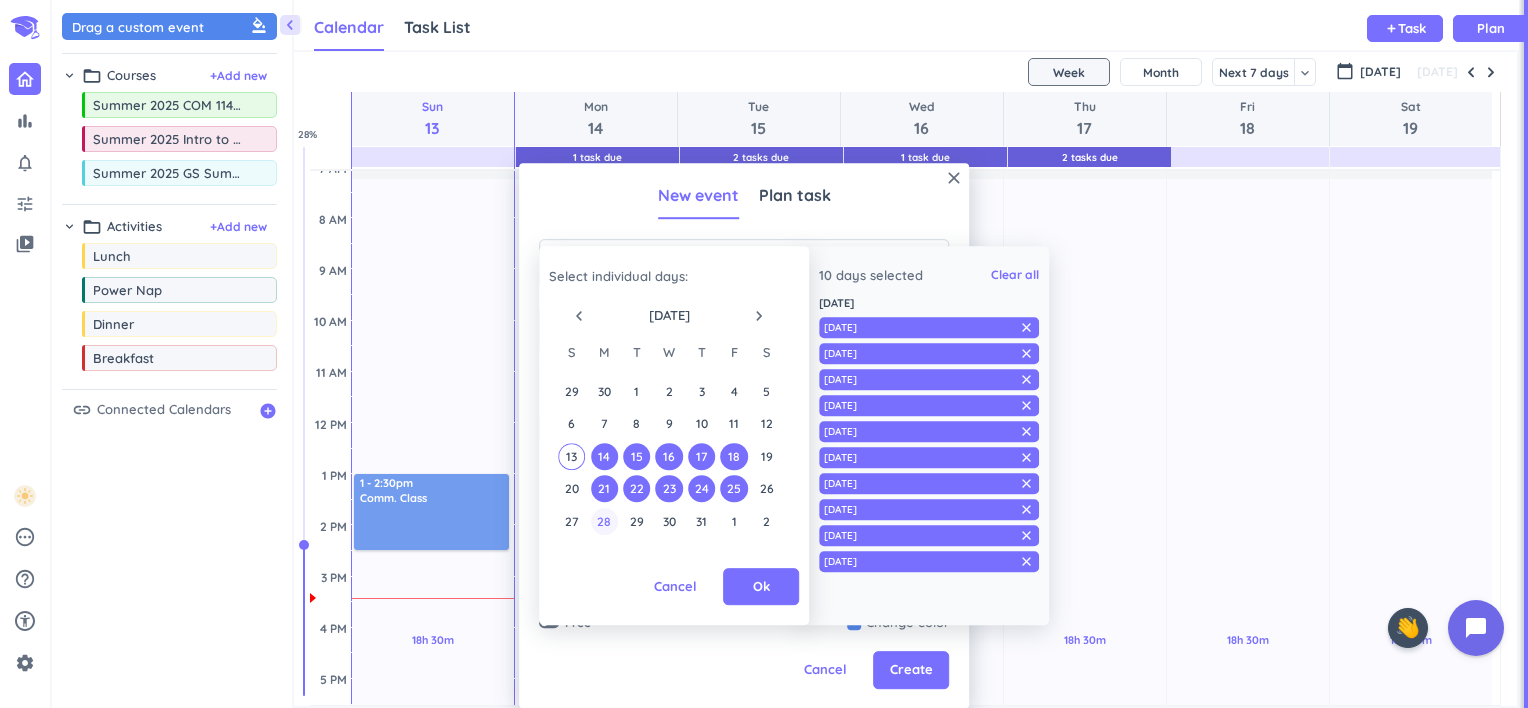 click on "28" at bounding box center [604, 521] 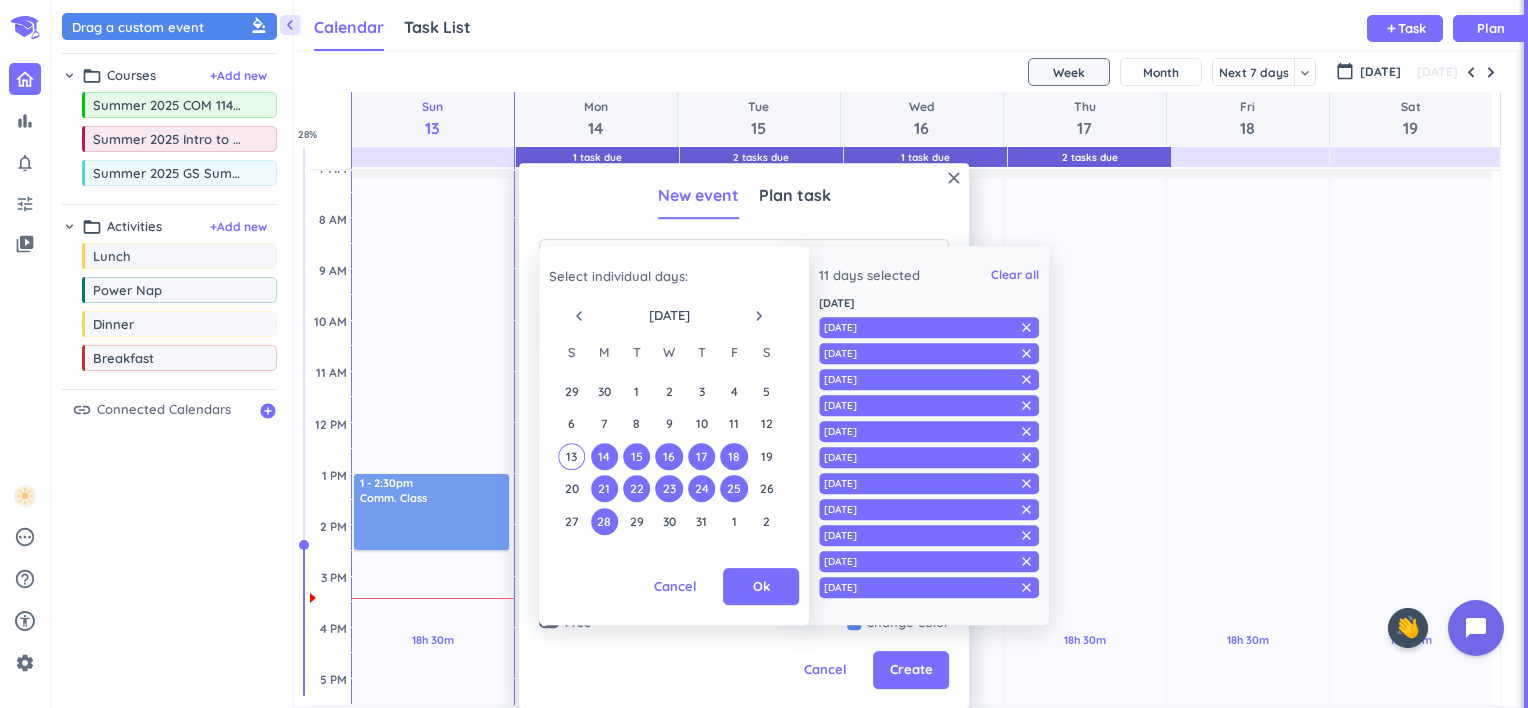 click on "27 28 29 30 31 1 2" at bounding box center (669, 521) 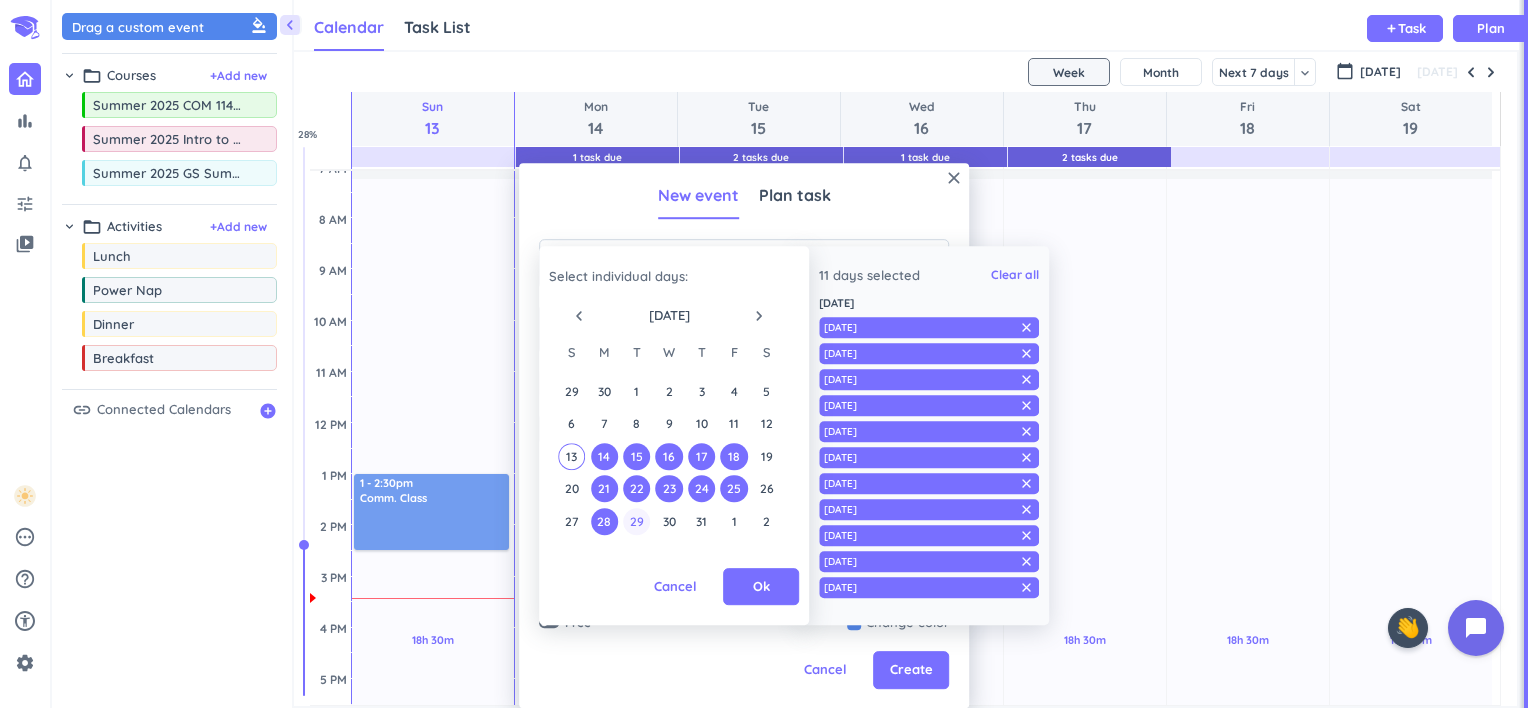 click on "29" at bounding box center [636, 521] 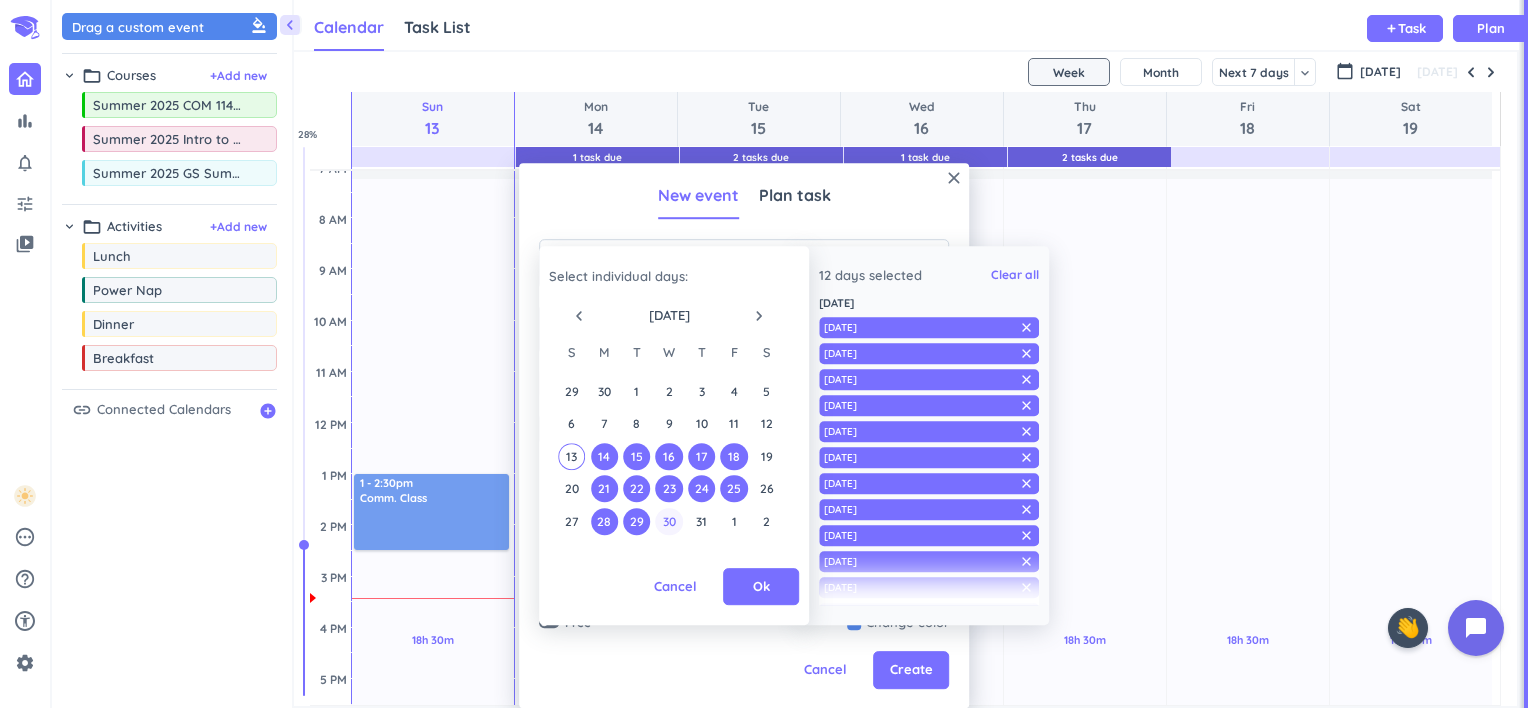 click on "30" at bounding box center [669, 521] 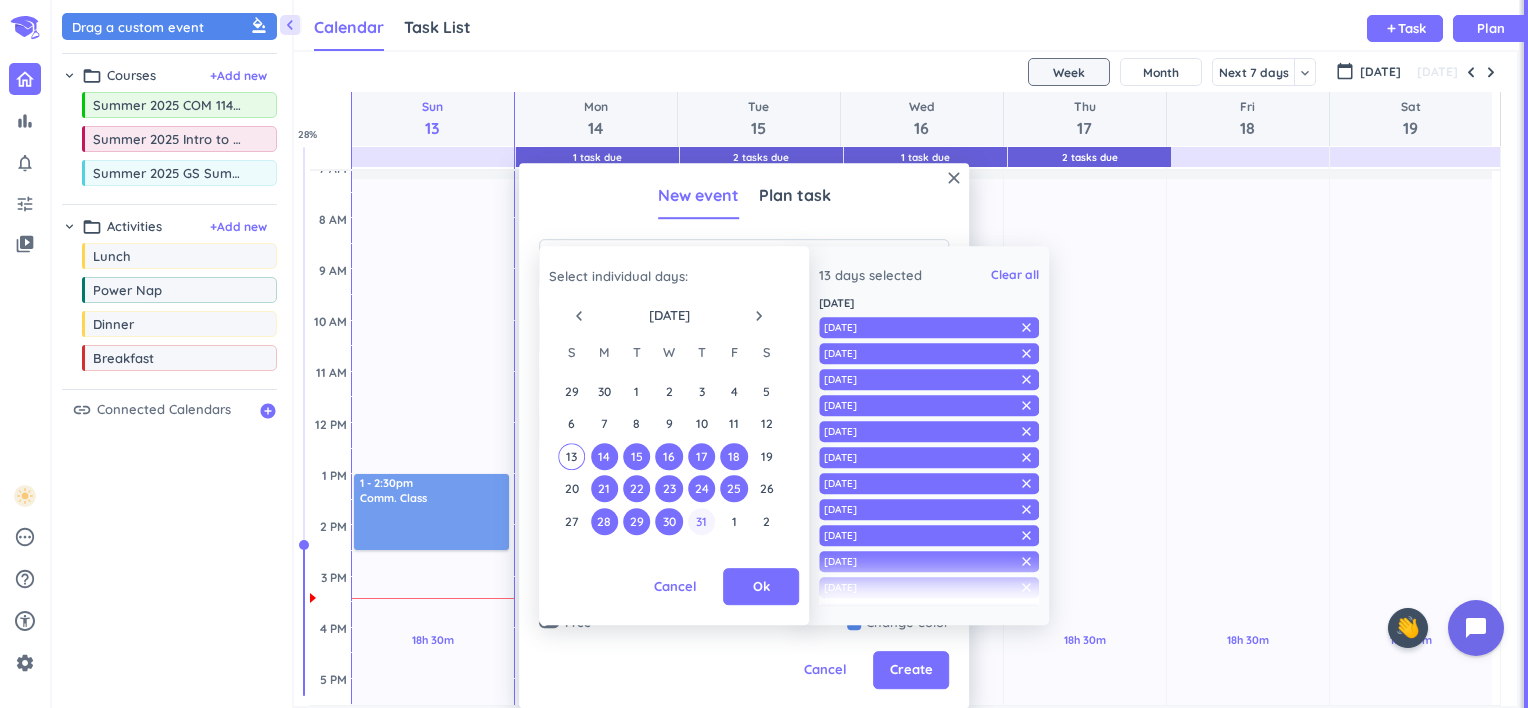 click on "31" at bounding box center [701, 521] 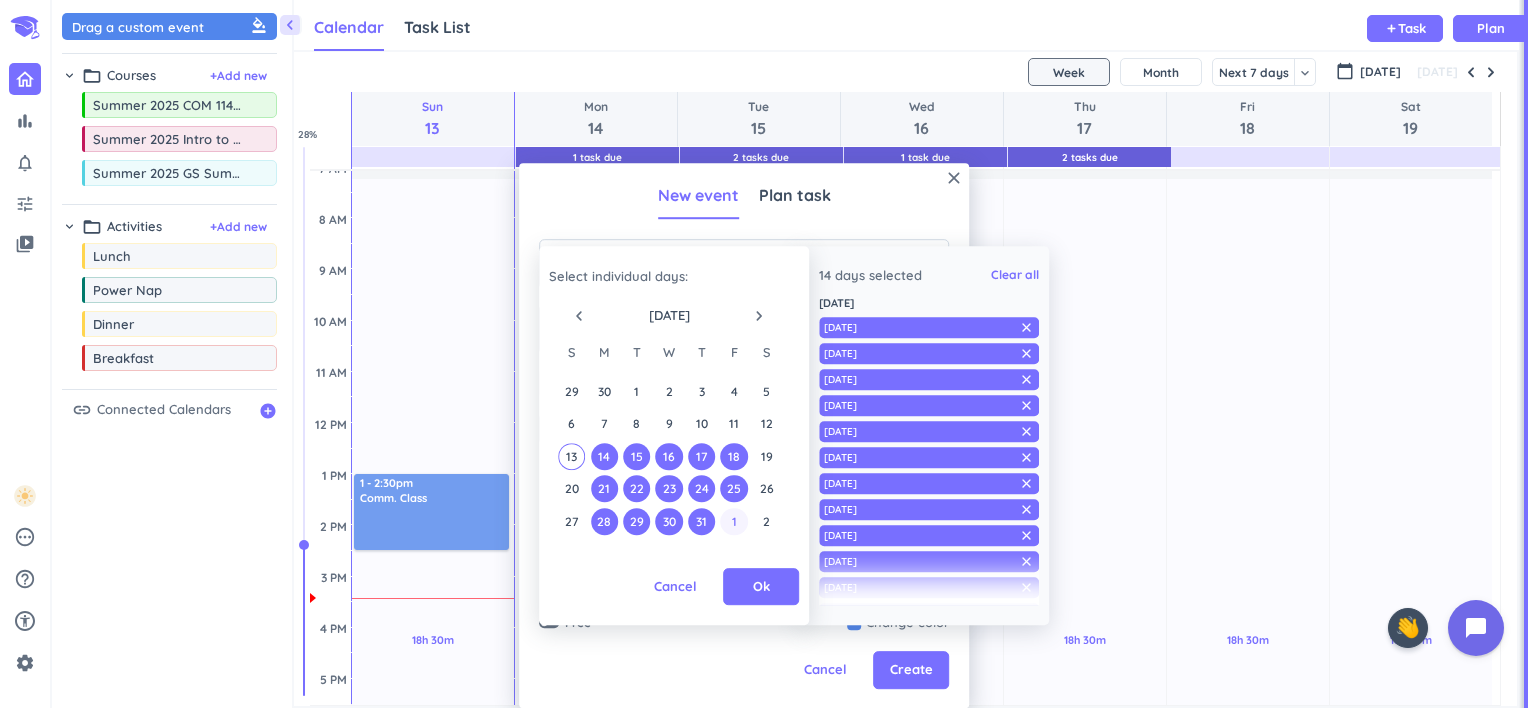click on "1" at bounding box center (734, 521) 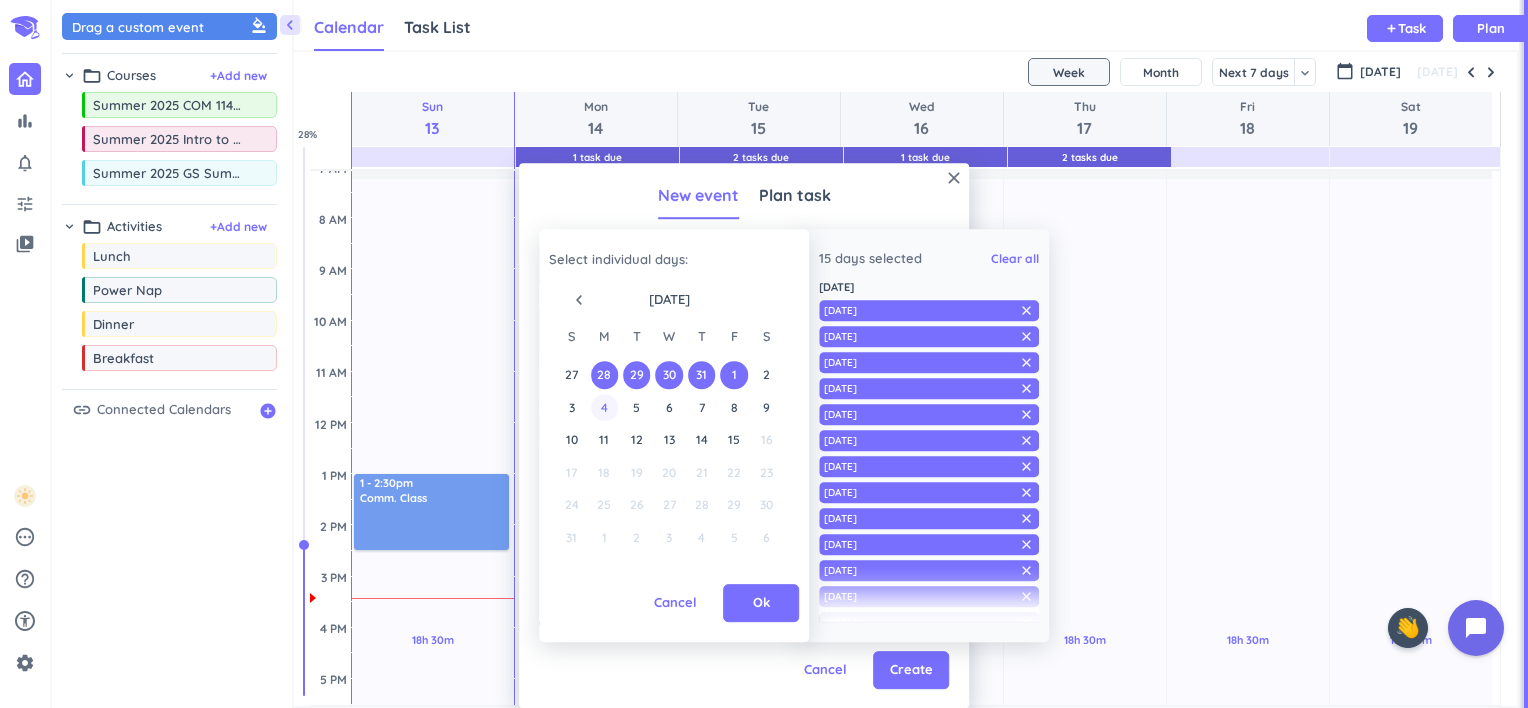 click on "4" at bounding box center [604, 407] 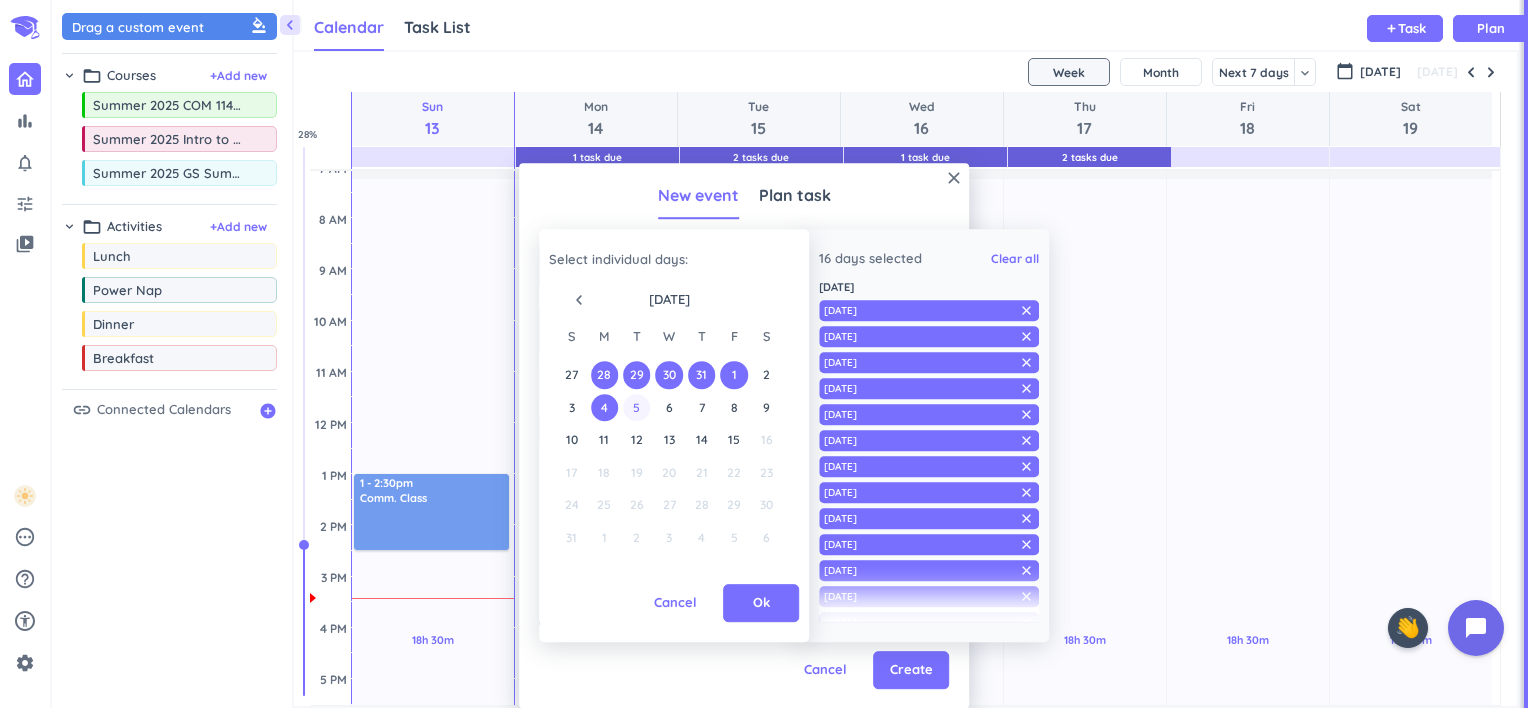 click on "5" at bounding box center (636, 407) 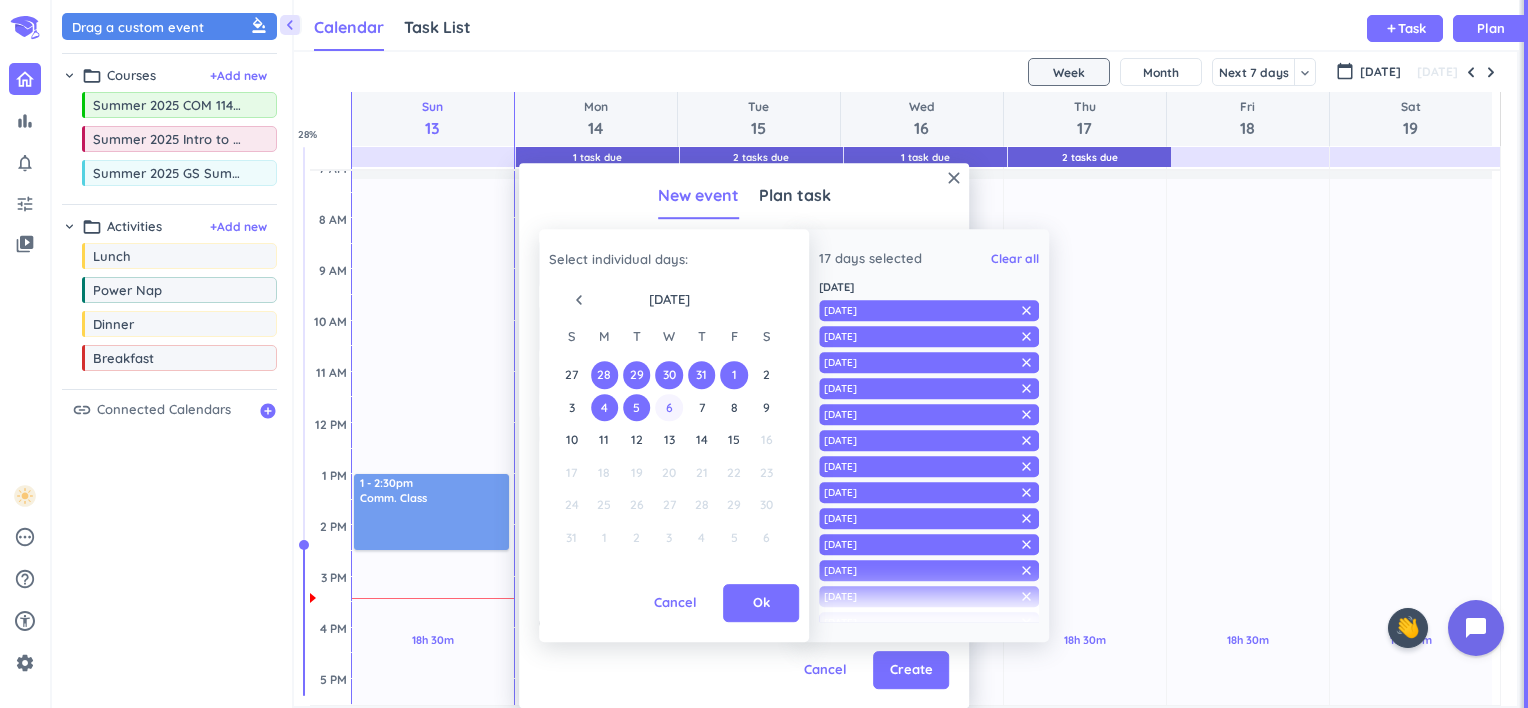 click on "6" at bounding box center [669, 407] 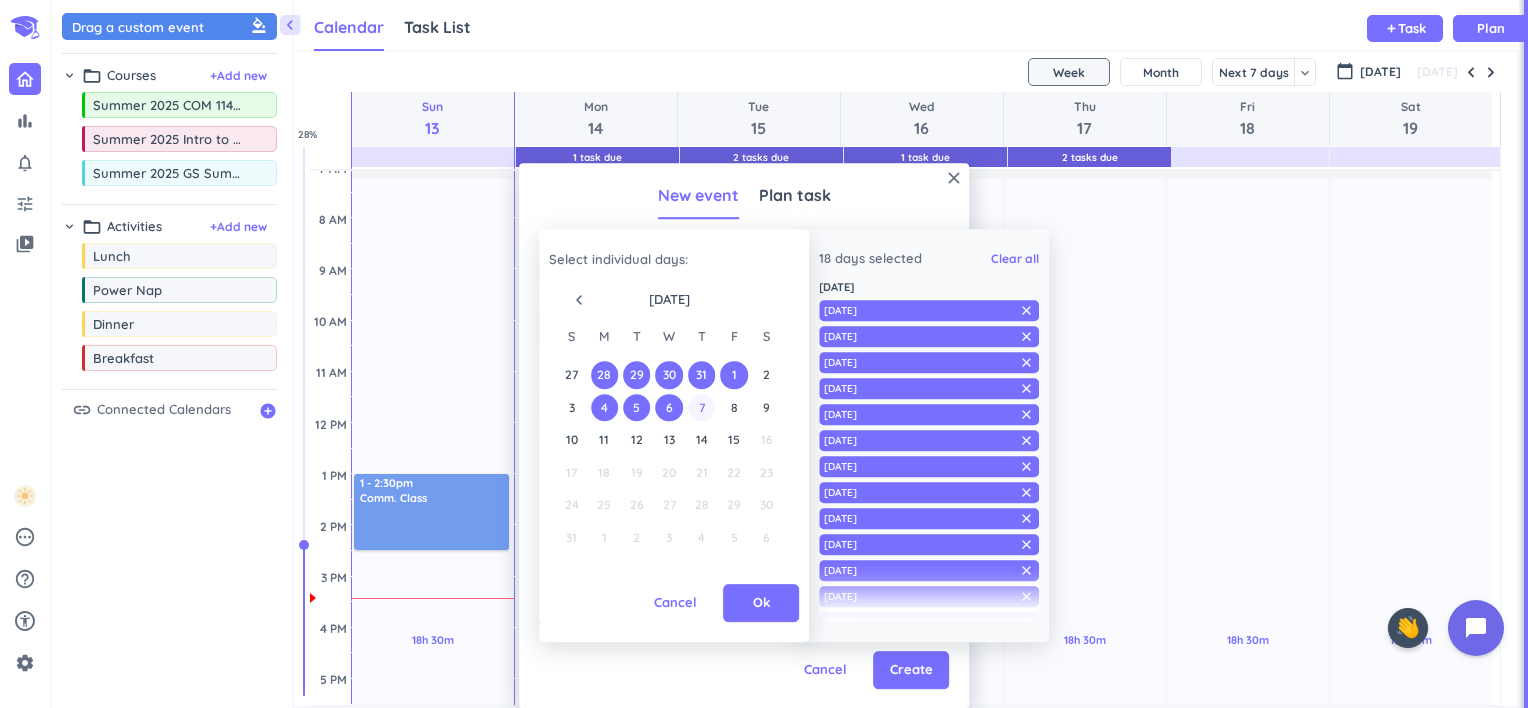 click on "7" at bounding box center (701, 407) 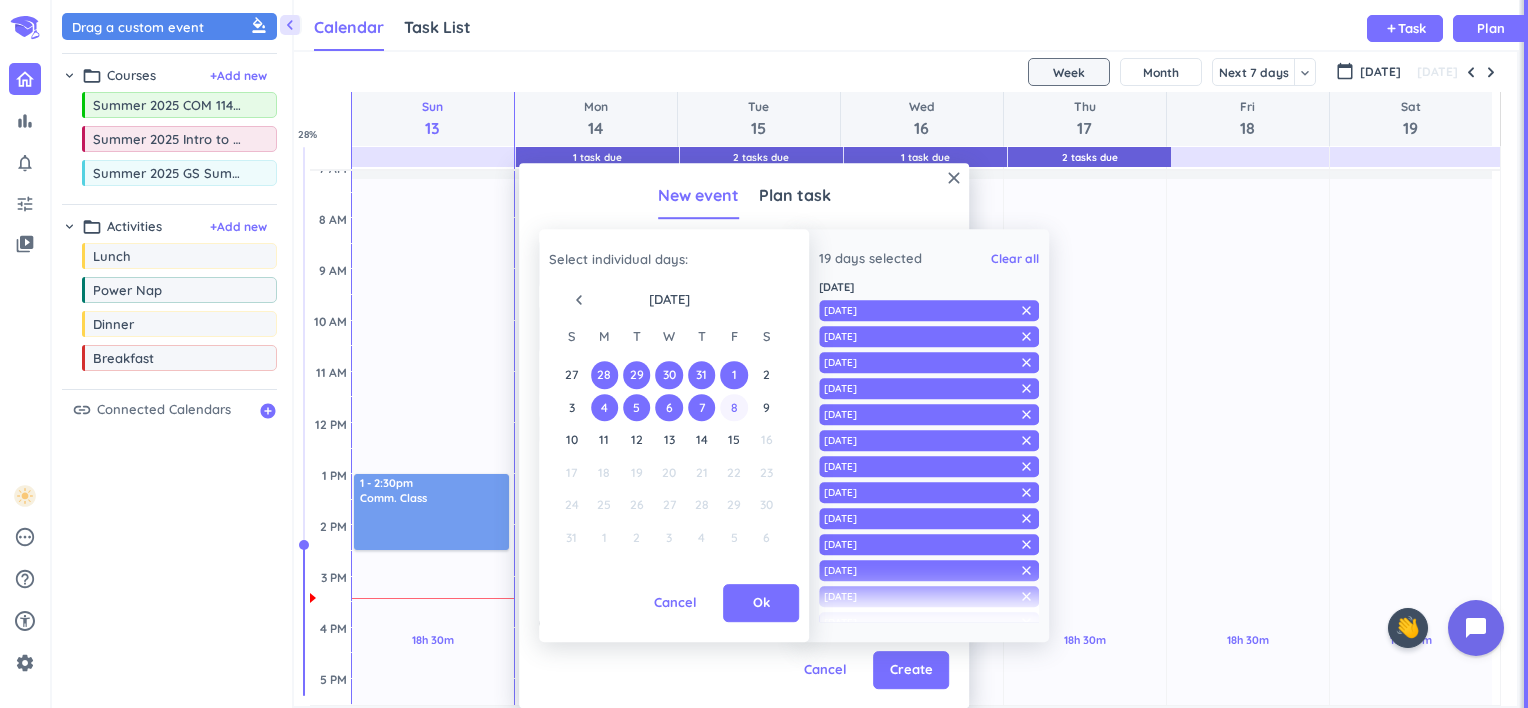 click on "8" at bounding box center [734, 407] 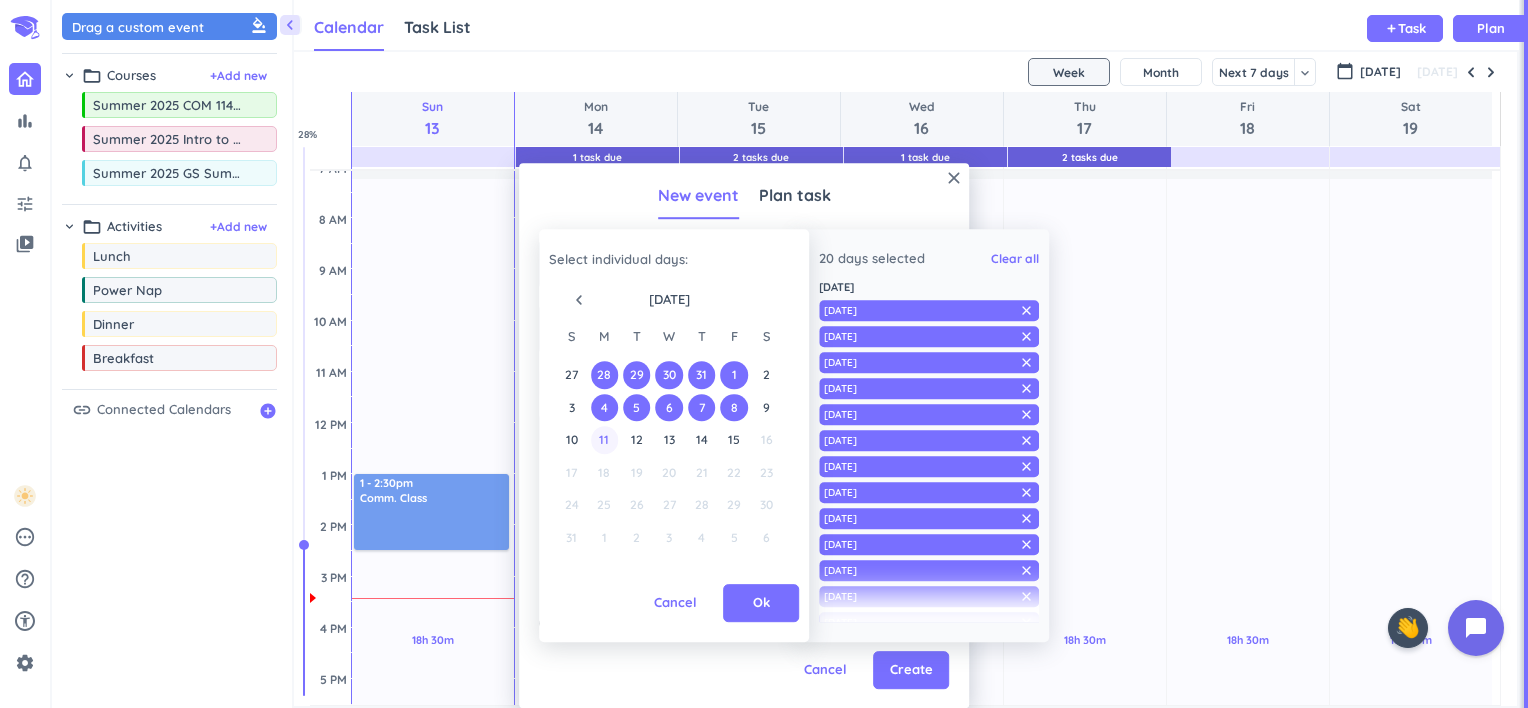 click on "11" at bounding box center [604, 440] 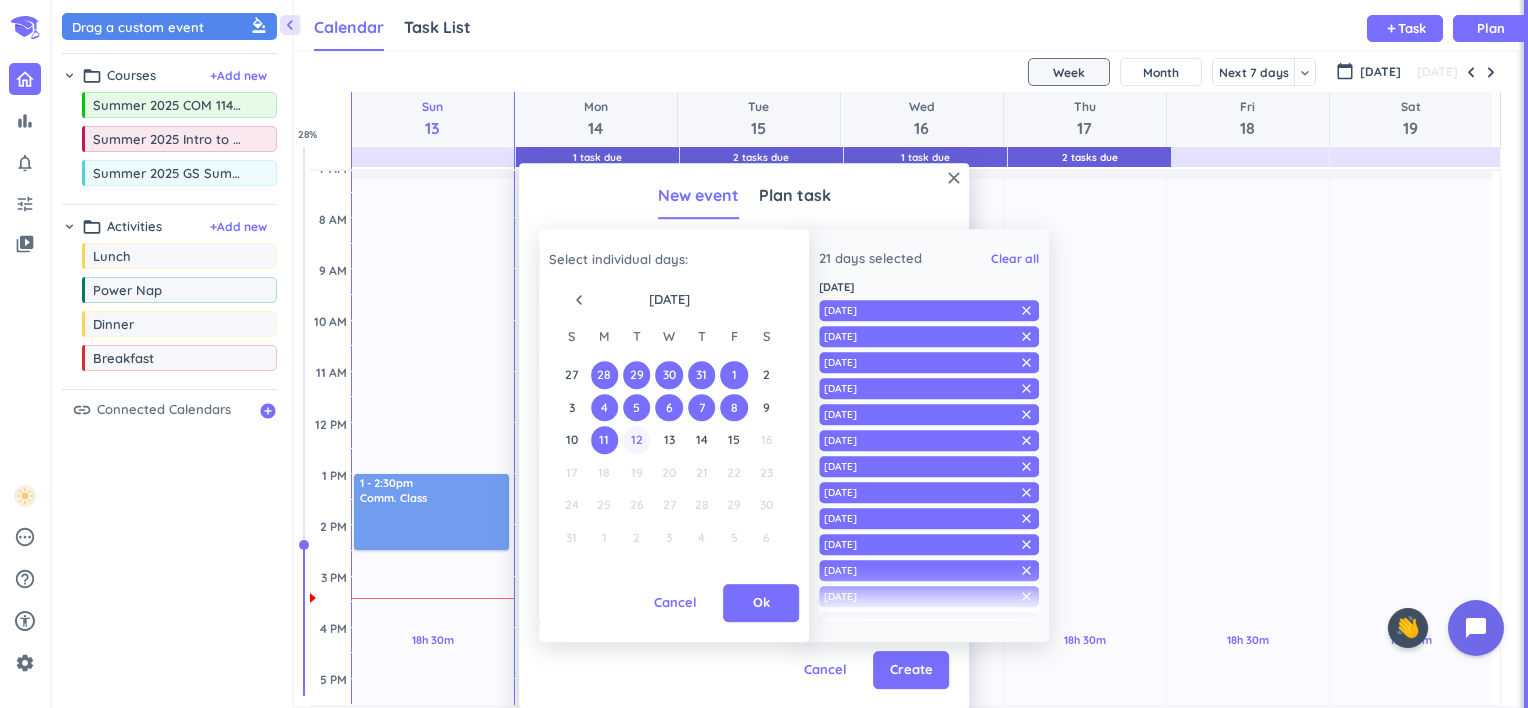 click on "12" at bounding box center [636, 440] 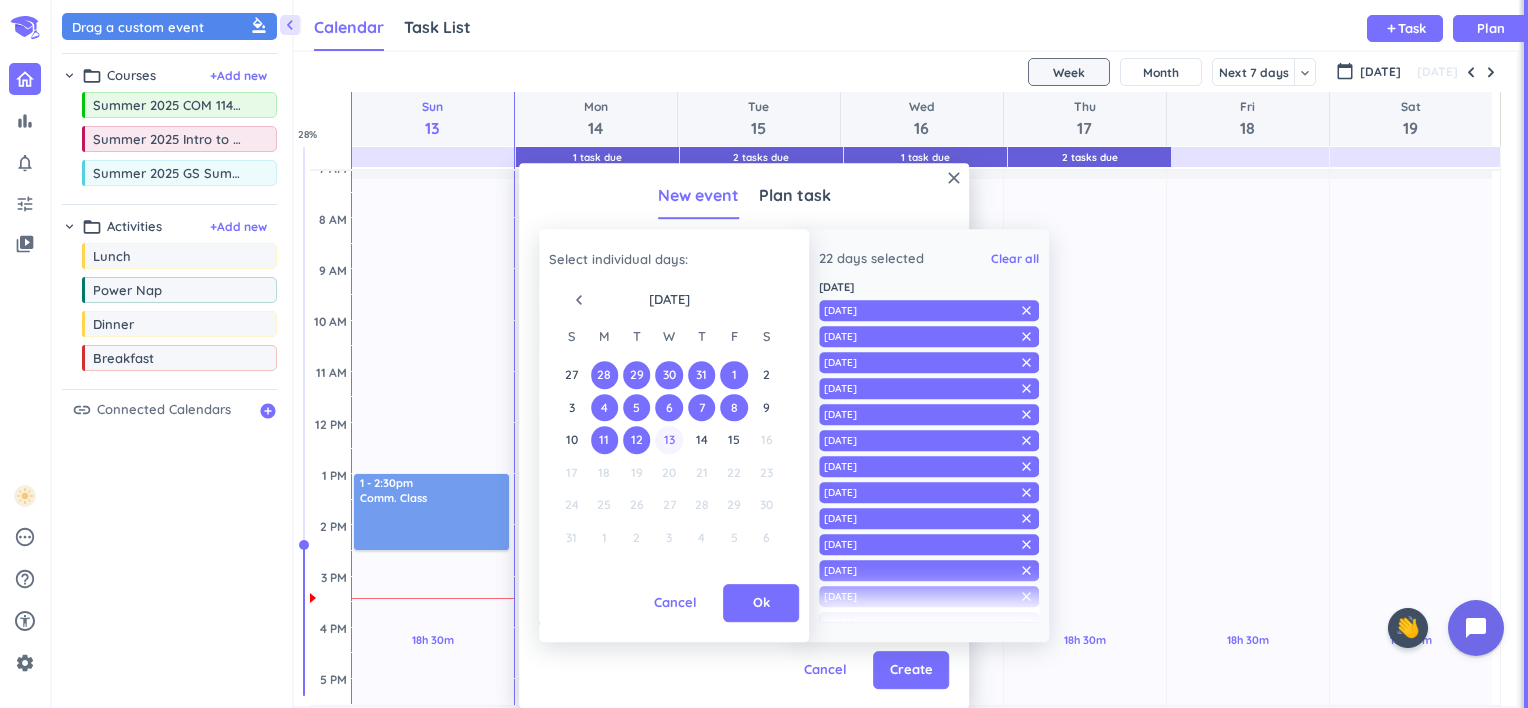 click on "13" at bounding box center [669, 440] 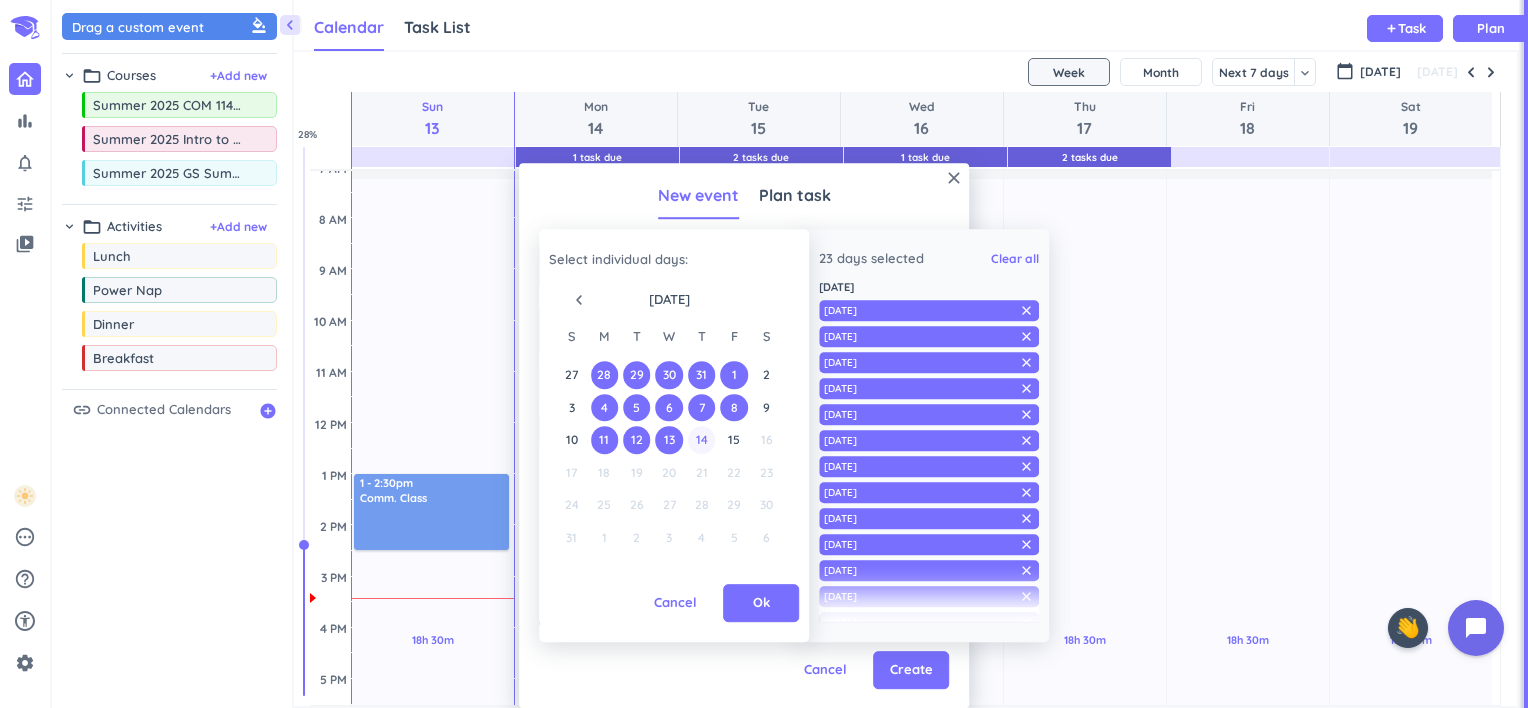 click on "14" at bounding box center (701, 440) 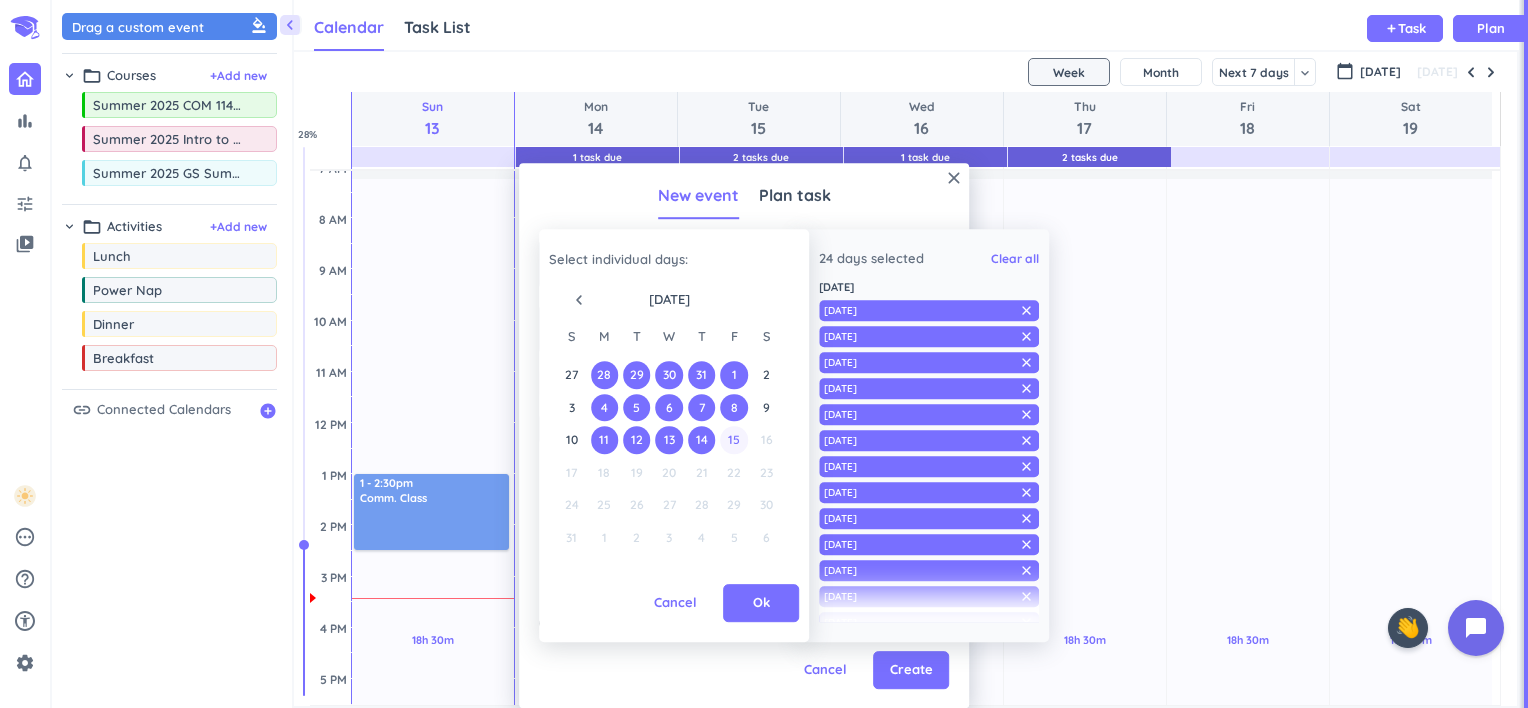 click on "15" at bounding box center (734, 440) 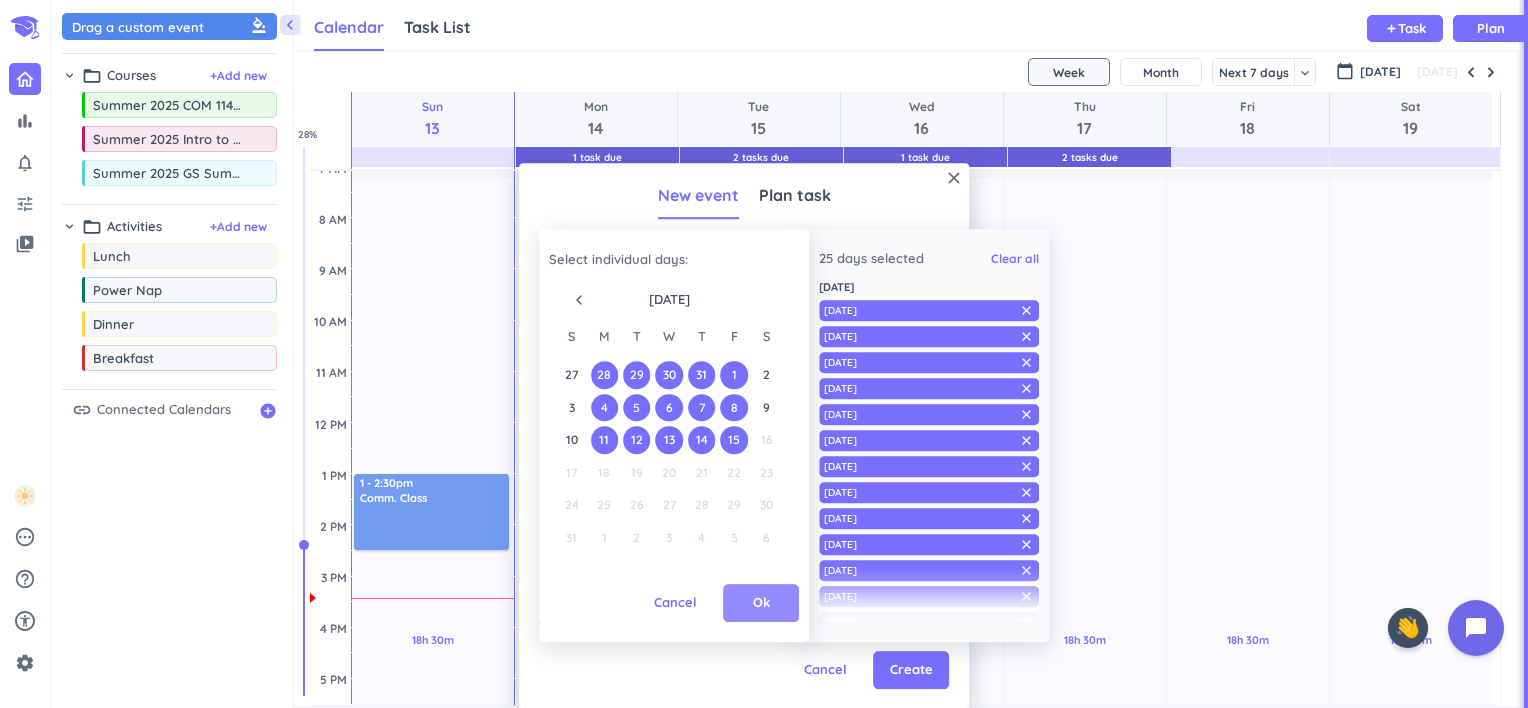 click on "Ok" at bounding box center [761, 603] 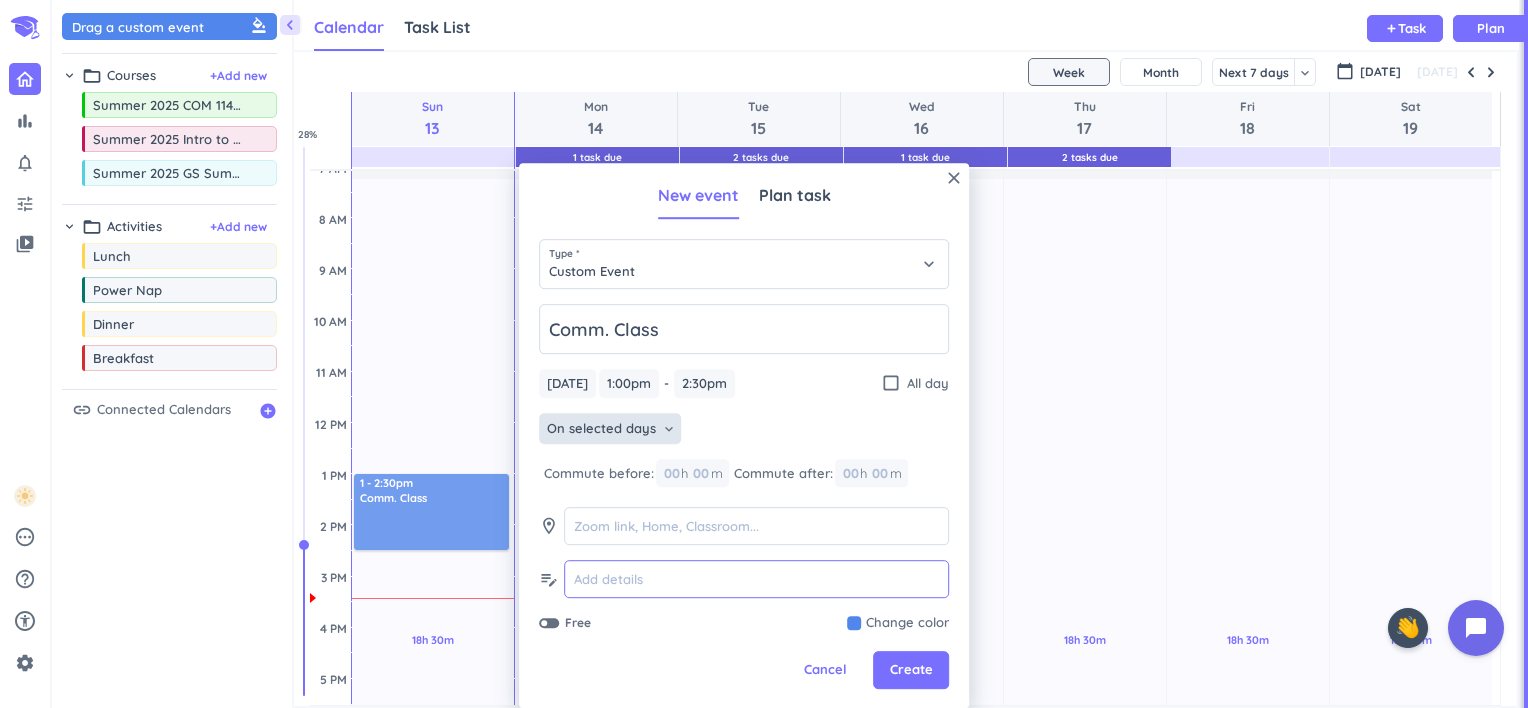 click at bounding box center (756, 580) 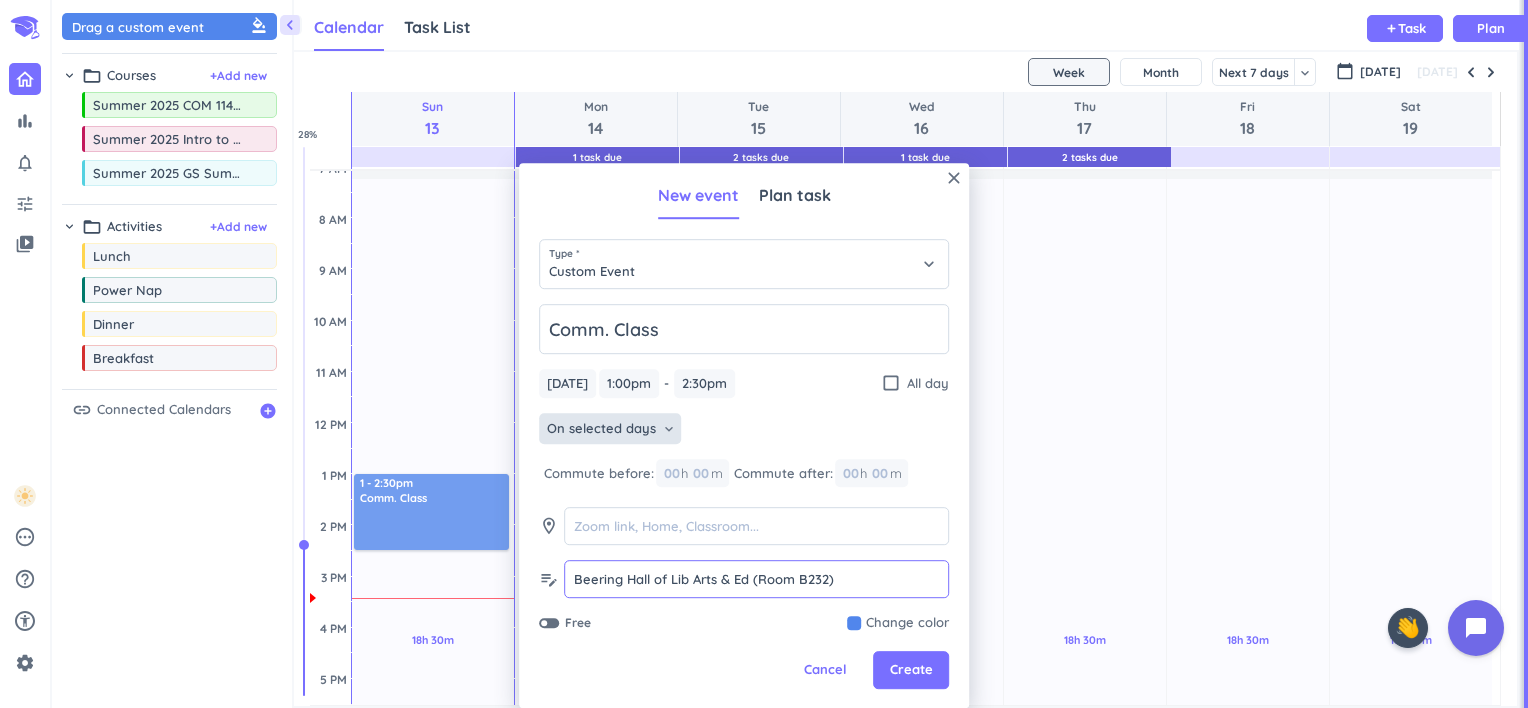 type on "Beering Hall of Lib Arts & Ed (Room B232)" 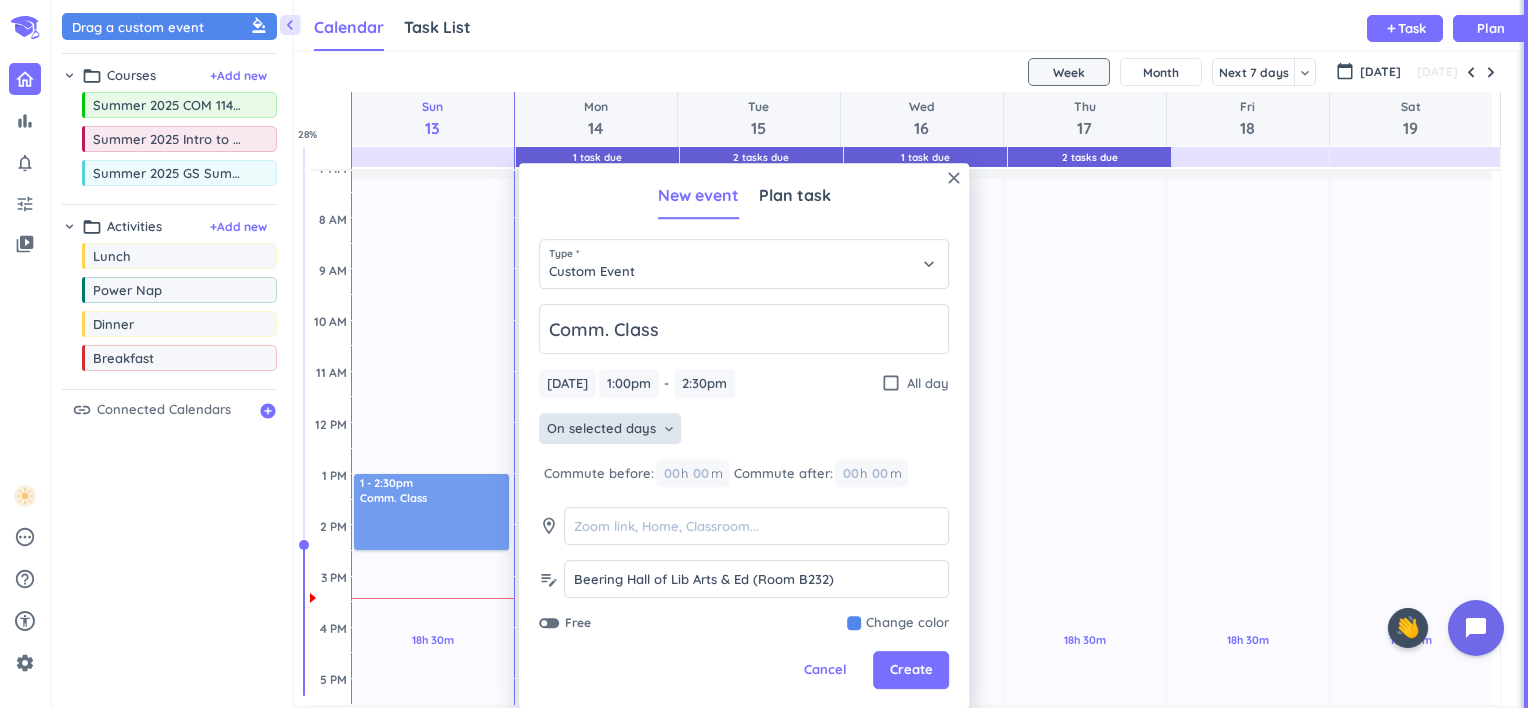 click at bounding box center (898, 624) 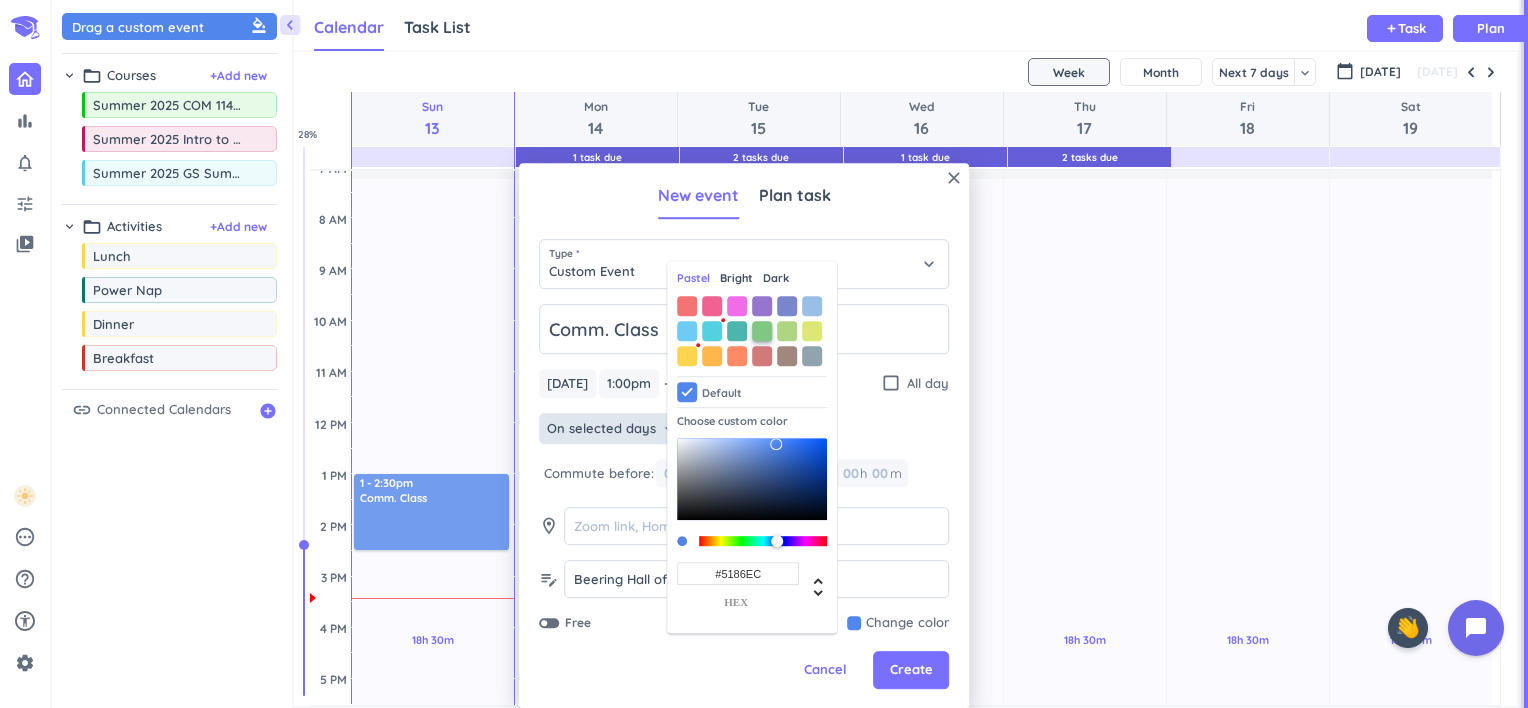 click at bounding box center [762, 331] 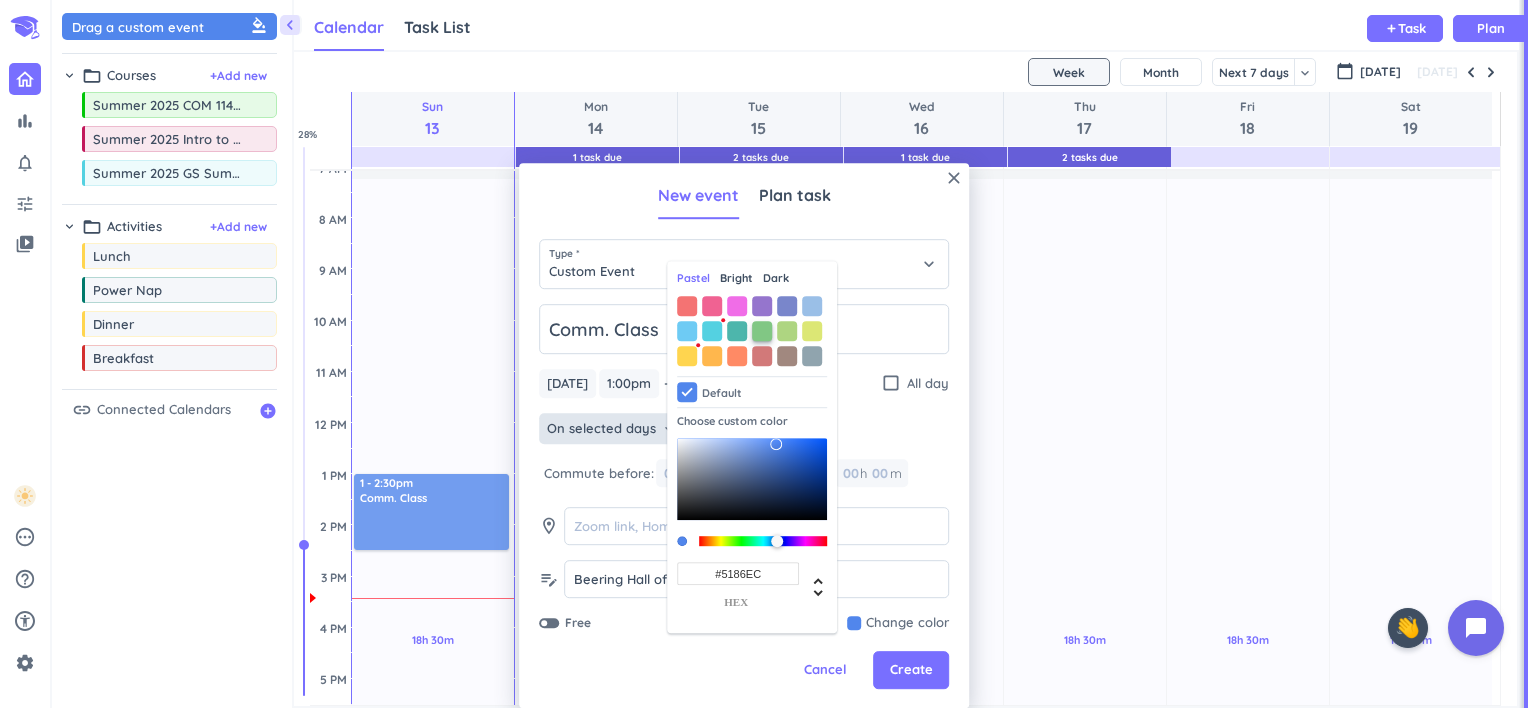 type on "#81C784" 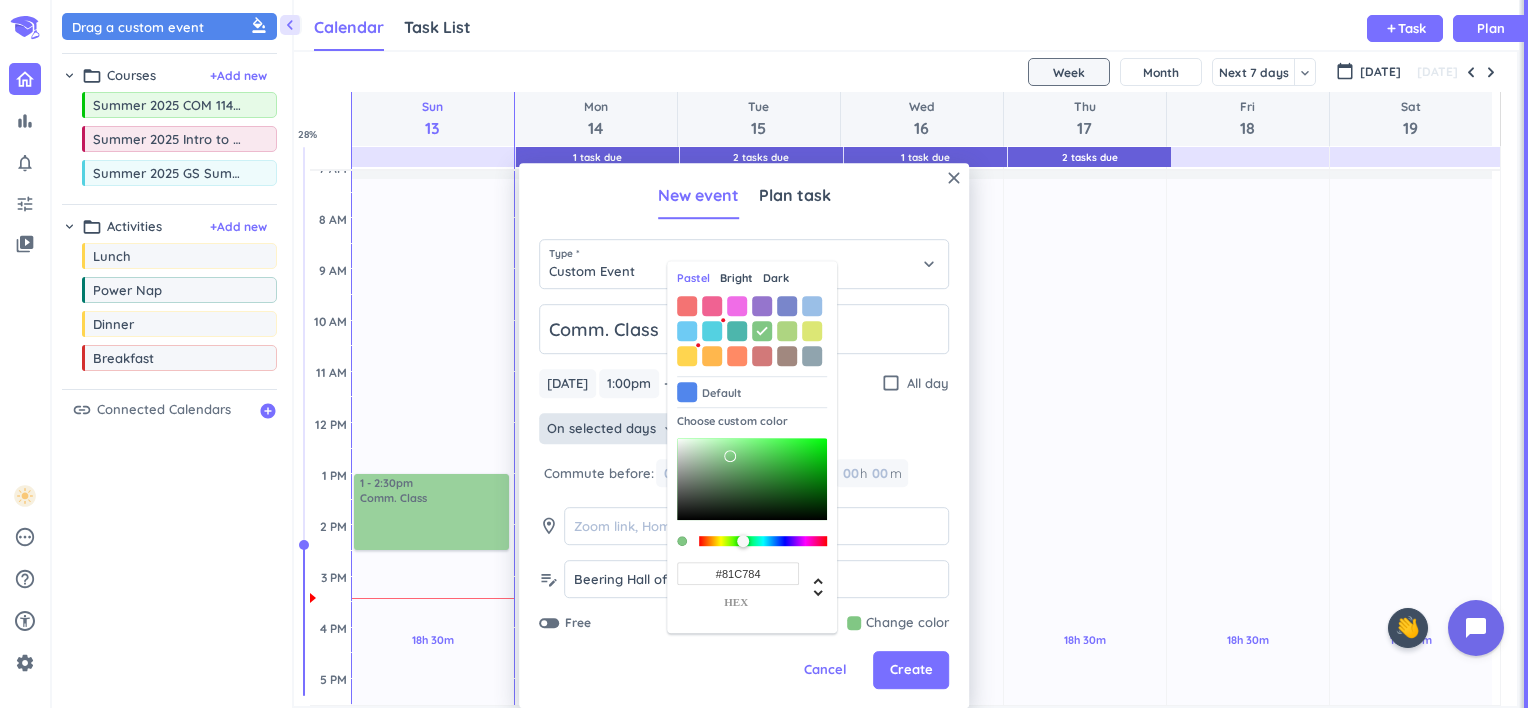 click on "close New event Plan task Type * Custom Event keyboard_arrow_down Comm. Class [DATE] [DATE]   1:00pm 1:00pm - 2:30pm 2:30pm check_box_outline_blank All day On selected days keyboard_arrow_down Commute before: 00 h 00 m Commute after: 00 h 00 m room edit_note Beering Hall of Lib Arts & Ed (Room B232) Beering Hall of Lib Arts & Ed (Room B232) Free Change color Pastel Bright Dark Default Choose custom color #81C784 hex Cancel Create" at bounding box center [744, 435] 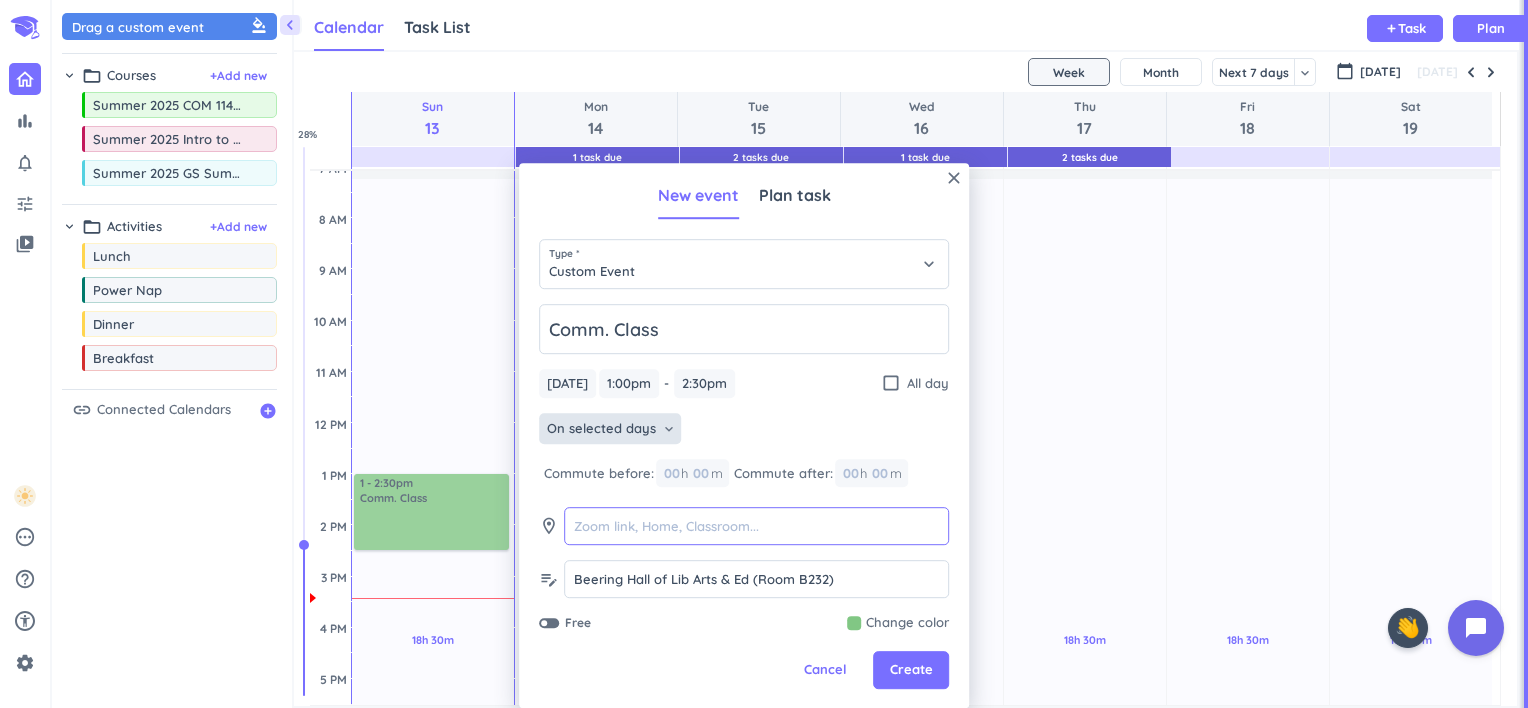 click at bounding box center (756, 527) 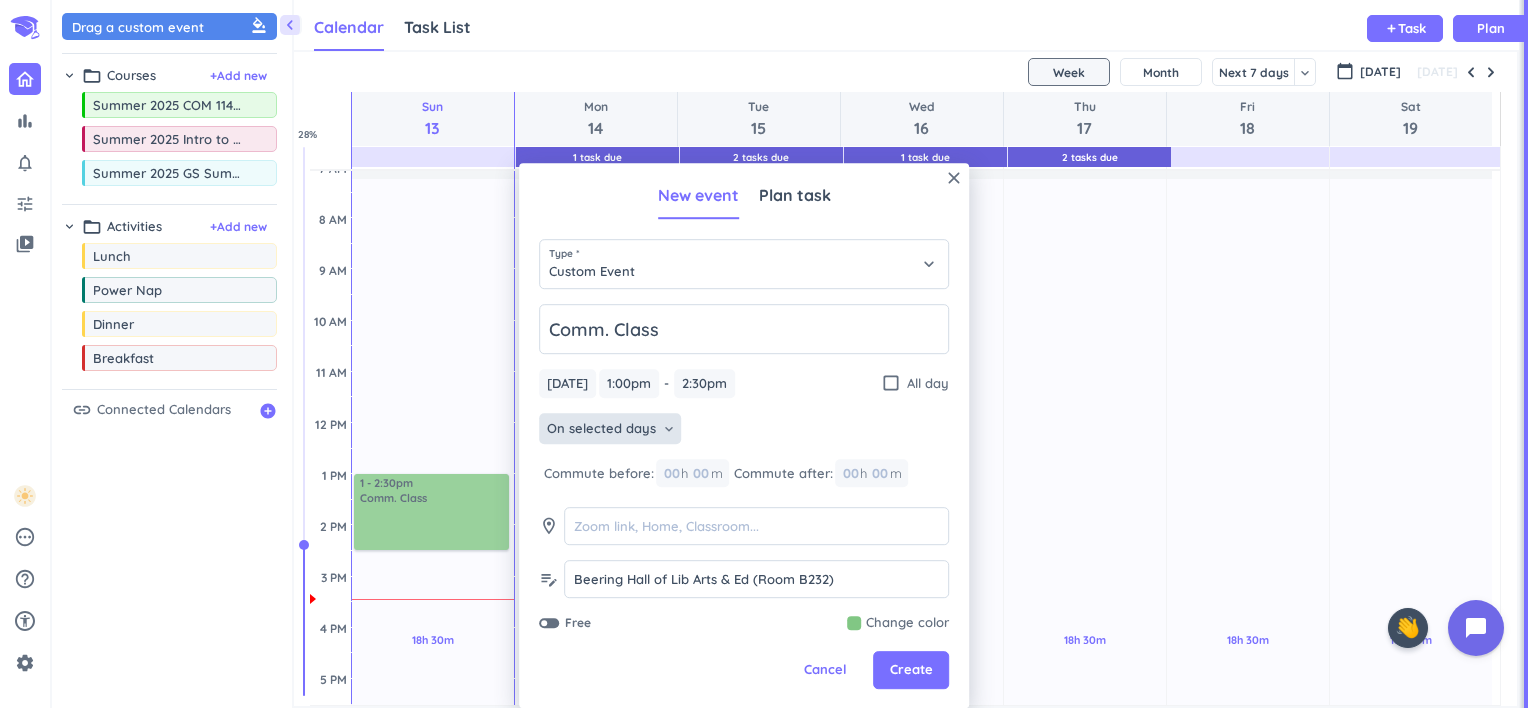 click on "On selected days keyboard_arrow_down" at bounding box center [744, 431] 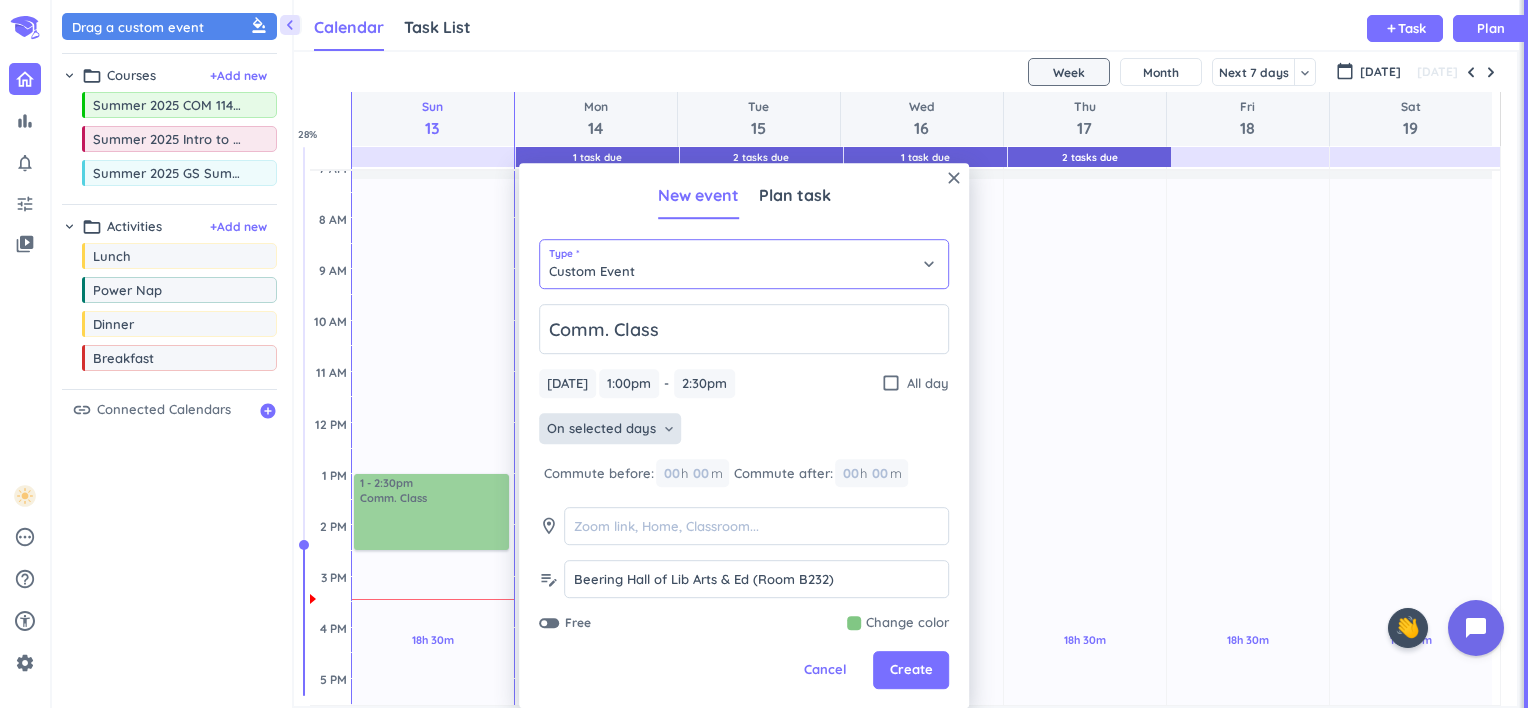 click on "Custom Event" at bounding box center [744, 264] 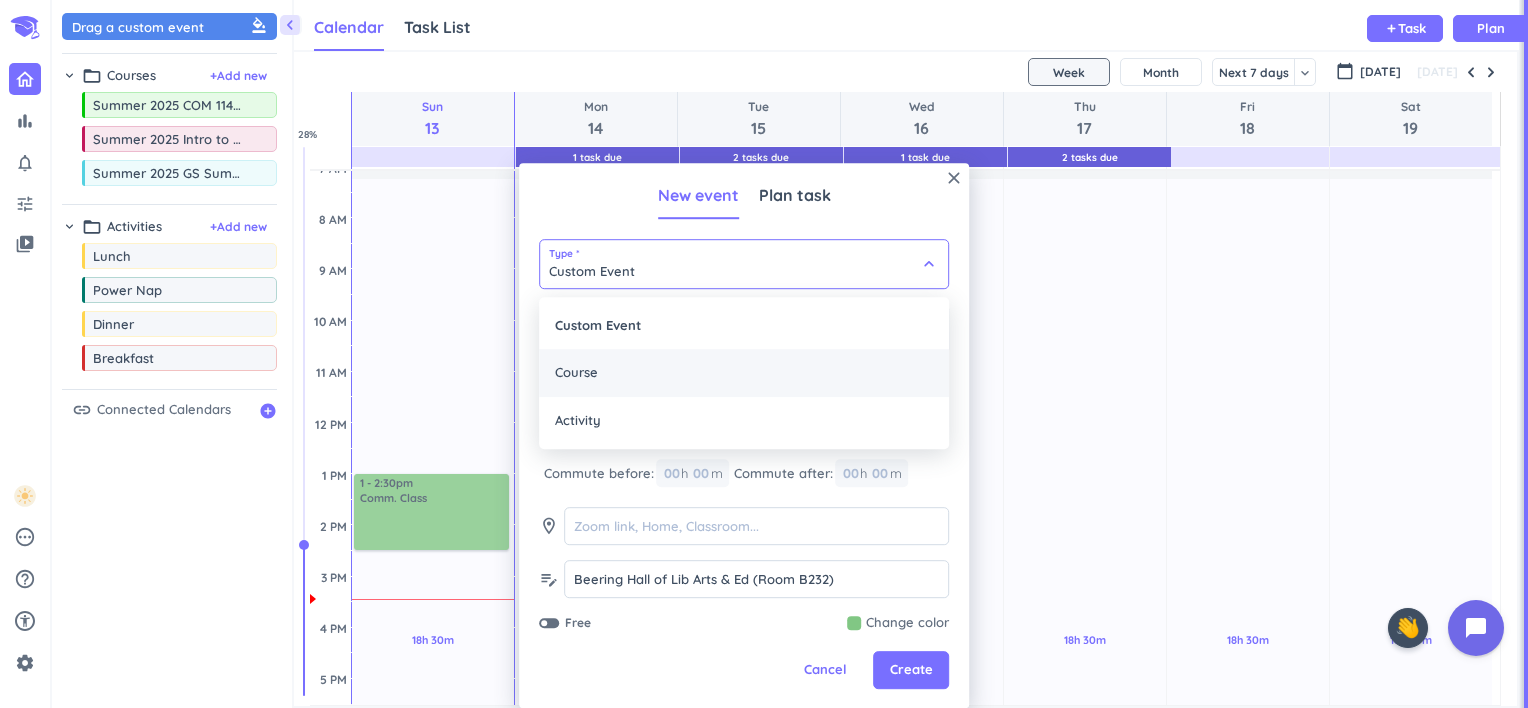 click on "Course" at bounding box center [744, 373] 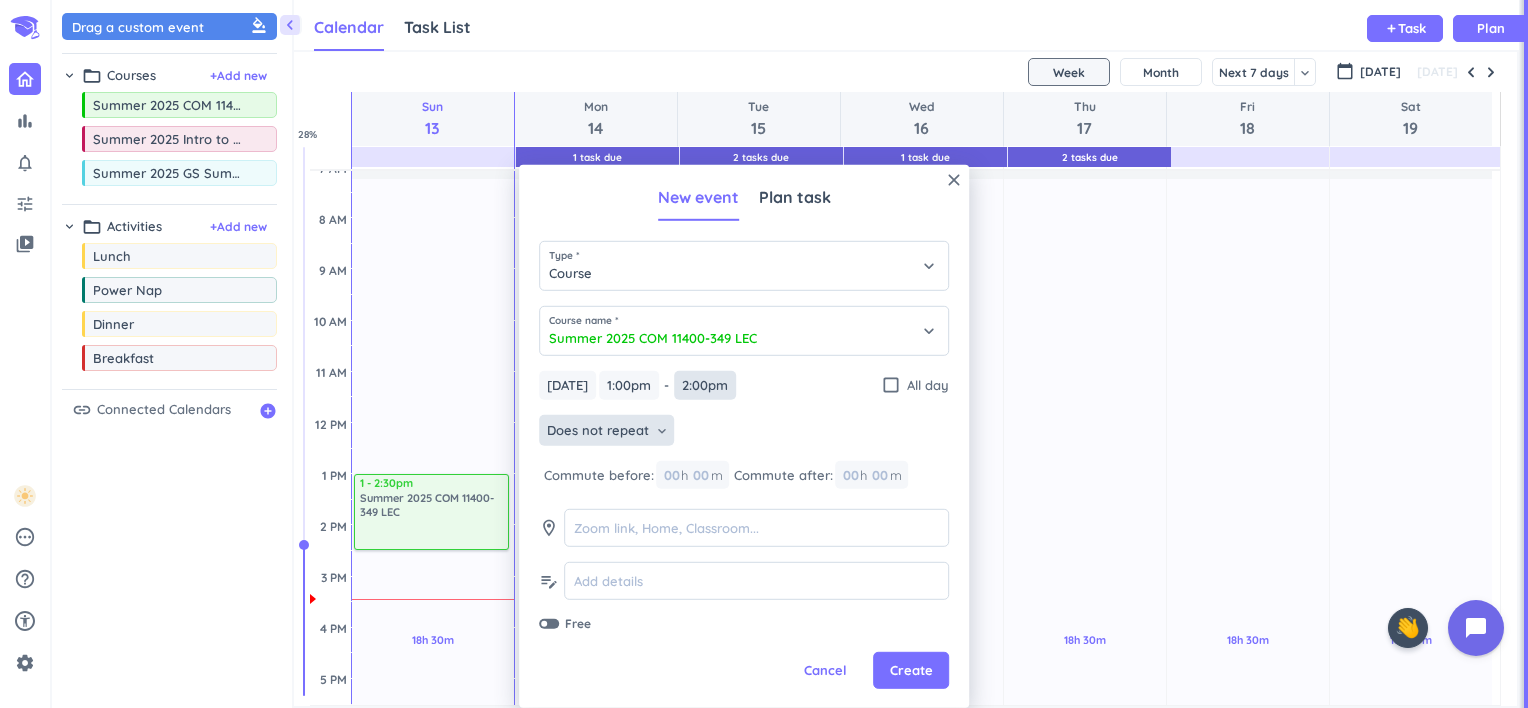 click on "2:00pm" at bounding box center (705, 385) 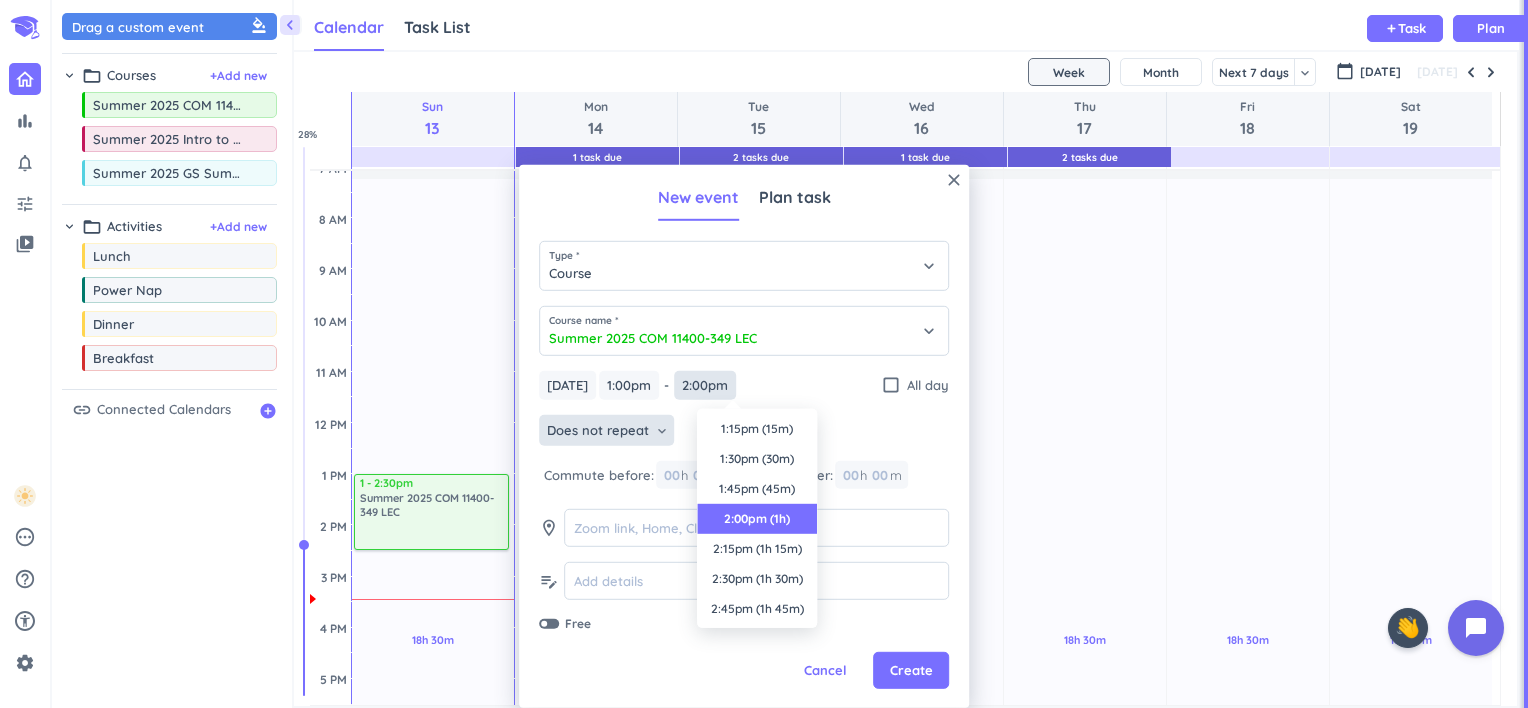 scroll, scrollTop: 90, scrollLeft: 0, axis: vertical 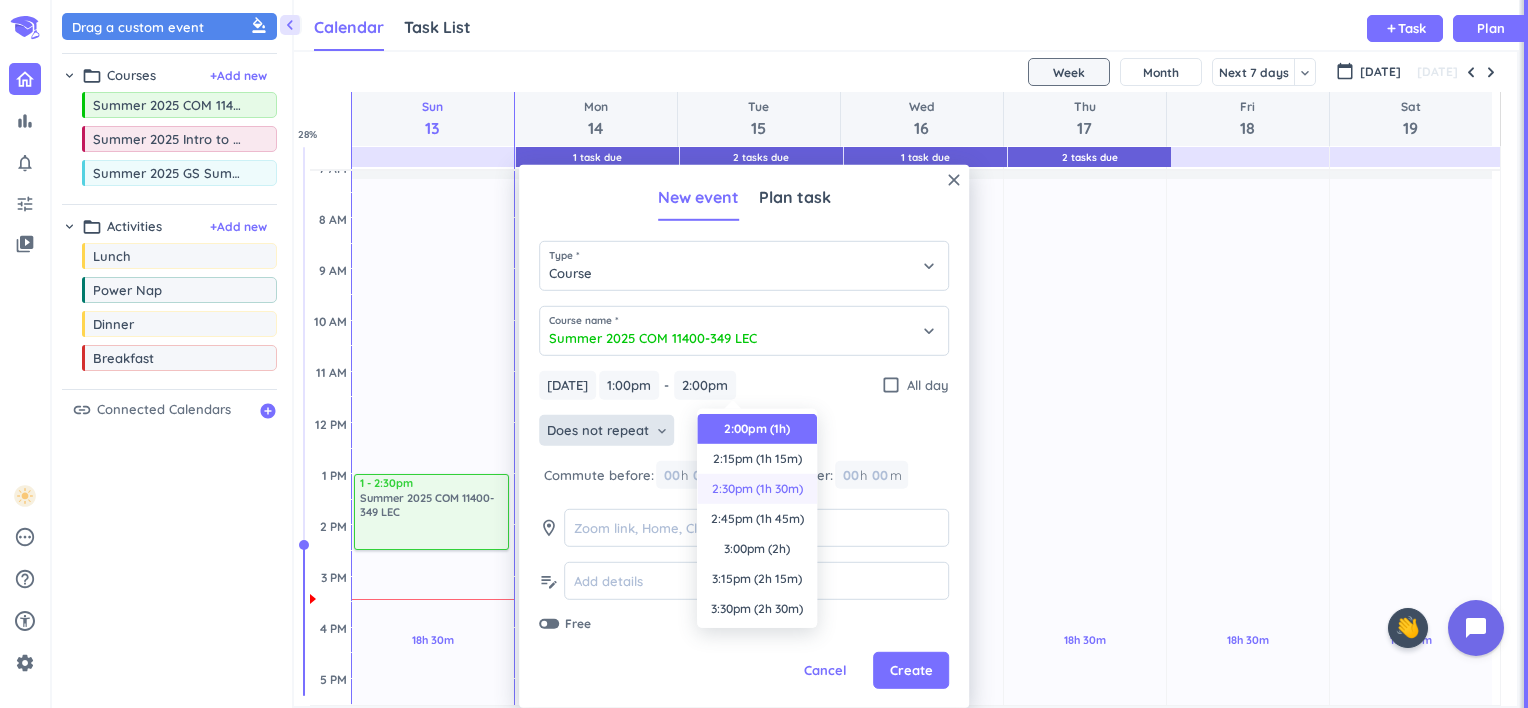click on "2:30pm (1h 30m)" at bounding box center (757, 489) 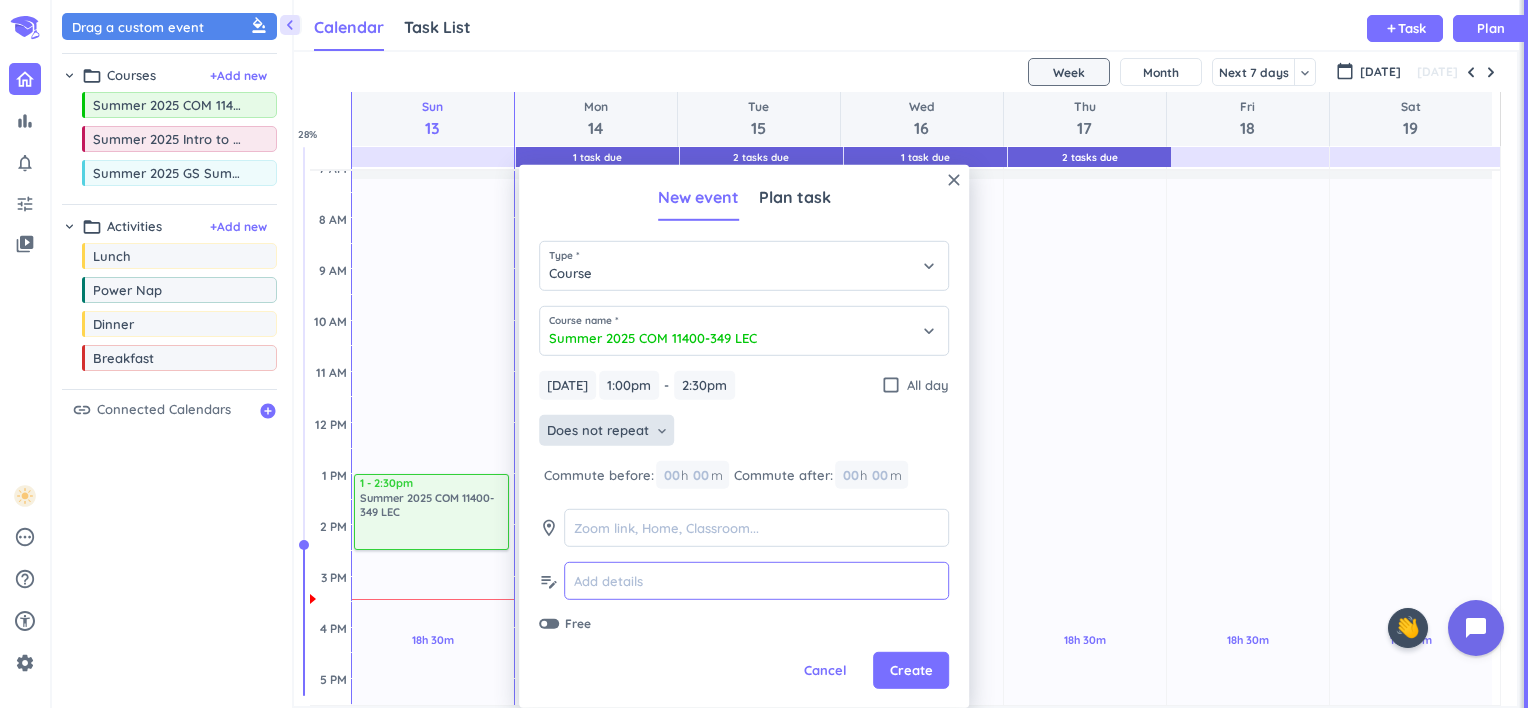 click at bounding box center (756, 581) 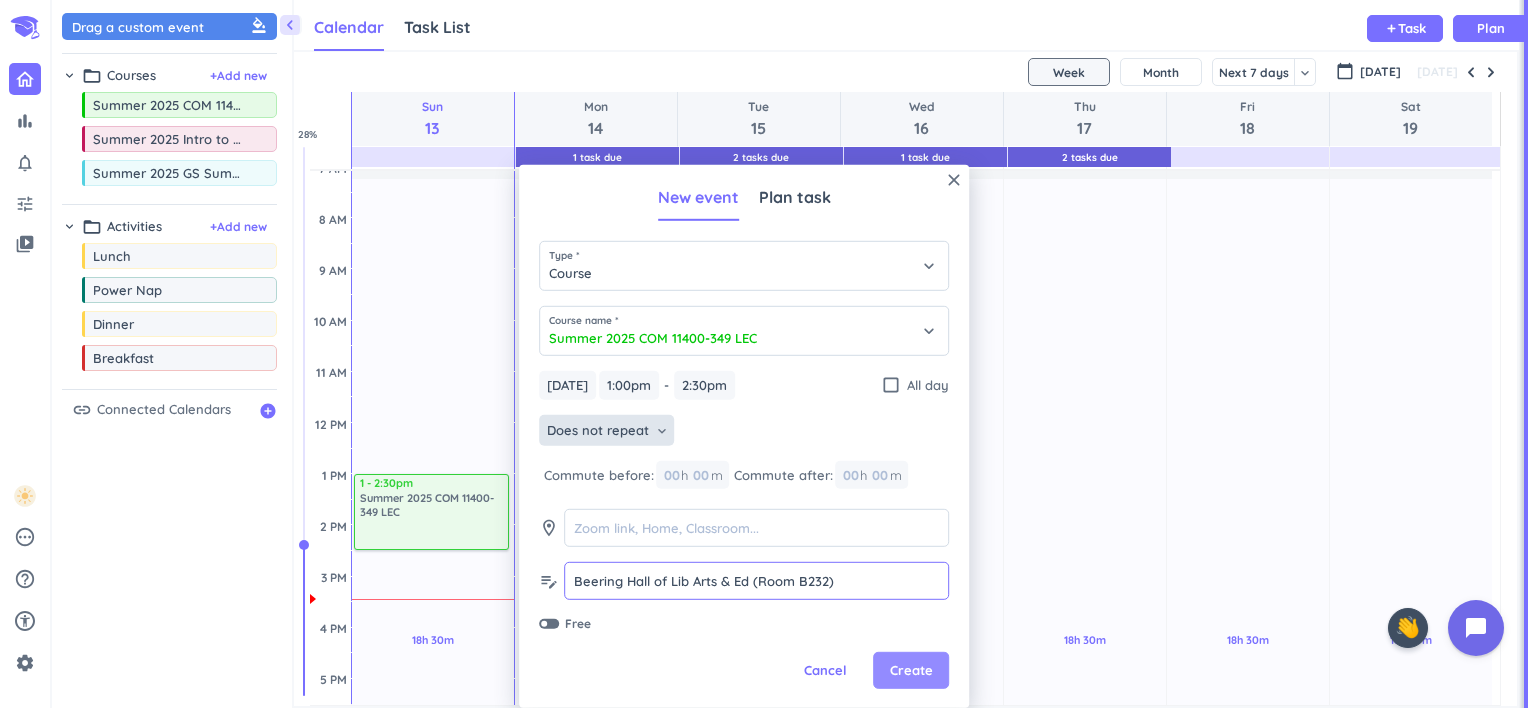 type on "Beering Hall of Lib Arts & Ed (Room B232)" 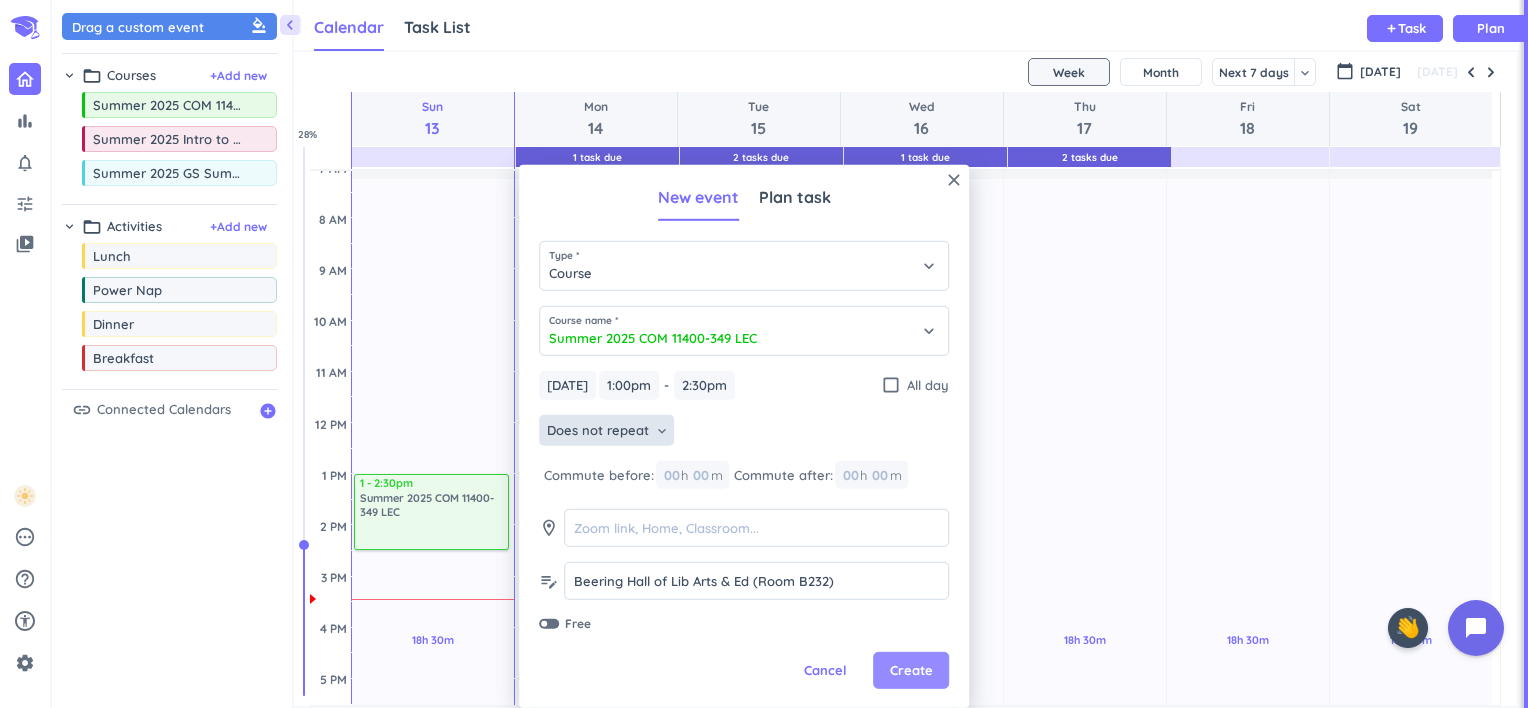 click on "Create" at bounding box center (911, 671) 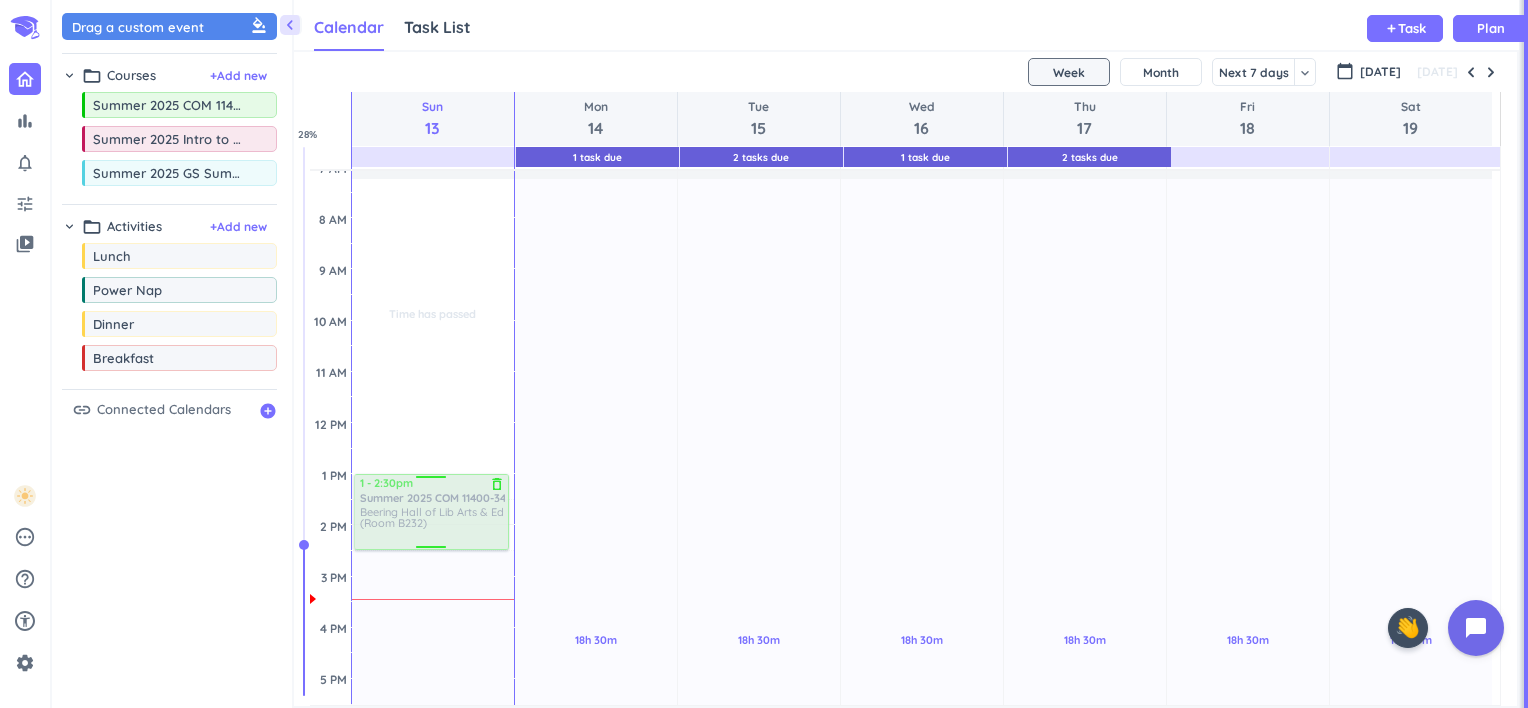click at bounding box center (430, 512) 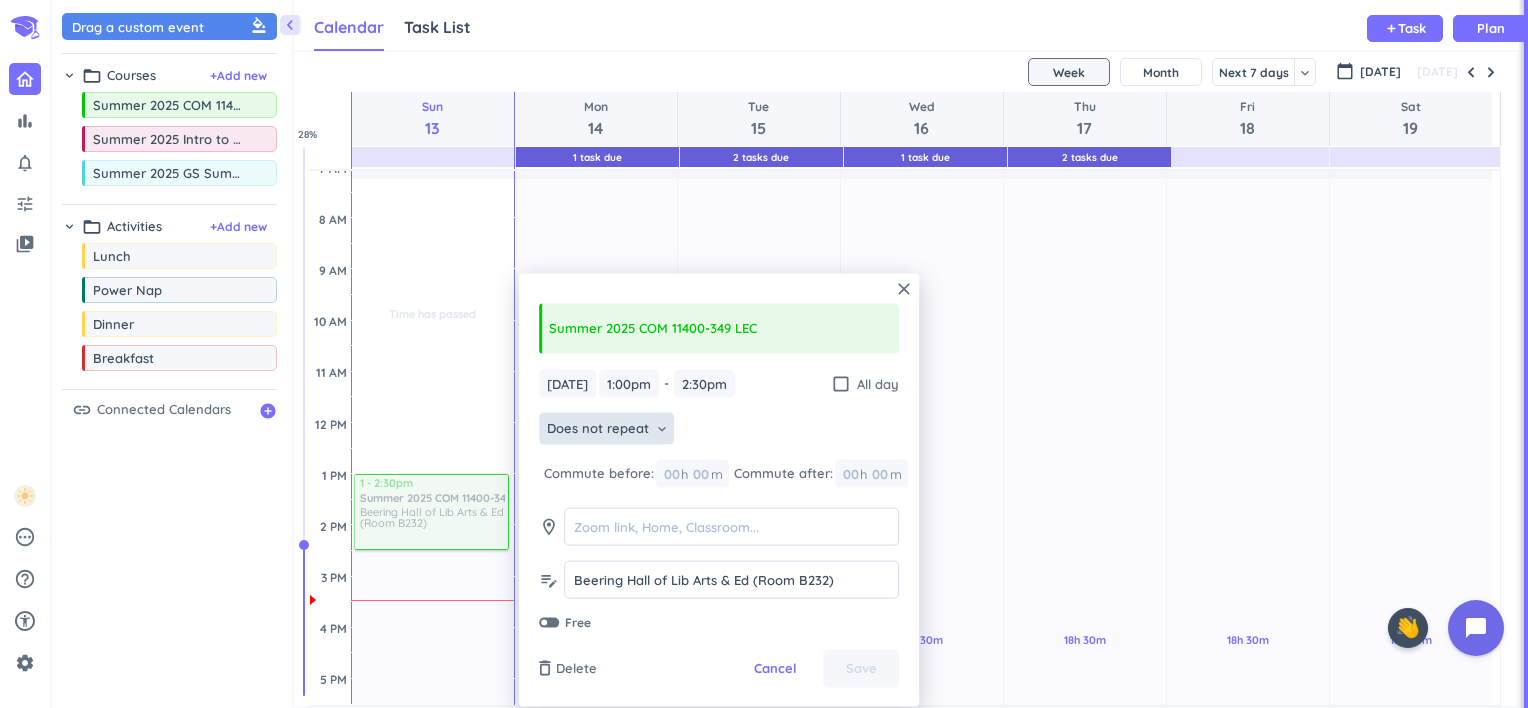 click on "Does not repeat" at bounding box center (598, 429) 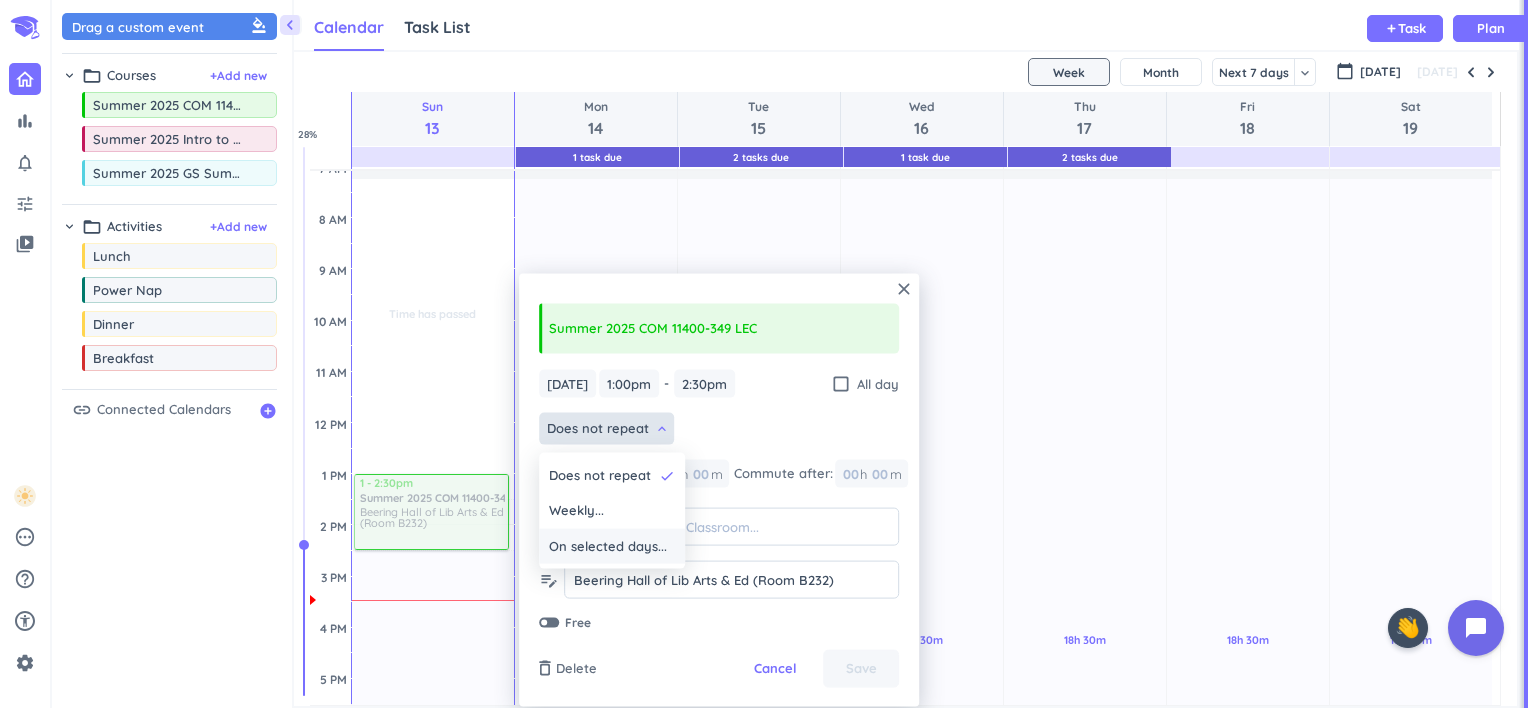 click on "On selected days..." at bounding box center [608, 546] 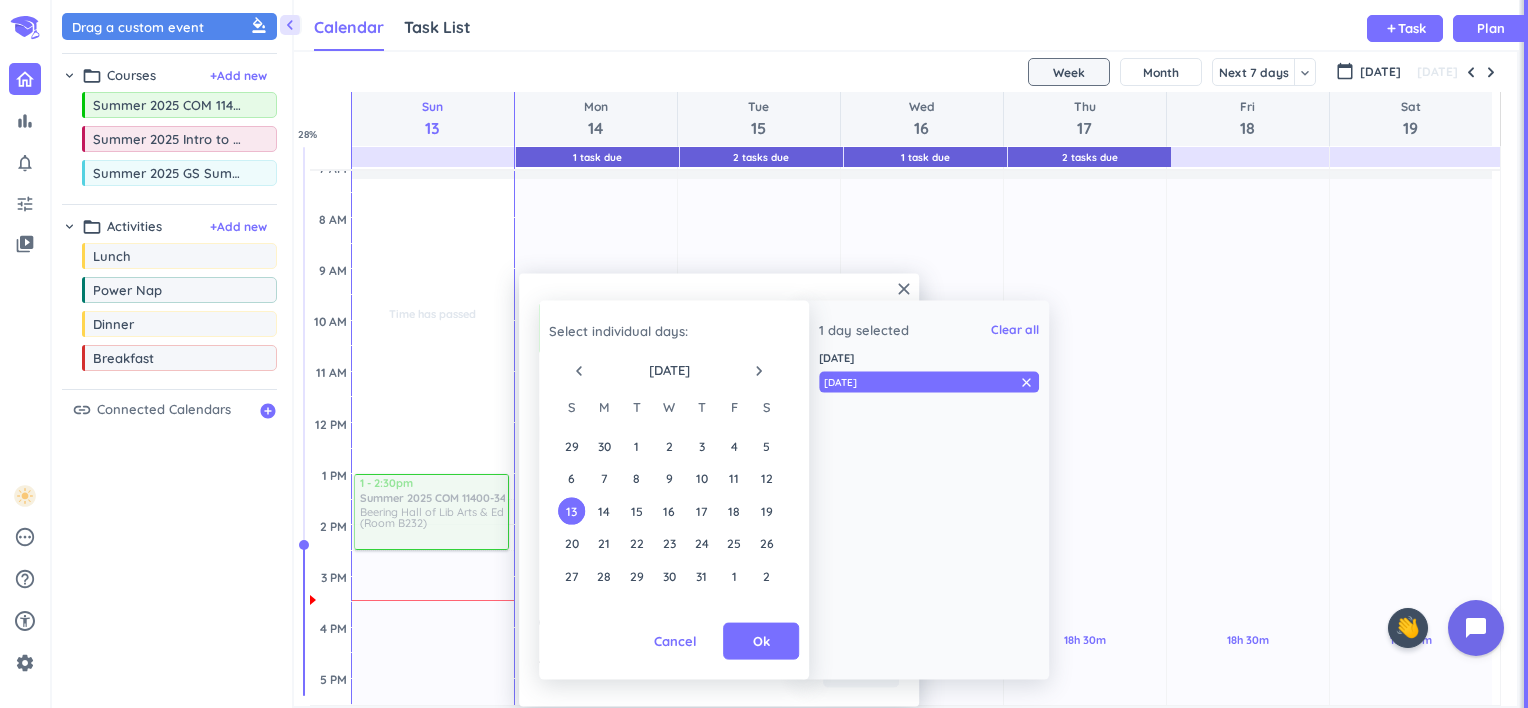 click on "13" at bounding box center (571, 510) 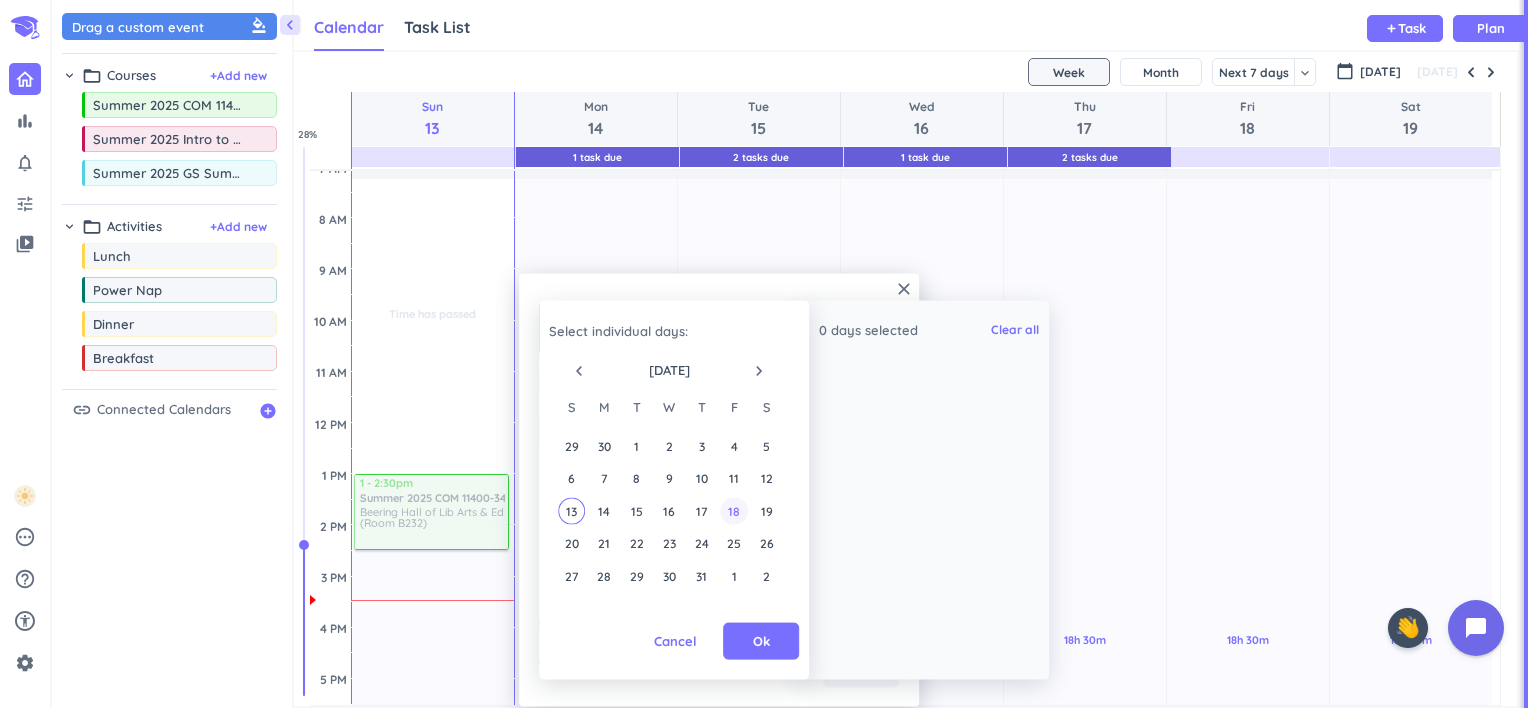 drag, startPoint x: 597, startPoint y: 504, endPoint x: 740, endPoint y: 502, distance: 143.01399 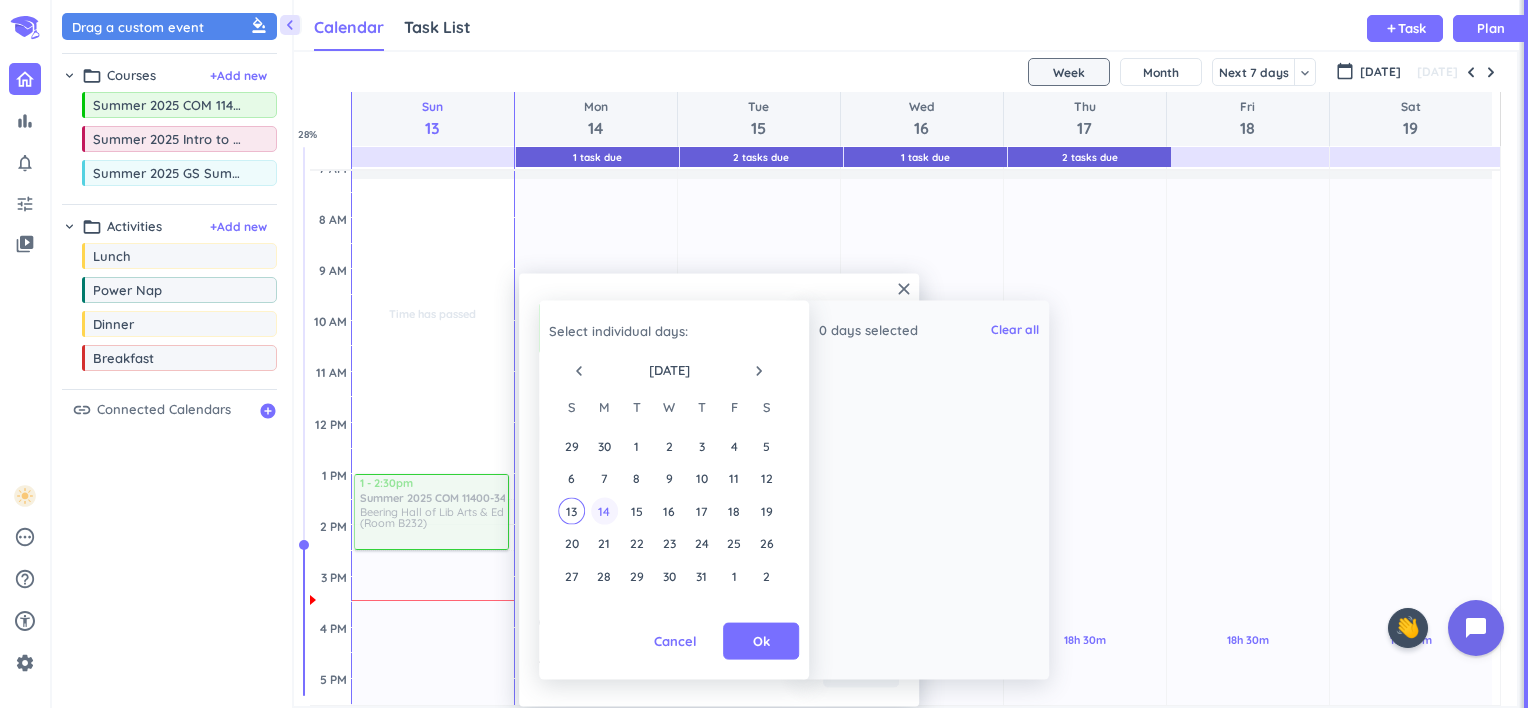 click on "14" at bounding box center [604, 510] 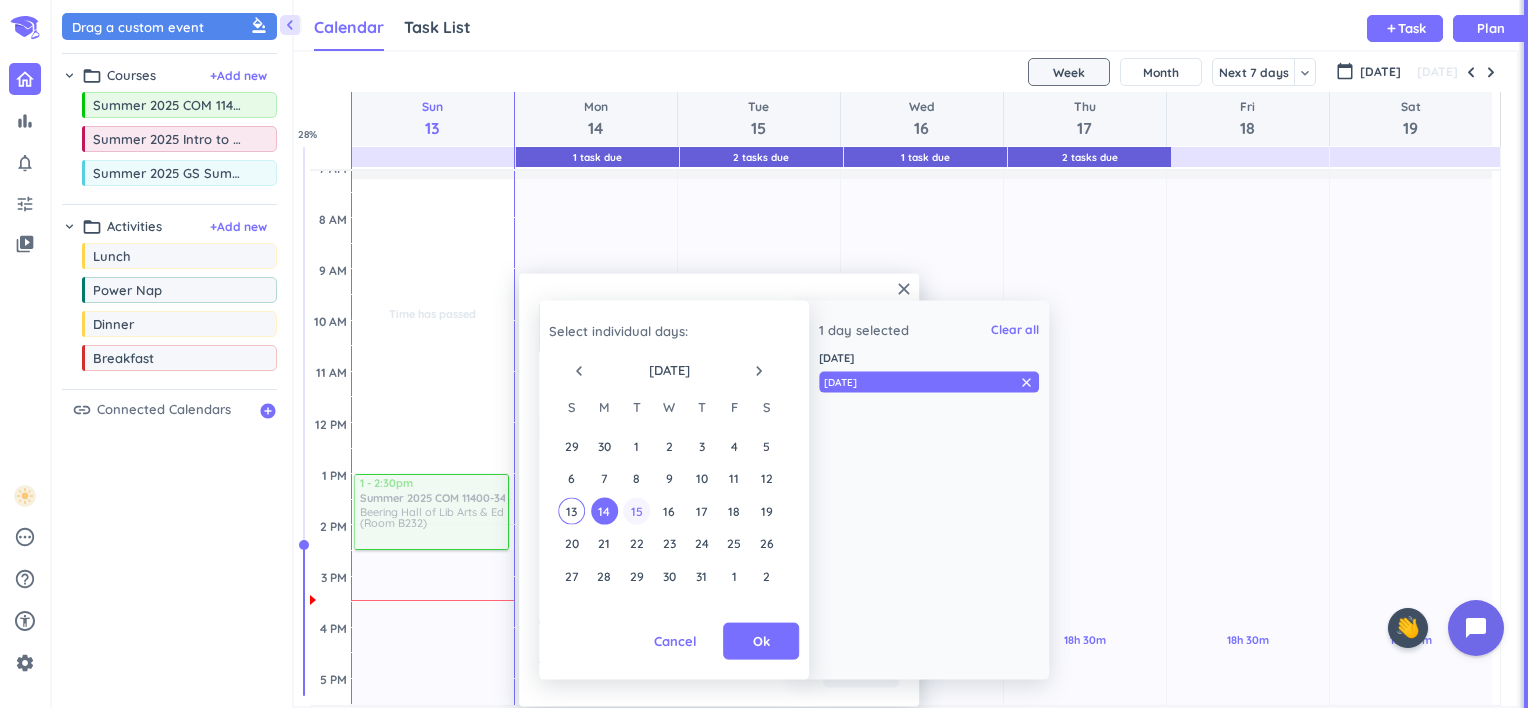 click on "15" at bounding box center (636, 510) 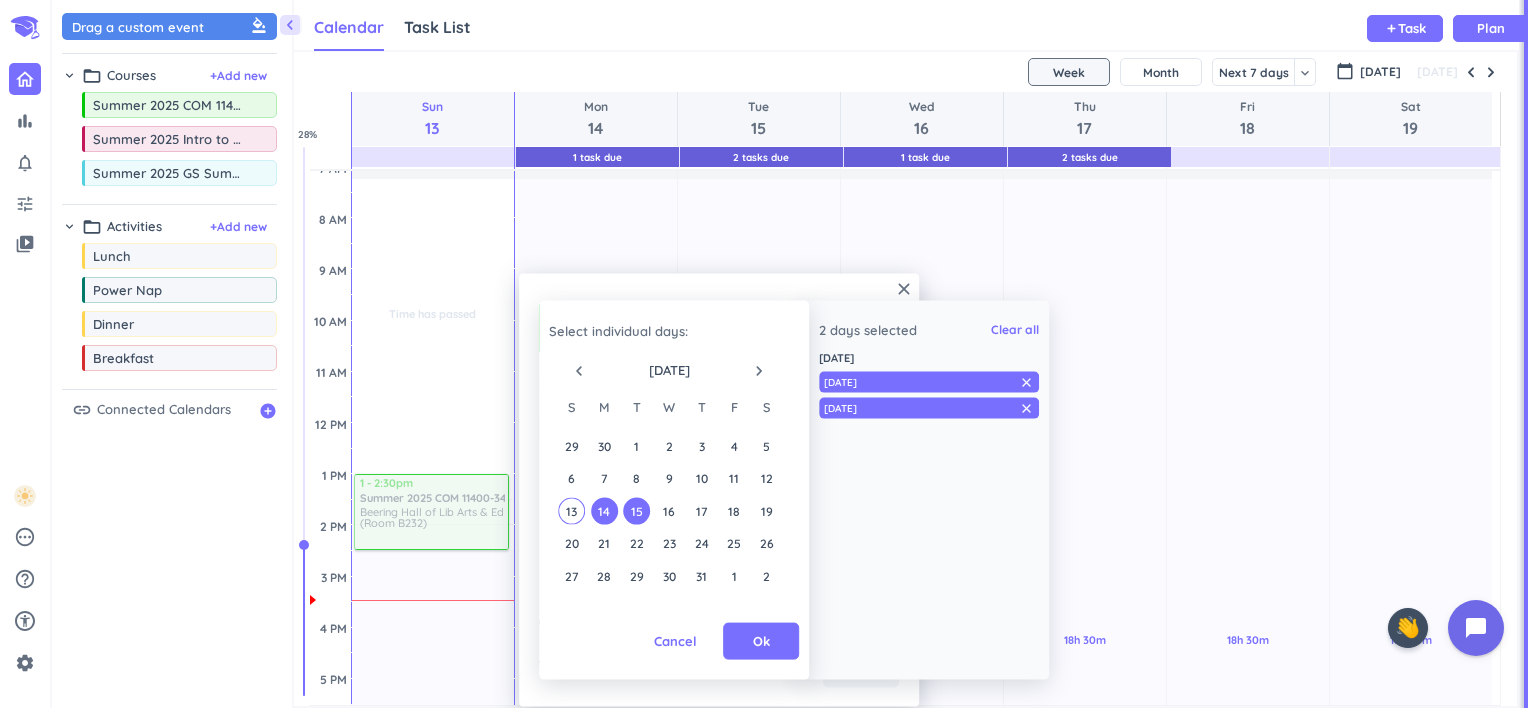click on "13 14 15 16 17 18 19" at bounding box center [669, 511] 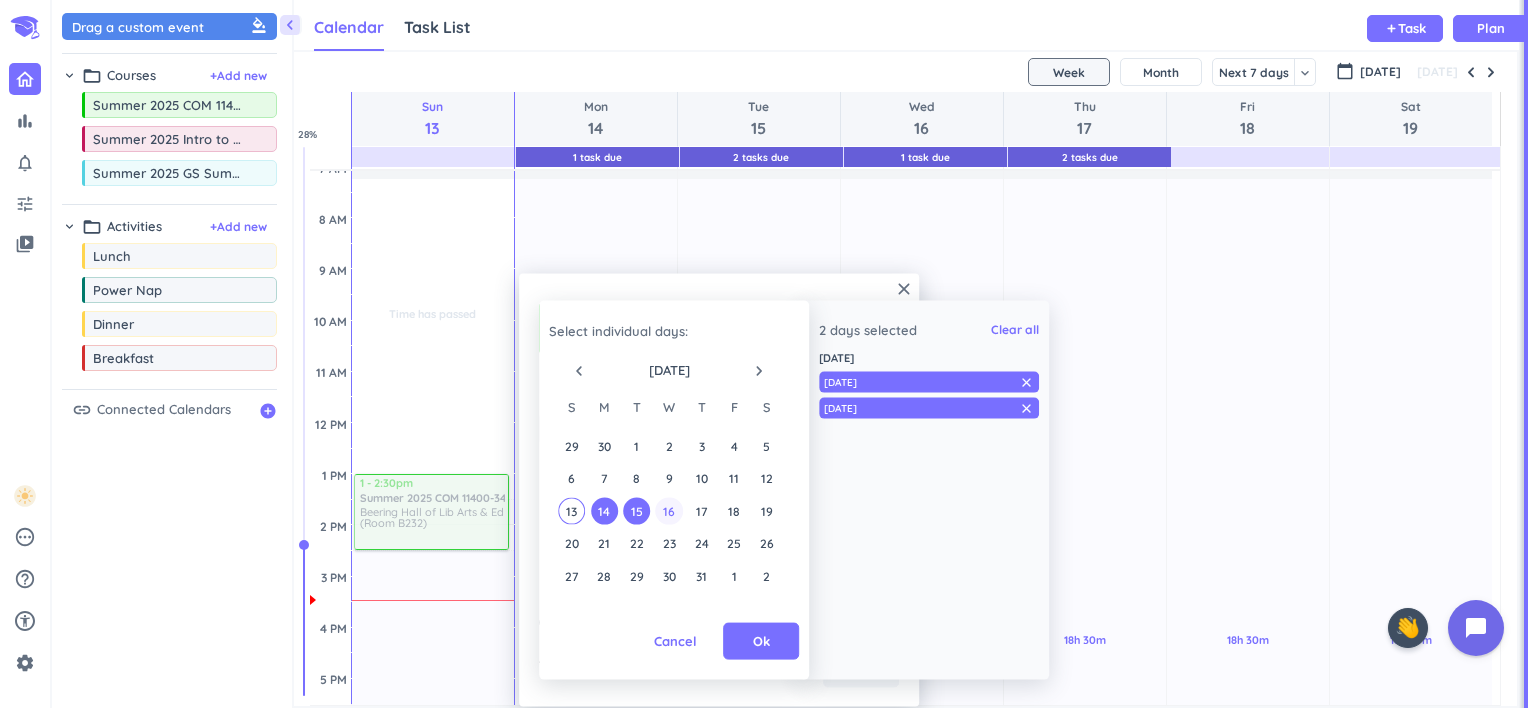 click on "16" at bounding box center (669, 510) 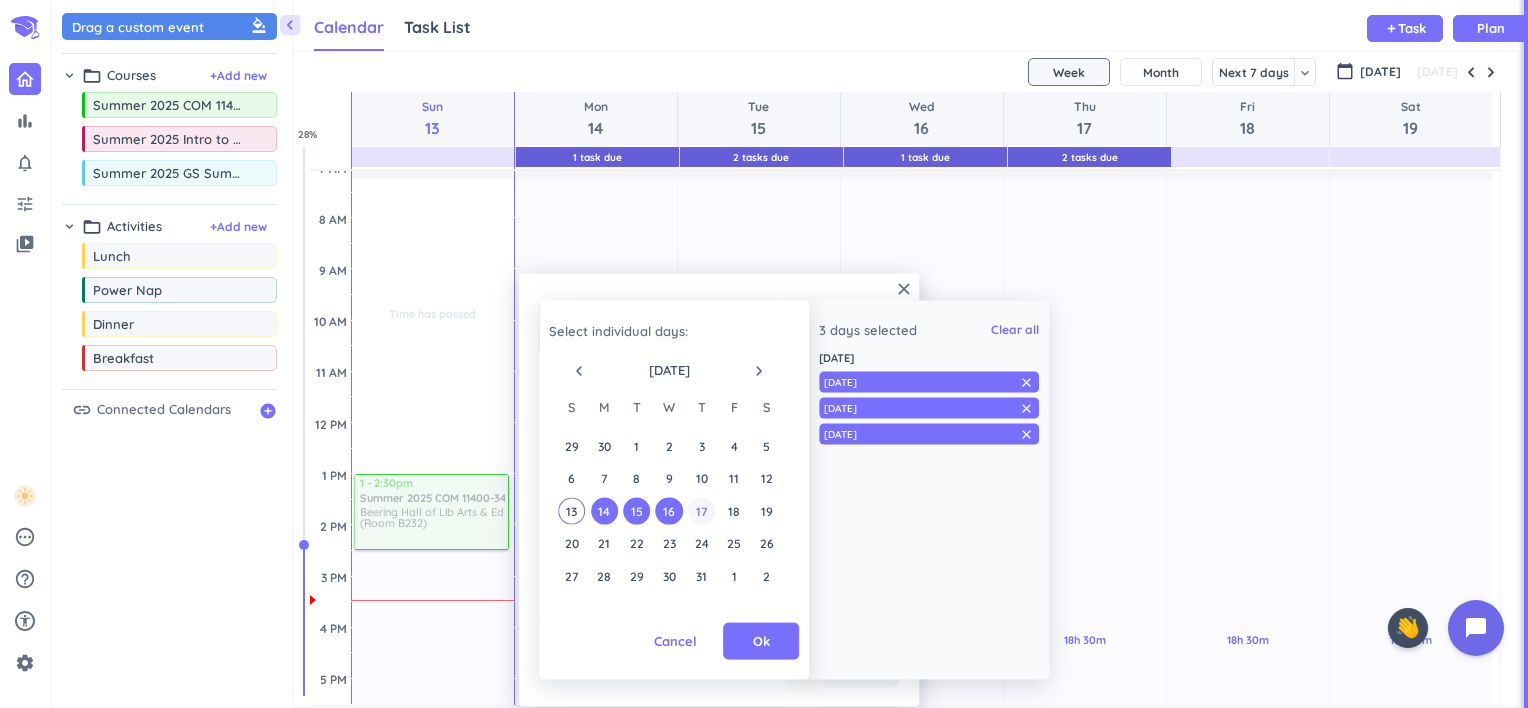 click on "17" at bounding box center [701, 510] 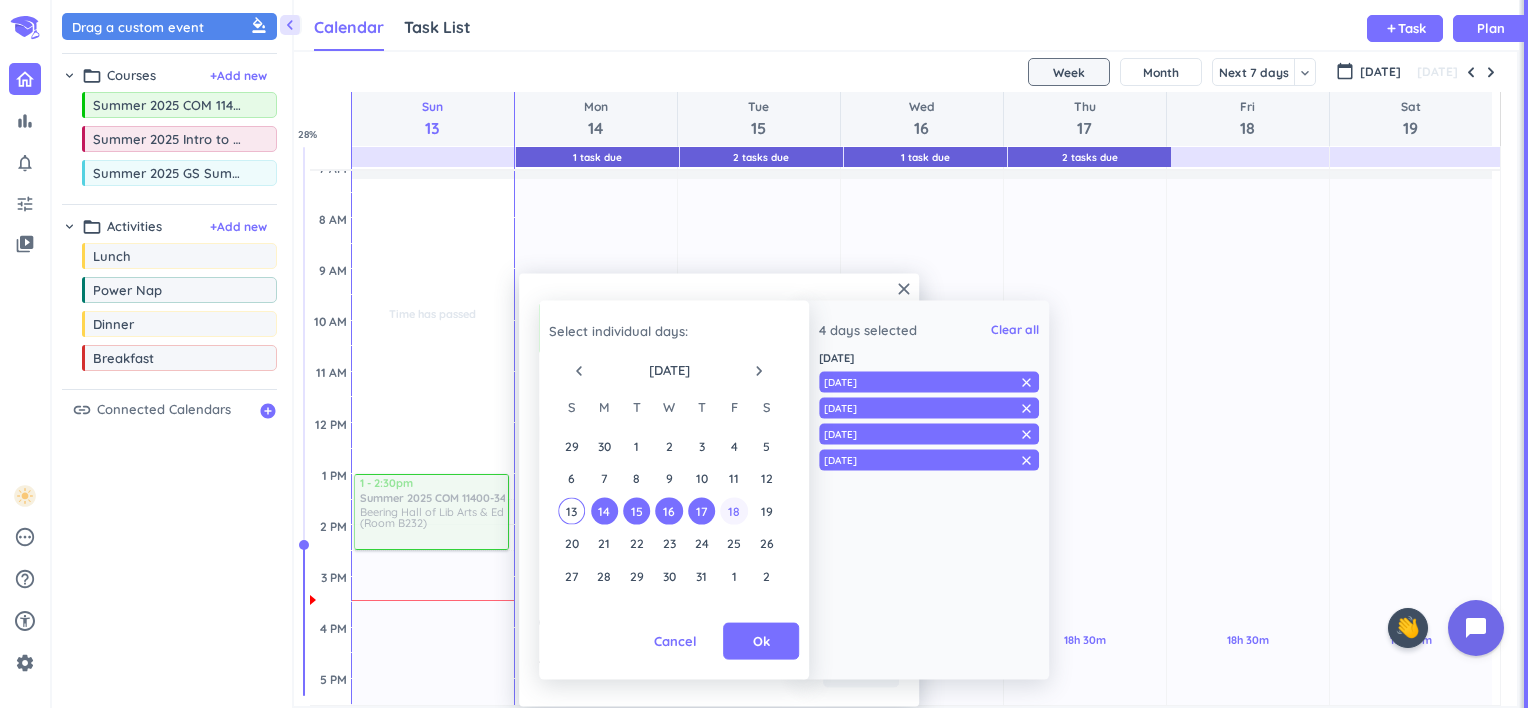 click on "18" at bounding box center [734, 510] 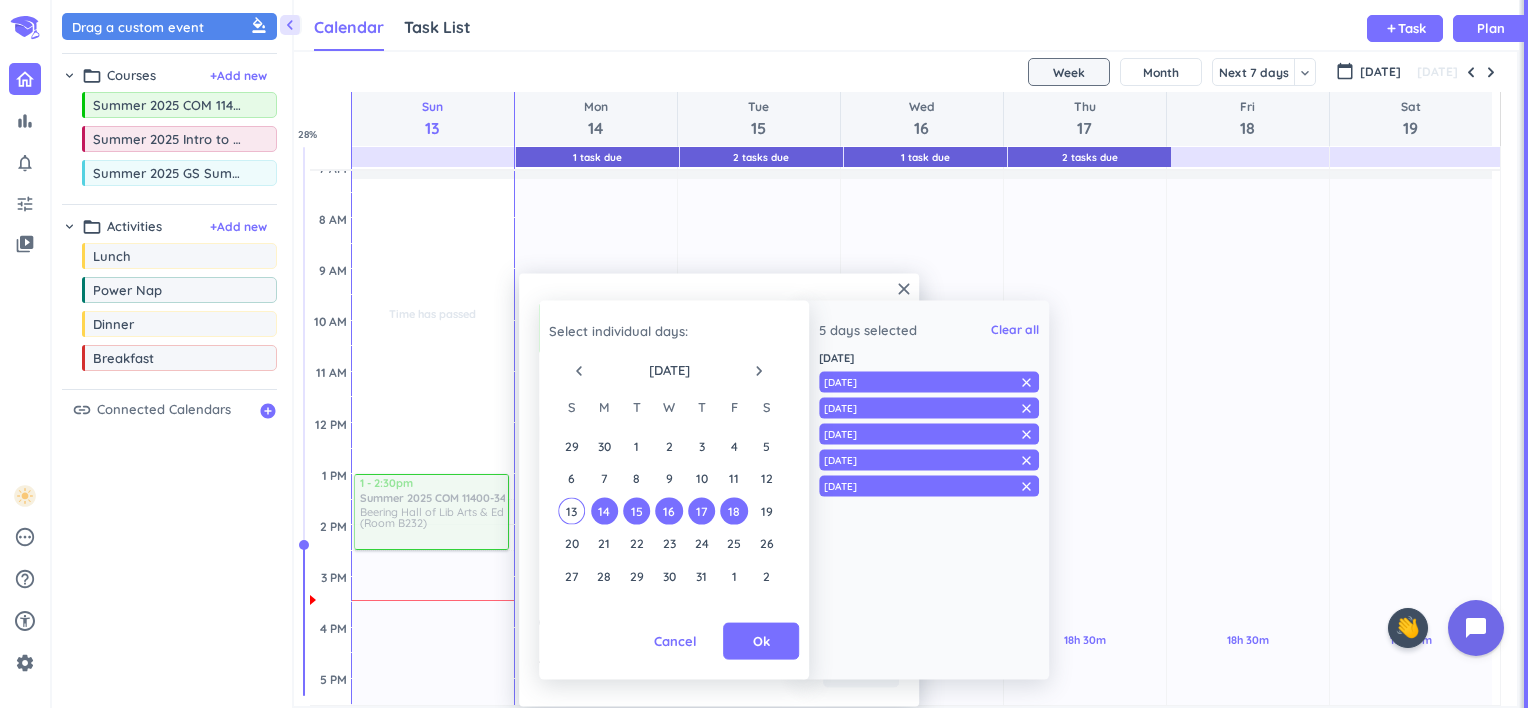 click on "20 21 22 23 24 25 26" at bounding box center (669, 543) 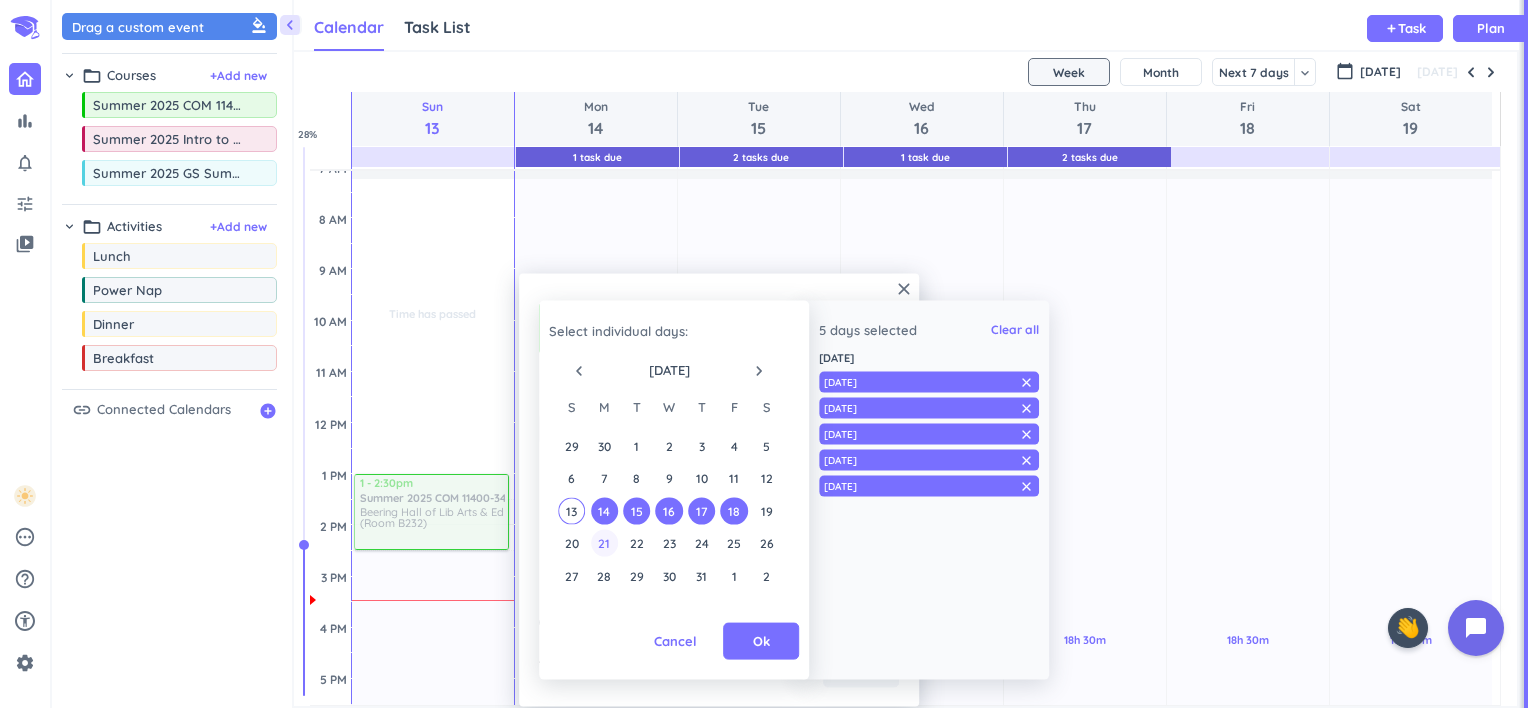 click on "21" at bounding box center (604, 543) 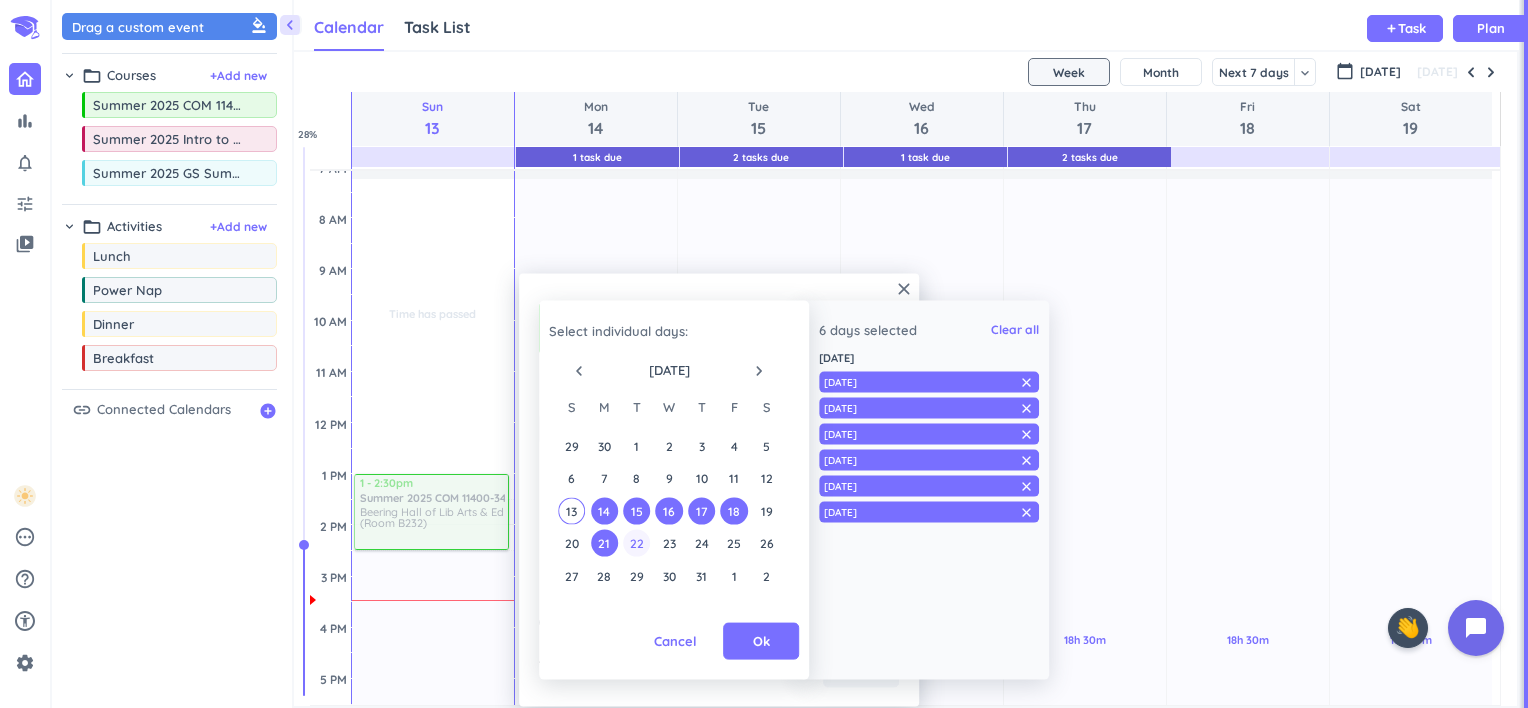 click on "22" at bounding box center (636, 543) 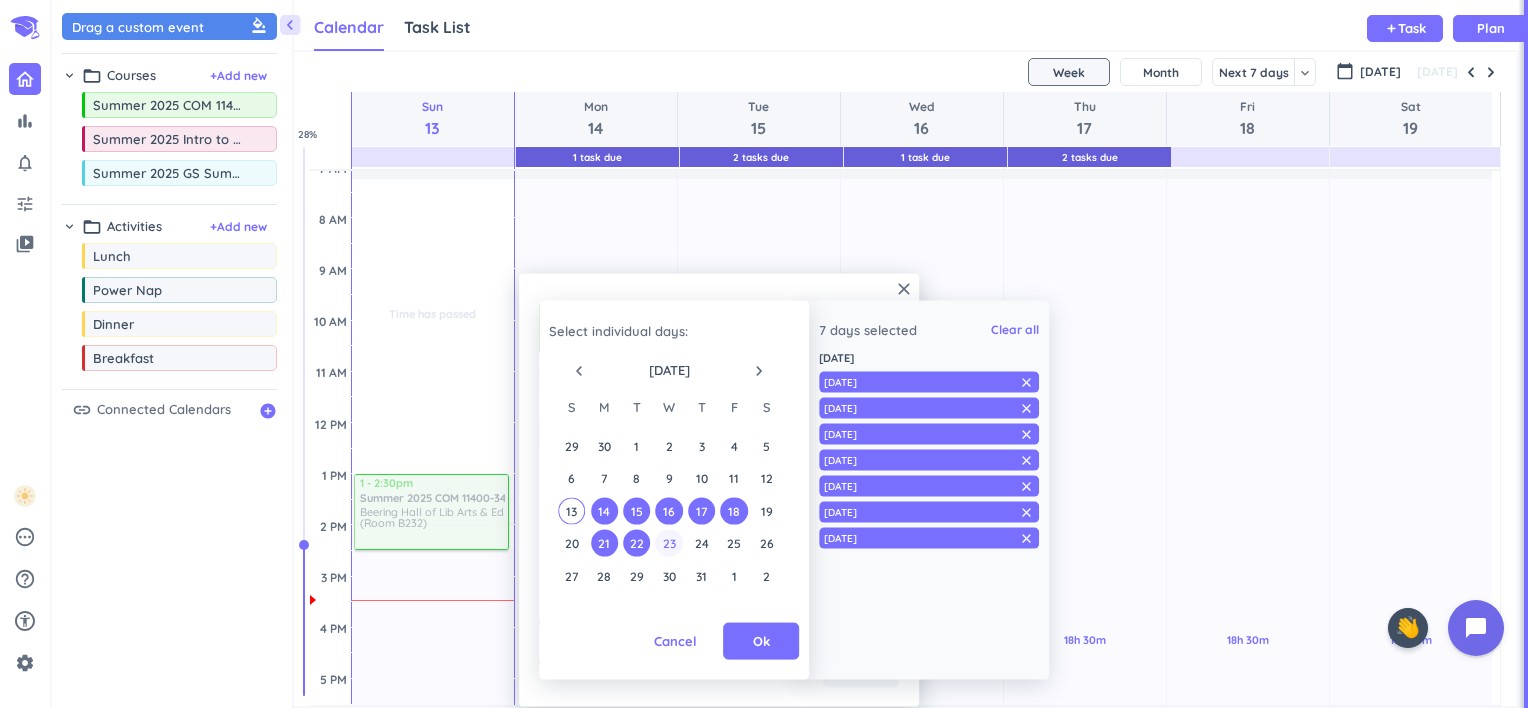click on "23" at bounding box center [669, 543] 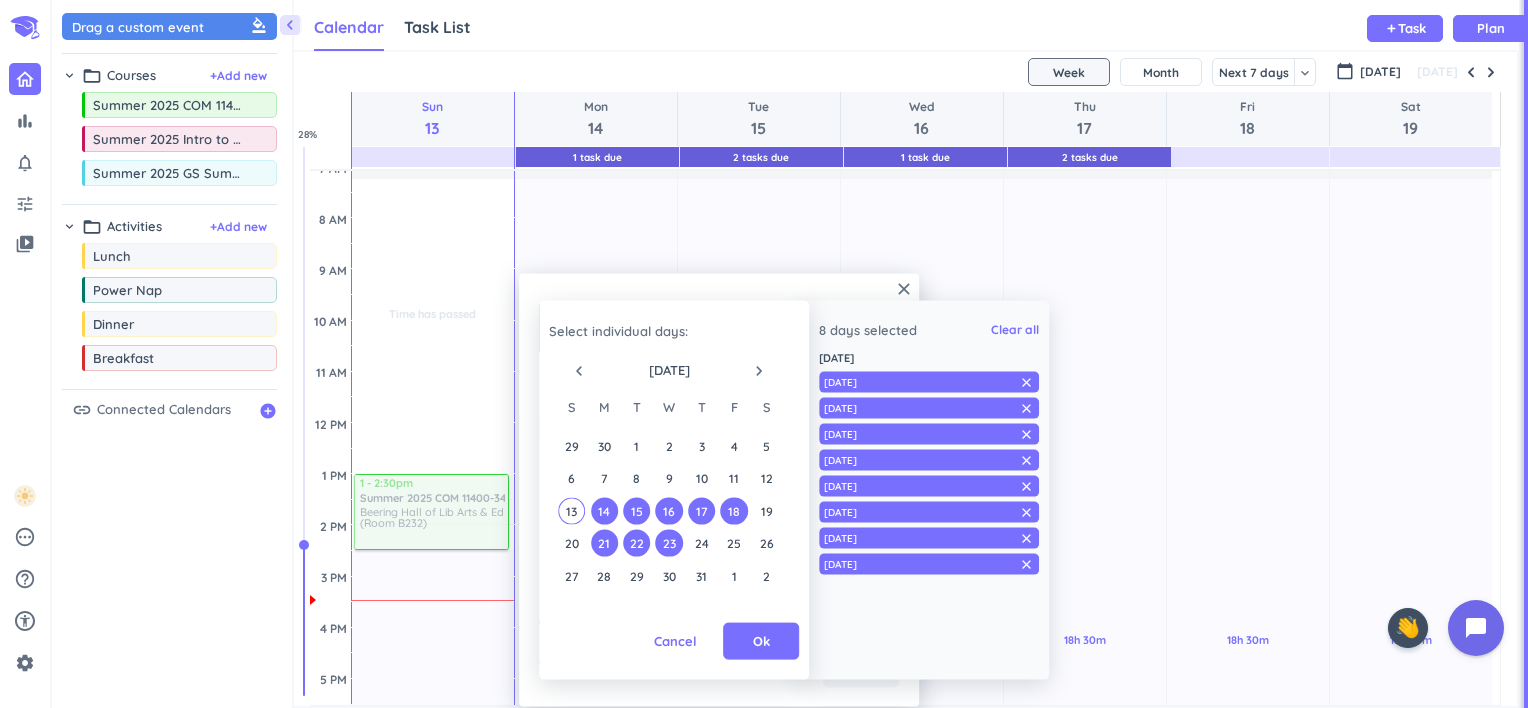 click on "20 21 22 23 24 25 26" at bounding box center [669, 543] 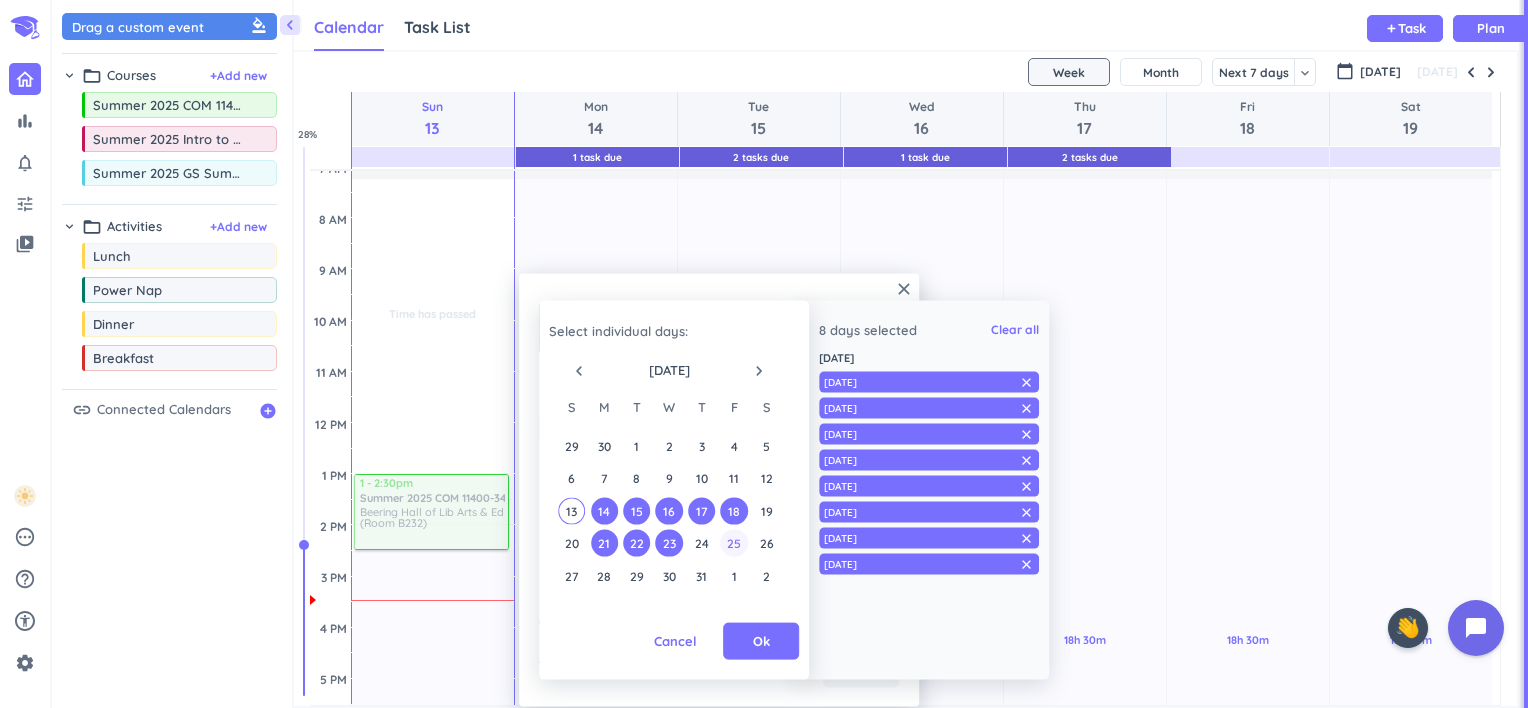click on "25" at bounding box center (734, 543) 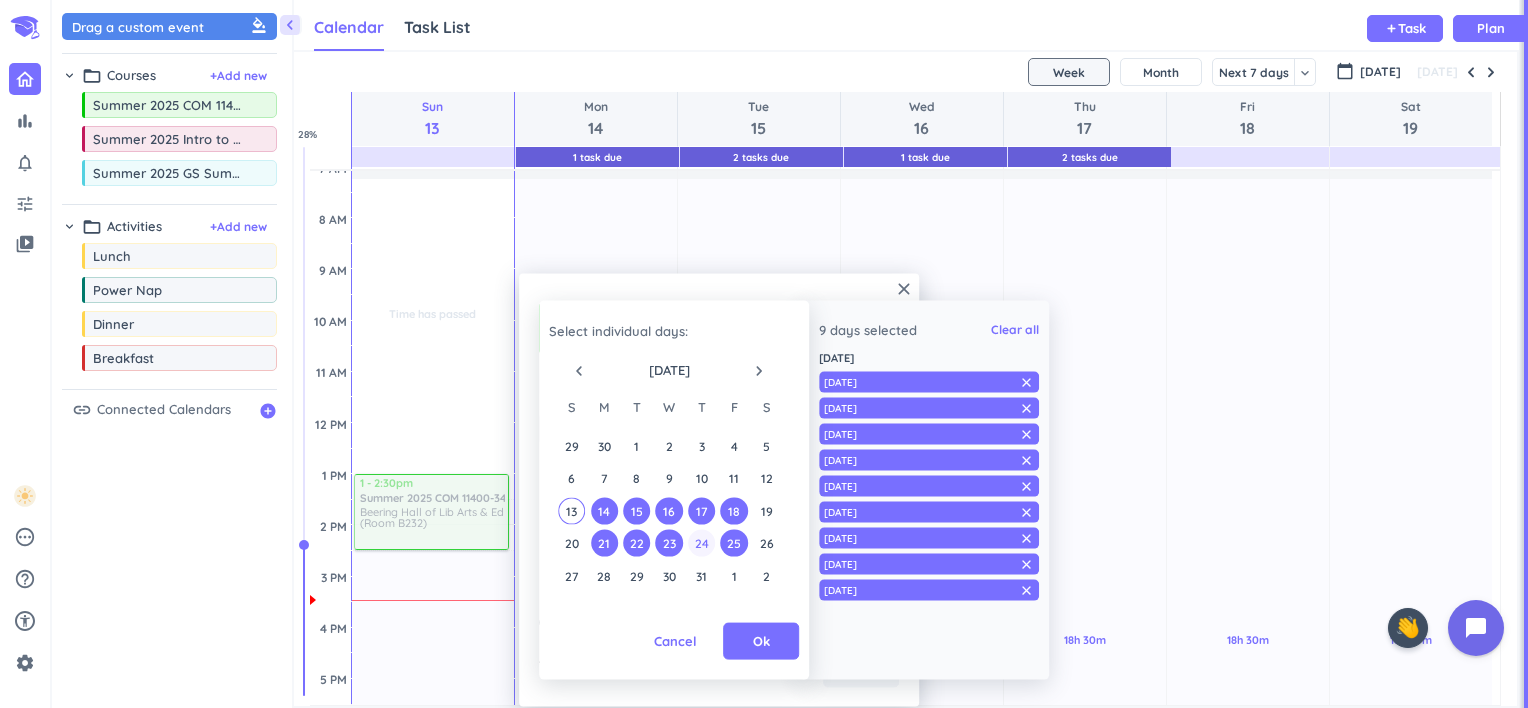 click on "24" at bounding box center [701, 543] 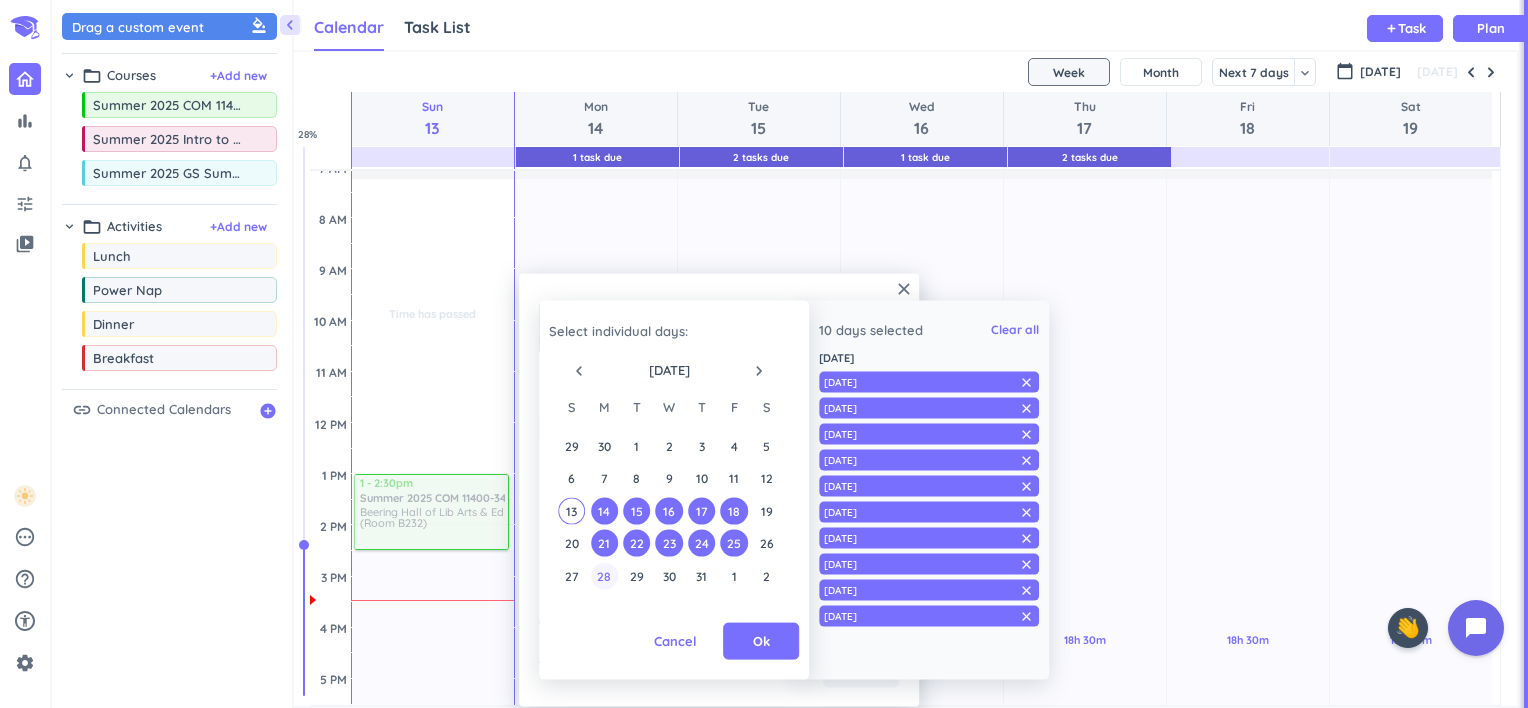 click on "28" at bounding box center (604, 575) 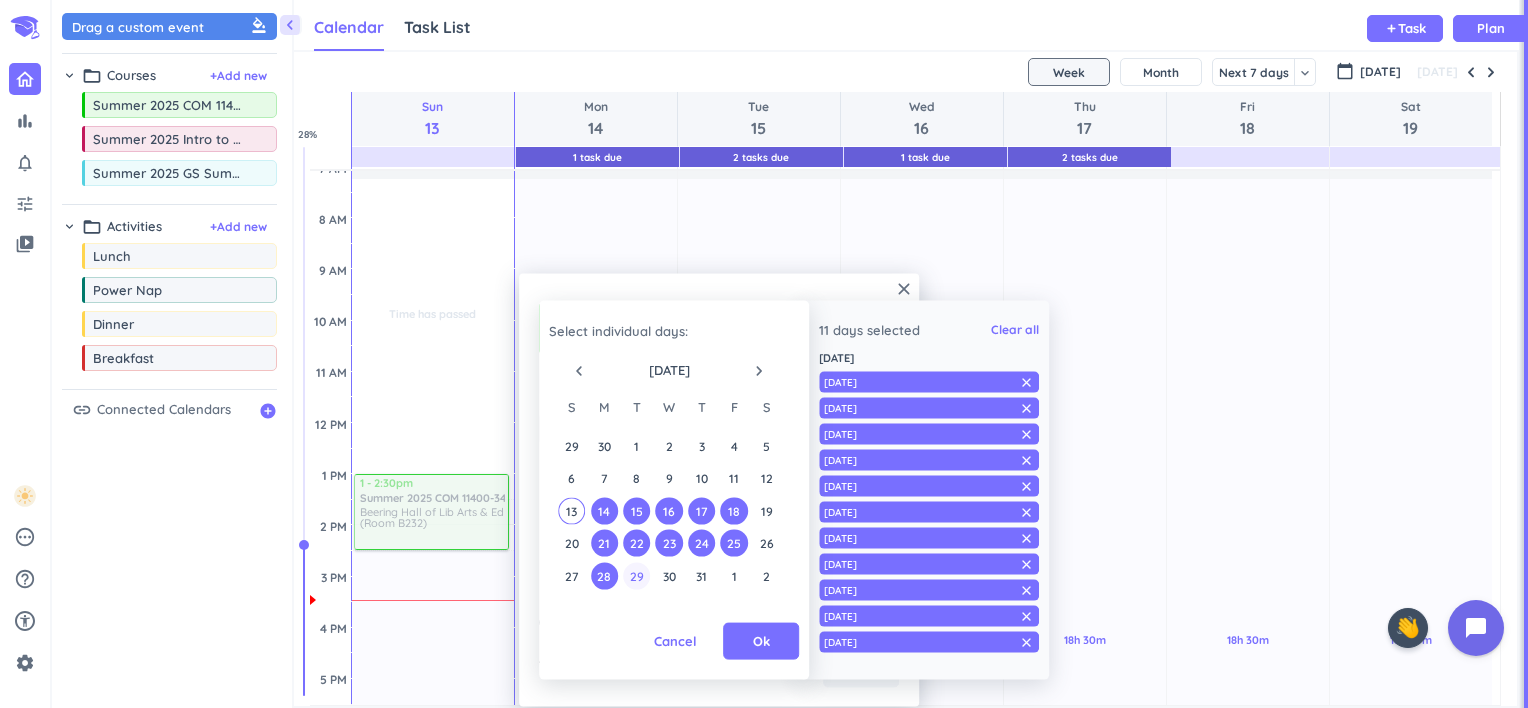 click on "29" at bounding box center [636, 575] 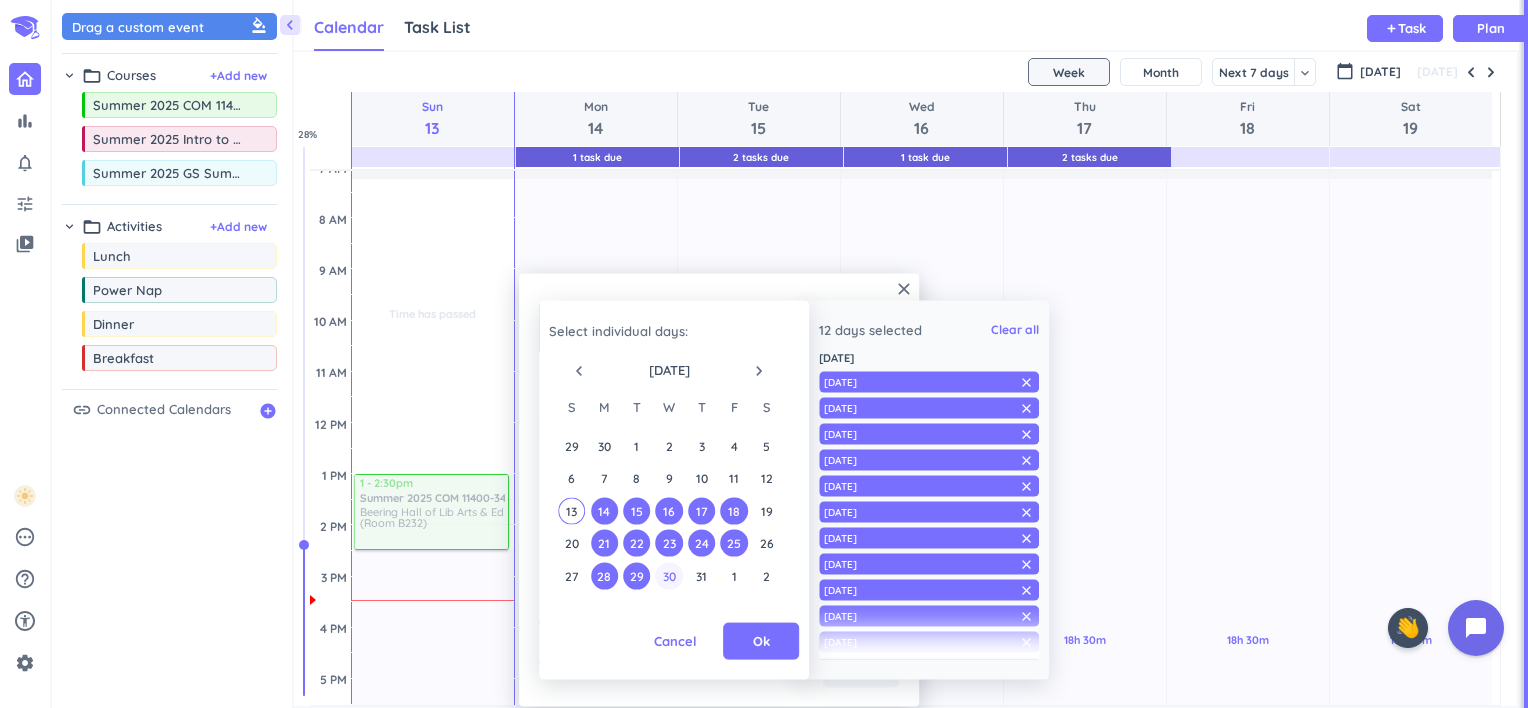click on "30" at bounding box center (669, 575) 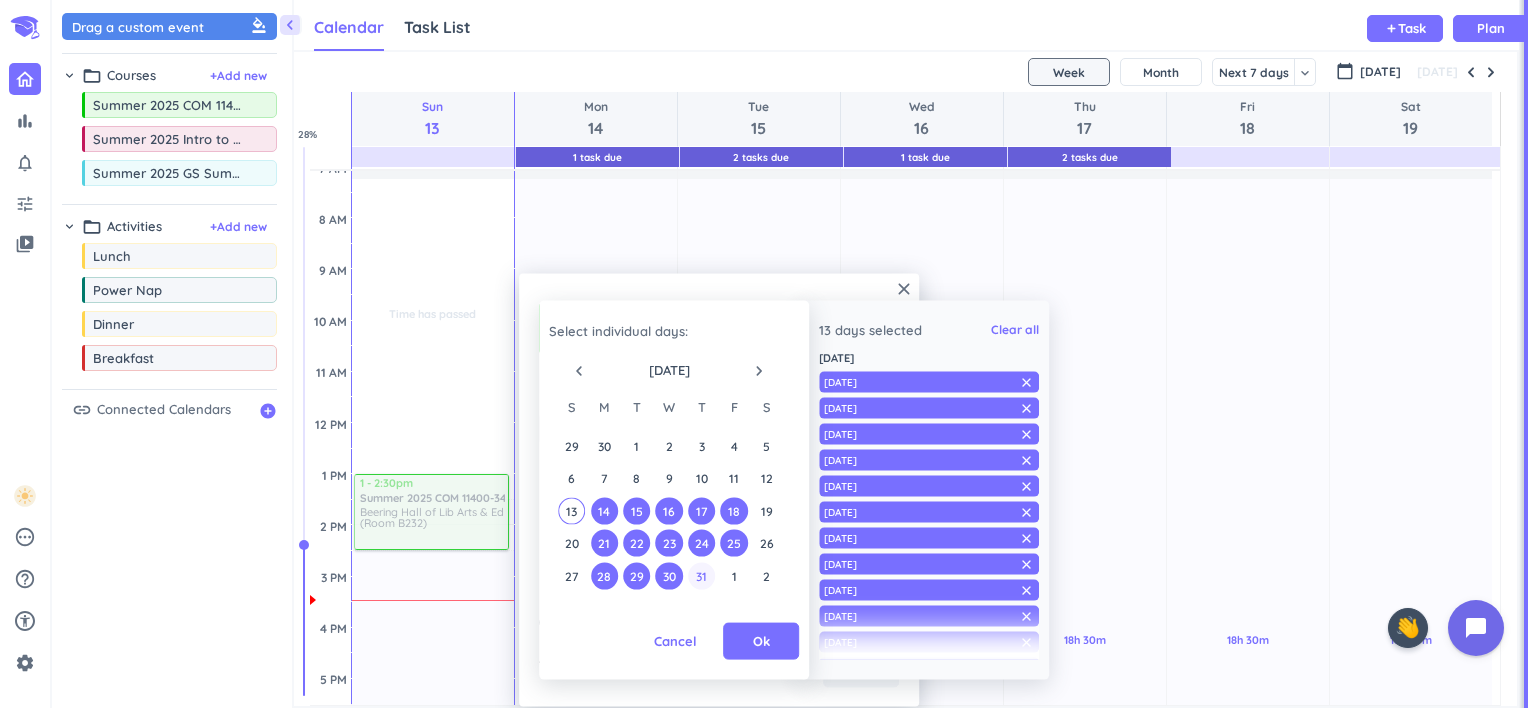 click on "31" at bounding box center (701, 575) 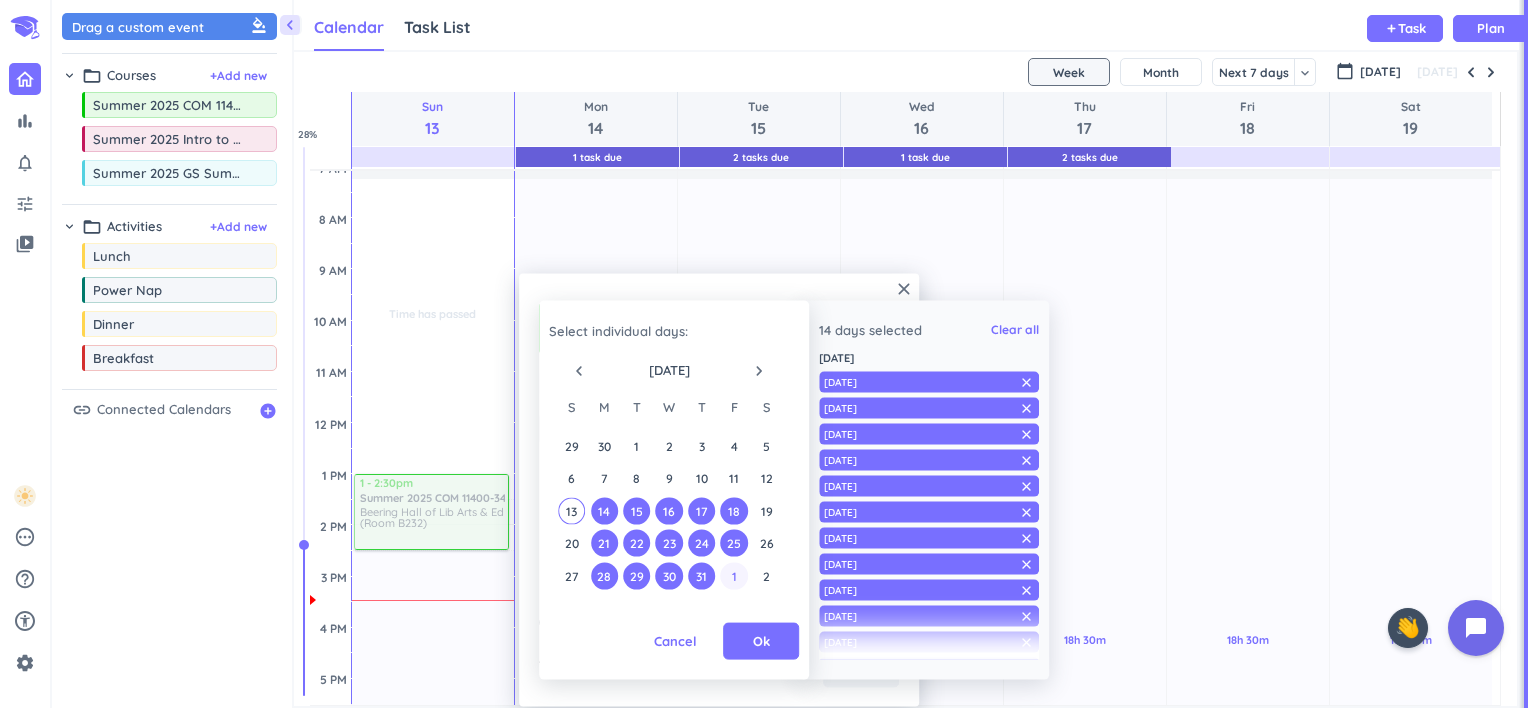 click on "1" at bounding box center (734, 575) 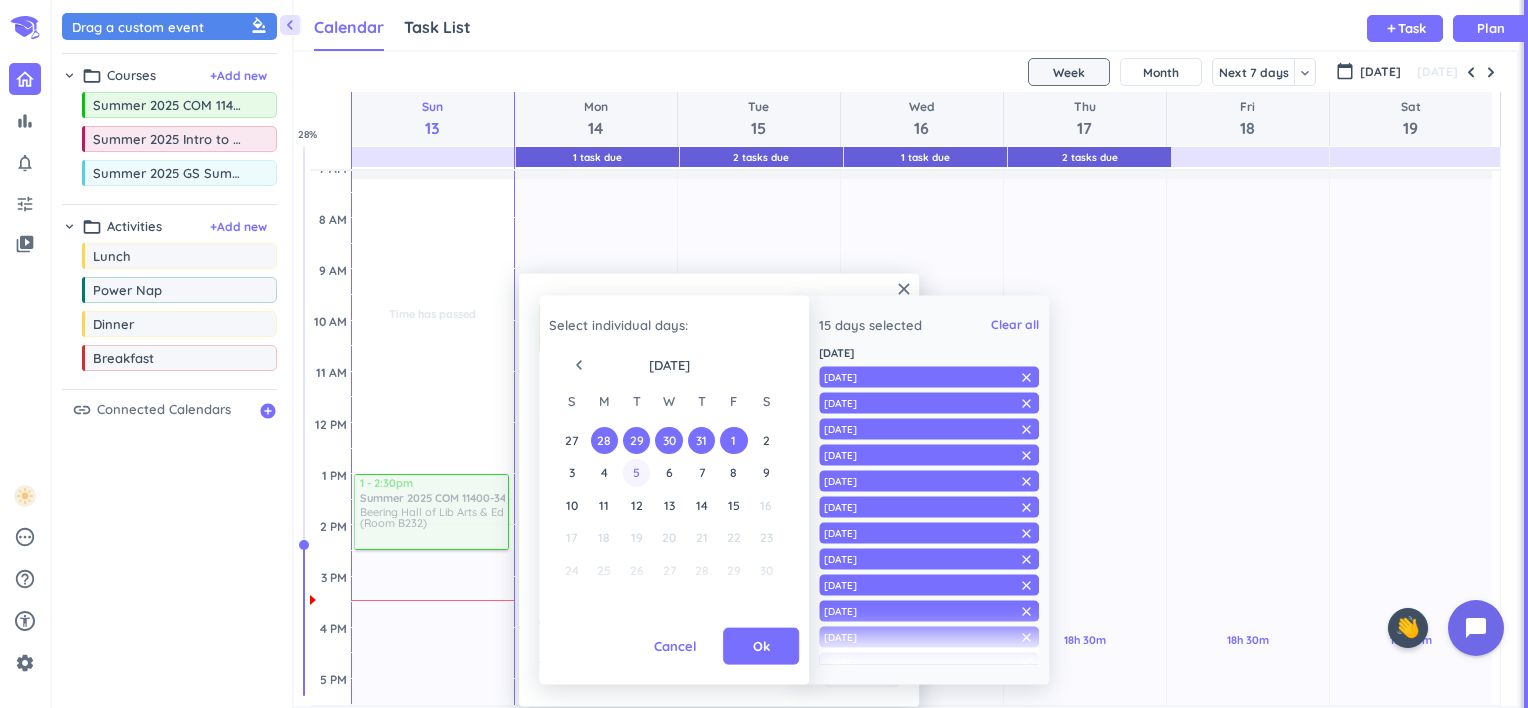 click on "5" at bounding box center (636, 472) 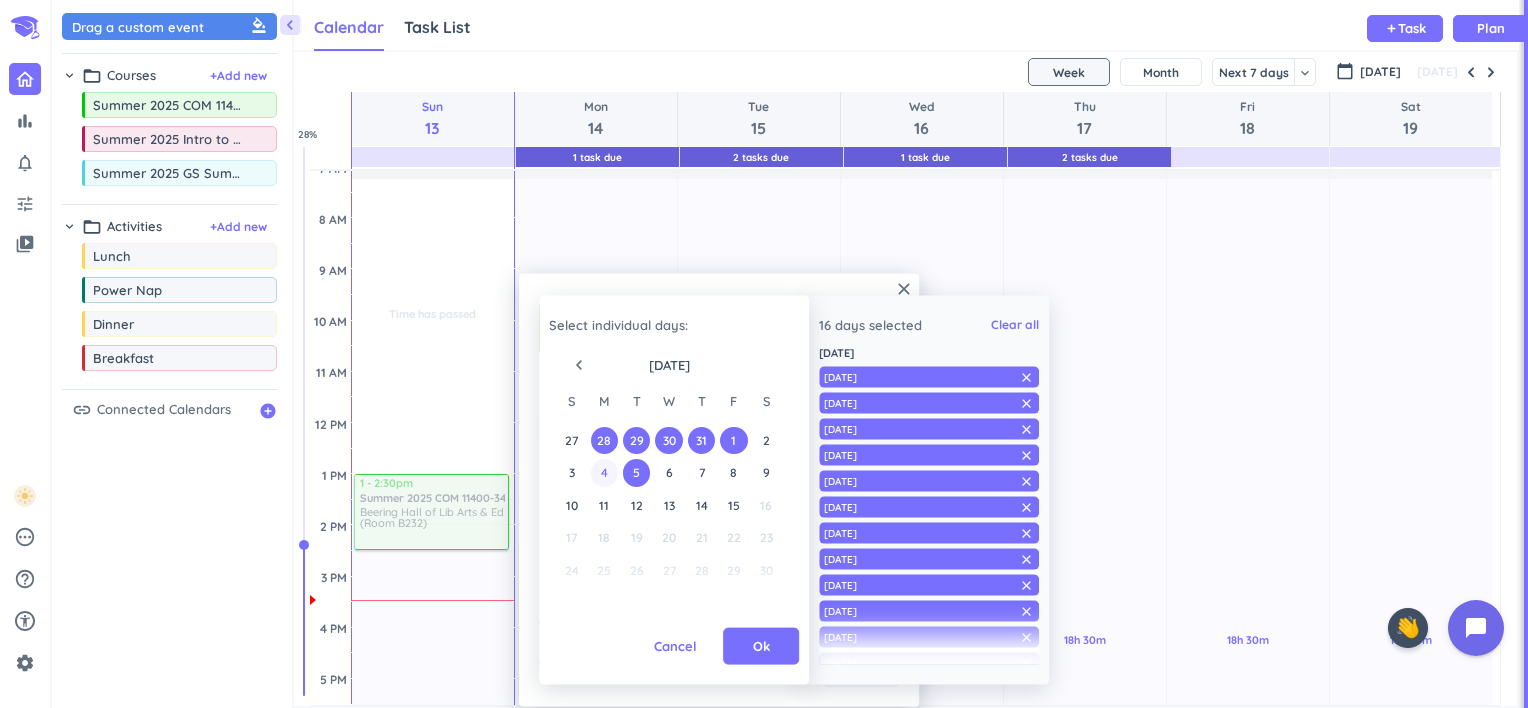 click on "4" at bounding box center (604, 472) 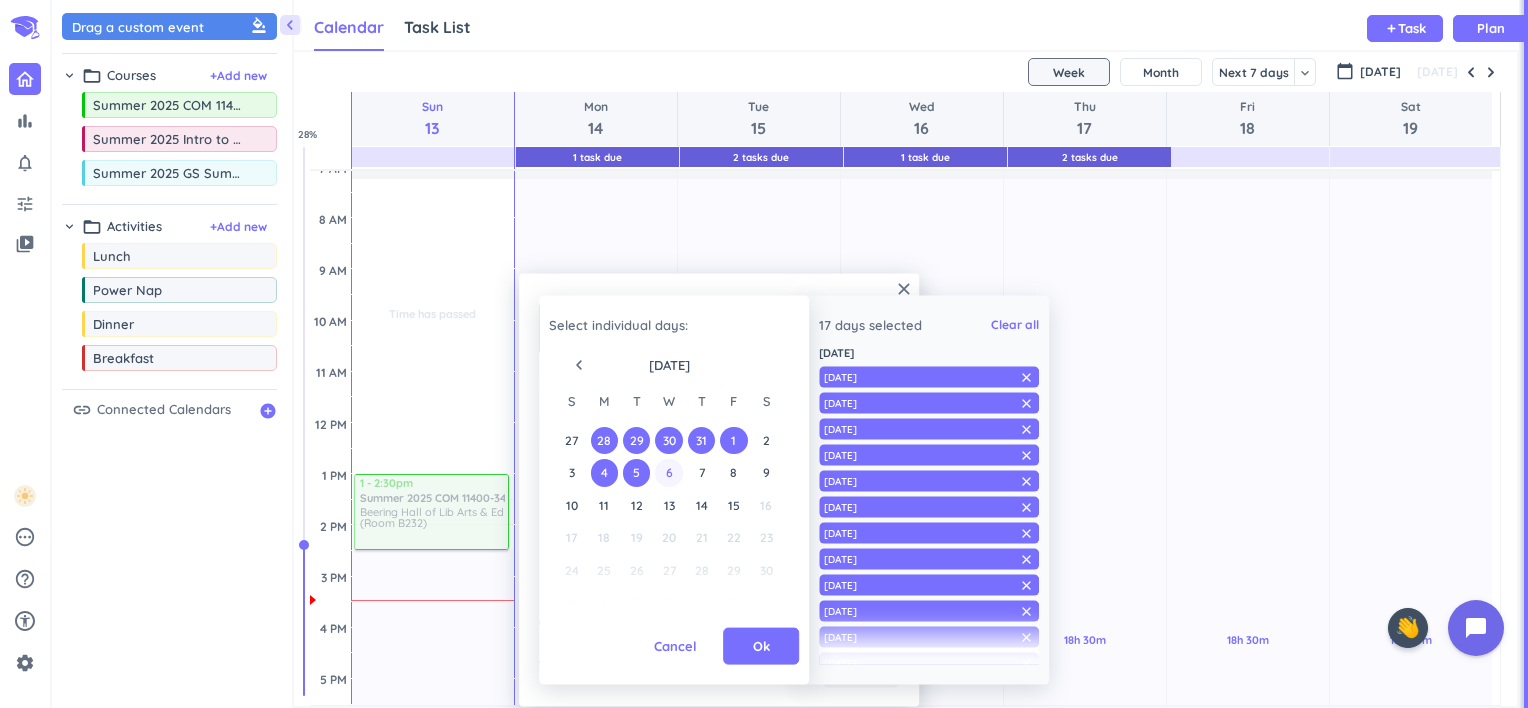 click on "6" at bounding box center [669, 472] 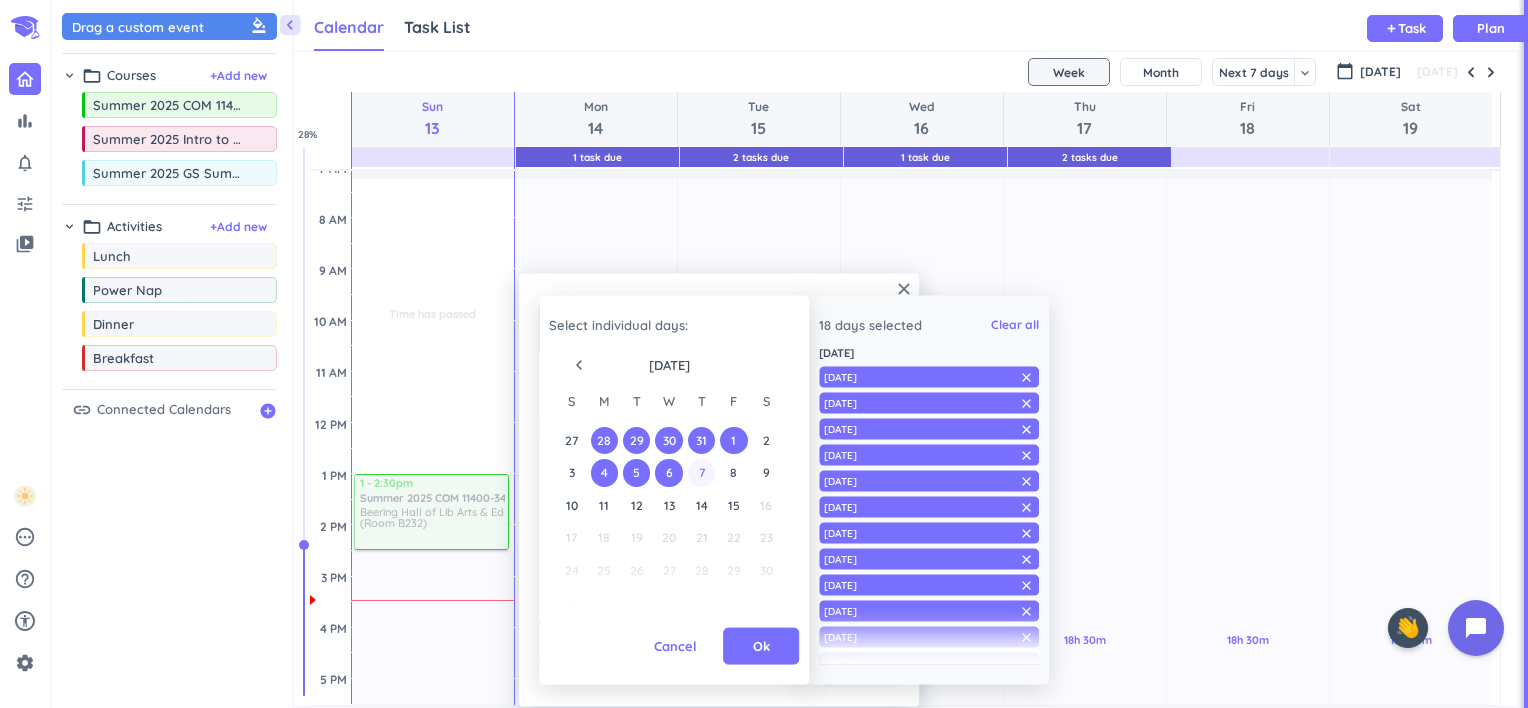 click on "7" at bounding box center (701, 472) 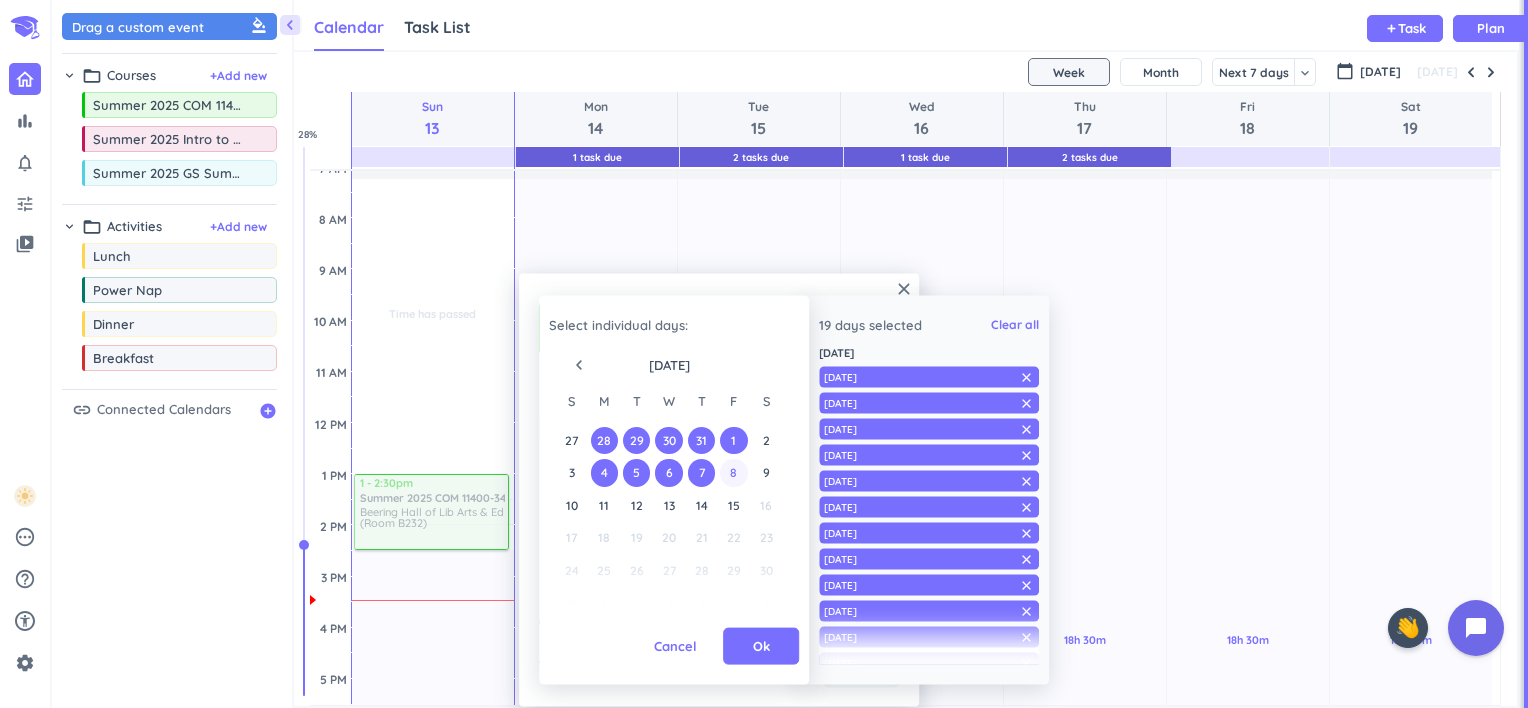 click on "8" at bounding box center [734, 472] 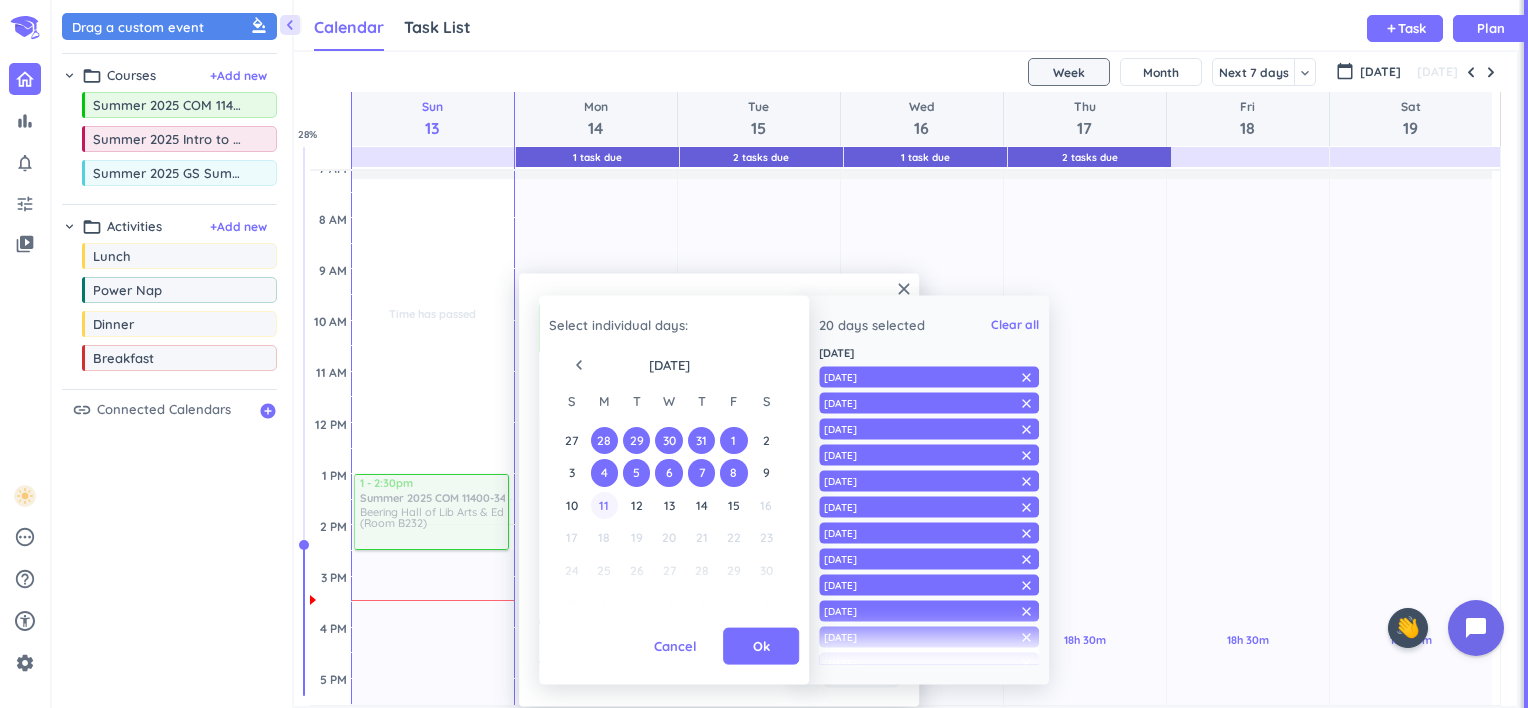 click on "11" at bounding box center [604, 504] 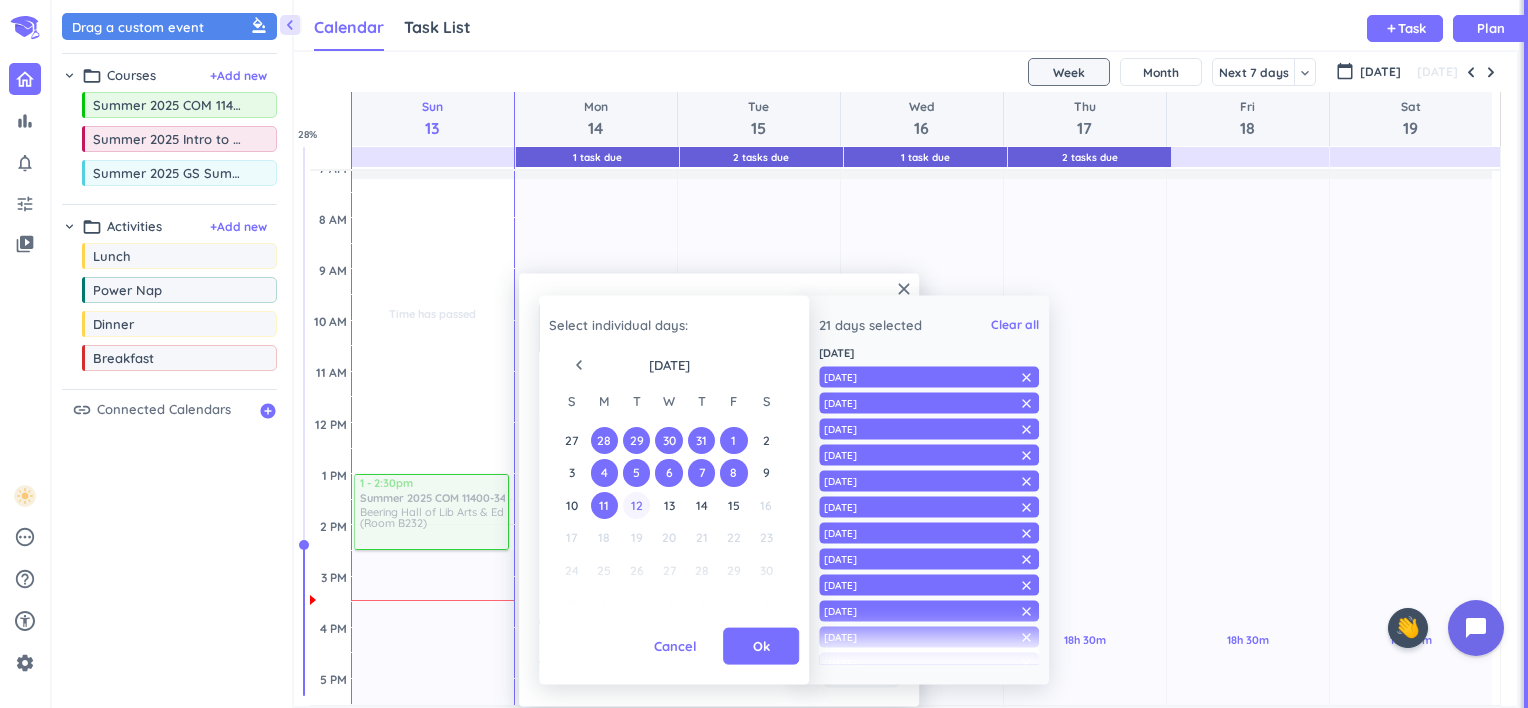 click on "12" at bounding box center (636, 504) 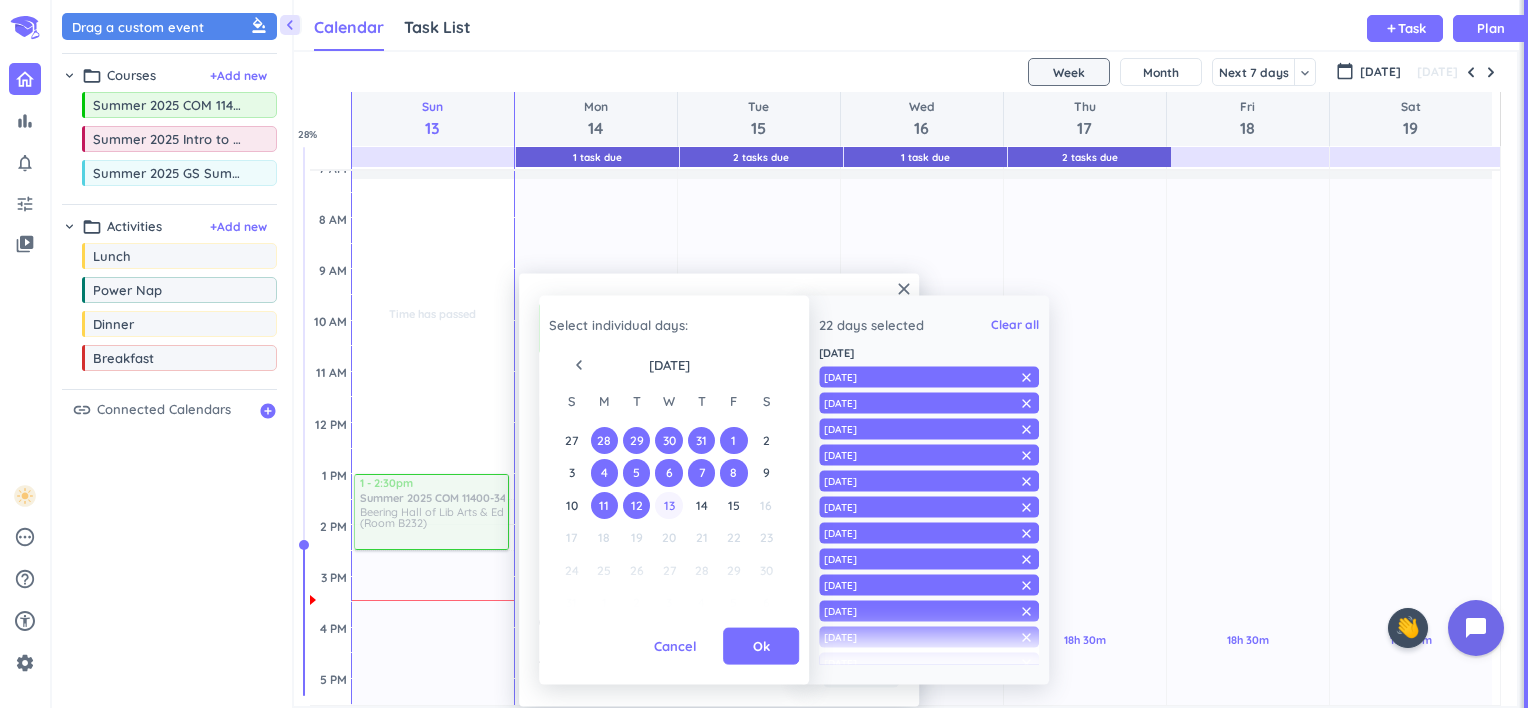 click on "13" at bounding box center [669, 504] 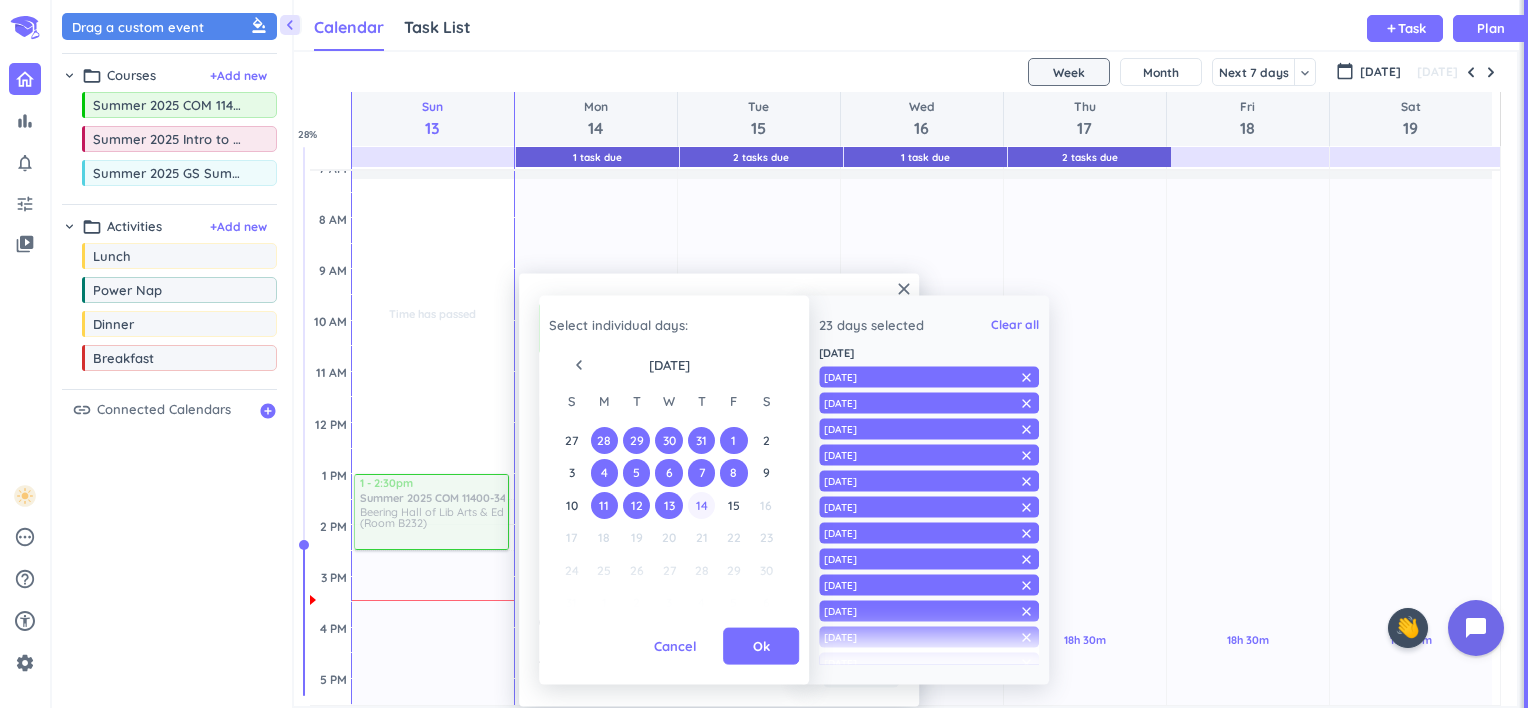 click on "14" at bounding box center (701, 504) 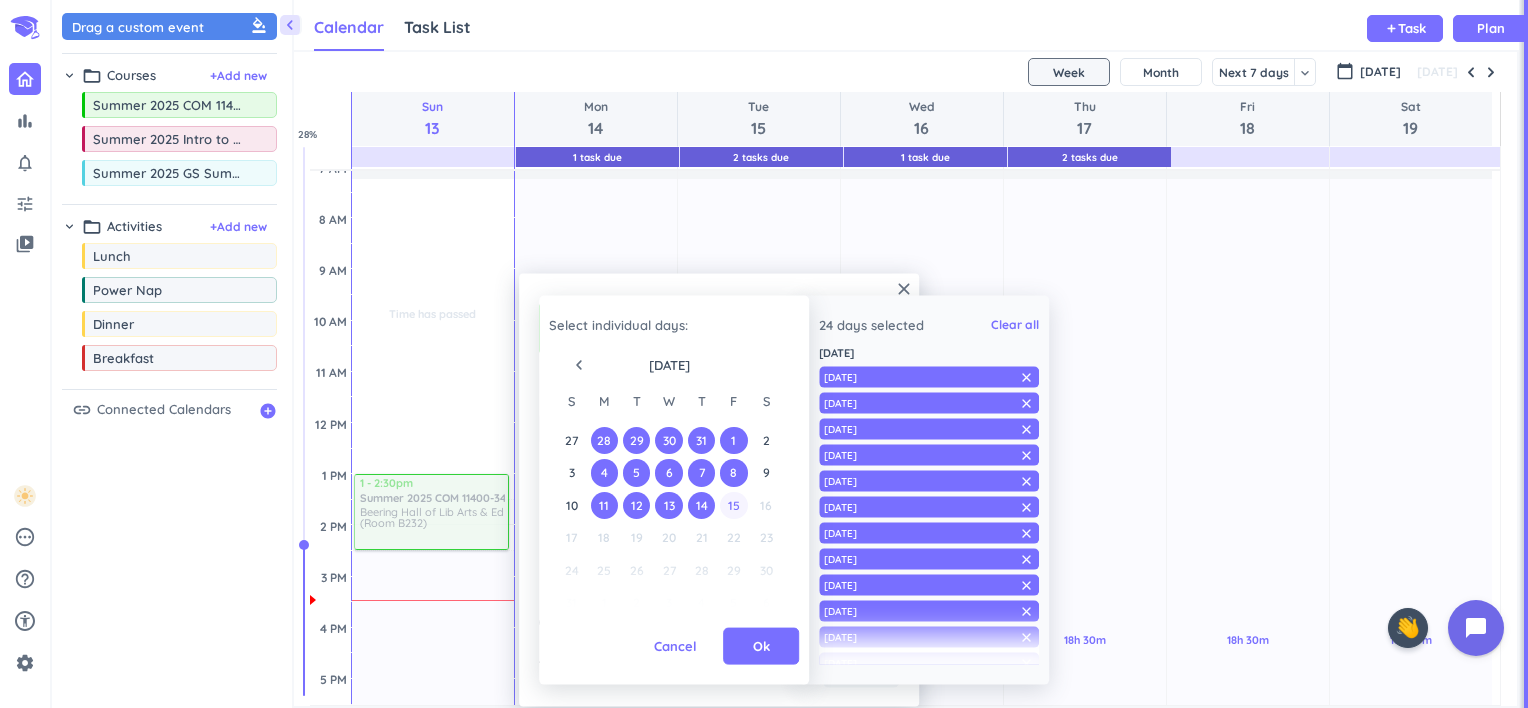 click on "15" at bounding box center [734, 504] 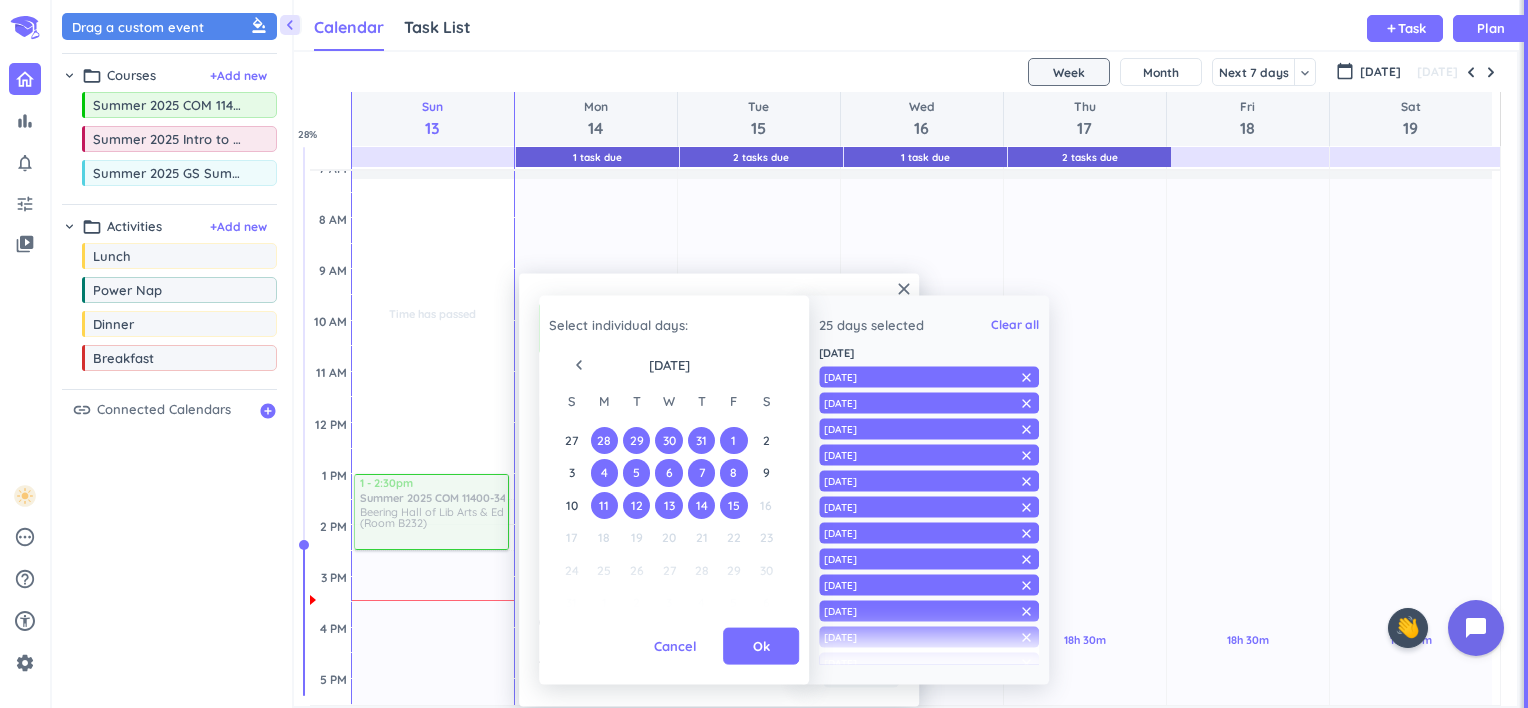 click on "15" at bounding box center (734, 504) 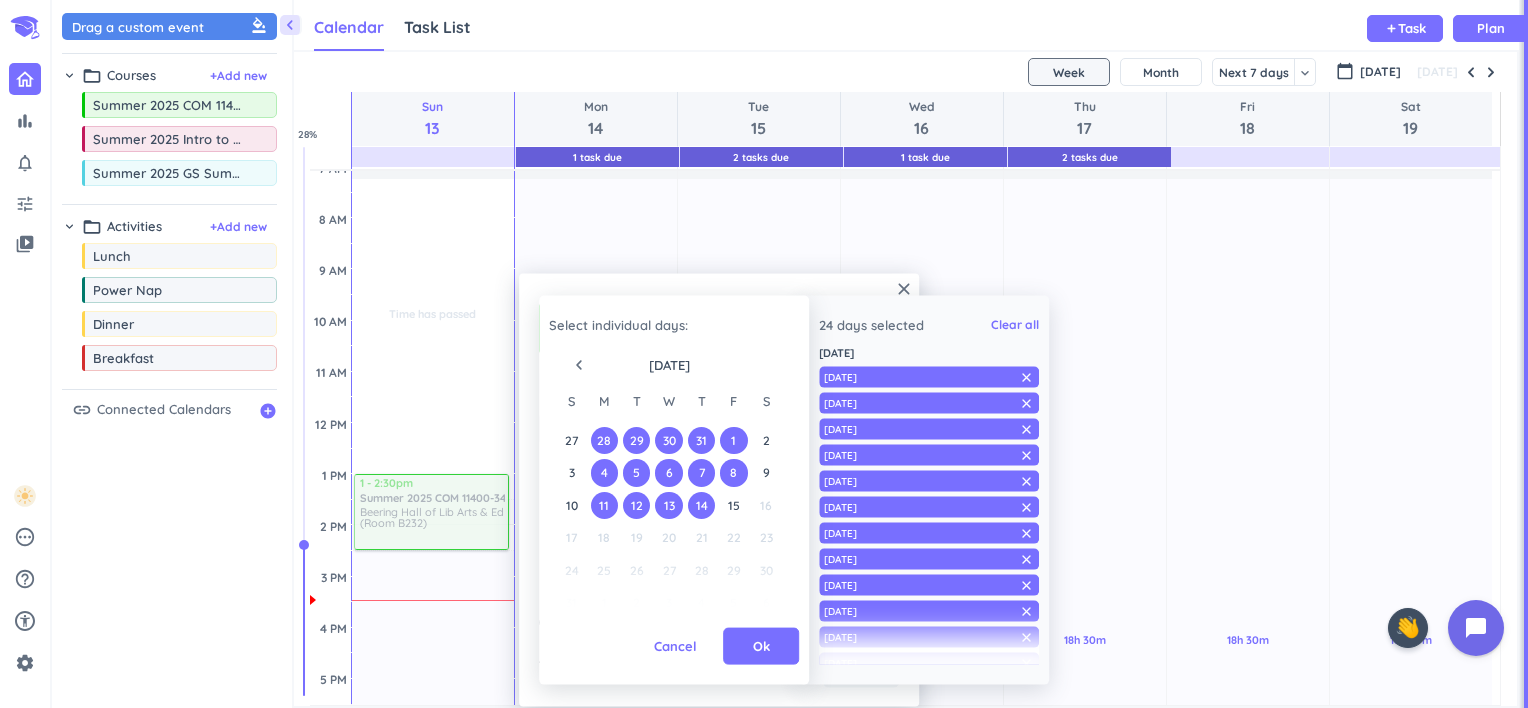 click on "8" at bounding box center [734, 472] 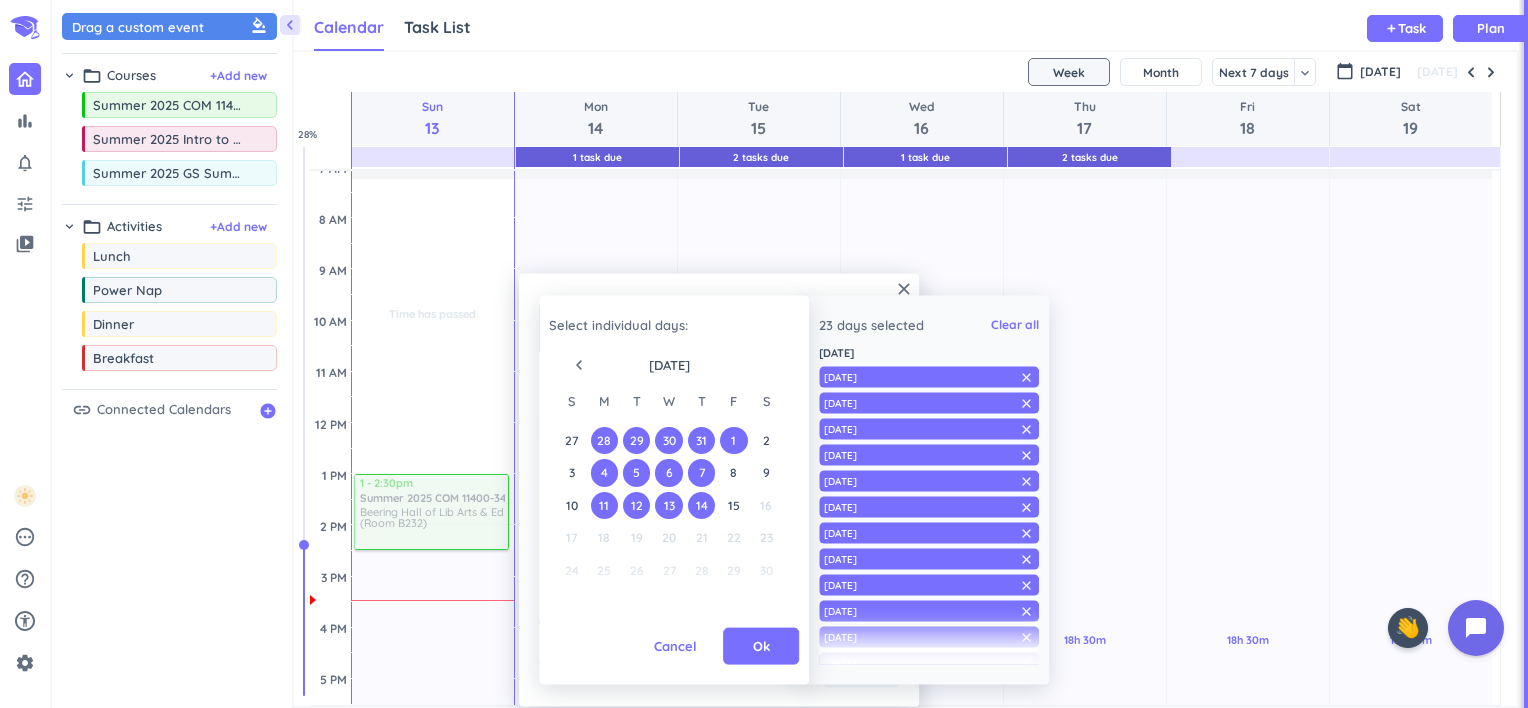 click on "1" at bounding box center (734, 439) 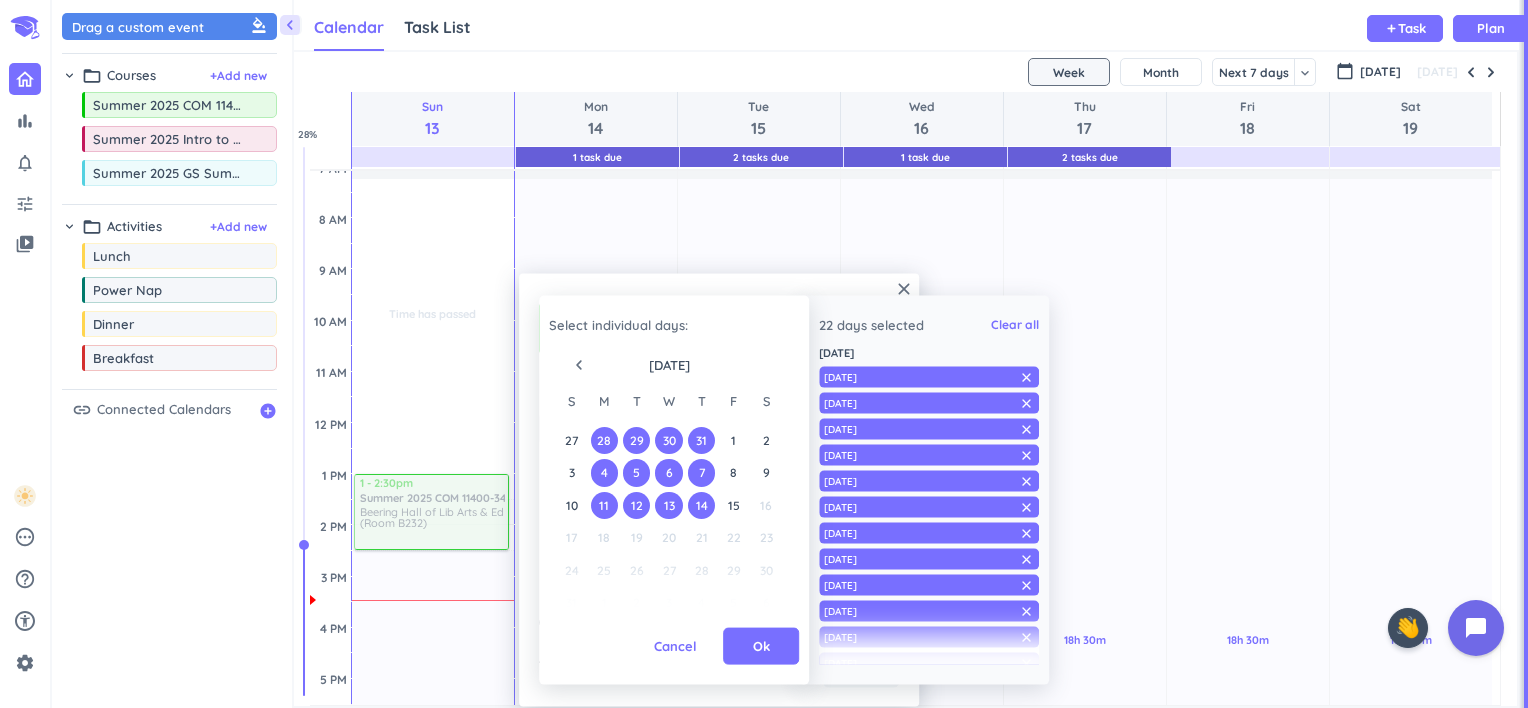 click on "navigate_before" at bounding box center [579, 365] 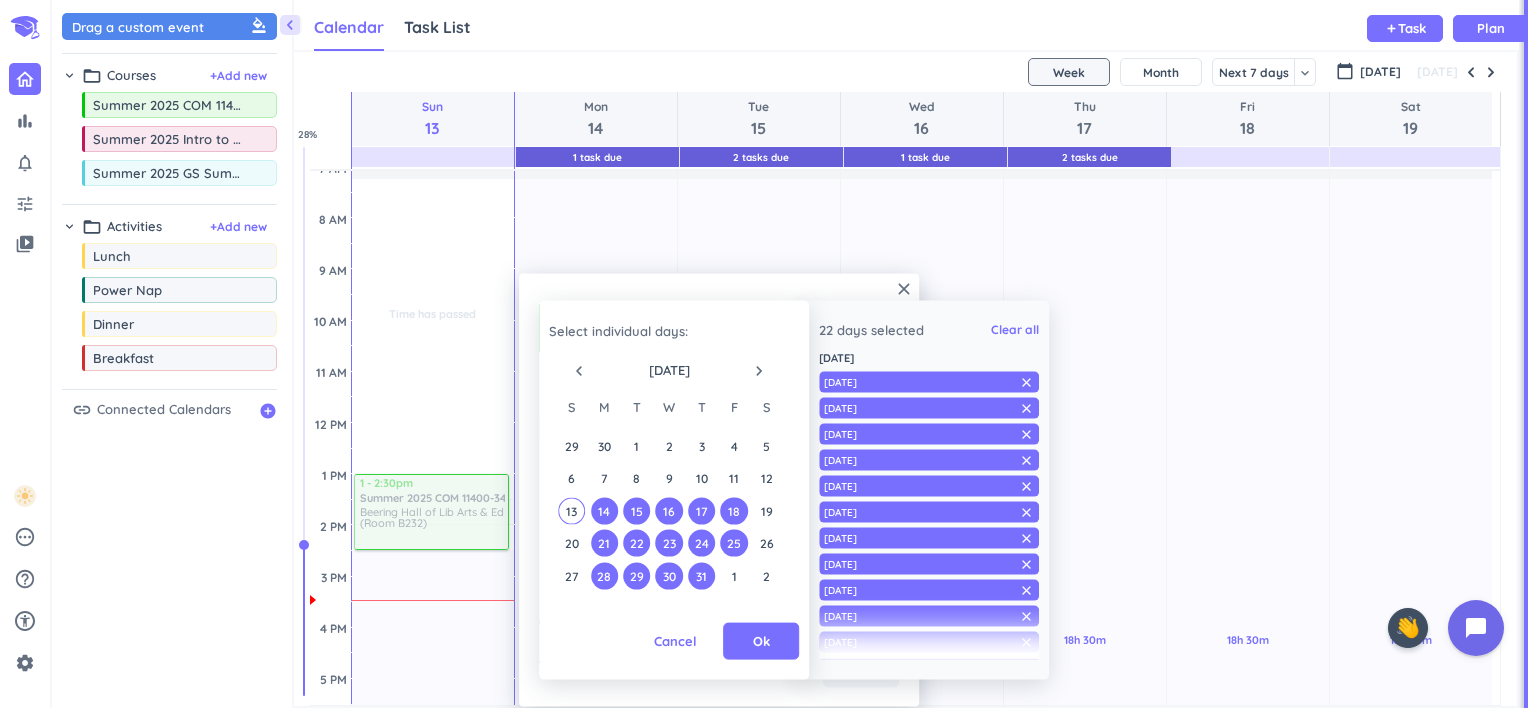 click on "18" at bounding box center [734, 510] 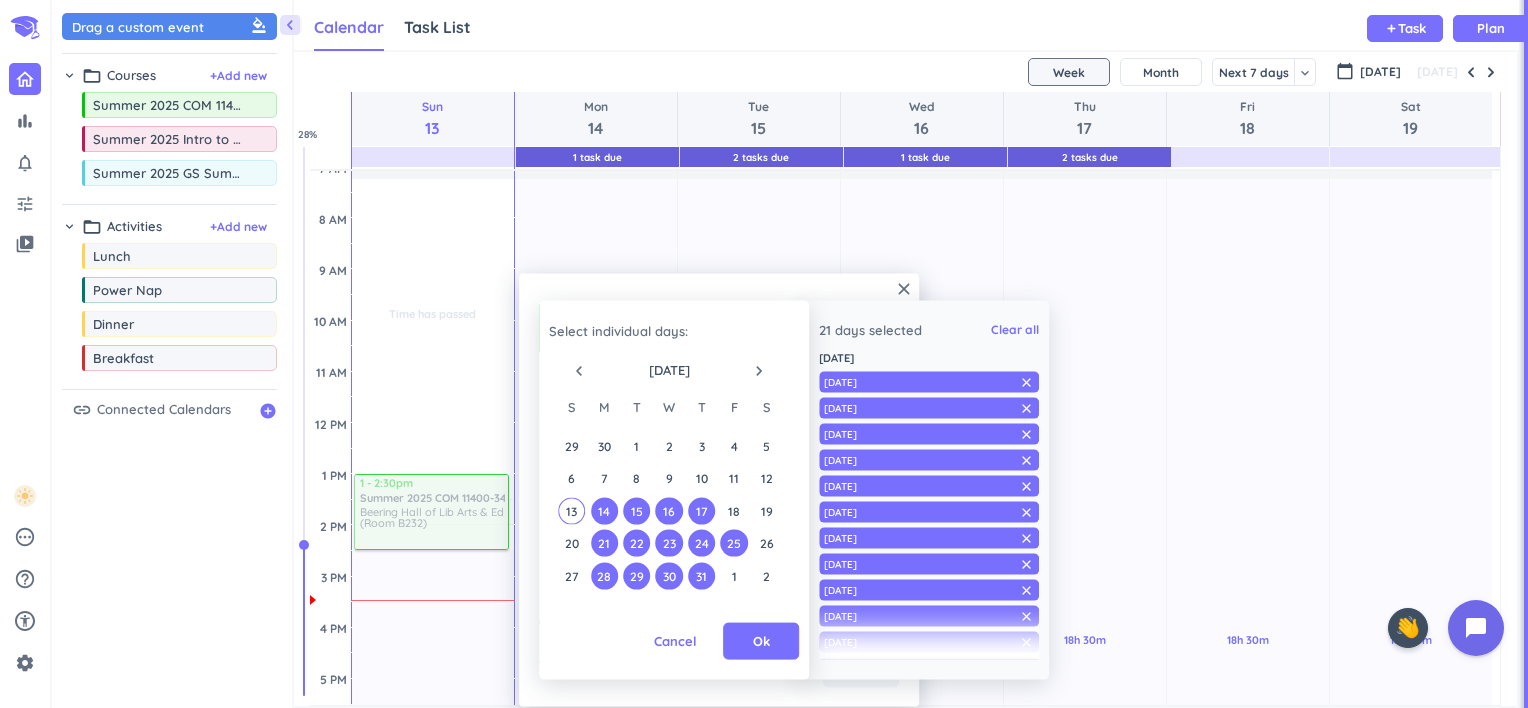 click on "25" at bounding box center (734, 543) 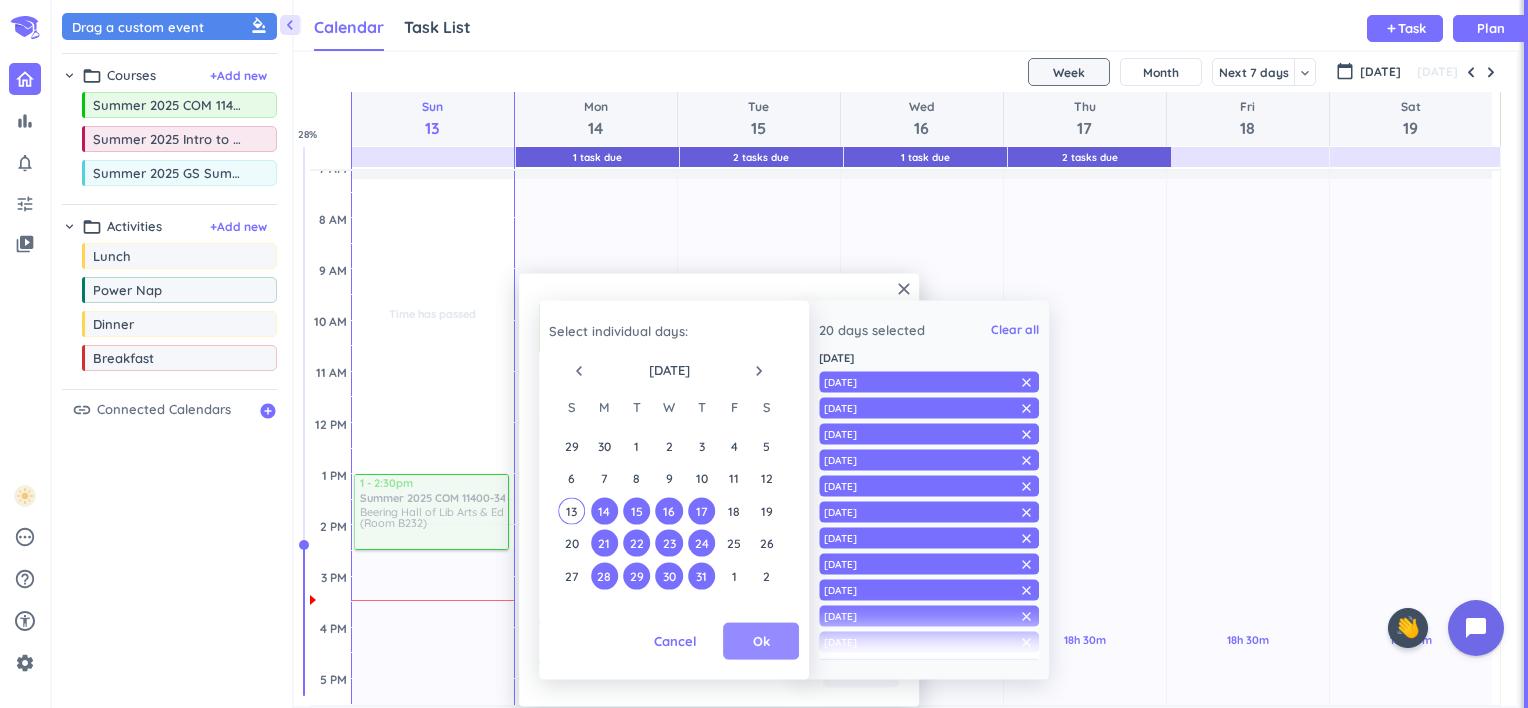 click on "Ok" at bounding box center [761, 641] 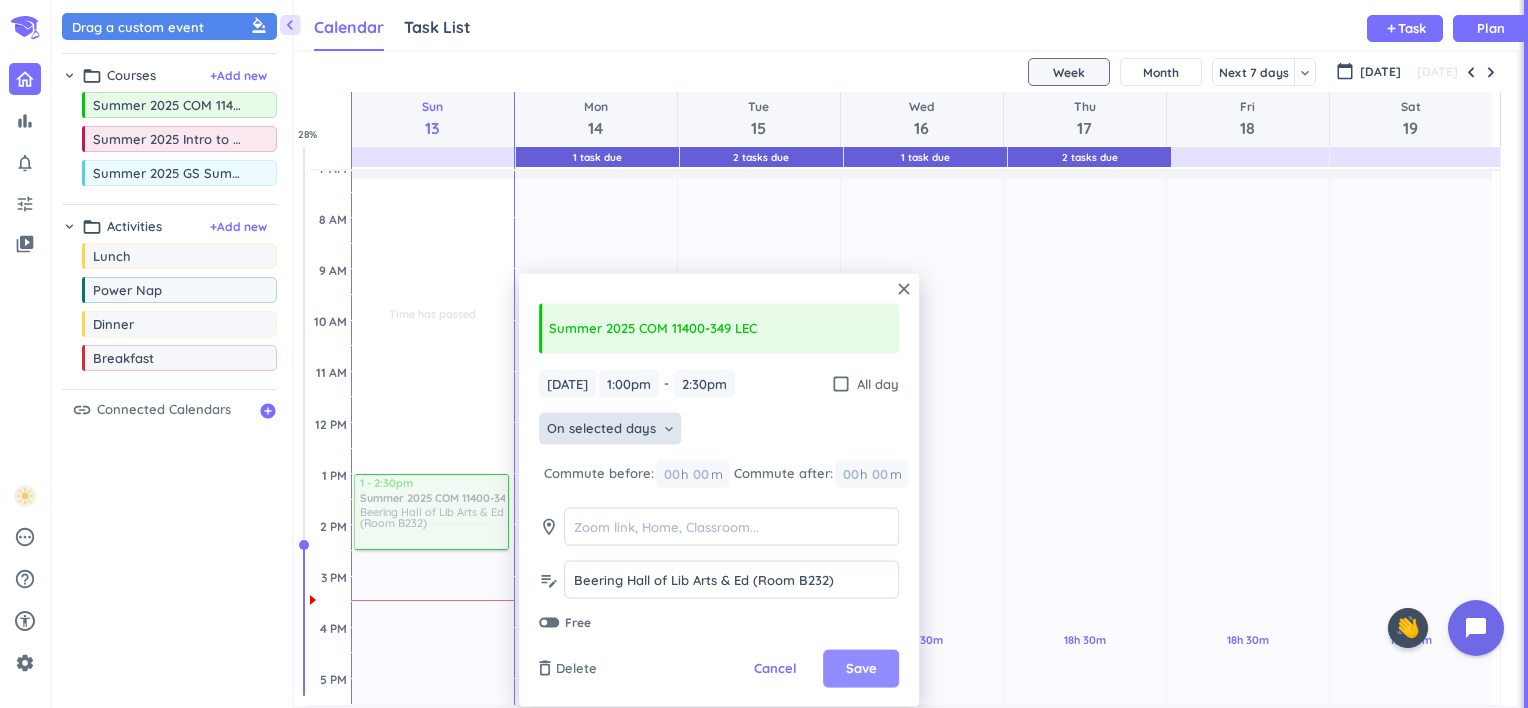 click on "Save" at bounding box center [861, 669] 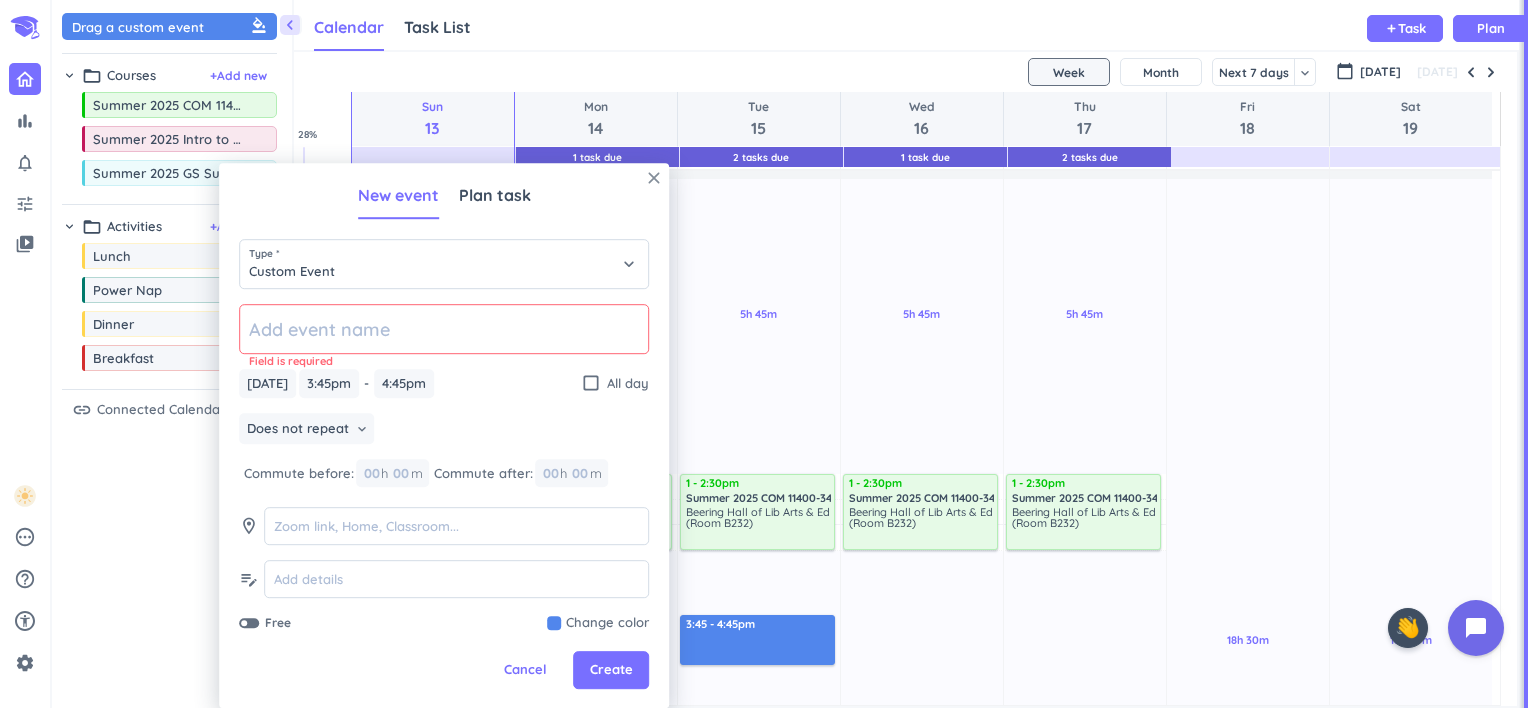 click on "close" at bounding box center [654, 178] 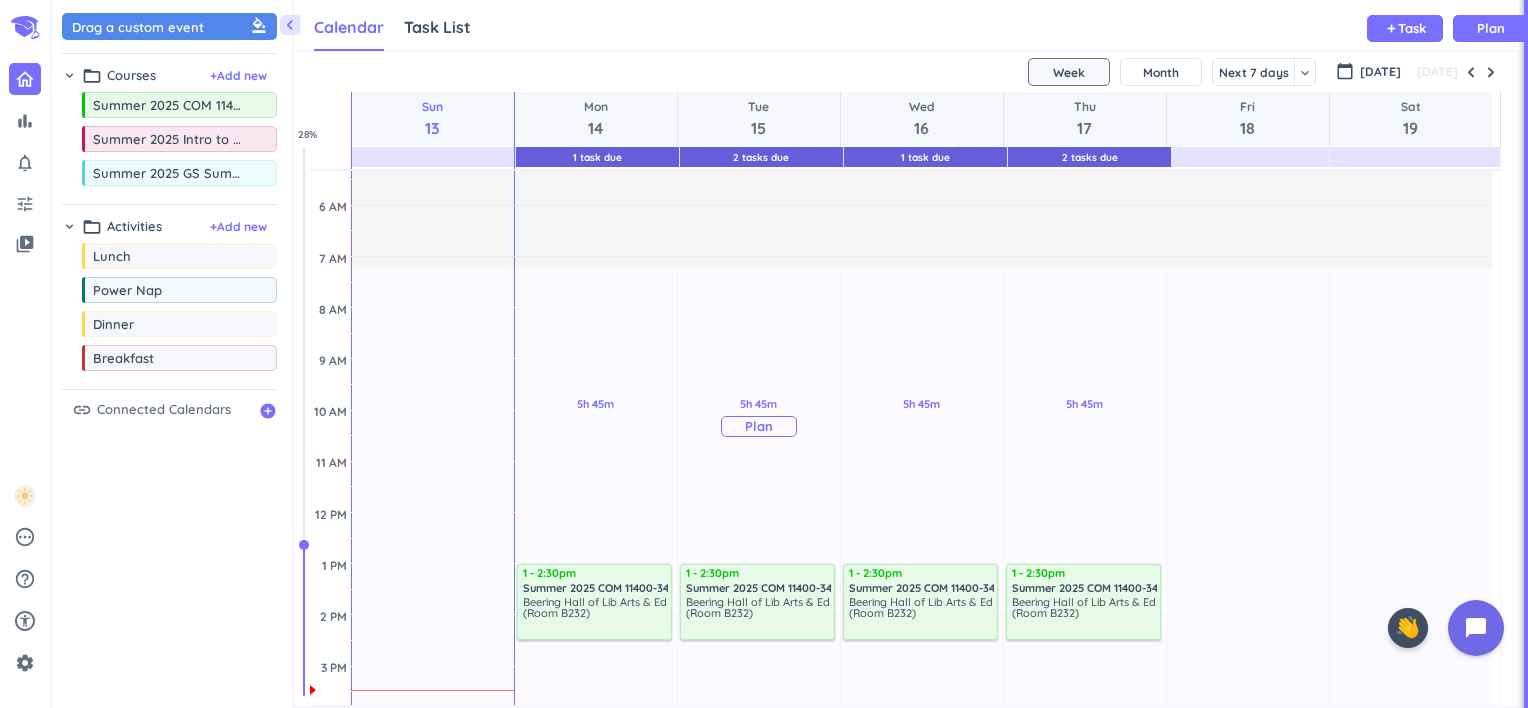 scroll, scrollTop: 0, scrollLeft: 0, axis: both 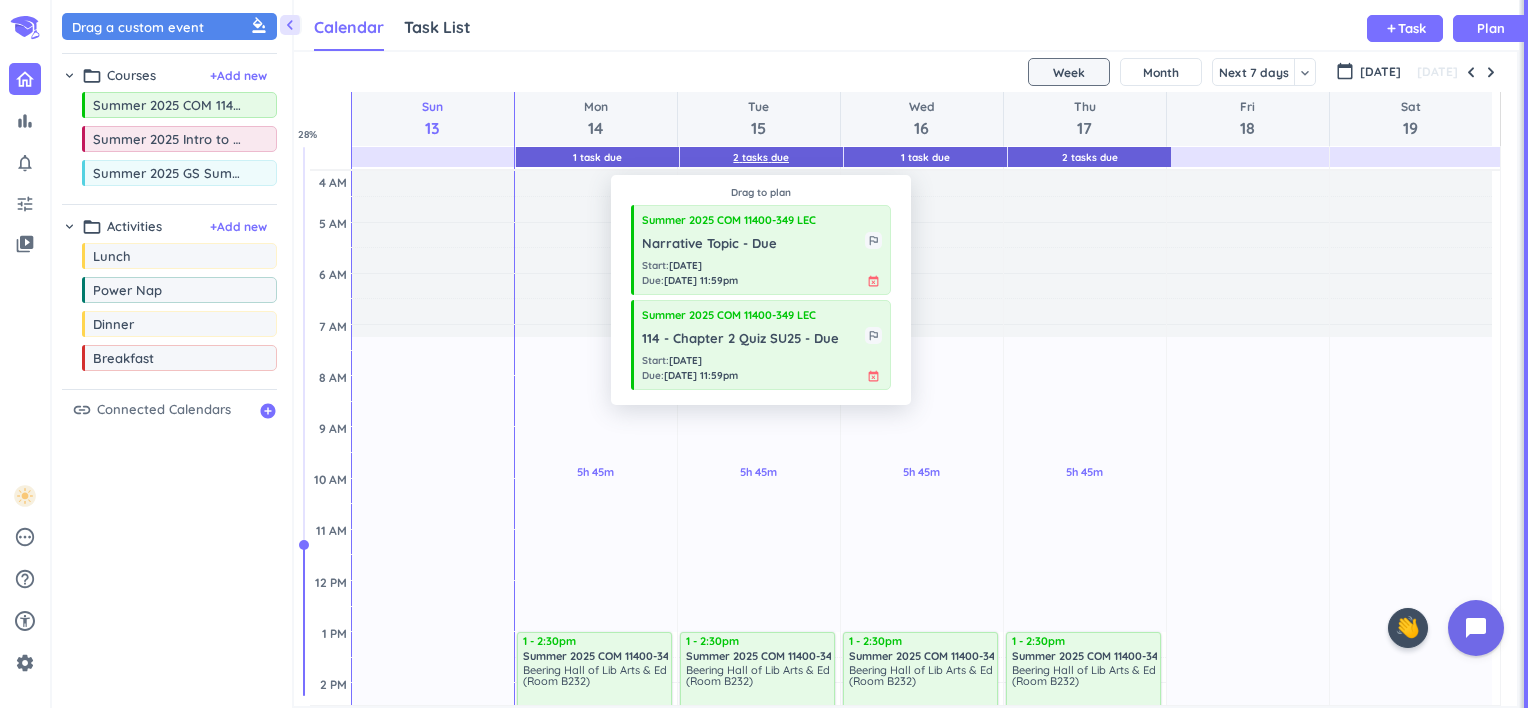 click on "2   Tasks   Due" at bounding box center [761, 157] 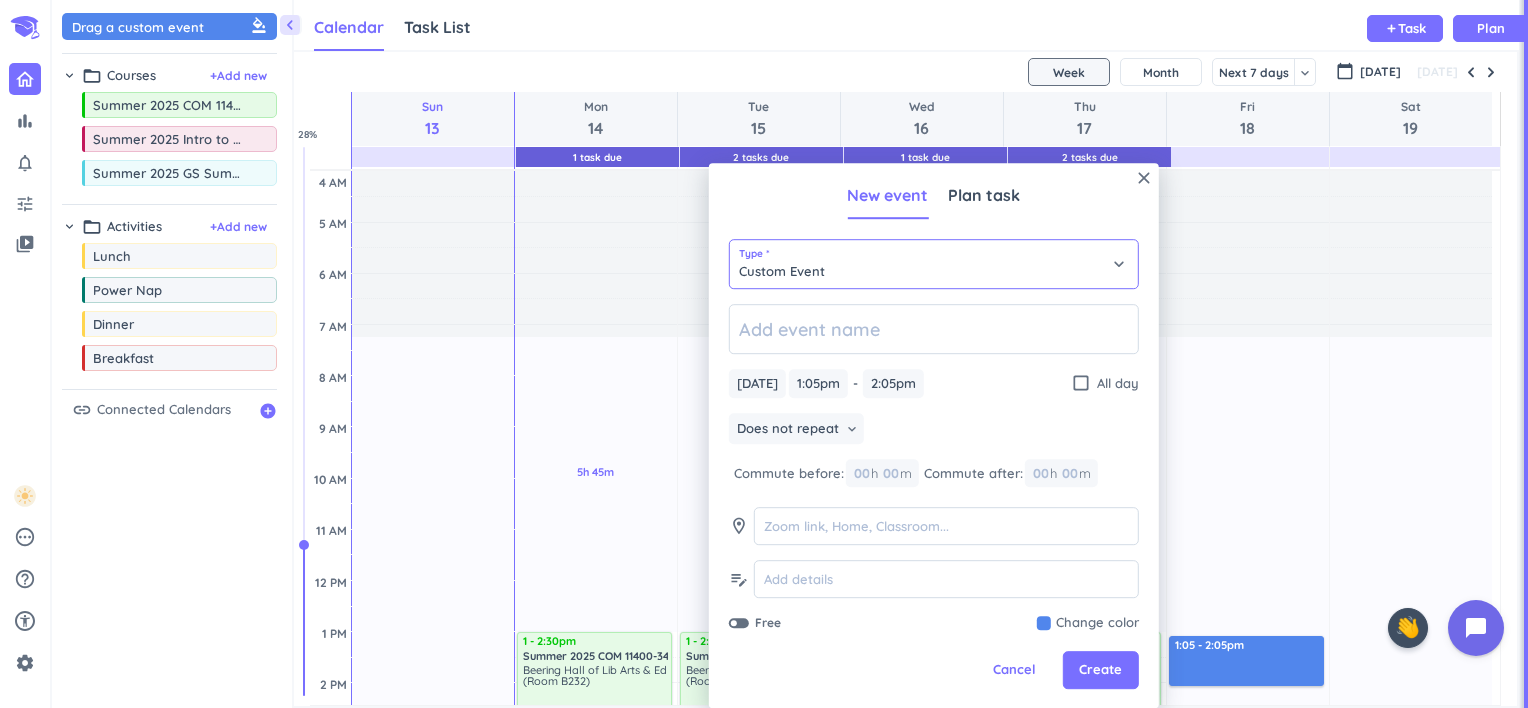 click on "Custom Event" at bounding box center (934, 264) 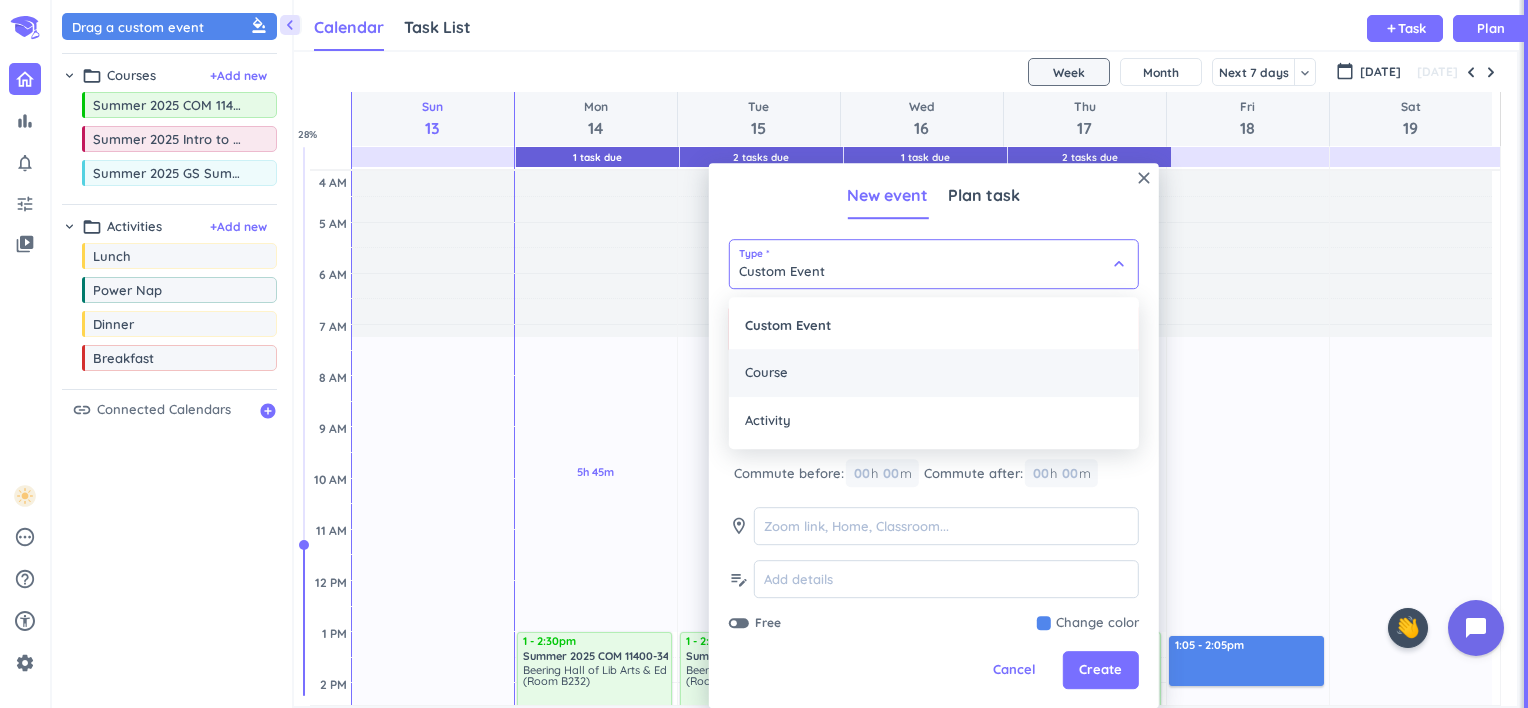 click on "Course" at bounding box center [934, 373] 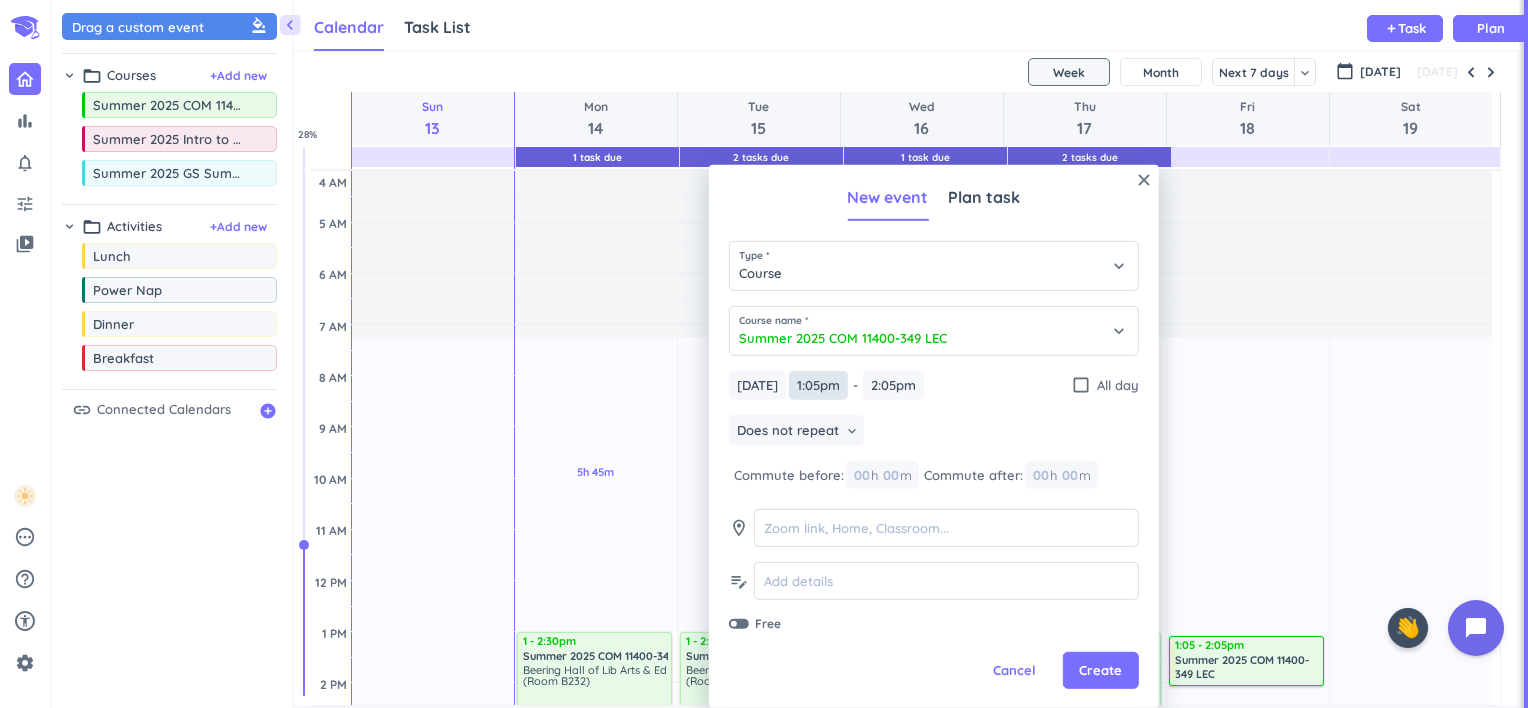 click on "1:05pm" at bounding box center [818, 385] 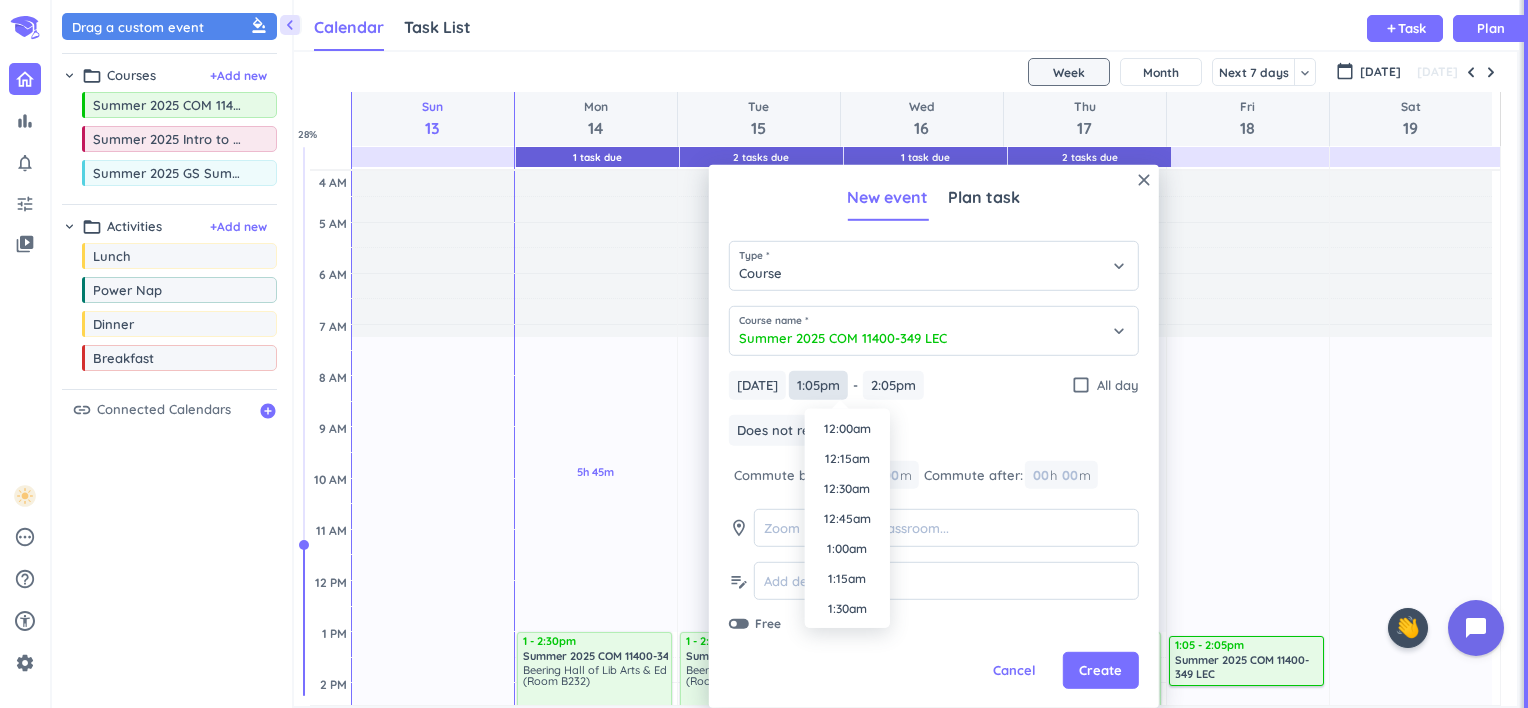 scroll, scrollTop: 1470, scrollLeft: 0, axis: vertical 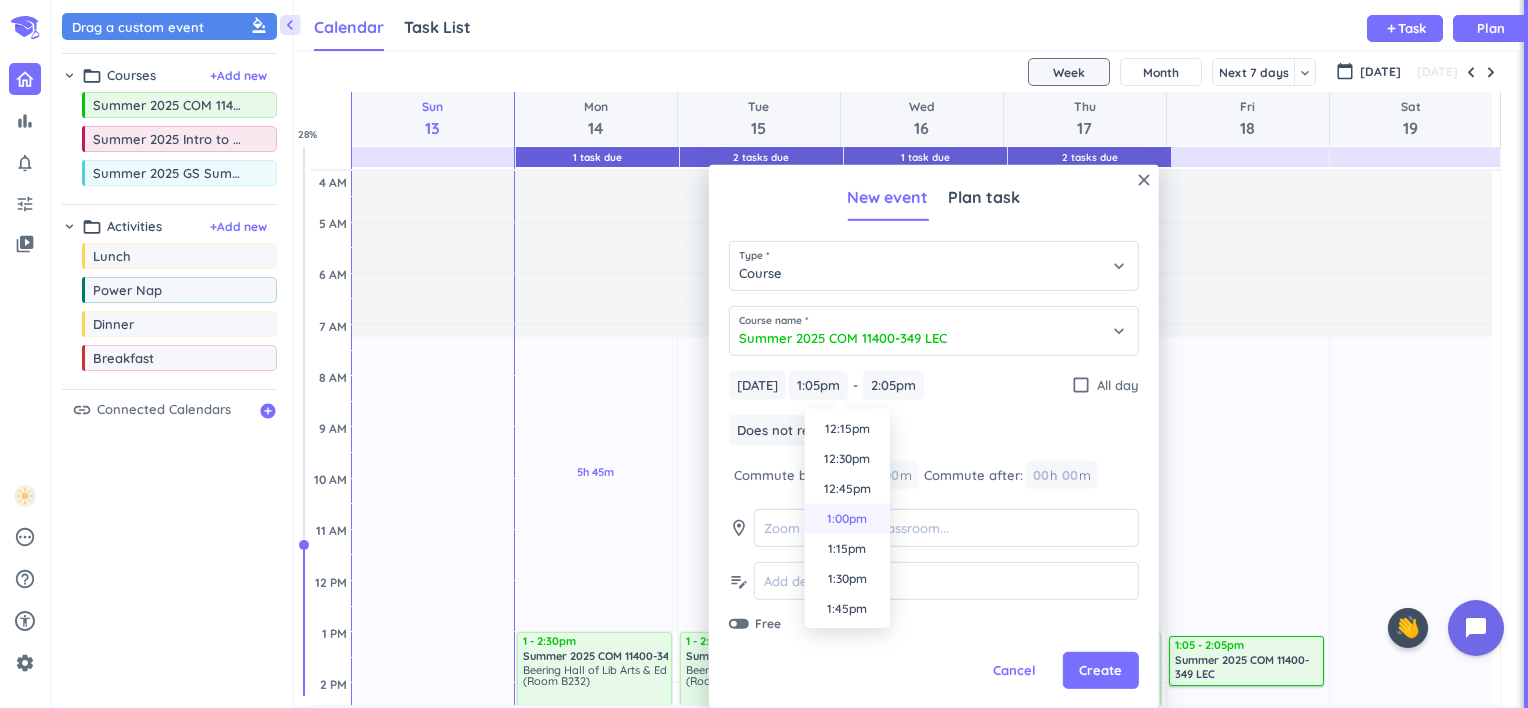 click on "1:00pm" at bounding box center [847, 519] 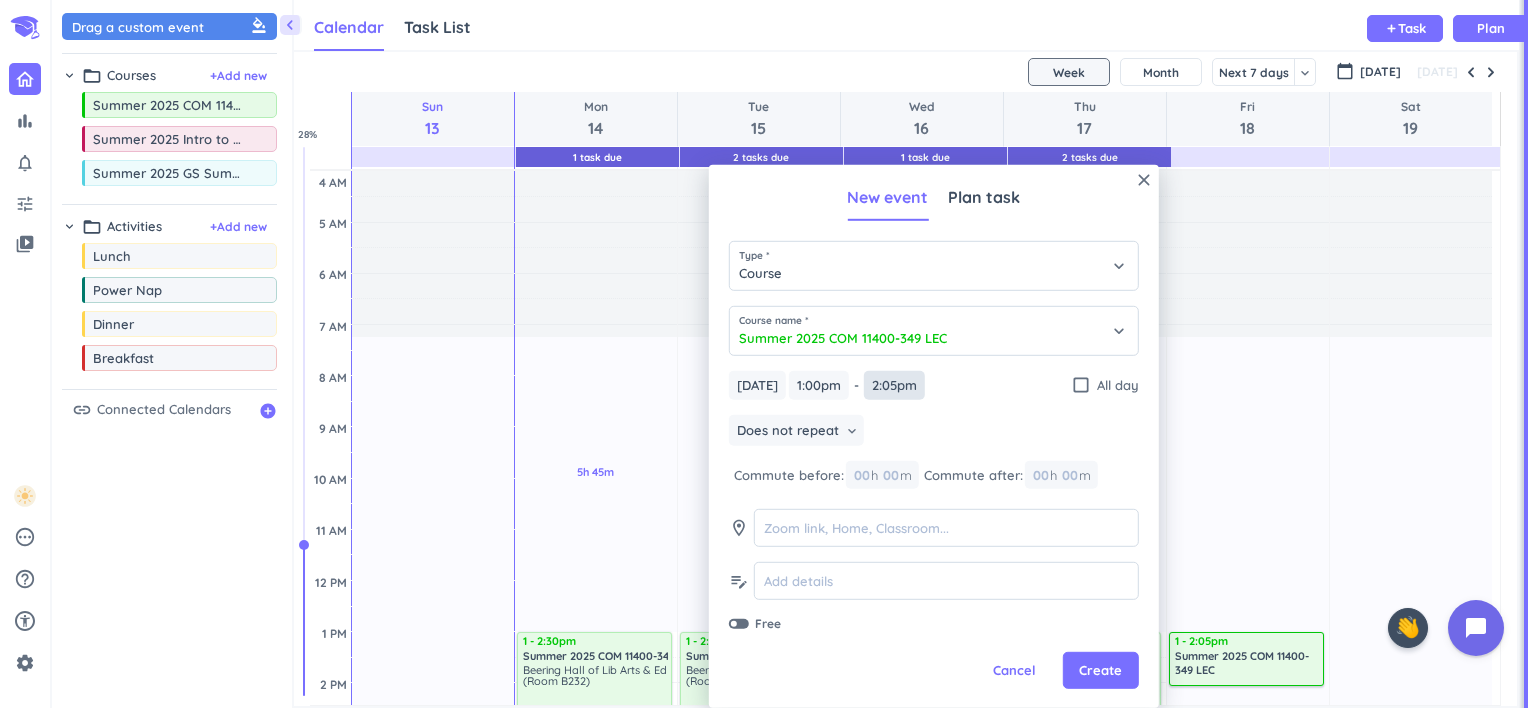 click on "2:05pm" at bounding box center [894, 385] 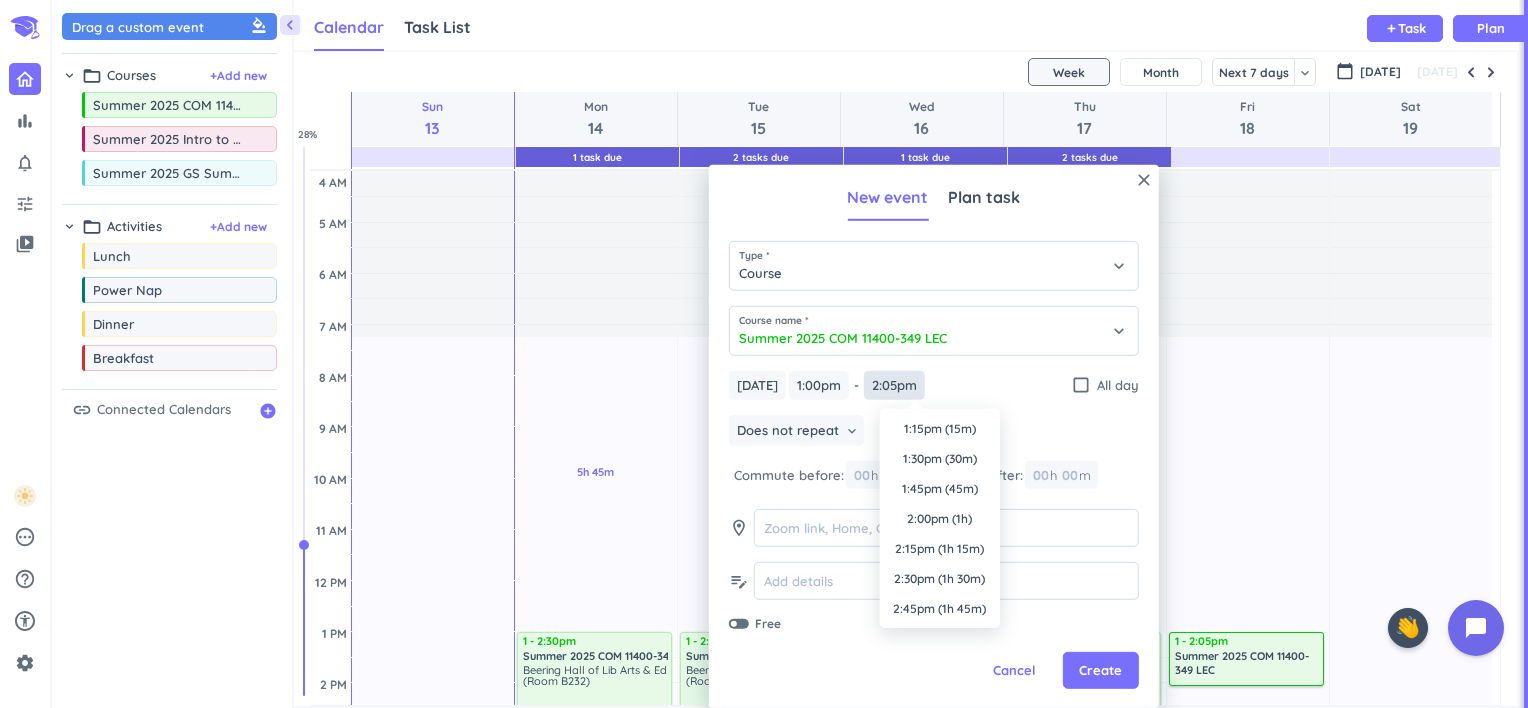 scroll, scrollTop: 1590, scrollLeft: 0, axis: vertical 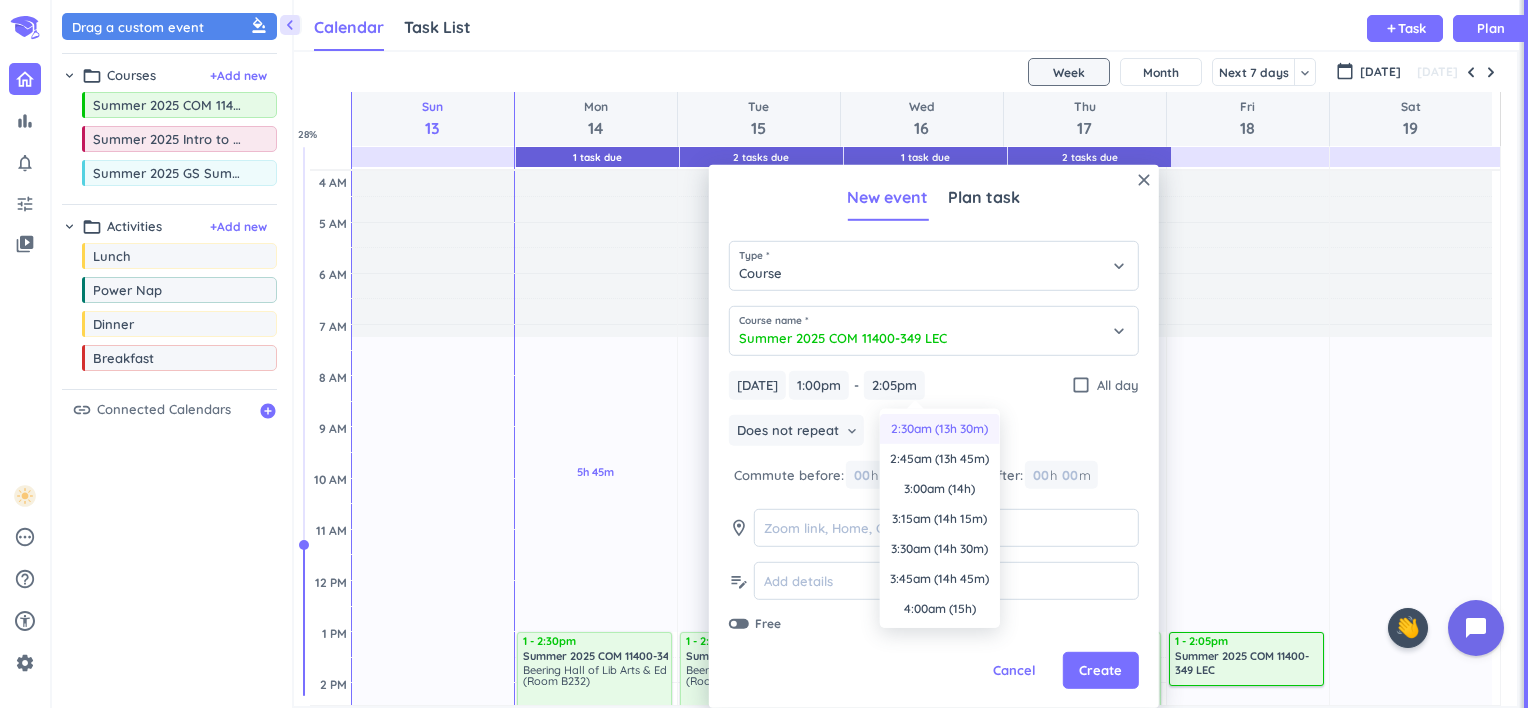 click on "2:30am (13h 30m)" at bounding box center (940, 429) 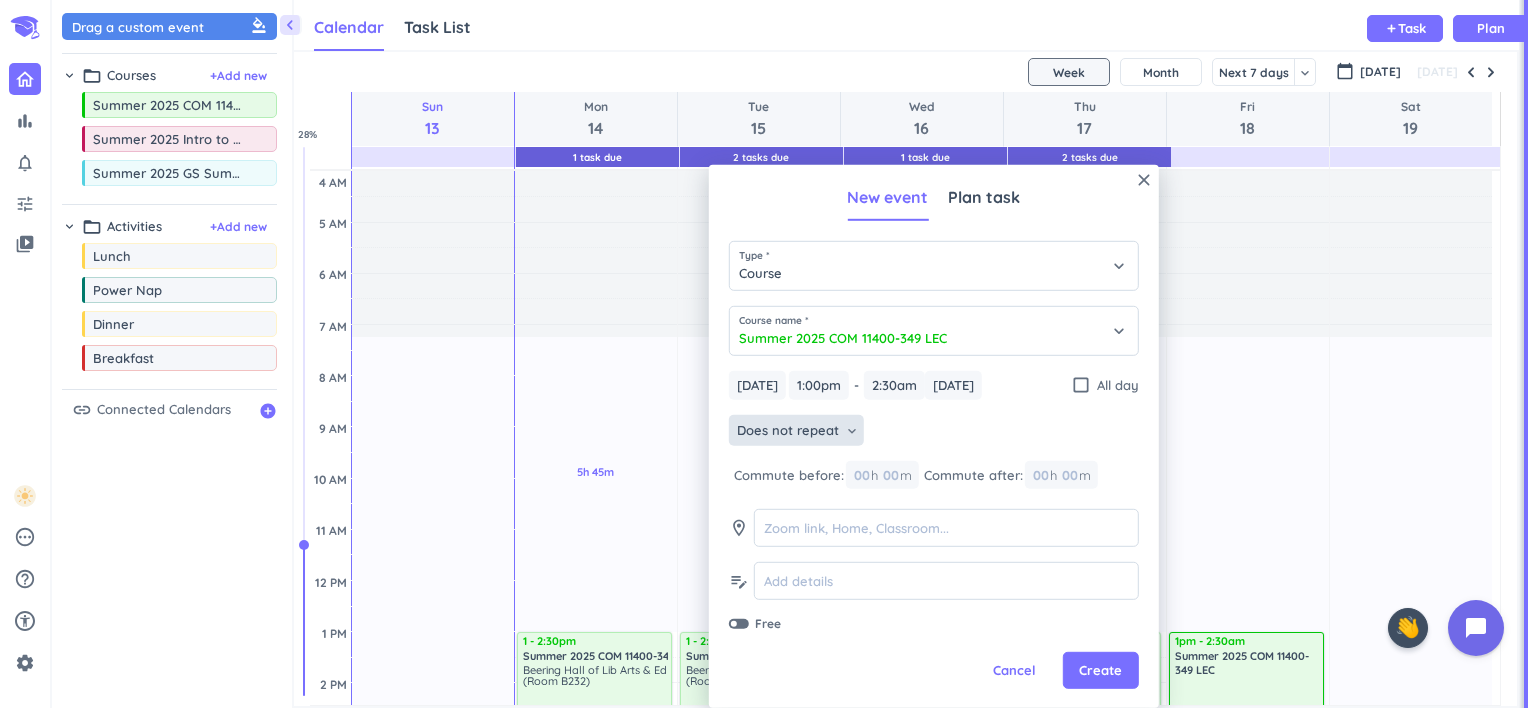 click on "Does not repeat" at bounding box center (788, 431) 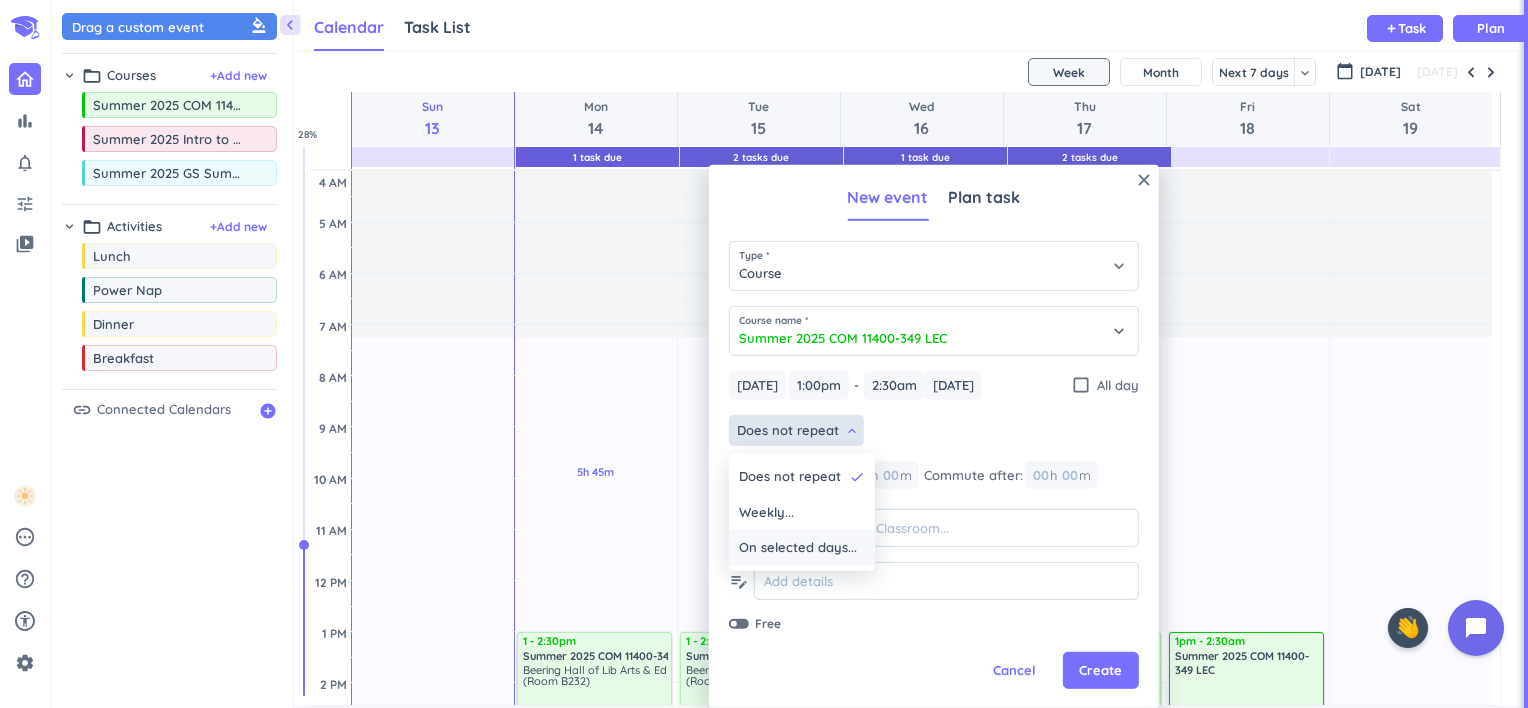 click on "On selected days..." at bounding box center [798, 548] 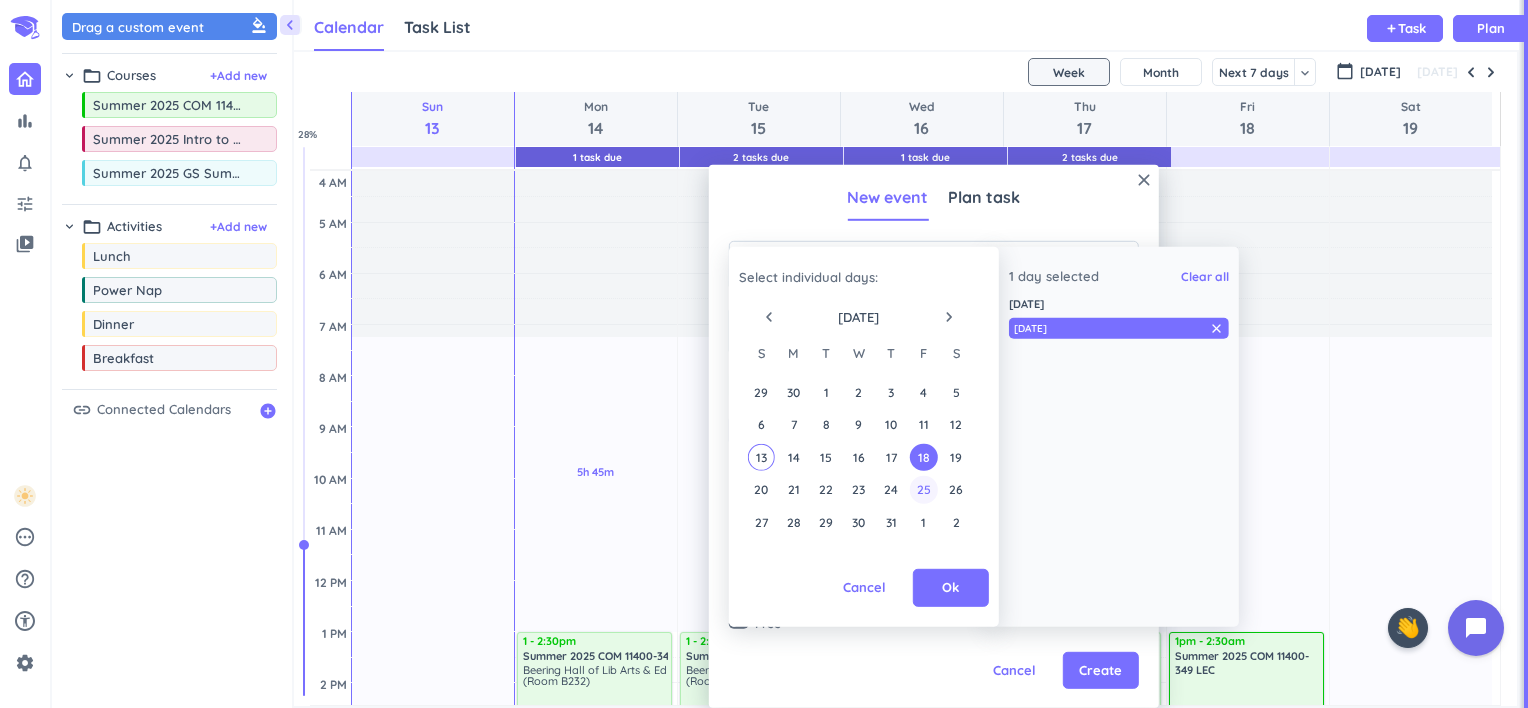 click on "25" at bounding box center [923, 489] 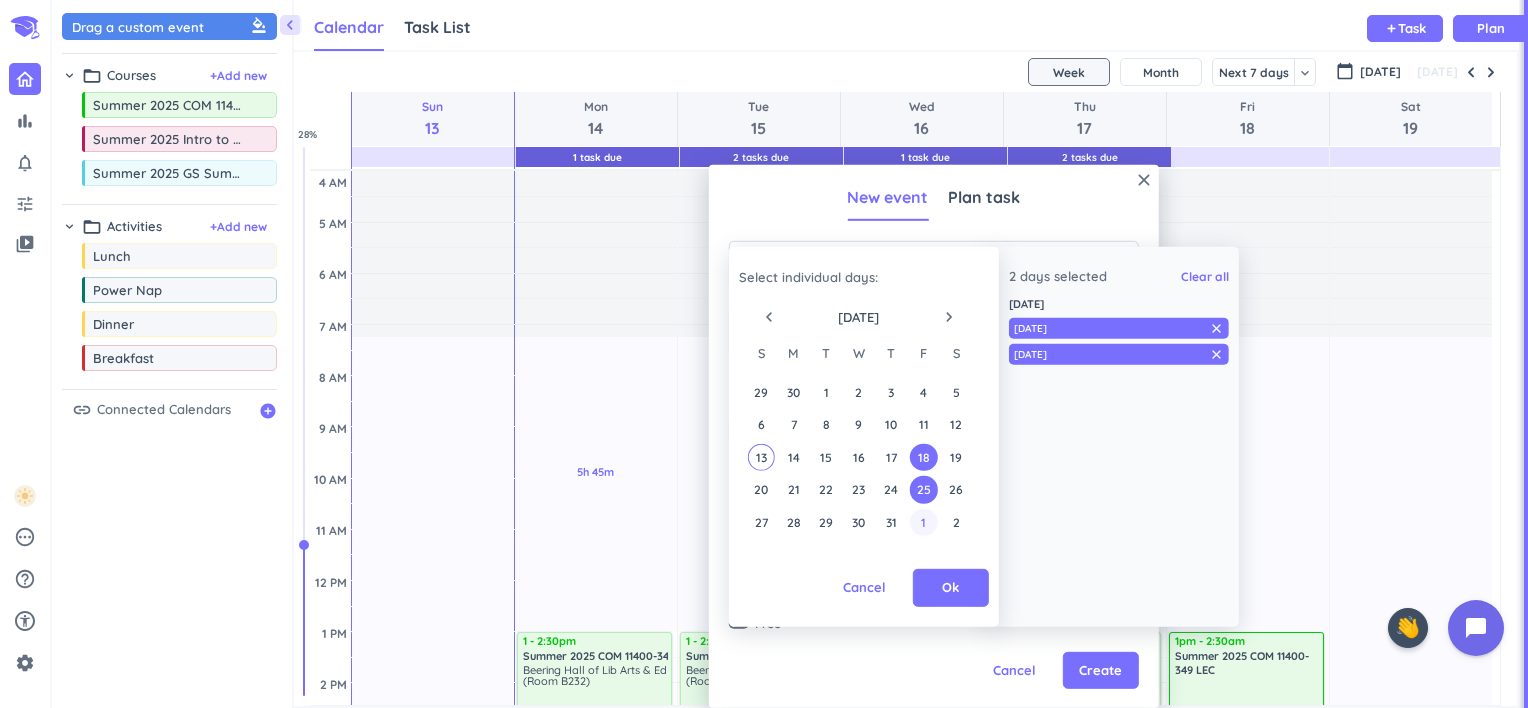 click on "1" at bounding box center [923, 522] 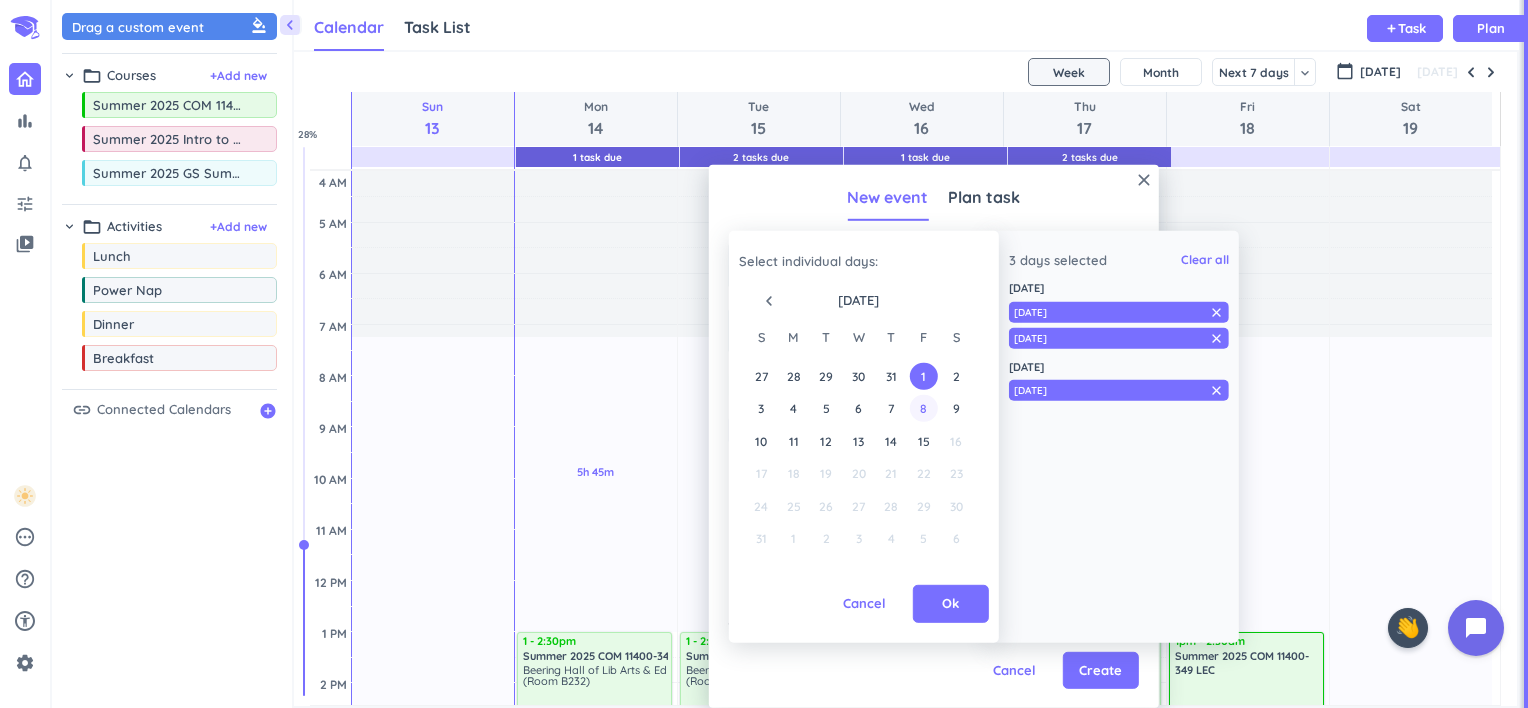 click on "8" at bounding box center [923, 408] 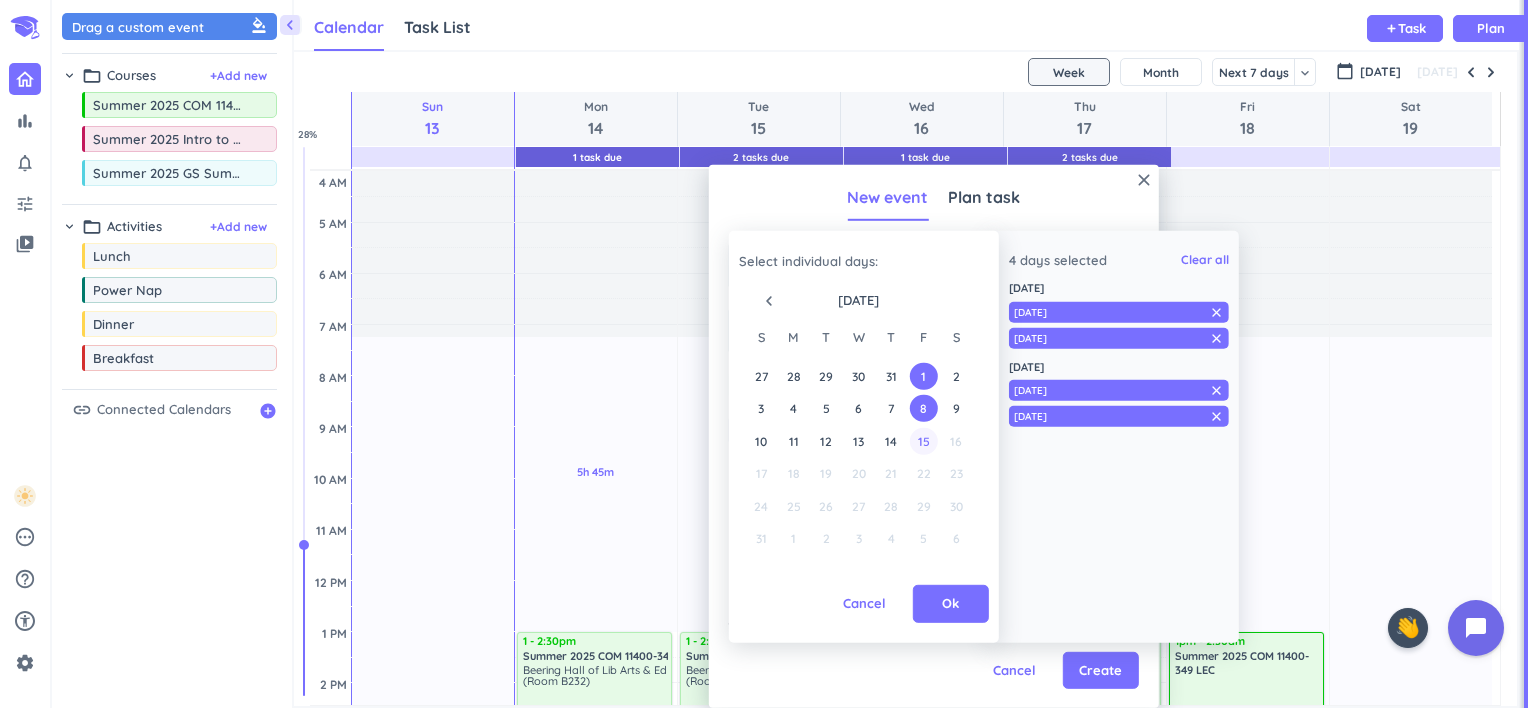 click on "15" at bounding box center (923, 440) 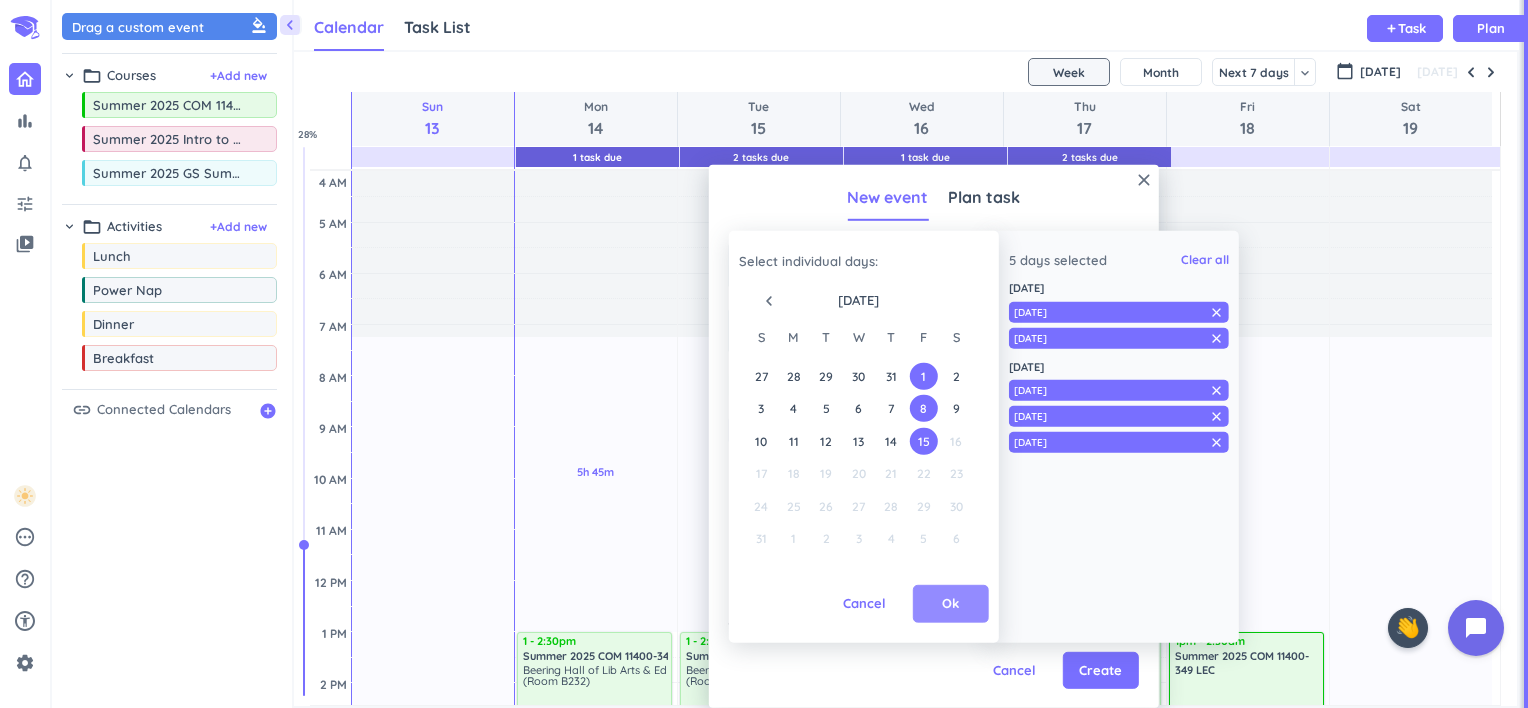 click on "Ok" at bounding box center (950, 604) 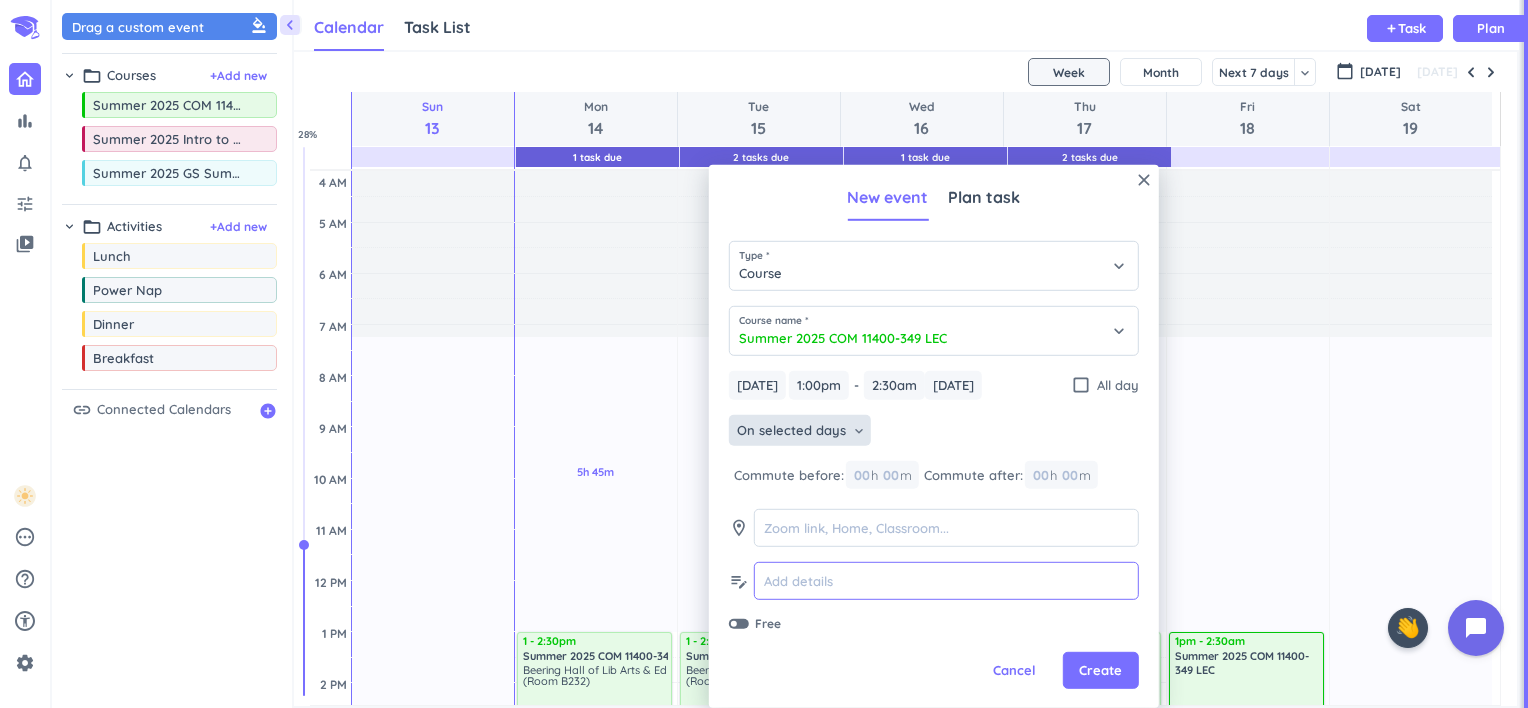 click at bounding box center (946, 581) 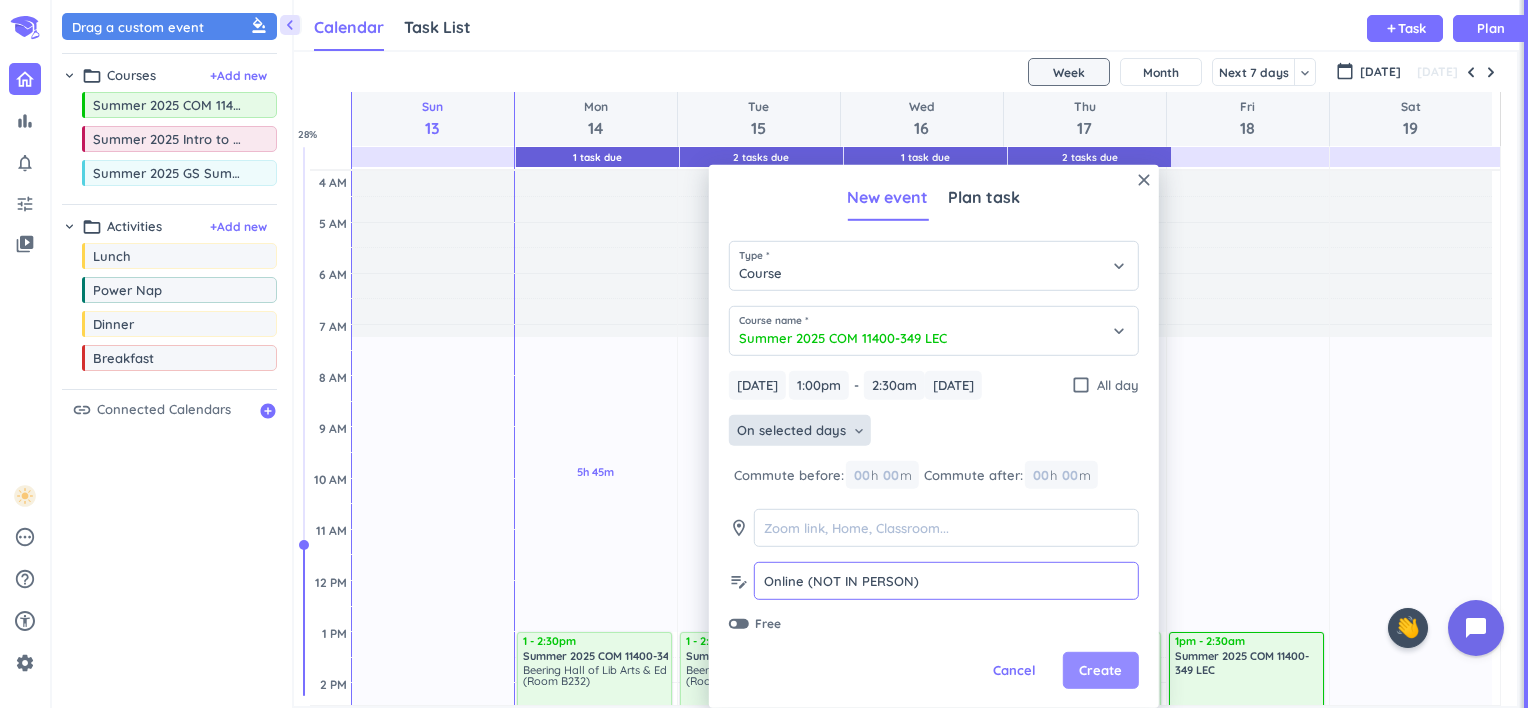 type on "Online (NOT IN PERSON)" 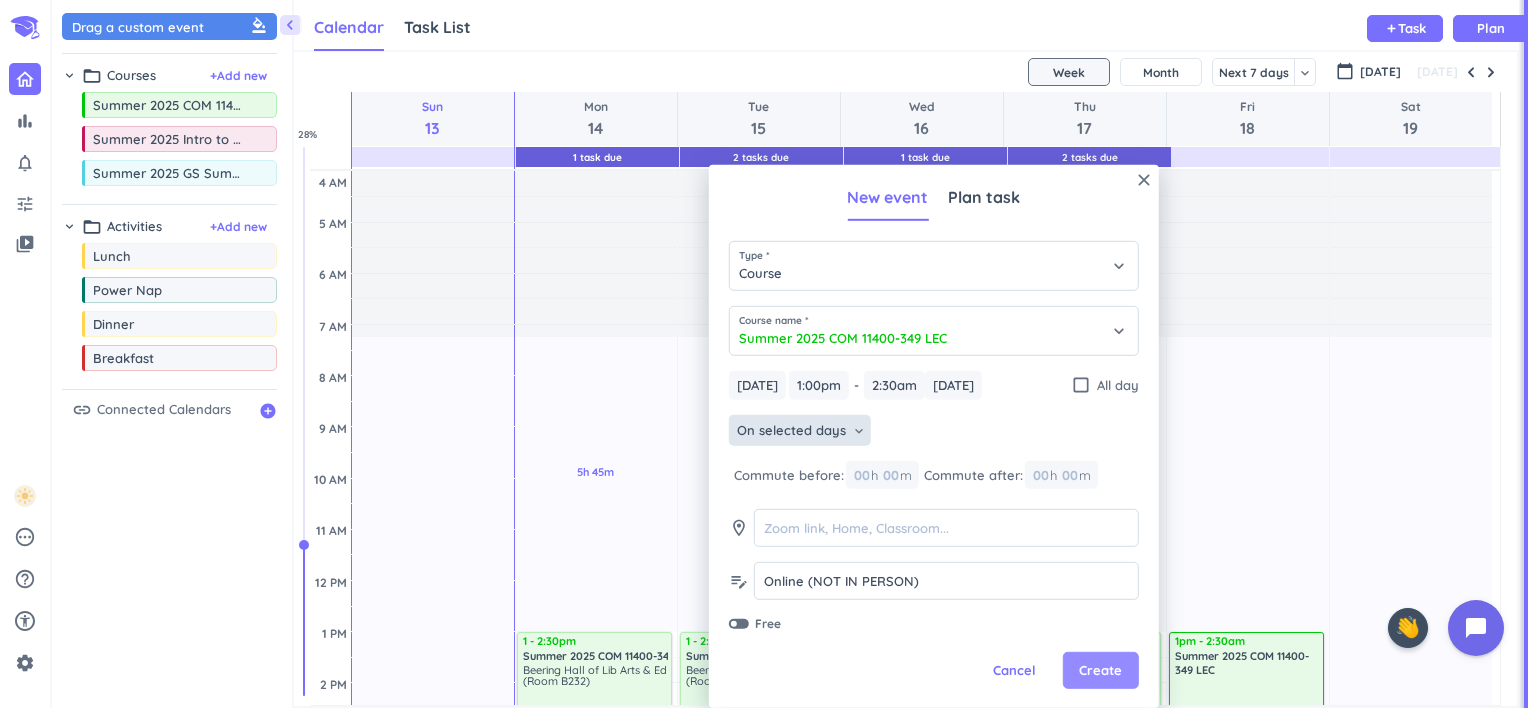 click on "Create" at bounding box center (1100, 671) 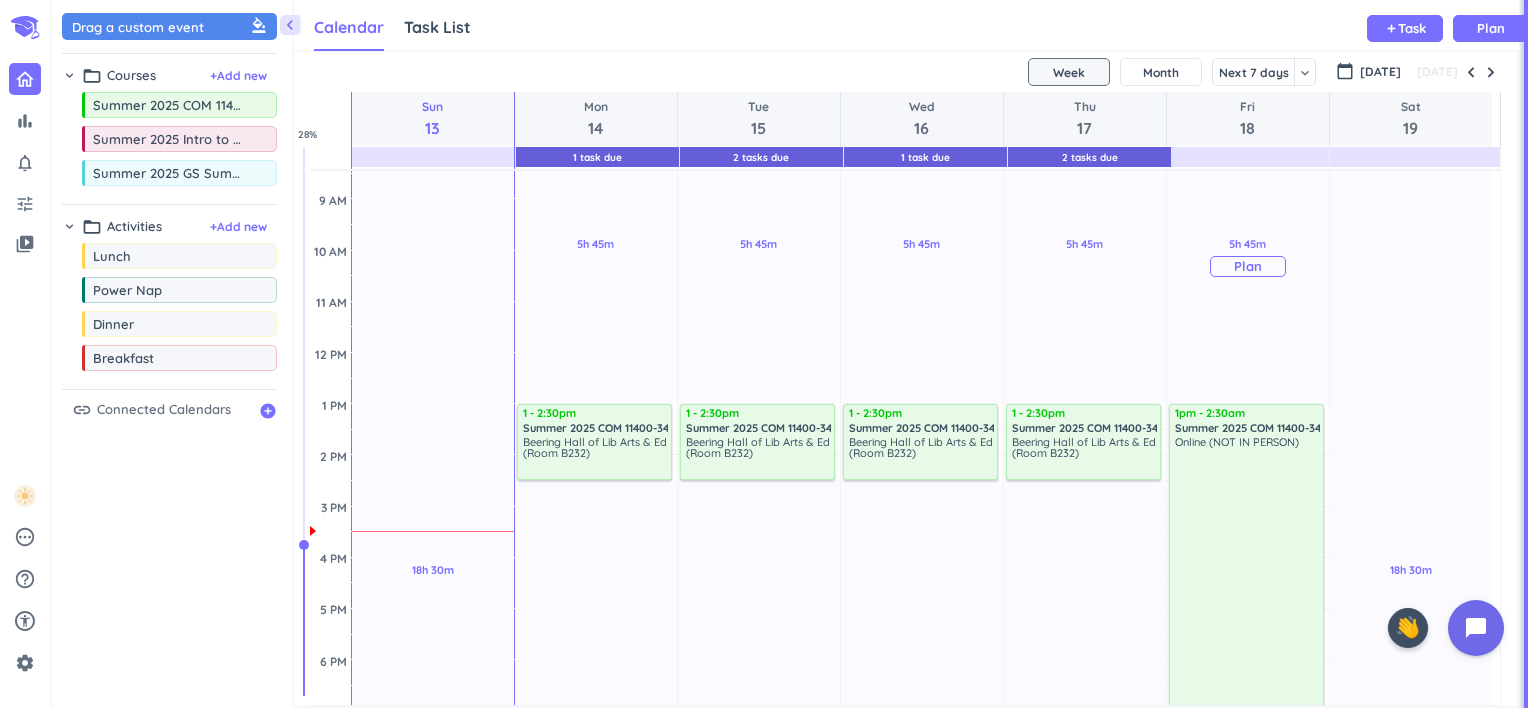 scroll, scrollTop: 228, scrollLeft: 0, axis: vertical 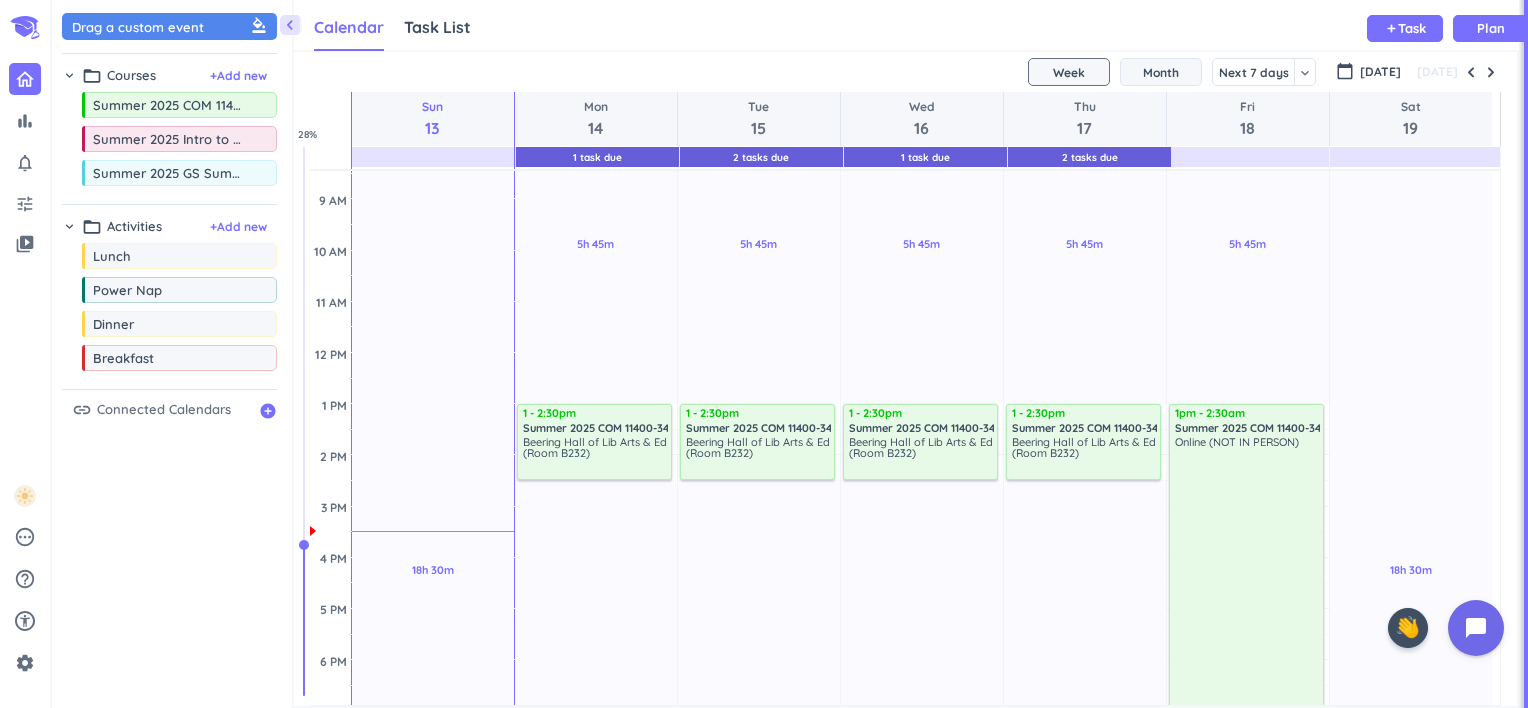 click on "Month" at bounding box center [1161, 72] 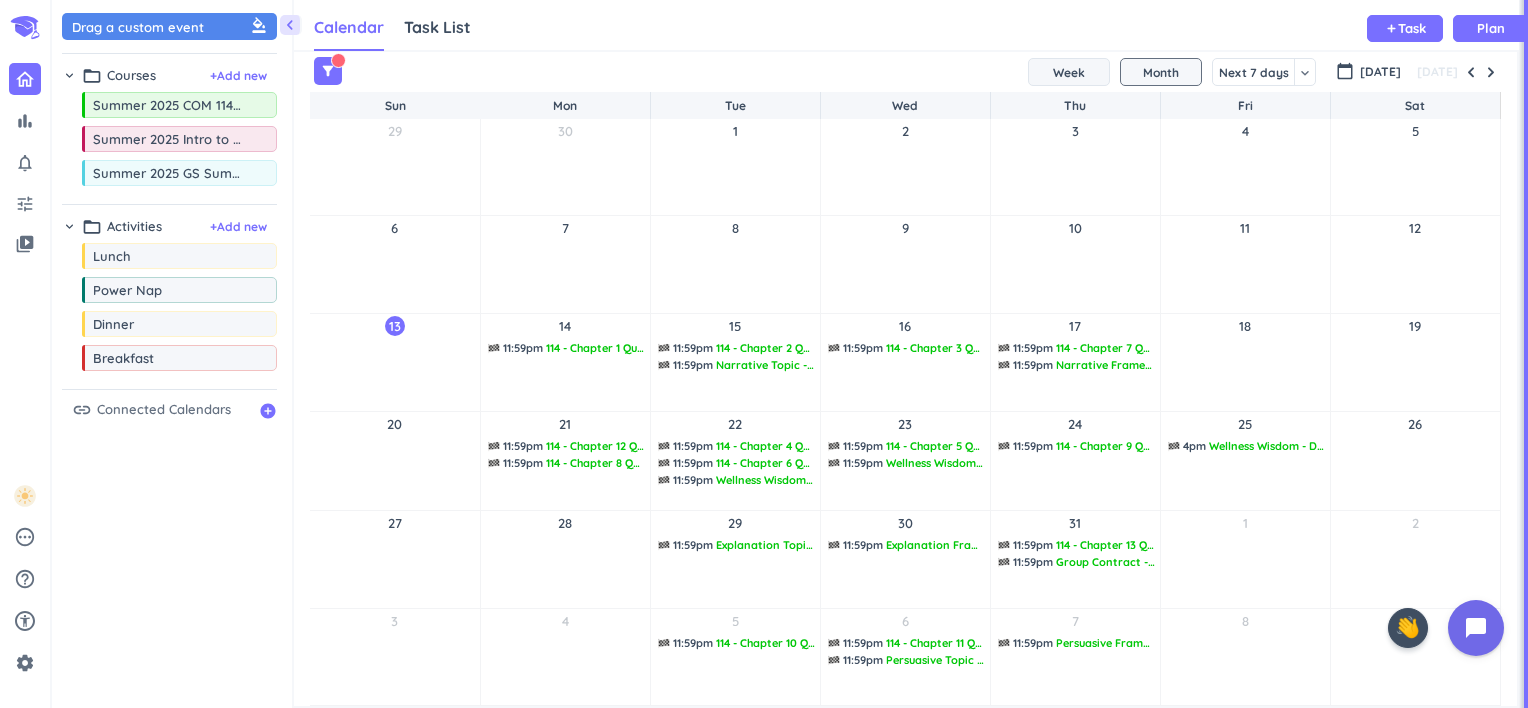 click on "Week" at bounding box center [1069, 72] 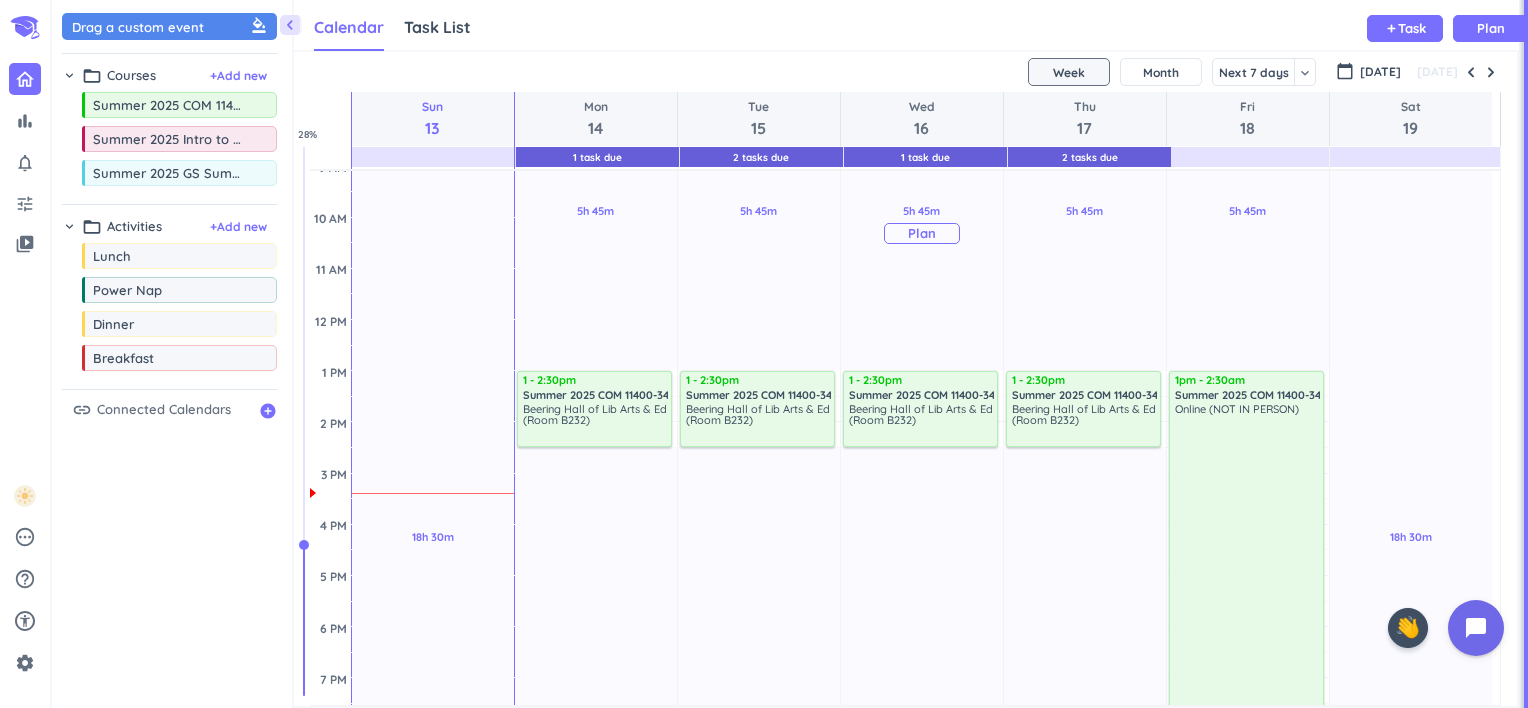 scroll, scrollTop: 262, scrollLeft: 0, axis: vertical 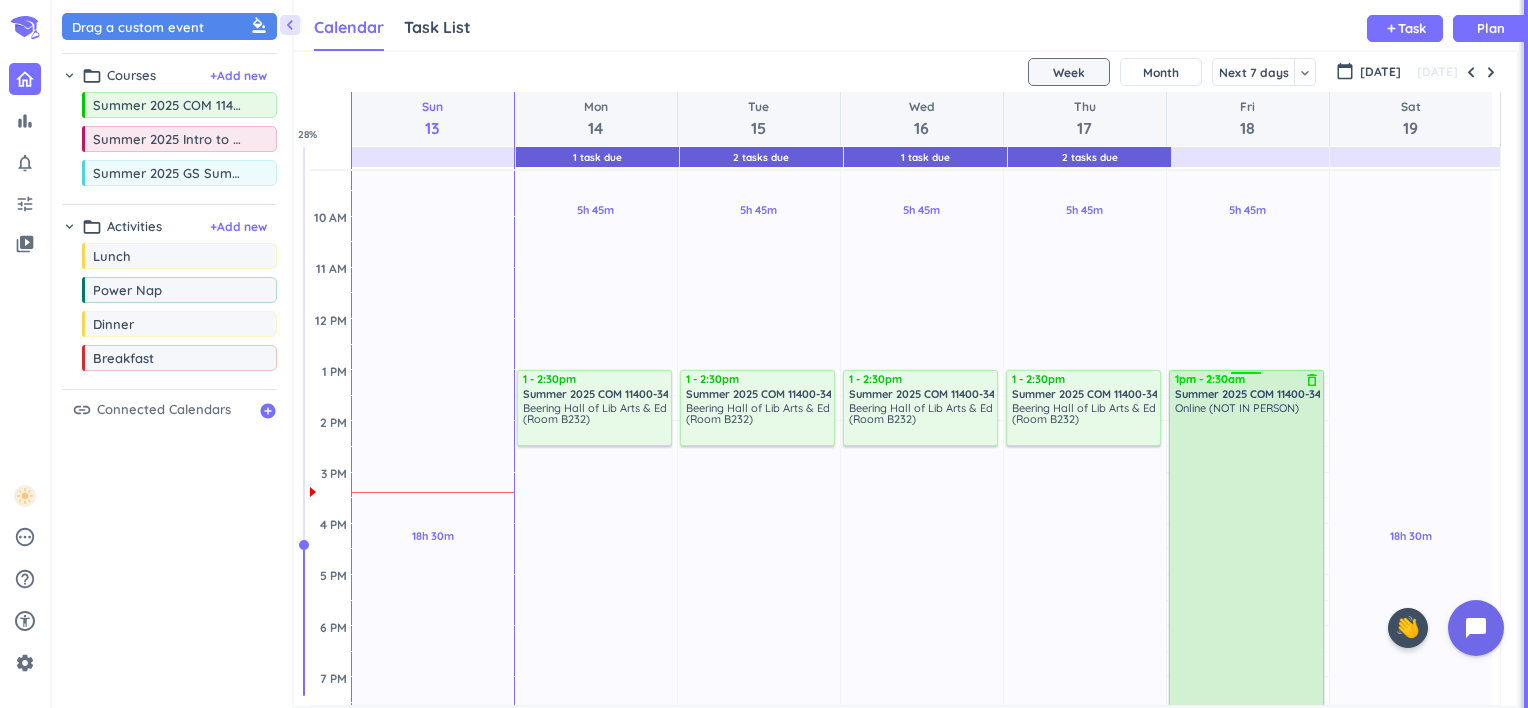 click at bounding box center [1247, 376] 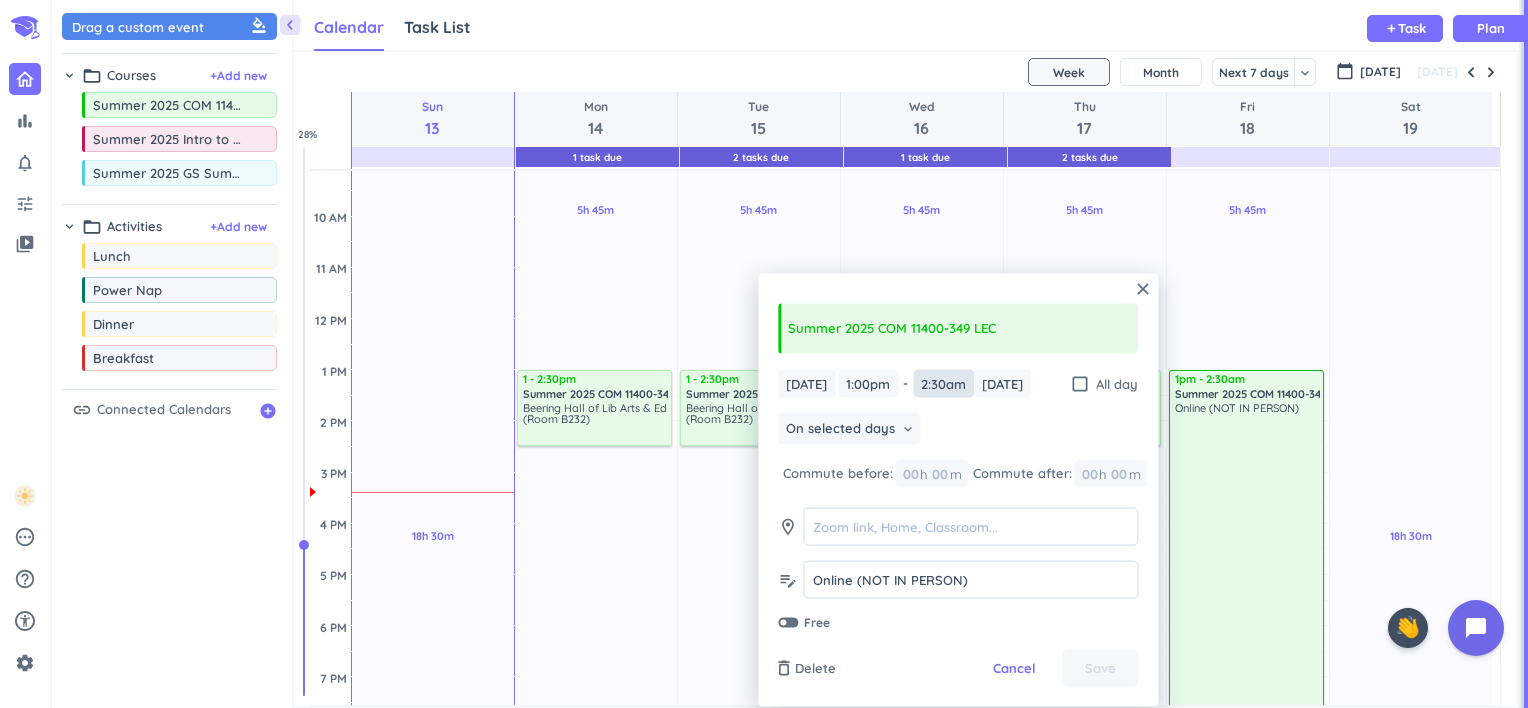 click on "2:30am" at bounding box center (943, 383) 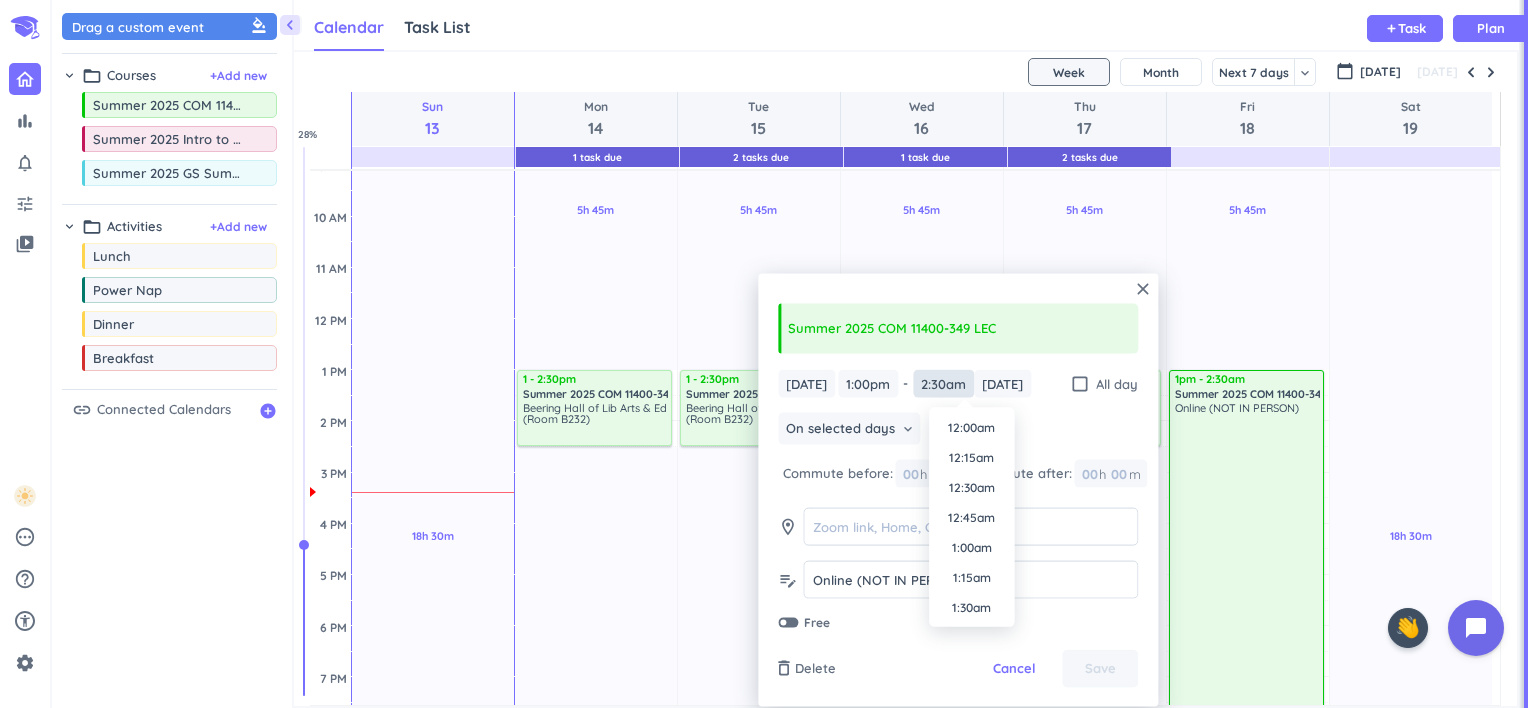 scroll, scrollTop: 210, scrollLeft: 0, axis: vertical 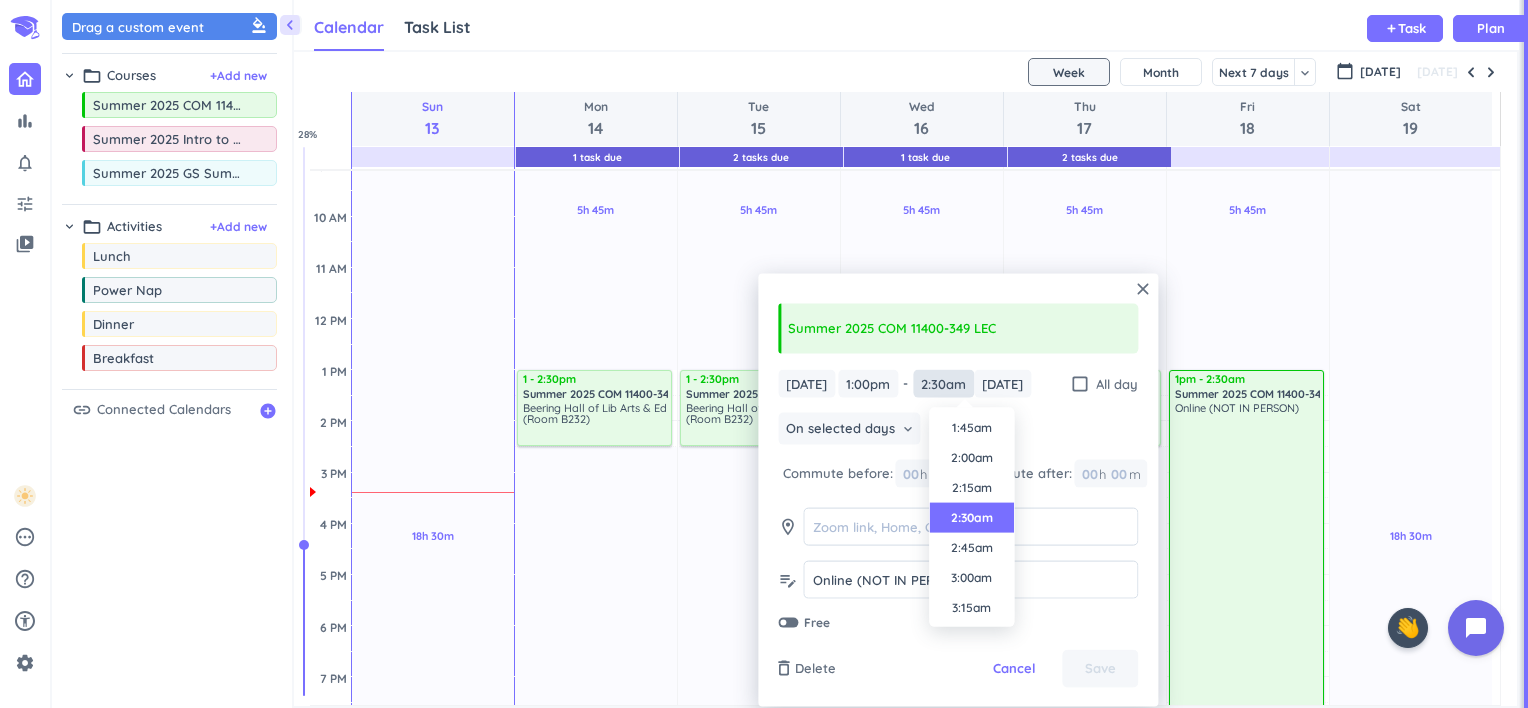 click on "2:30am" at bounding box center [943, 383] 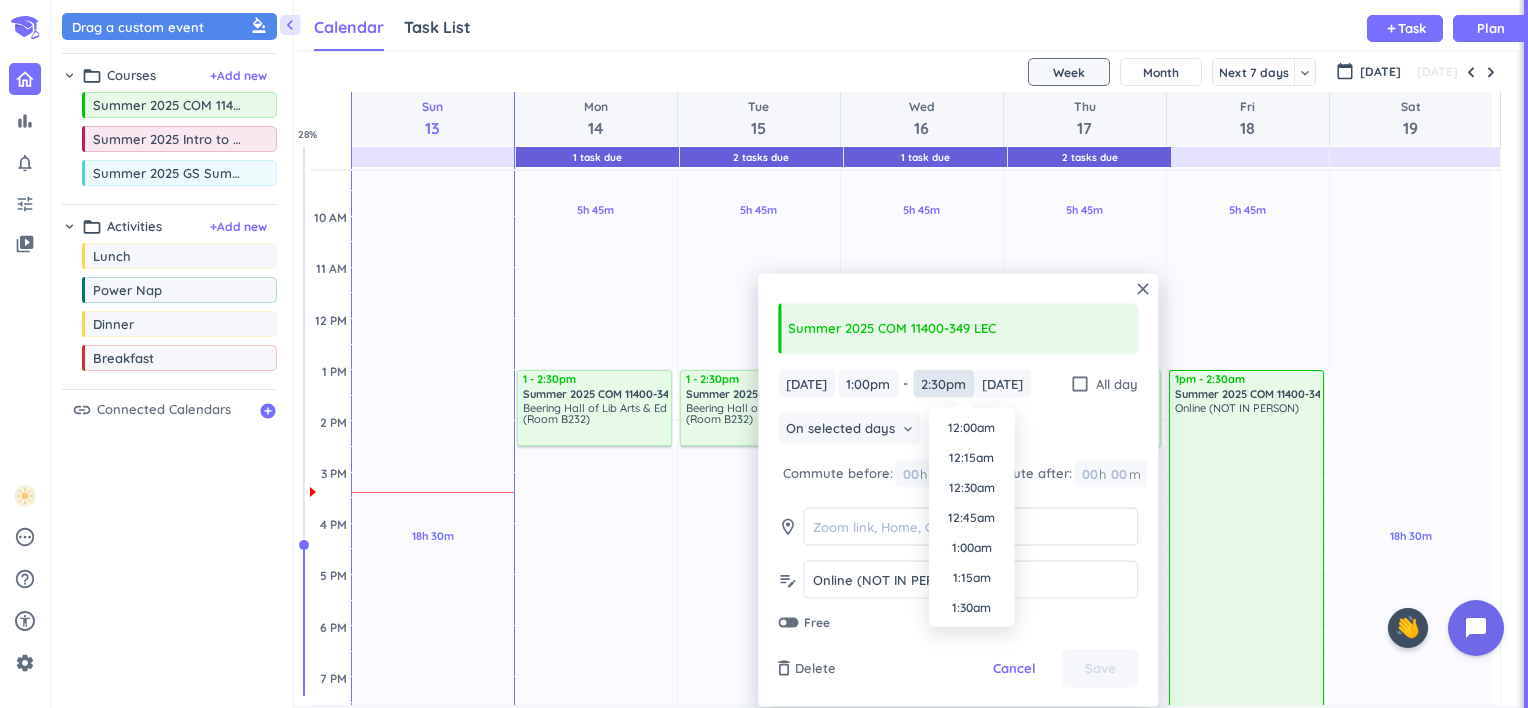 scroll, scrollTop: 1650, scrollLeft: 0, axis: vertical 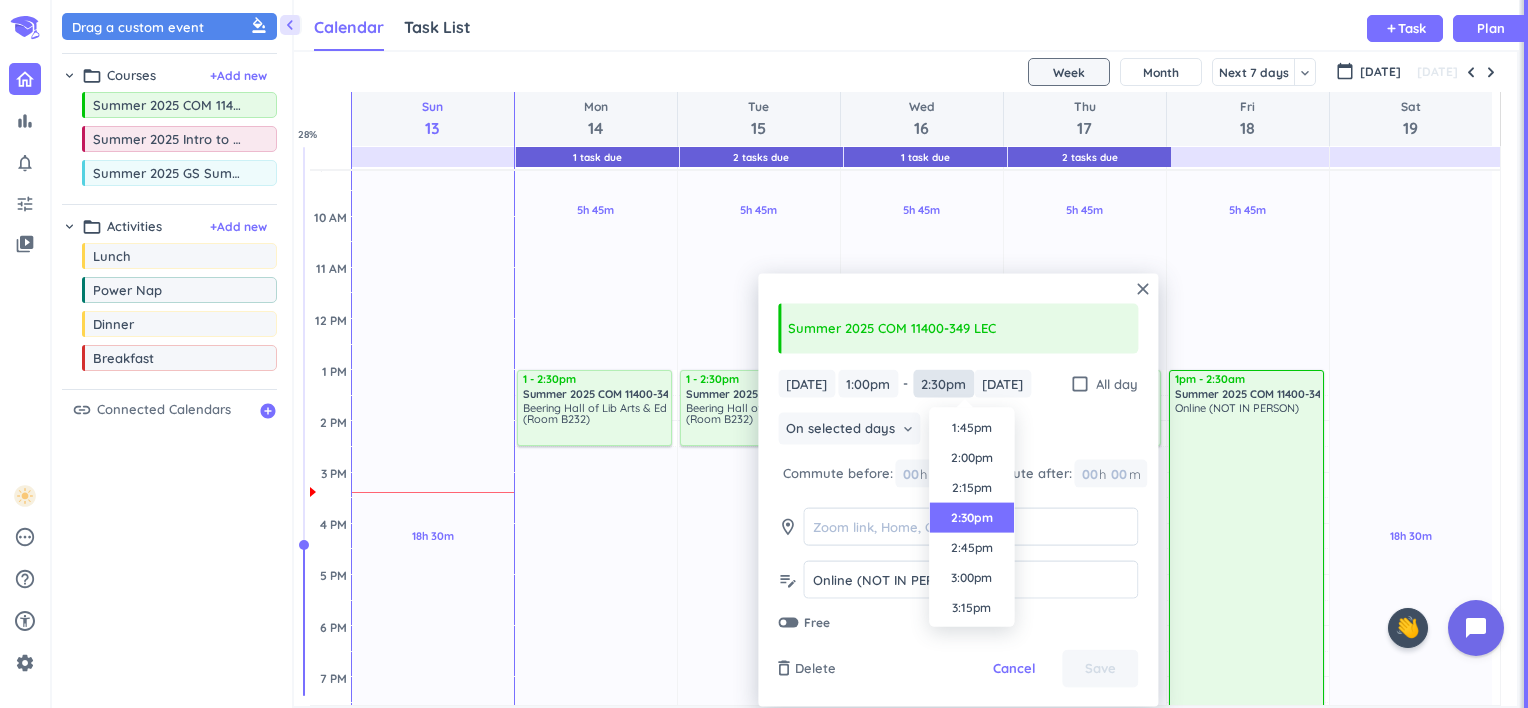 type on "2:30pm" 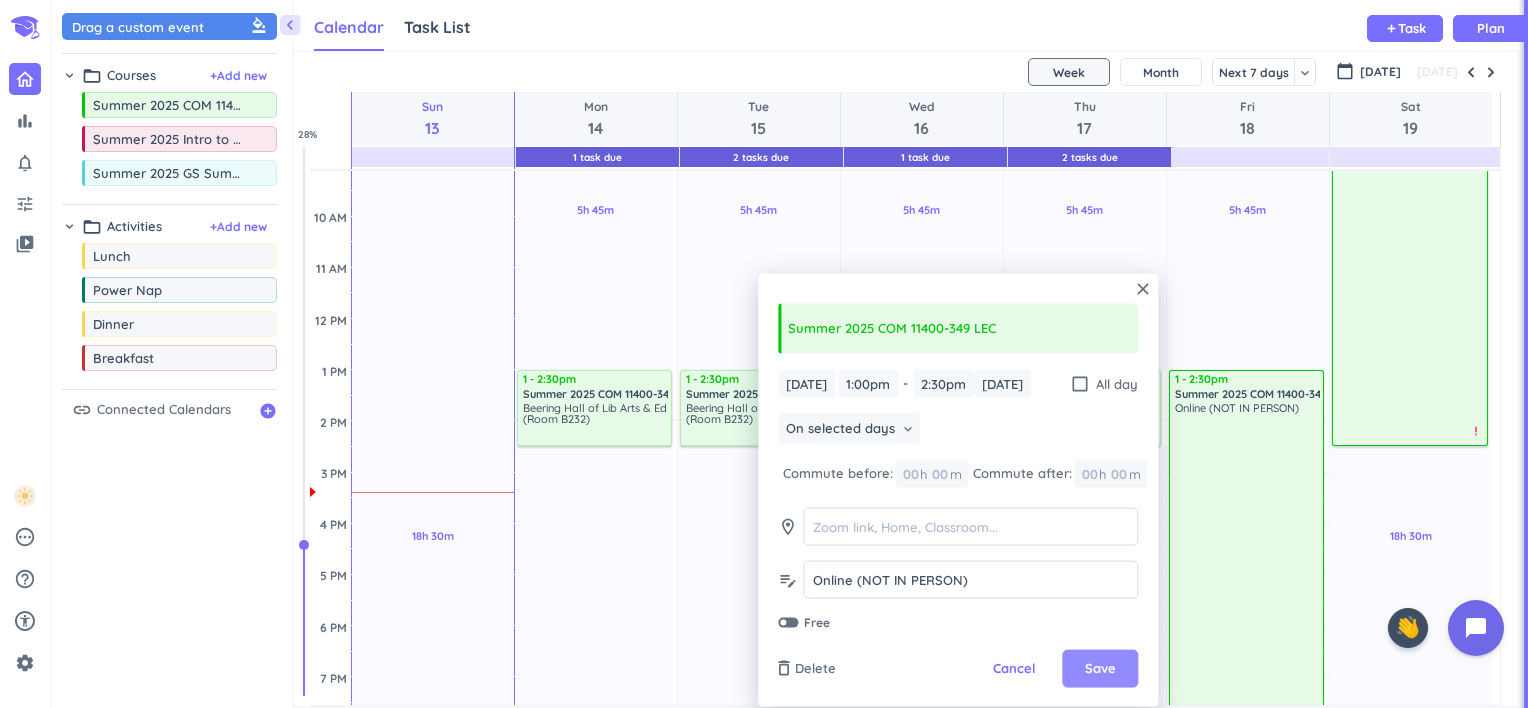 click on "Save" at bounding box center [1100, 669] 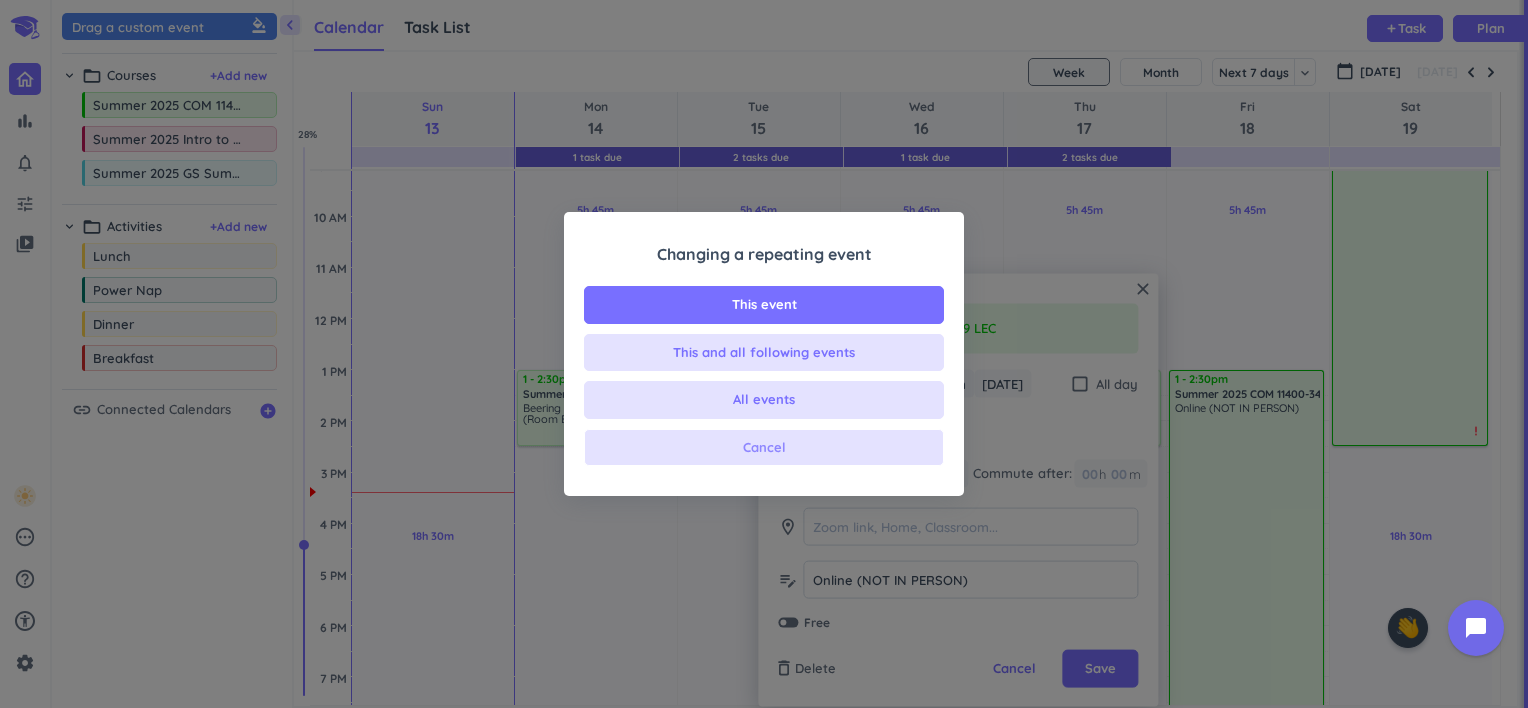 click on "Cancel" at bounding box center (764, 448) 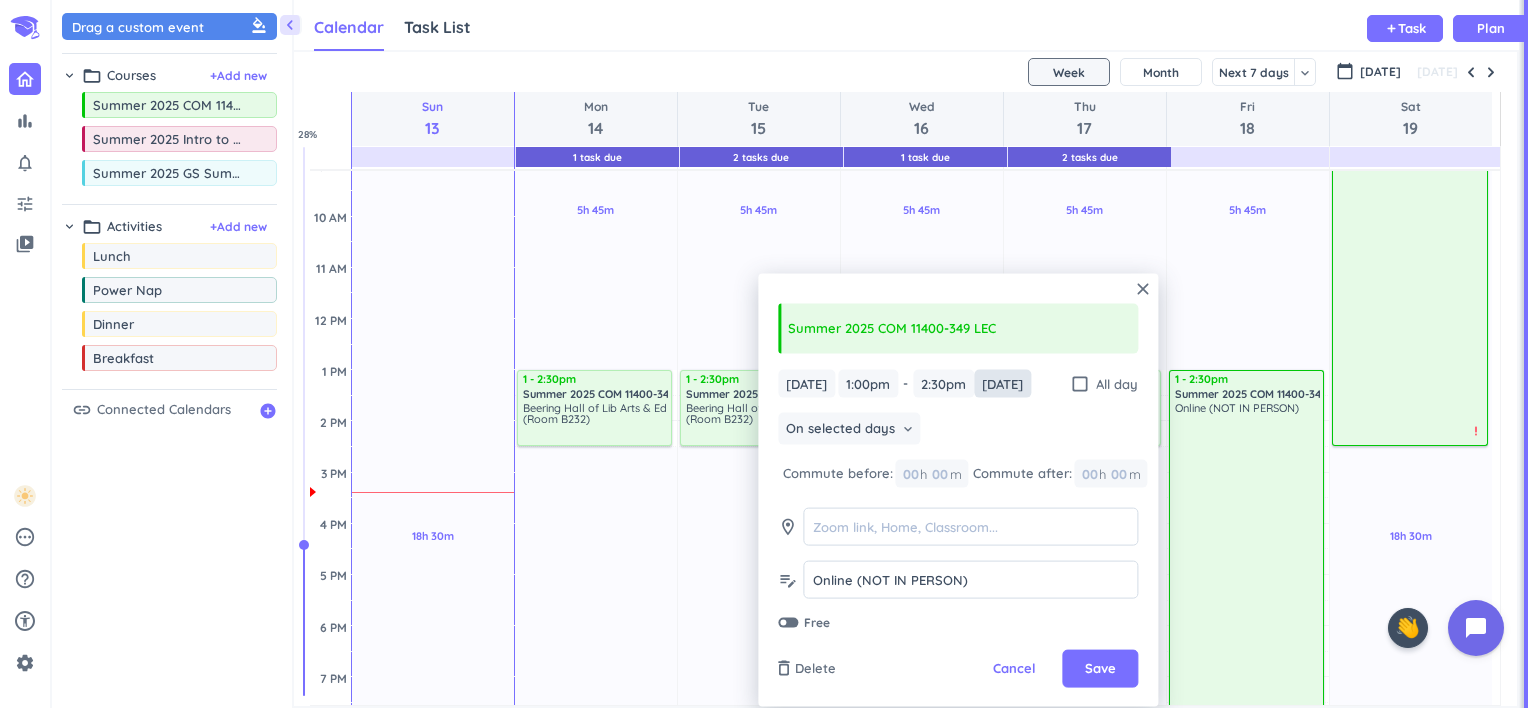 click on "[DATE]" at bounding box center (1002, 383) 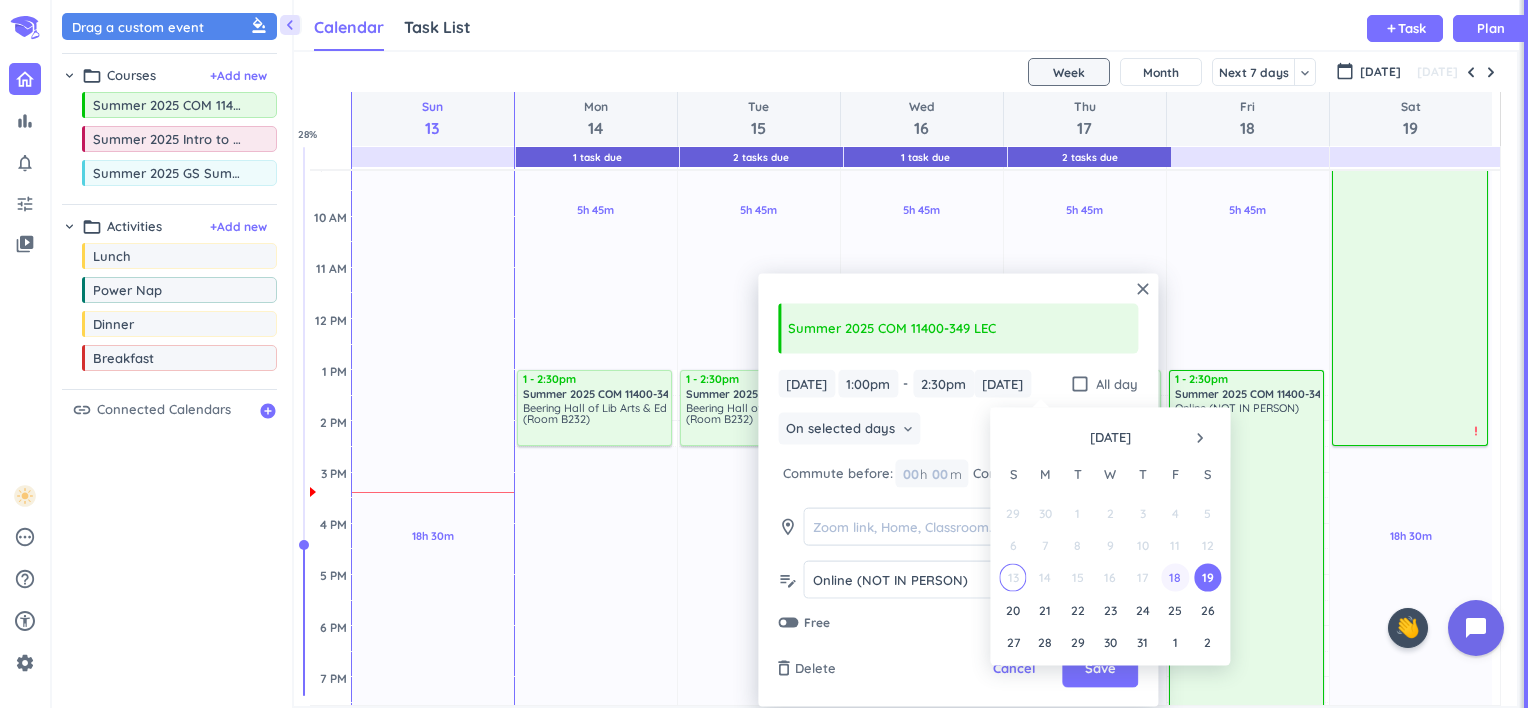 click on "18" at bounding box center [1175, 577] 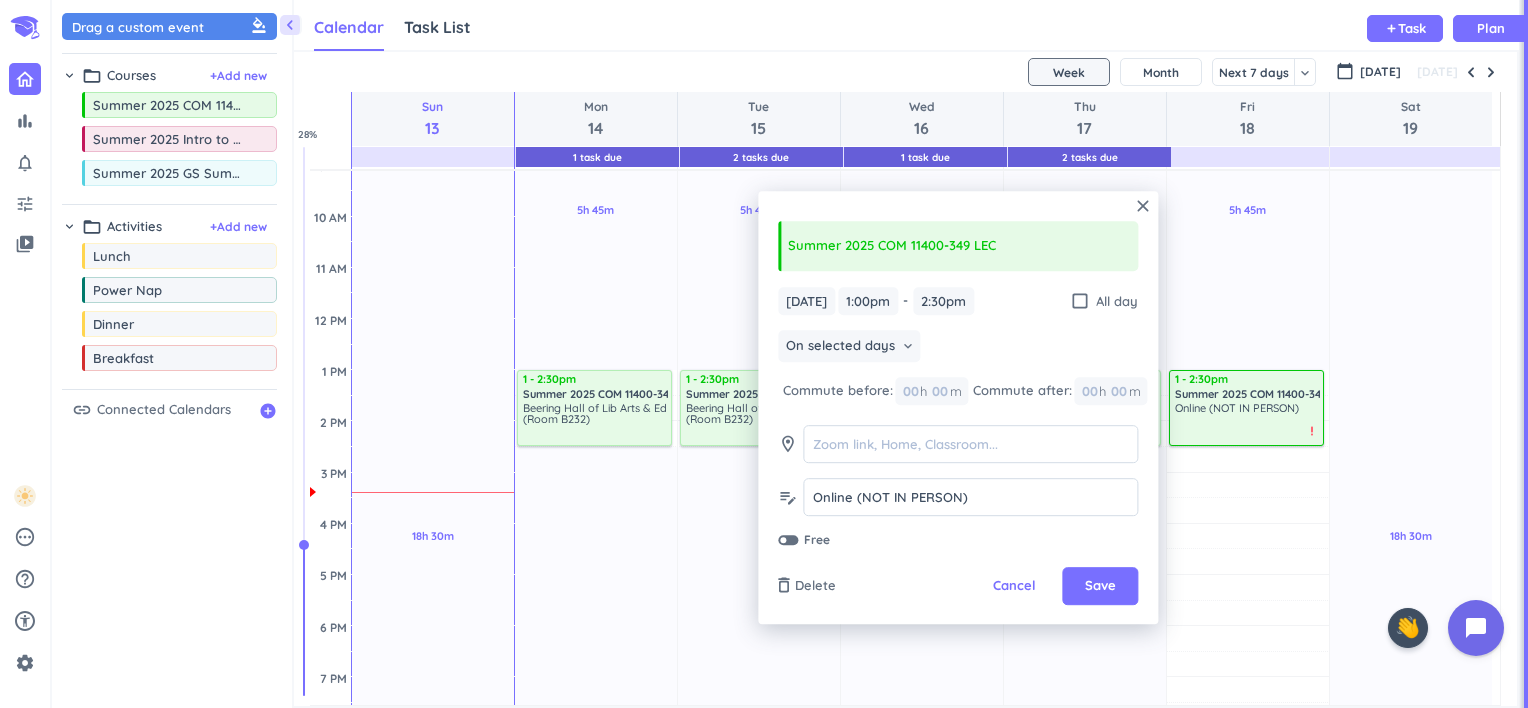 click on "[DATE] [DATE]   1:00pm 1:00pm - 2:30pm 2:30pm check_box_outline_blank All day" at bounding box center [958, 301] 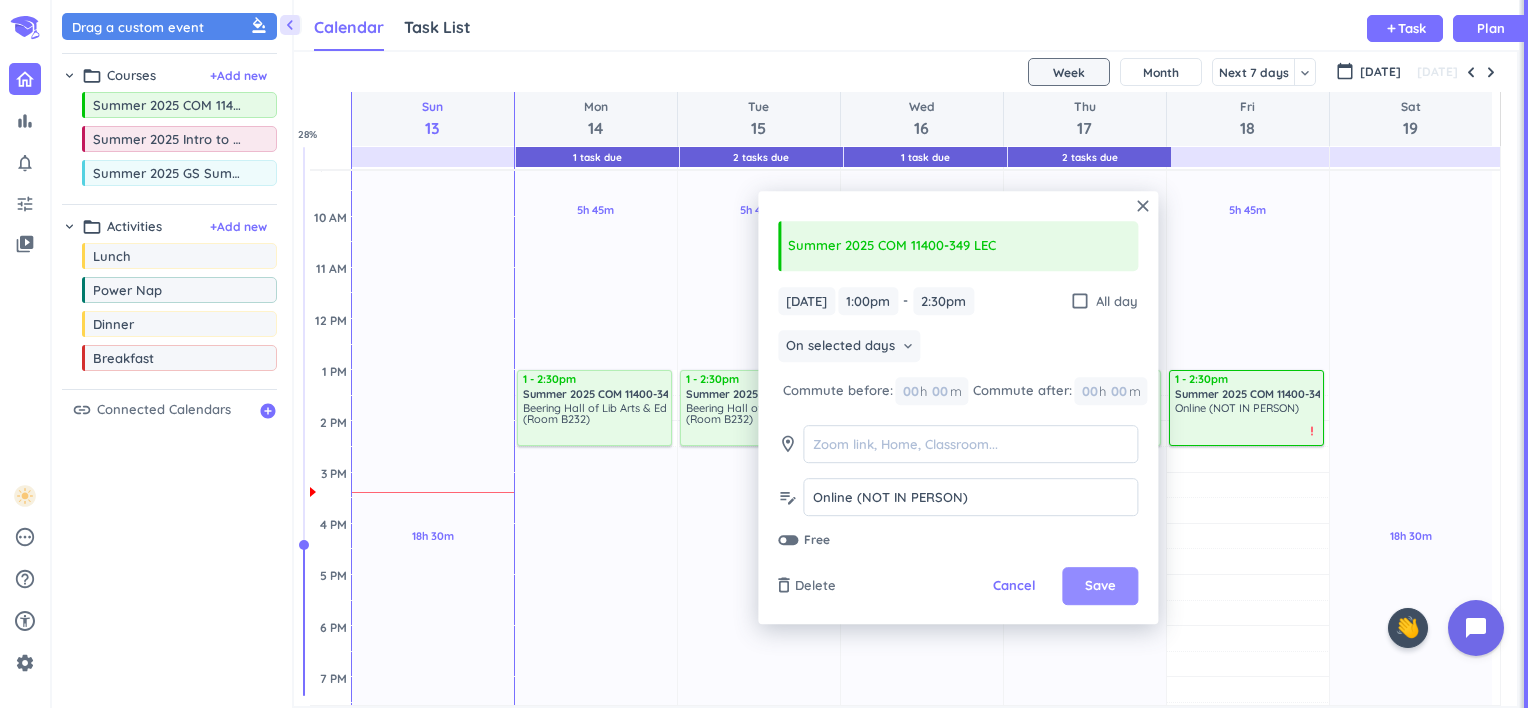 click on "Save" at bounding box center [1100, 587] 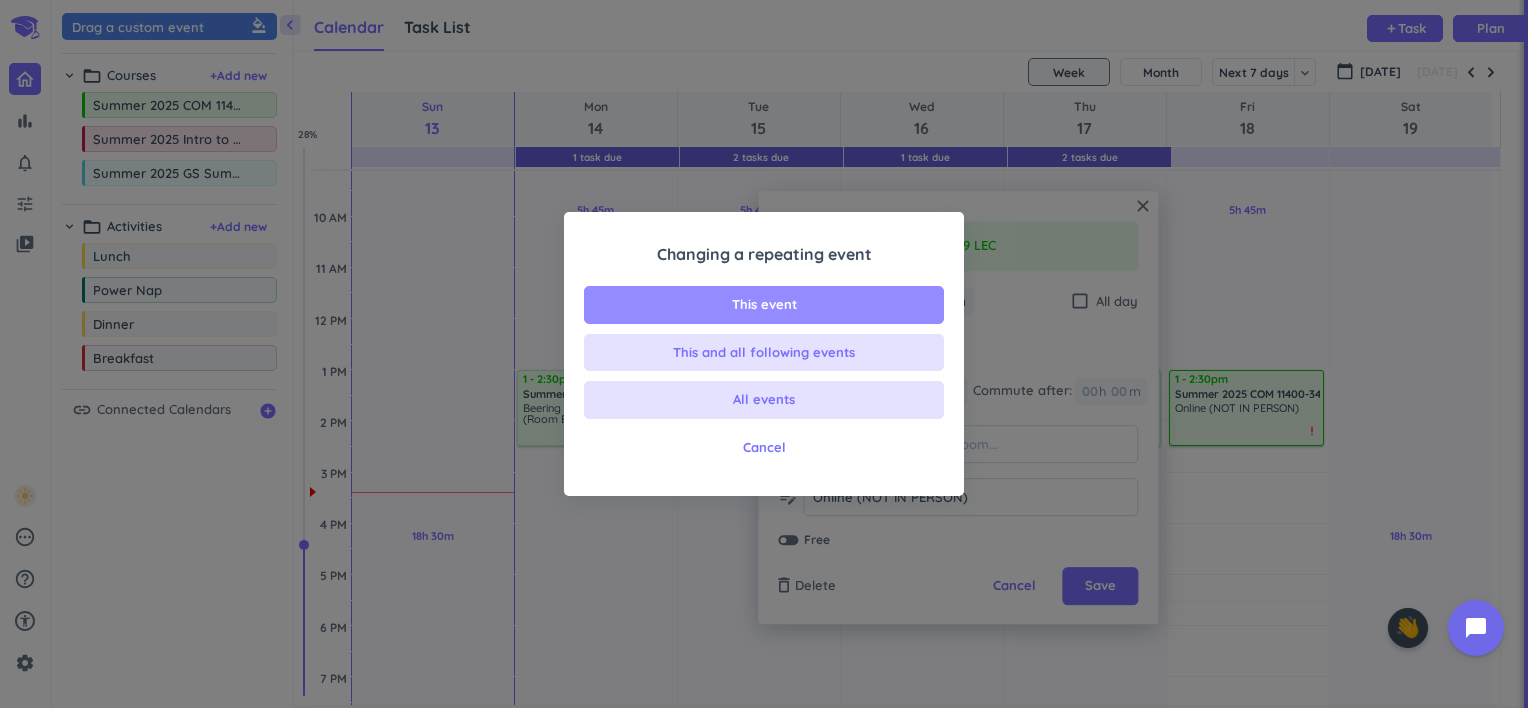 click on "This event" at bounding box center [764, 305] 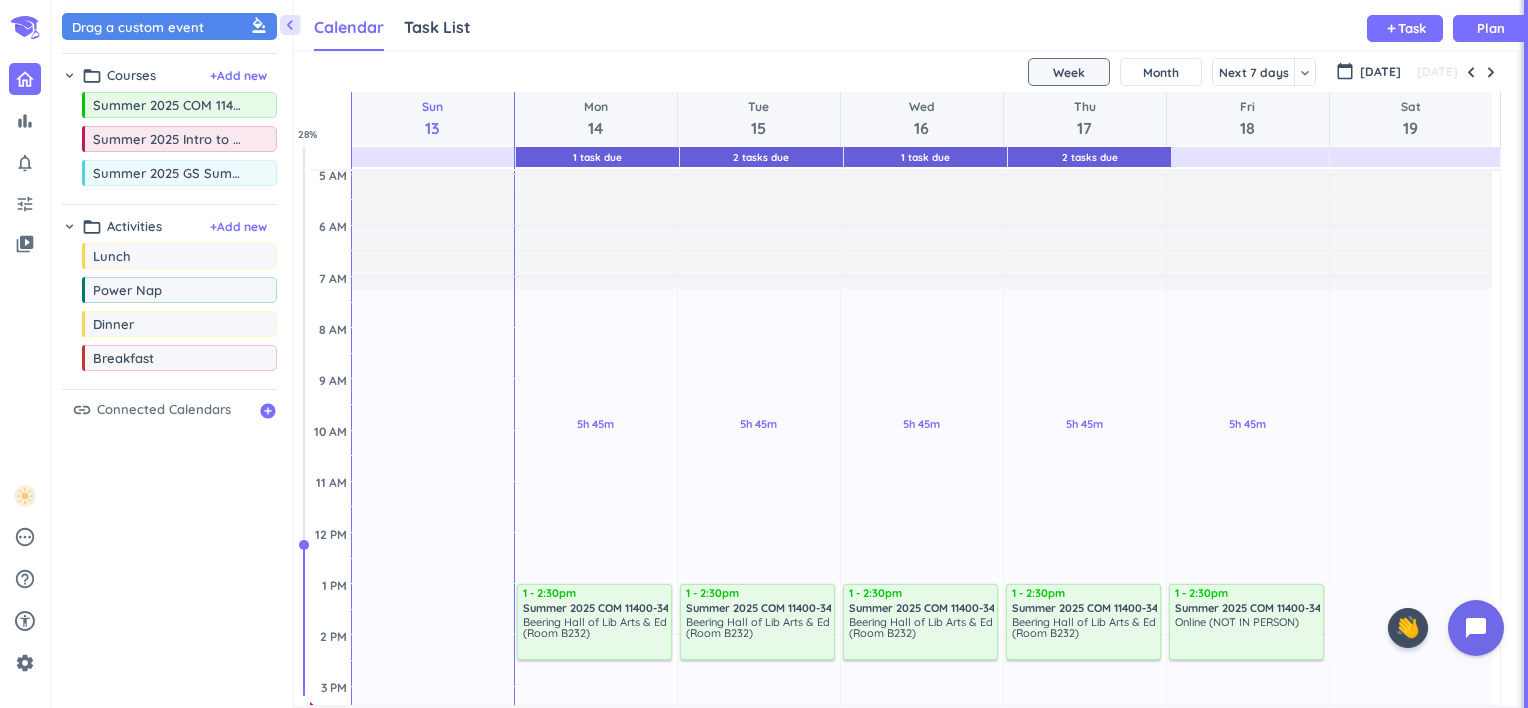 scroll, scrollTop: 48, scrollLeft: 0, axis: vertical 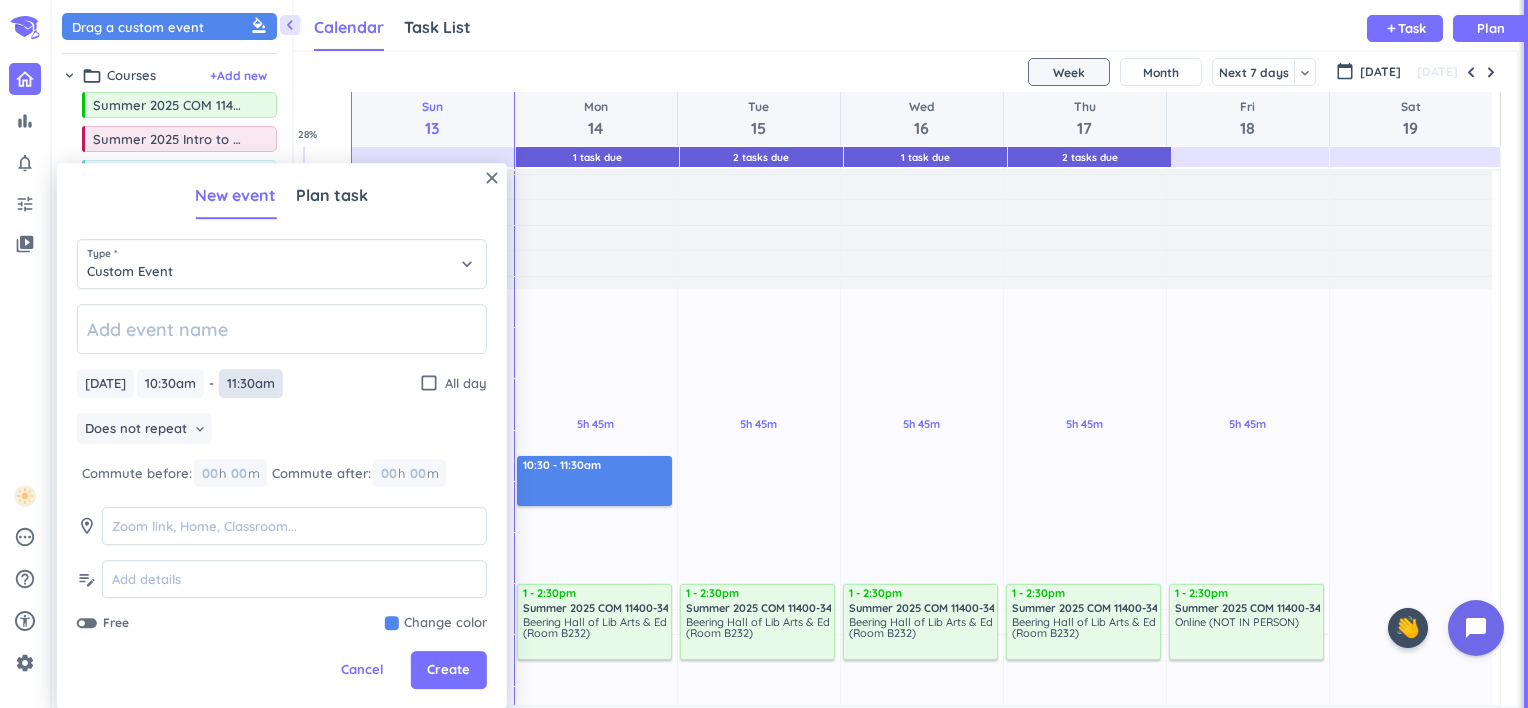 click on "11:30am" at bounding box center [251, 383] 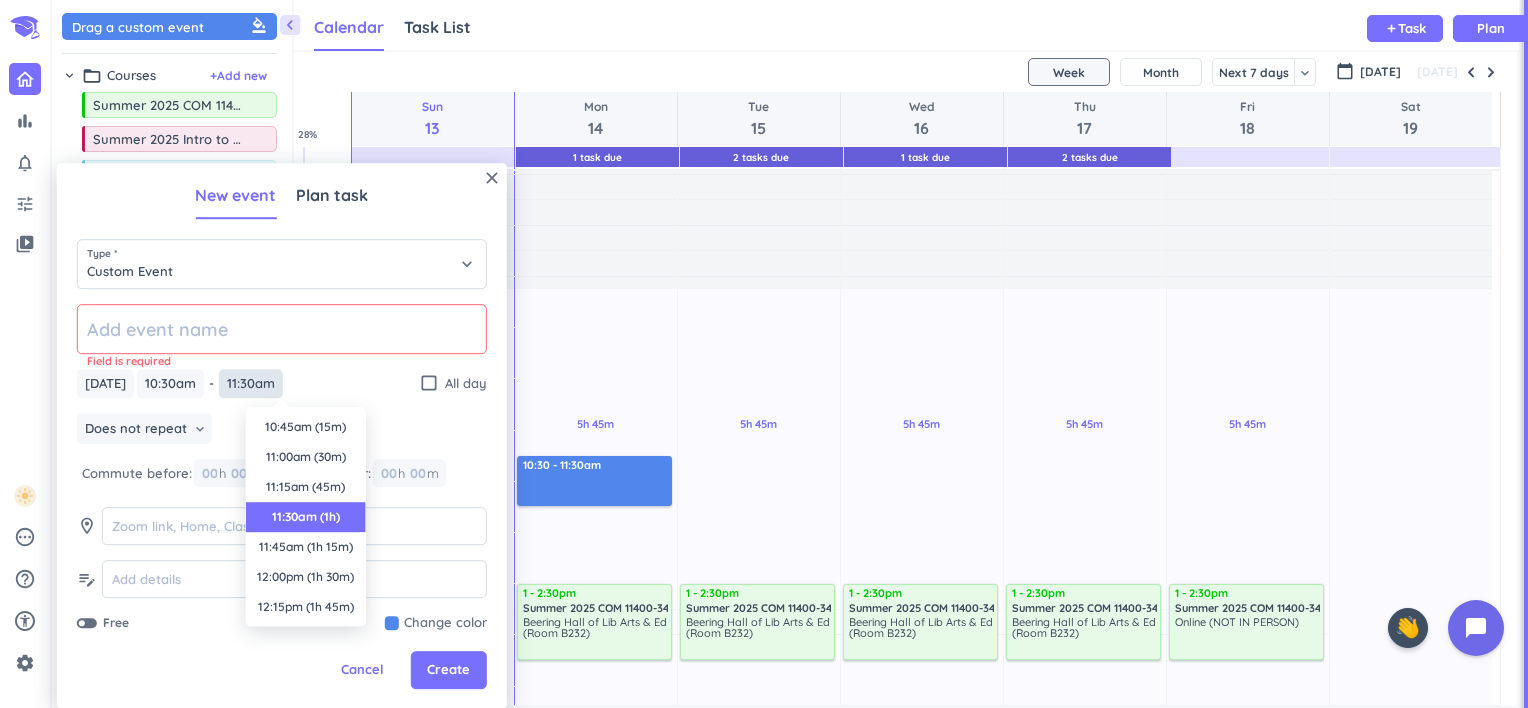 scroll, scrollTop: 90, scrollLeft: 0, axis: vertical 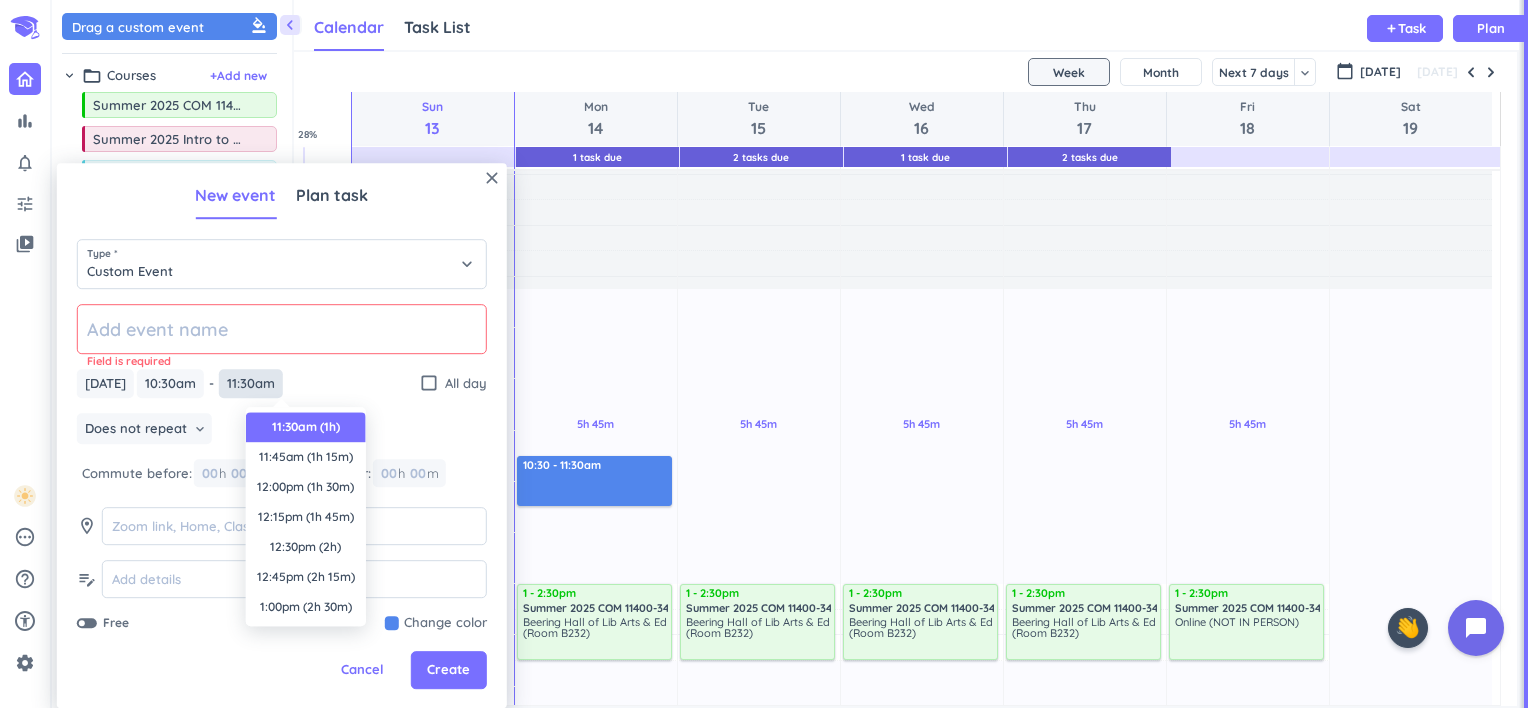 click on "11:30am" at bounding box center [251, 383] 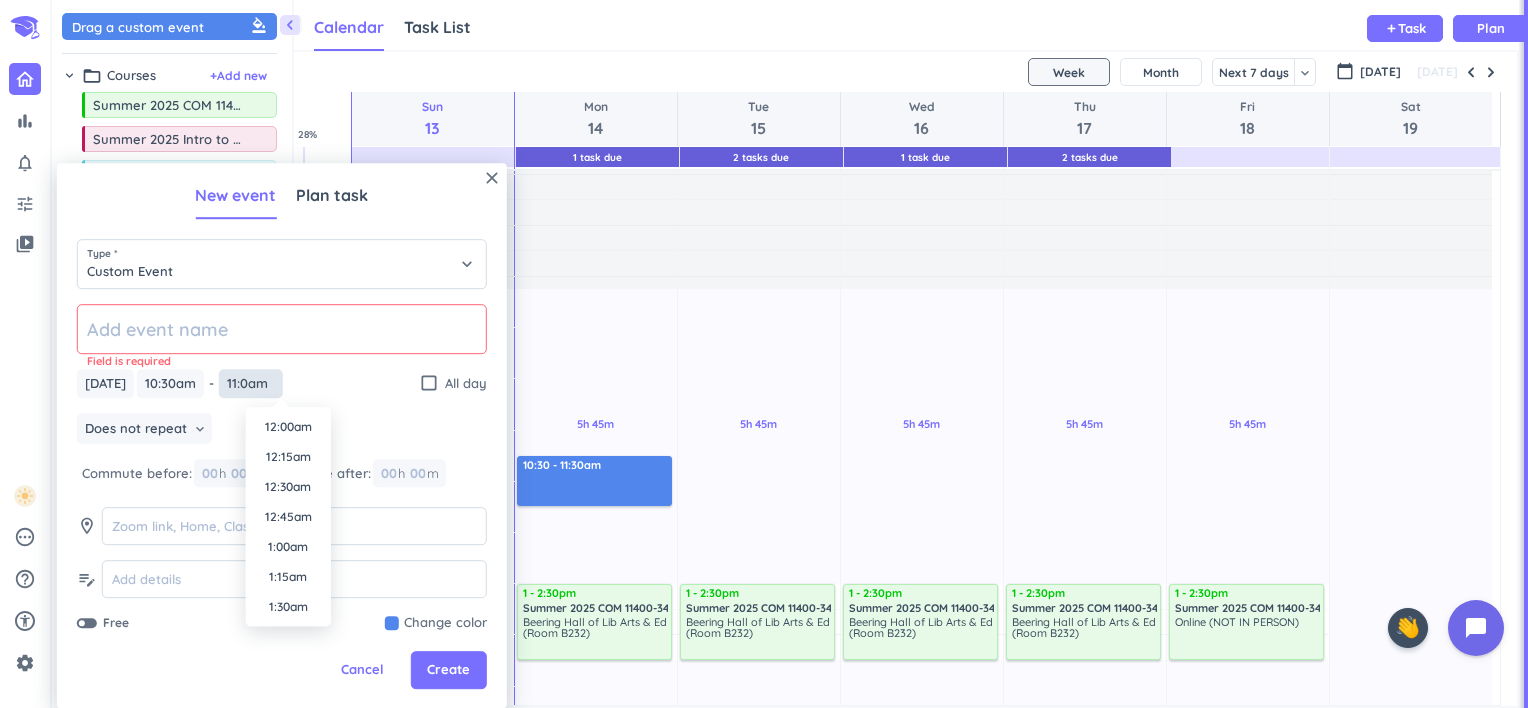 scroll, scrollTop: 1230, scrollLeft: 0, axis: vertical 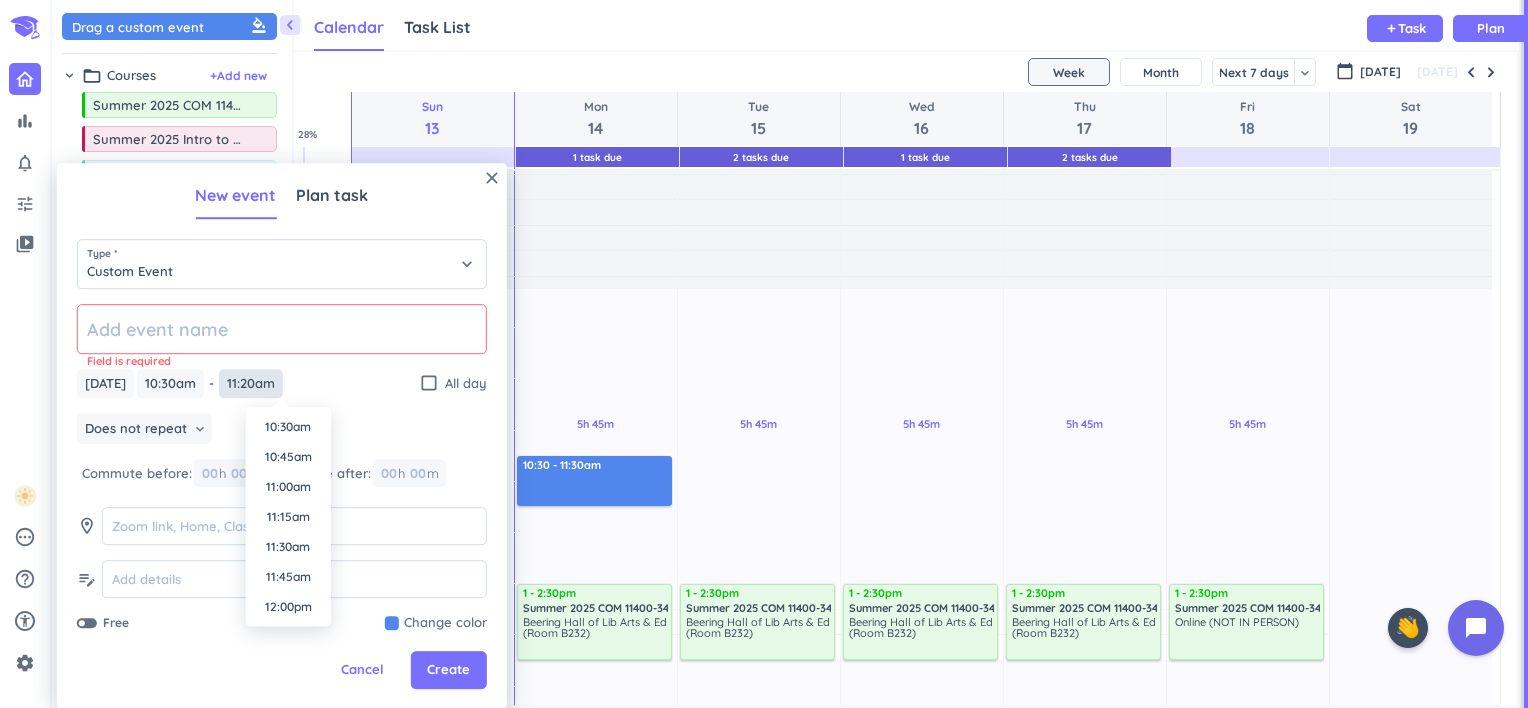 click on "11:20am" at bounding box center (251, 383) 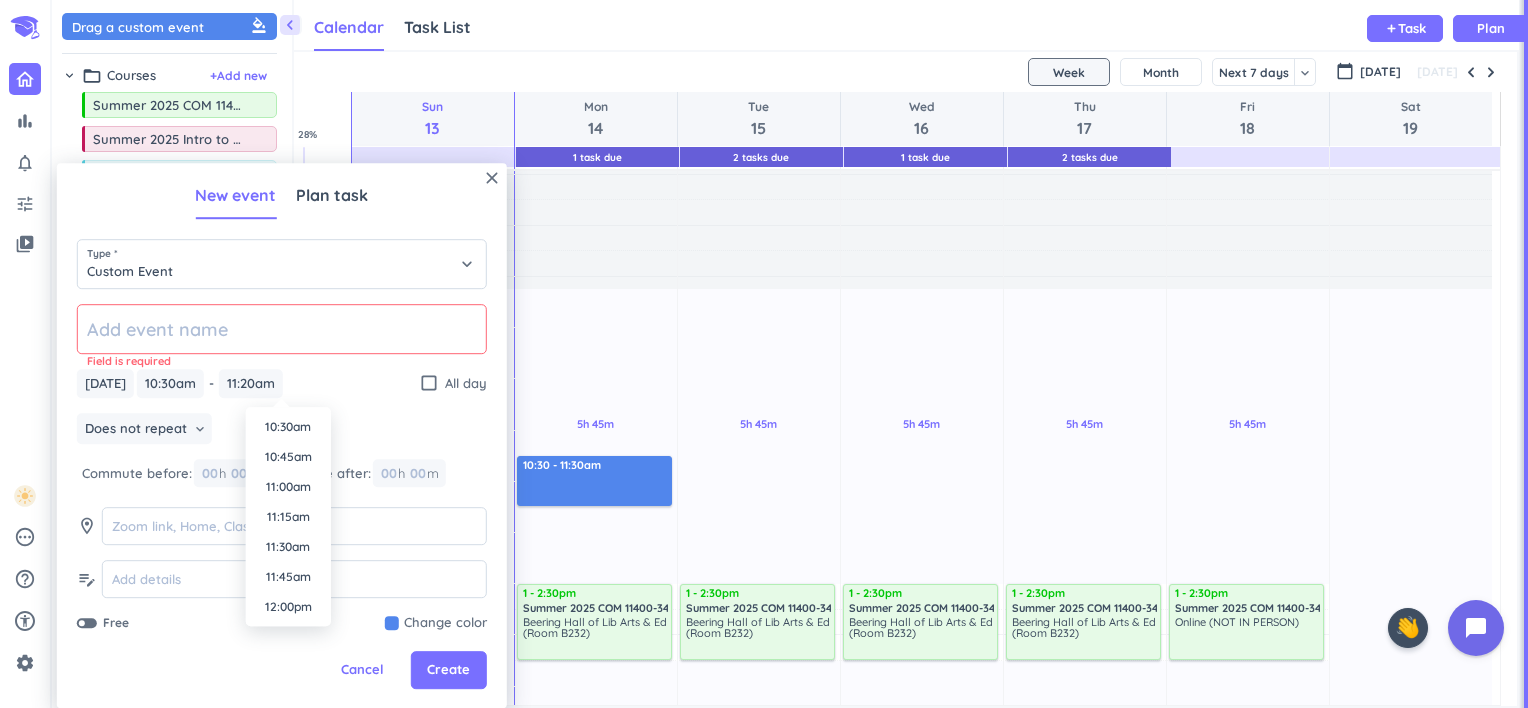 click on "Field is required [DATE] [DATE]   10:30am 10:30am - 11:30am 11:20am check_box_outline_blank All day Does not repeat keyboard_arrow_down Commute before: 00 h 00 m Commute after: 00 h 00 m room edit_note Free Change color" at bounding box center [282, 468] 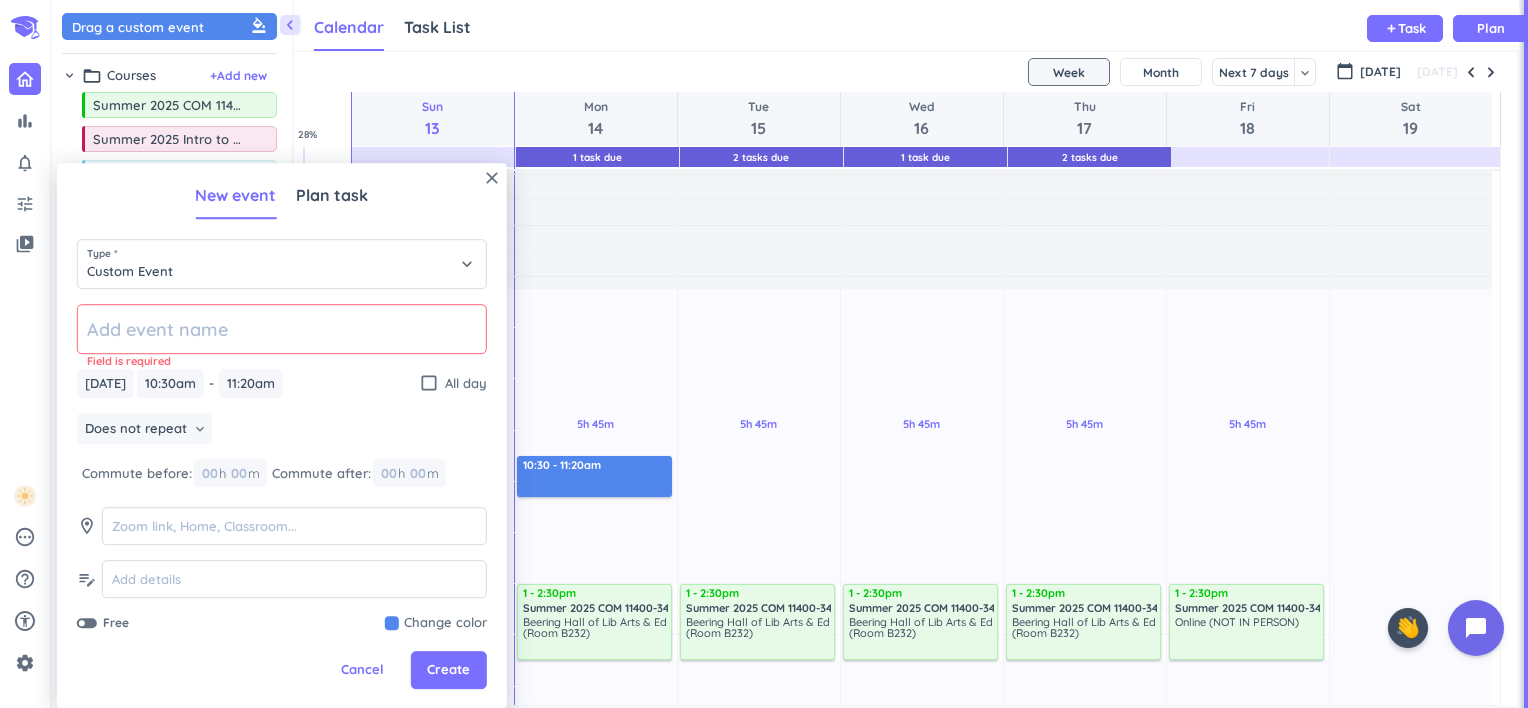 click 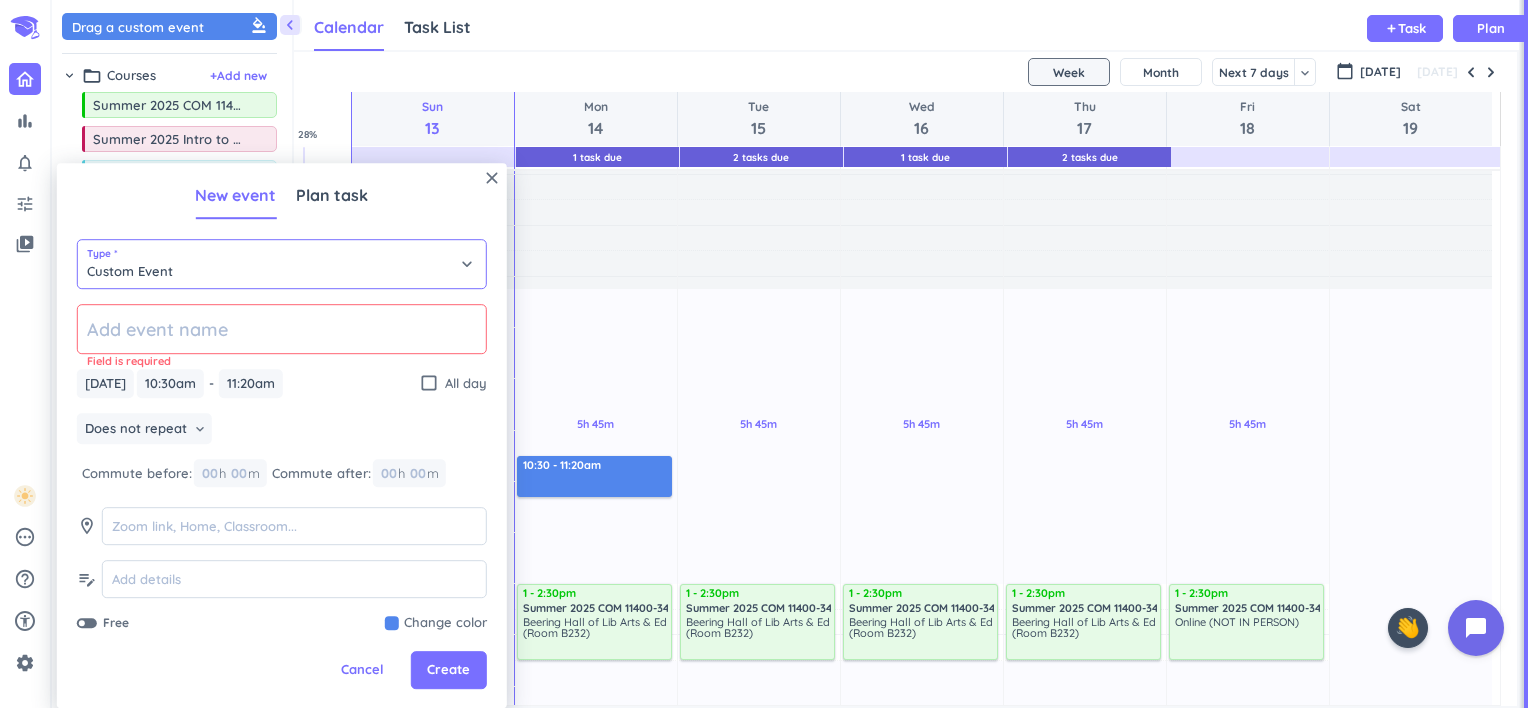 click on "Custom Event" at bounding box center [282, 264] 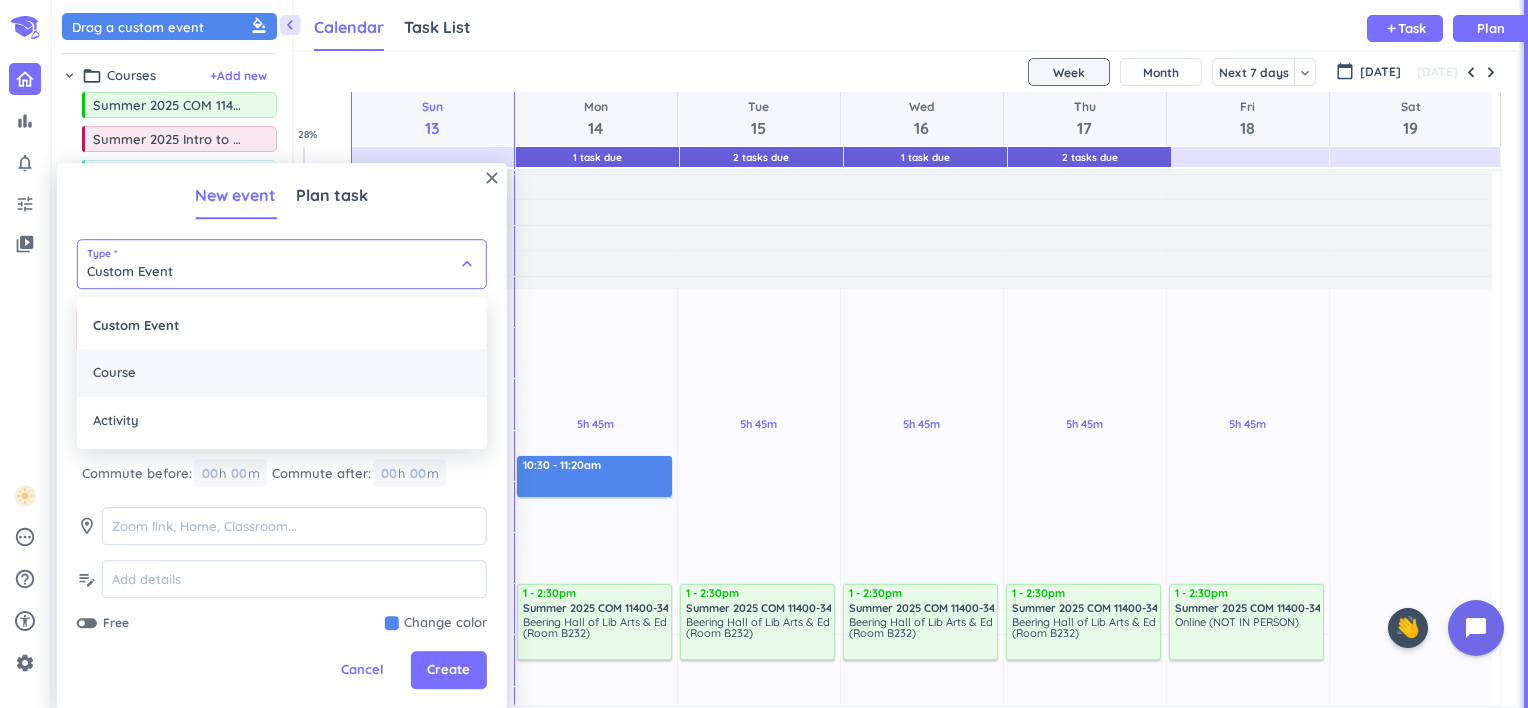 click on "Course" at bounding box center (282, 373) 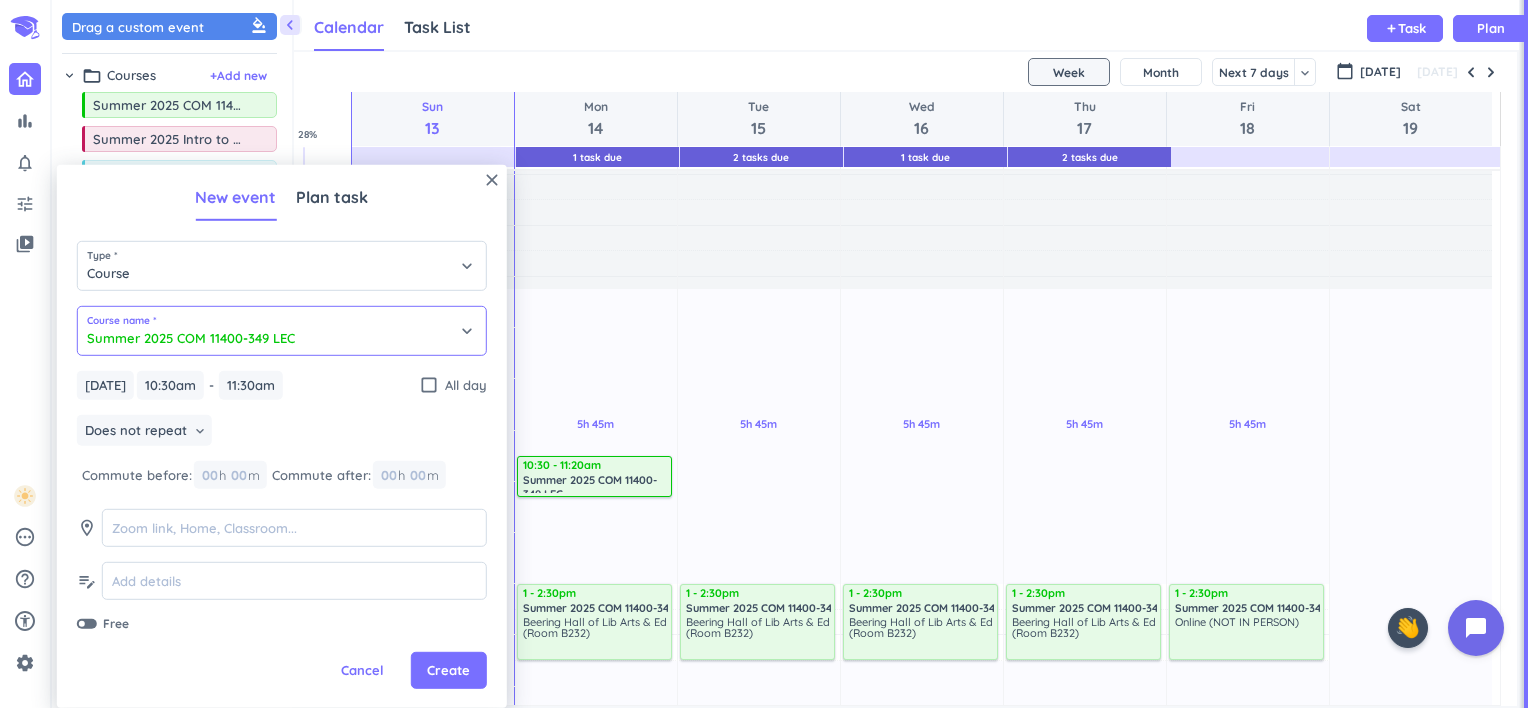 click on "Summer 2025 COM 11400-349 LEC" at bounding box center (282, 331) 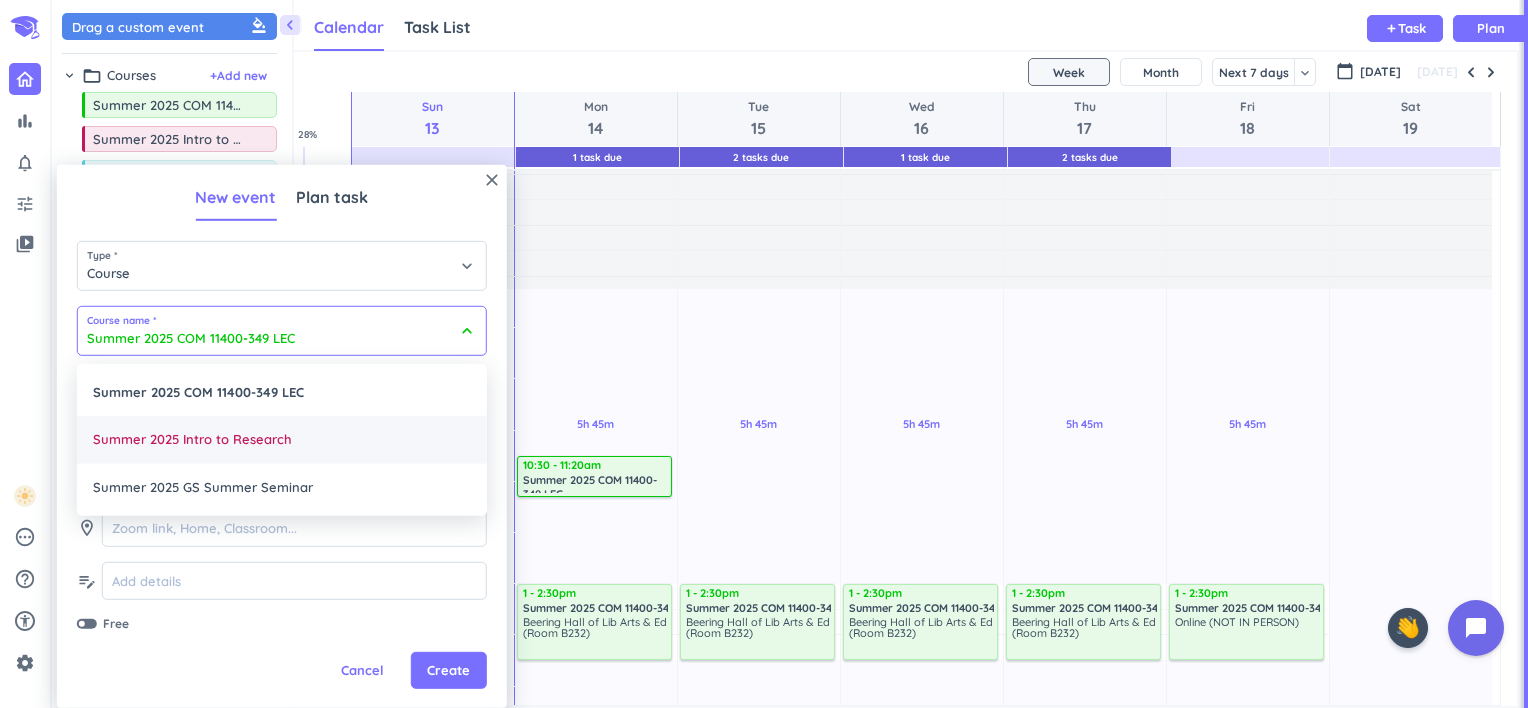 click on "Summer 2025 Intro to Research" at bounding box center [282, 440] 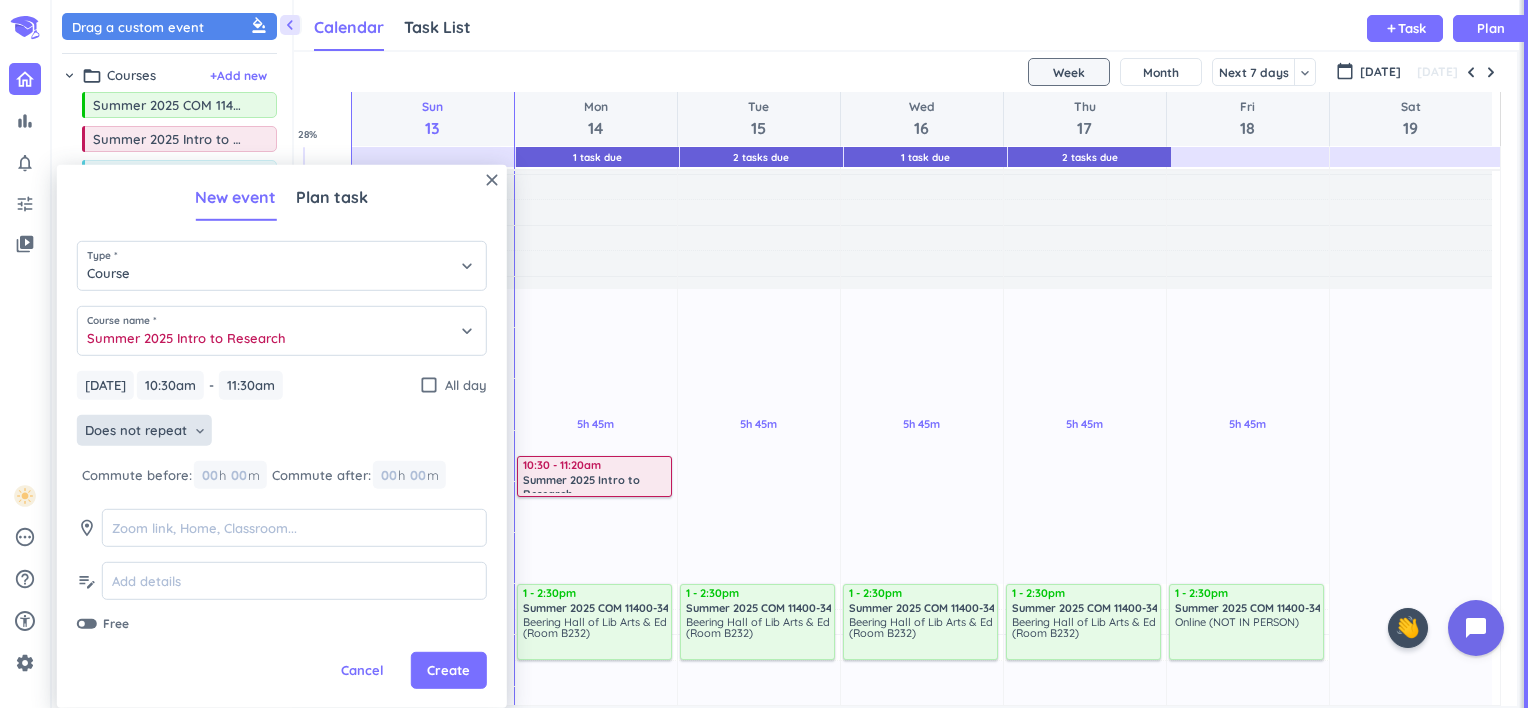 click on "Does not repeat" at bounding box center [136, 431] 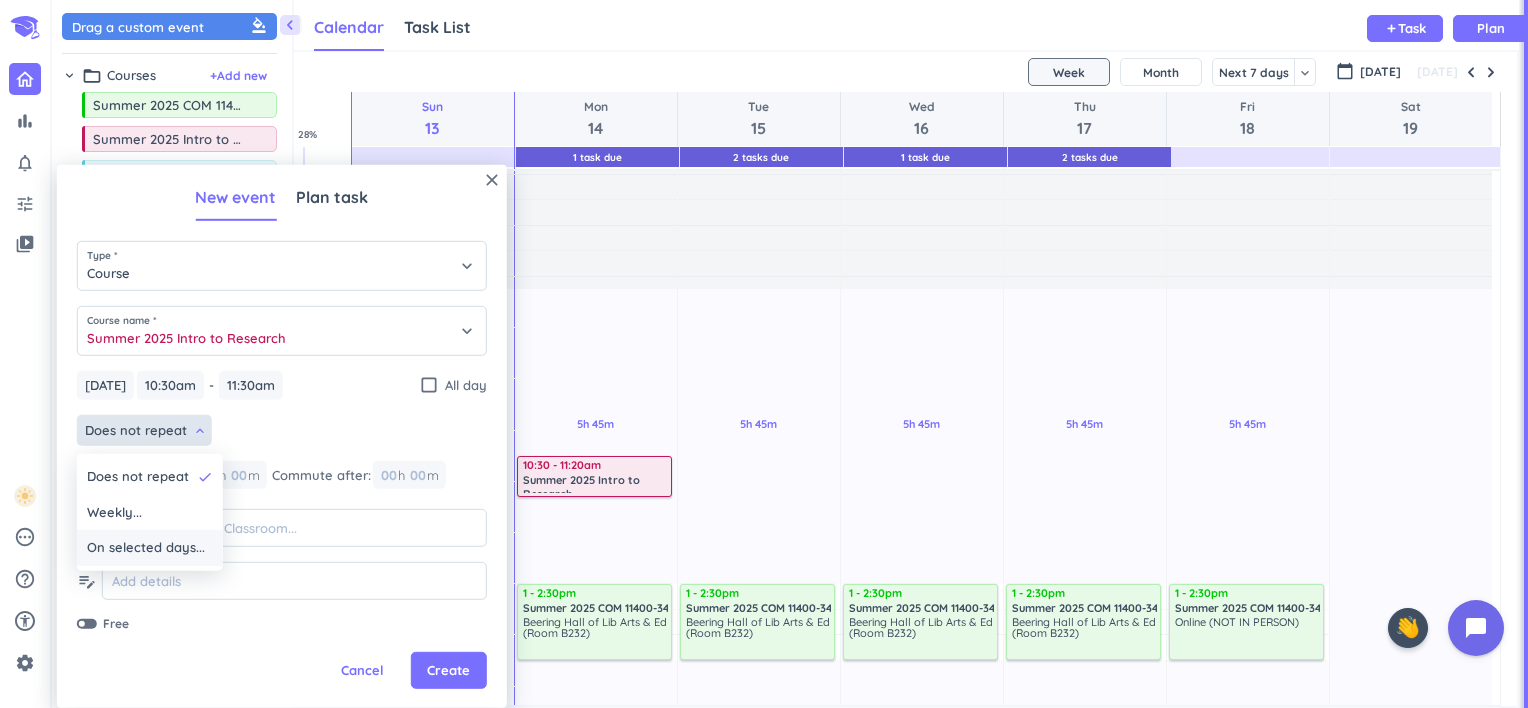 click on "On selected days..." at bounding box center [146, 548] 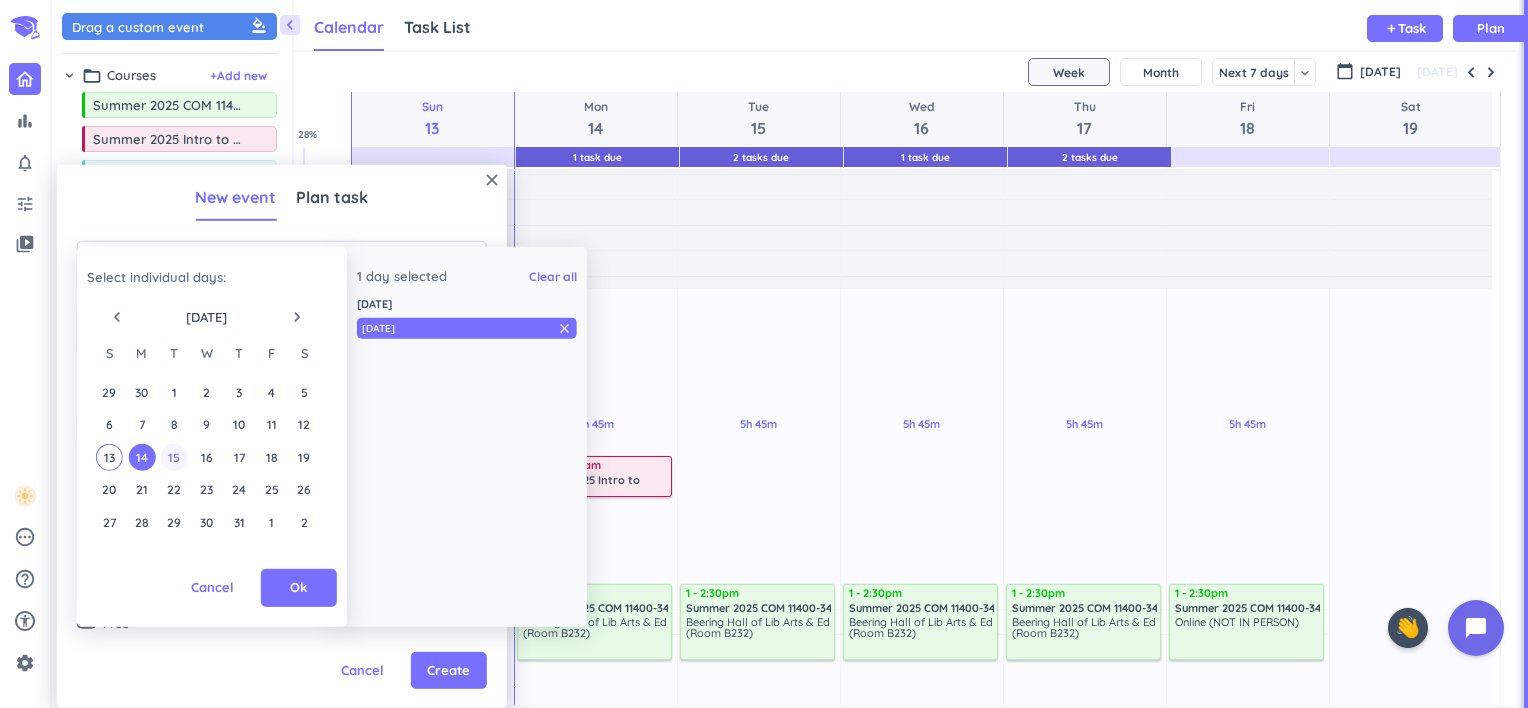 click on "15" at bounding box center [174, 457] 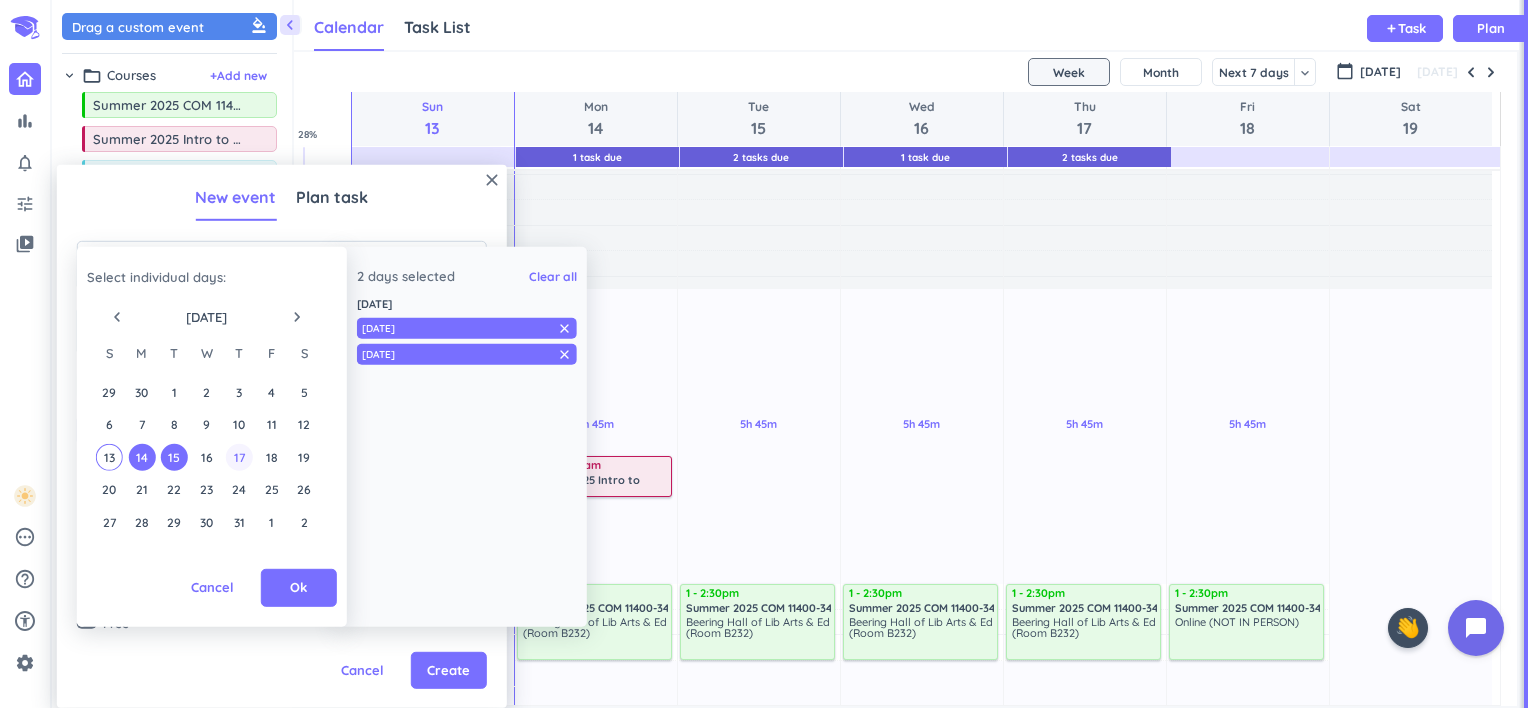 click on "17" at bounding box center (239, 457) 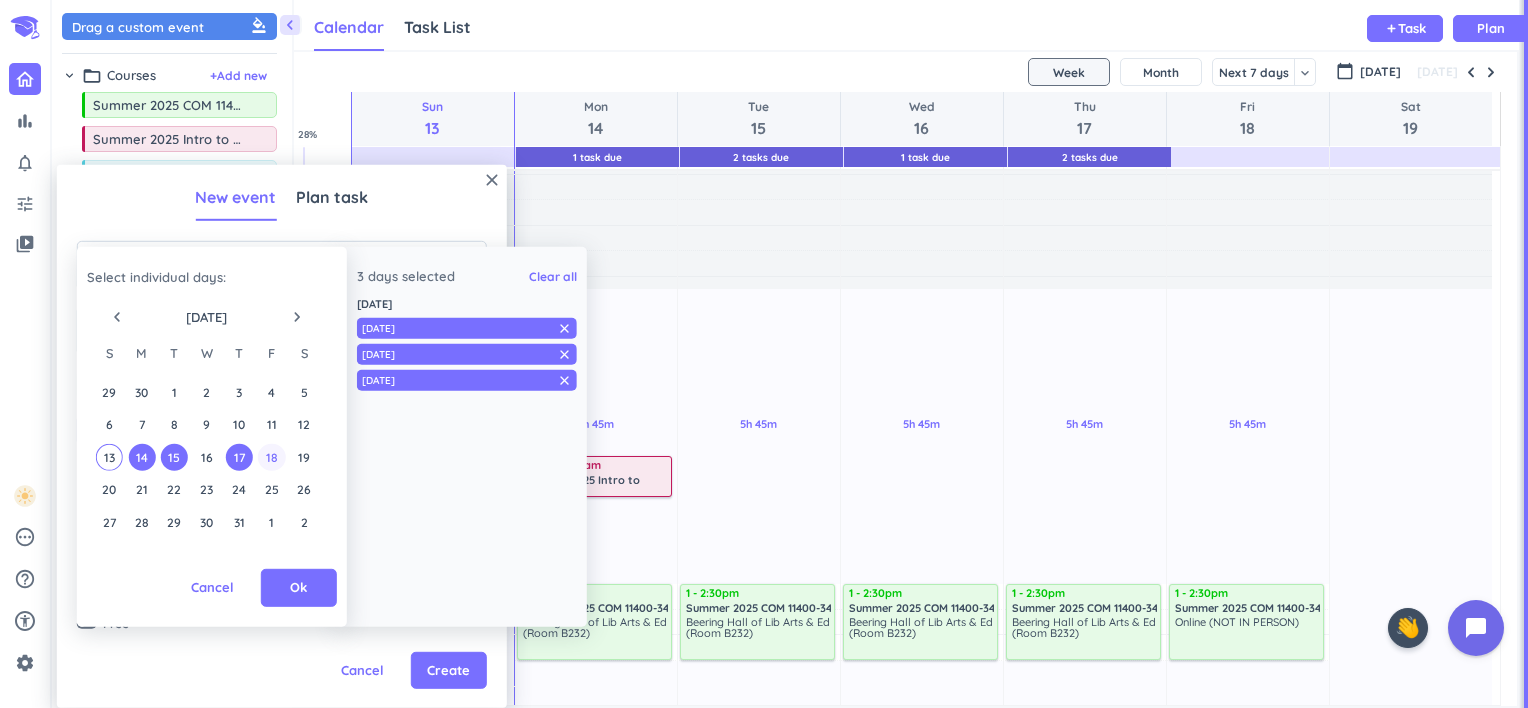 click on "18" at bounding box center (271, 457) 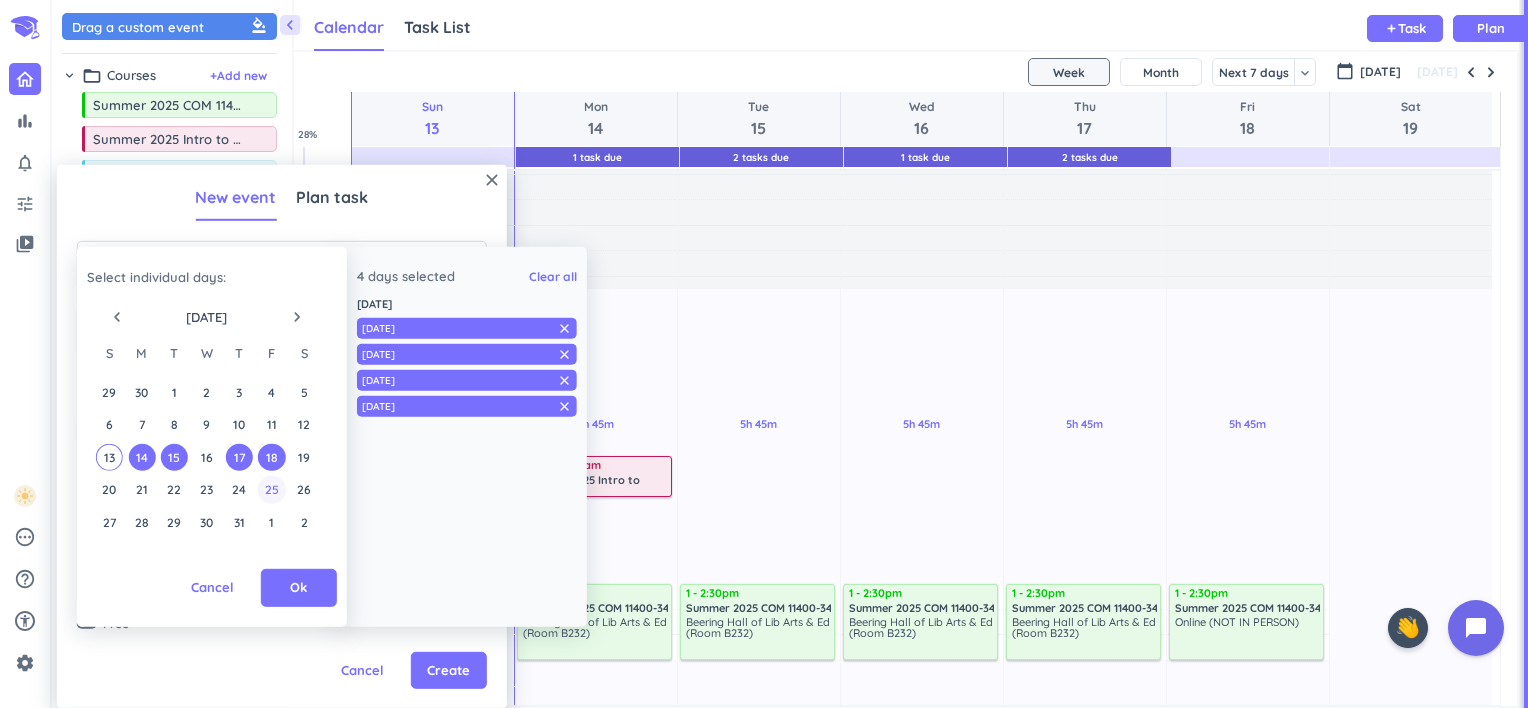 click on "25" at bounding box center (271, 489) 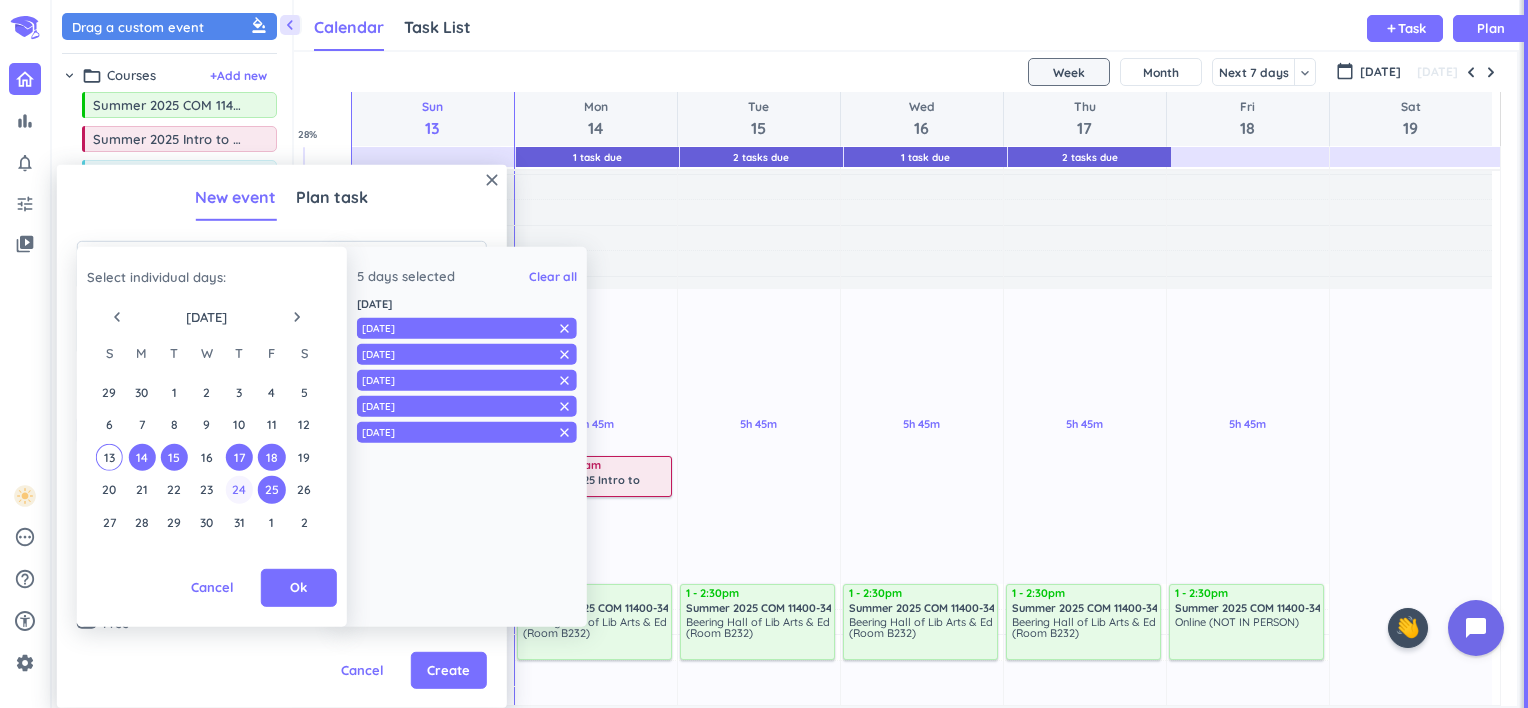 click on "24" at bounding box center [239, 489] 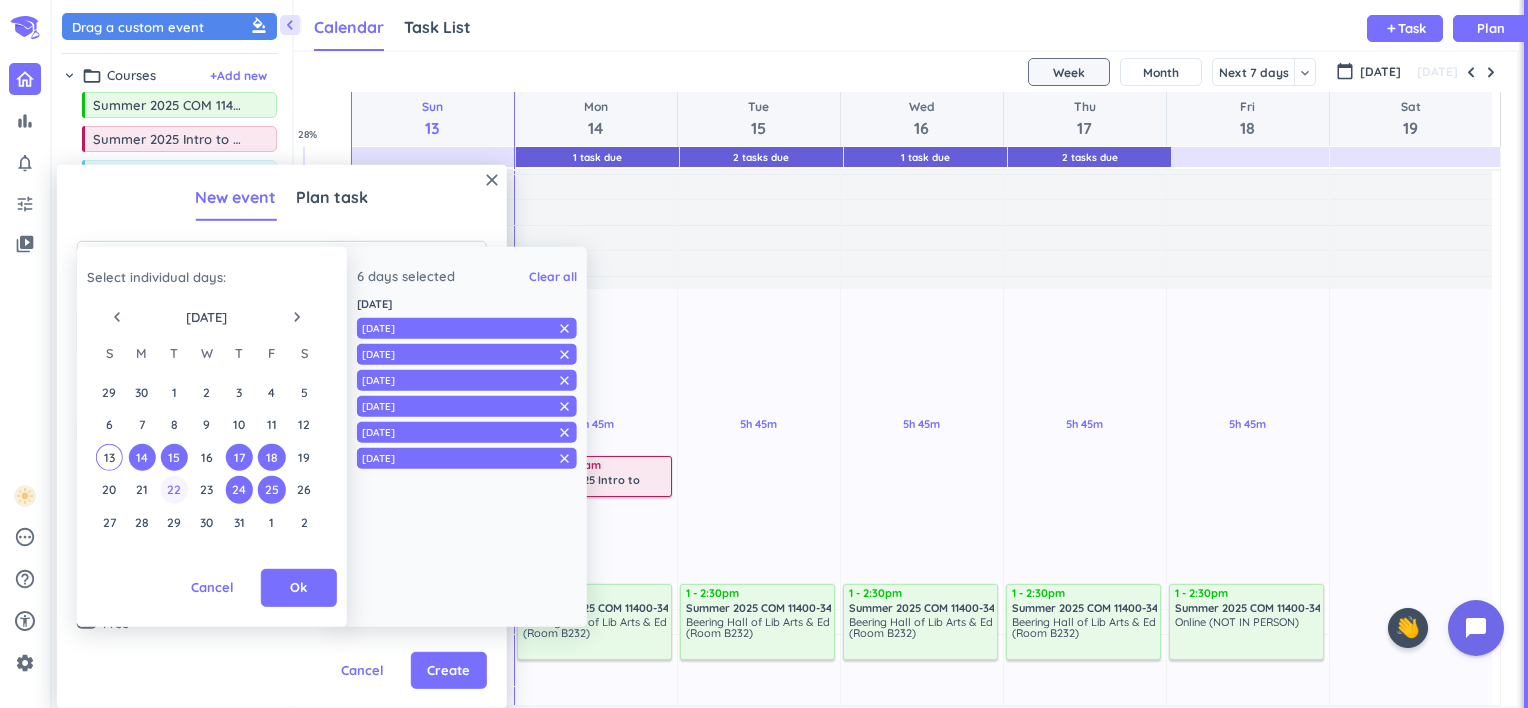 click on "22" at bounding box center [174, 489] 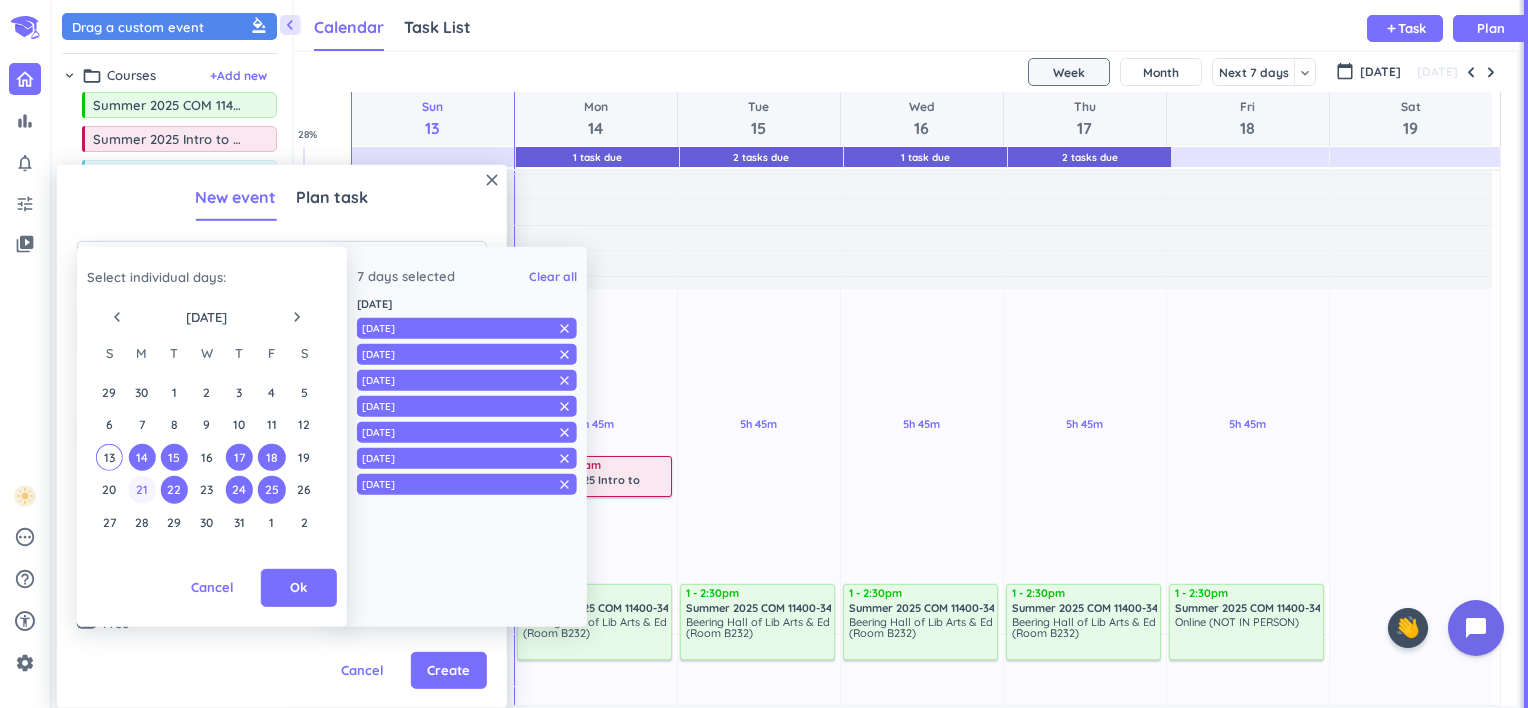 click on "21" at bounding box center (141, 489) 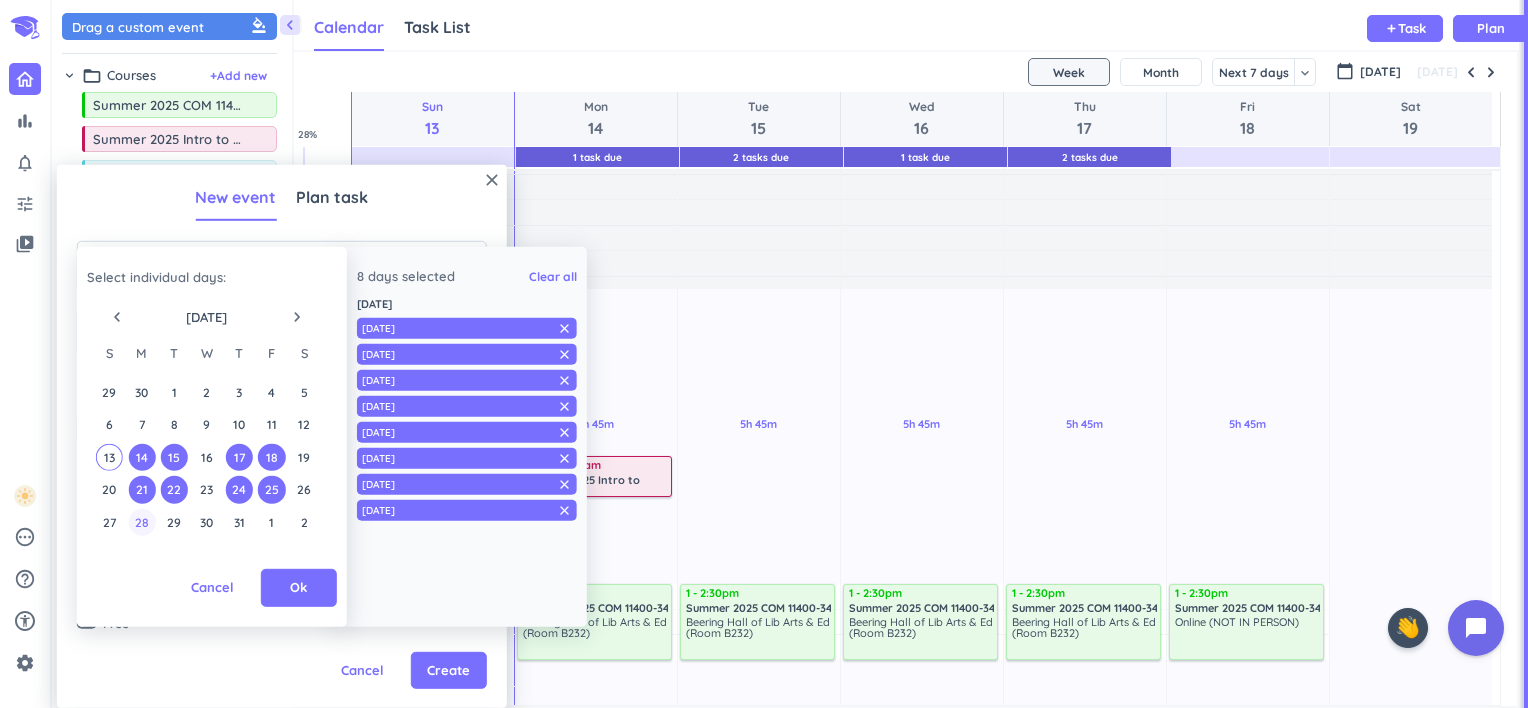 click on "28" at bounding box center [141, 522] 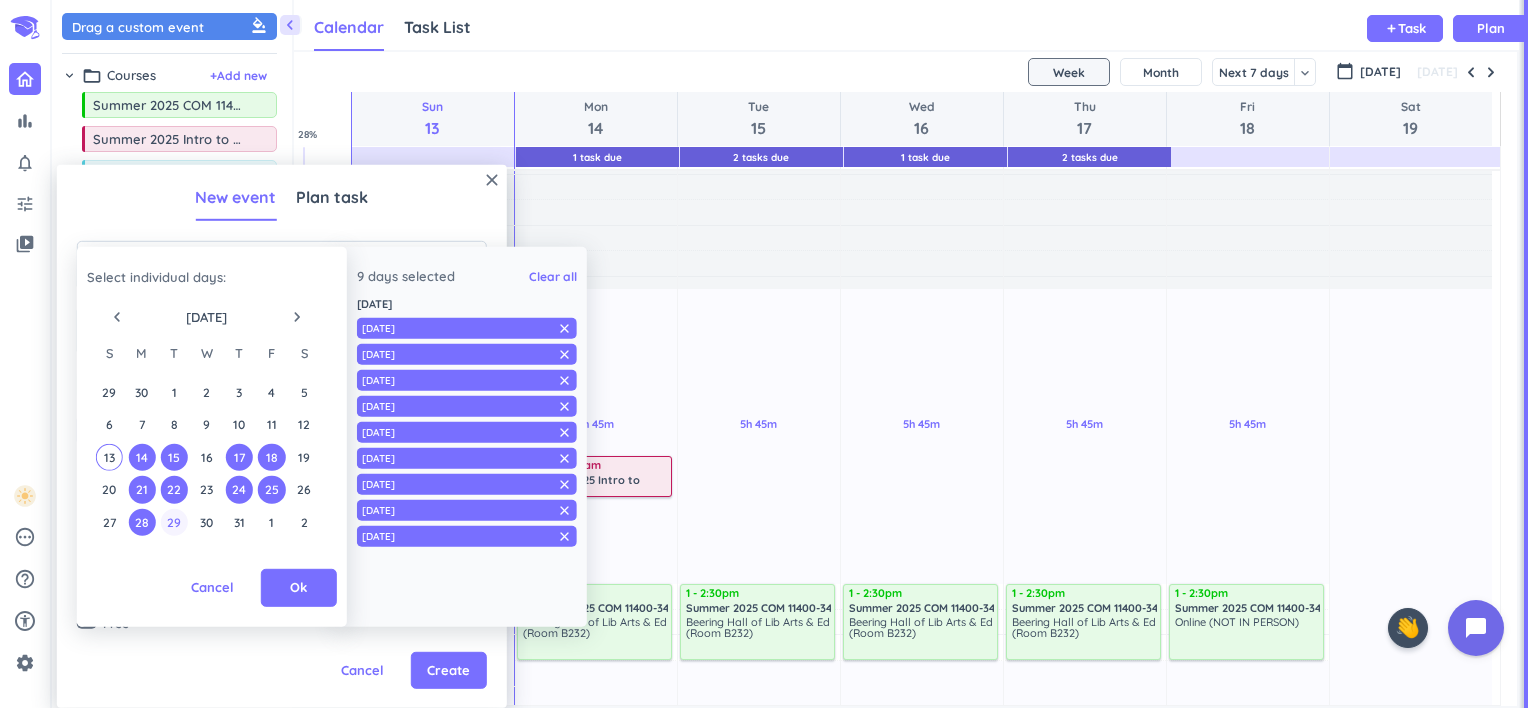 click on "29" at bounding box center [174, 522] 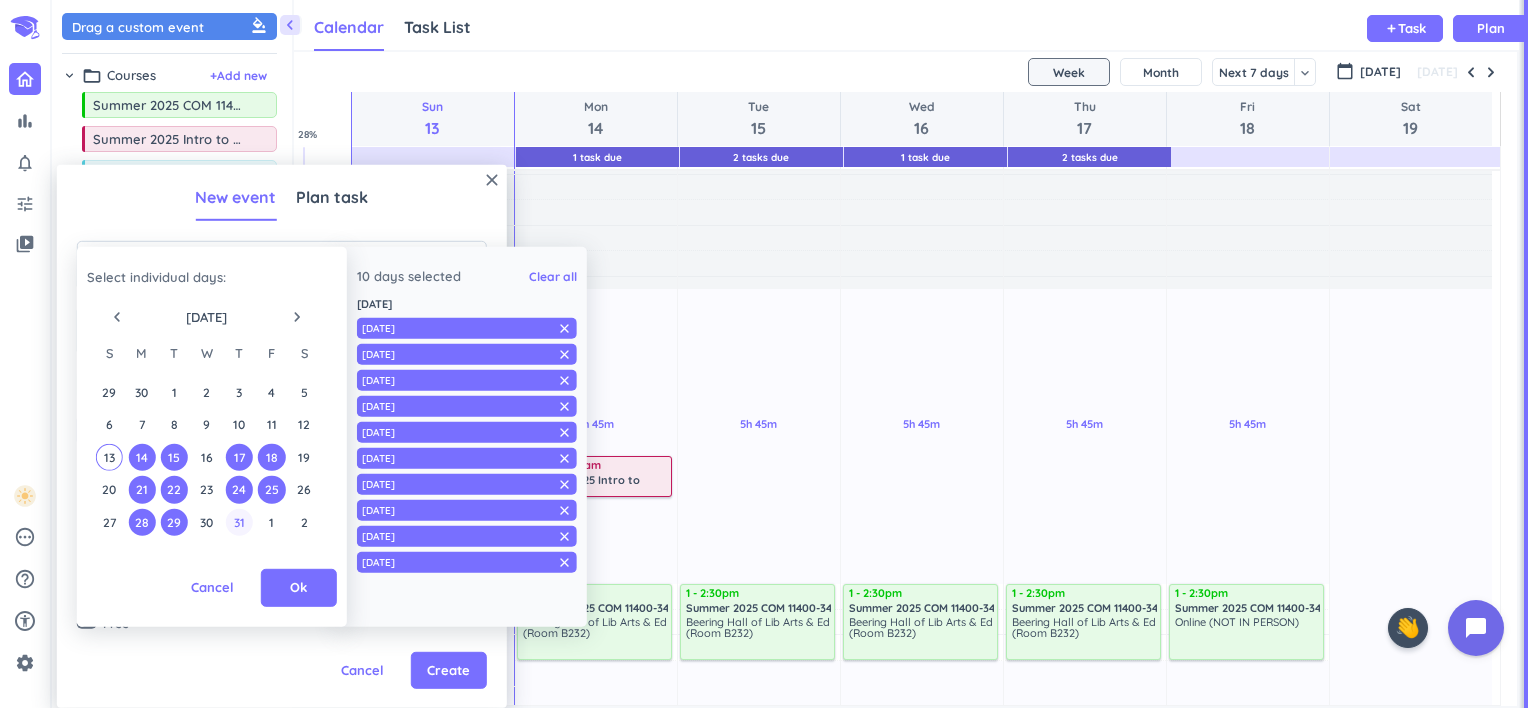 click on "31" at bounding box center (239, 522) 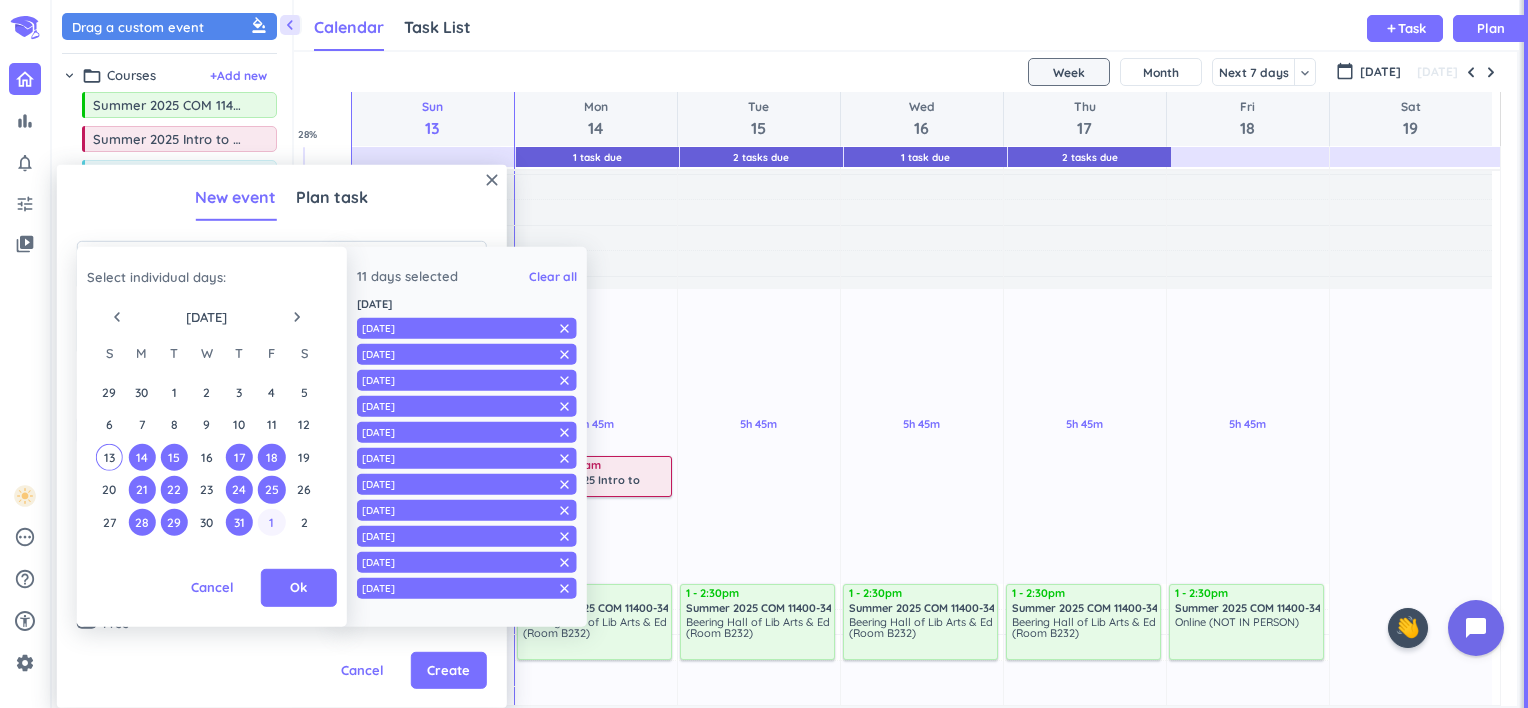 click on "1" at bounding box center [271, 522] 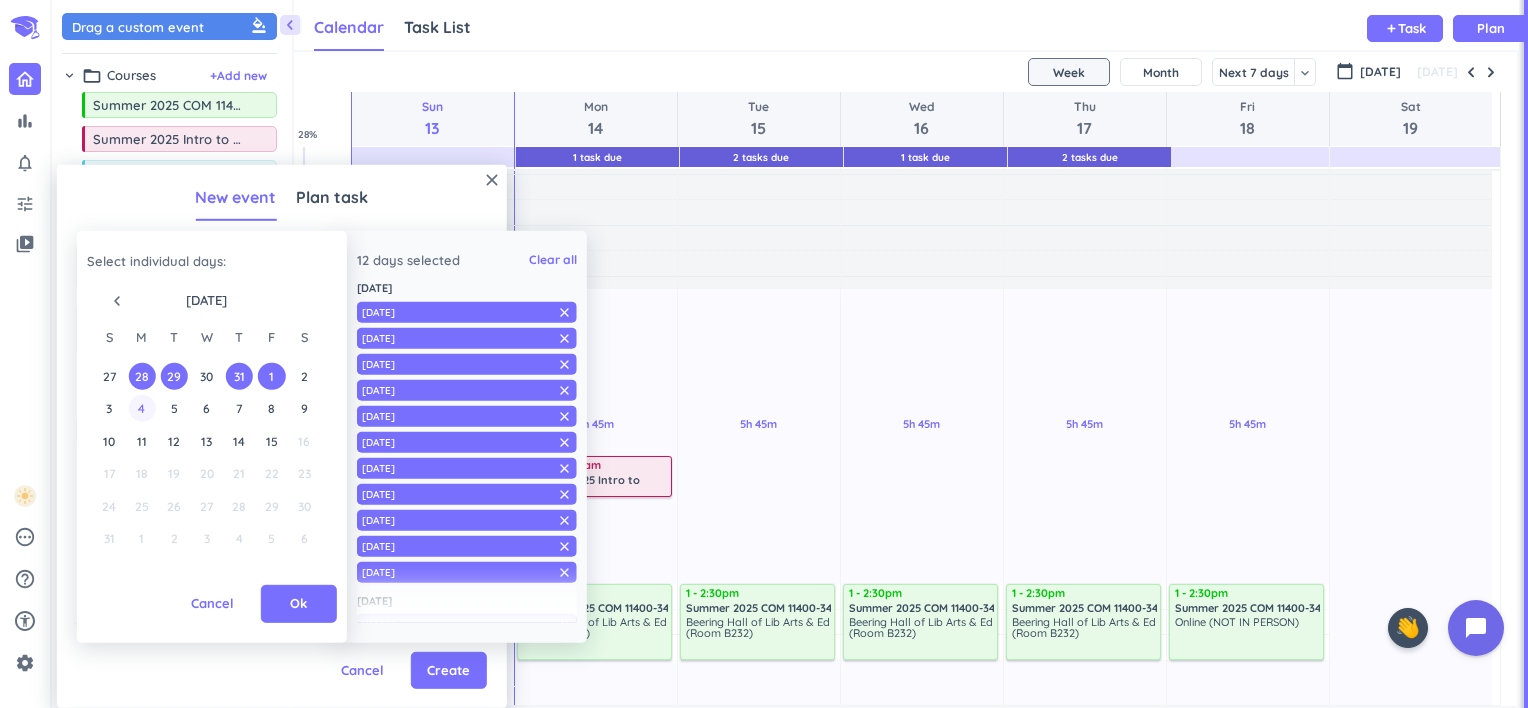 click on "4" at bounding box center (141, 408) 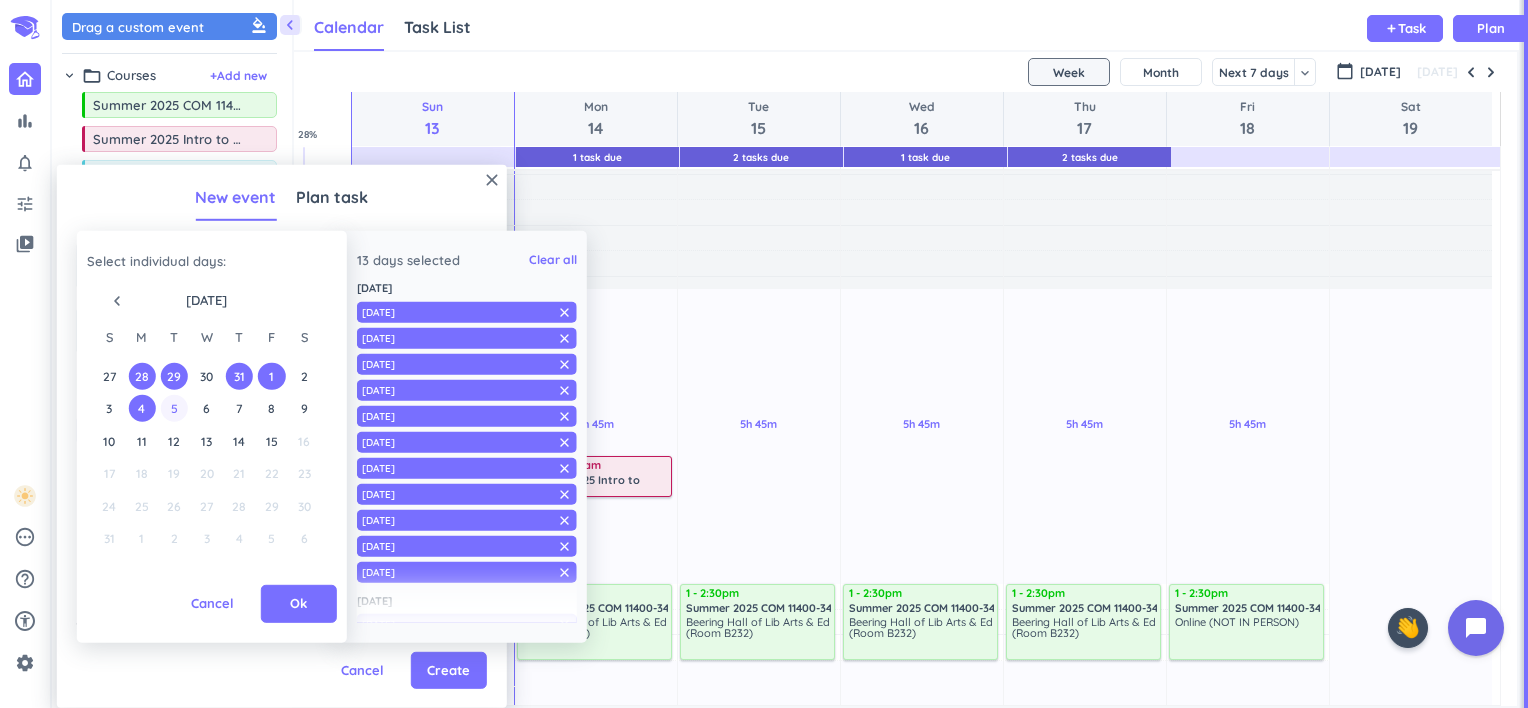 click on "5" at bounding box center (174, 408) 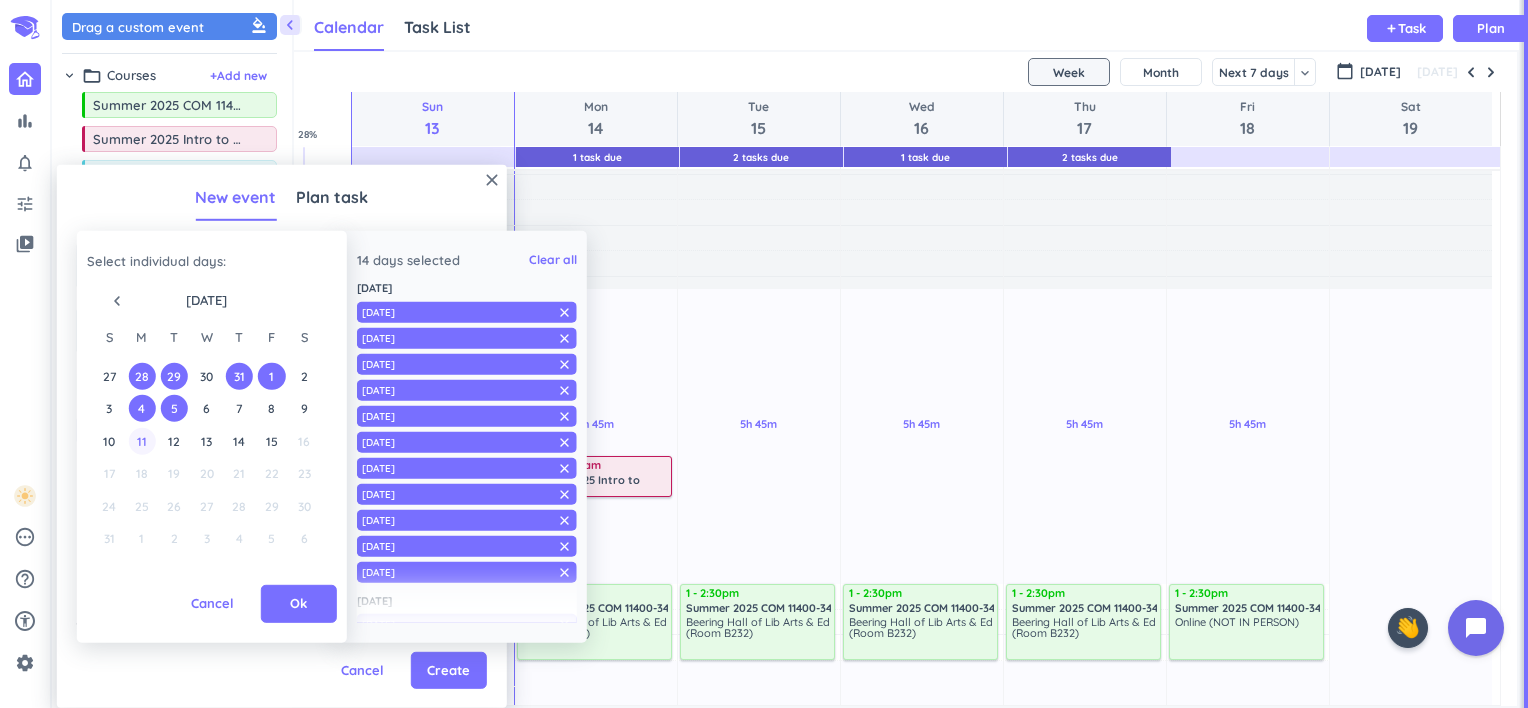 click on "11" at bounding box center (141, 440) 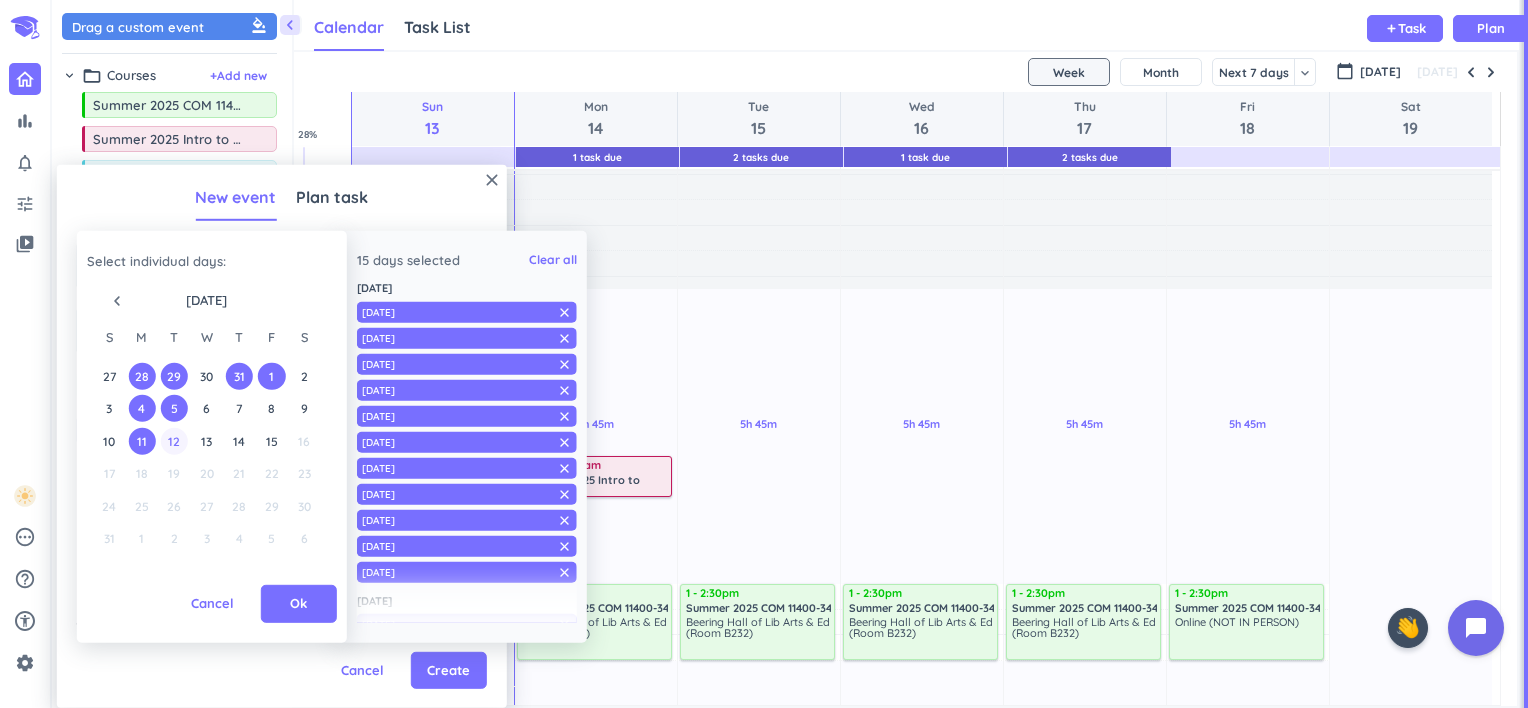 click on "12" at bounding box center [174, 440] 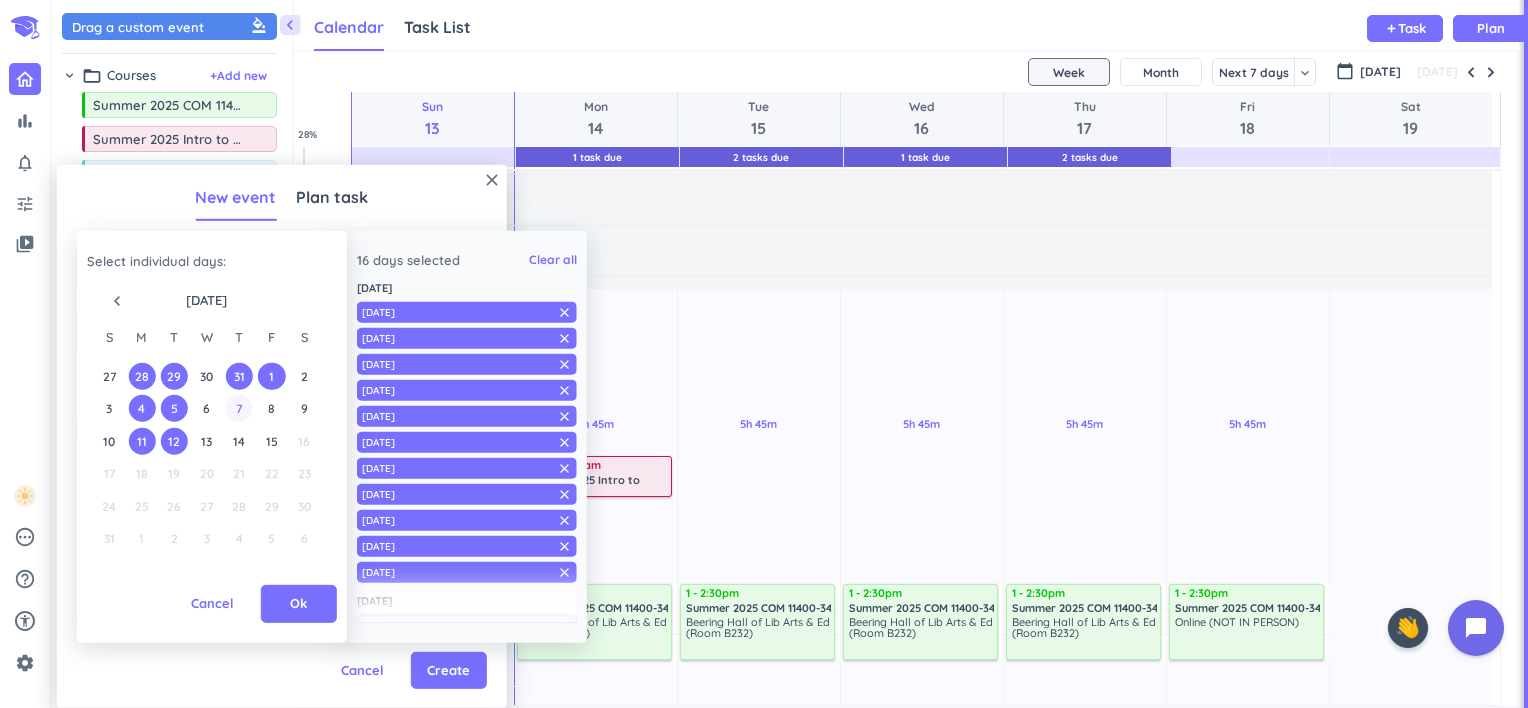click on "7" at bounding box center [239, 408] 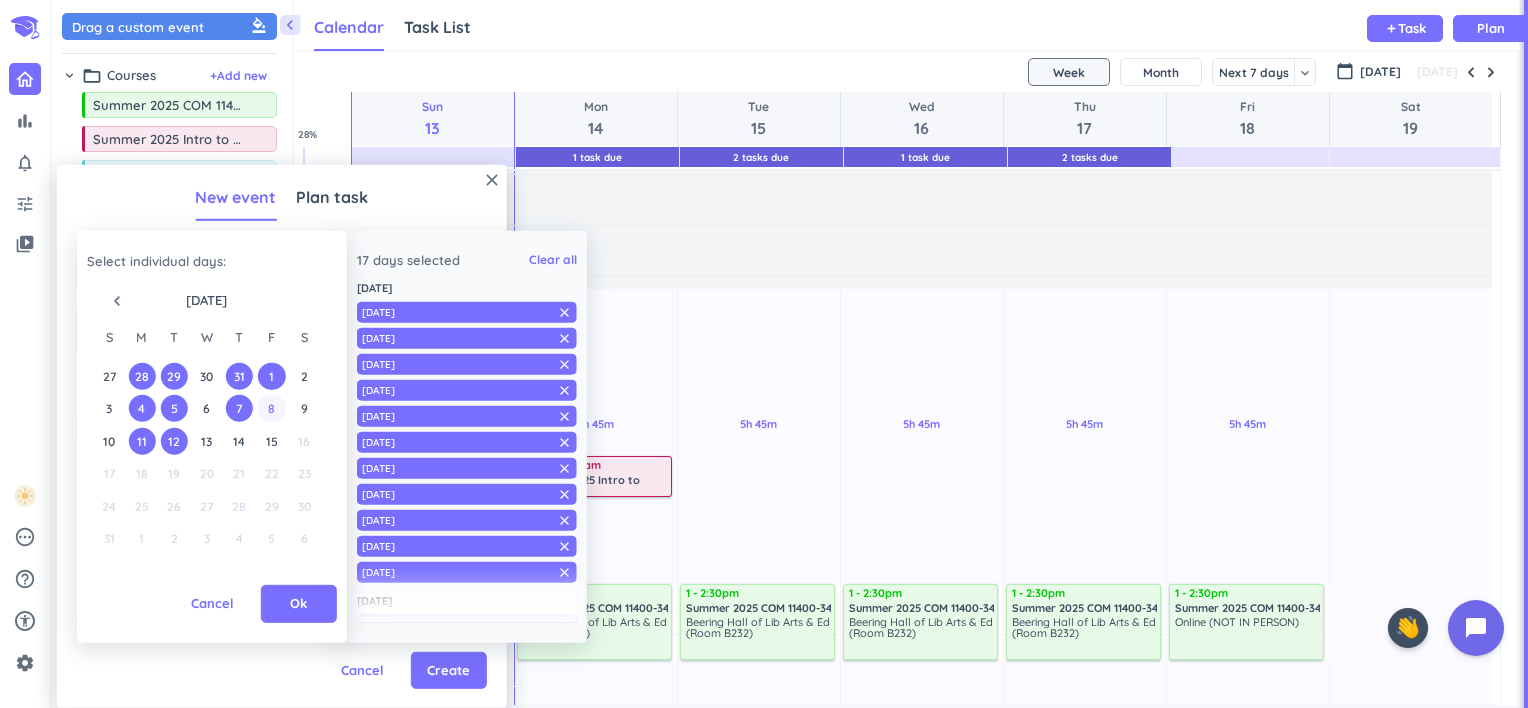 click on "8" at bounding box center (271, 408) 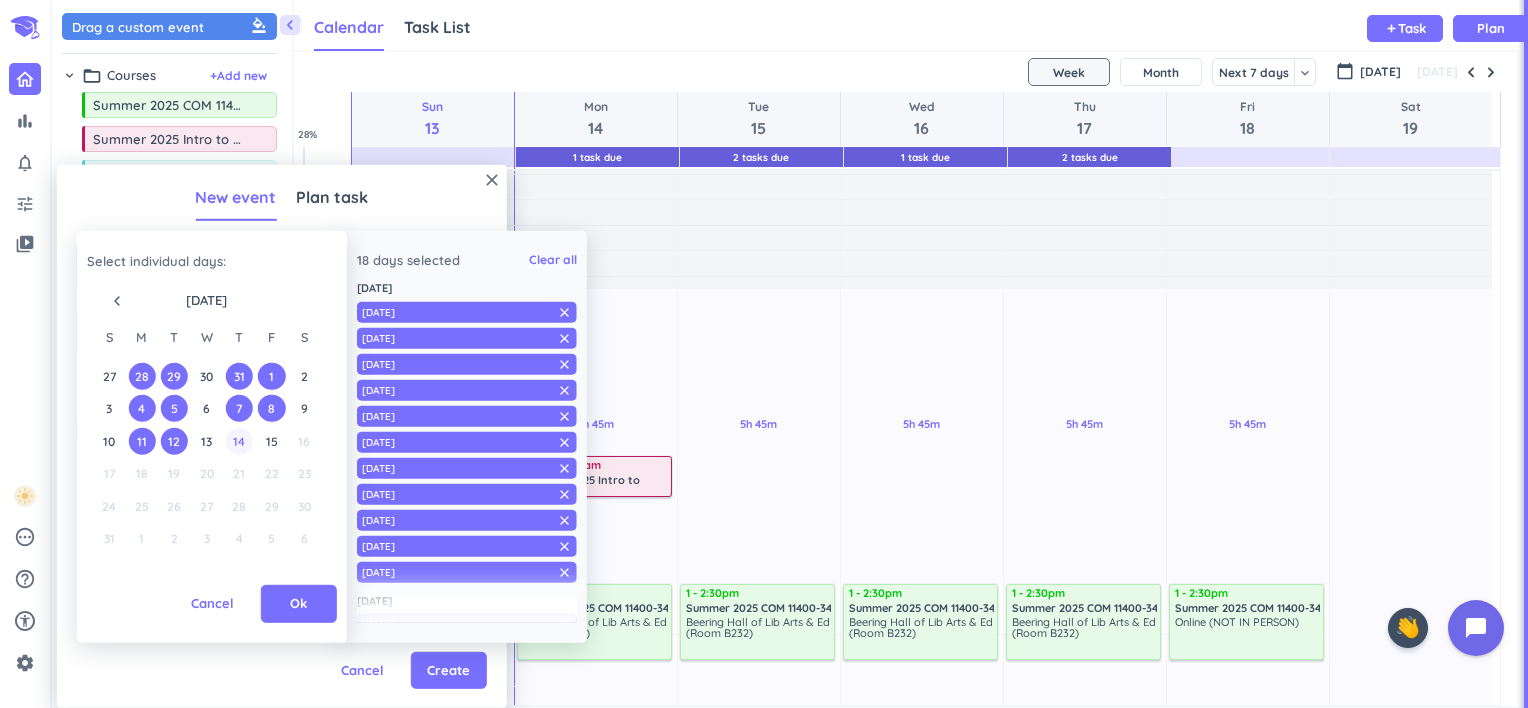 click on "14" at bounding box center (239, 440) 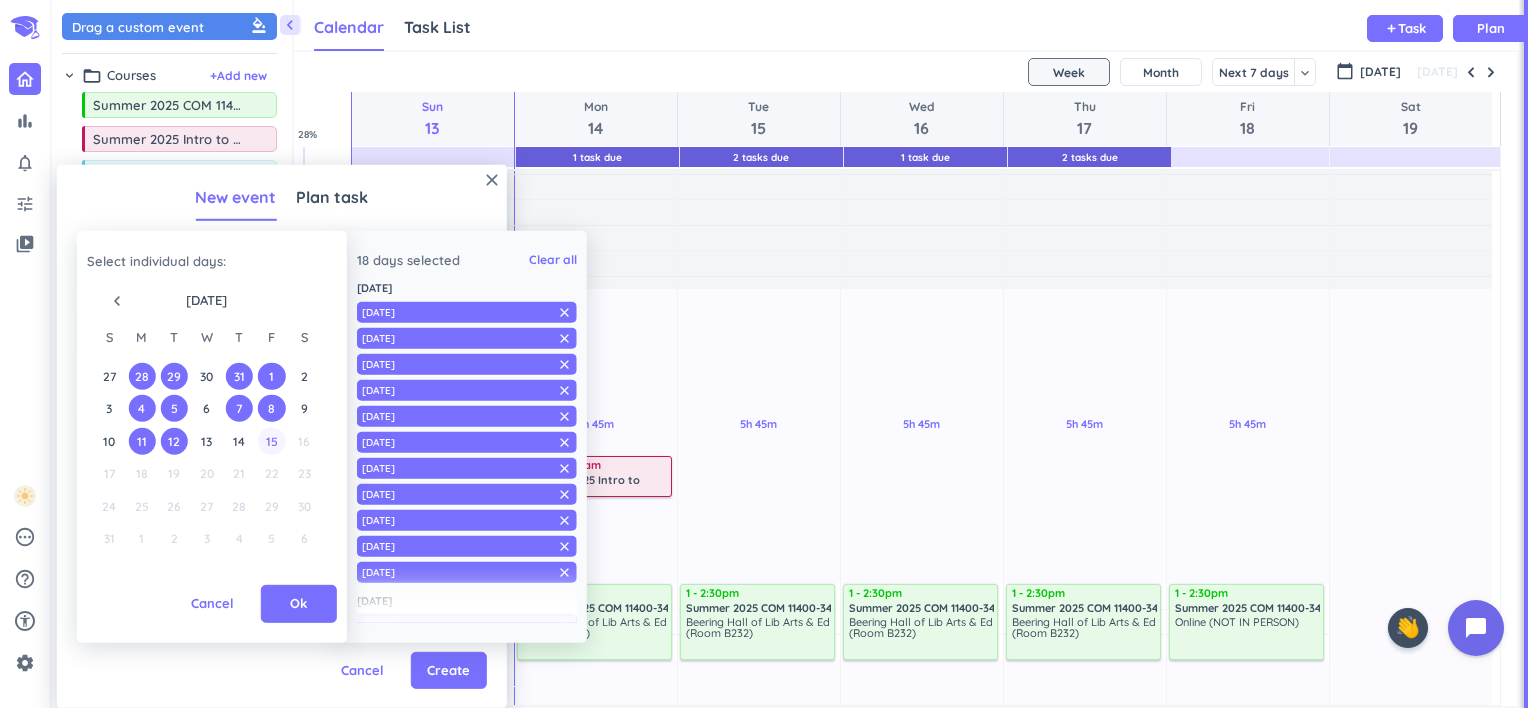 click on "15" at bounding box center [271, 440] 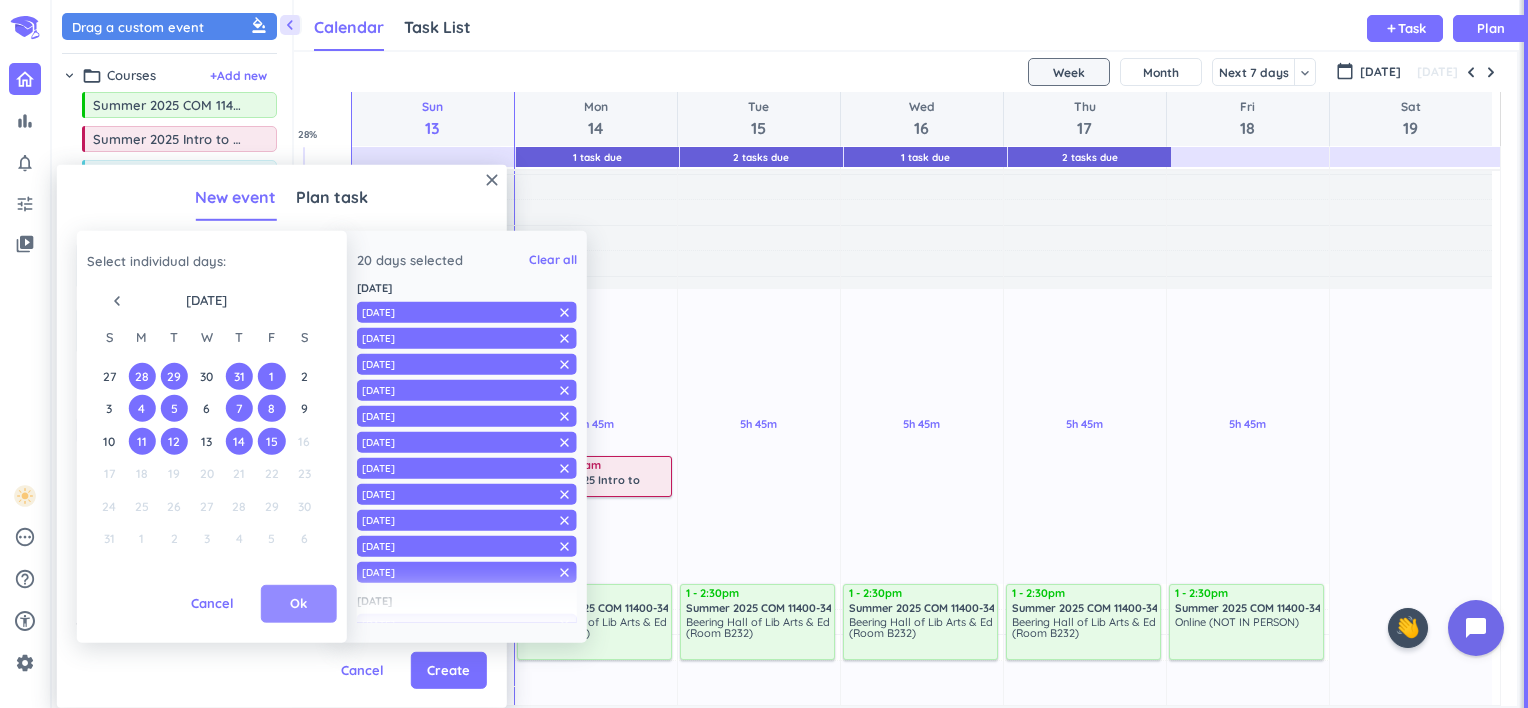 click on "Ok" at bounding box center [299, 604] 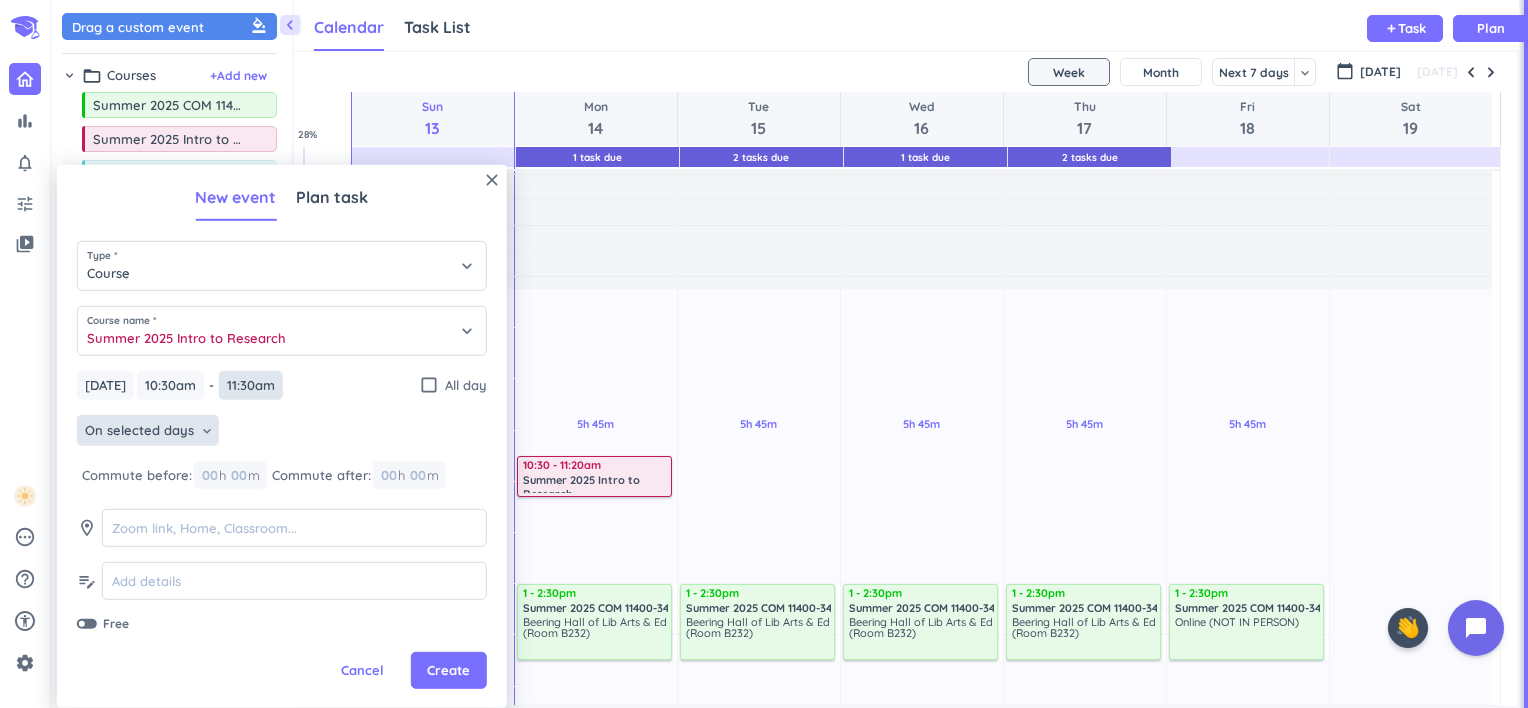 click on "11:30am" at bounding box center (251, 385) 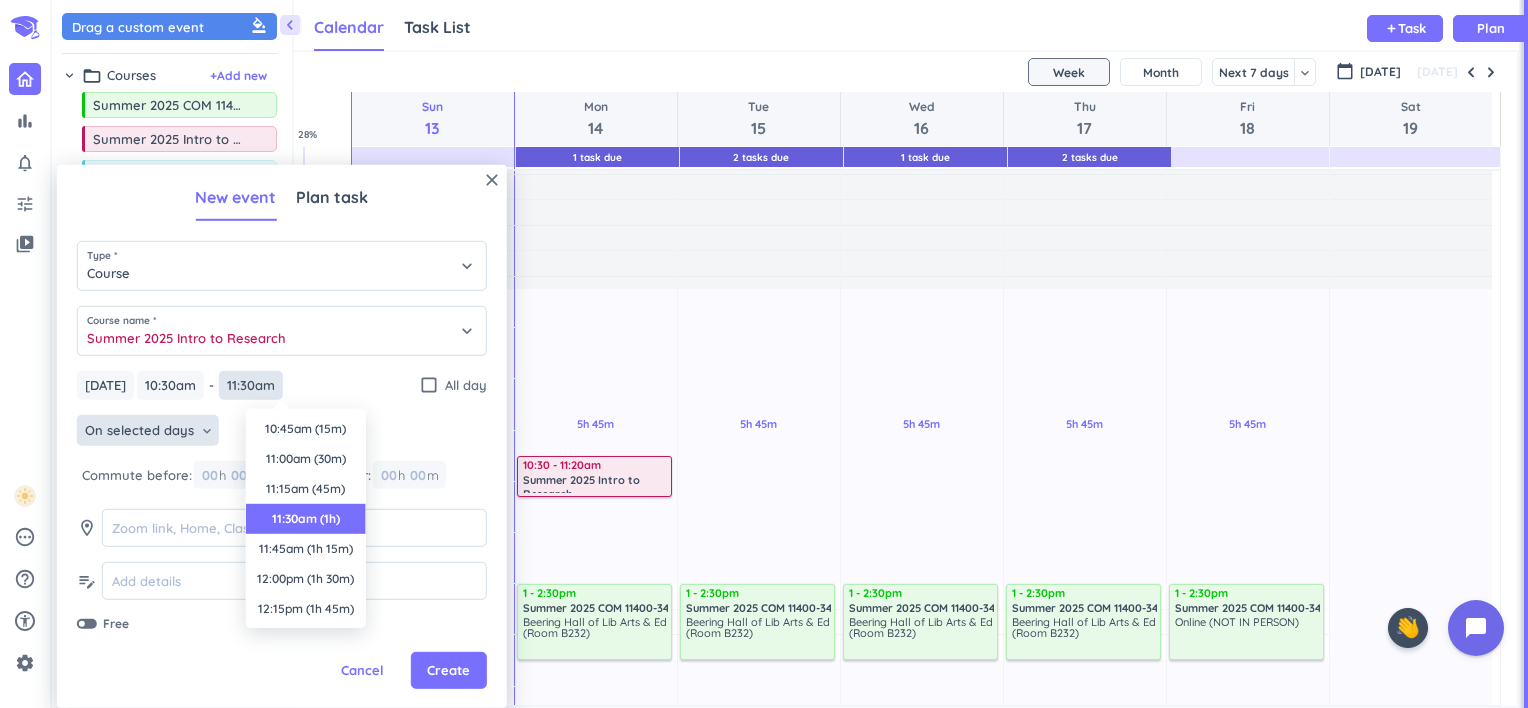 scroll, scrollTop: 90, scrollLeft: 0, axis: vertical 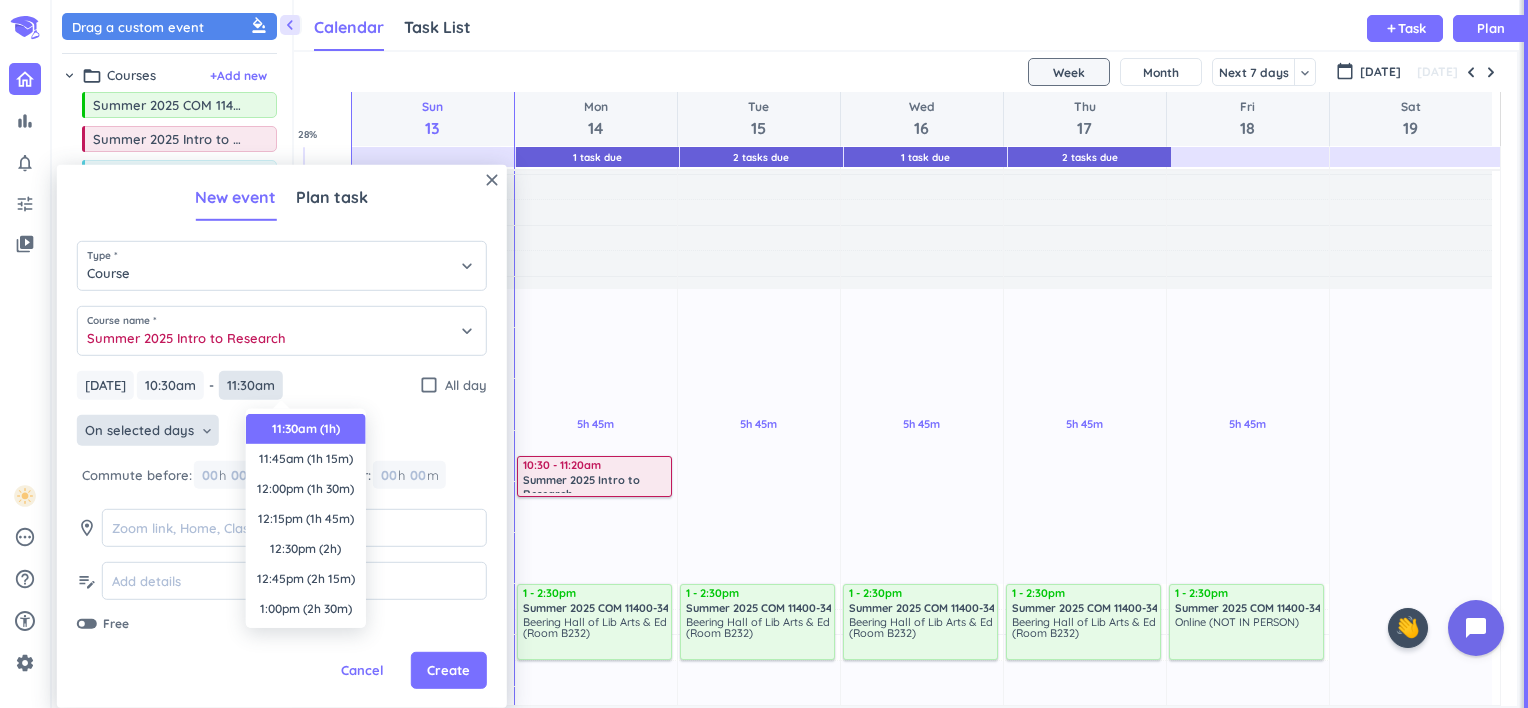 click on "11:30am" at bounding box center [251, 385] 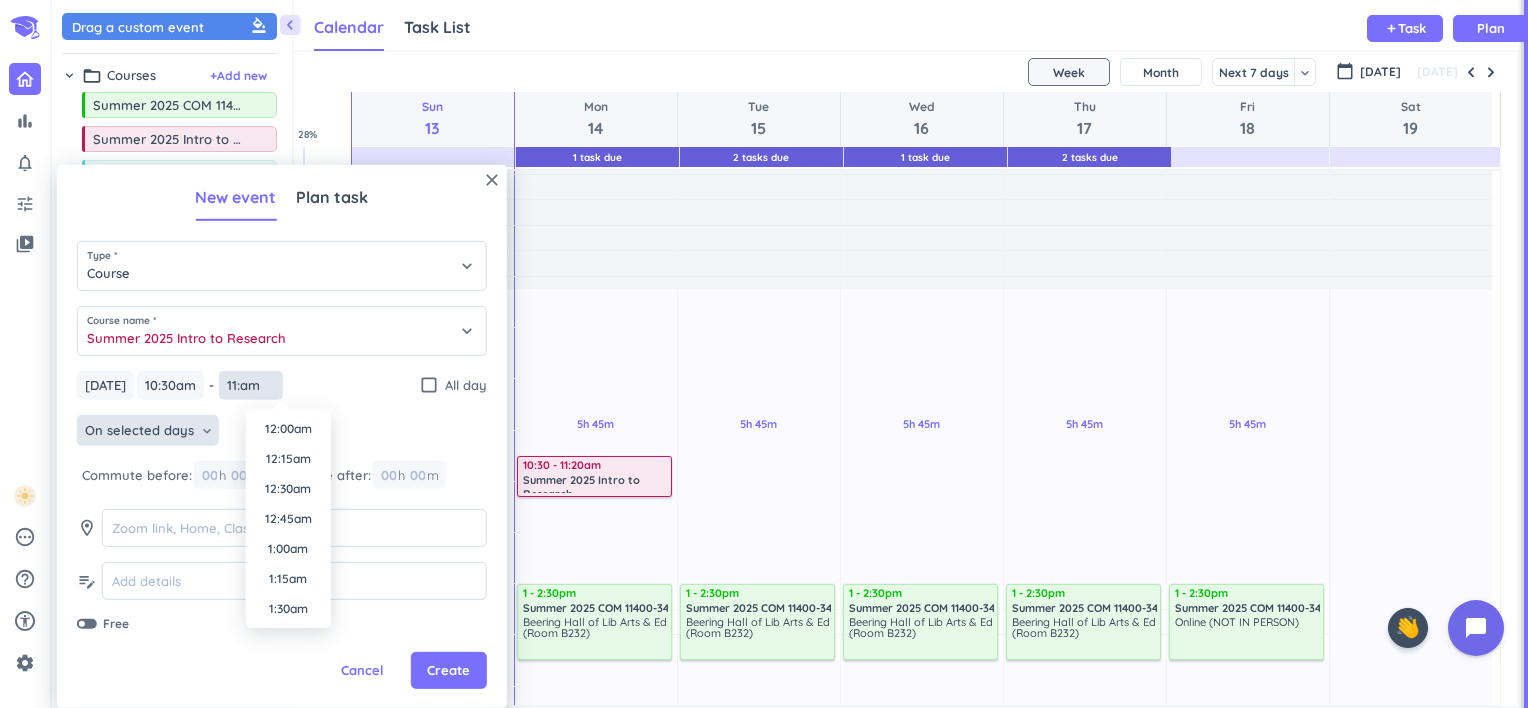 scroll, scrollTop: 1230, scrollLeft: 0, axis: vertical 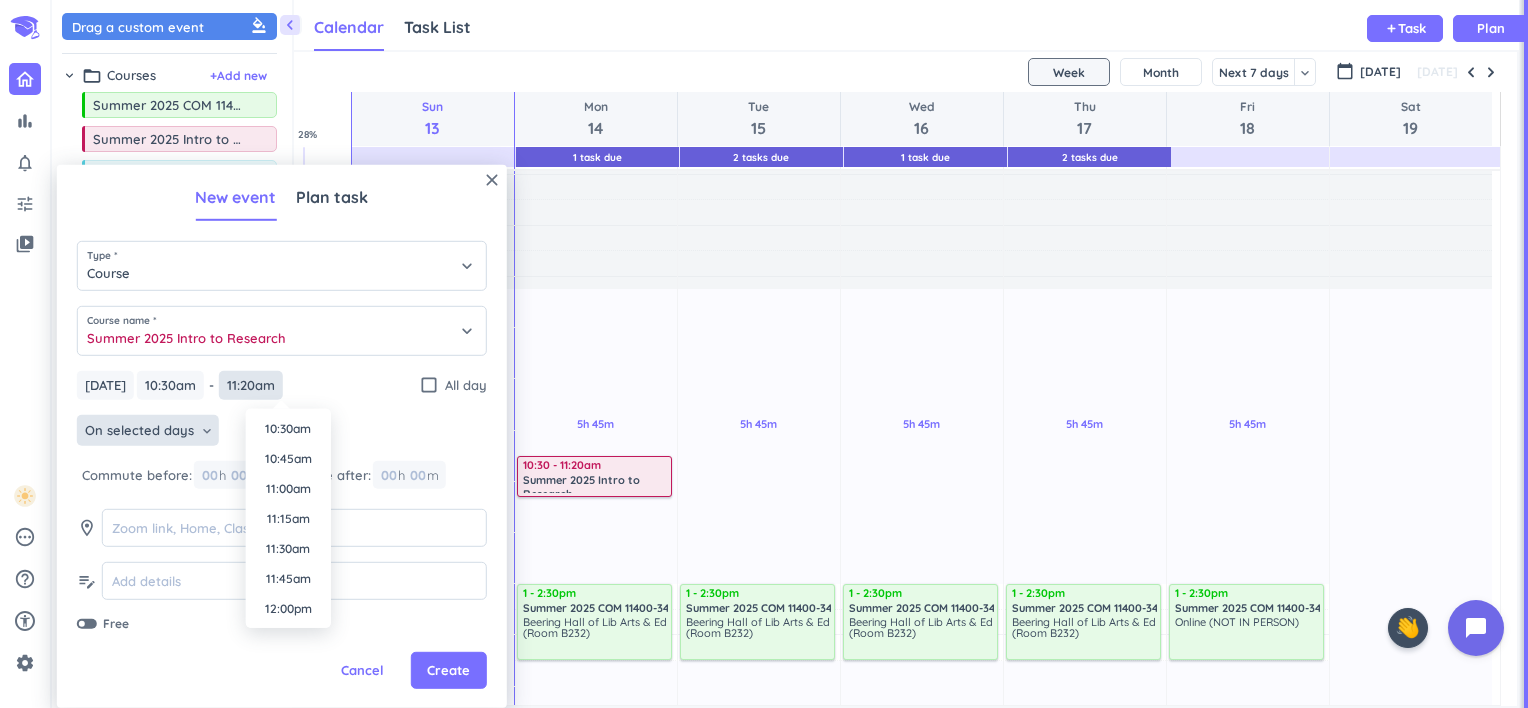 type on "11:20am" 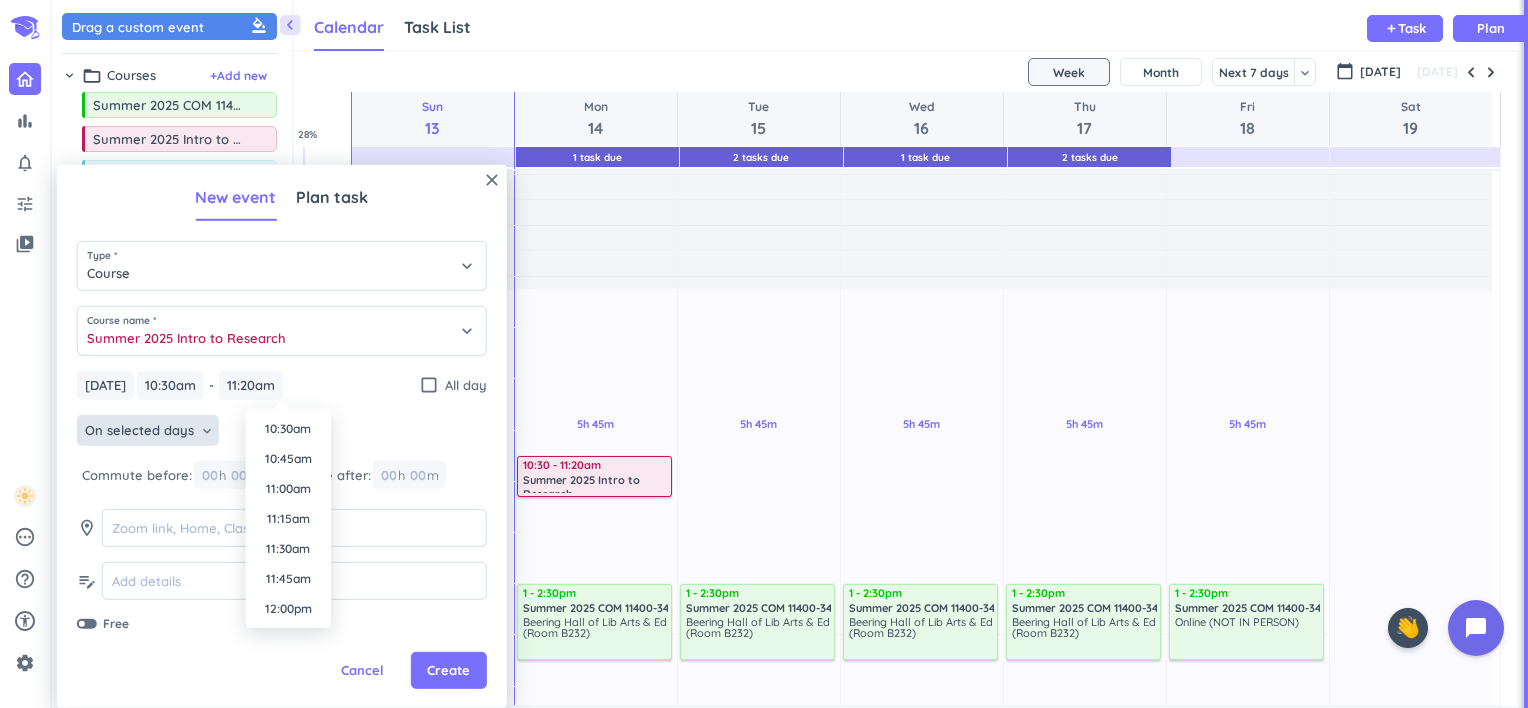 click on "On selected days keyboard_arrow_down" at bounding box center (282, 433) 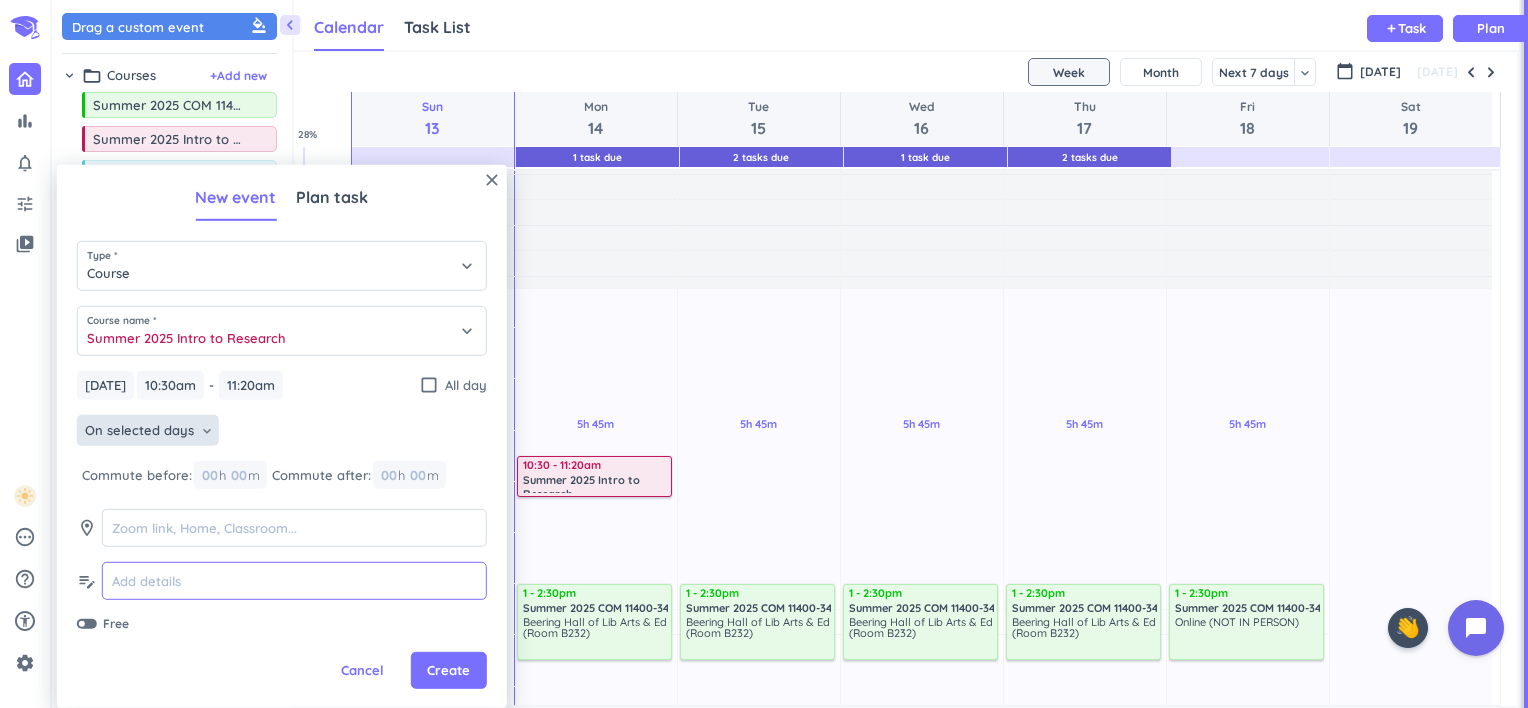 click at bounding box center [294, 581] 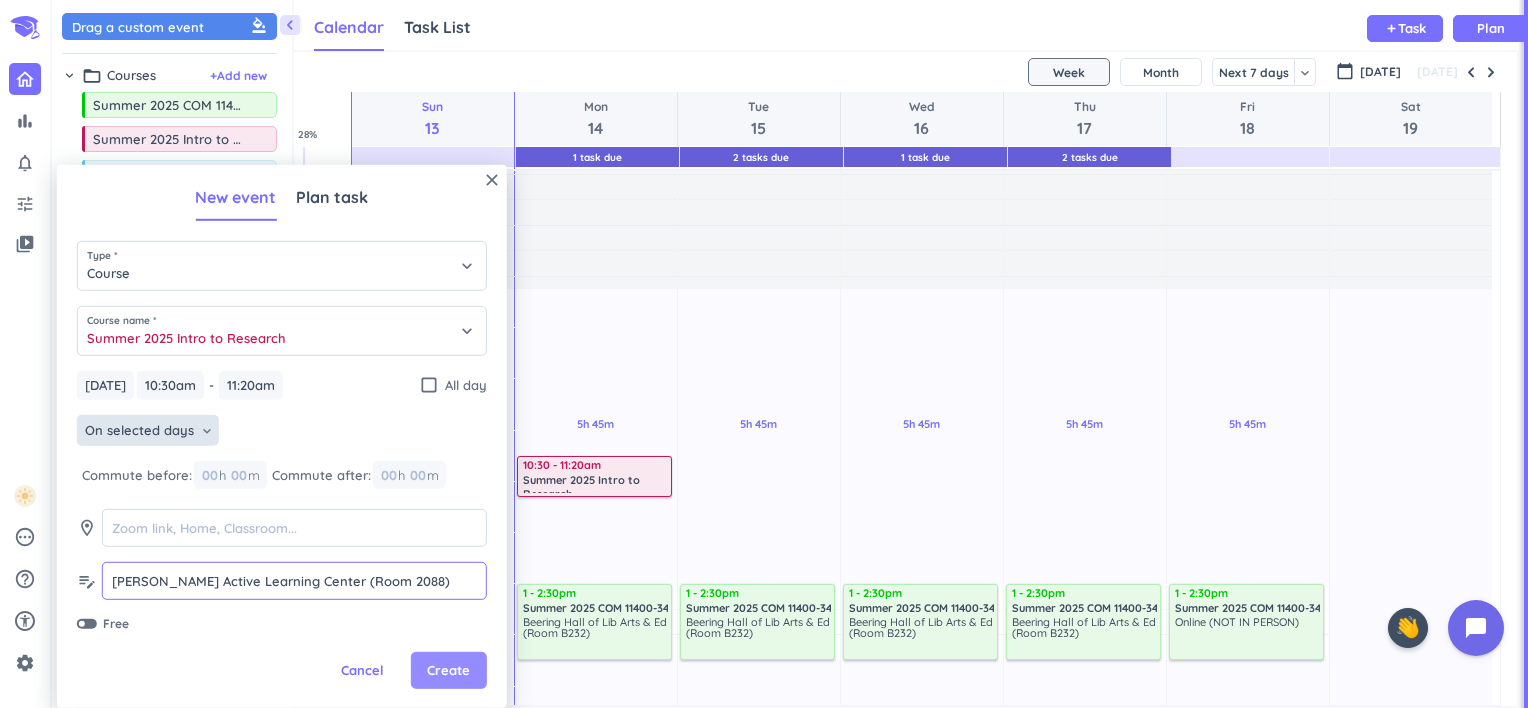 type on "[PERSON_NAME] Active Learning Center (Room 2088)" 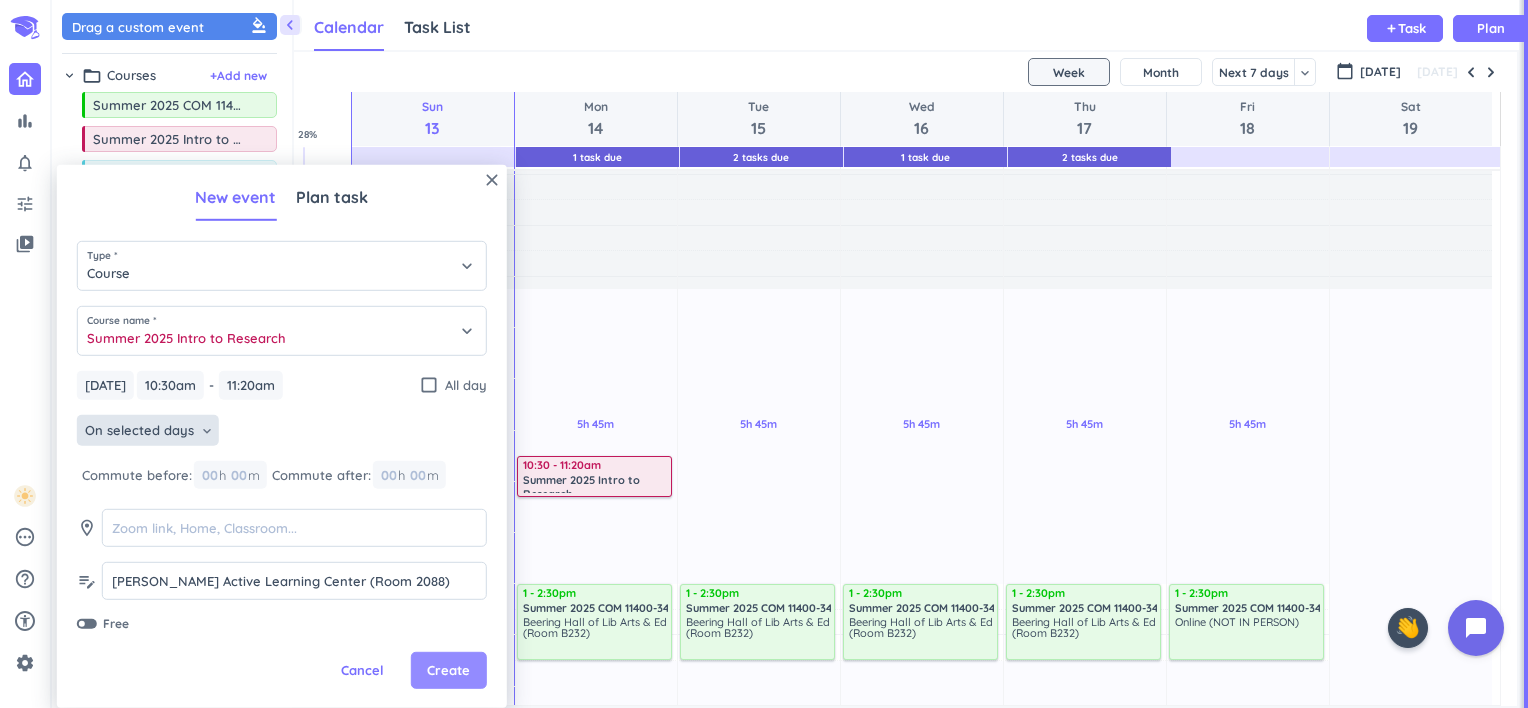 click on "Create" at bounding box center [448, 671] 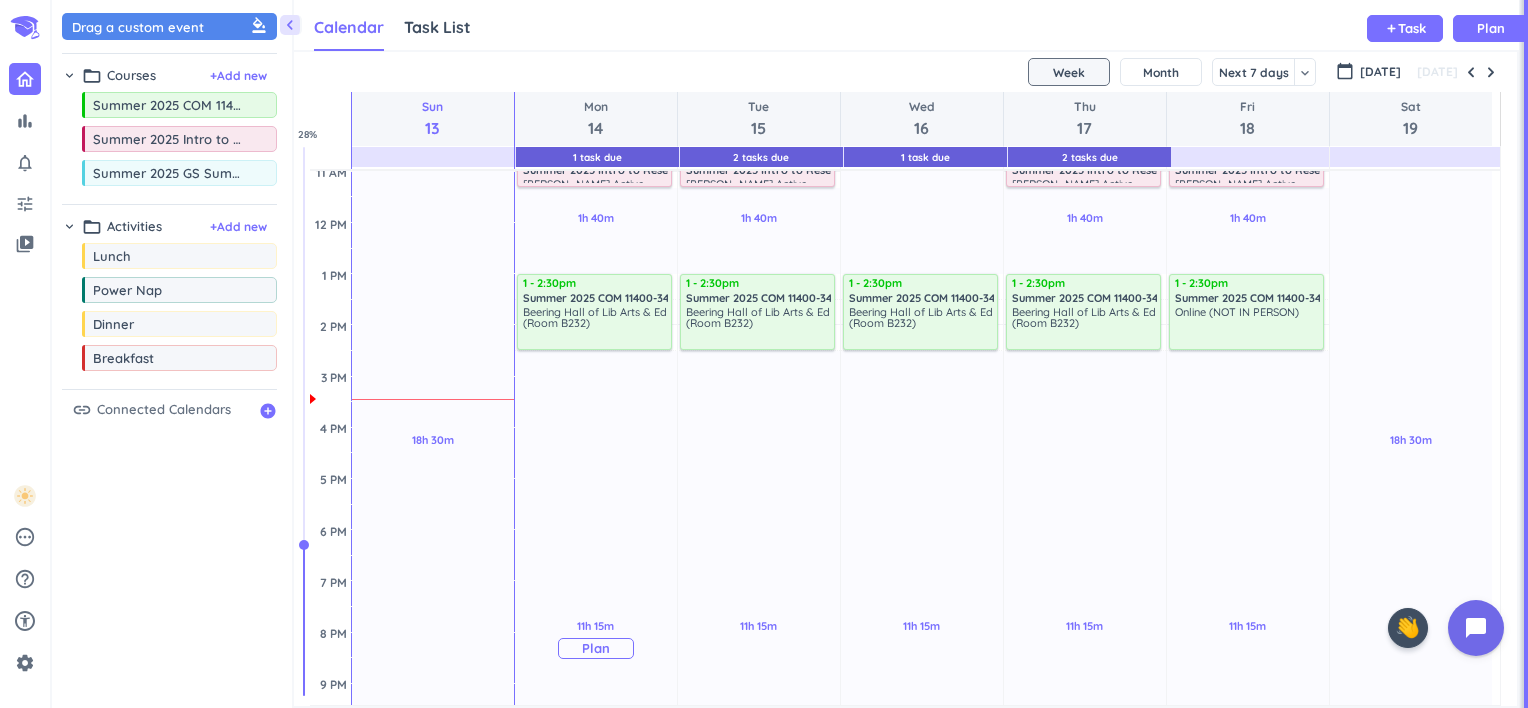 scroll, scrollTop: 427, scrollLeft: 0, axis: vertical 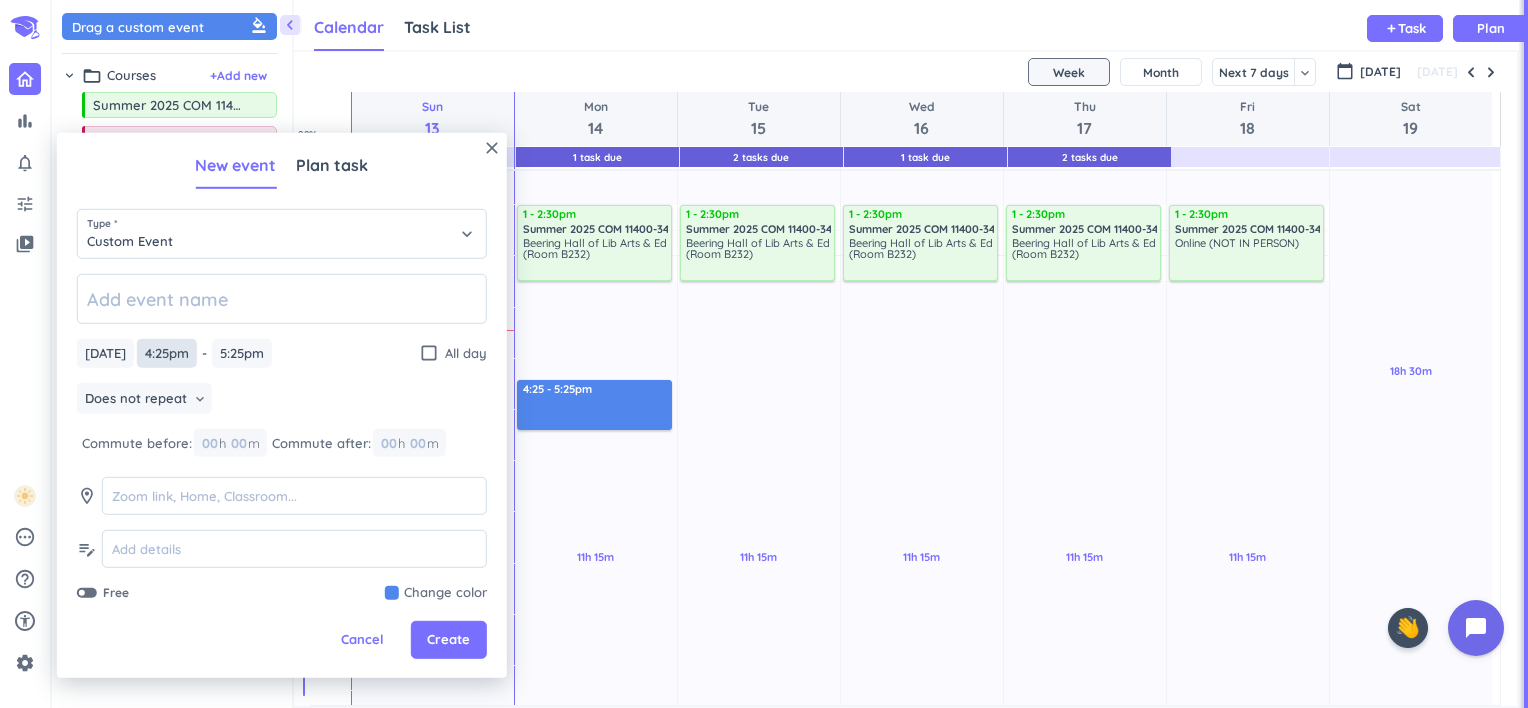 click on "4:25pm" at bounding box center (167, 353) 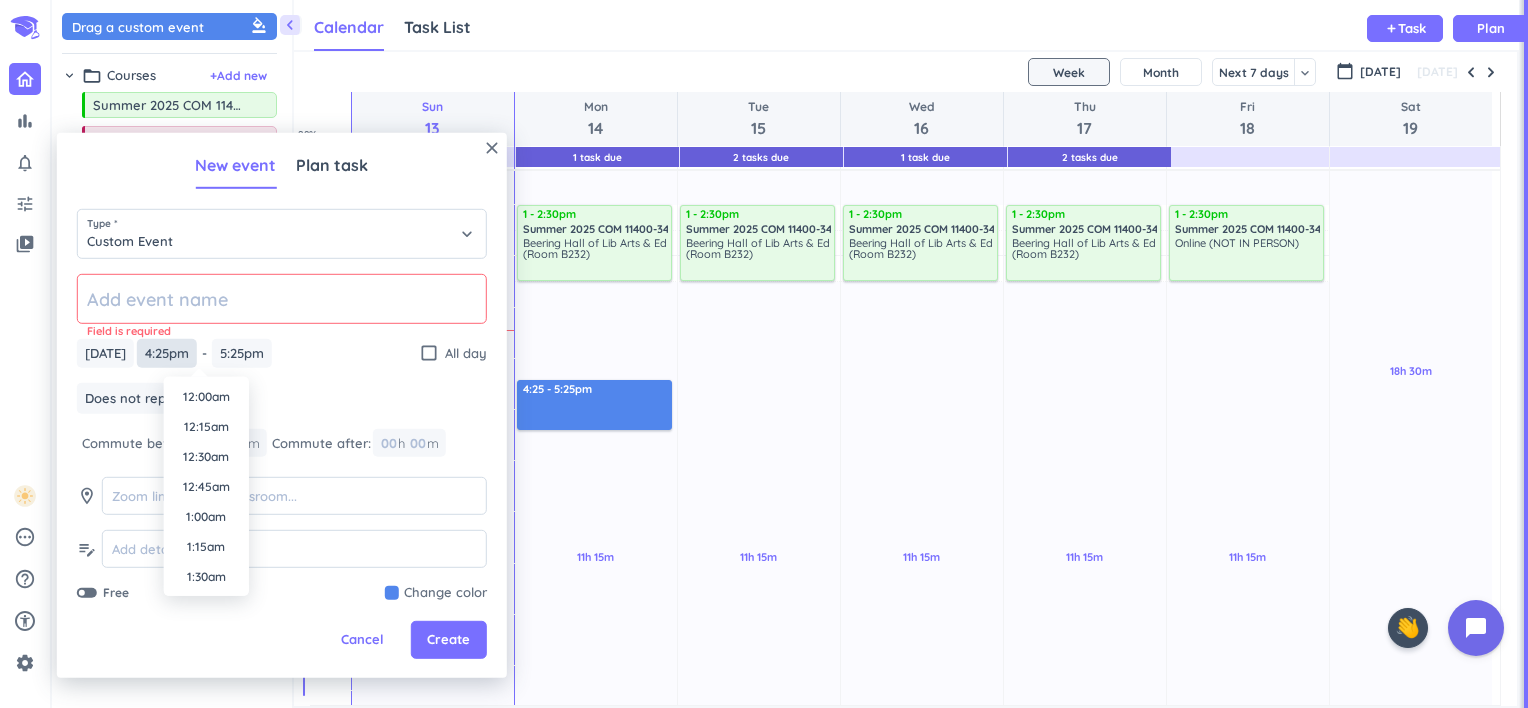 scroll, scrollTop: 1860, scrollLeft: 0, axis: vertical 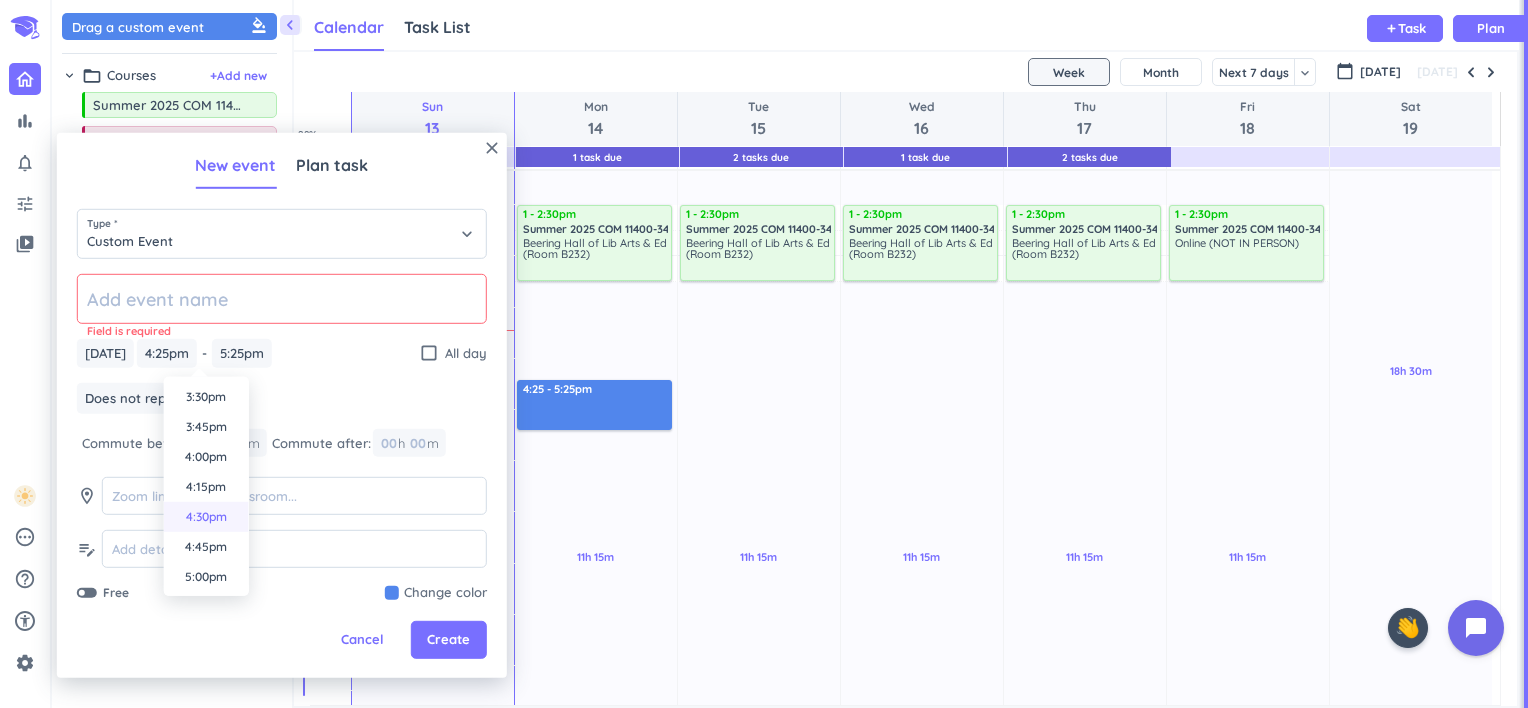 click on "4:30pm" at bounding box center (206, 517) 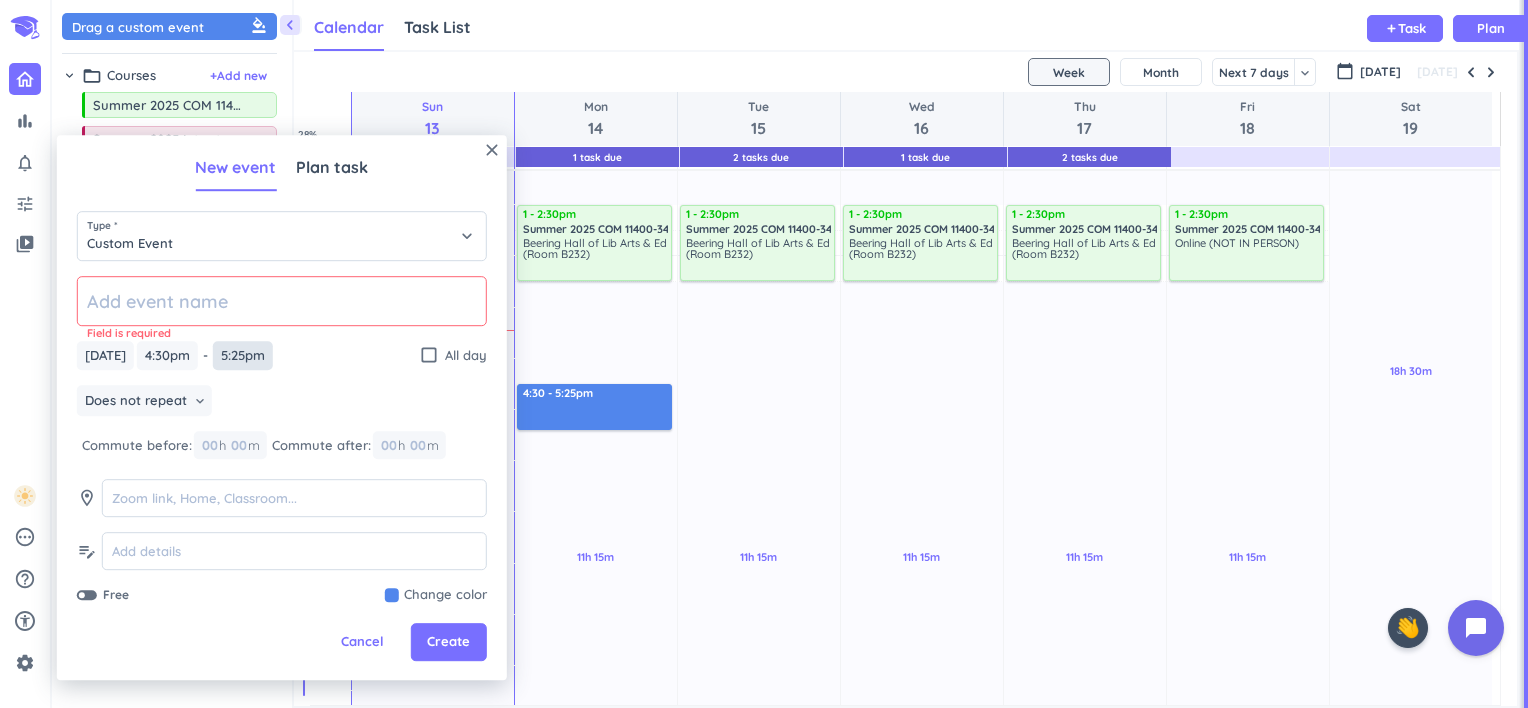 click on "5:25pm" at bounding box center (243, 355) 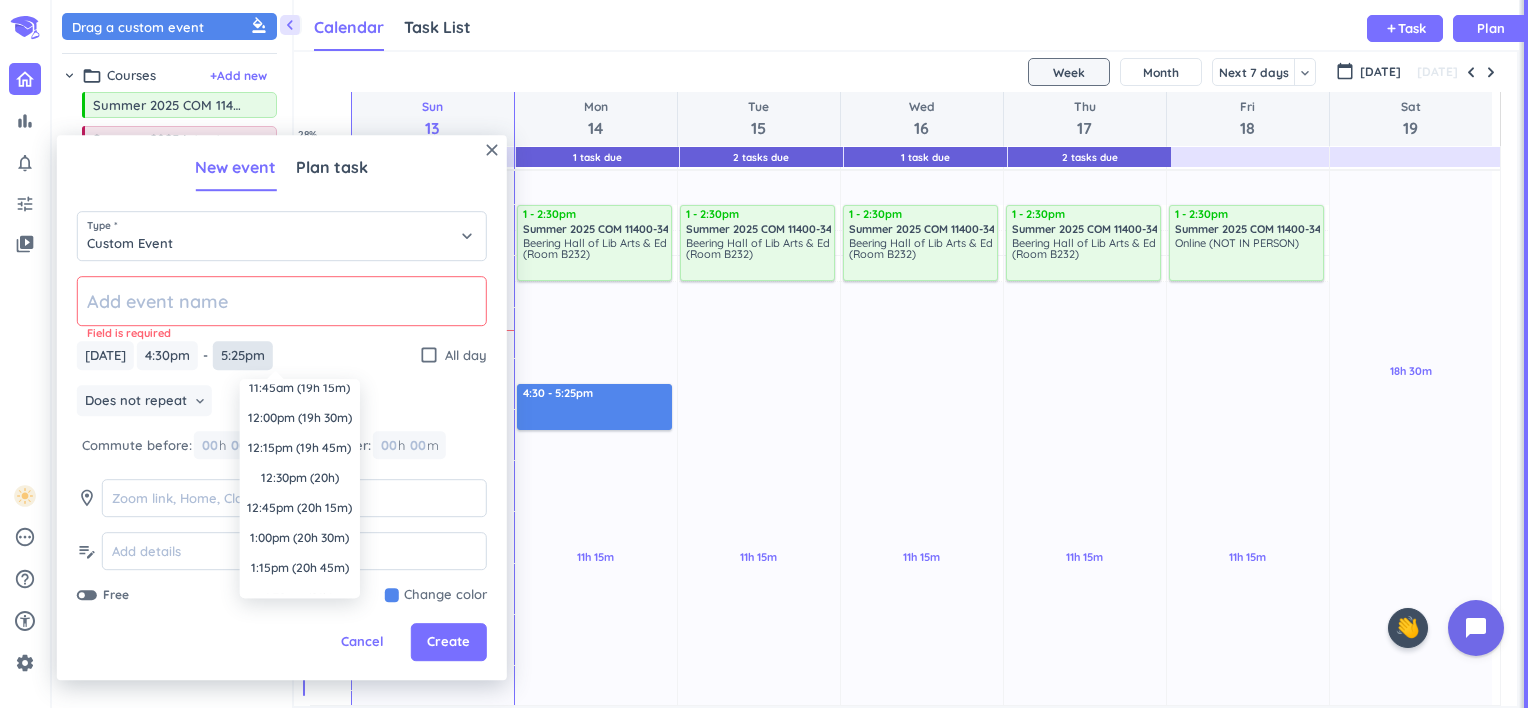 scroll, scrollTop: 2340, scrollLeft: 0, axis: vertical 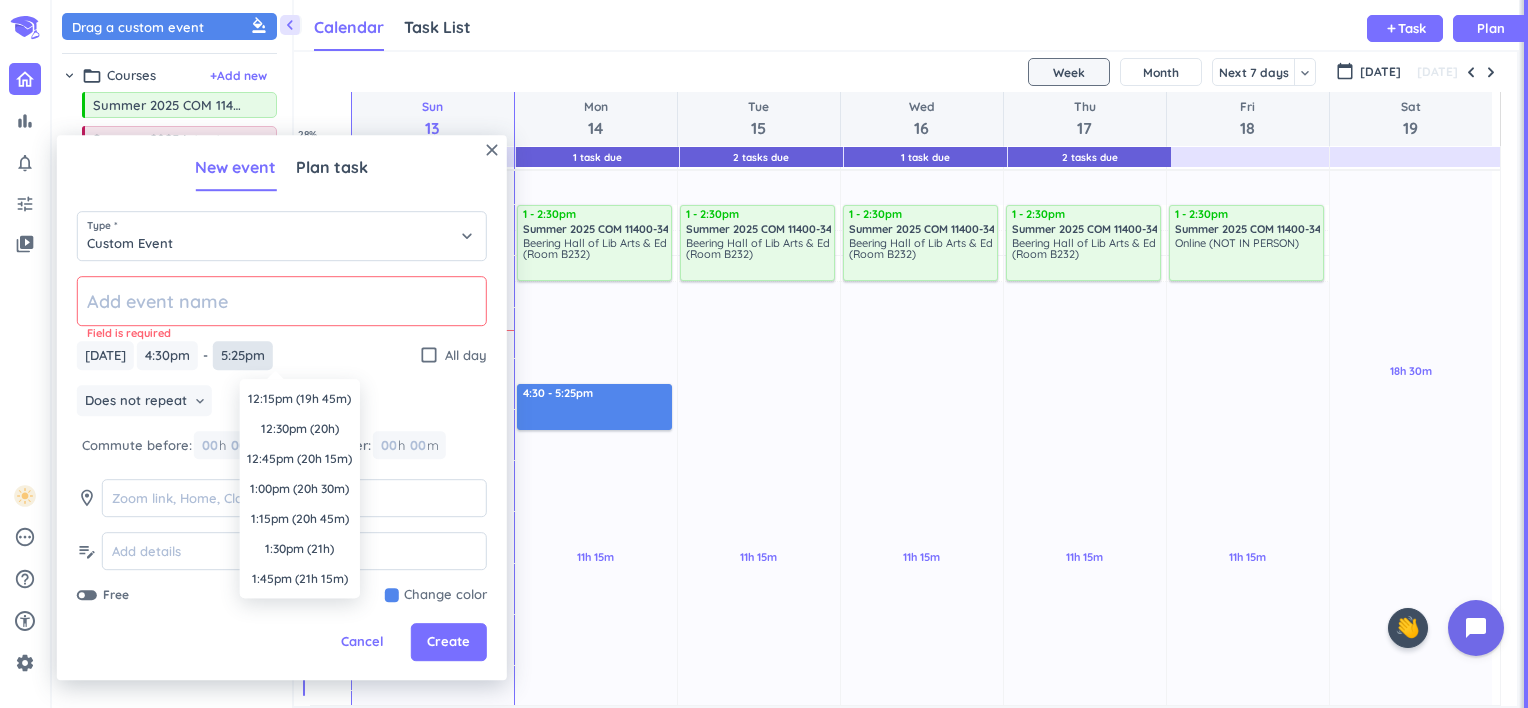 click on "5:25pm" at bounding box center [243, 355] 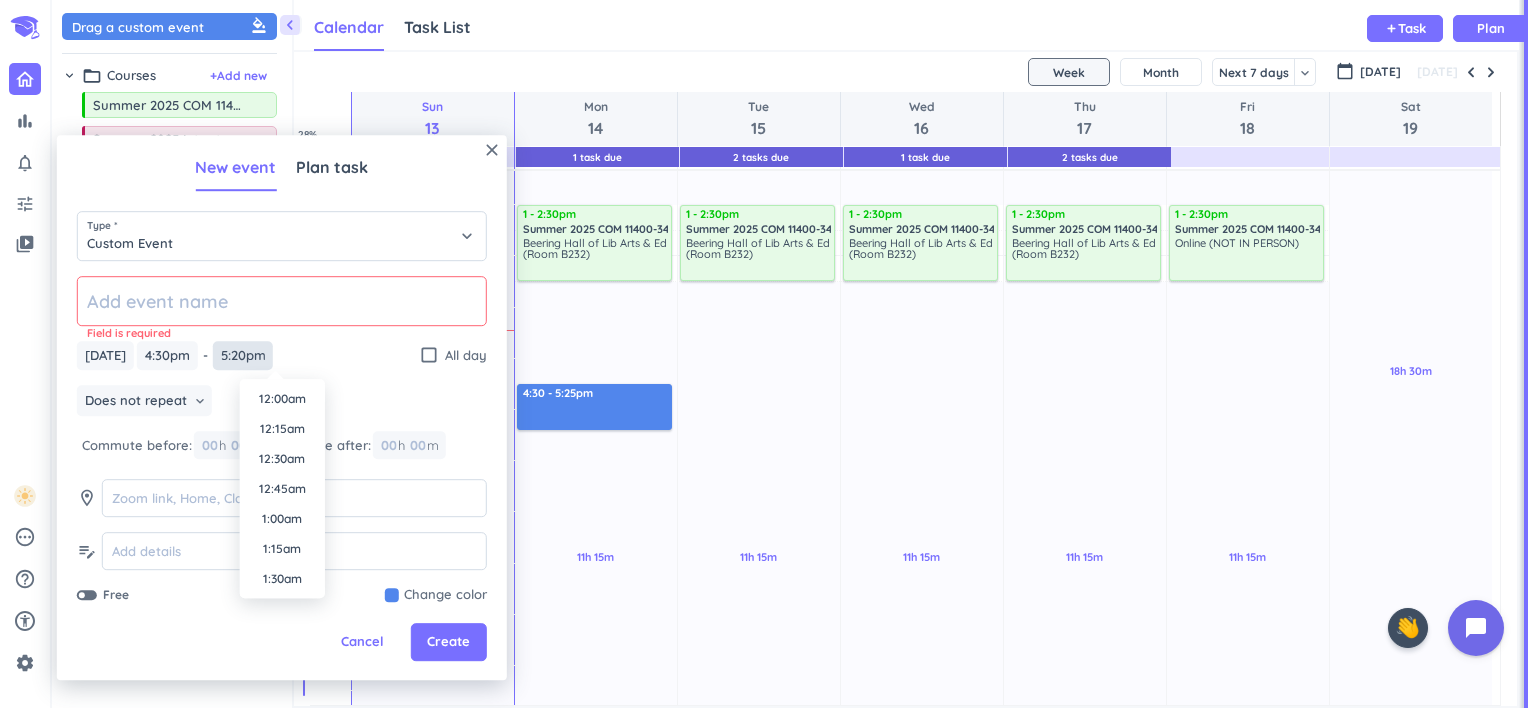 scroll, scrollTop: 0, scrollLeft: 0, axis: both 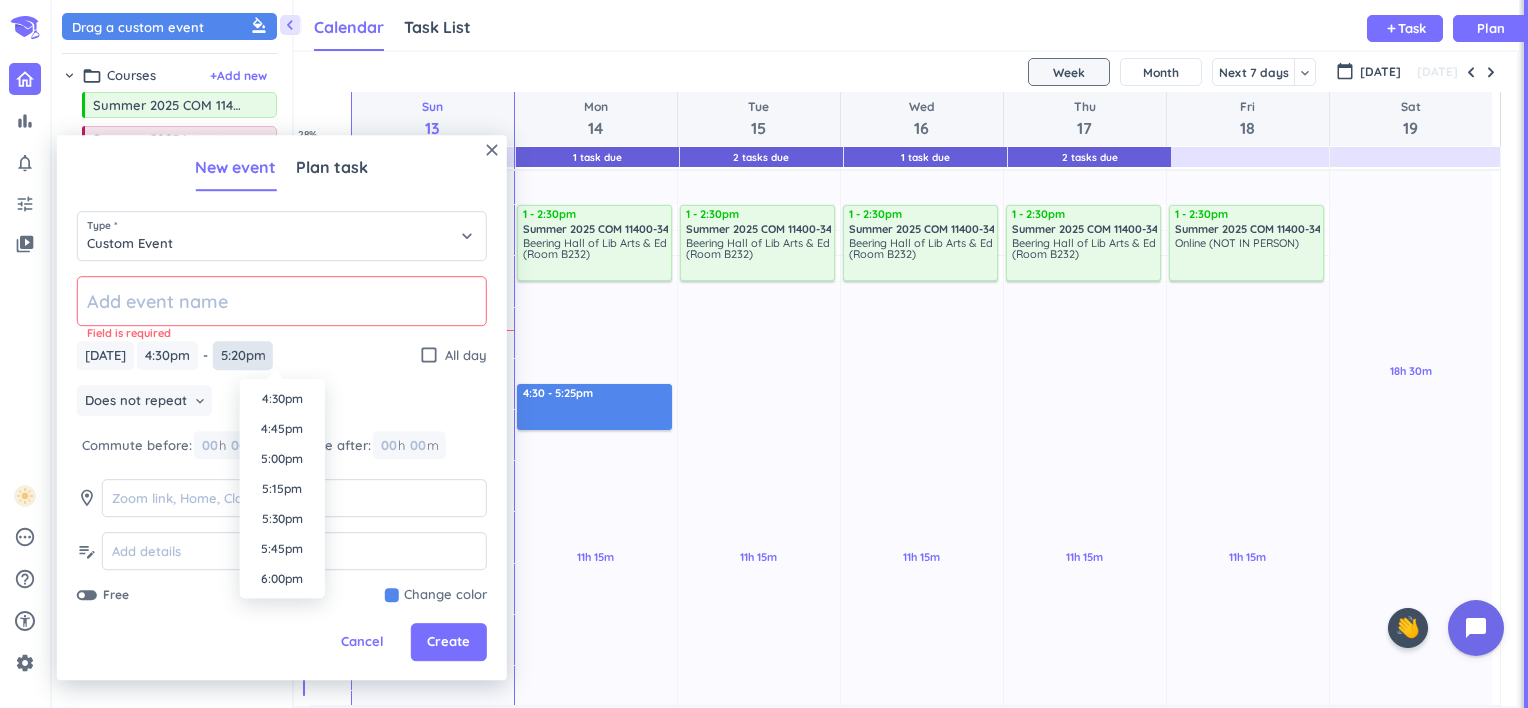 type on "5:20pm" 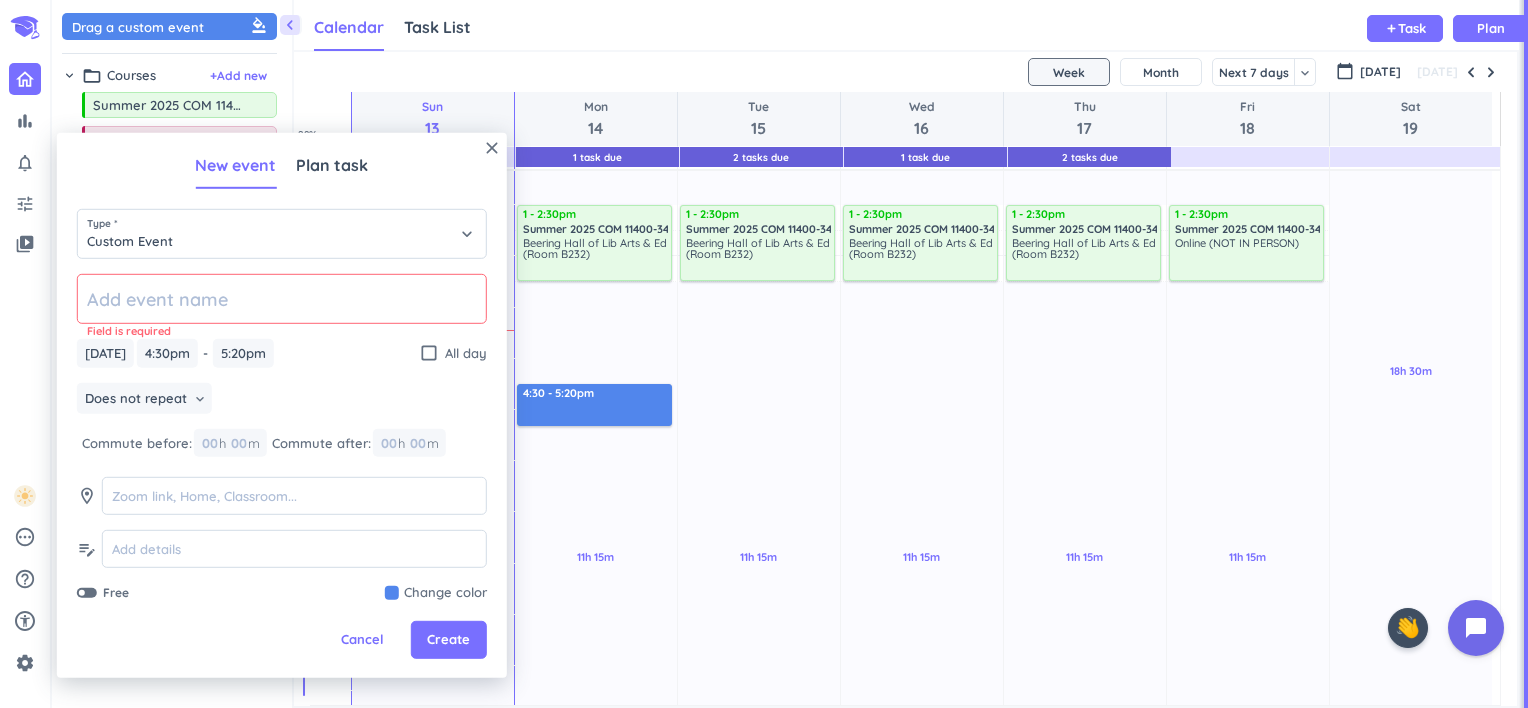 click 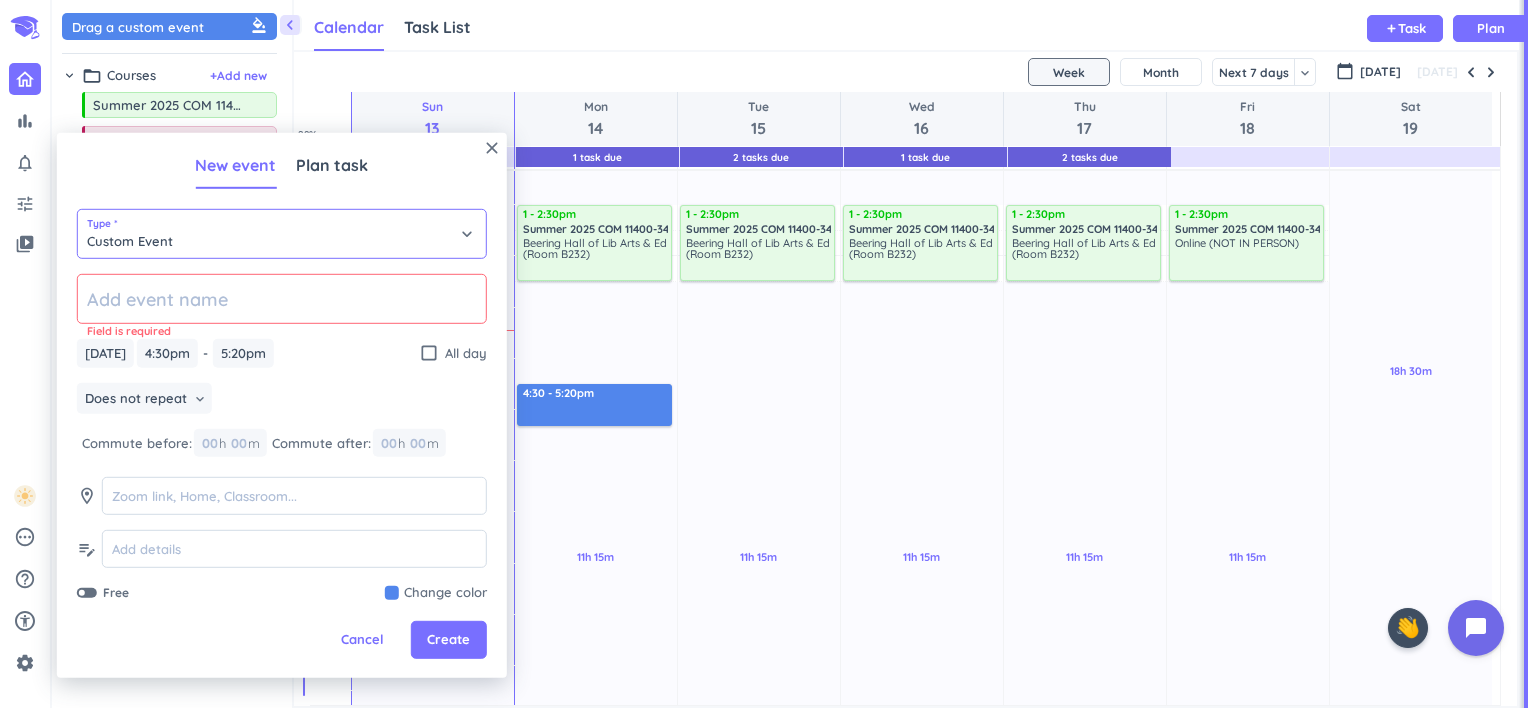 click on "Custom Event" at bounding box center [282, 234] 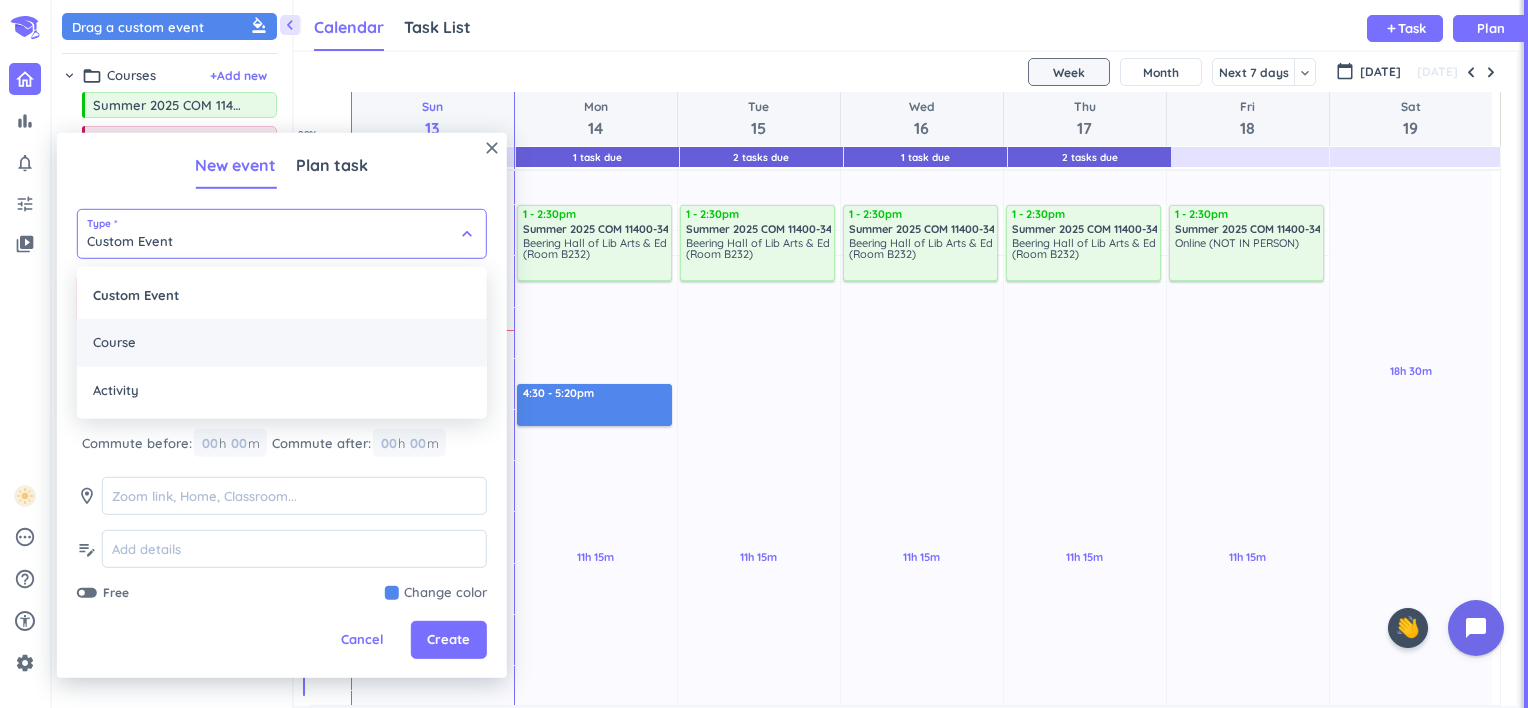click on "Course" at bounding box center [282, 343] 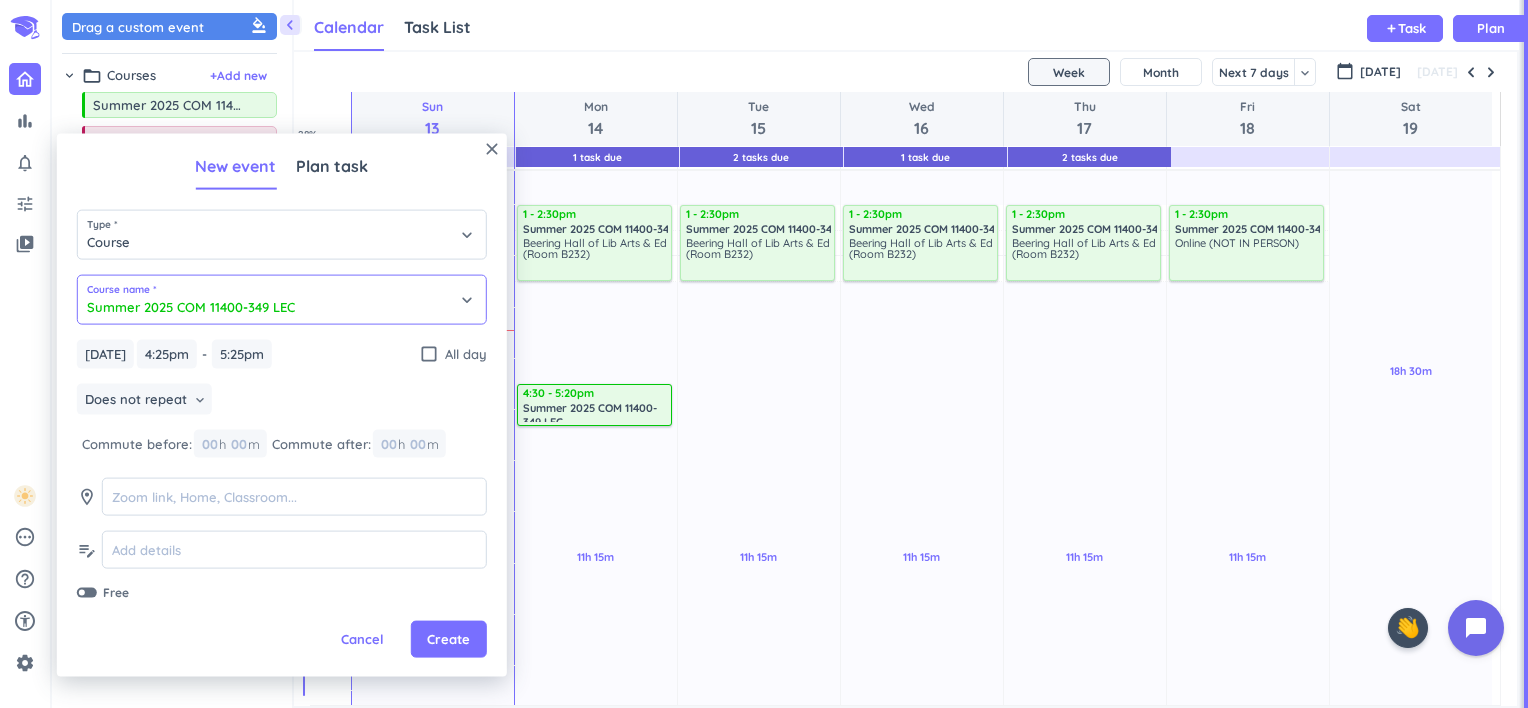 click on "Summer 2025 COM 11400-349 LEC" at bounding box center [282, 300] 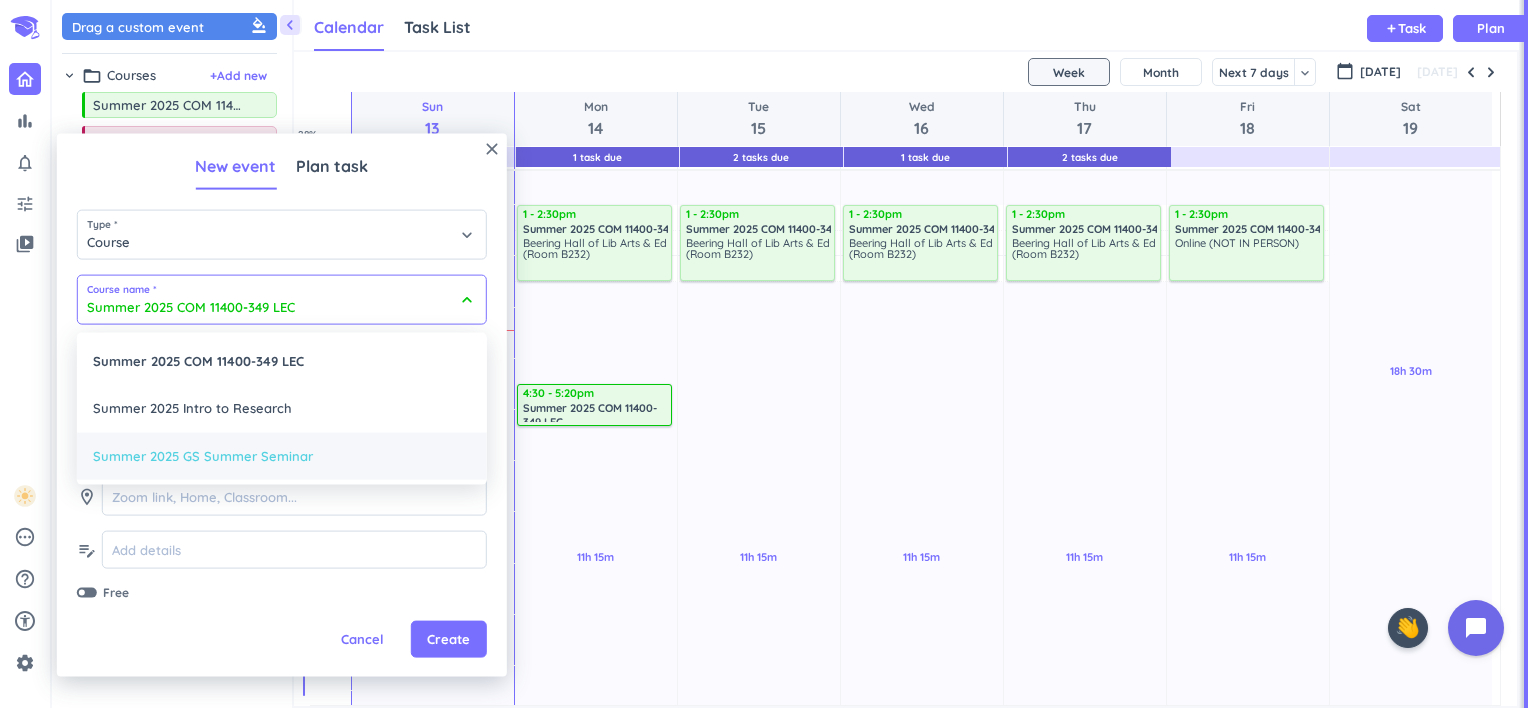 click on "Summer 2025 GS Summer Seminar" at bounding box center [282, 456] 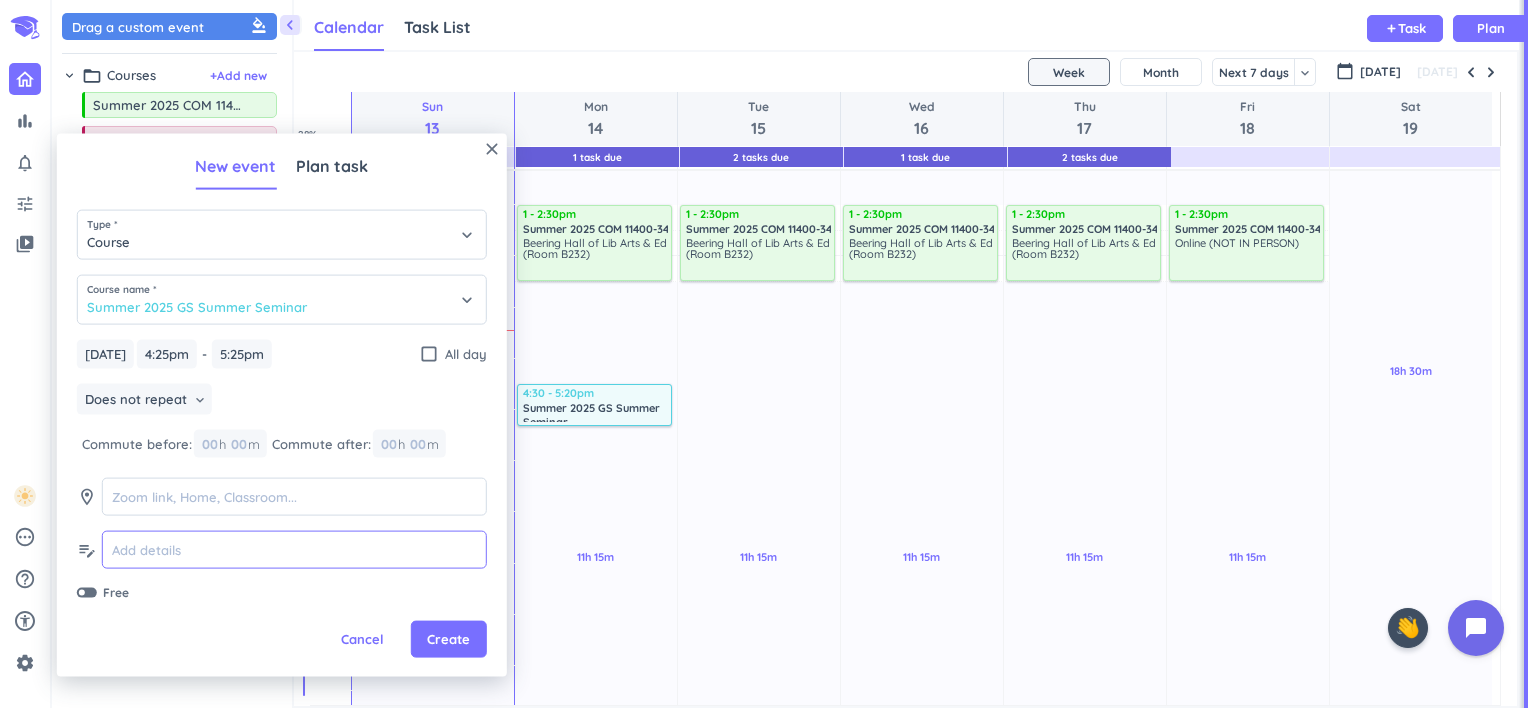 click at bounding box center [294, 550] 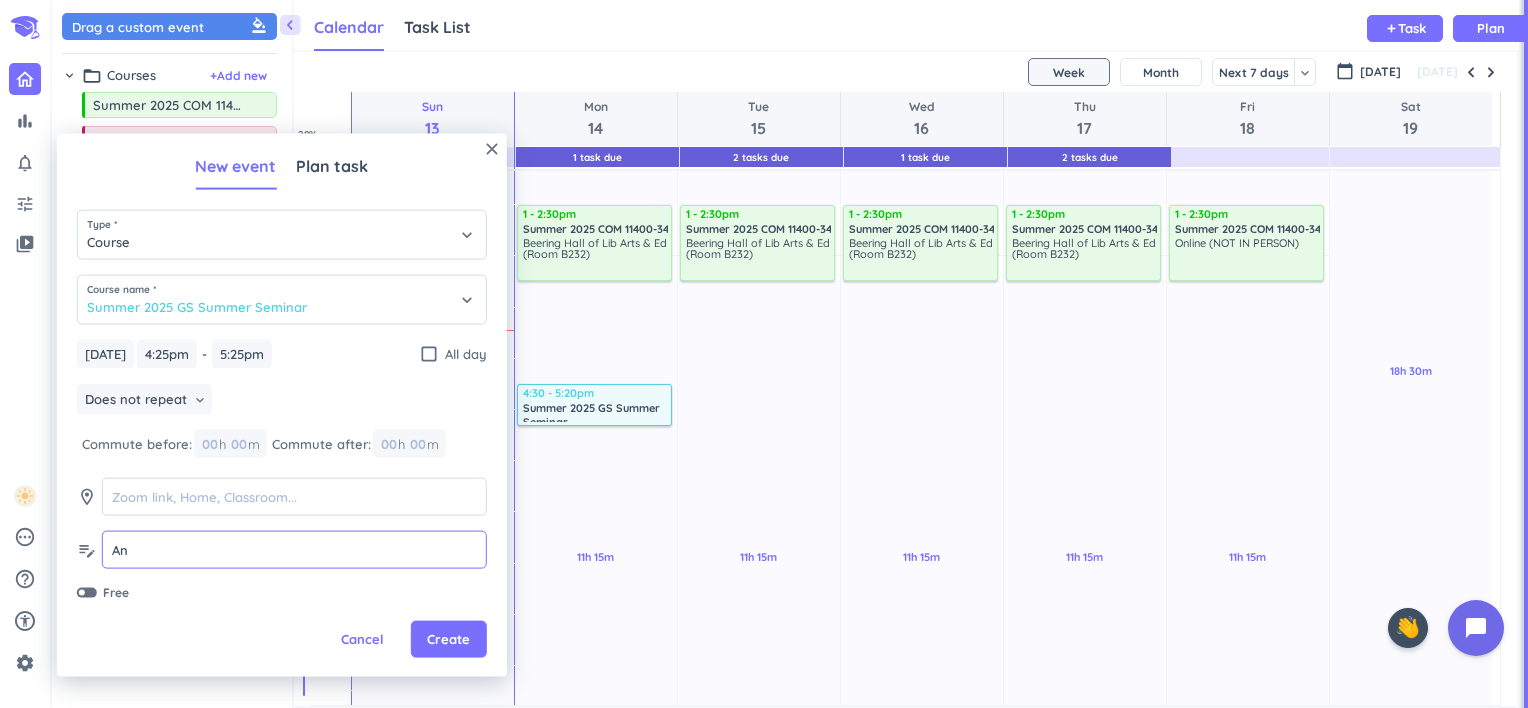 type on "A" 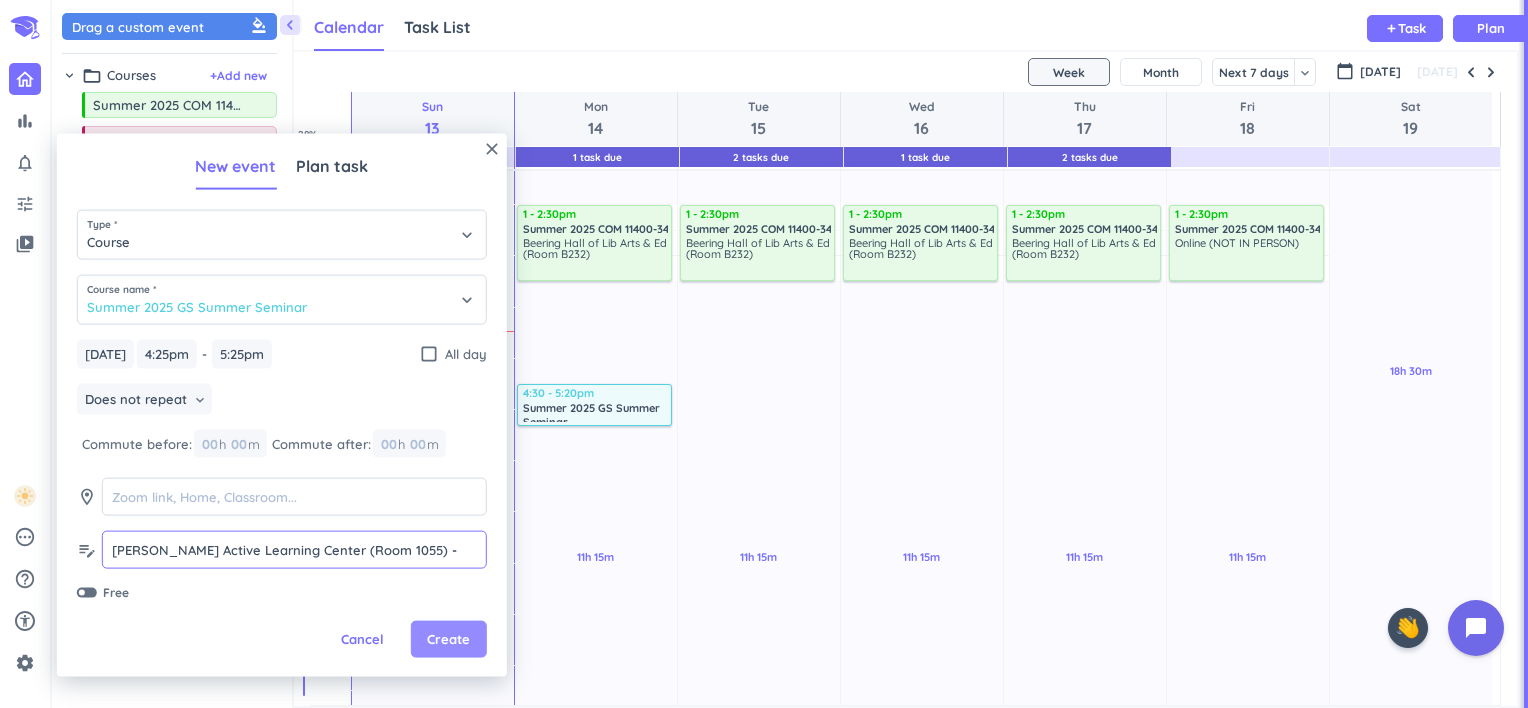 type on "[PERSON_NAME] Active Learning Center (Room 1055) - [PERSON_NAME]" 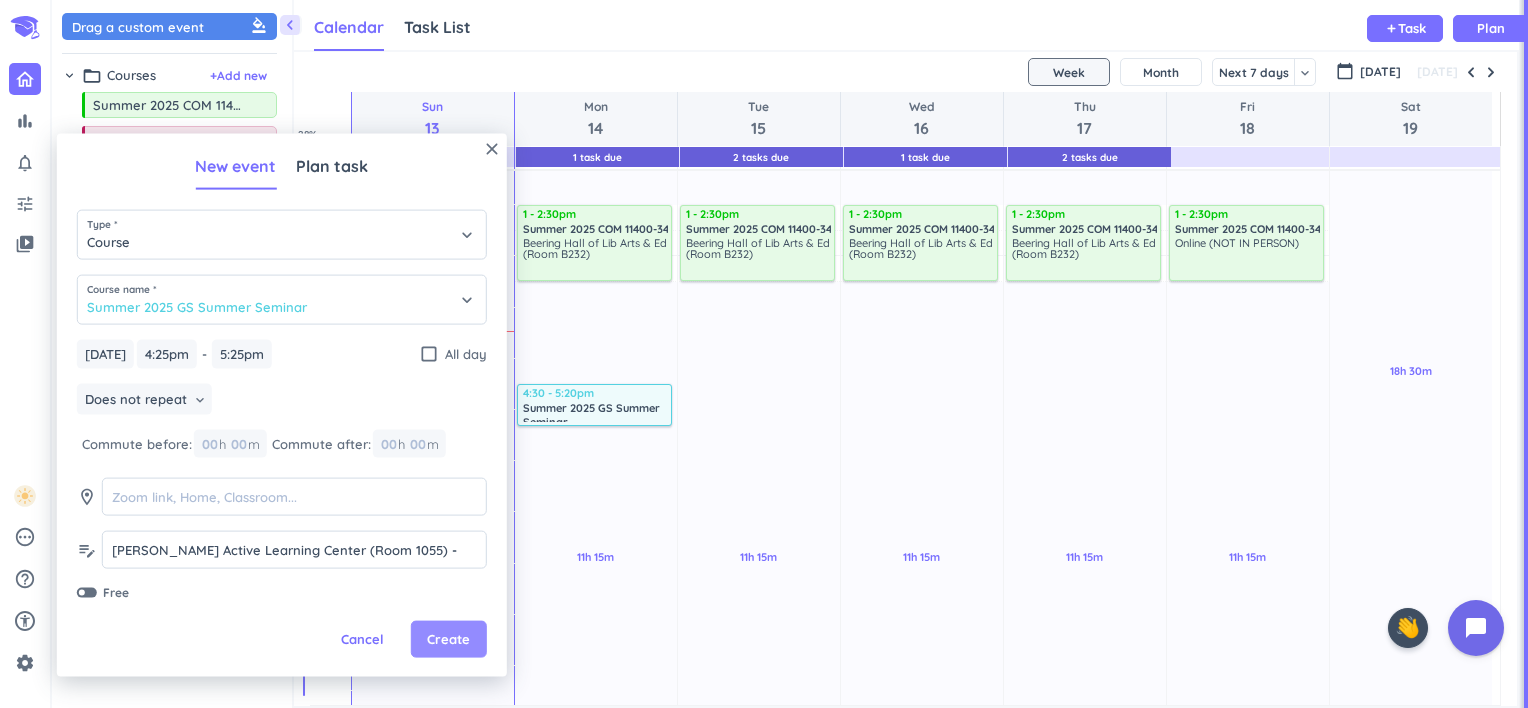 click on "Create" at bounding box center (448, 639) 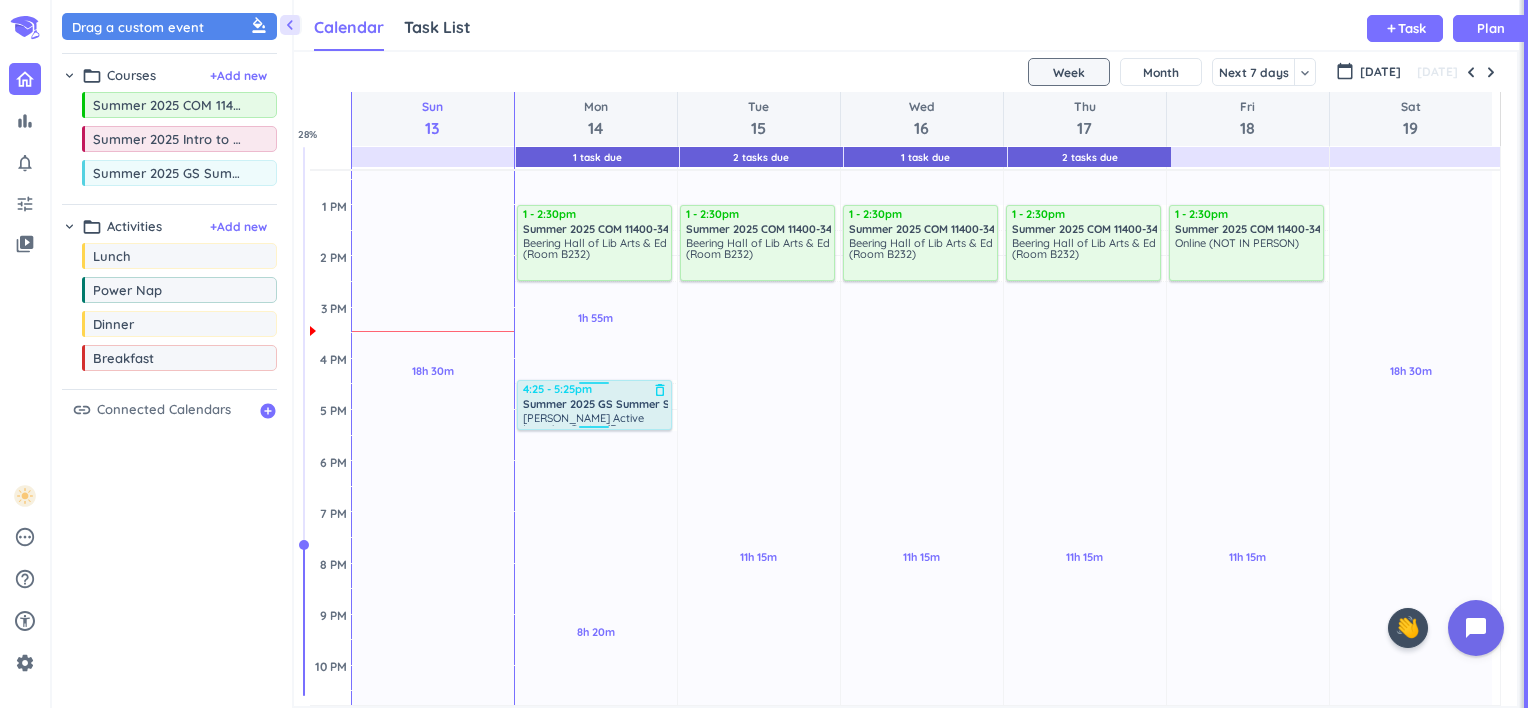 click on "[PERSON_NAME] Active Learning Center (Room 1055) - [PERSON_NAME]" at bounding box center [585, 429] 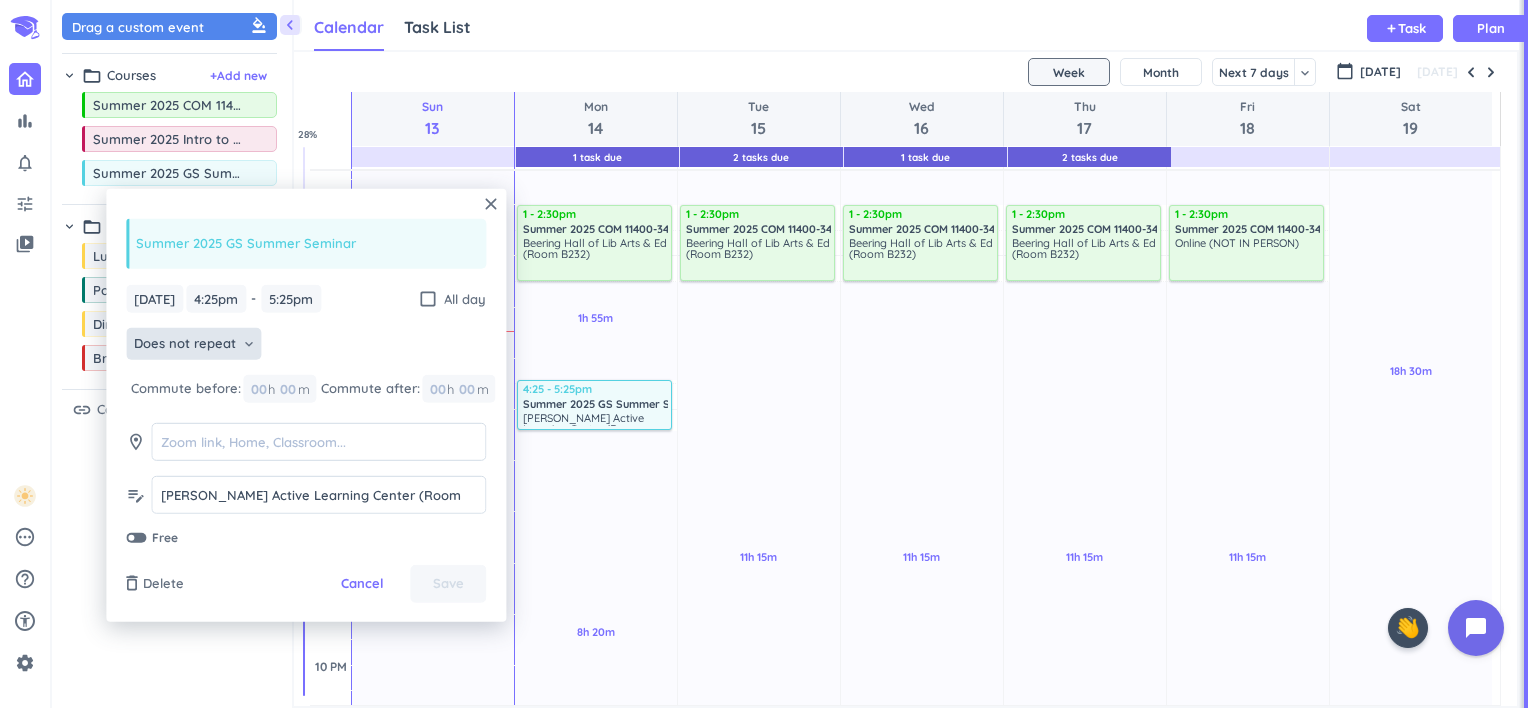 click on "Does not repeat" at bounding box center [185, 344] 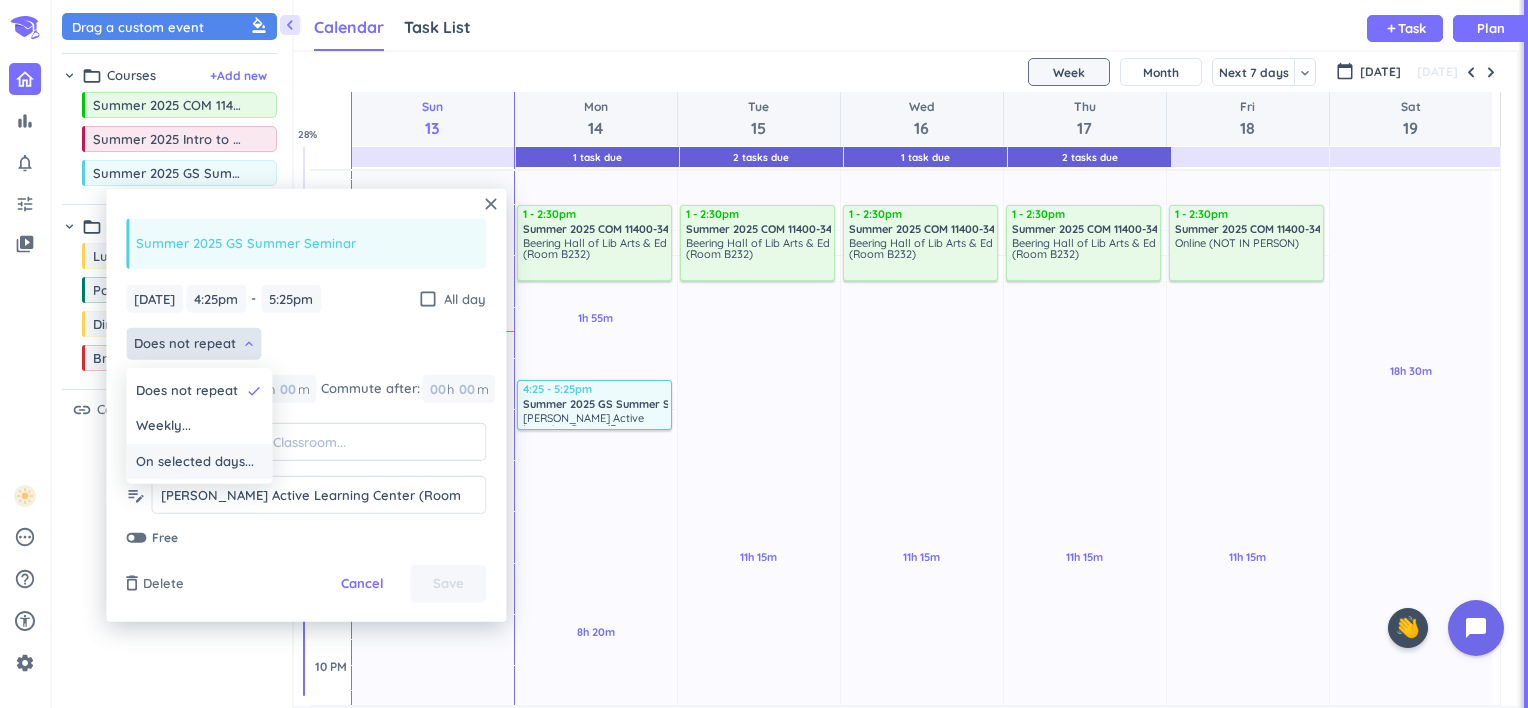 click on "On selected days..." at bounding box center (195, 462) 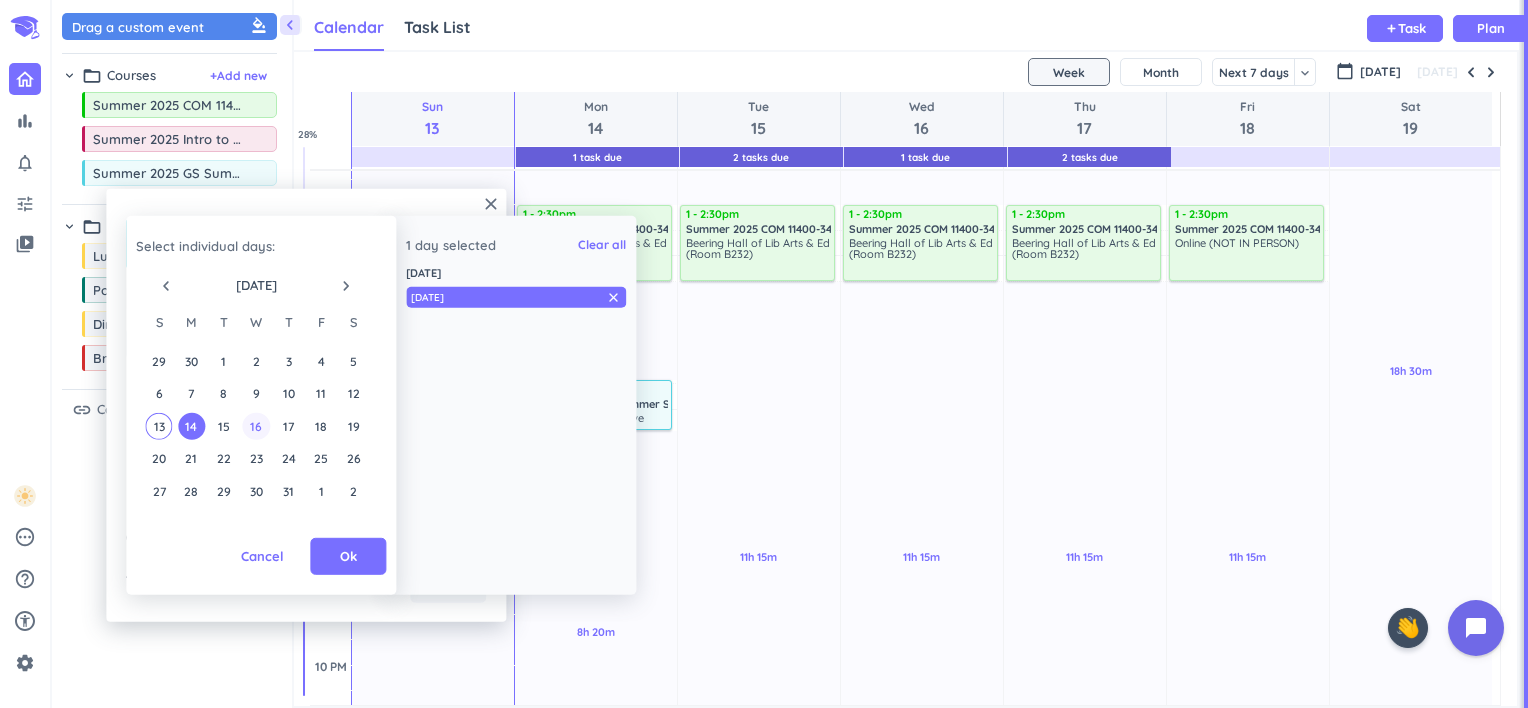click on "16" at bounding box center [256, 425] 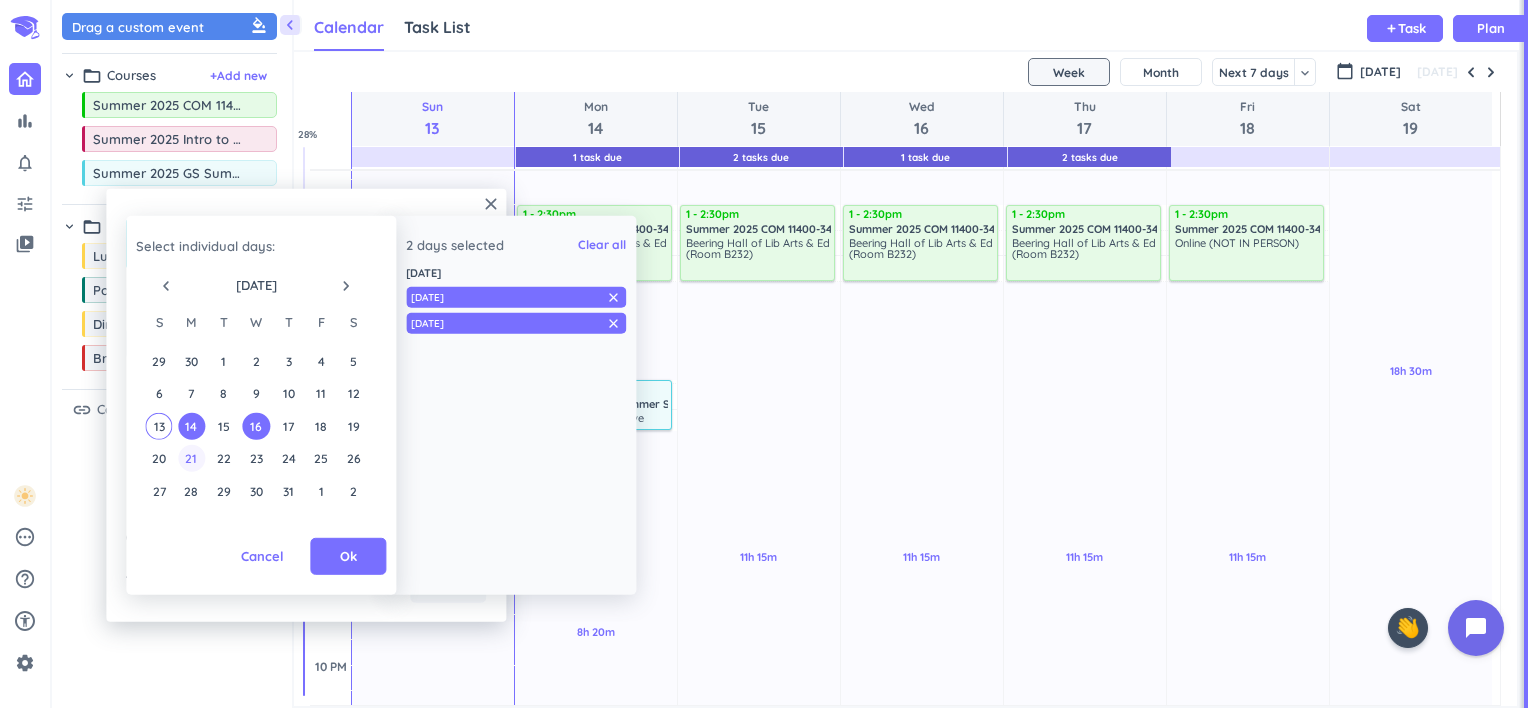 click on "21" at bounding box center [191, 458] 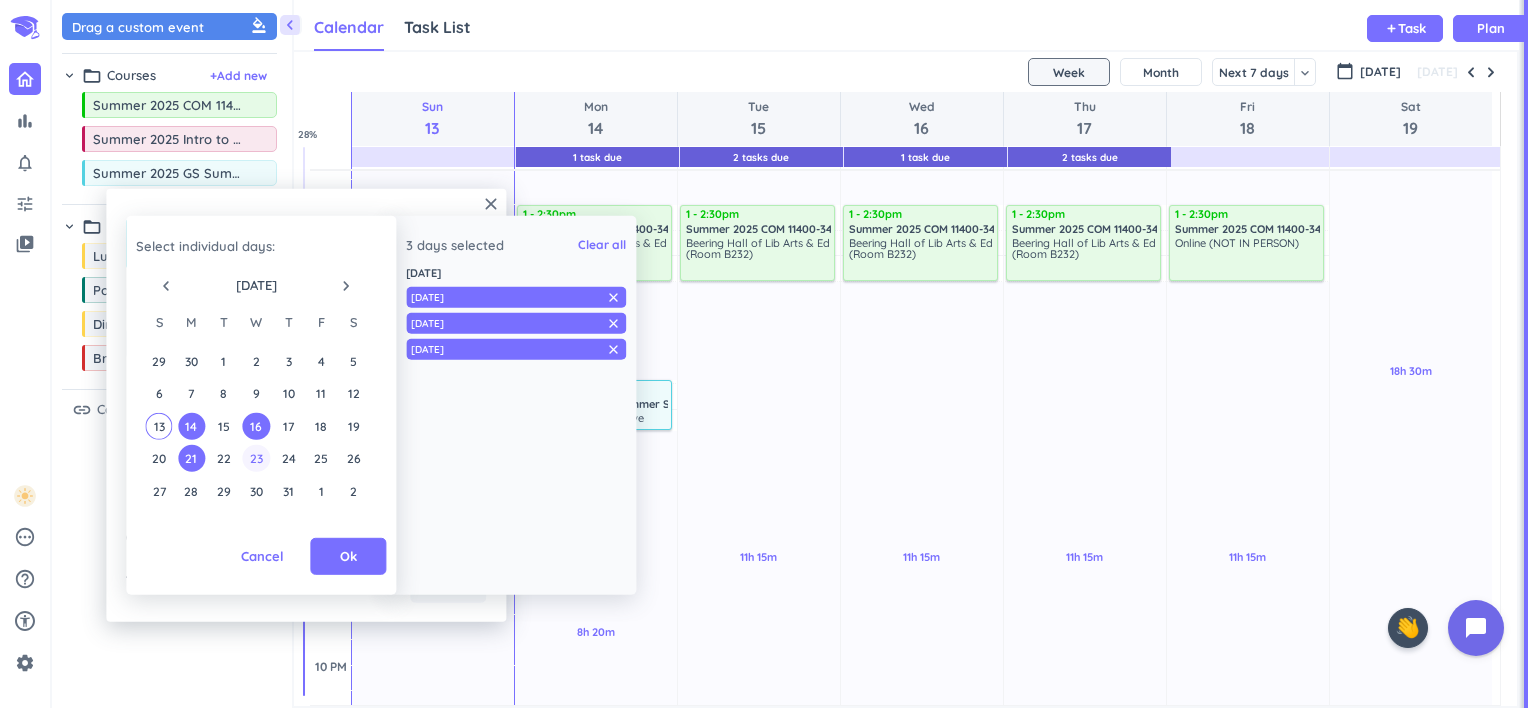 click on "23" at bounding box center (256, 458) 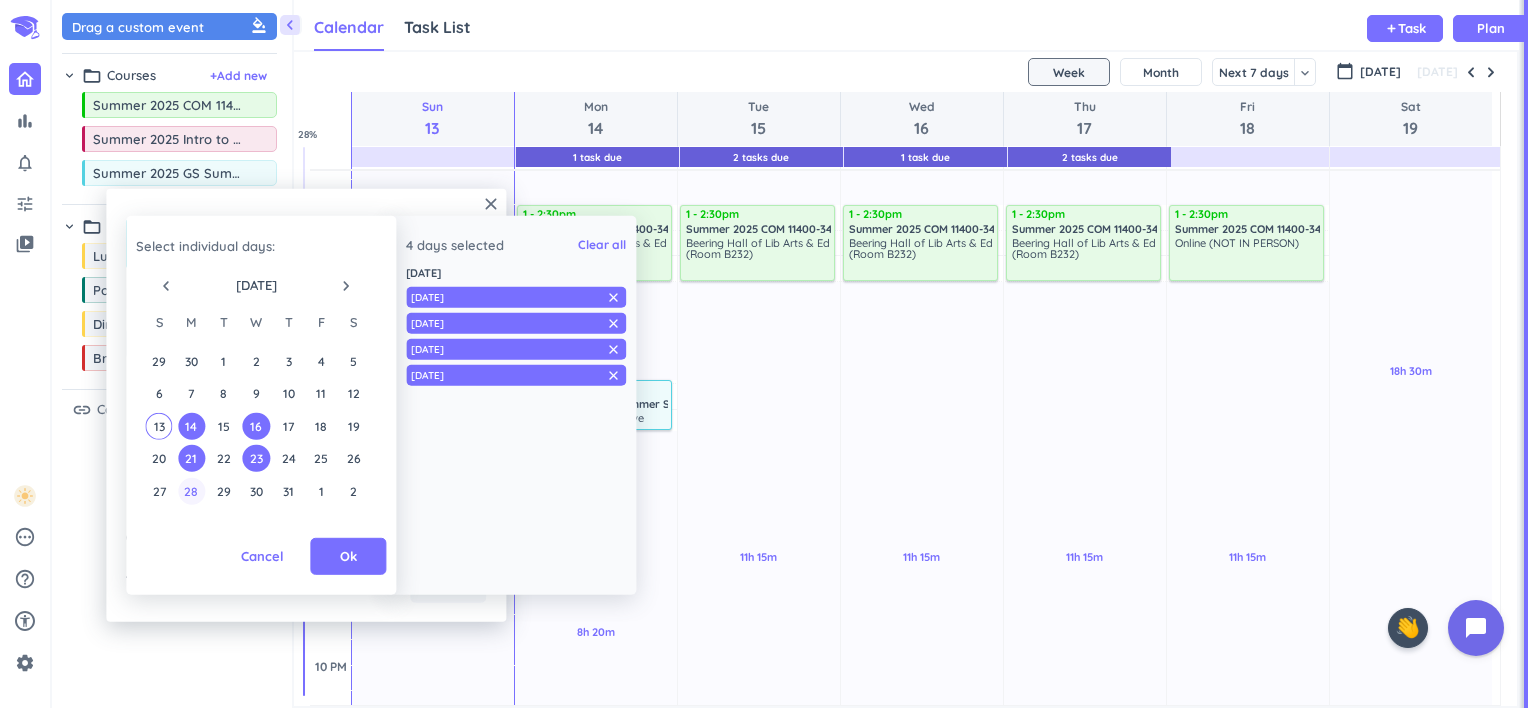 click on "28" at bounding box center (191, 490) 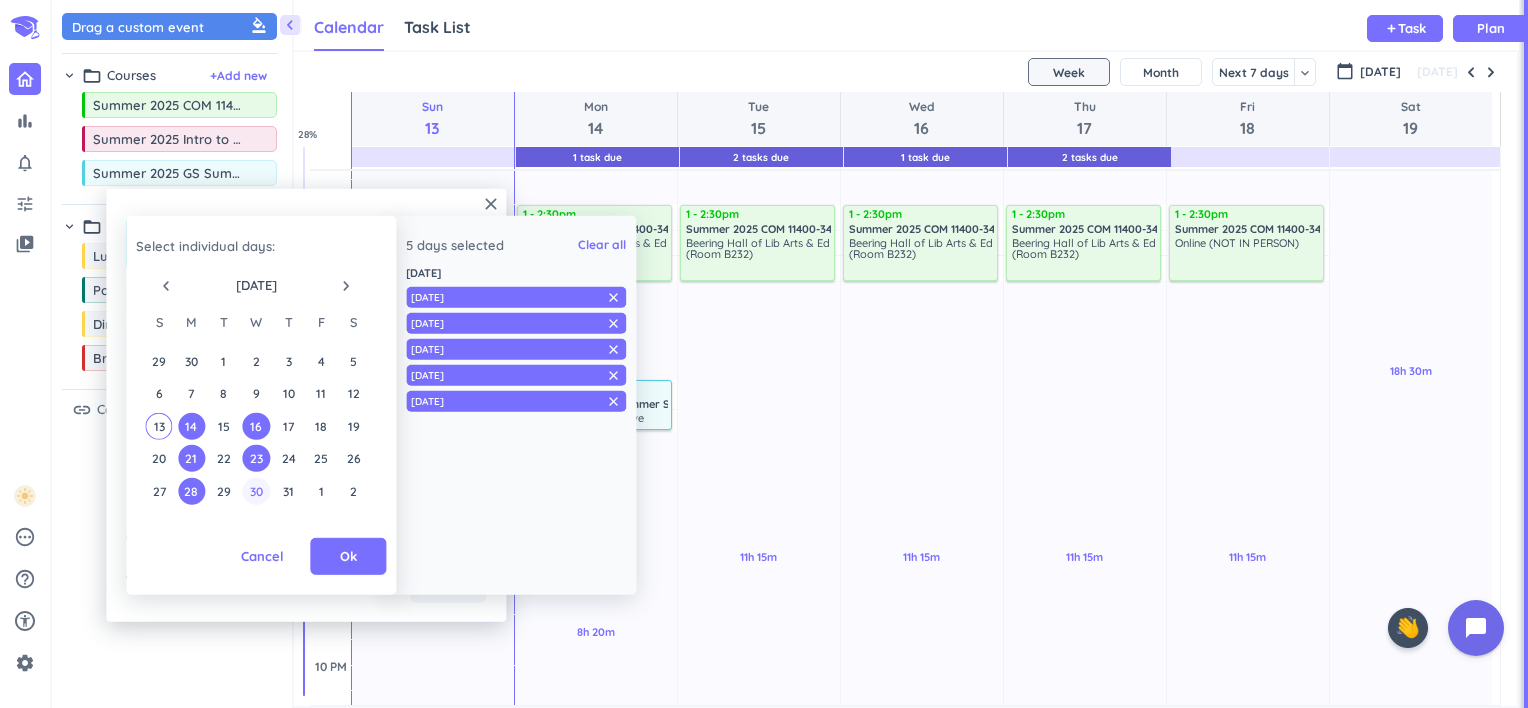 click on "30" at bounding box center (256, 490) 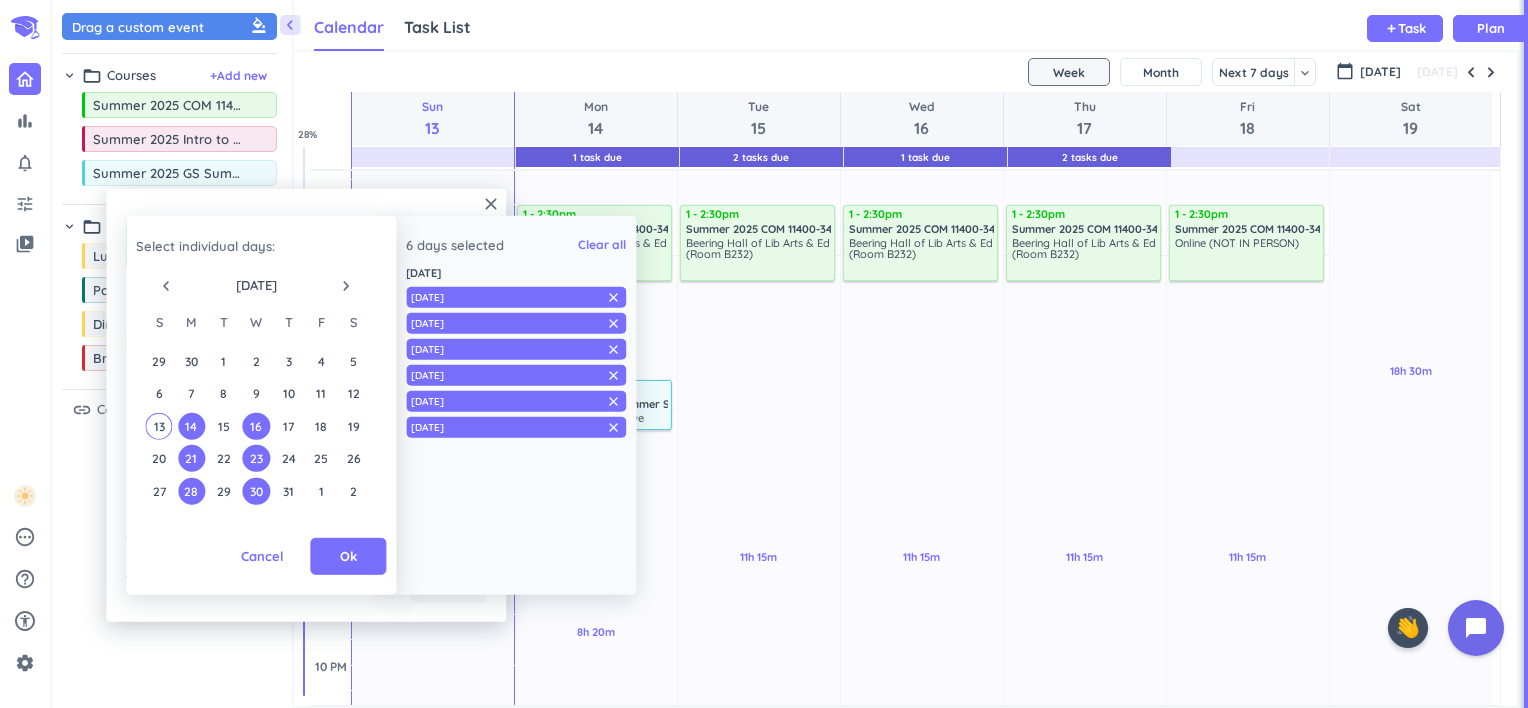 click on "navigate_next" at bounding box center (346, 286) 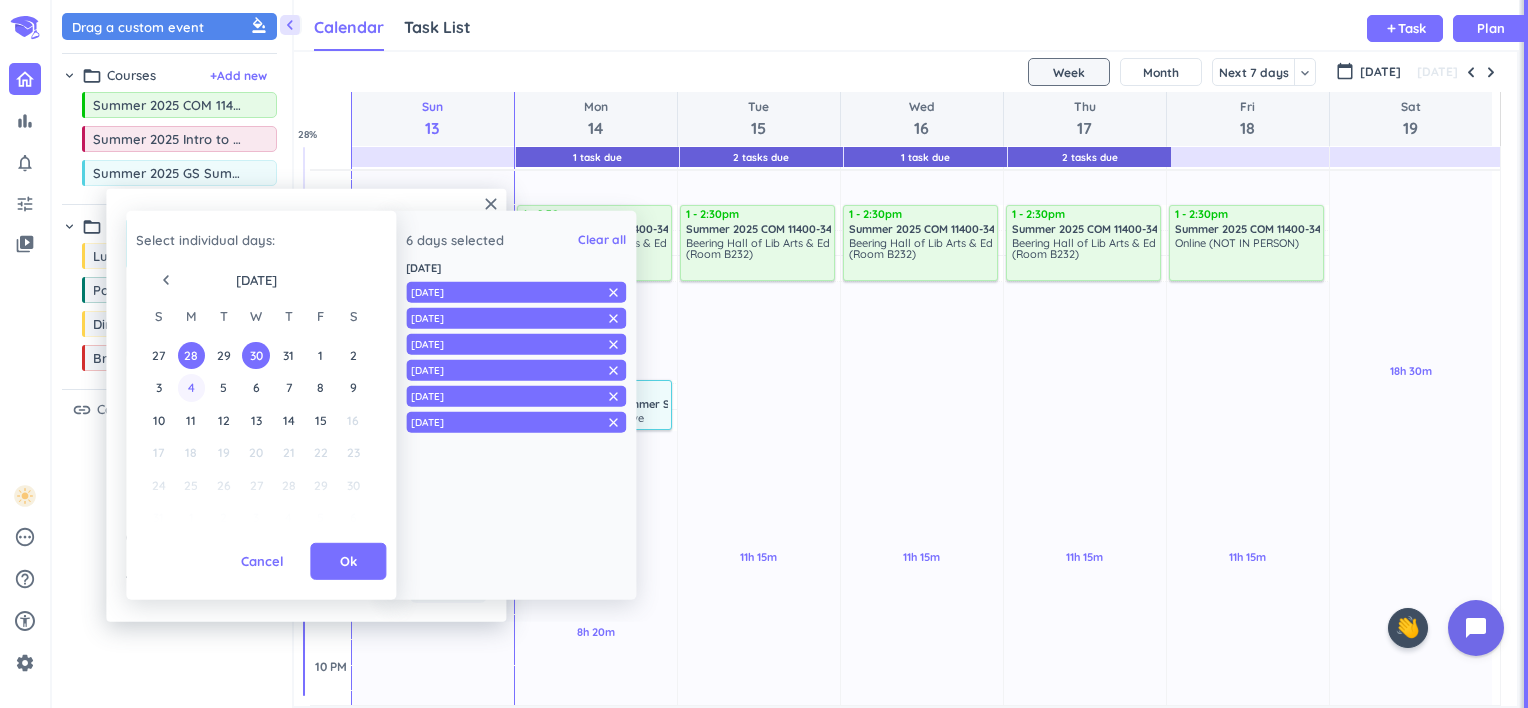 click on "4" at bounding box center [191, 387] 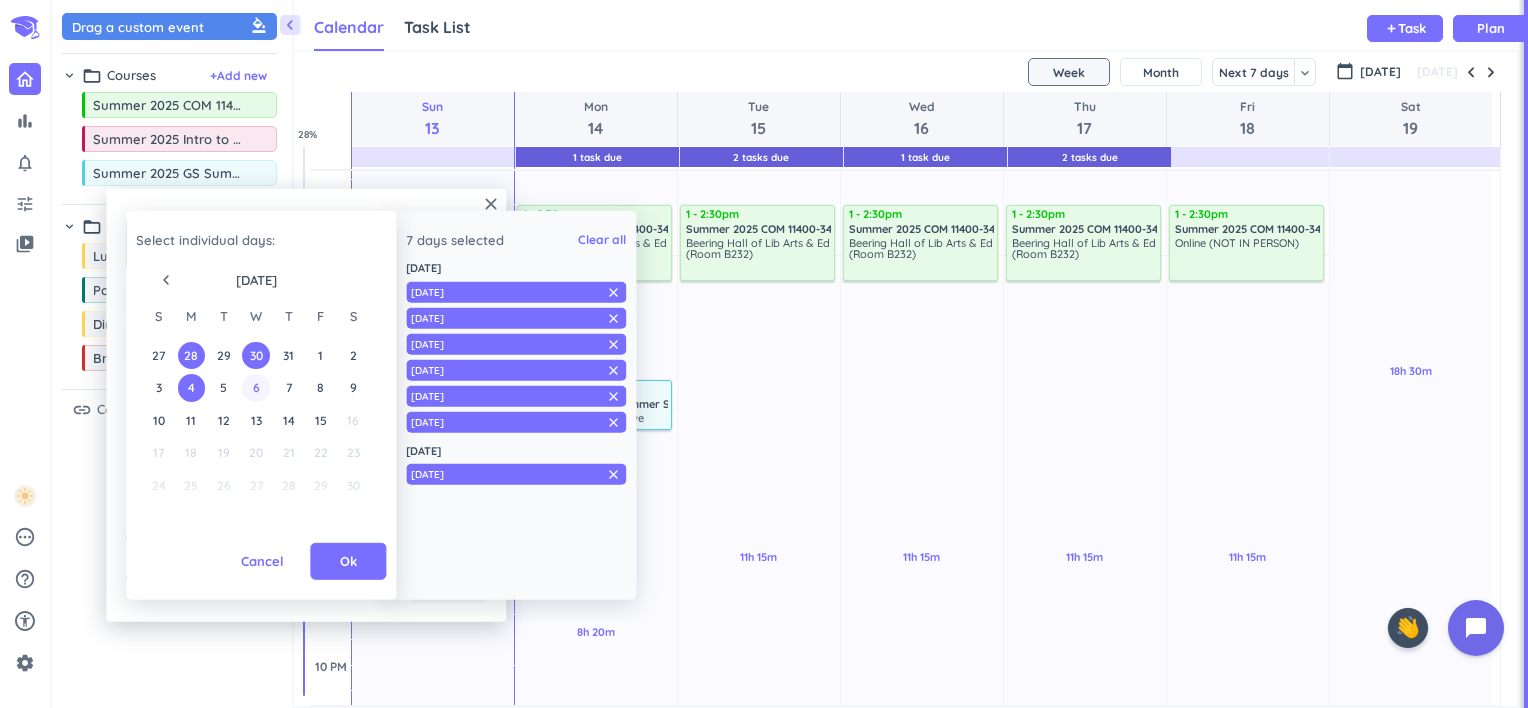 click on "6" at bounding box center (256, 387) 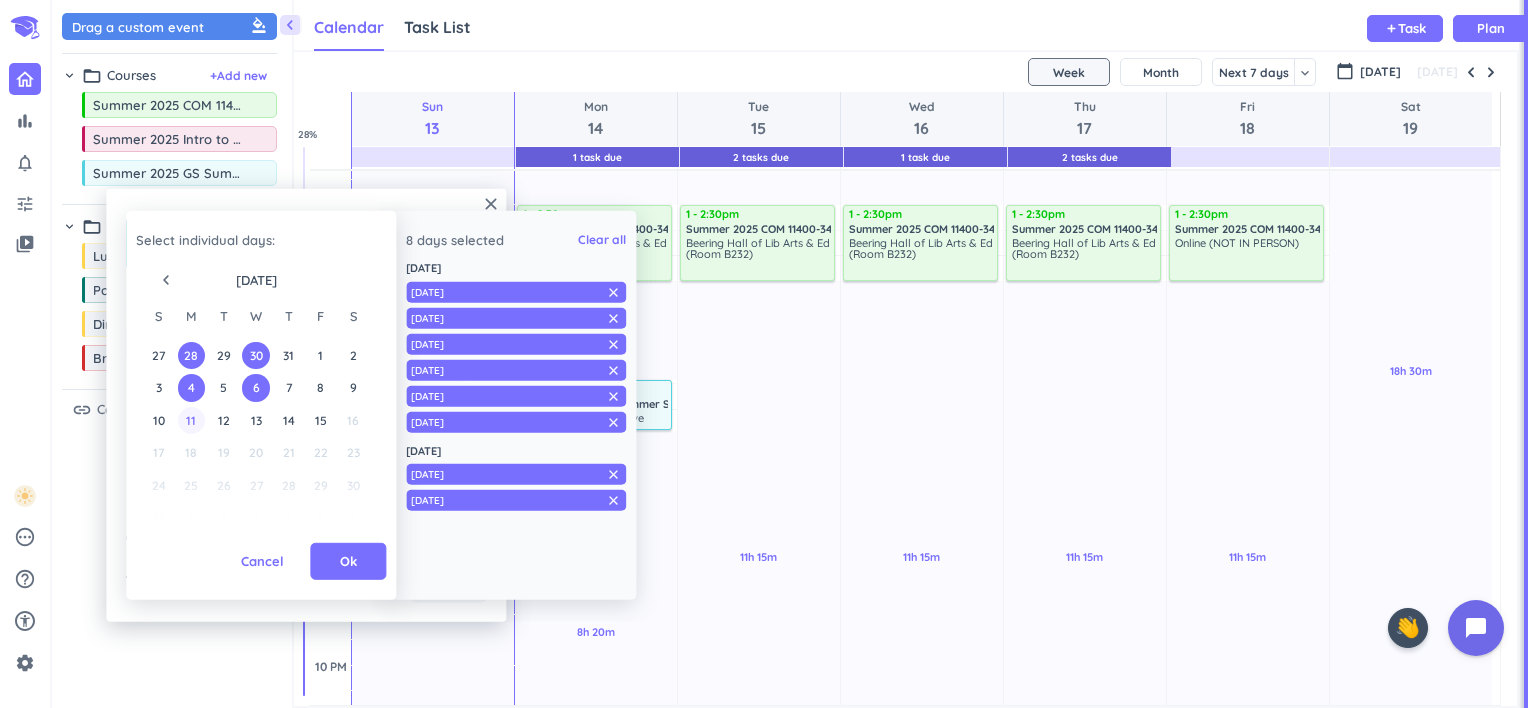 click on "11" at bounding box center (191, 420) 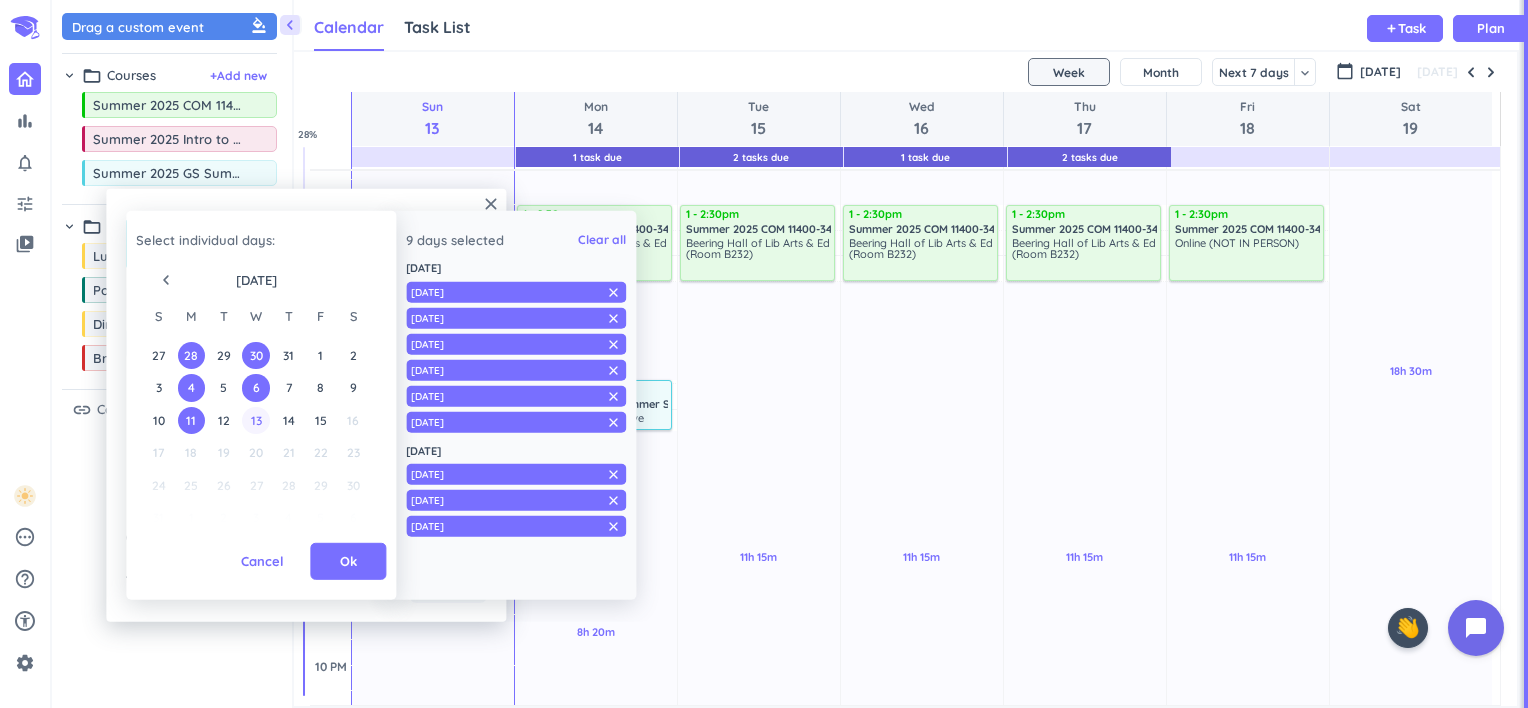 click on "13" at bounding box center (256, 420) 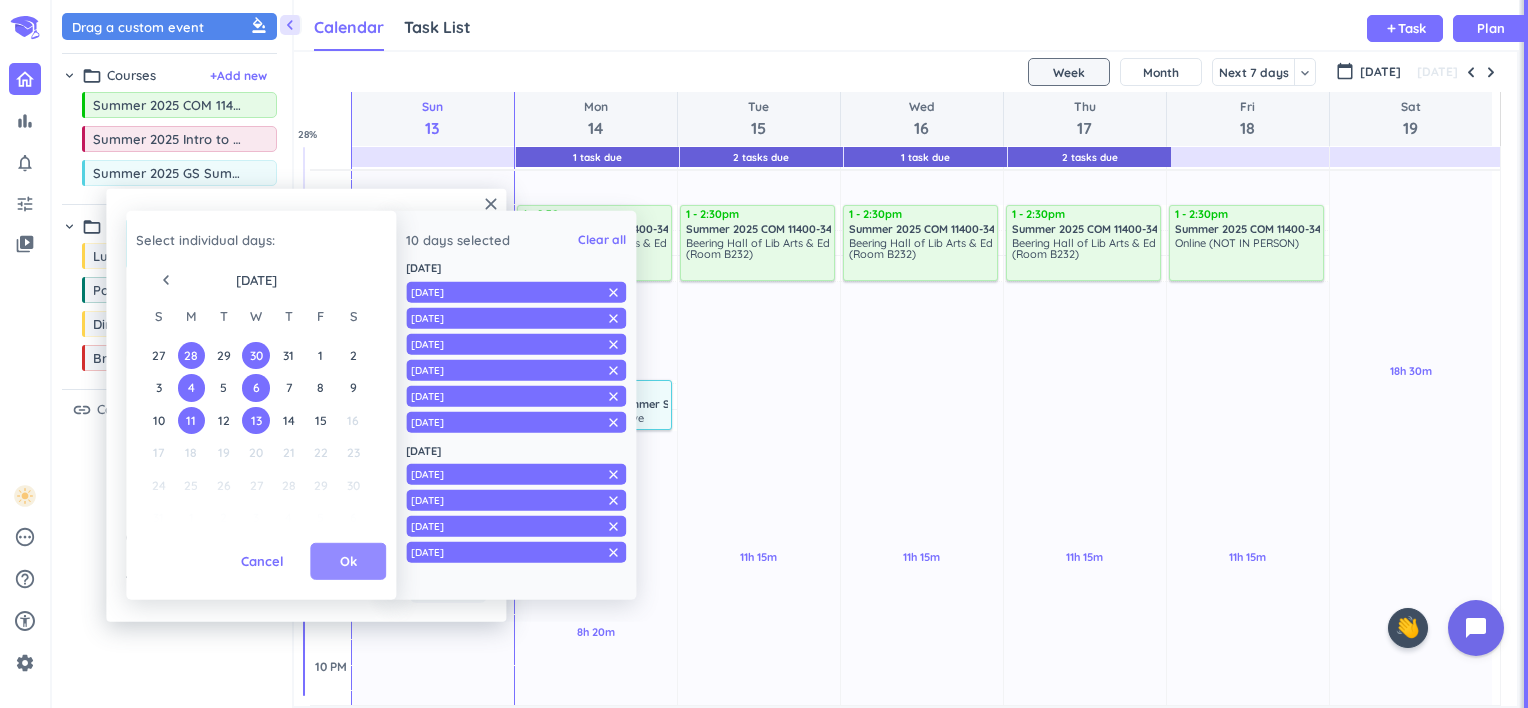 click on "Ok" at bounding box center [348, 562] 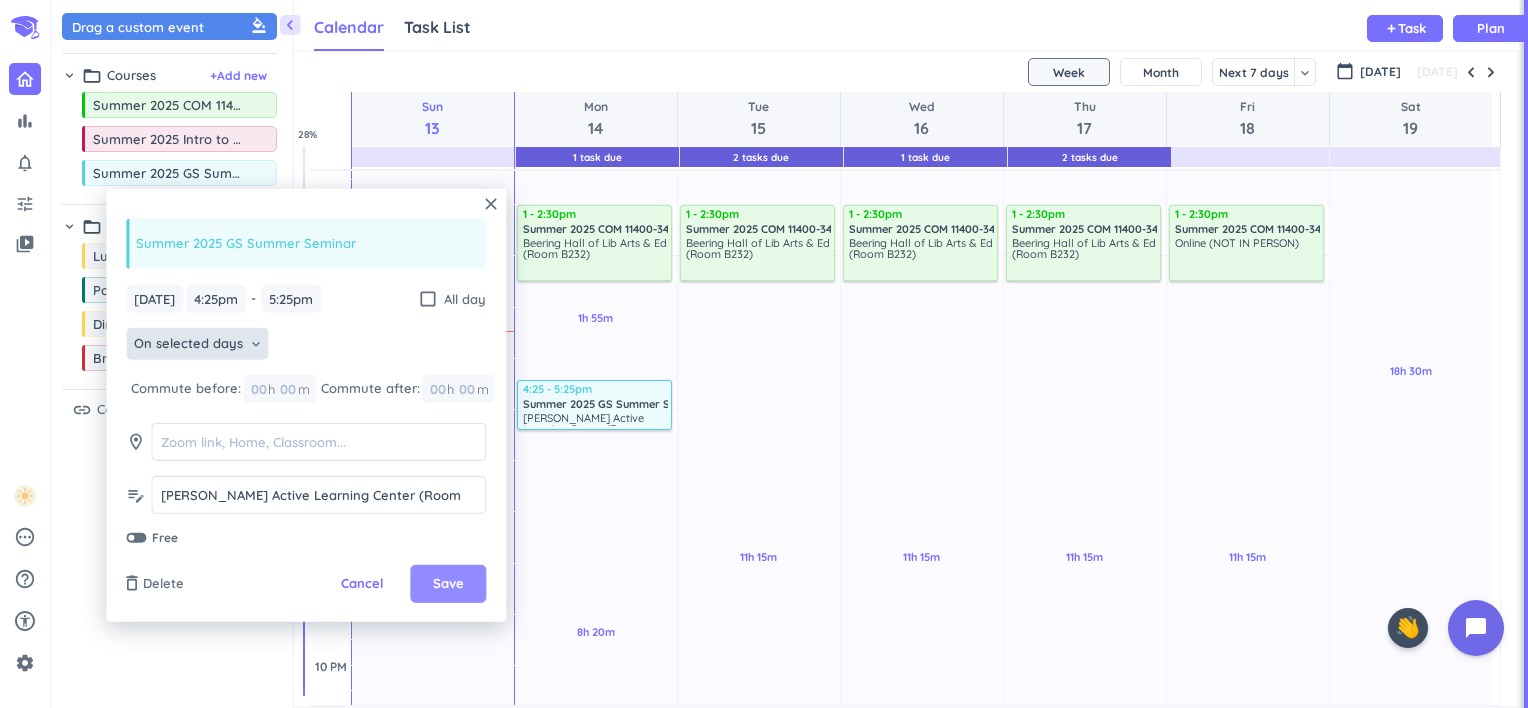 click on "Save" at bounding box center (448, 584) 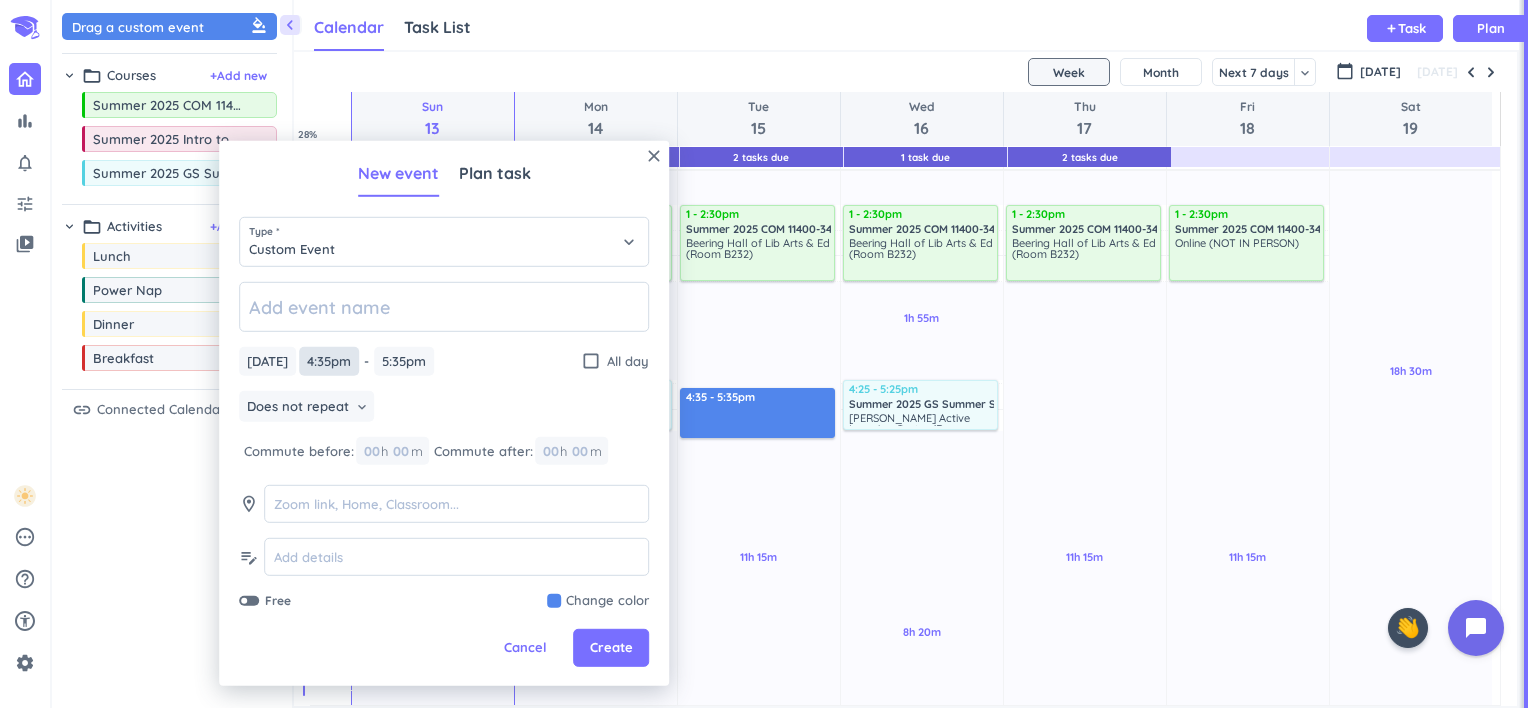 click on "4:35pm" at bounding box center [329, 361] 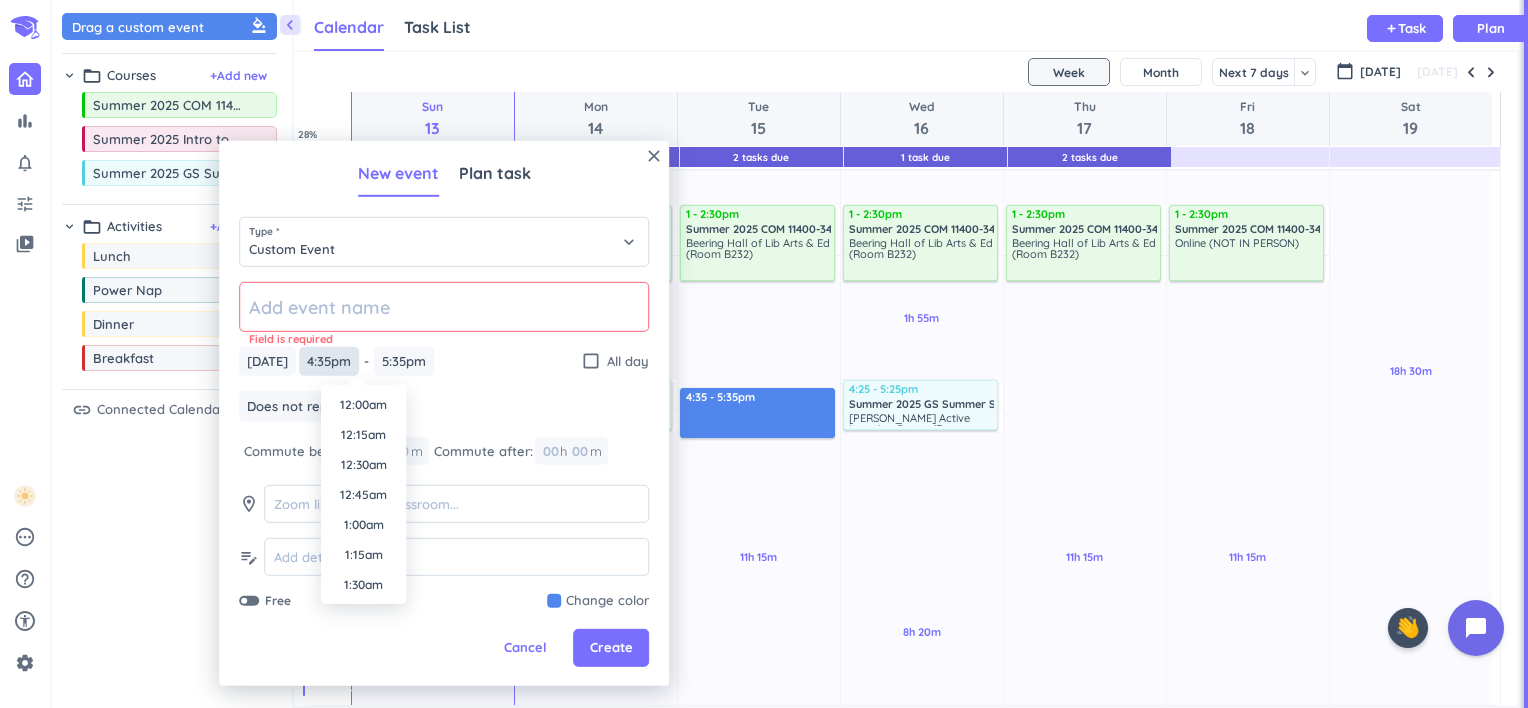 scroll, scrollTop: 1890, scrollLeft: 0, axis: vertical 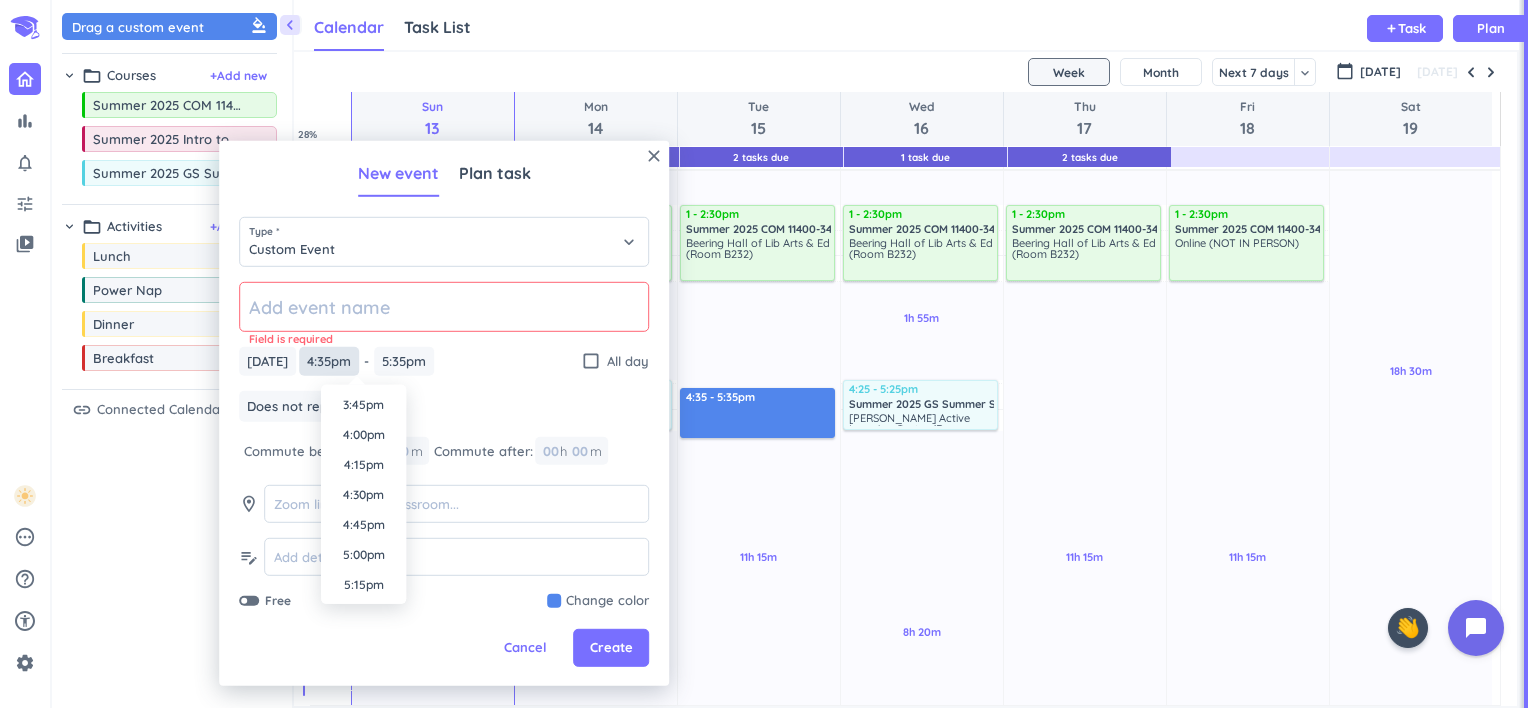 click on "4:35pm" at bounding box center (329, 361) 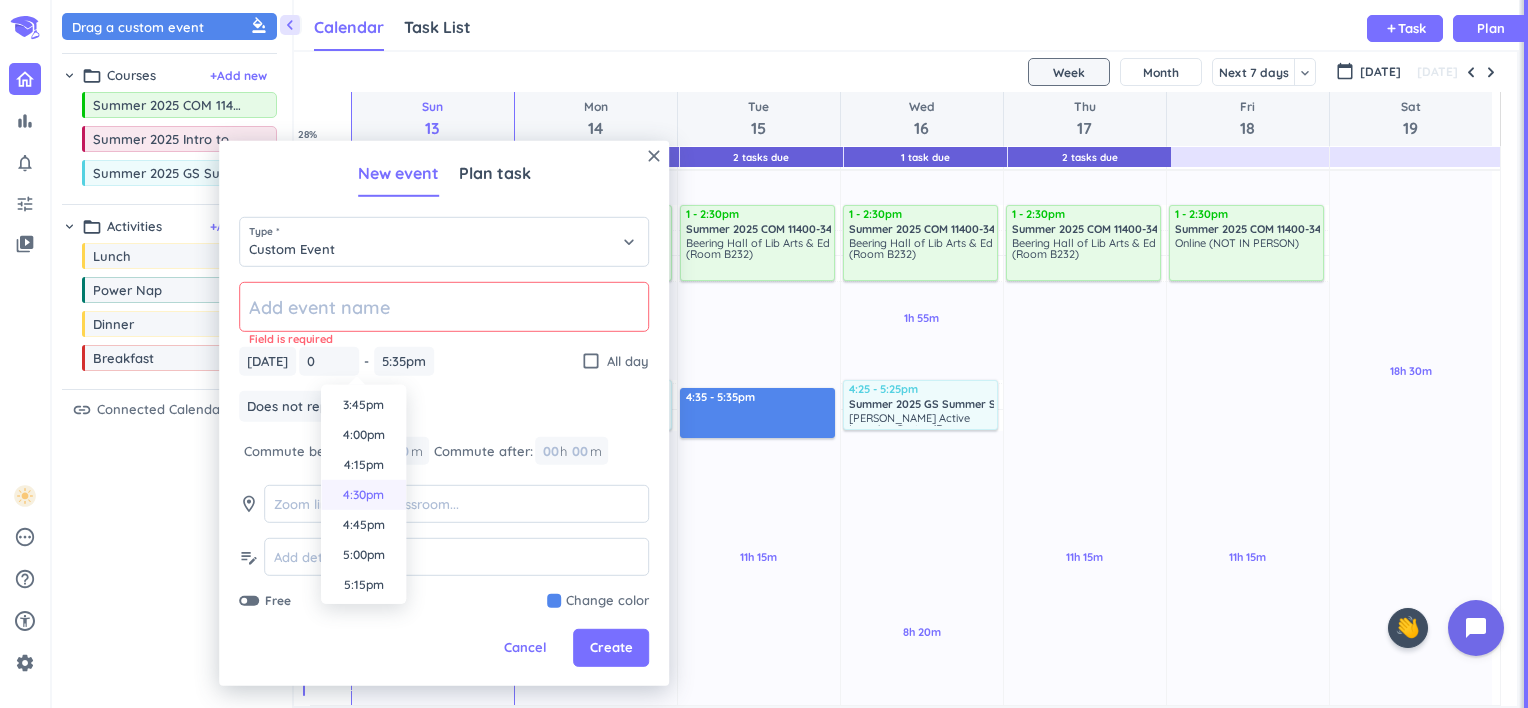 click on "4:30pm" at bounding box center (363, 495) 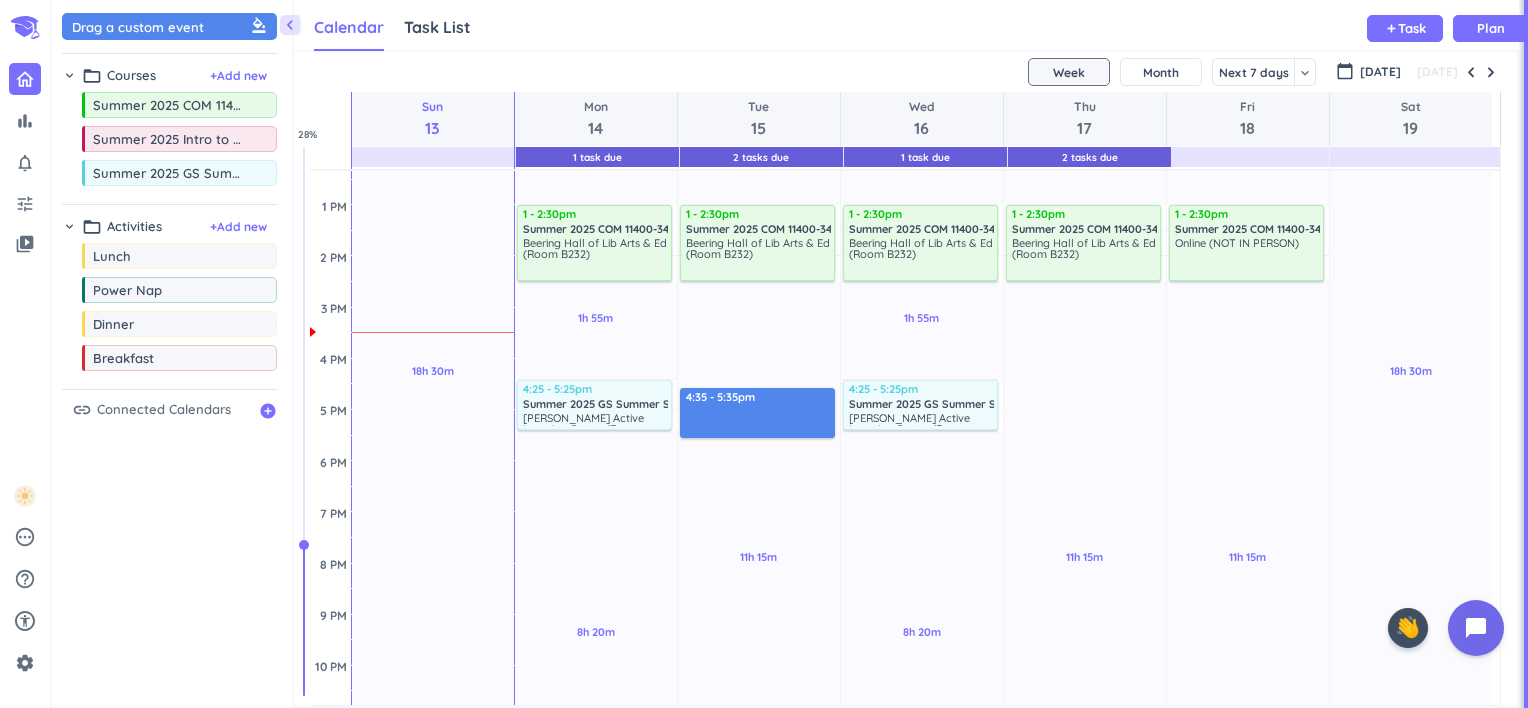type on "4:30pm" 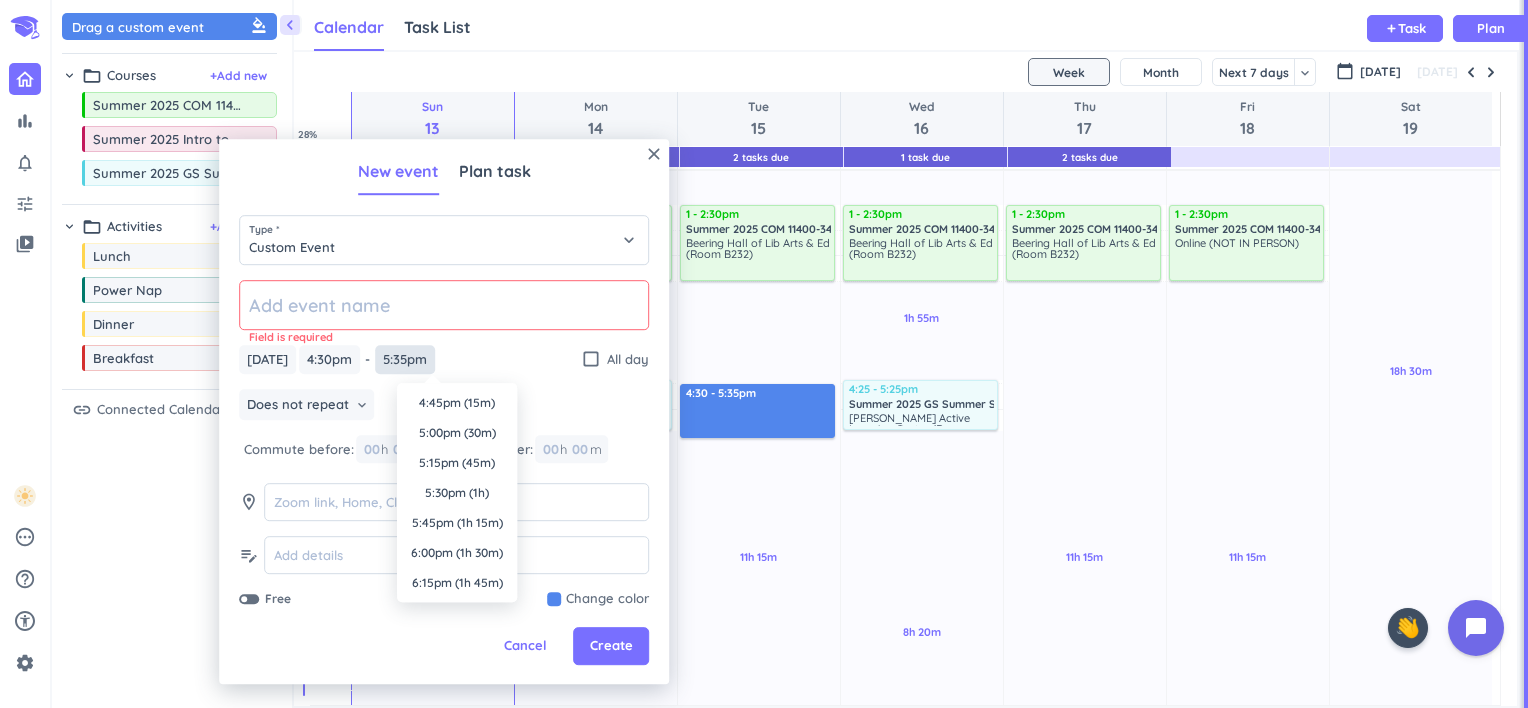 click on "5:35pm" at bounding box center [405, 359] 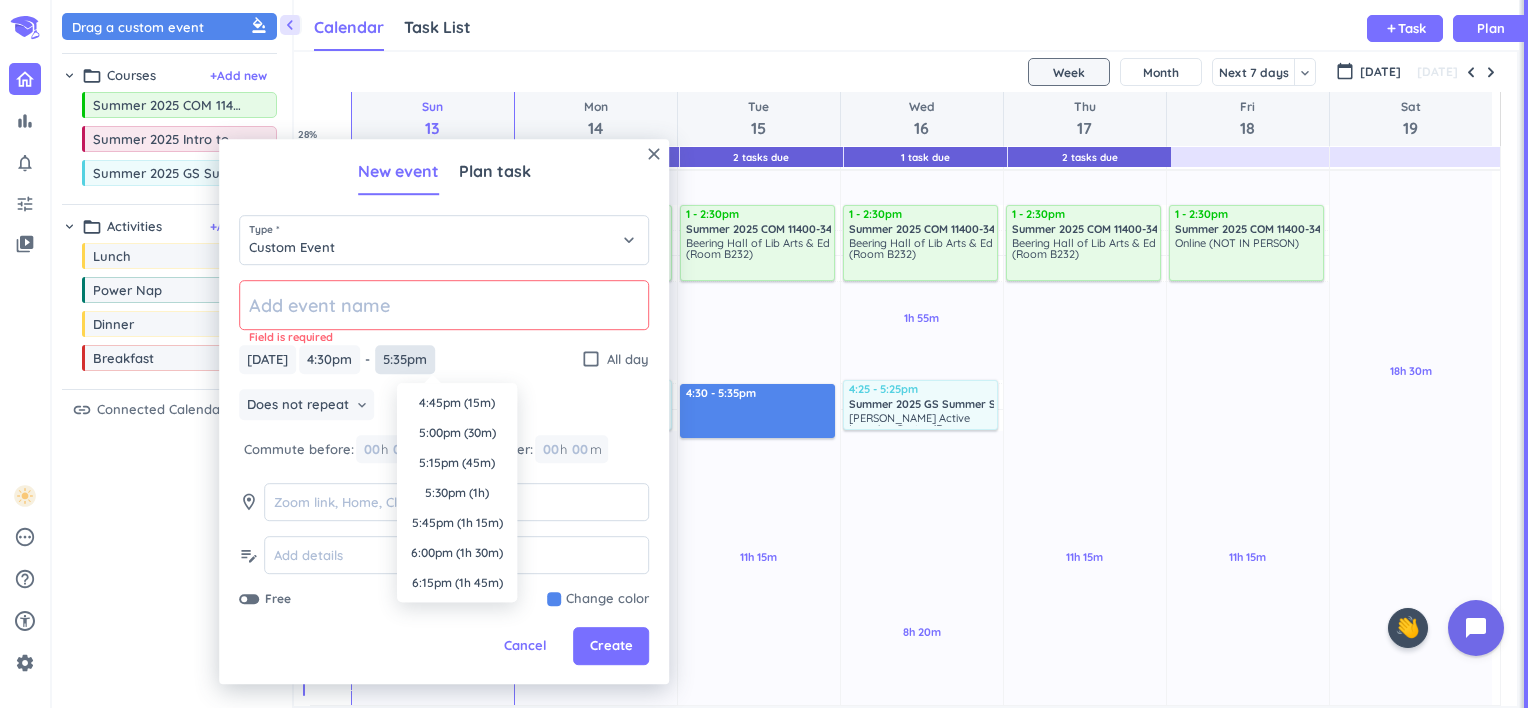 scroll, scrollTop: 2010, scrollLeft: 0, axis: vertical 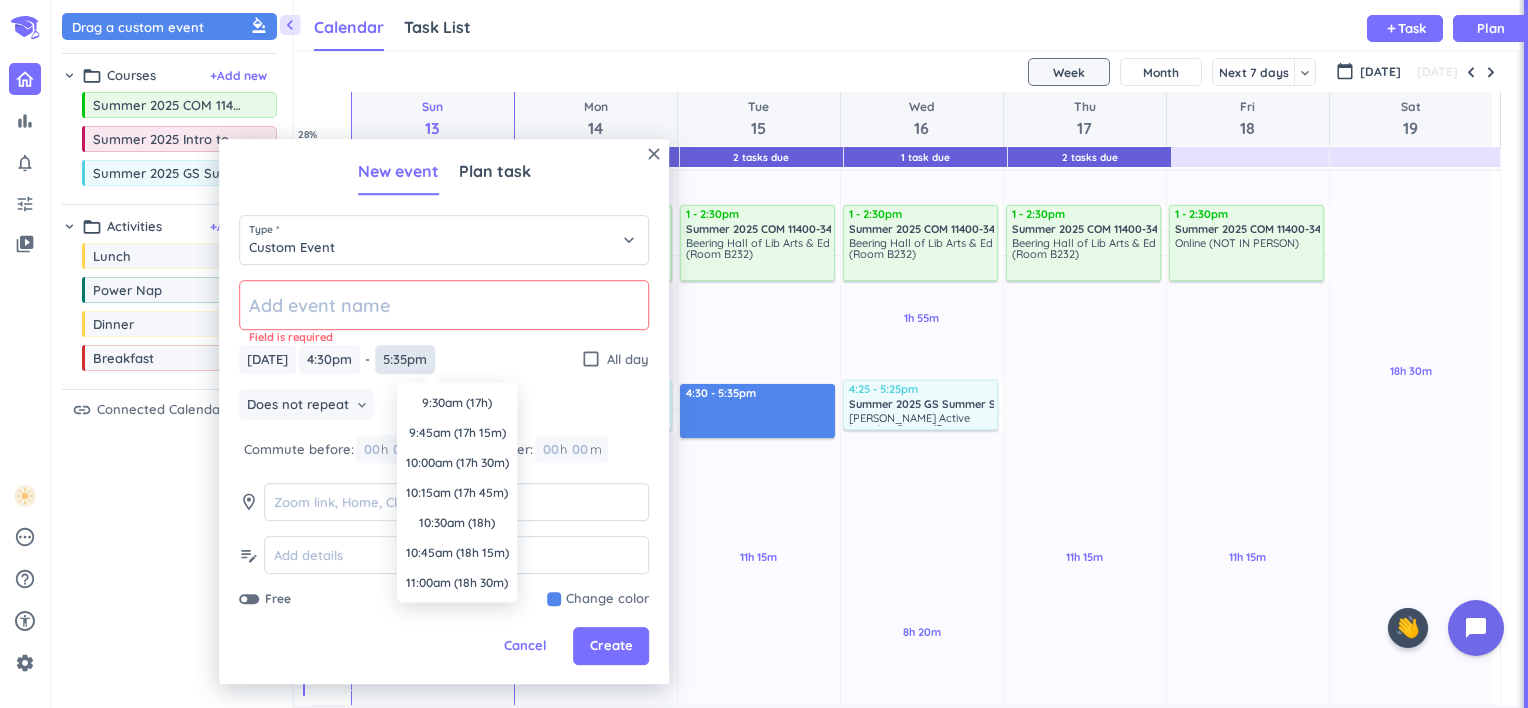 click on "5:35pm" at bounding box center [405, 359] 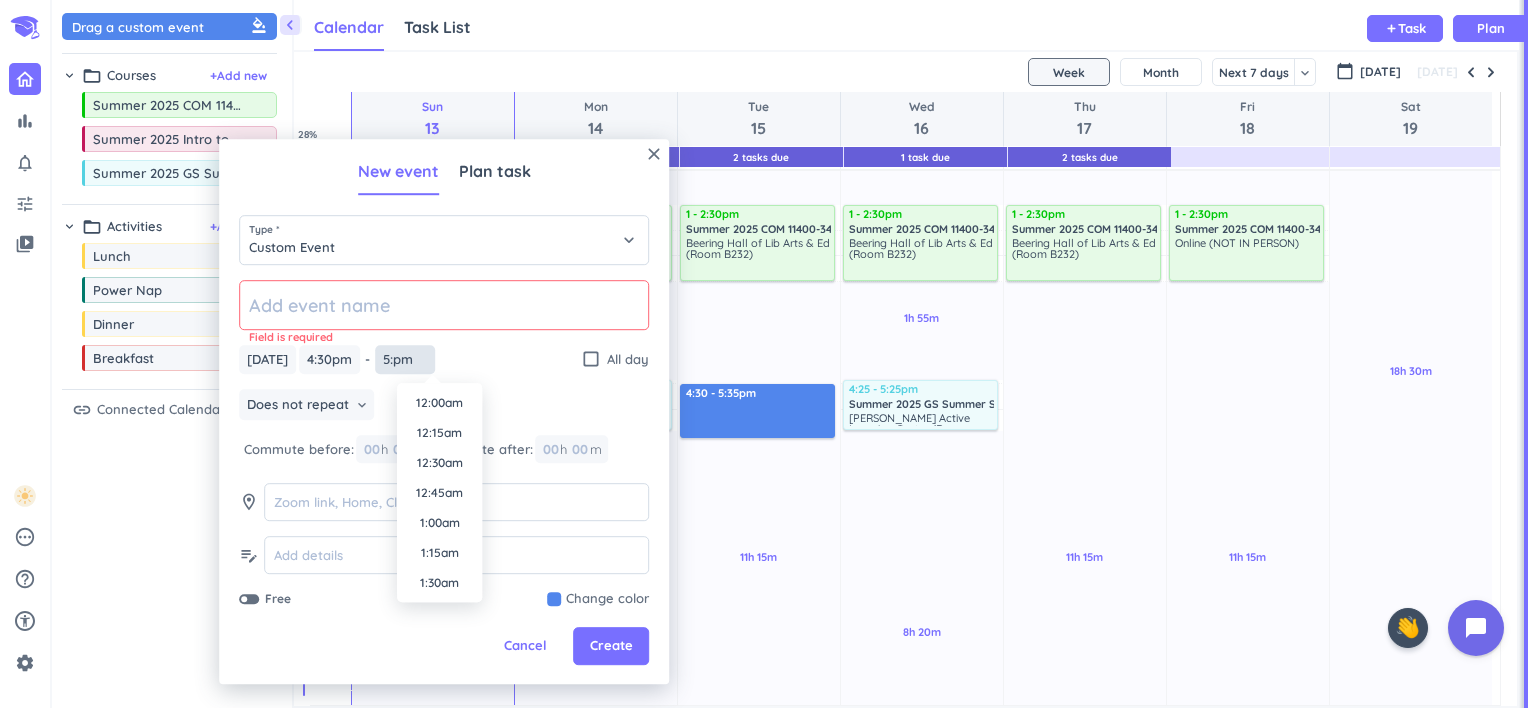 scroll, scrollTop: 1950, scrollLeft: 0, axis: vertical 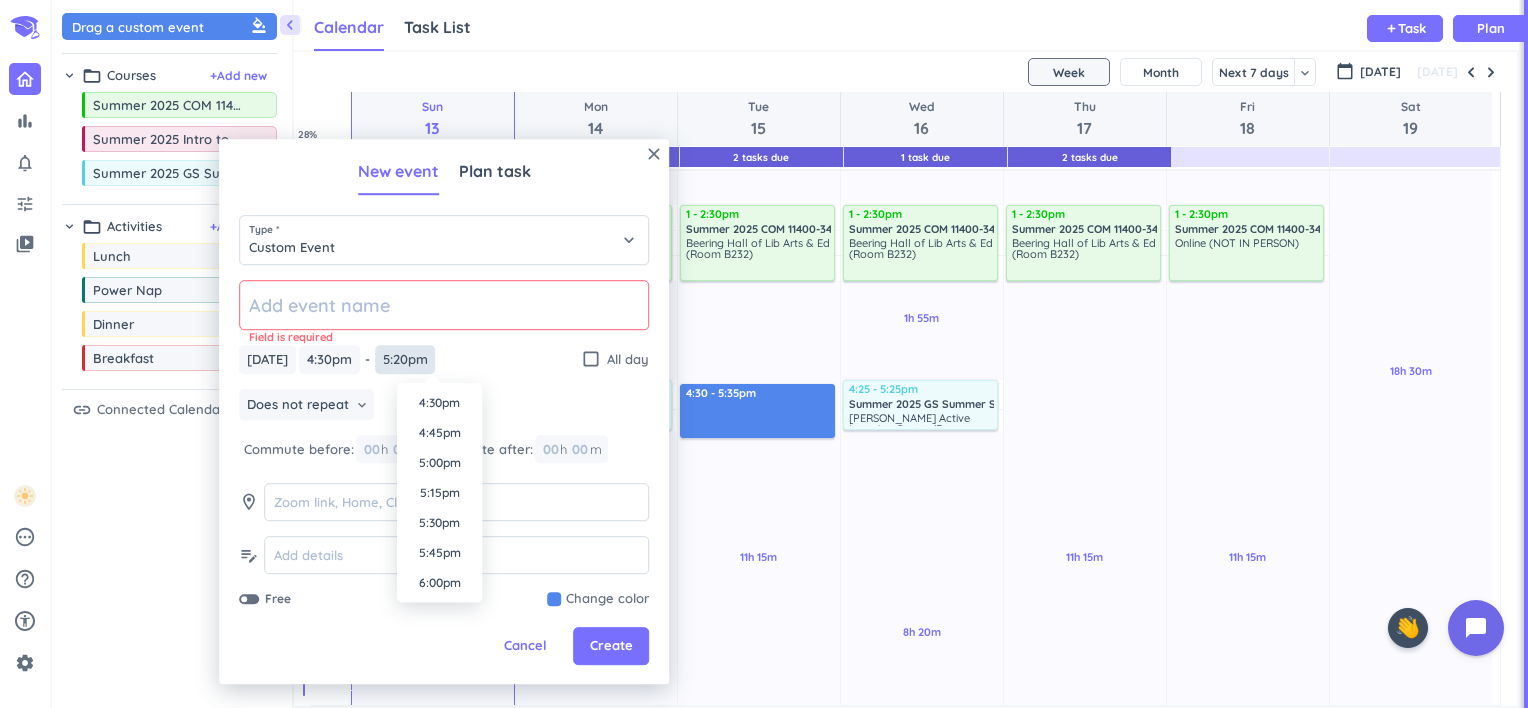 type on "5:20pm" 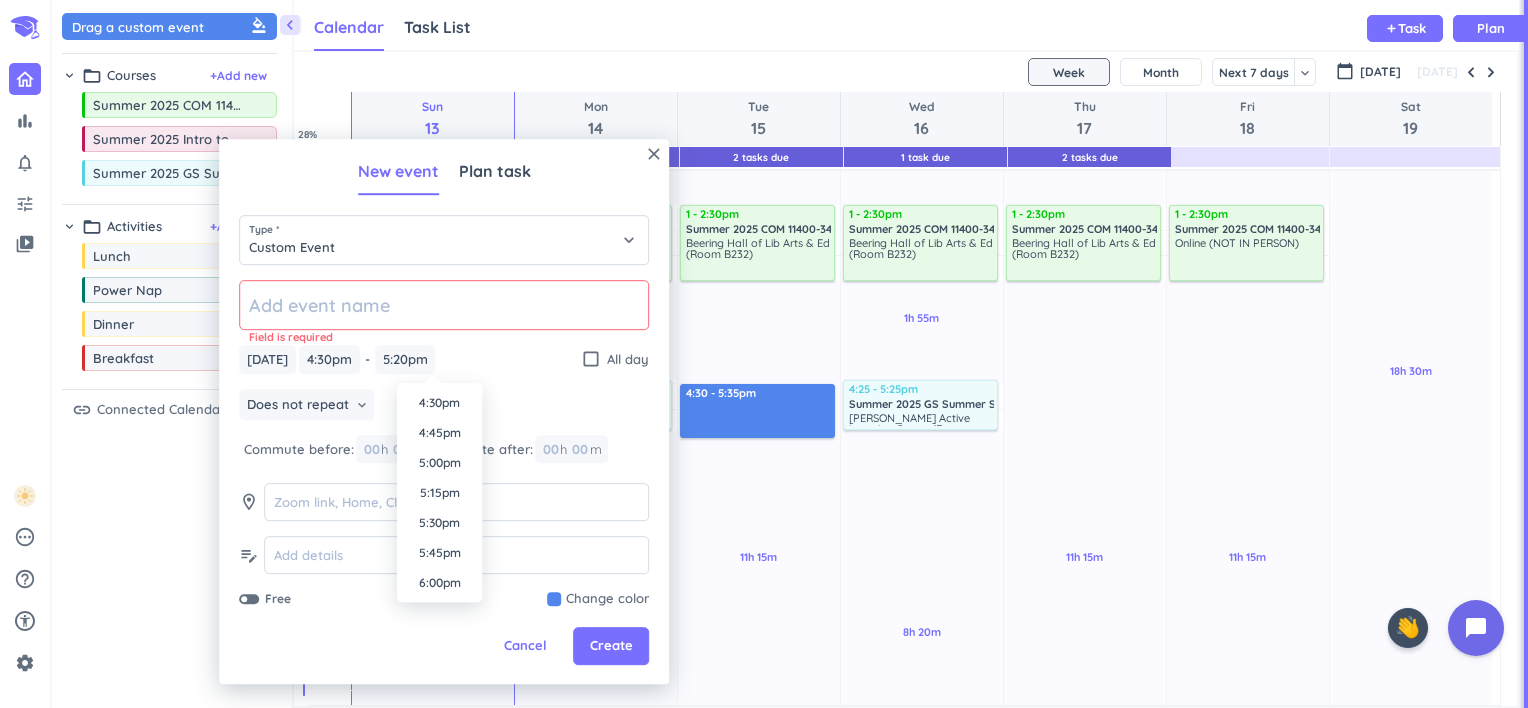 click on "Does not repeat keyboard_arrow_down" at bounding box center [444, 407] 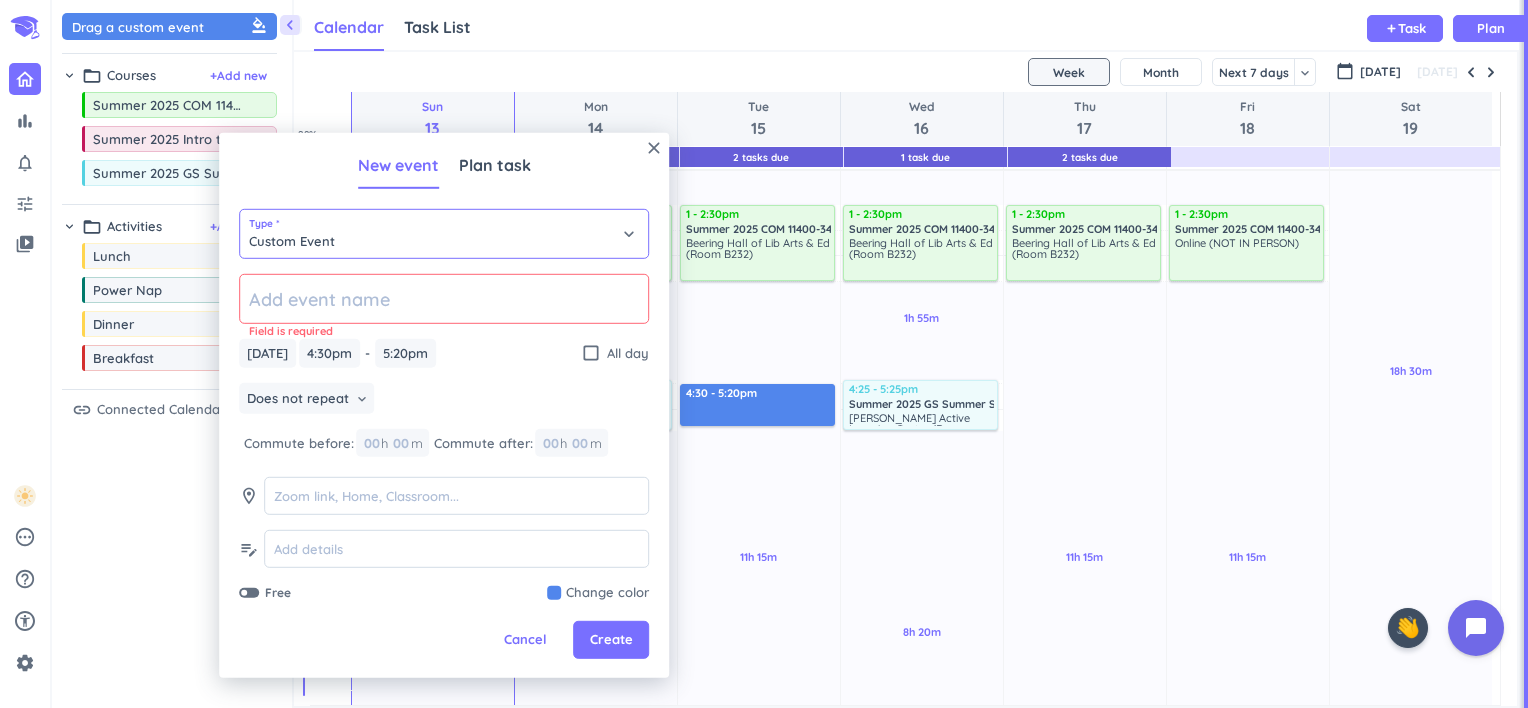 click on "Custom Event" at bounding box center [444, 234] 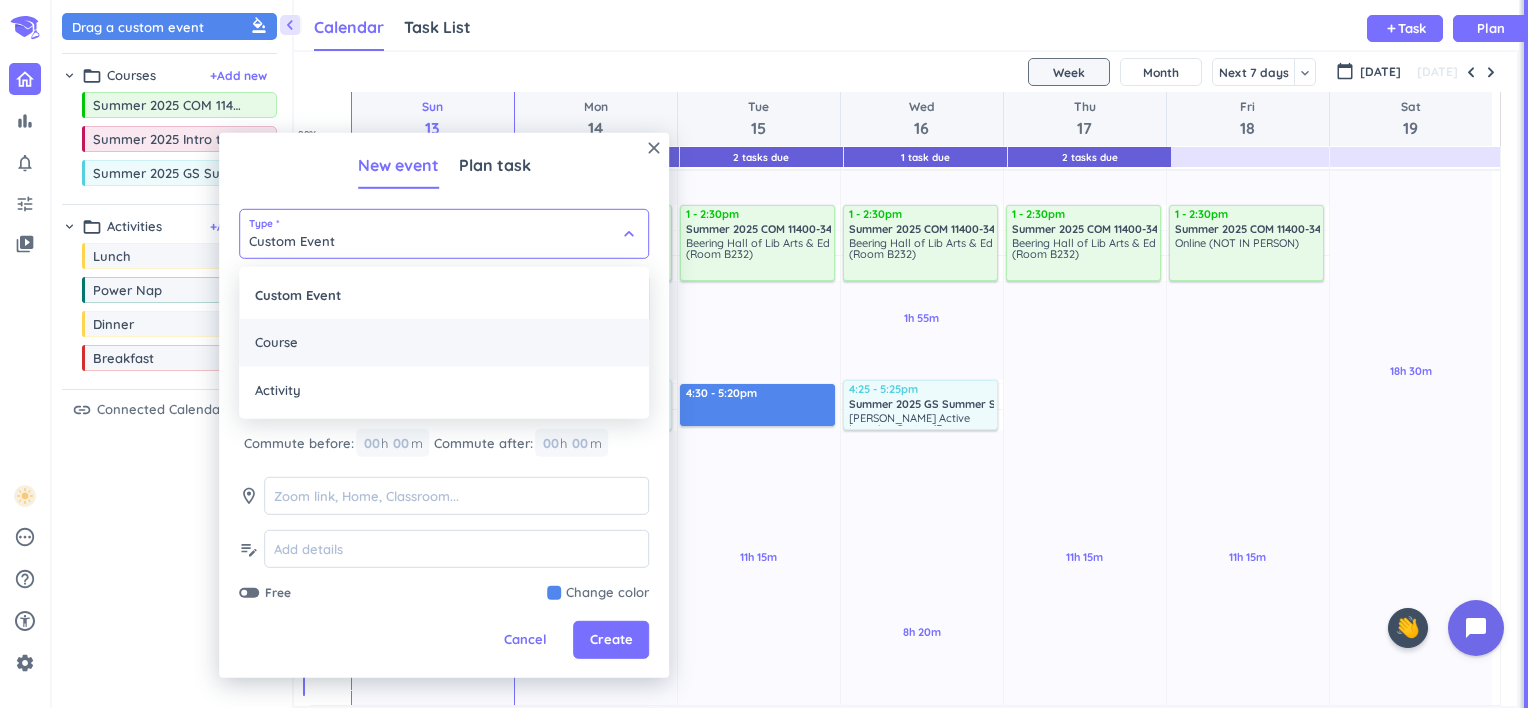 click on "Course" at bounding box center [444, 343] 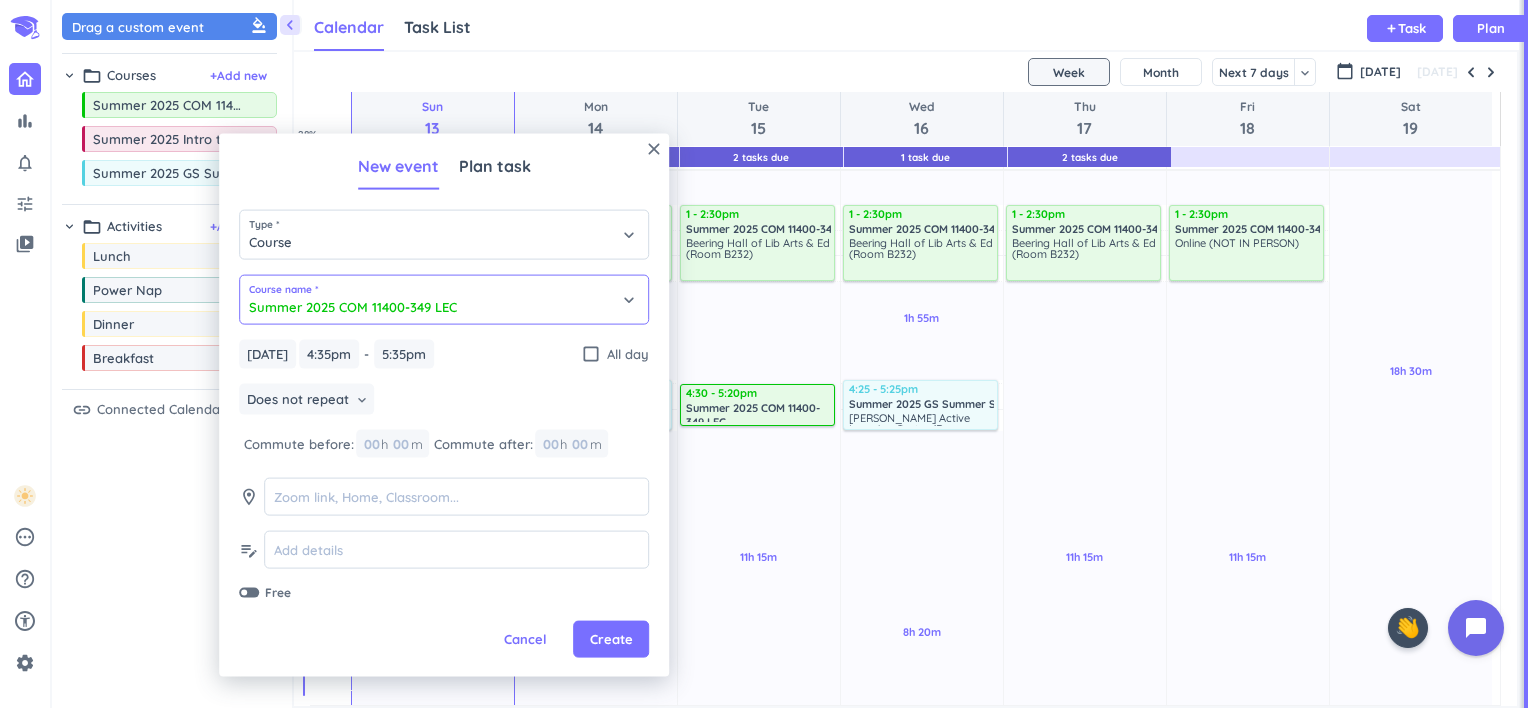 click on "Summer 2025 COM 11400-349 LEC" at bounding box center (444, 300) 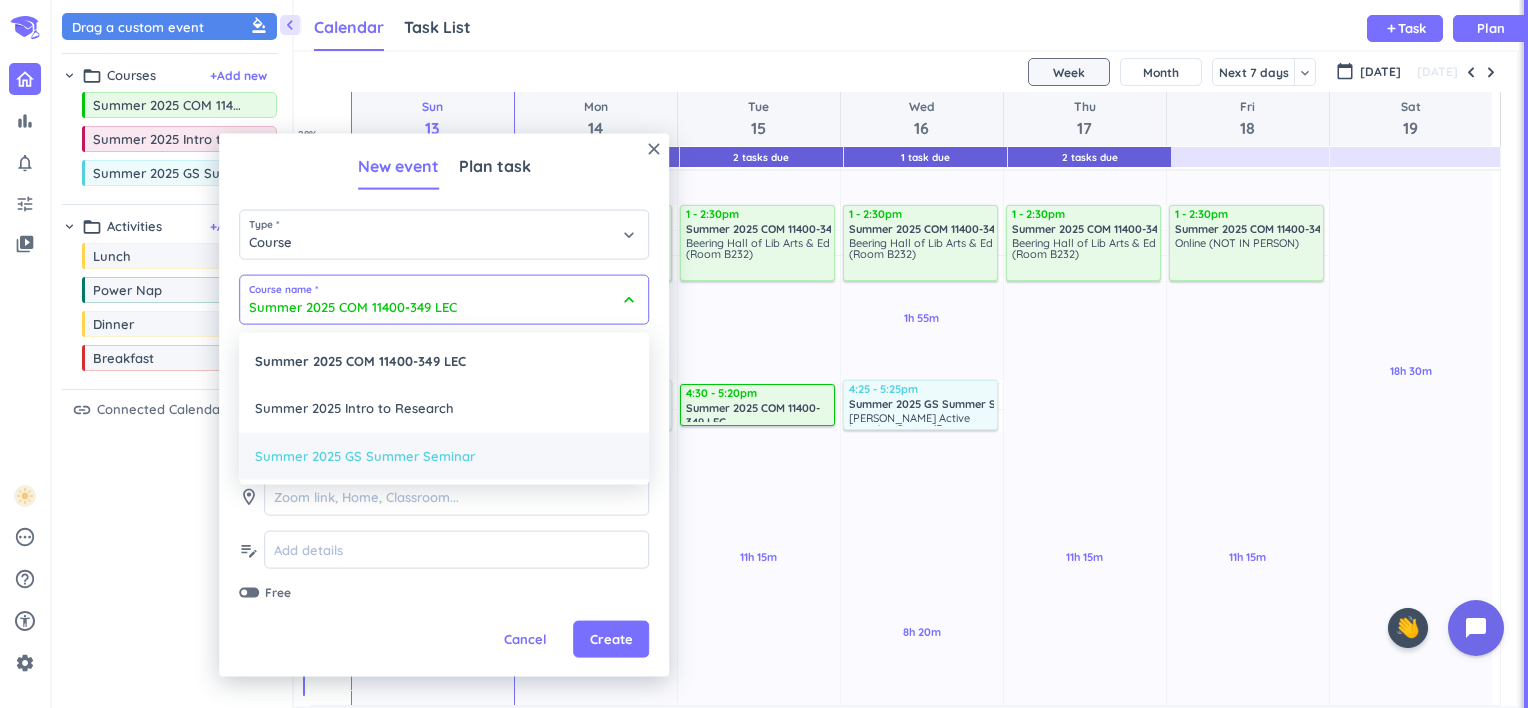 click on "Summer 2025 GS Summer Seminar" at bounding box center (444, 456) 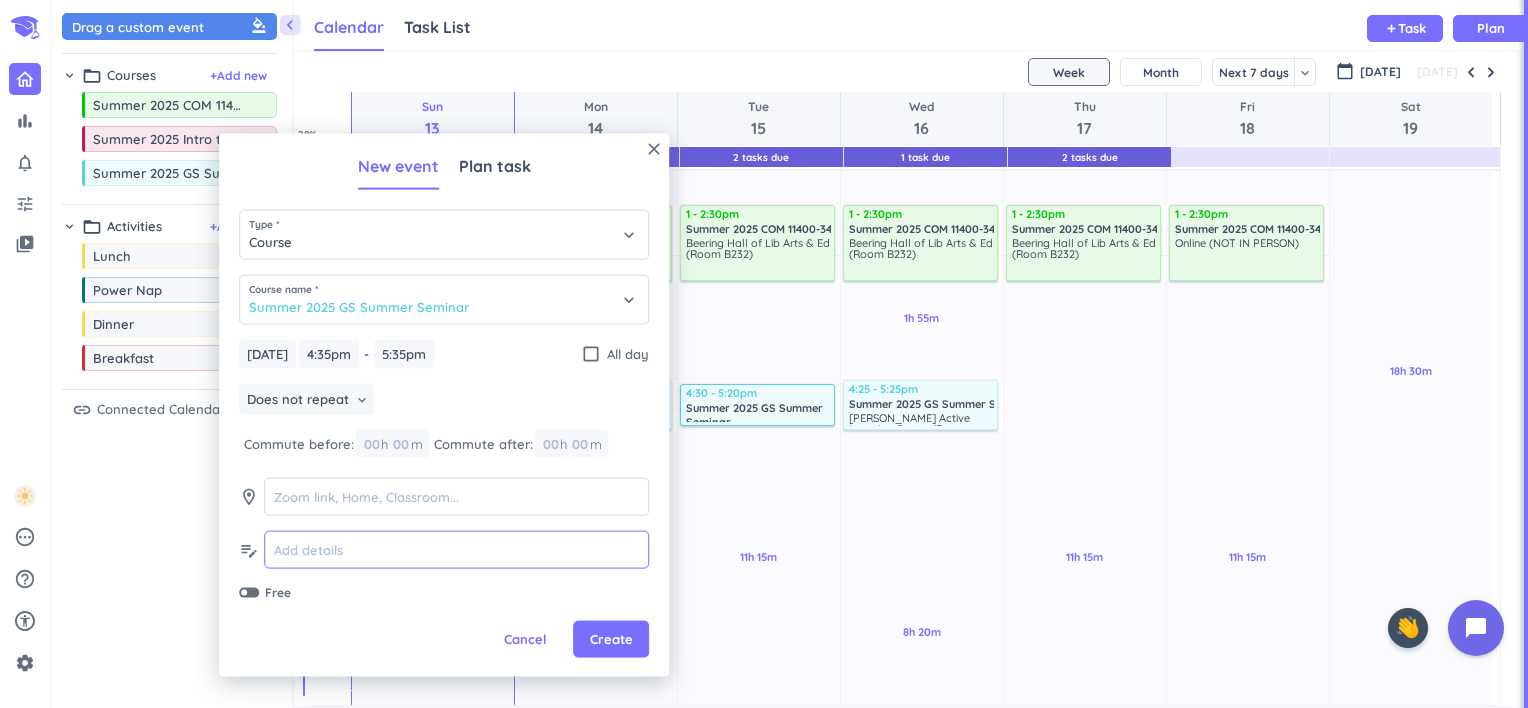 click at bounding box center [456, 550] 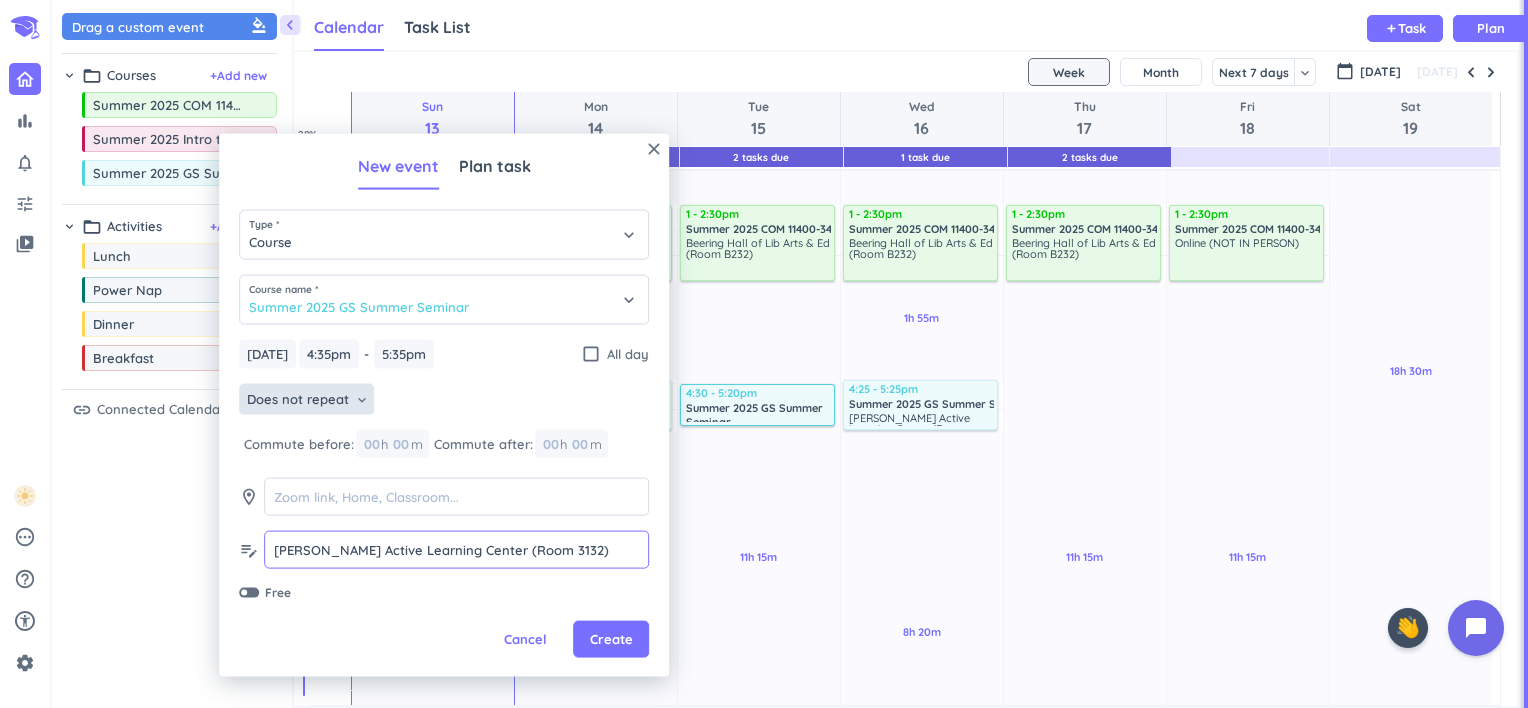 type on "[PERSON_NAME] Active Learning Center (Room 3132)" 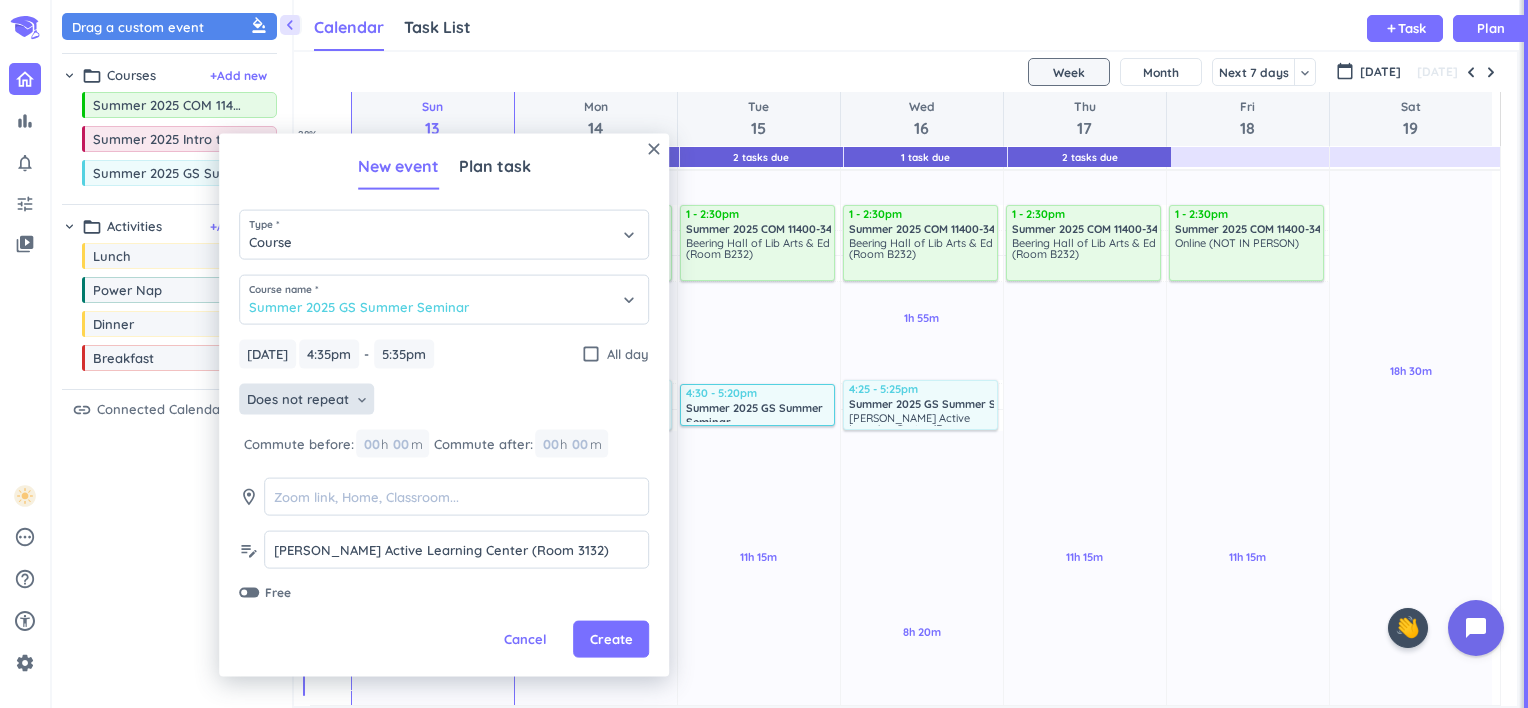 click on "Does not repeat" at bounding box center [298, 399] 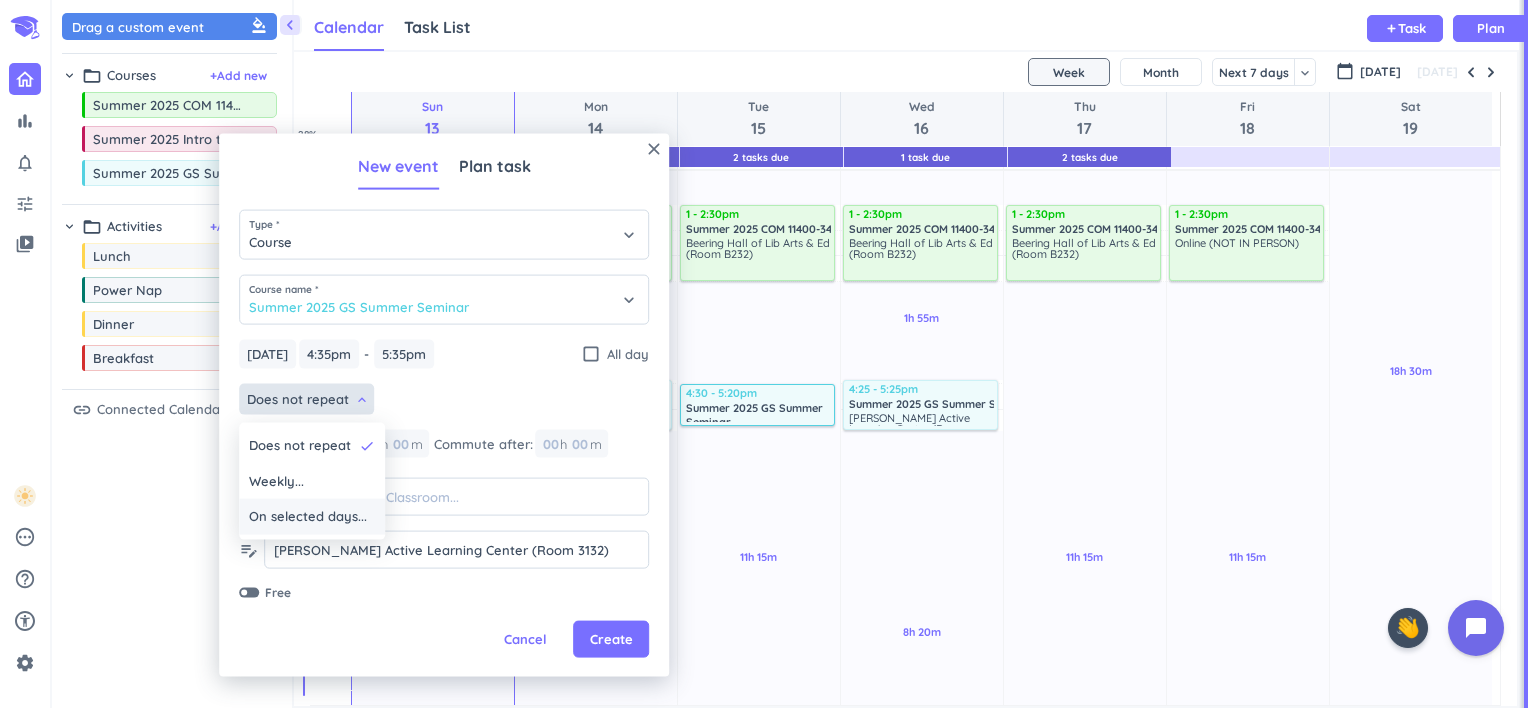 click on "On selected days..." at bounding box center (308, 516) 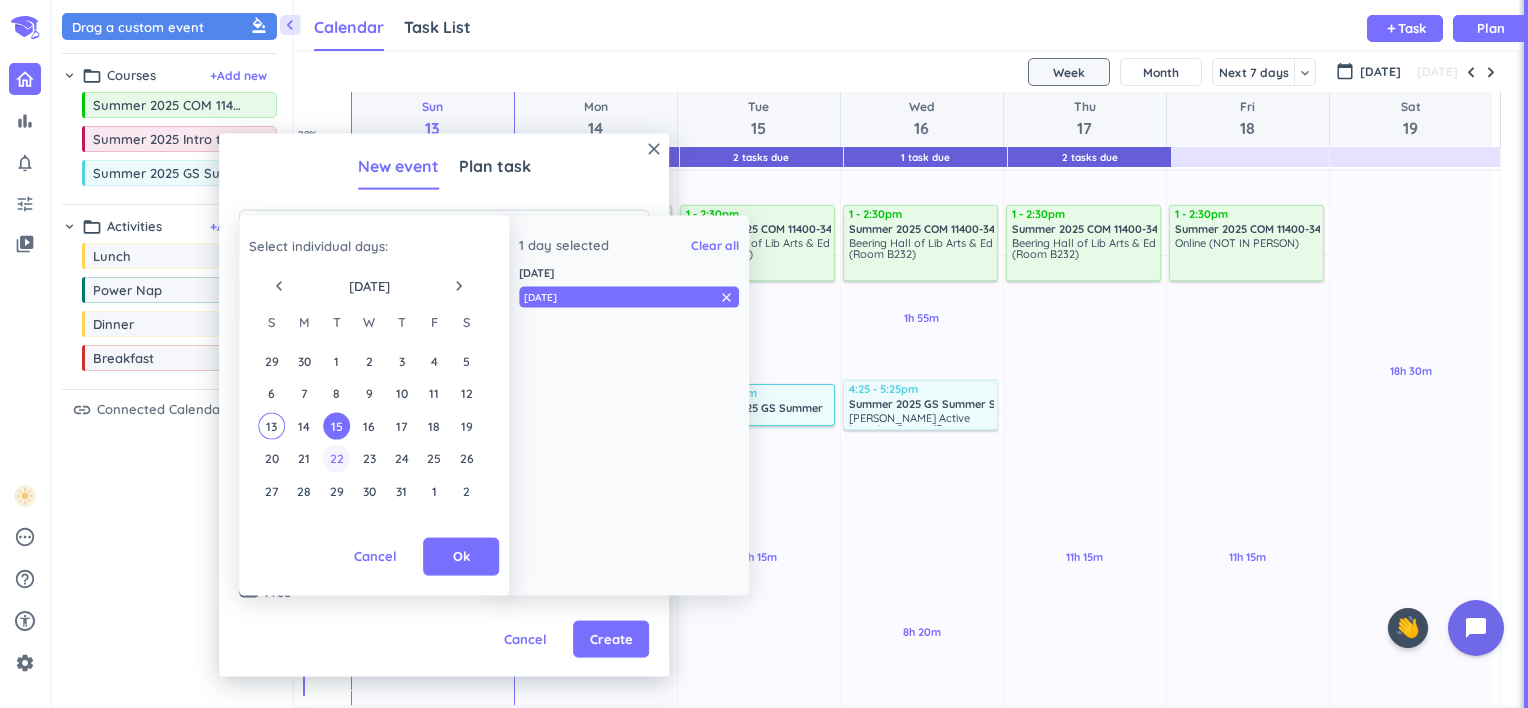 click on "22" at bounding box center [336, 458] 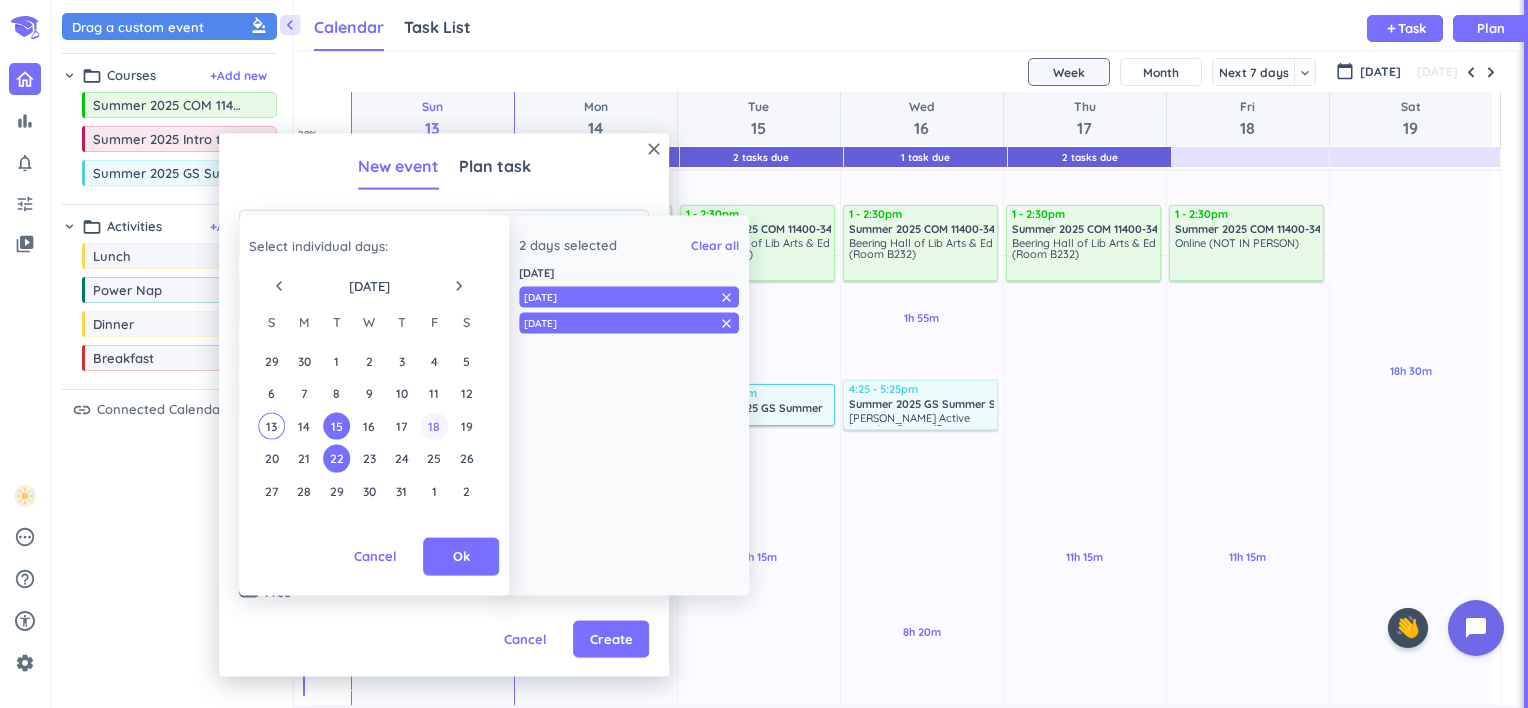 click on "18" at bounding box center [434, 425] 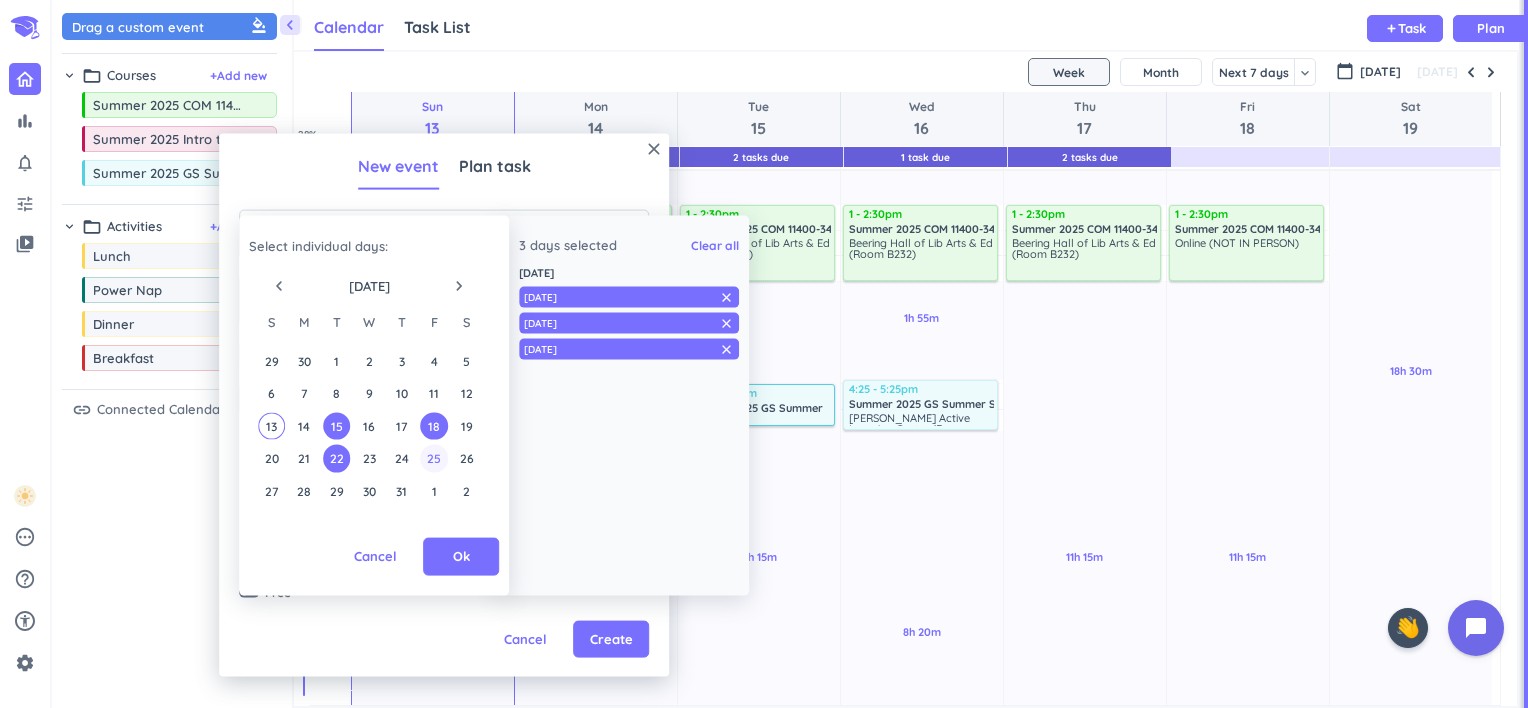 click on "25" at bounding box center (434, 458) 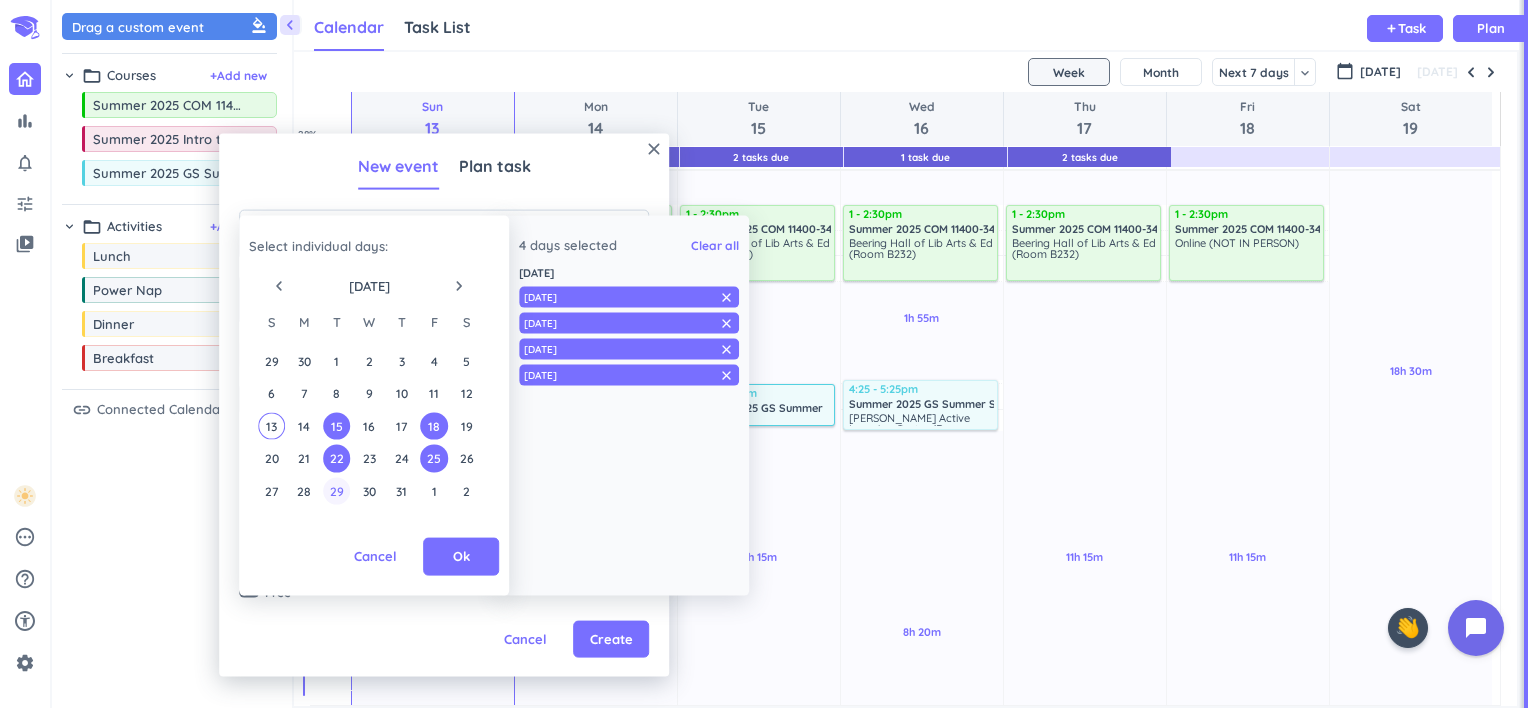 click on "29" at bounding box center (336, 490) 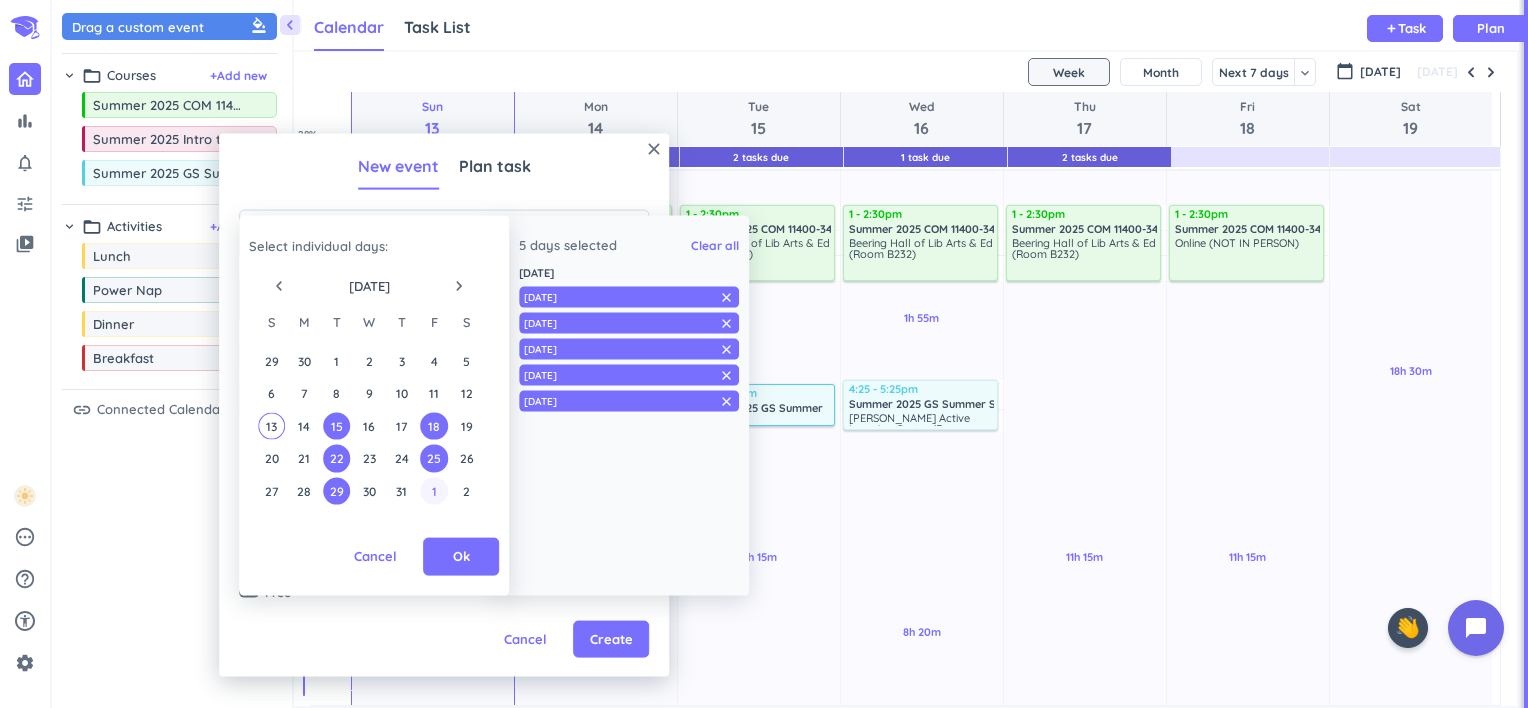 click on "1" at bounding box center (434, 490) 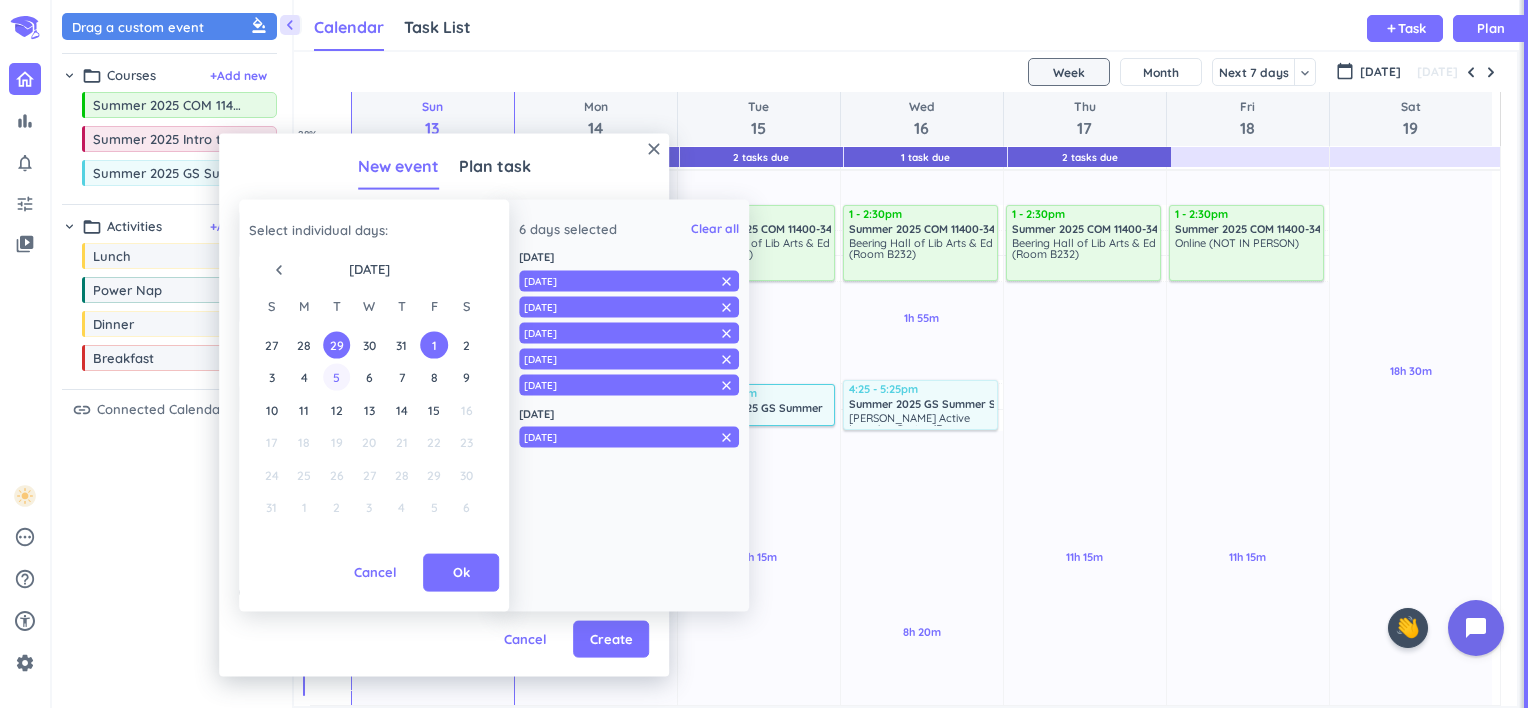 click on "5" at bounding box center (336, 377) 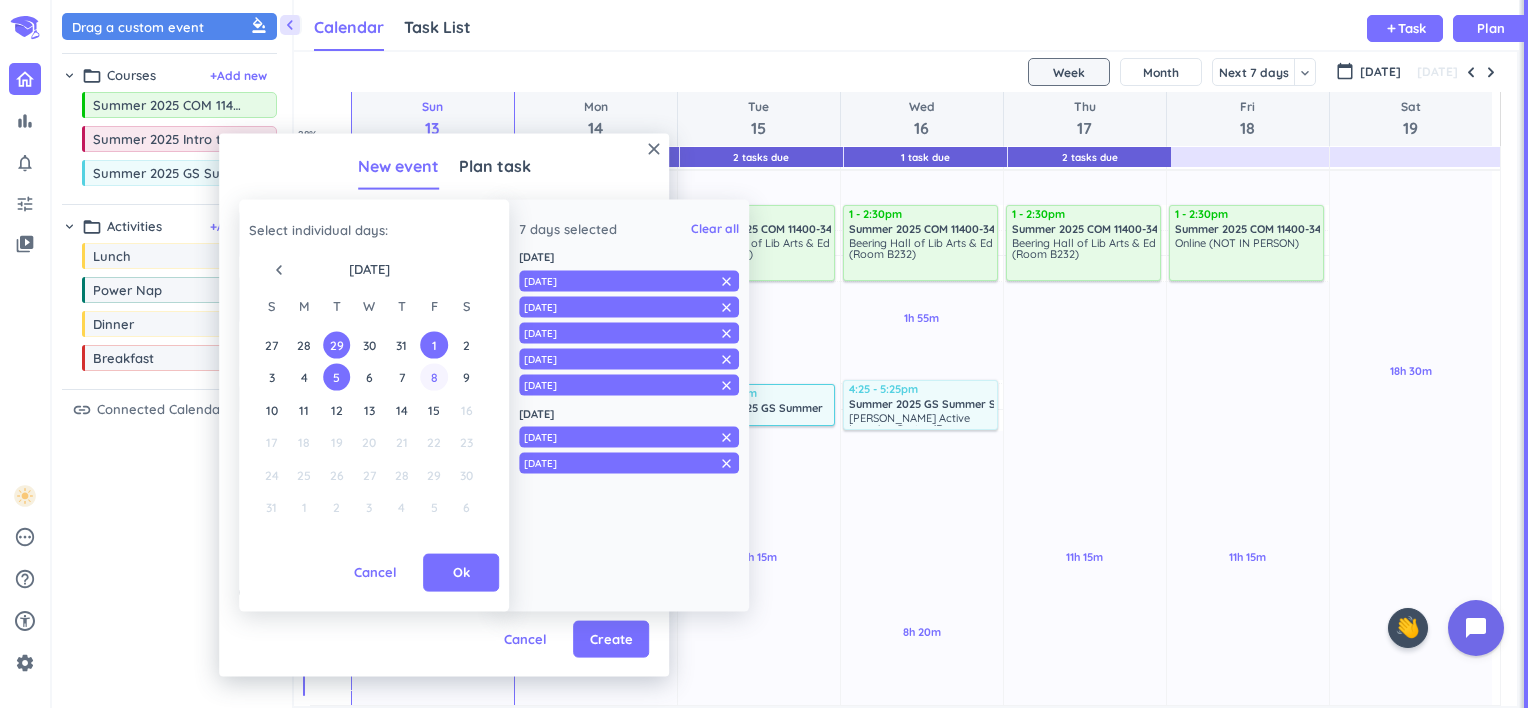 click on "8" at bounding box center [434, 377] 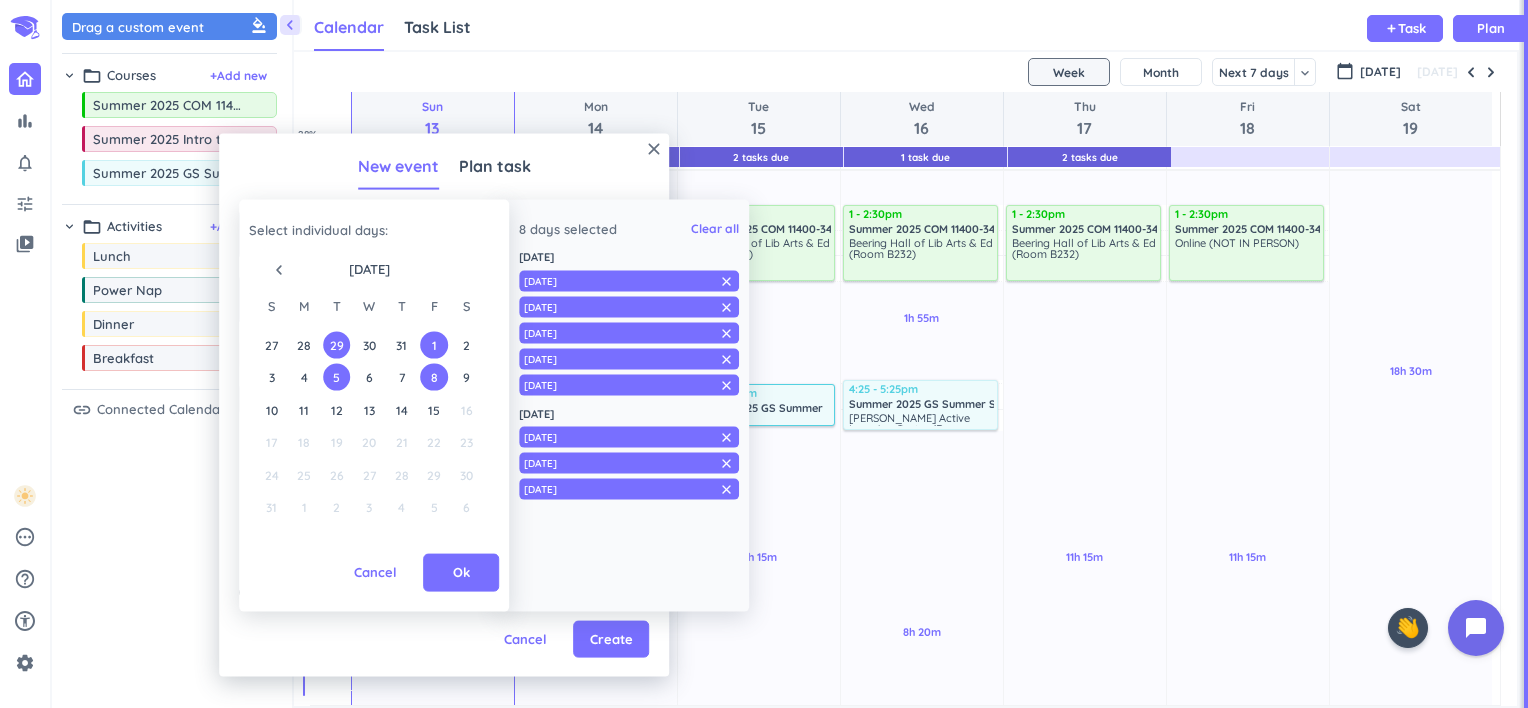 click on "1" at bounding box center [434, 344] 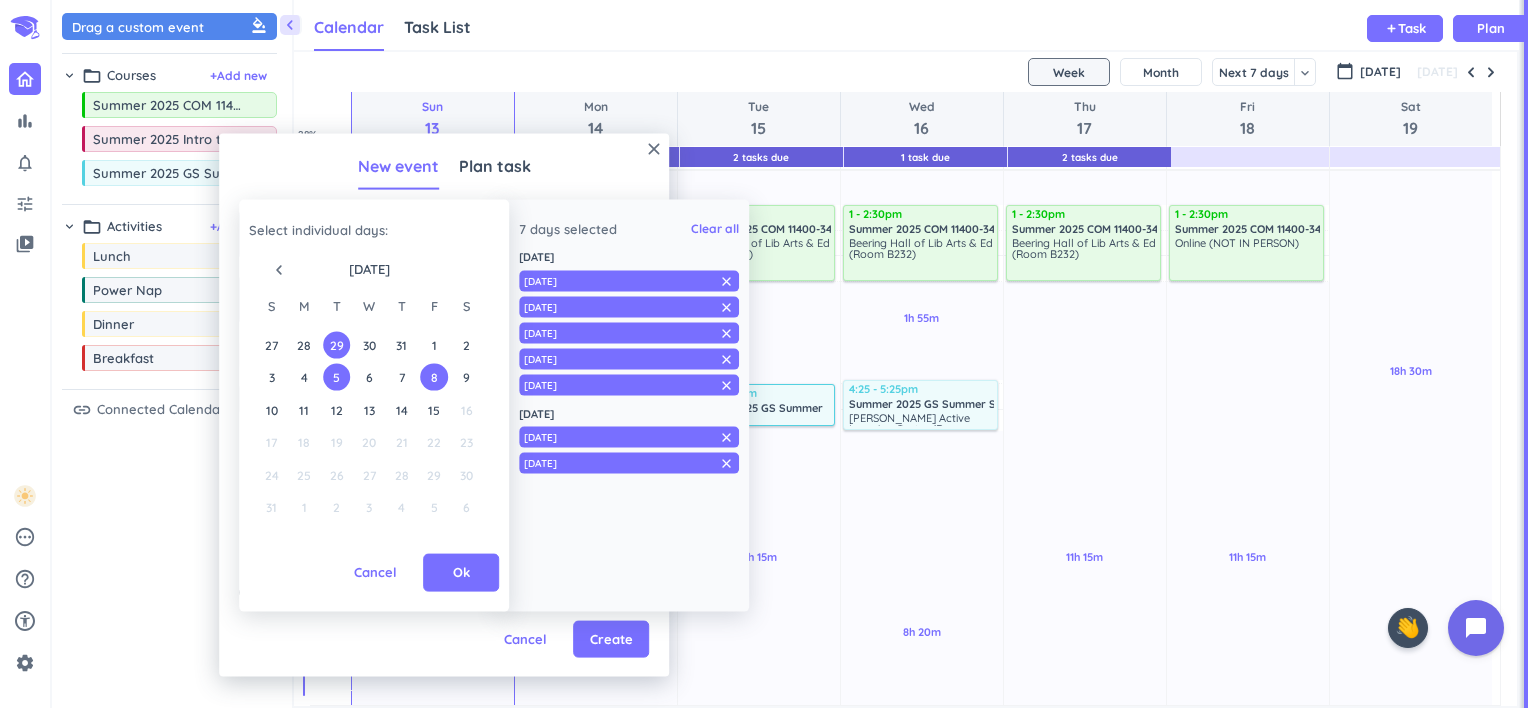 click on "8" at bounding box center (434, 377) 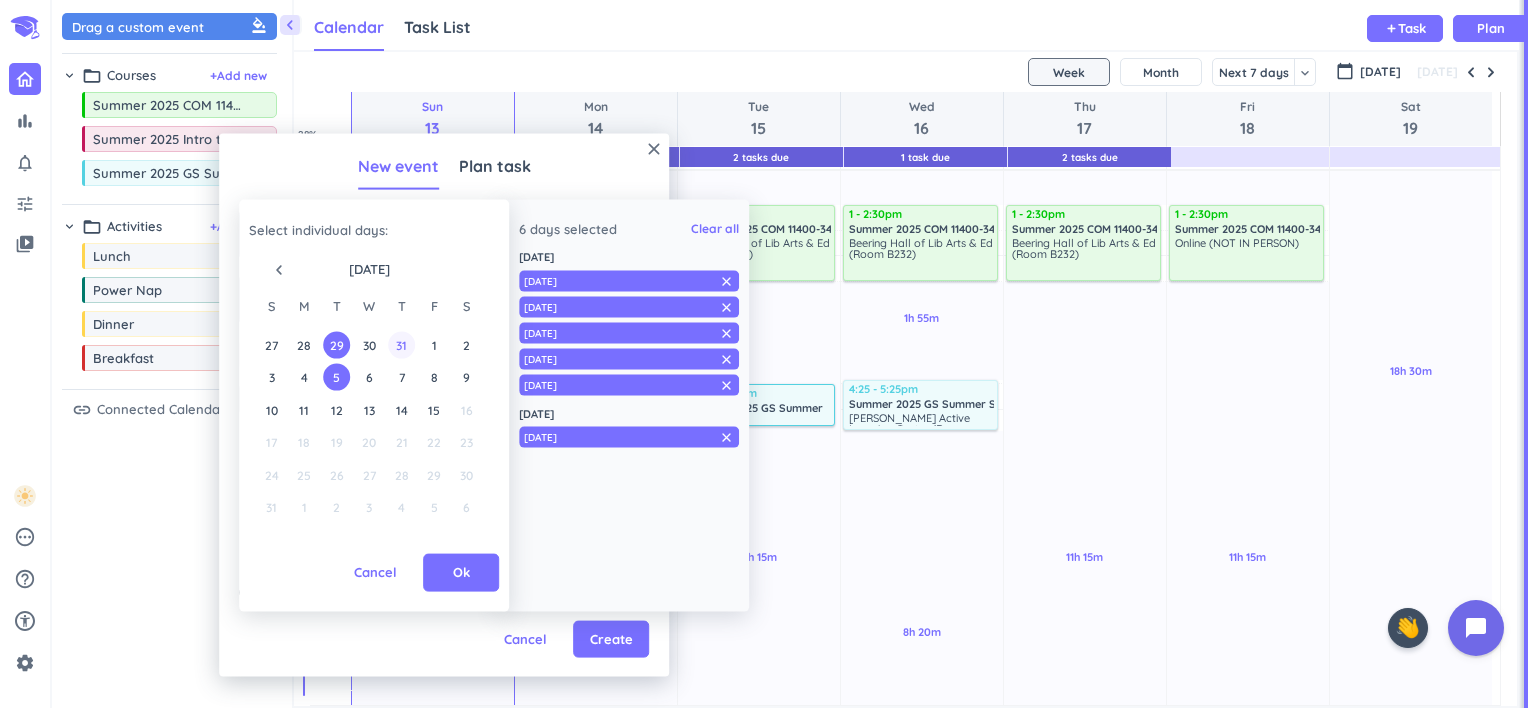 click on "31" at bounding box center (401, 344) 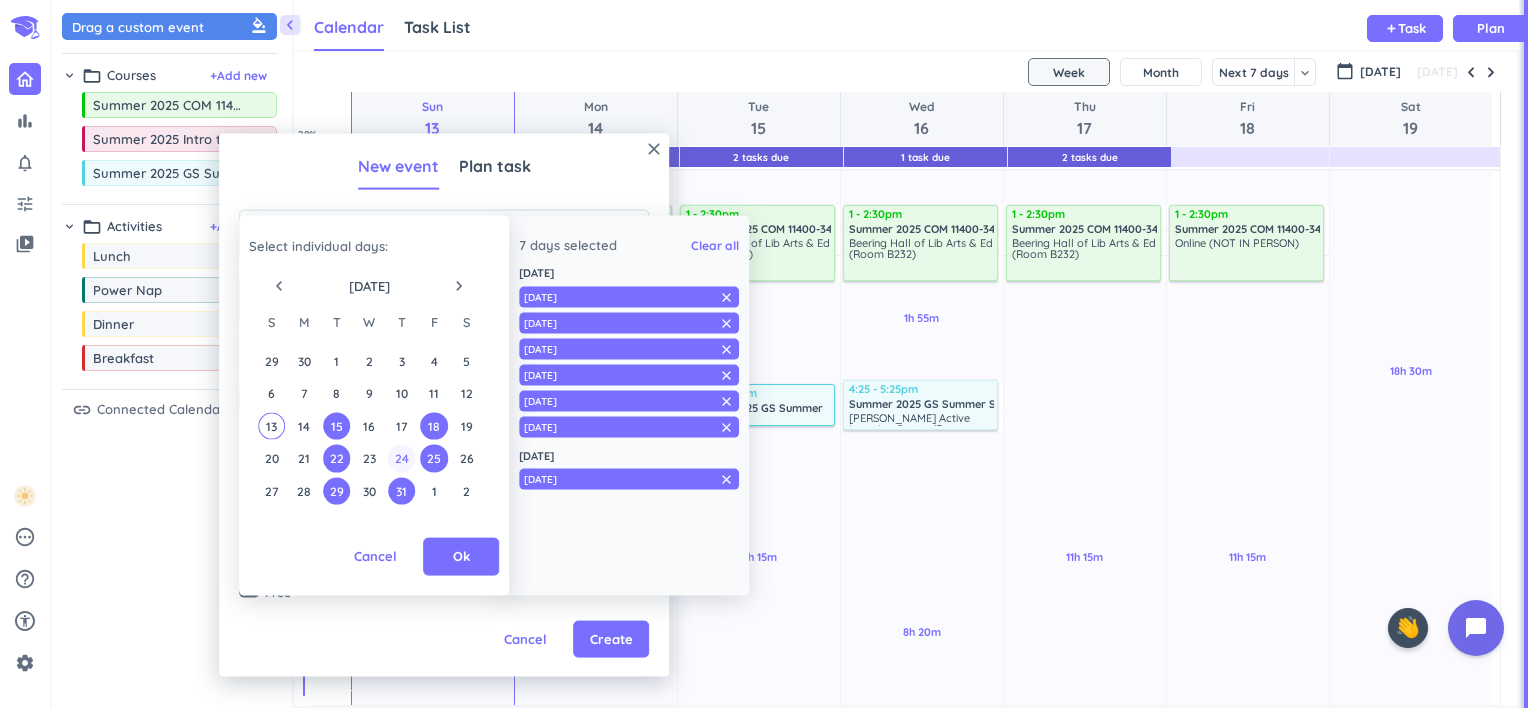 click on "24" at bounding box center [401, 458] 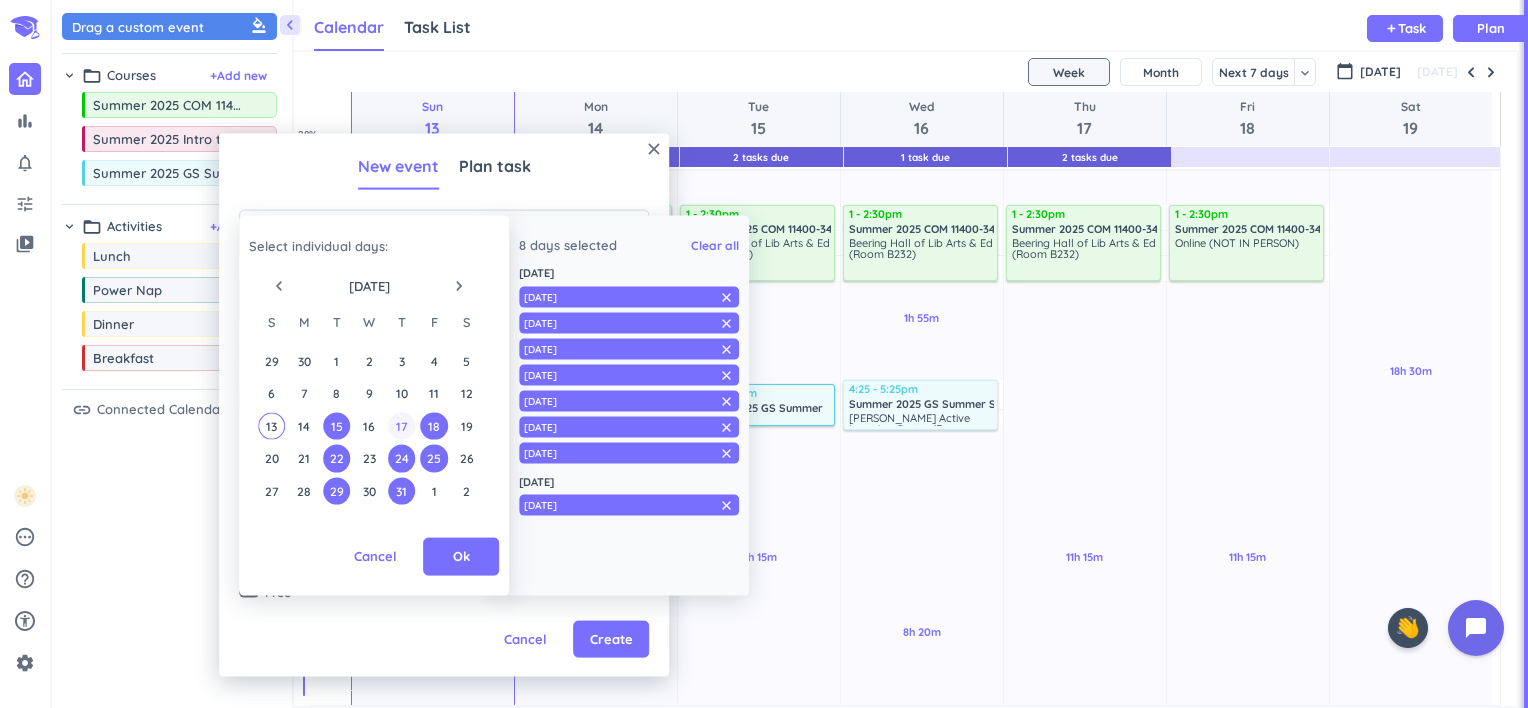 click on "17" at bounding box center (401, 425) 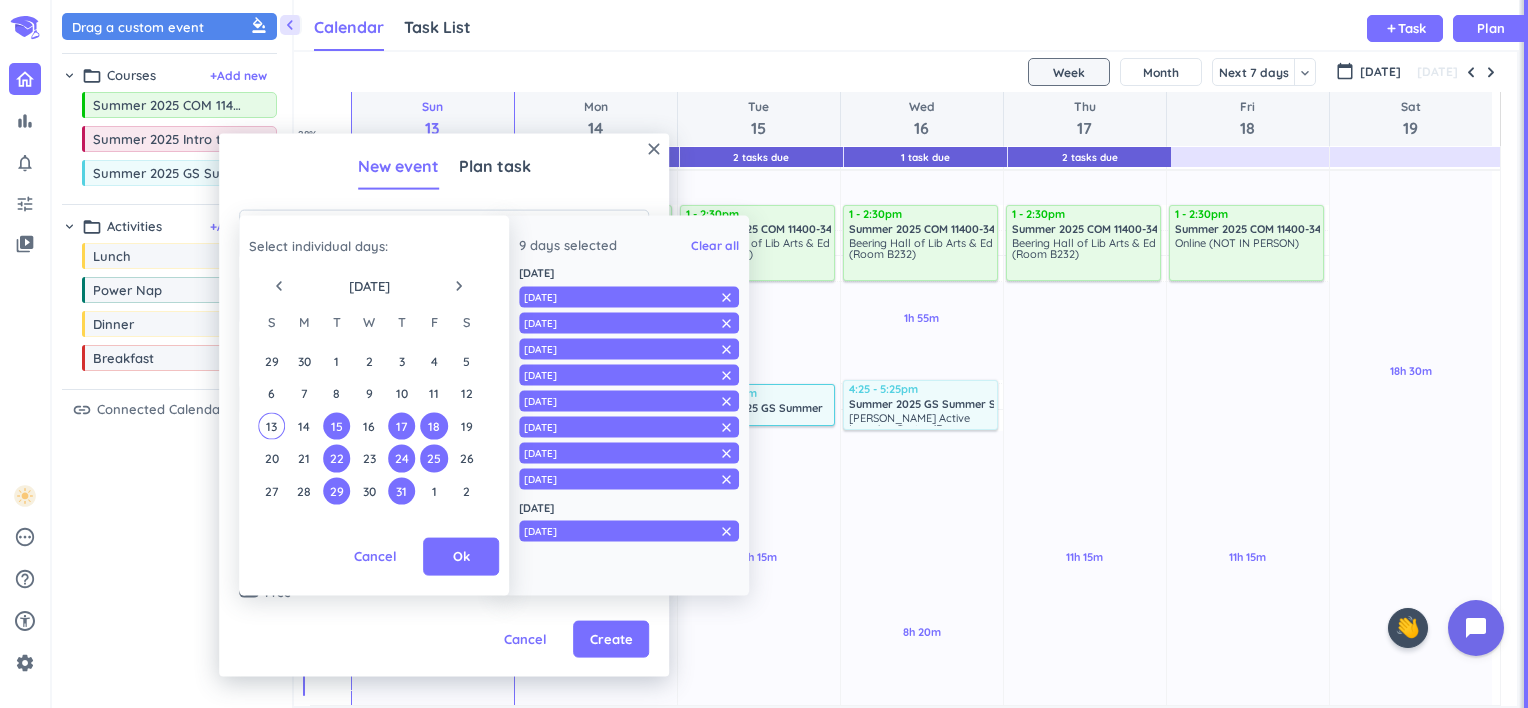 click on "18" at bounding box center [434, 425] 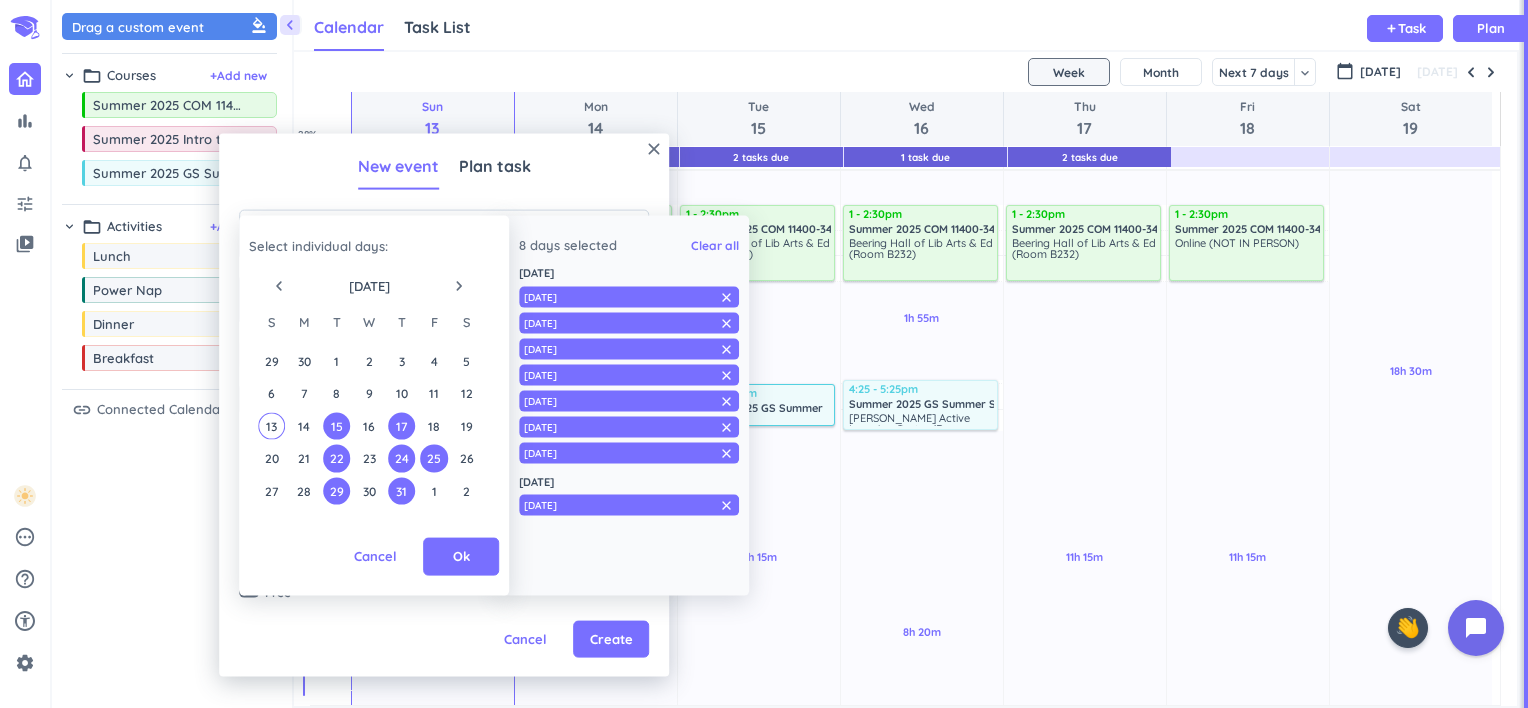 click on "25" at bounding box center [434, 458] 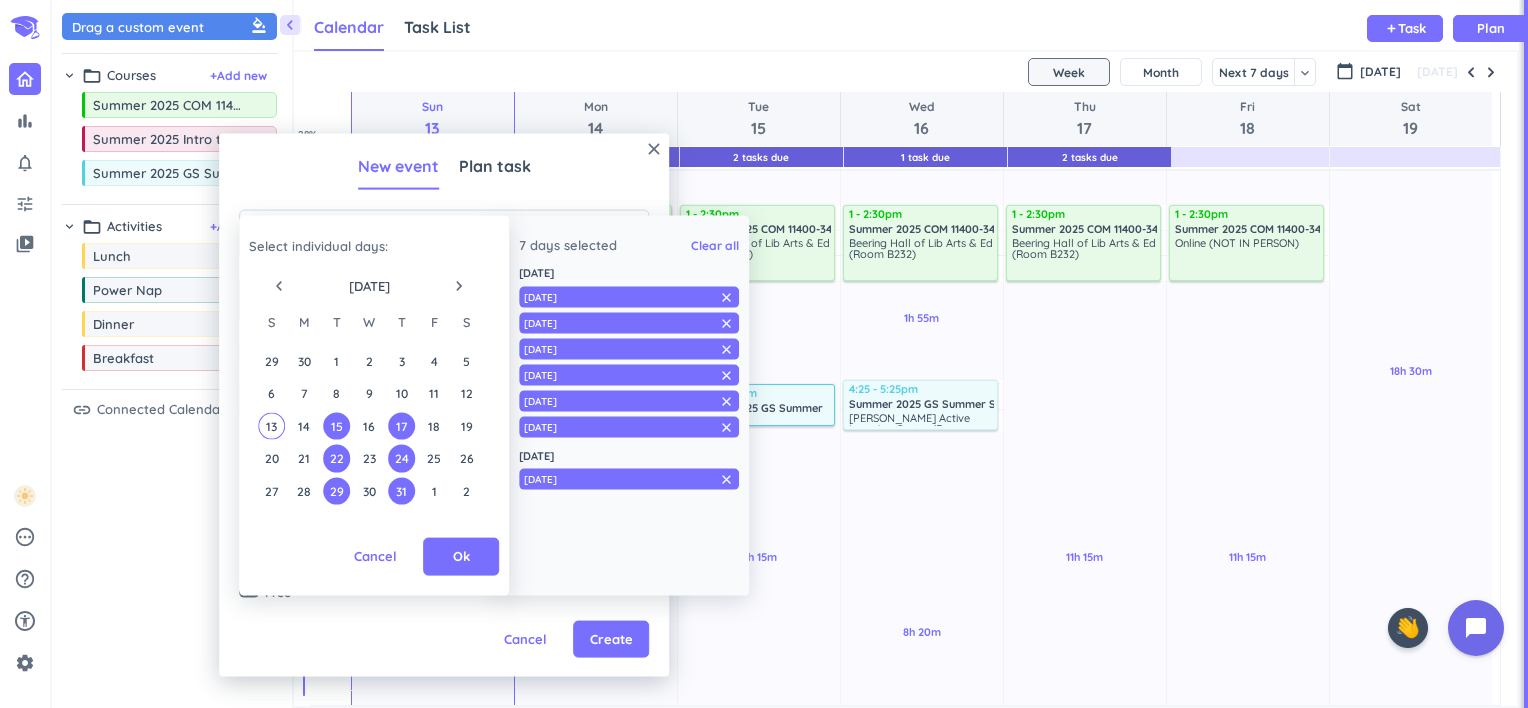 click on "navigate_next" at bounding box center (459, 286) 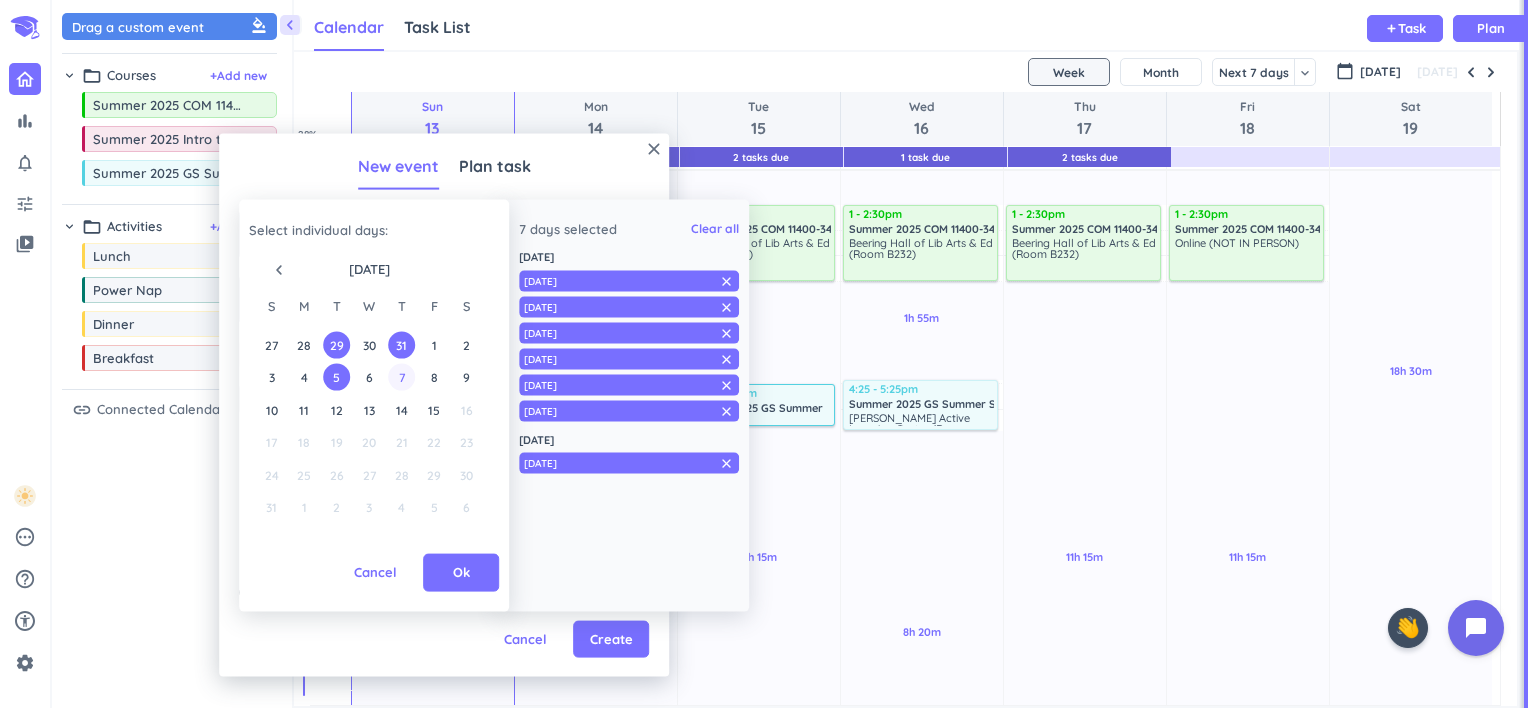 click on "7" at bounding box center [401, 377] 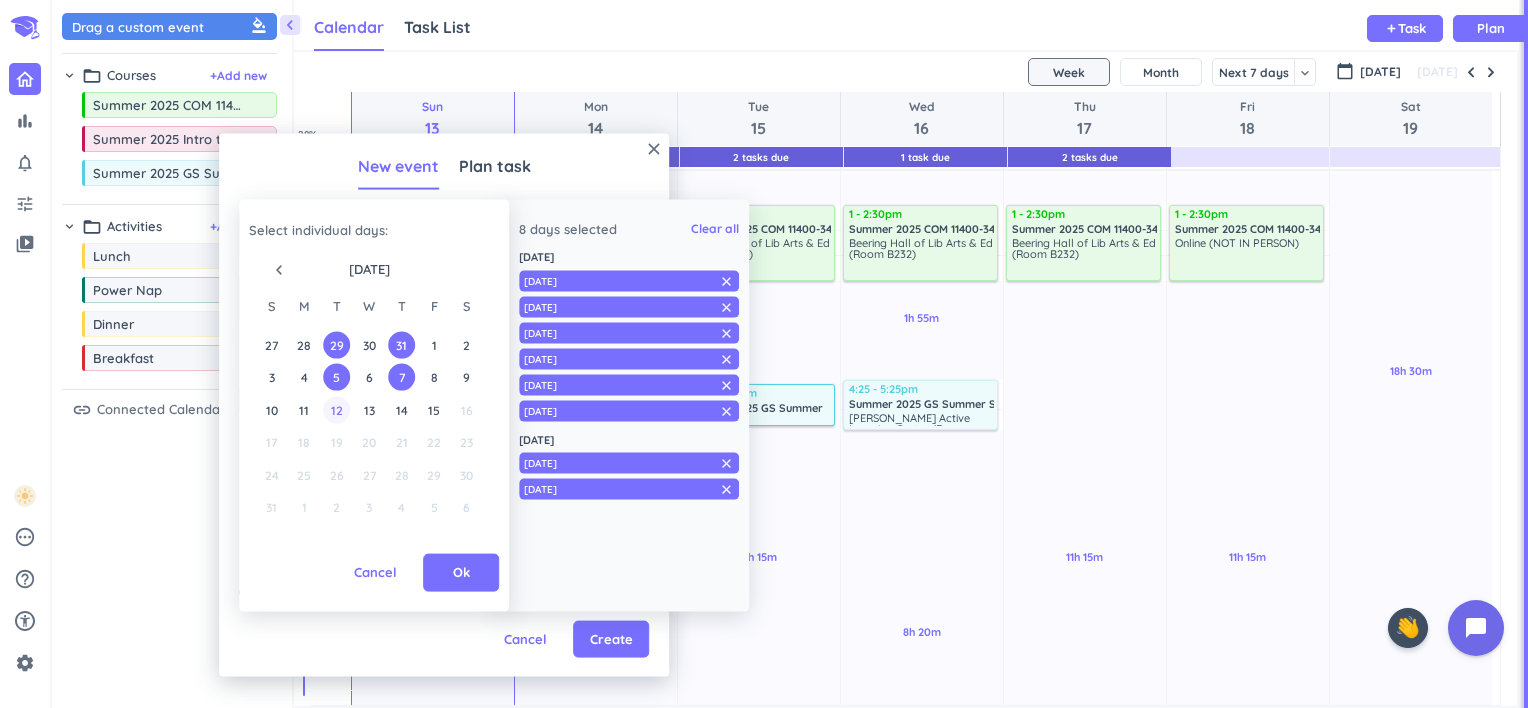click on "12" at bounding box center [336, 409] 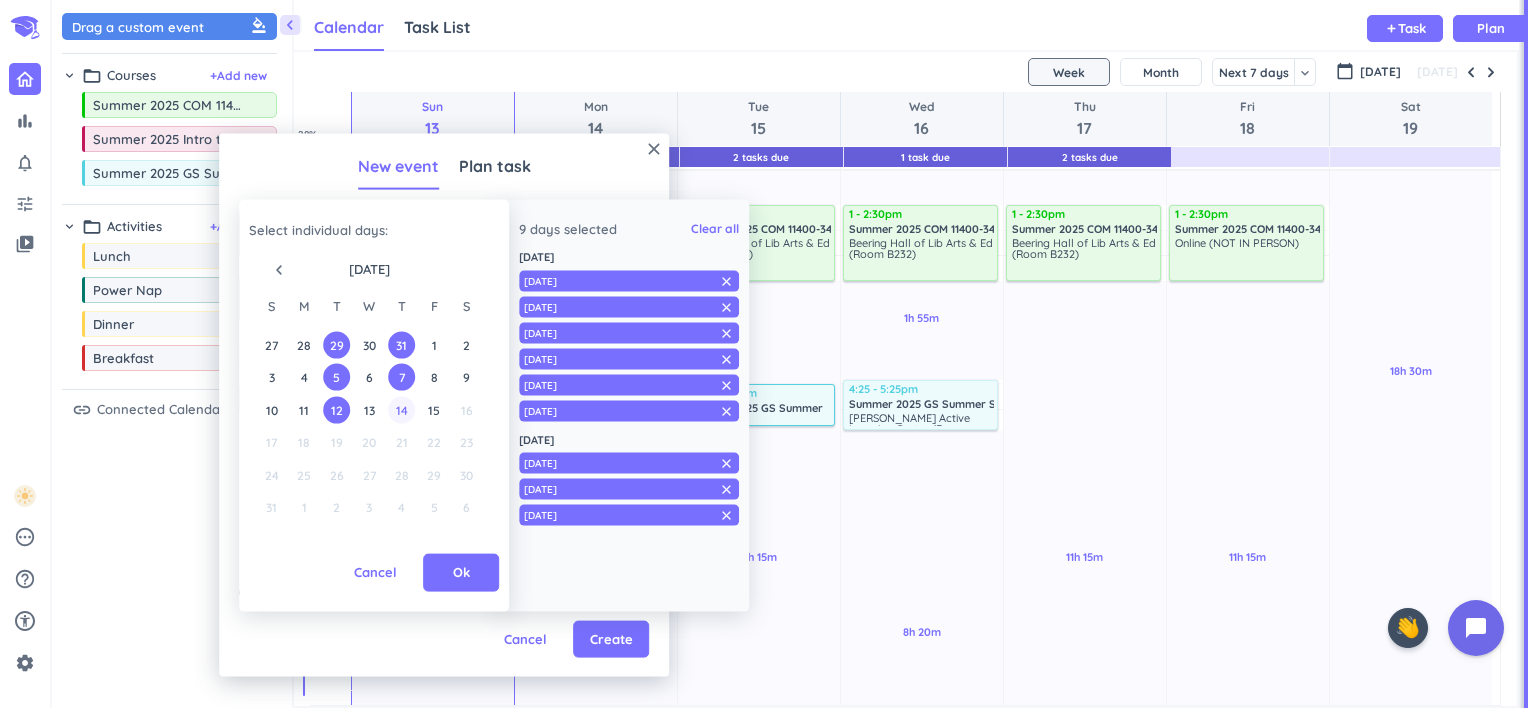 click on "14" at bounding box center [401, 409] 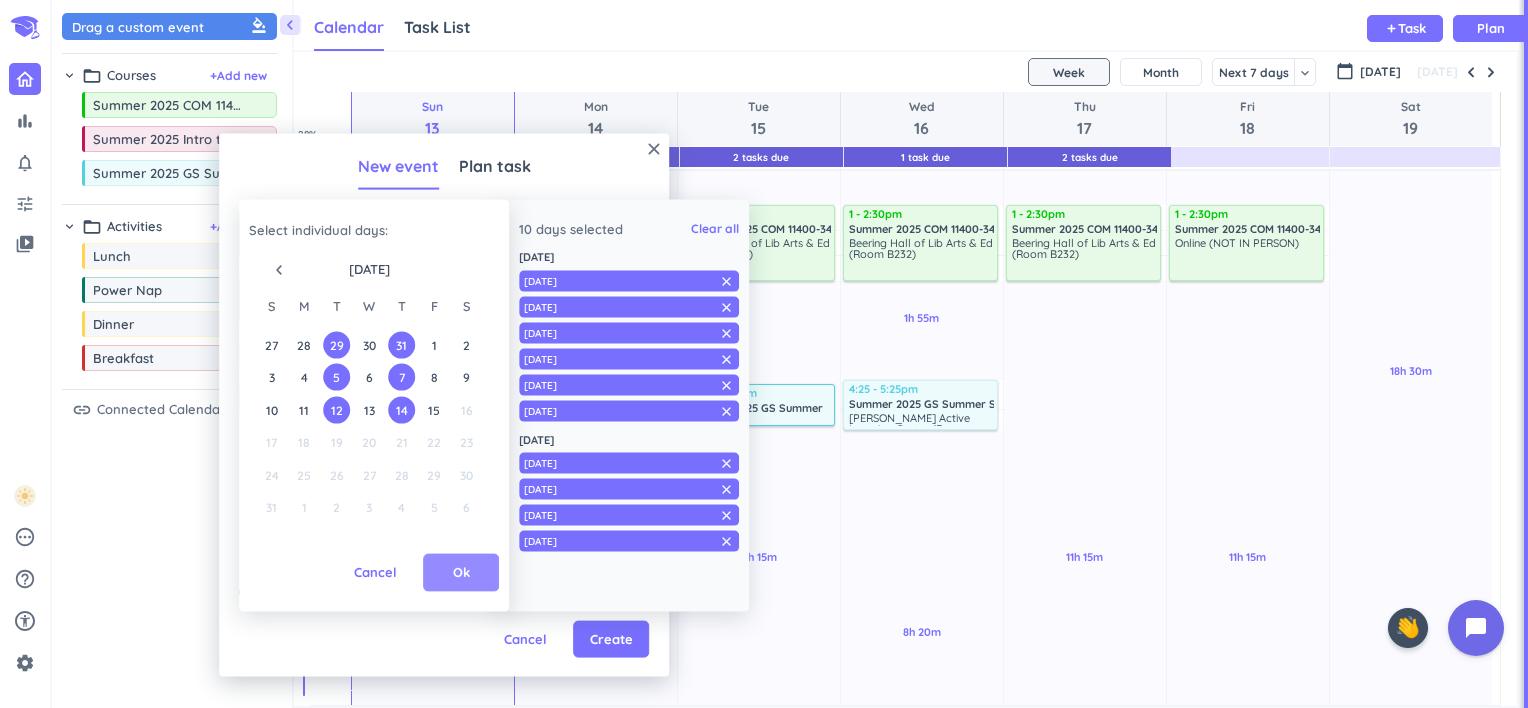 click on "Ok" at bounding box center (461, 573) 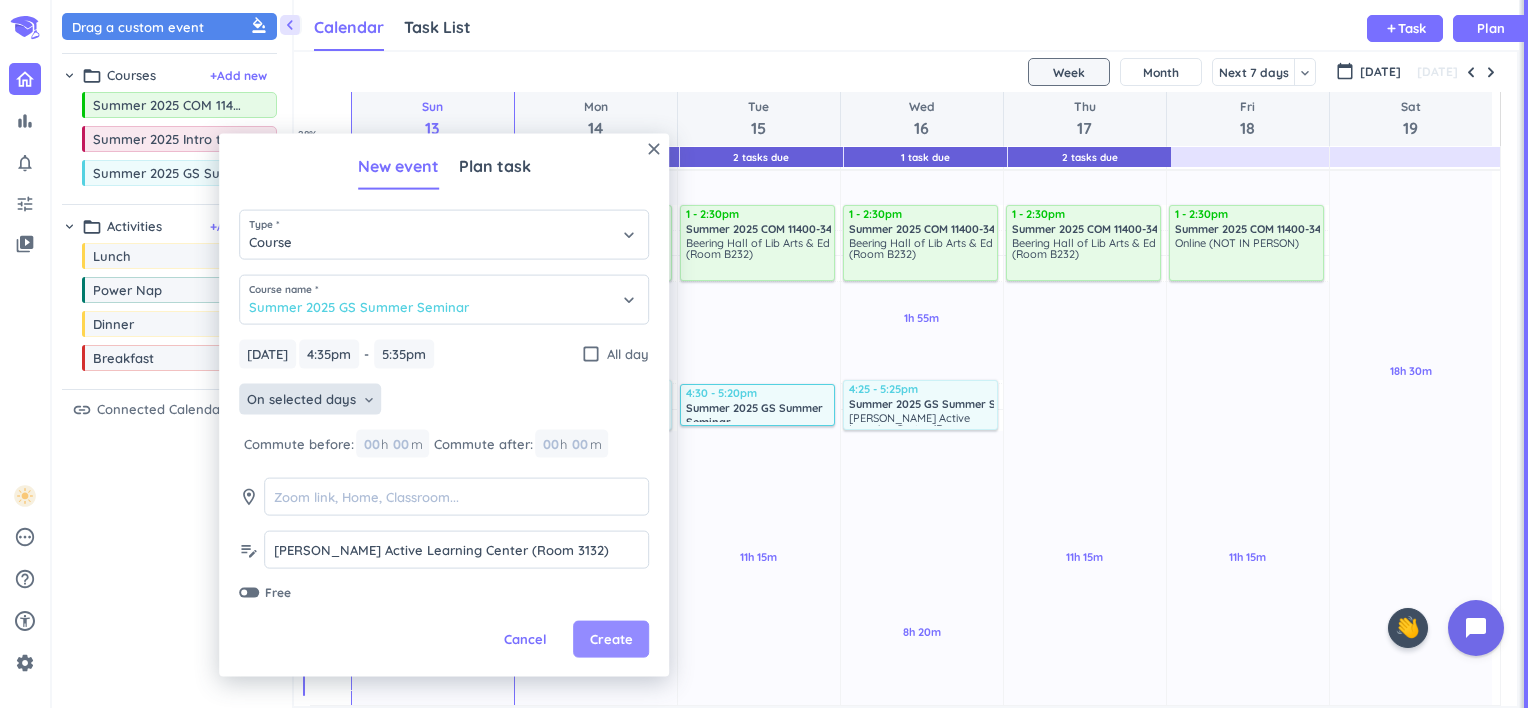 click on "Create" at bounding box center (611, 639) 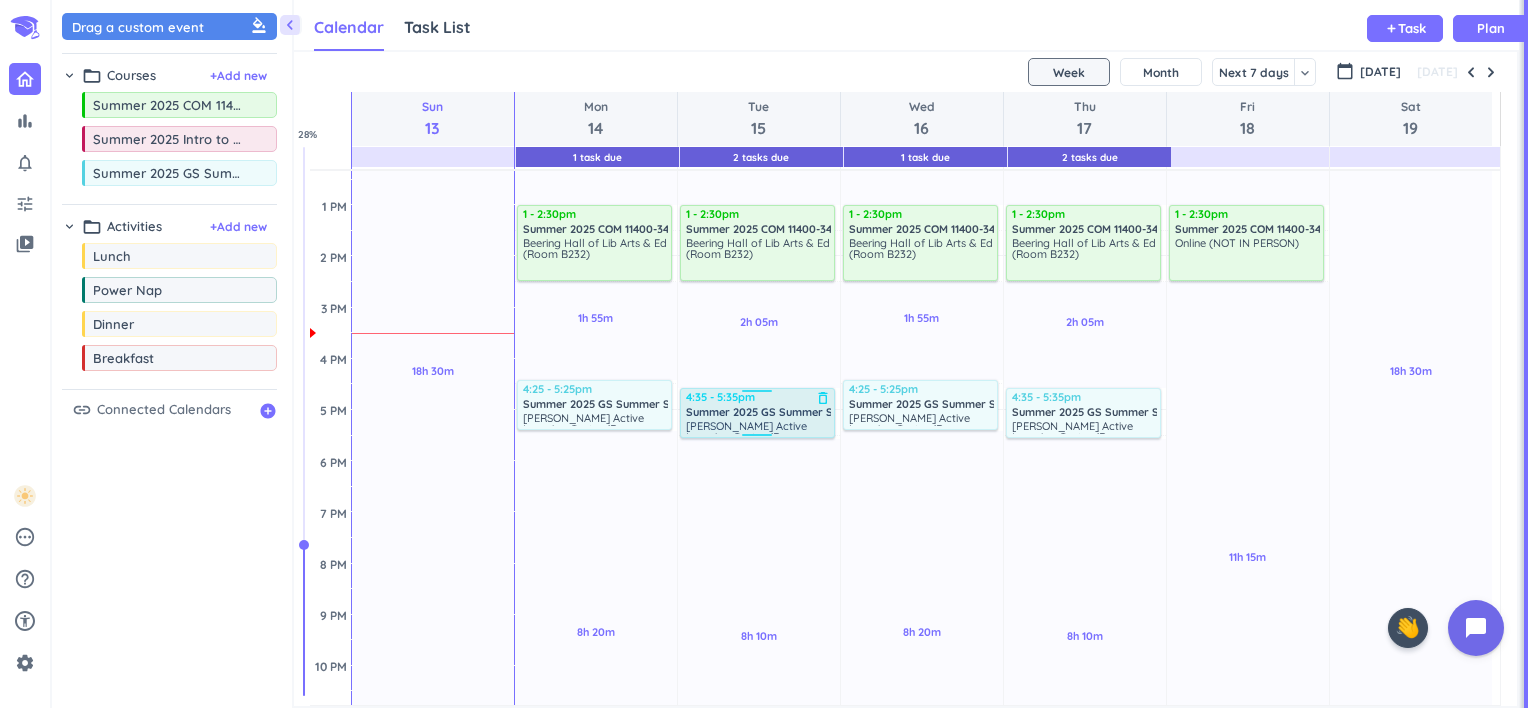 click on "4:35 - 5:35pm" at bounding box center [759, 397] 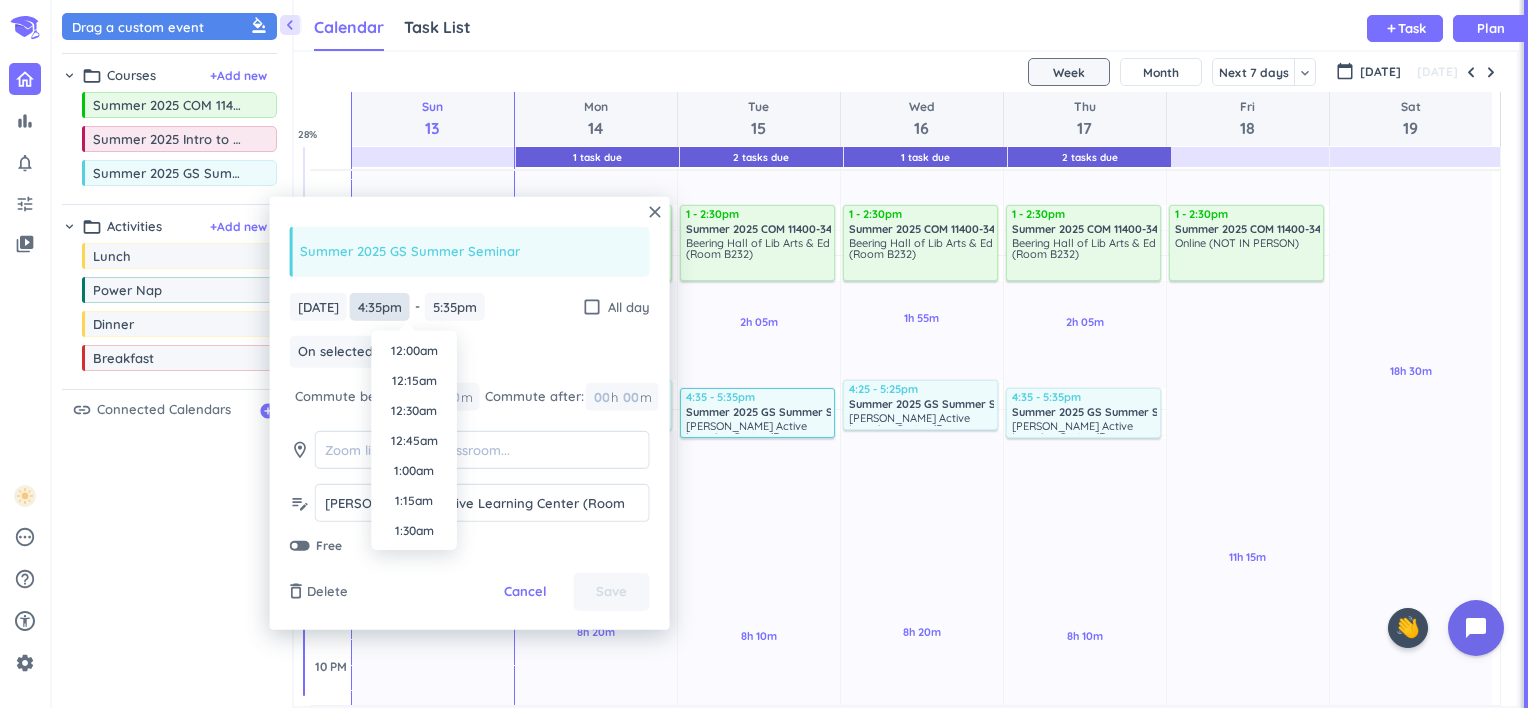 click on "4:35pm" at bounding box center [380, 306] 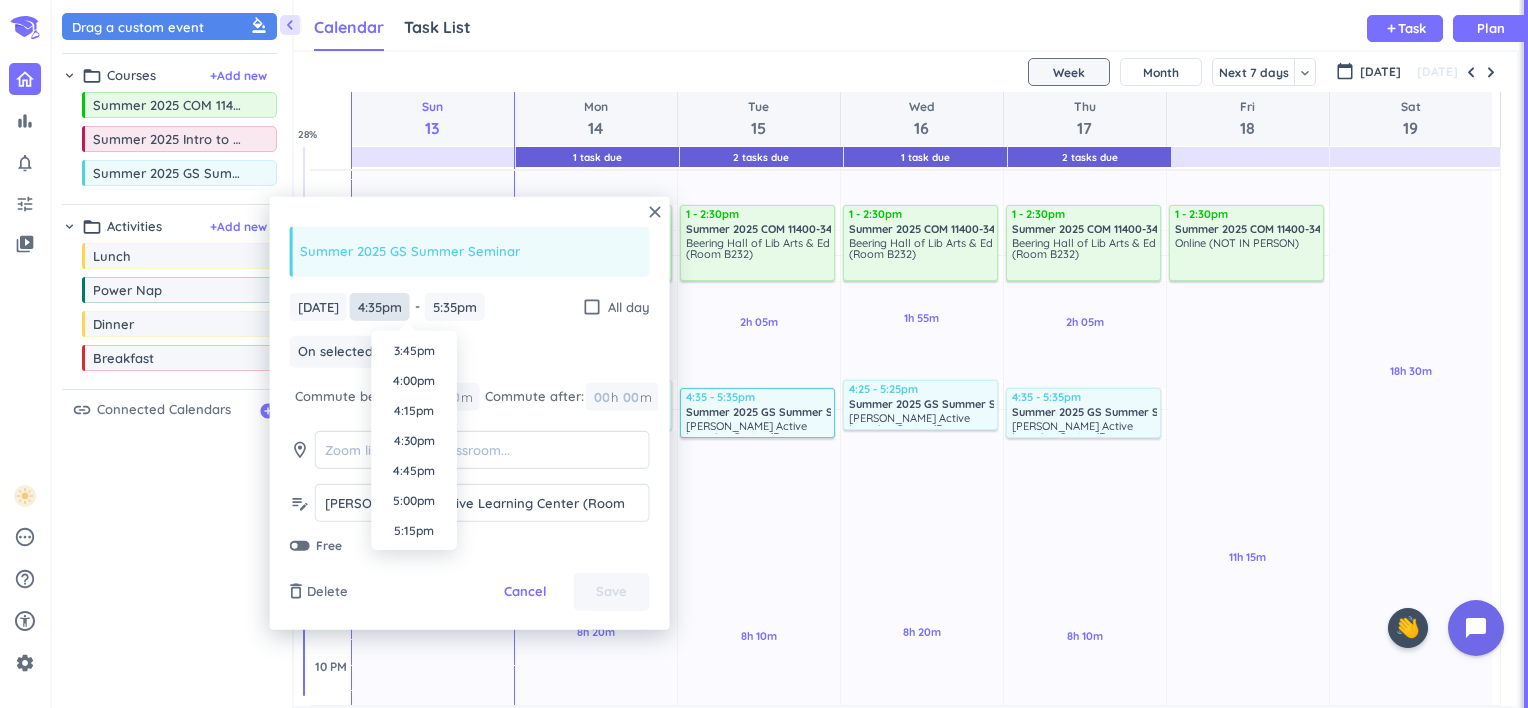 click on "4:35pm" at bounding box center (380, 306) 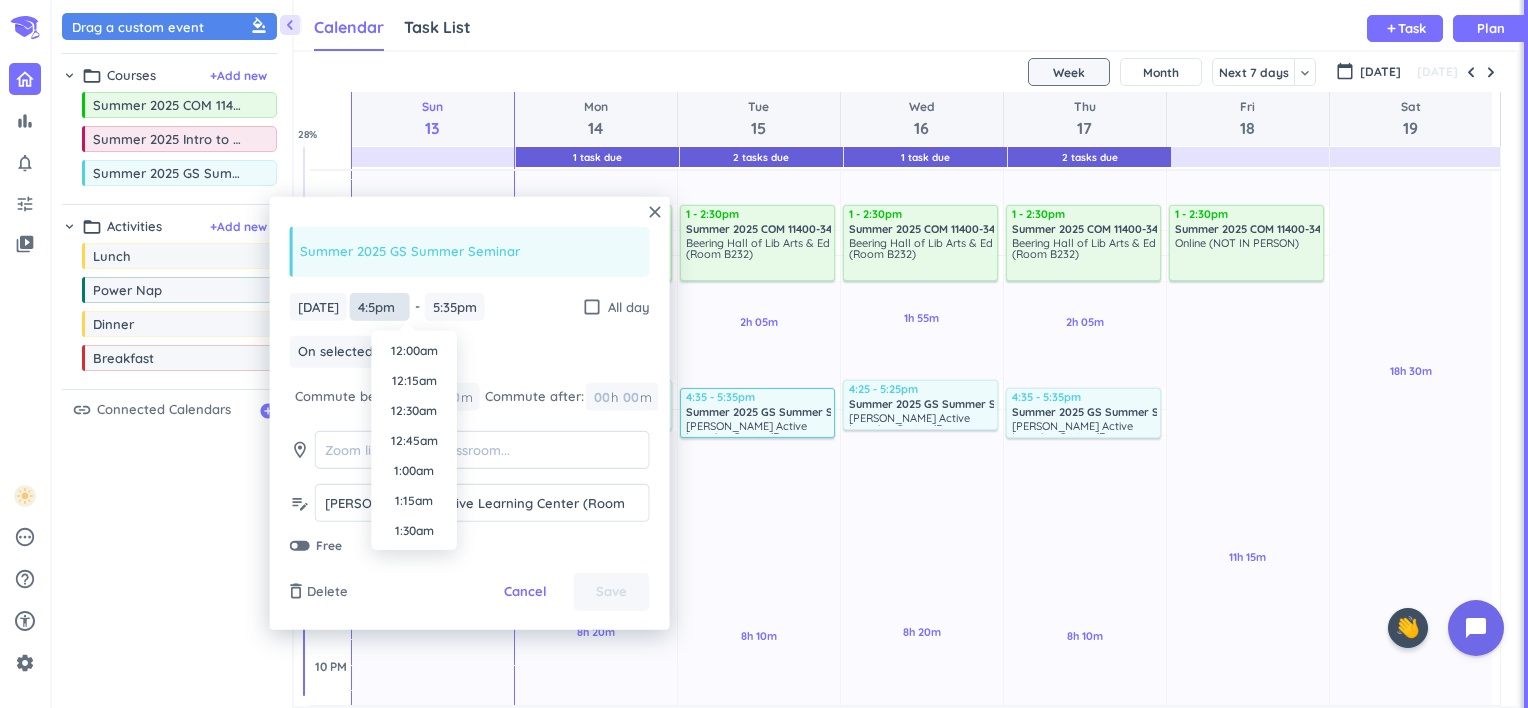 scroll, scrollTop: 1830, scrollLeft: 0, axis: vertical 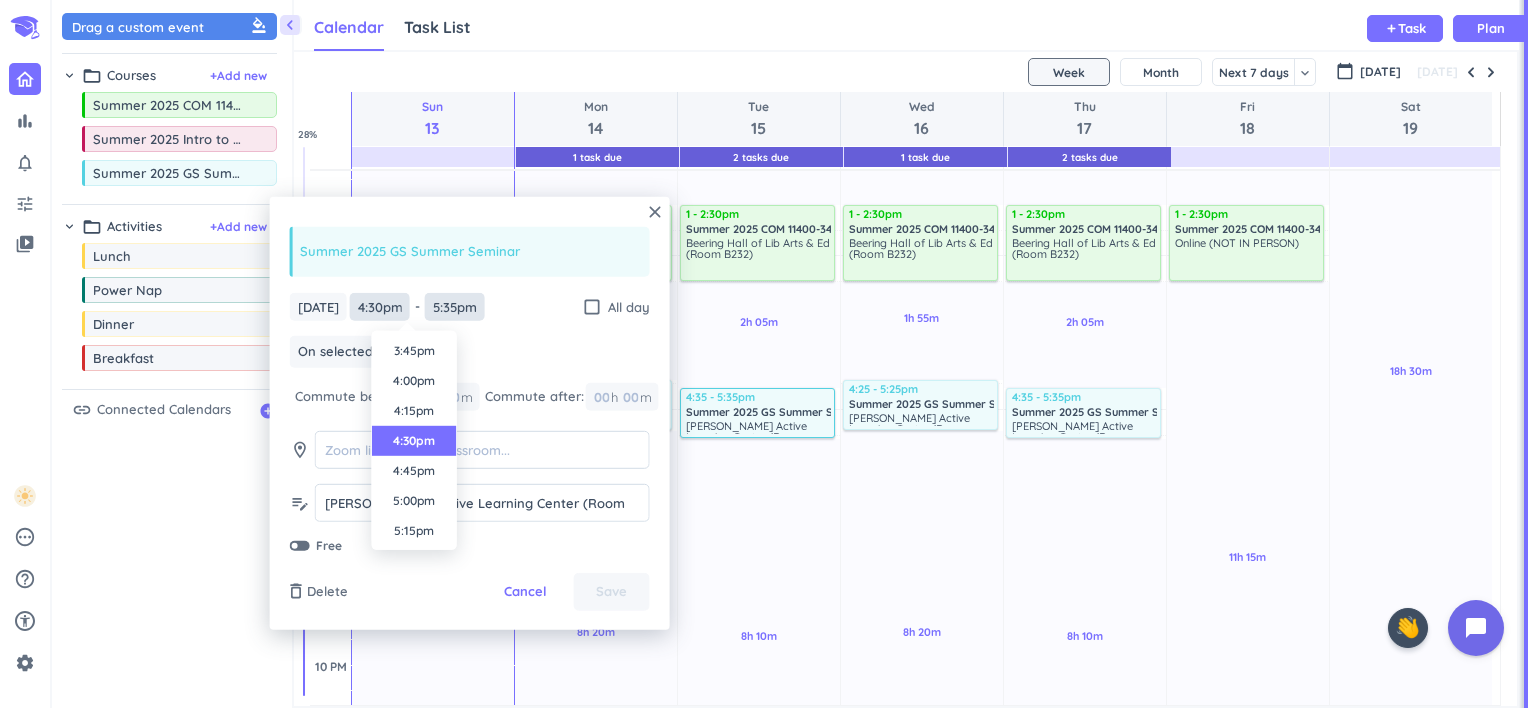 type on "4:30pm" 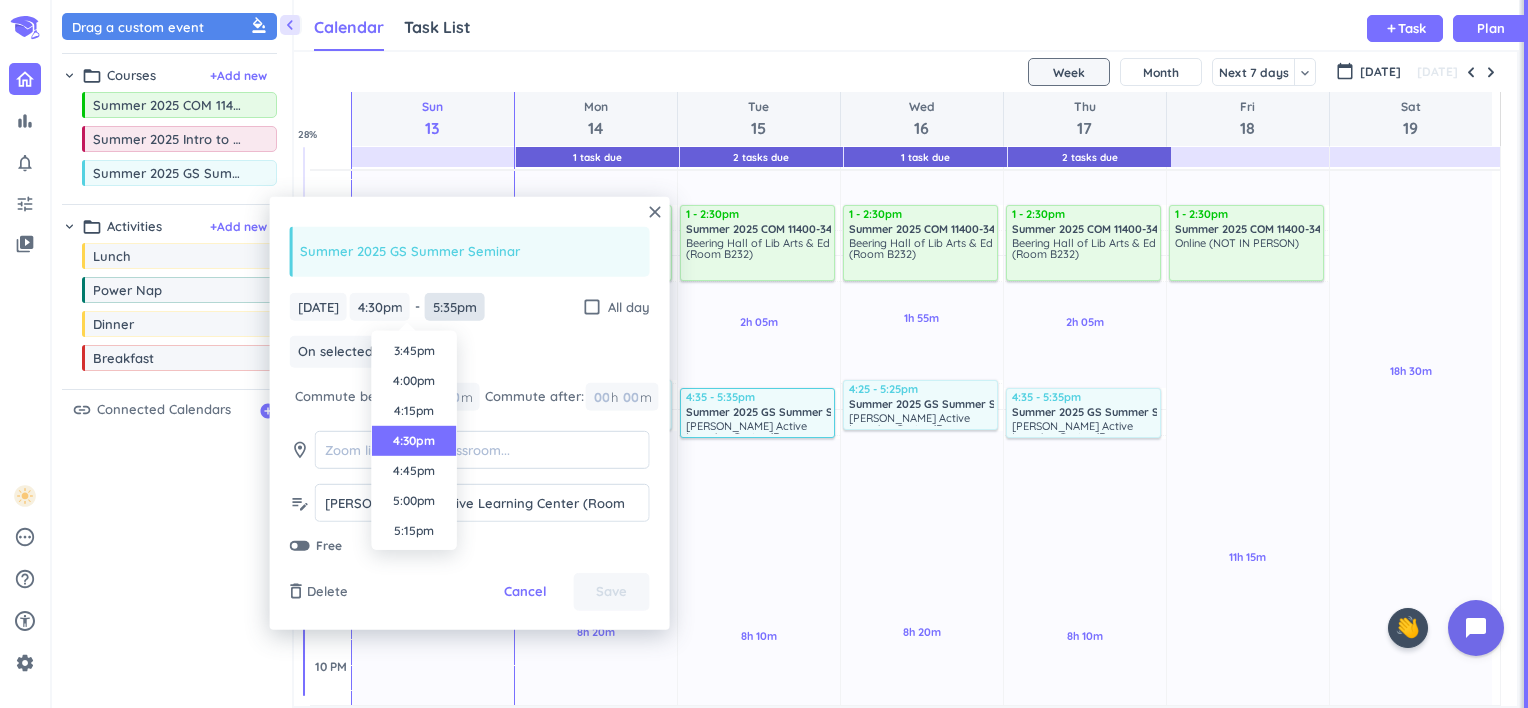 click on "bar_chart notifications_none tune video_library pending help_outline settings 0 / 9 🤘 close 👋 chevron_left Drag a custom event format_color_fill chevron_right folder_open Courses   +  Add new drag_indicator Summer 2025 COM 11400-349 LEC more_horiz drag_indicator Summer 2025 Intro to Research more_horiz drag_indicator Summer 2025 GS Summer Seminar more_horiz chevron_right folder_open Activities   +  Add new drag_indicator Lunch more_horiz drag_indicator Power Nap more_horiz drag_indicator Dinner more_horiz drag_indicator Breakfast  more_horiz link Connected Calendars add_circle Calendar Task List Calendar keyboard_arrow_down add Task Plan 1   Task   Due 2   Tasks   Due 1   Task   Due 2   Tasks   Due SHOVEL [DATE] - [DATE] Week Month Next 7 days keyboard_arrow_down Week keyboard_arrow_down calendar_today [DATE] [DATE] Sun 13 Mon 14 Tue 15 Wed 16 Thu 17 Fri 18 Sat 19 4 AM 5 AM 6 AM 7 AM 8 AM 9 AM 10 AM 11 AM 12 PM 1 PM 2 PM 3 PM 4 PM 5 PM 6 PM 7 PM 8 PM 9 PM 10 PM 11 PM 12 AM 1 AM 2 AM 3 AM 18h 30m %" at bounding box center [764, 354] 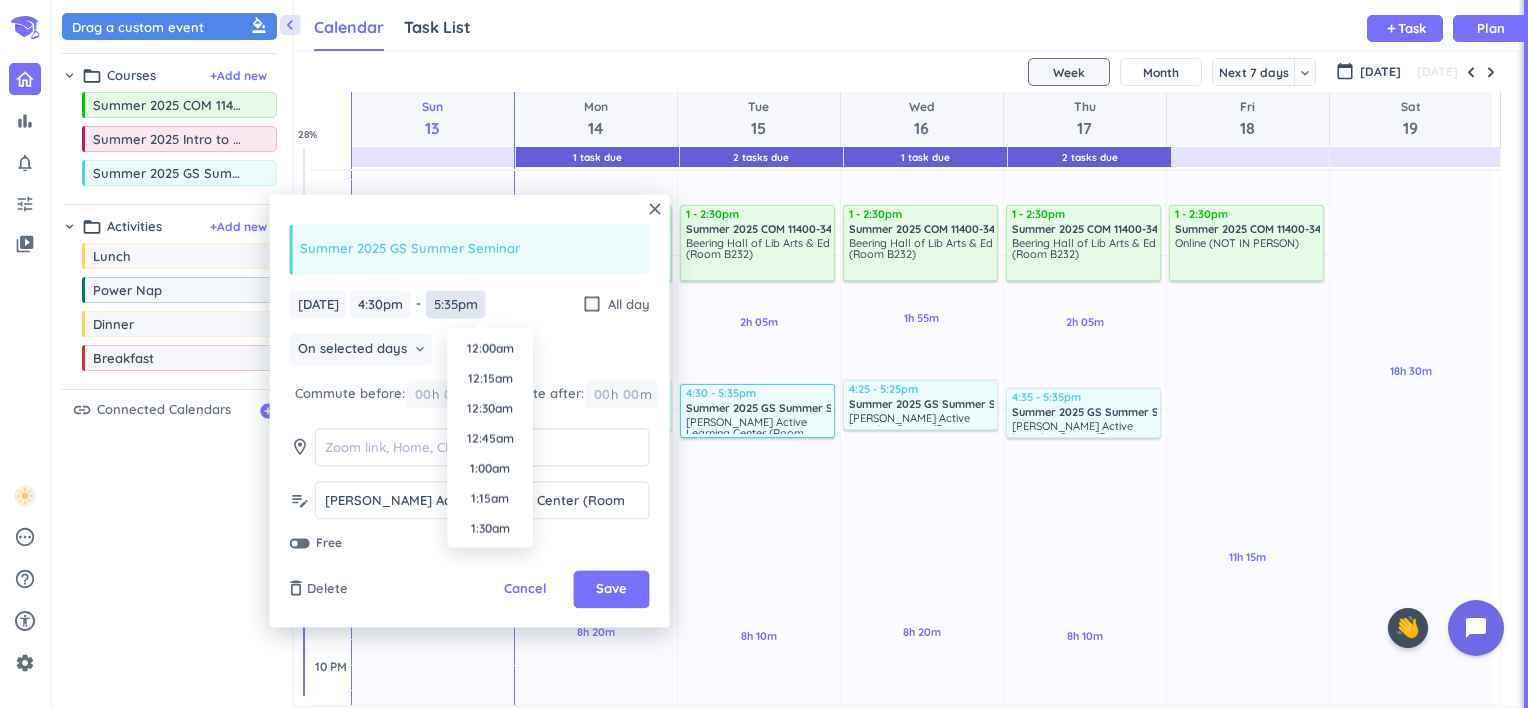 scroll, scrollTop: 2010, scrollLeft: 0, axis: vertical 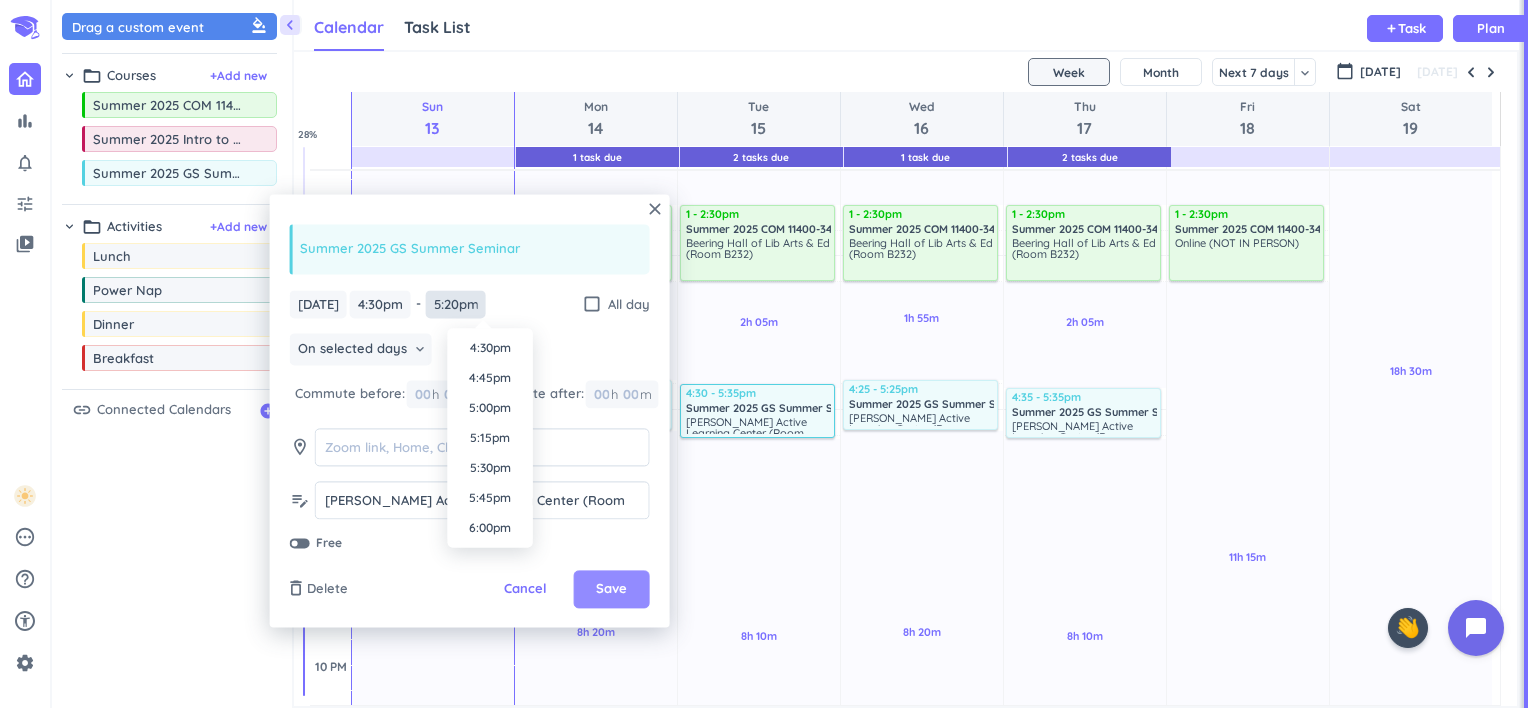 type on "5:20pm" 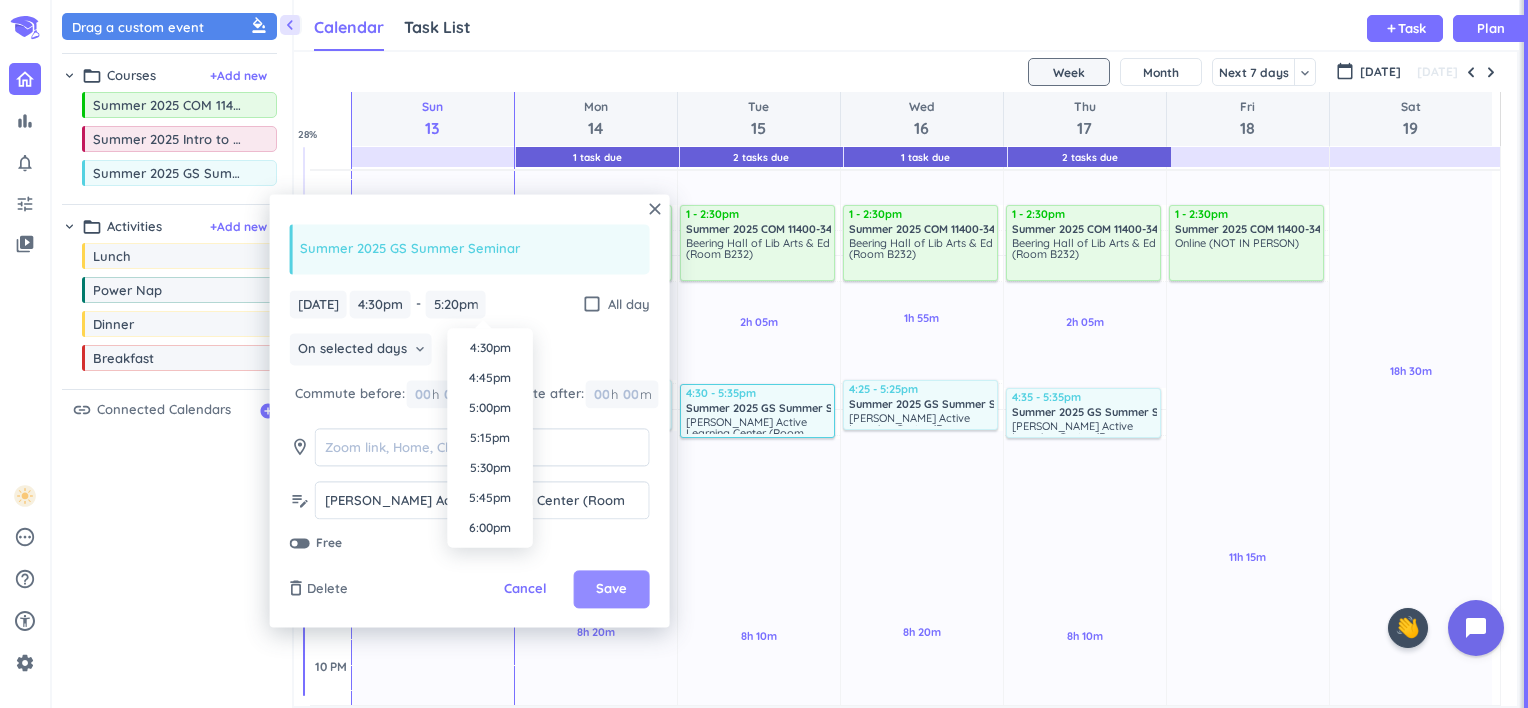 click on "Save" at bounding box center (611, 590) 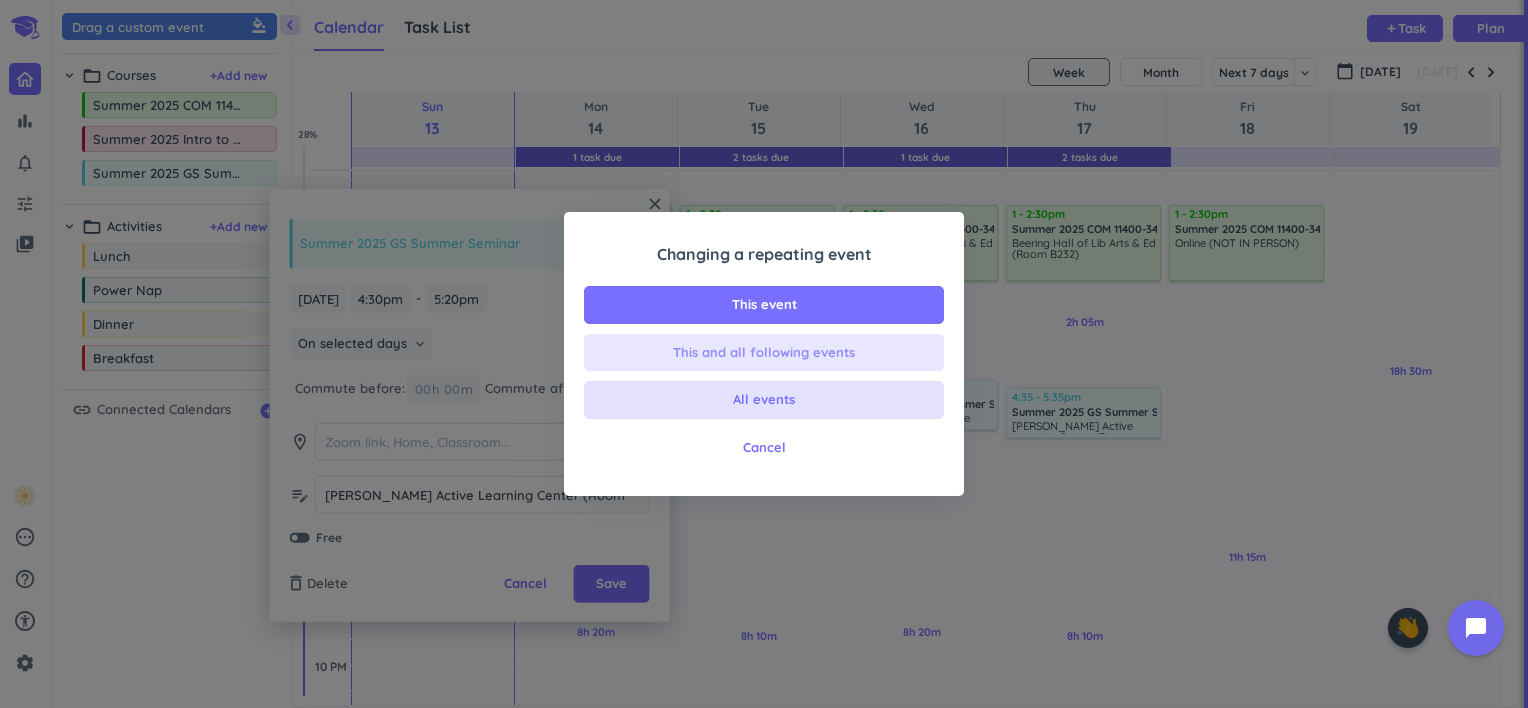 click on "This and all following events" at bounding box center (764, 353) 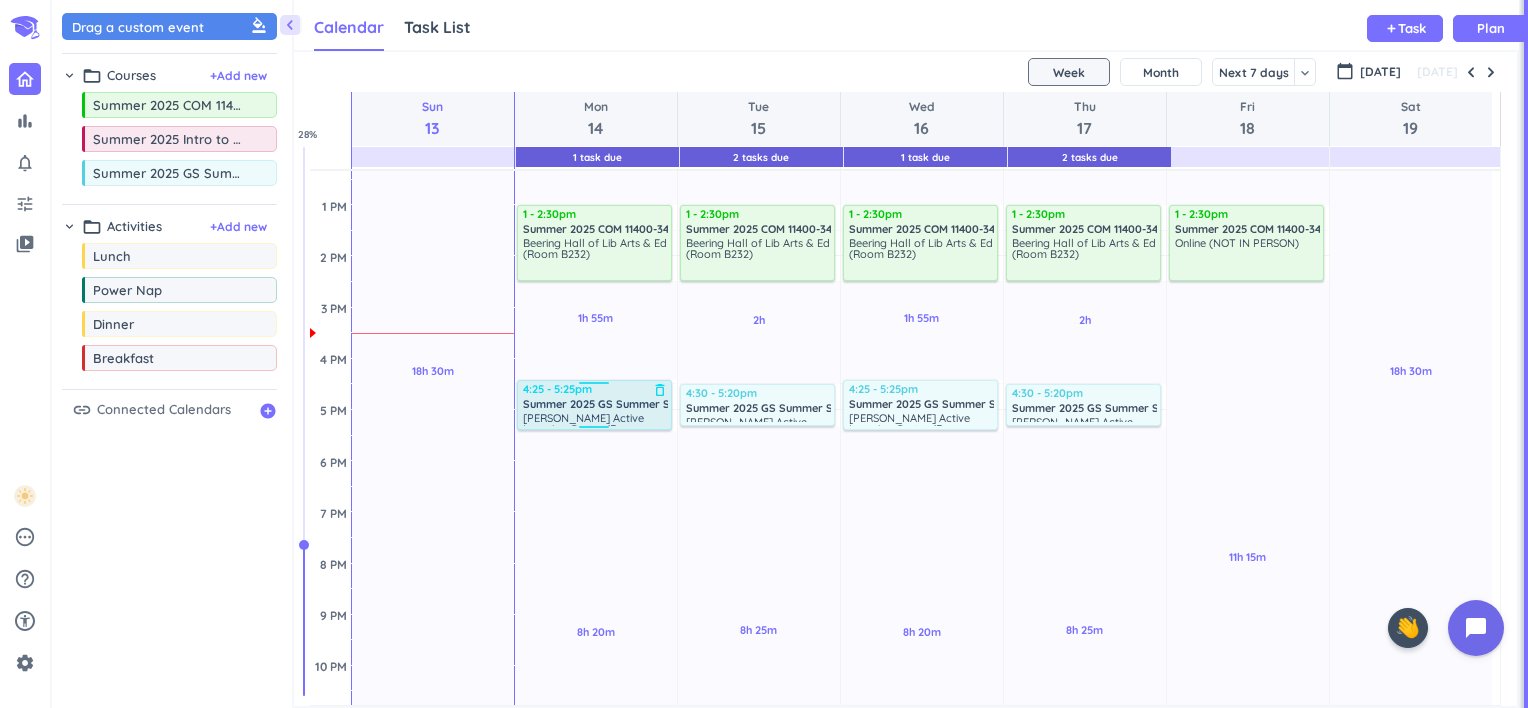 click on "4:25 - 5:25pm" at bounding box center [596, 389] 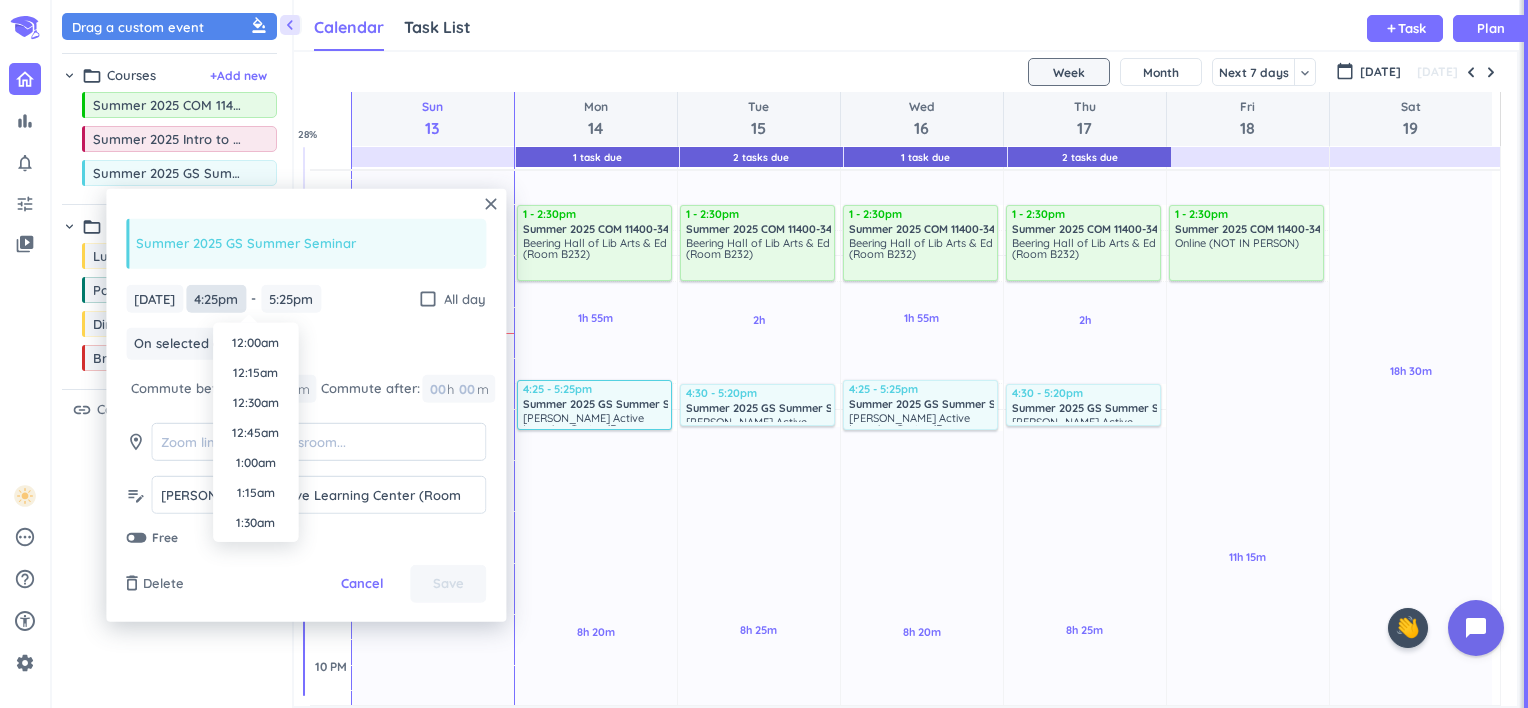 click on "4:25pm" at bounding box center (216, 298) 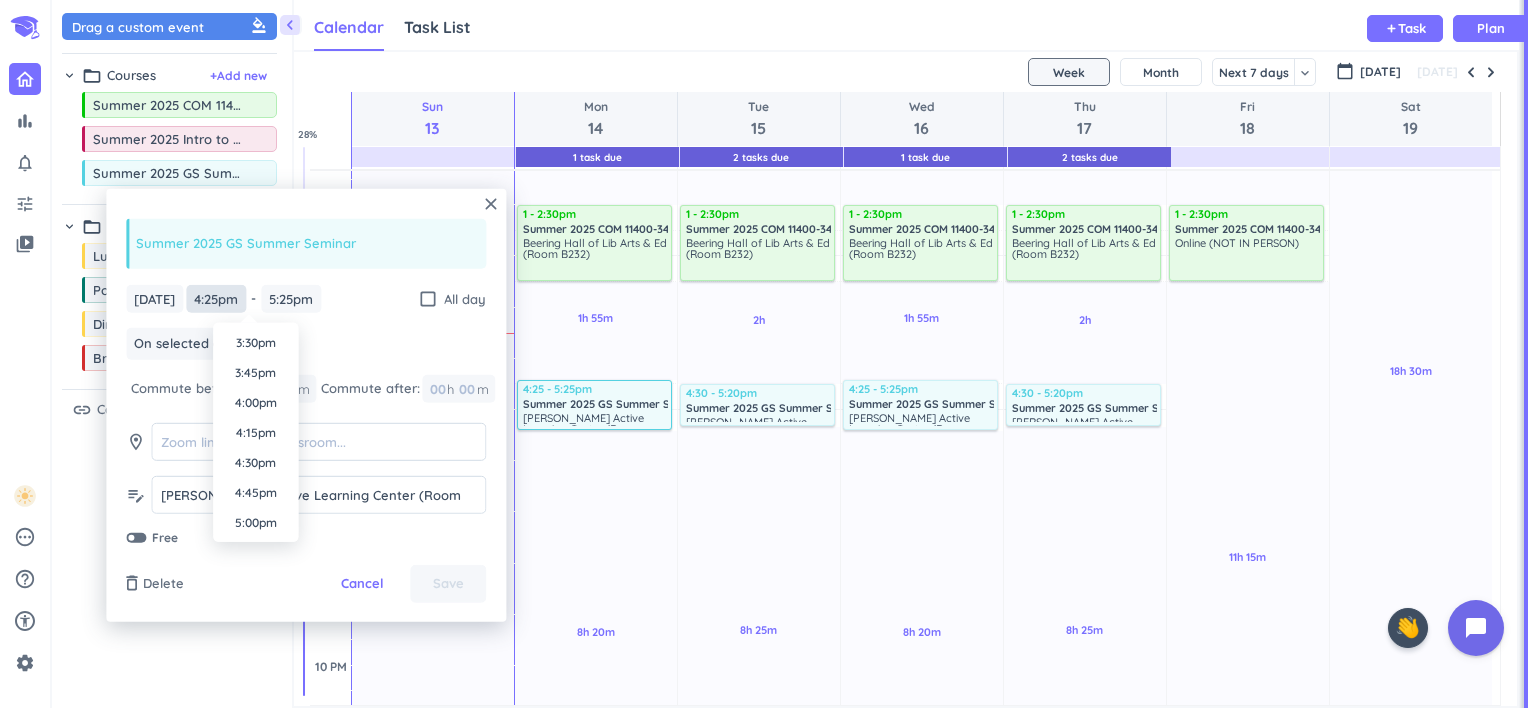 click on "4:25pm" at bounding box center [216, 298] 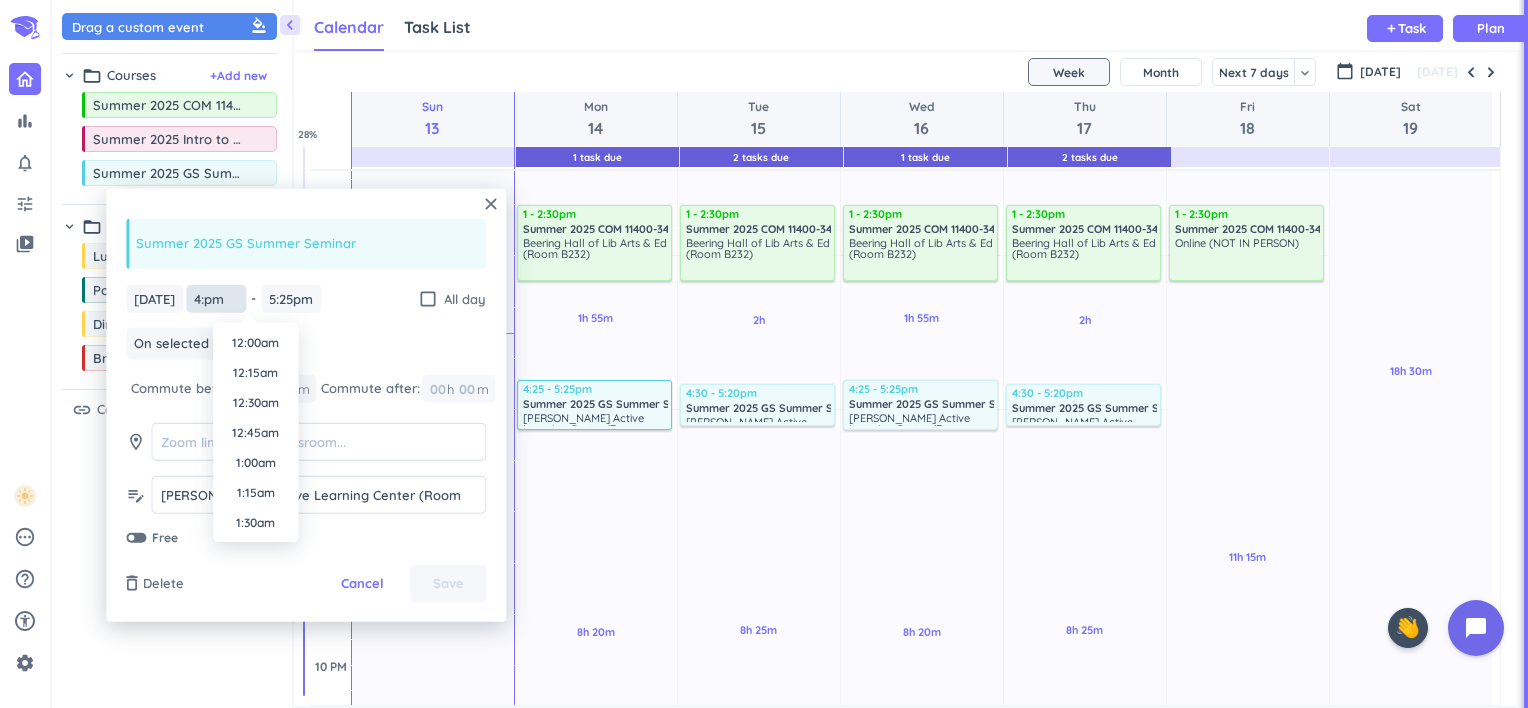 scroll, scrollTop: 1830, scrollLeft: 0, axis: vertical 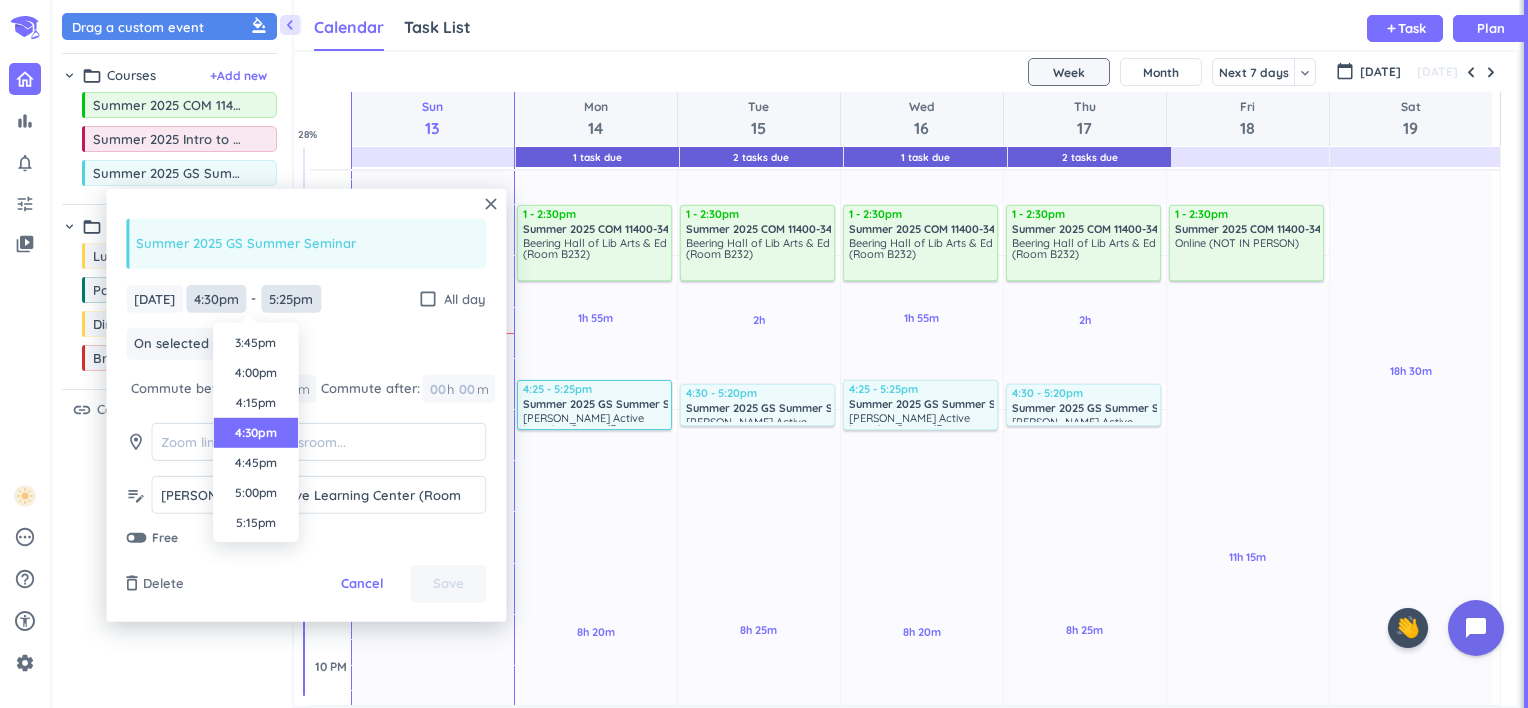type on "4:30pm" 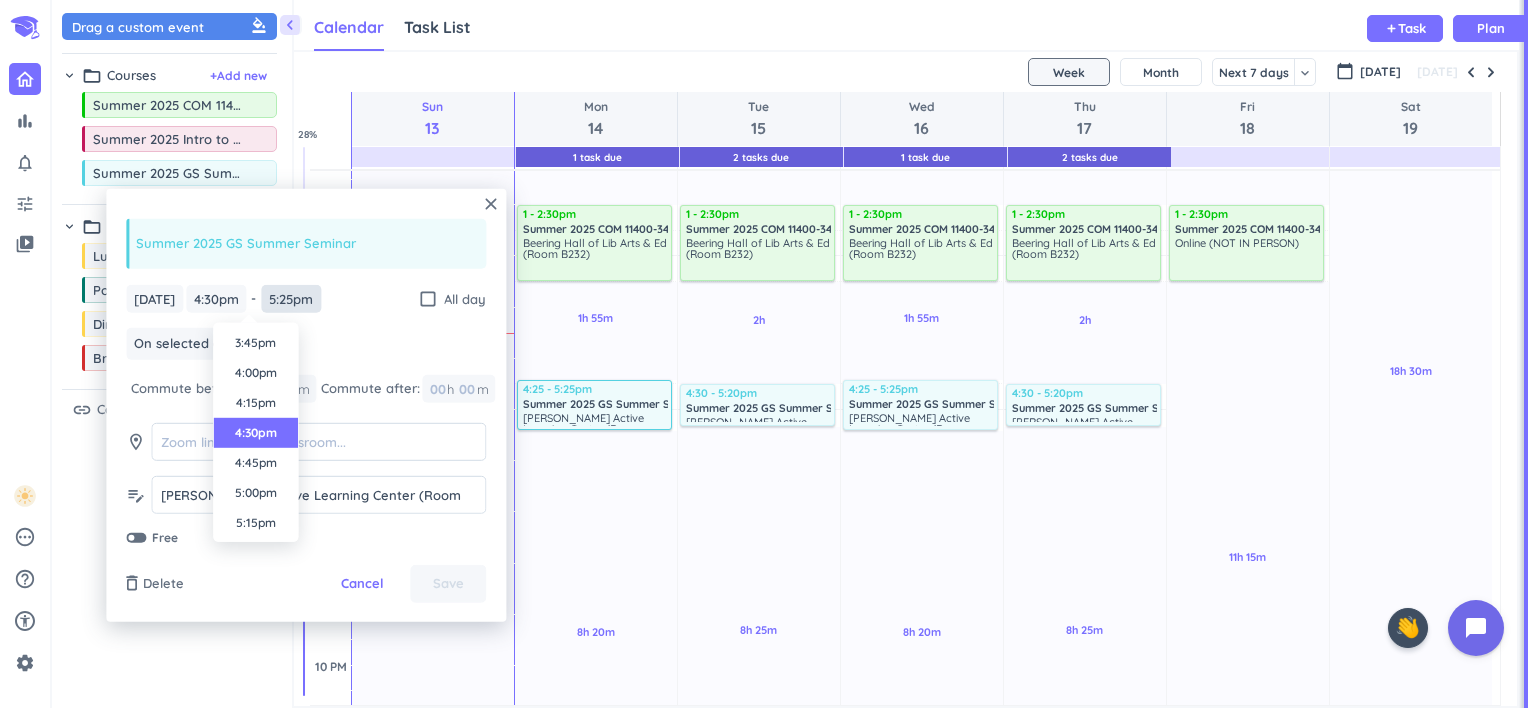 click on "bar_chart notifications_none tune video_library pending help_outline settings 0 / 9 🤘 close 👋 chevron_left Drag a custom event format_color_fill chevron_right folder_open Courses   +  Add new drag_indicator Summer 2025 COM 11400-349 LEC more_horiz drag_indicator Summer 2025 Intro to Research more_horiz drag_indicator Summer 2025 GS Summer Seminar more_horiz chevron_right folder_open Activities   +  Add new drag_indicator Lunch more_horiz drag_indicator Power Nap more_horiz drag_indicator Dinner more_horiz drag_indicator Breakfast  more_horiz link Connected Calendars add_circle Calendar Task List Calendar keyboard_arrow_down add Task Plan 1   Task   Due 2   Tasks   Due 1   Task   Due 2   Tasks   Due SHOVEL [DATE] - [DATE] Week Month Next 7 days keyboard_arrow_down Week keyboard_arrow_down calendar_today [DATE] [DATE] Sun 13 Mon 14 Tue 15 Wed 16 Thu 17 Fri 18 Sat 19 4 AM 5 AM 6 AM 7 AM 8 AM 9 AM 10 AM 11 AM 12 PM 1 PM 2 PM 3 PM 4 PM 5 PM 6 PM 7 PM 8 PM 9 PM 10 PM 11 PM 12 AM 1 AM 2 AM 3 AM 18h 30m %" at bounding box center (764, 354) 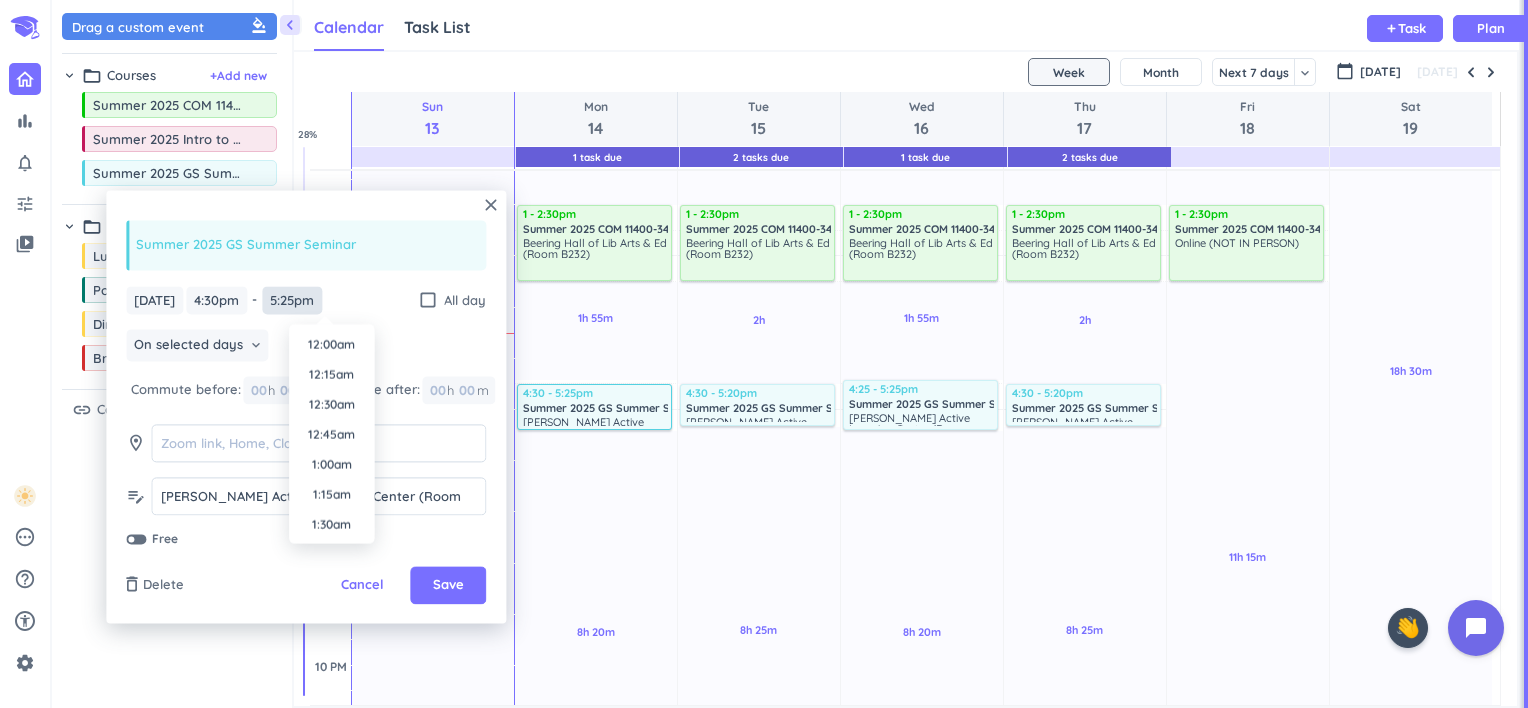 scroll, scrollTop: 1980, scrollLeft: 0, axis: vertical 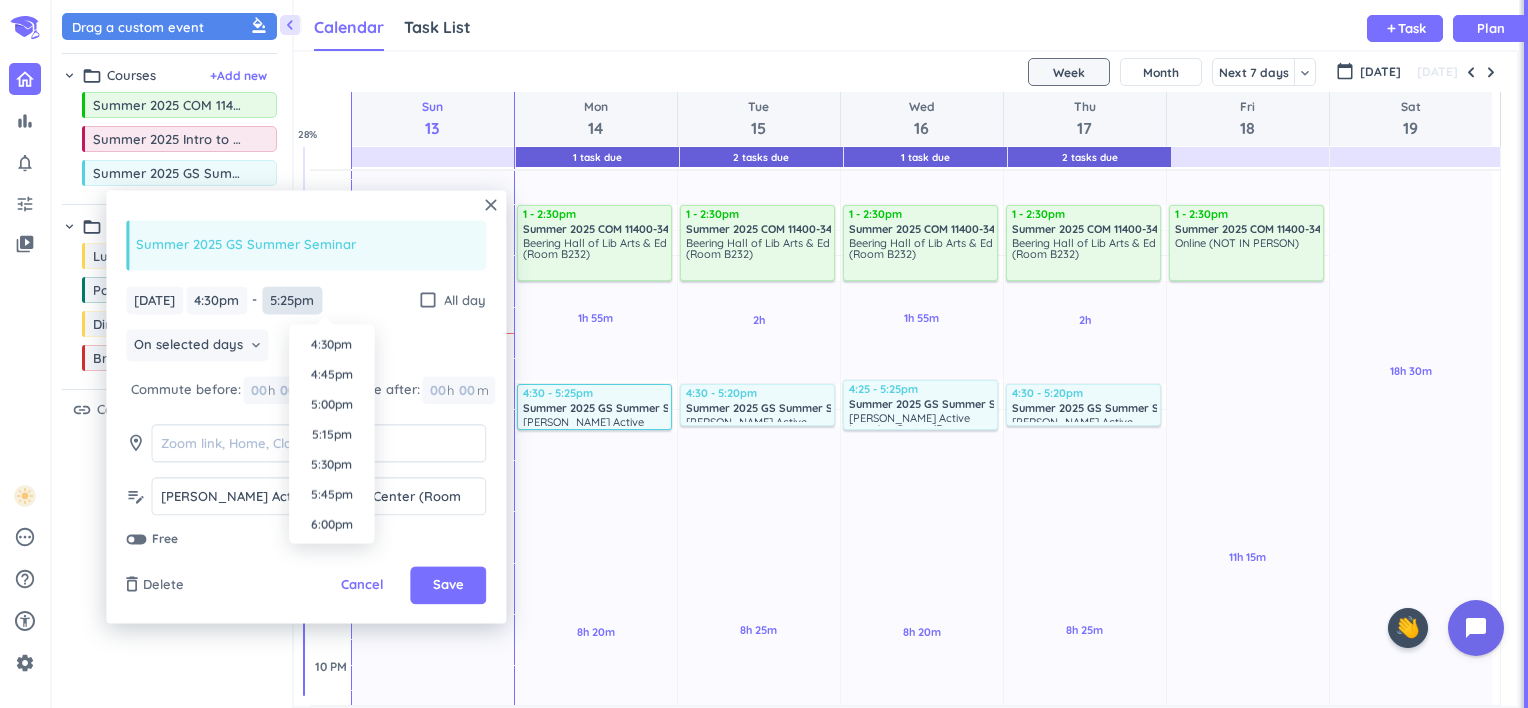 click on "5:25pm" at bounding box center [292, 300] 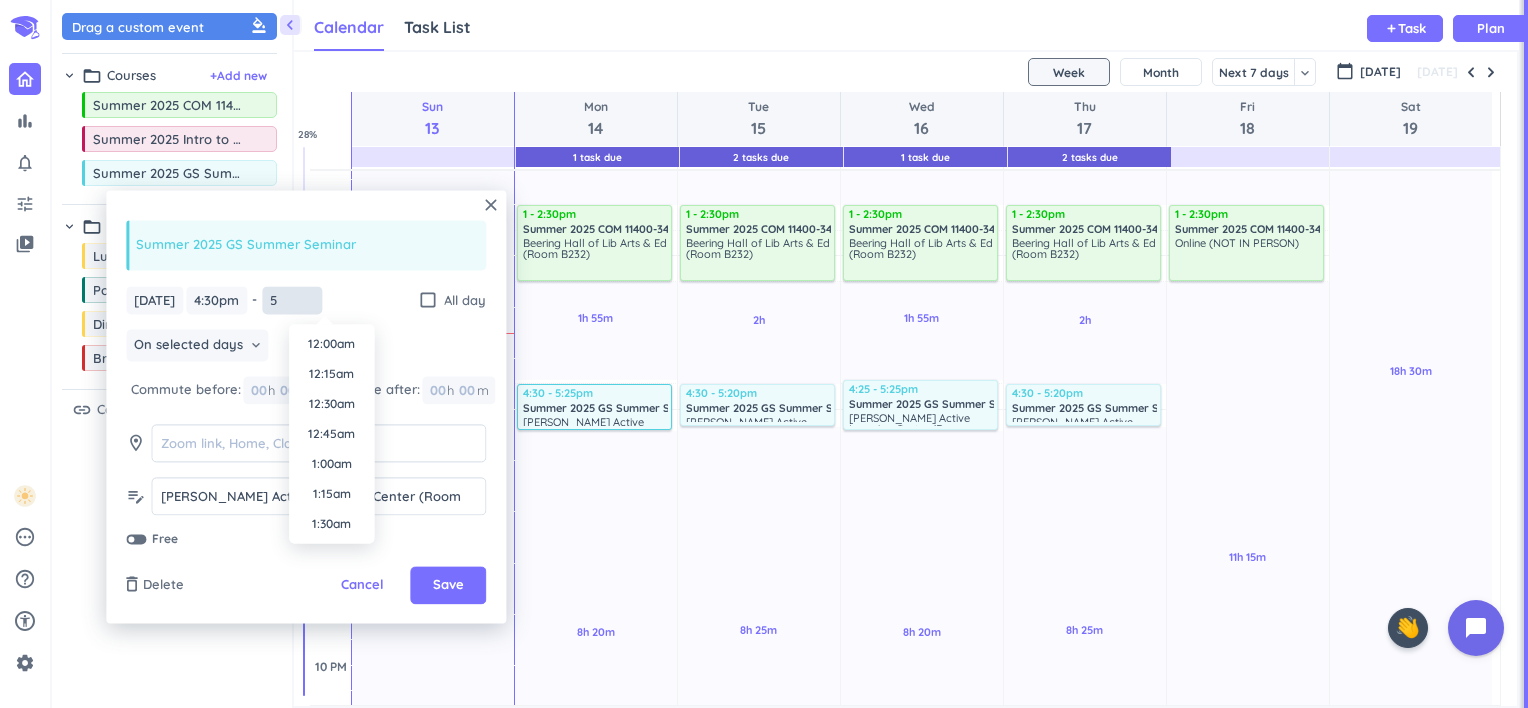 scroll, scrollTop: 1950, scrollLeft: 0, axis: vertical 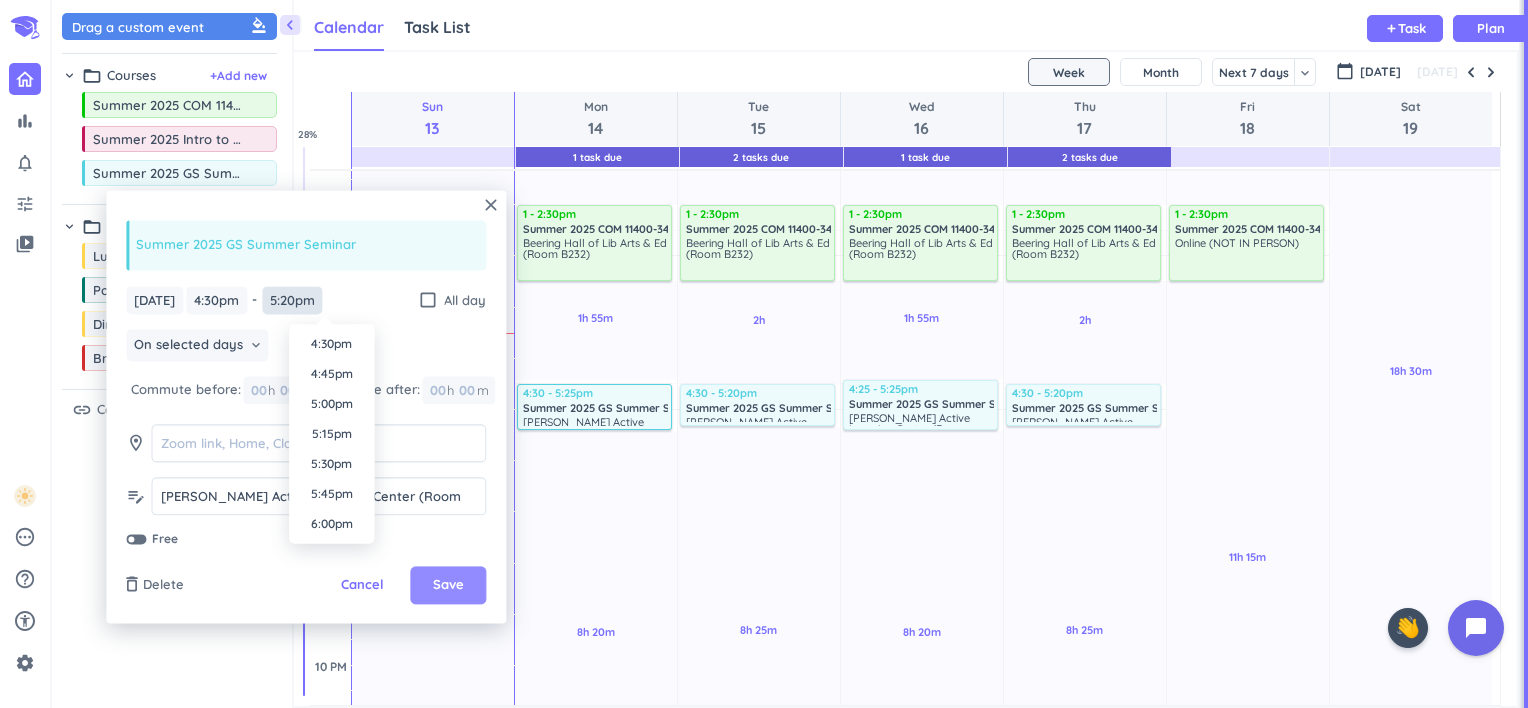 type on "5:20pm" 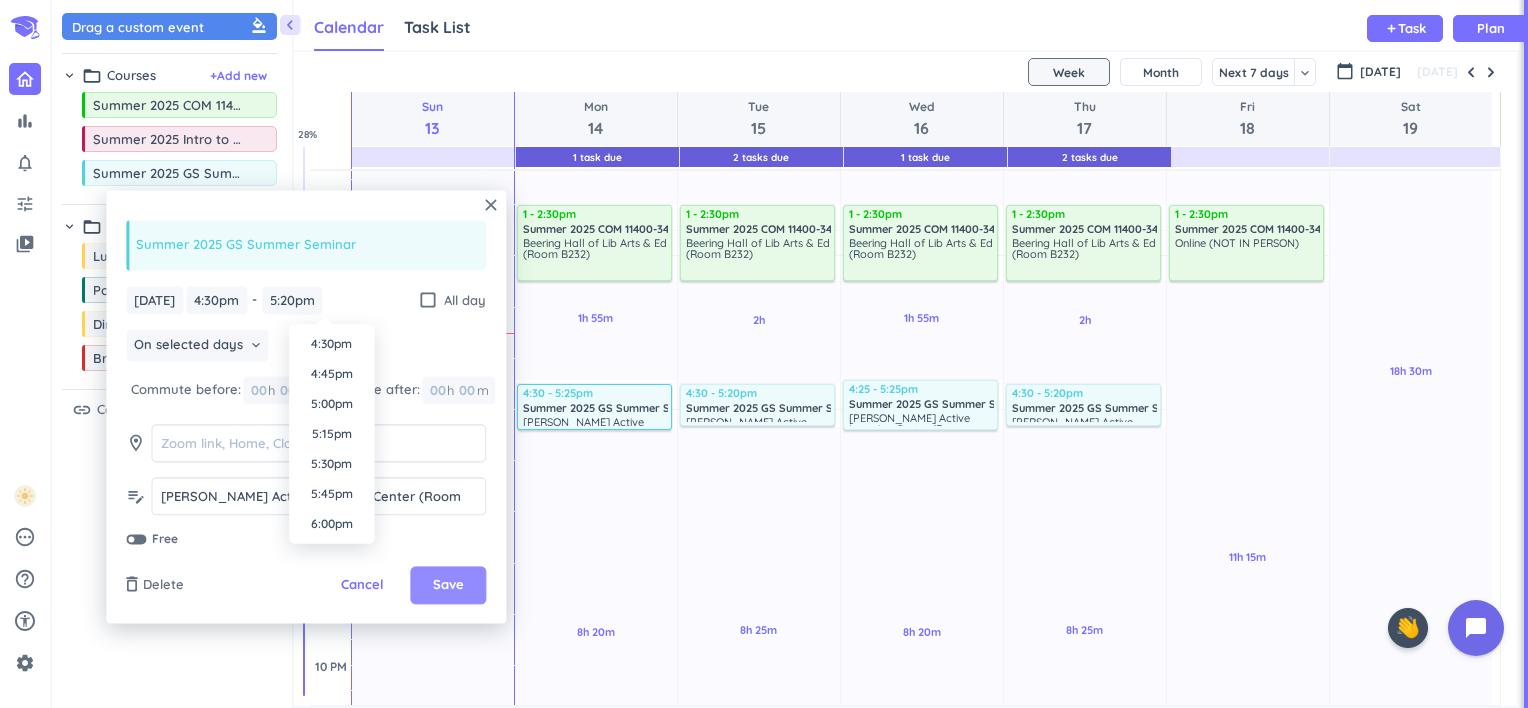 click on "Save" at bounding box center (448, 586) 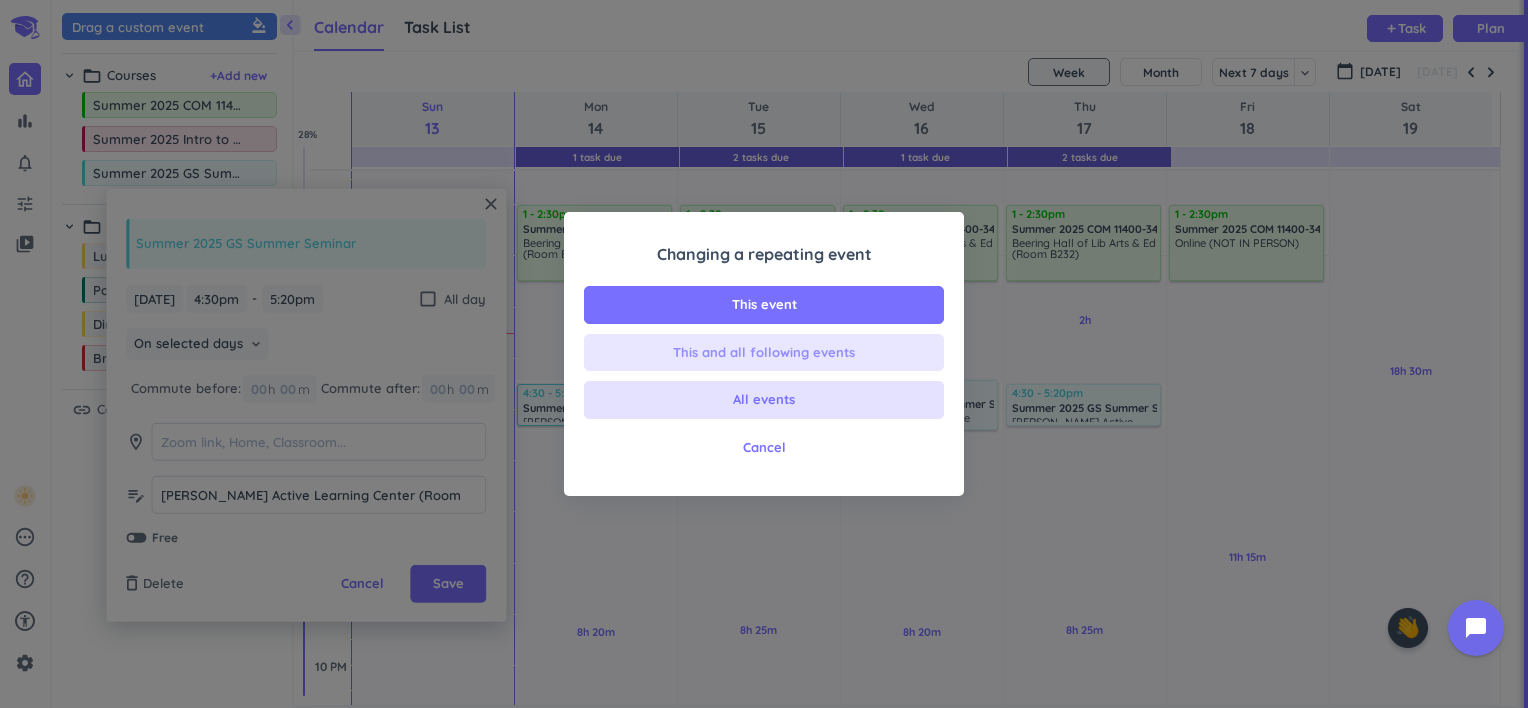 click on "This and all following events" at bounding box center (764, 353) 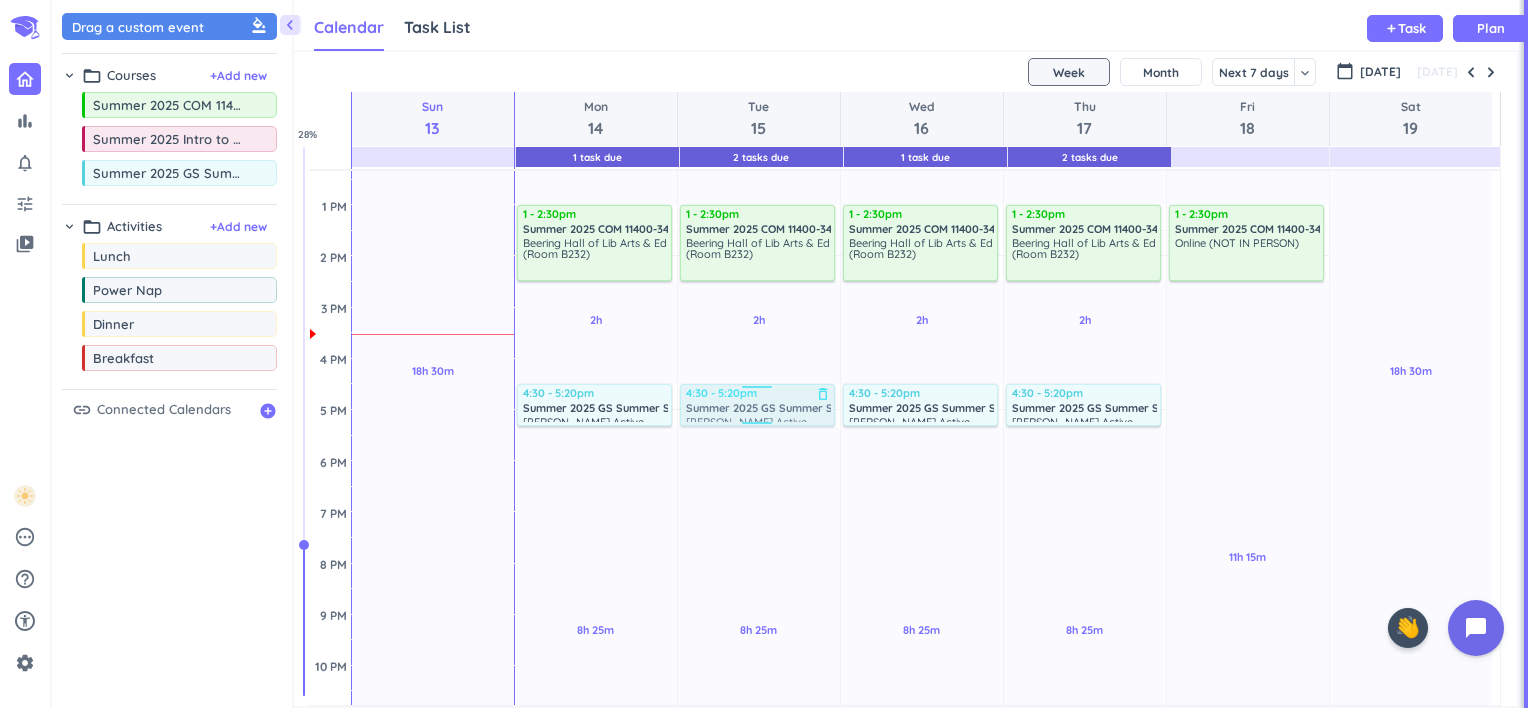 click on "3h 15m Past due Plan 1h 40m Past due Plan 2h  Past due Plan 8h 25m Past due Plan Adjust Awake Time Adjust Awake Time 10:30 - 11:20am Summer 2025 Intro to Research delete_outline [PERSON_NAME] Active Learning Center (Room 2088) 1 - 2:30pm Summer 2025 COM 11400-349 LEC delete_outline Beering Hall of Lib Arts & Ed (Room B232) 4:30 - 5:20pm Summer 2025 GS Summer Seminar delete_outline [PERSON_NAME] Active Learning Center (Room 3132) 2  4:30 - 5:20pm Summer 2025 GS Summer Seminar delete_outline [PERSON_NAME] Active Learning Center (Room 3132)" at bounding box center (759, 358) 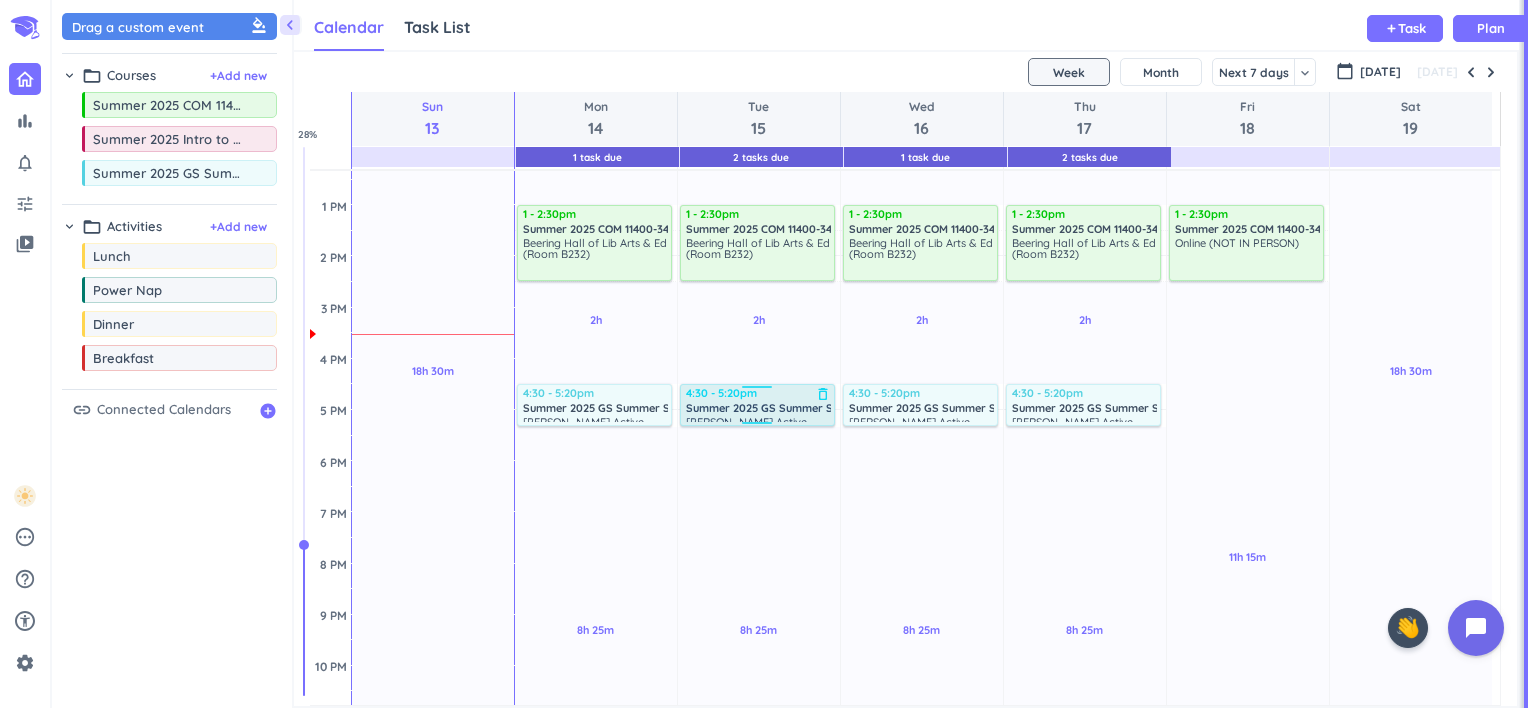 click on "Summer 2025 GS Summer Seminar" at bounding box center (778, 408) 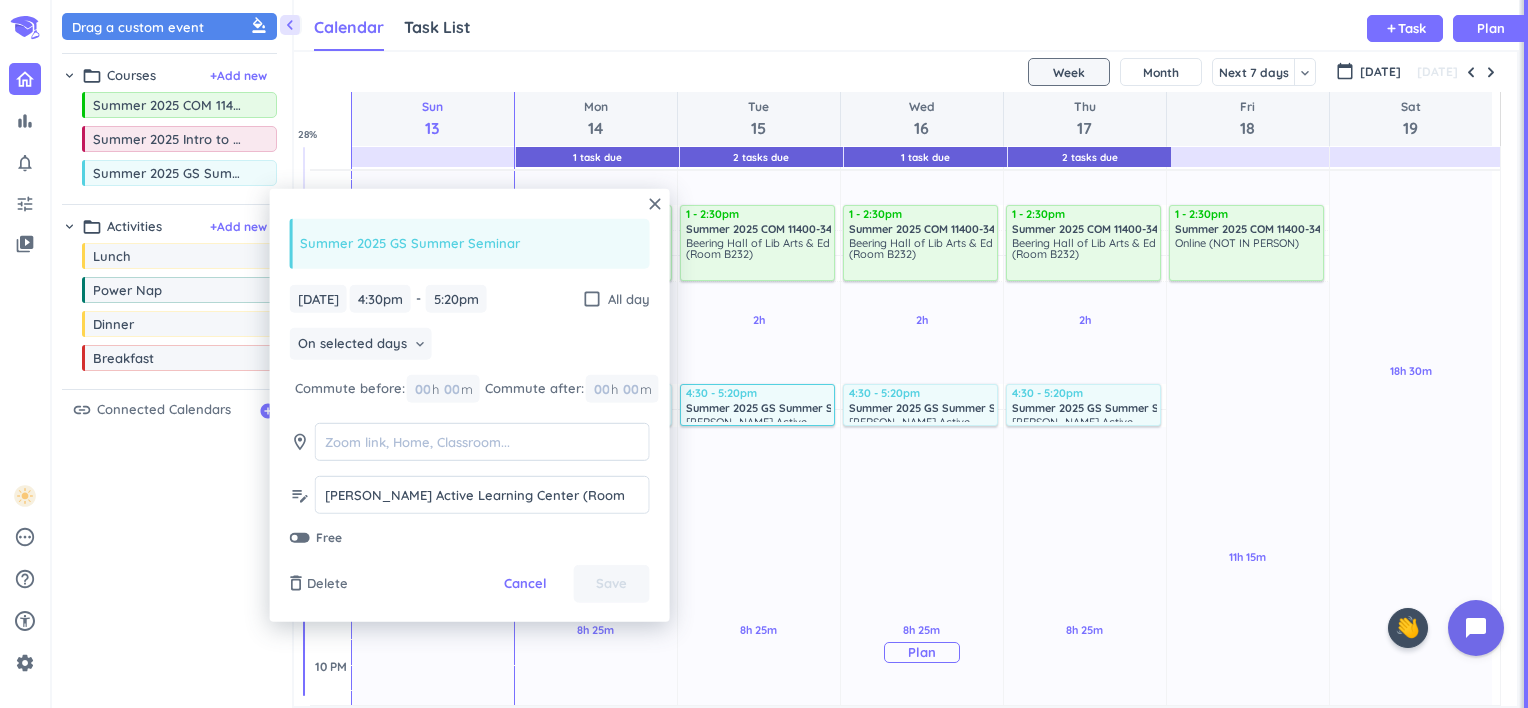 click on "8h 25m Past due Plan" at bounding box center [922, 642] 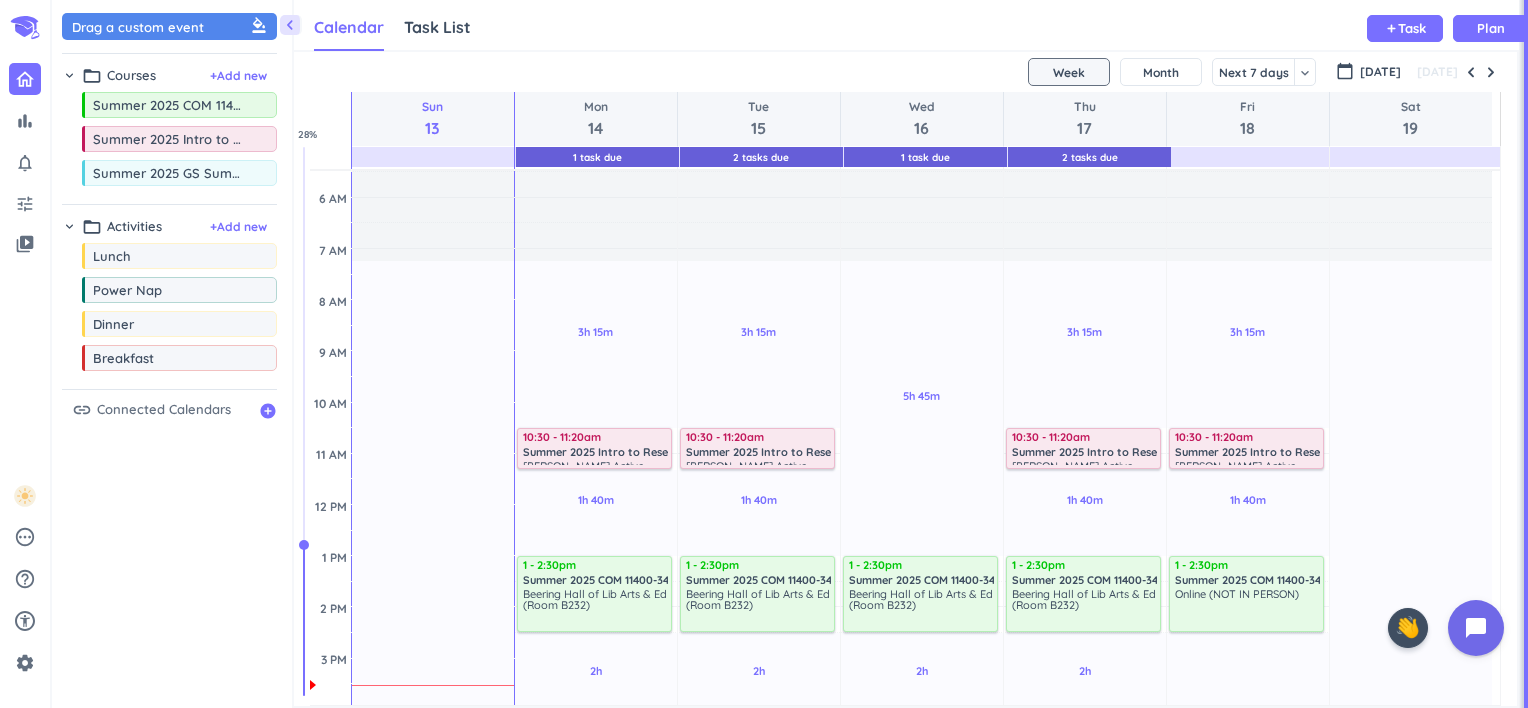 scroll, scrollTop: 0, scrollLeft: 0, axis: both 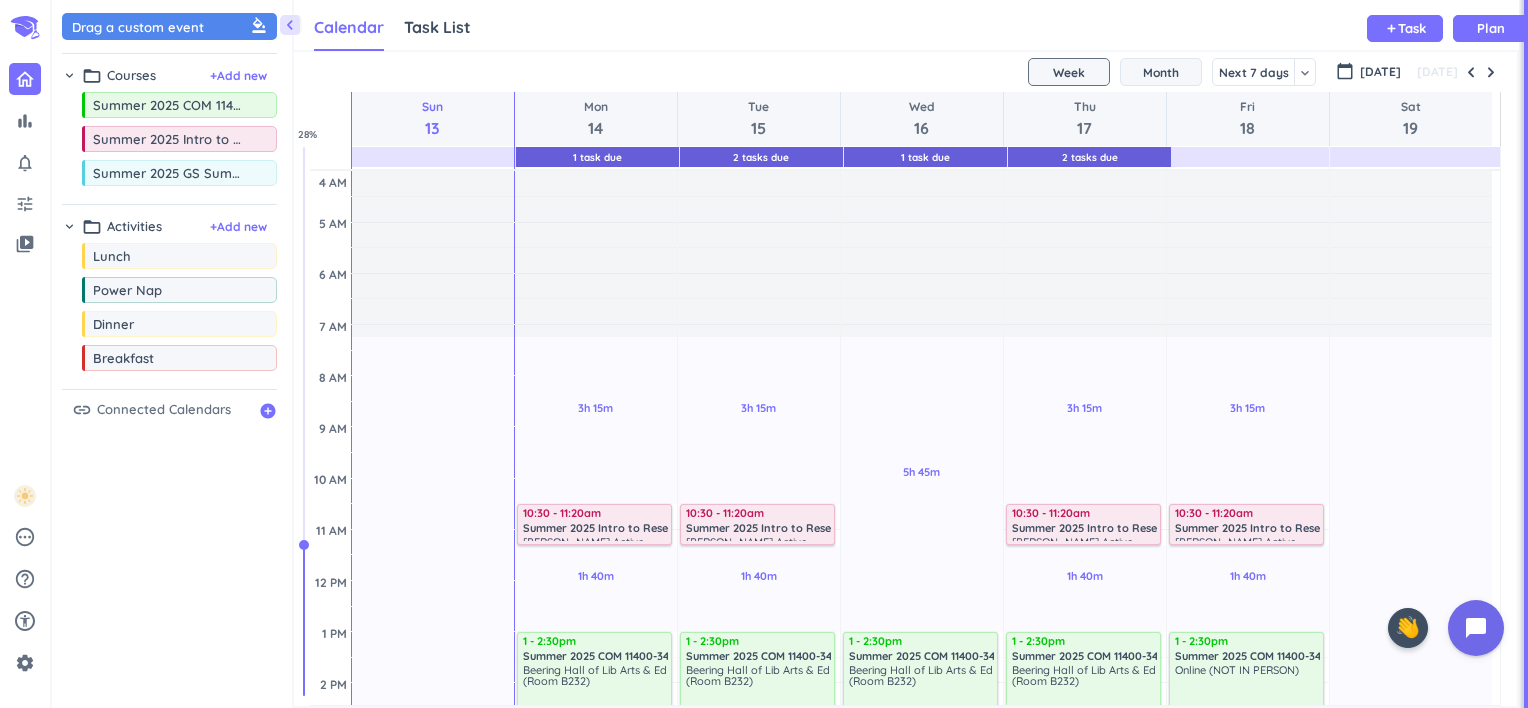 click on "Month" at bounding box center [1161, 72] 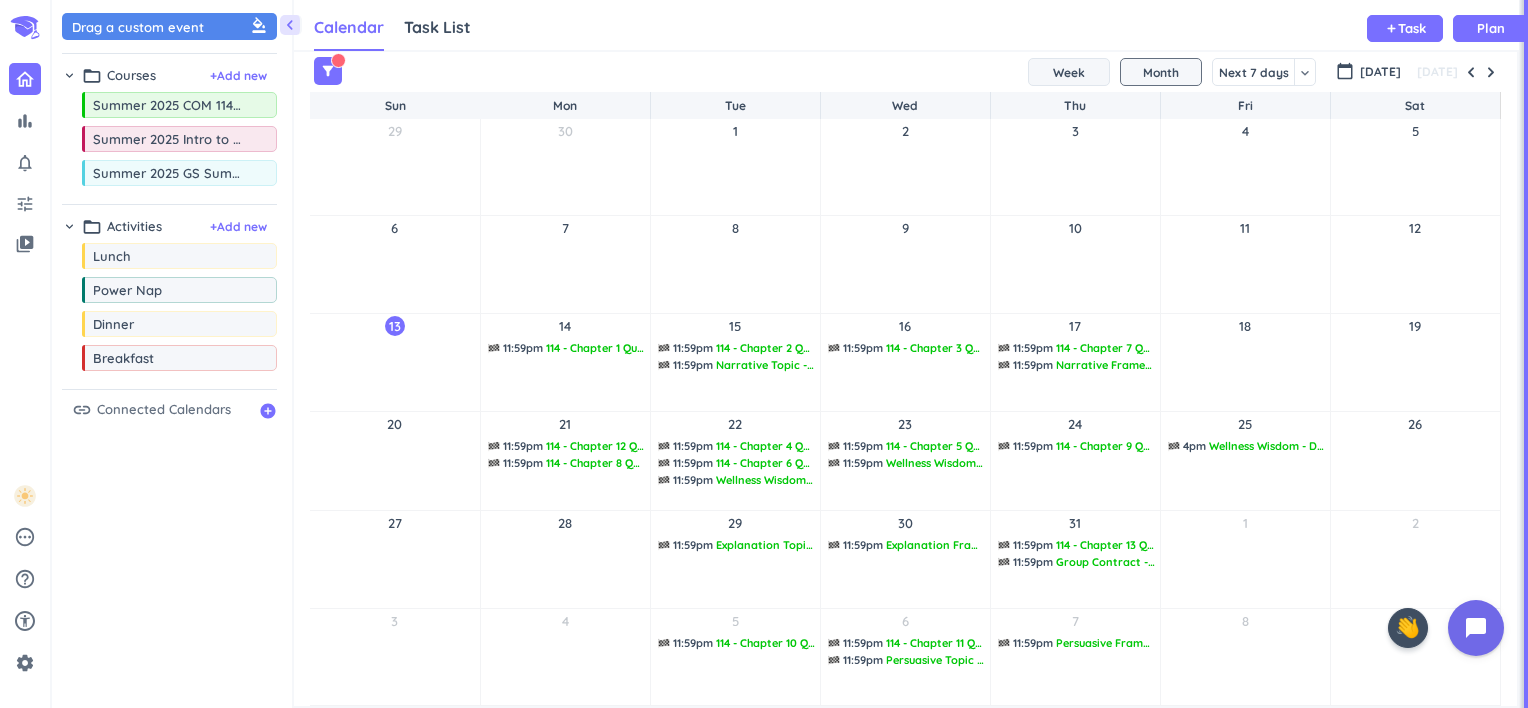 click on "Week" at bounding box center [1069, 72] 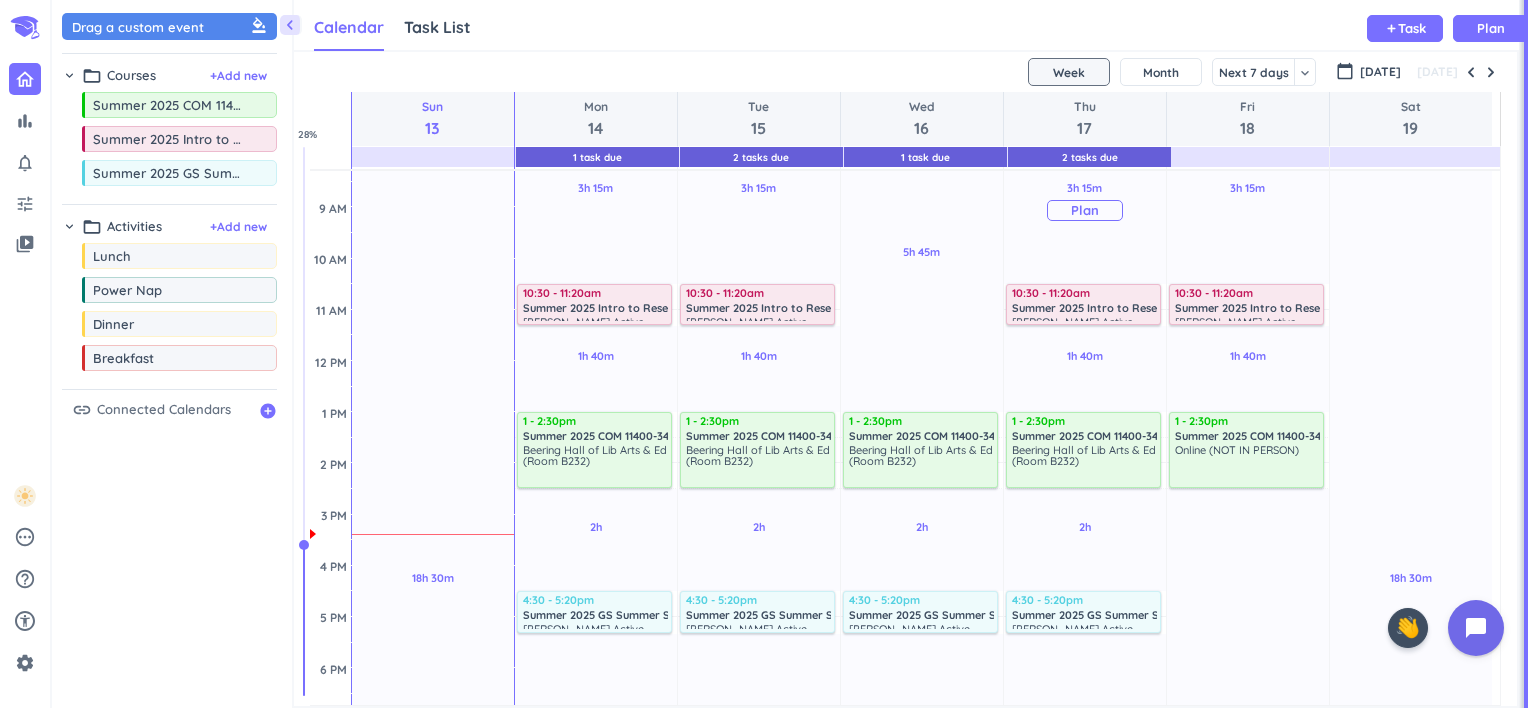 scroll, scrollTop: 212, scrollLeft: 0, axis: vertical 